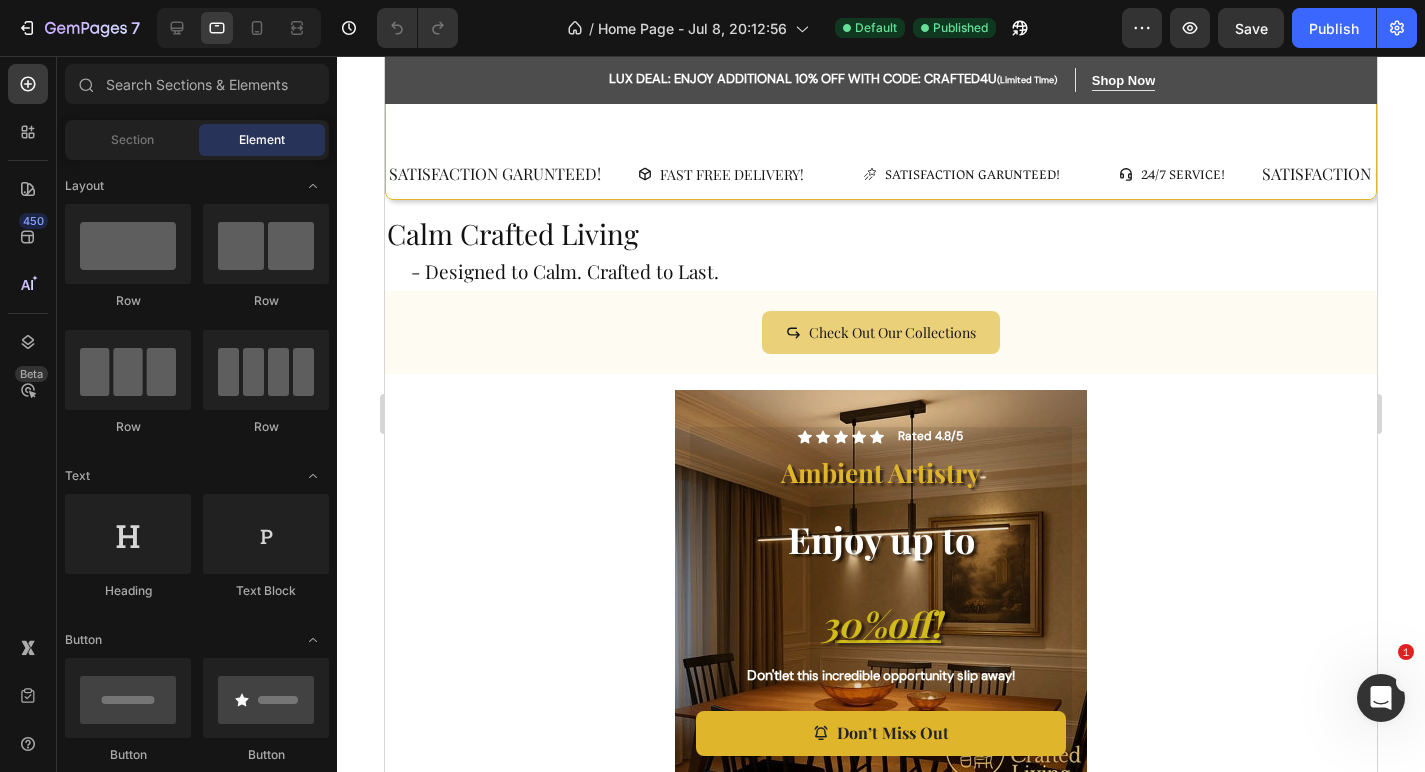 scroll, scrollTop: 0, scrollLeft: 0, axis: both 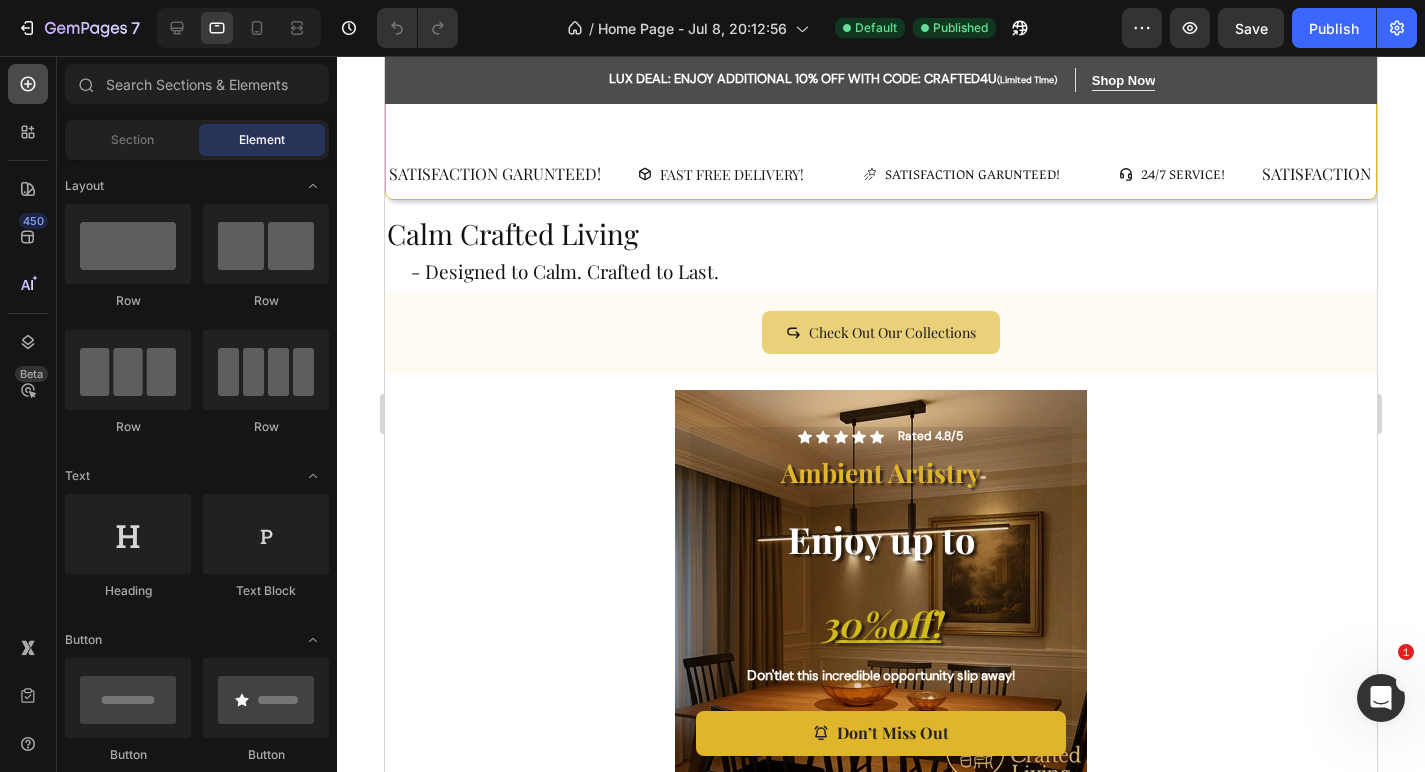 click 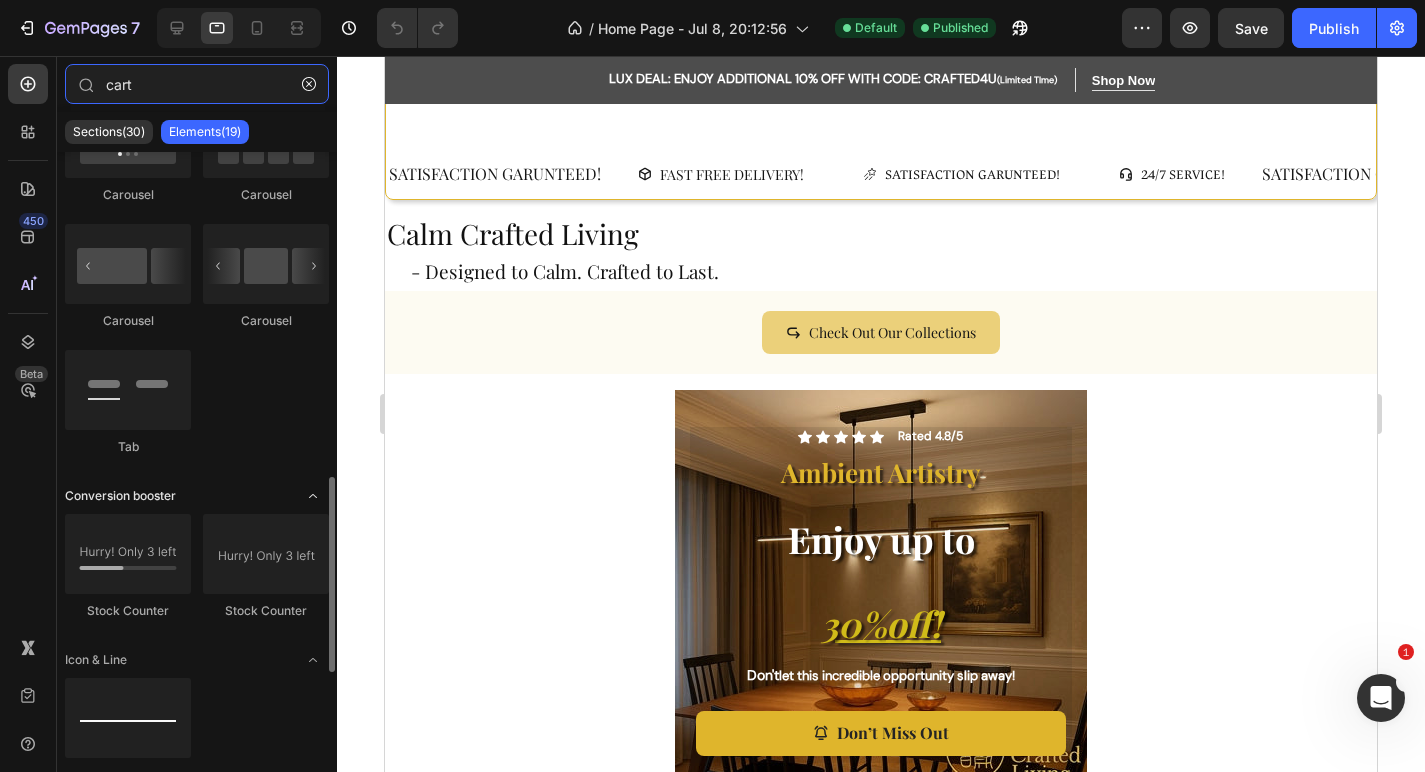 scroll, scrollTop: 1275, scrollLeft: 0, axis: vertical 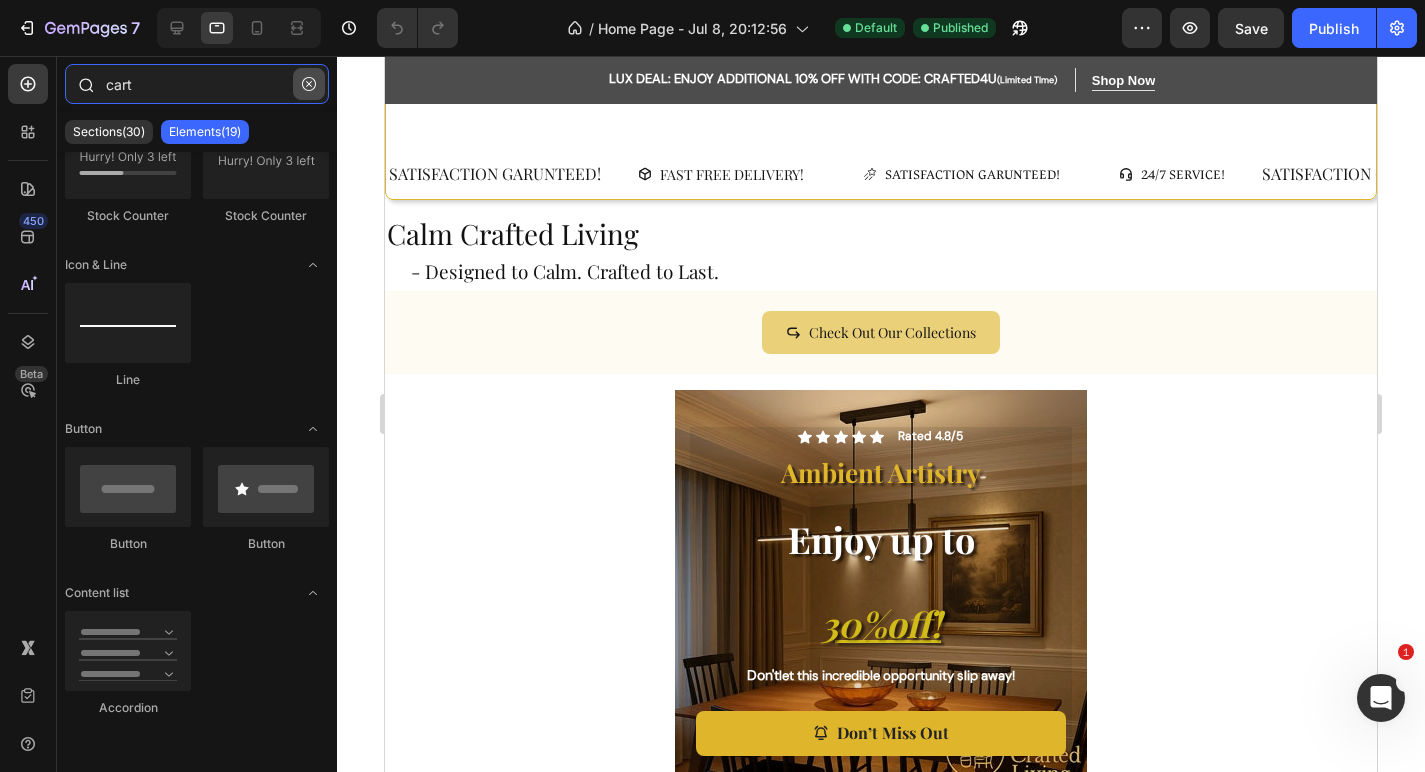 type on "cart" 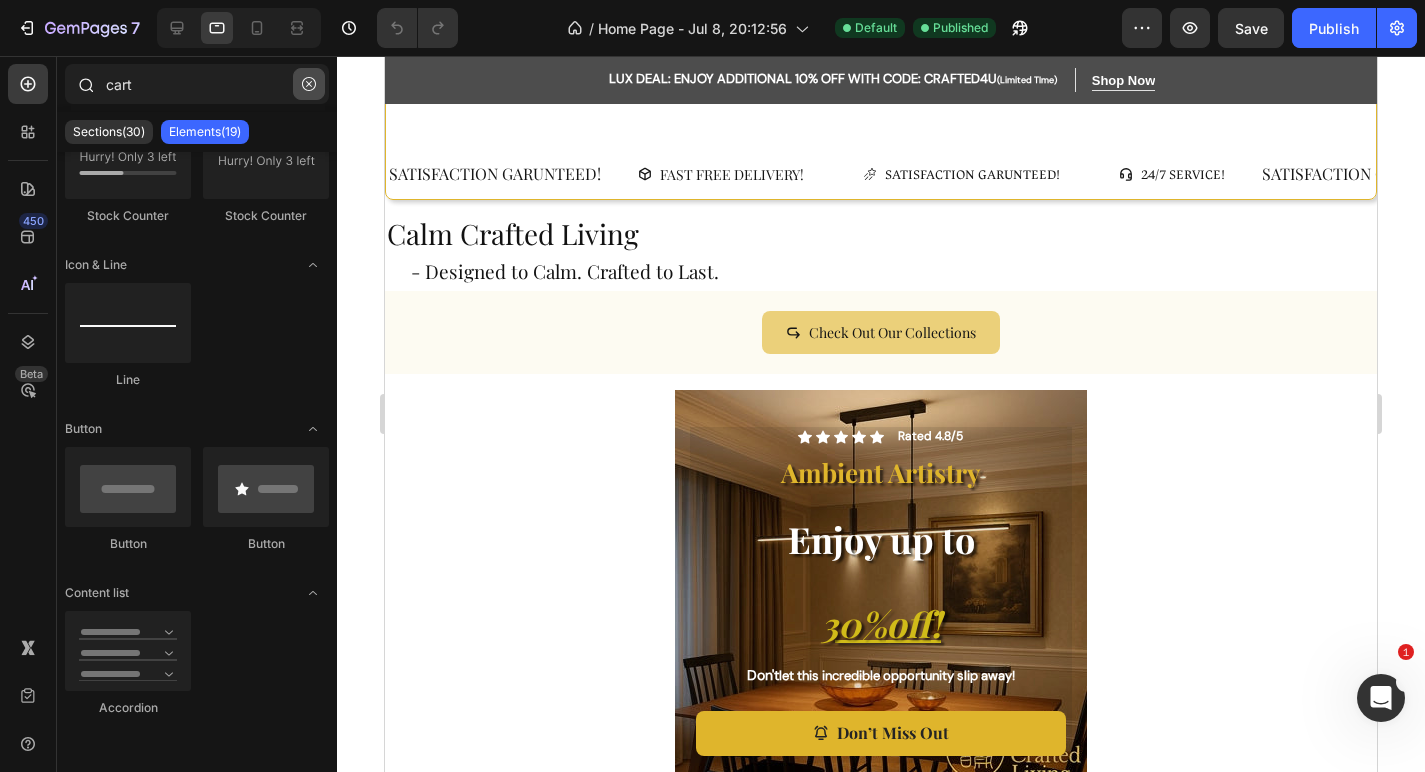 click 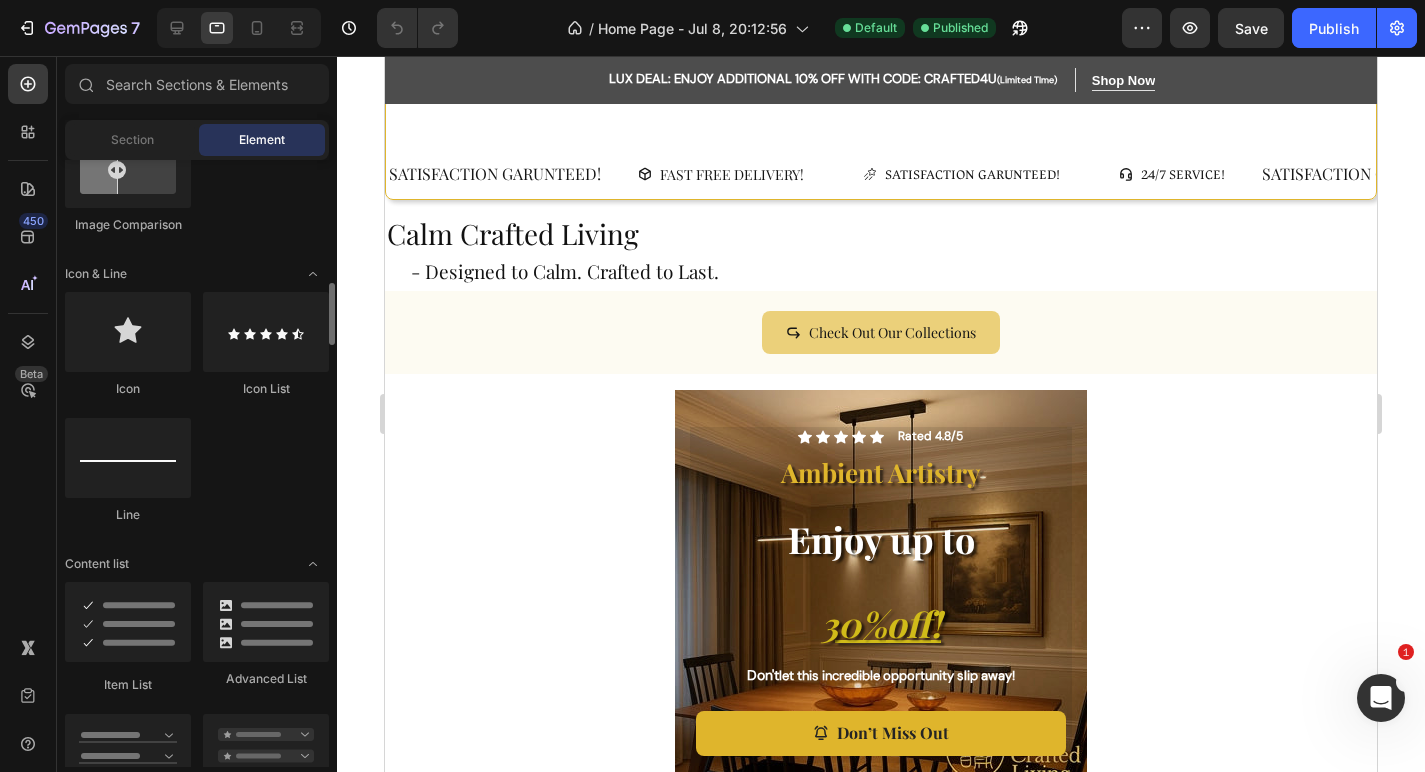 scroll, scrollTop: 1199, scrollLeft: 0, axis: vertical 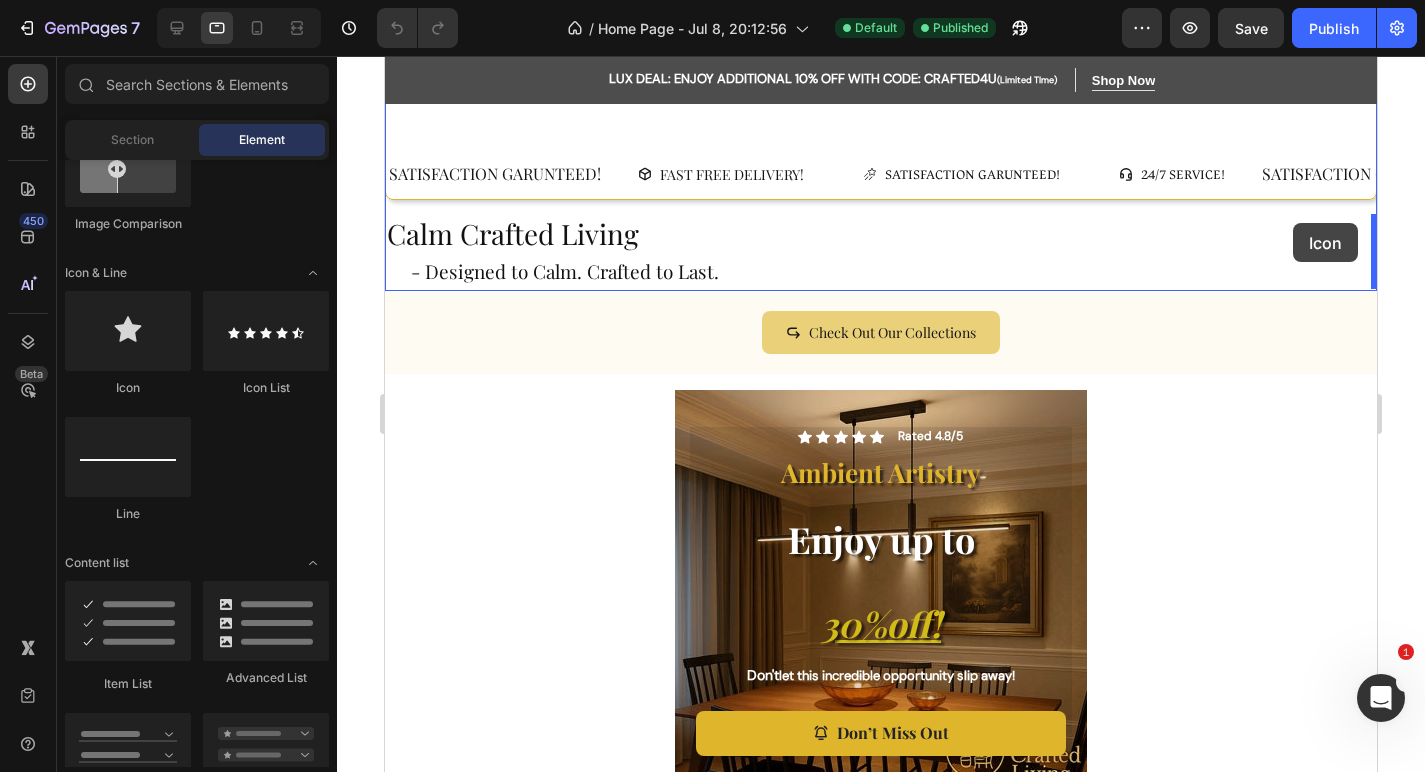 drag, startPoint x: 520, startPoint y: 382, endPoint x: 1293, endPoint y: 223, distance: 789.1831 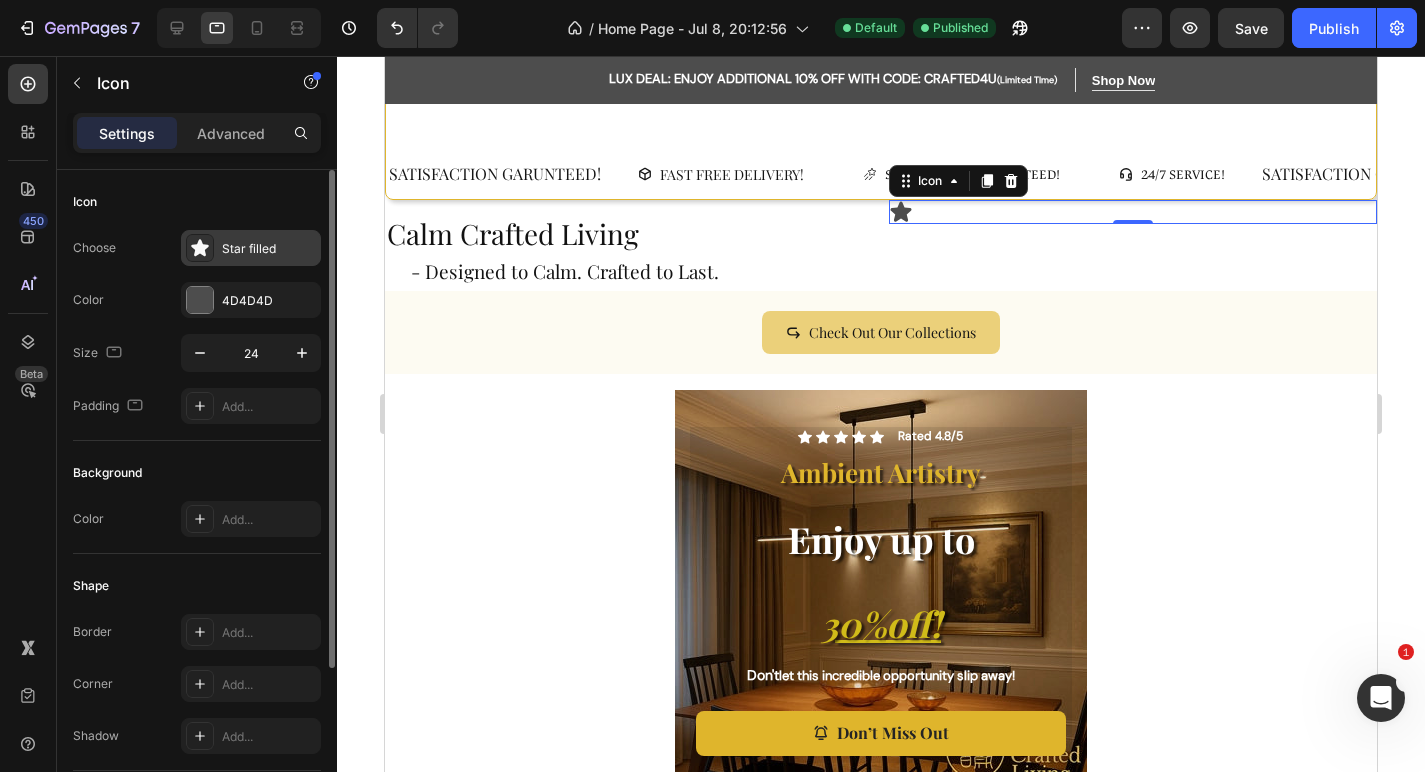 click on "Star filled" at bounding box center (269, 249) 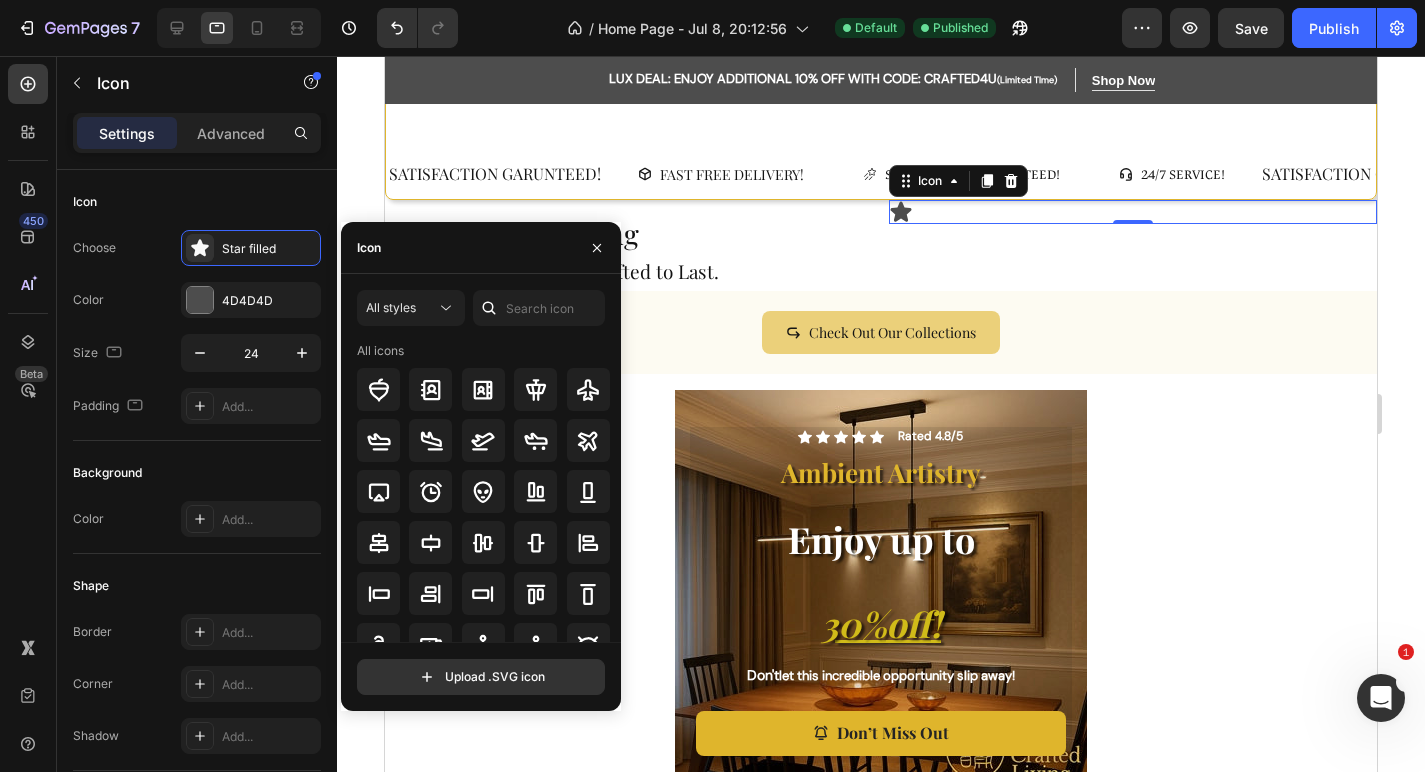 click on "Icon" at bounding box center [481, 248] 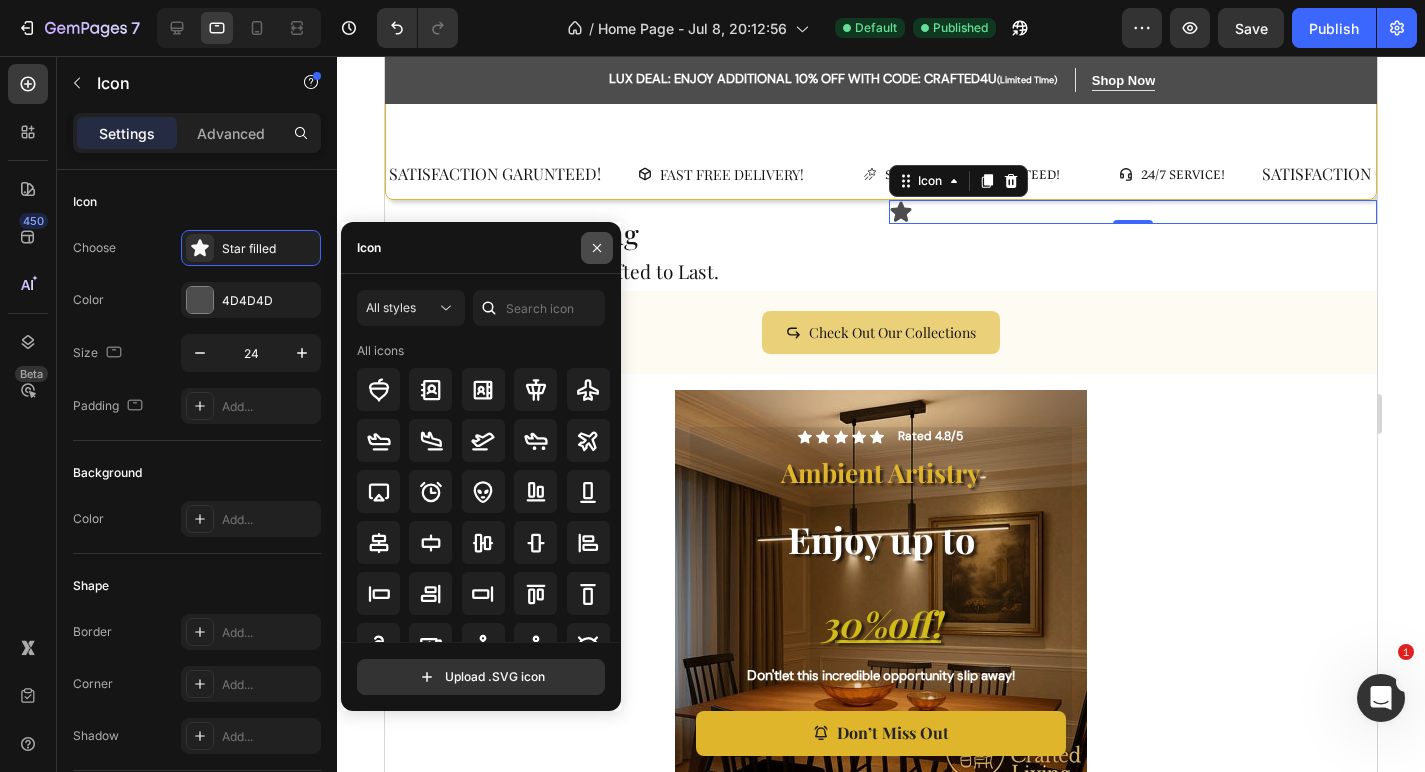 click 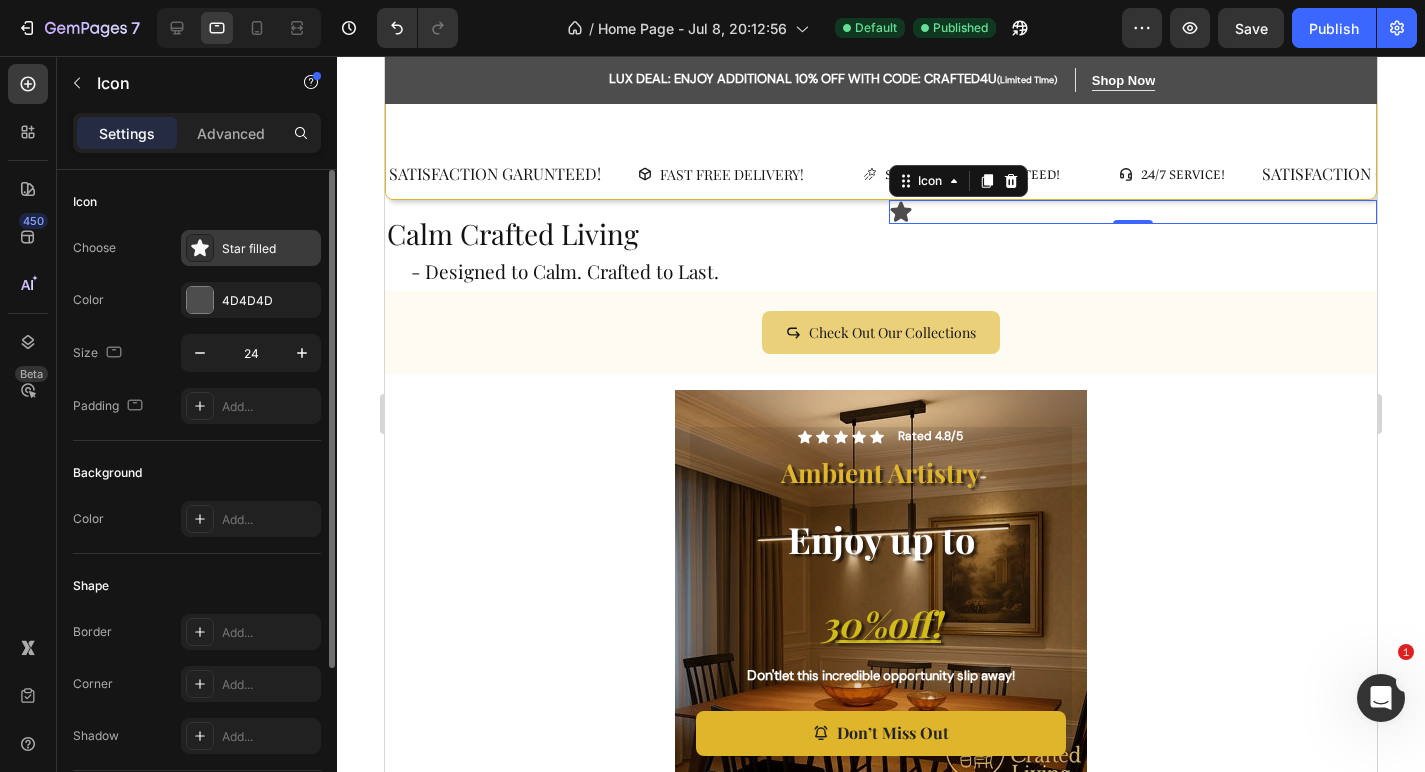 click on "Star filled" at bounding box center (269, 249) 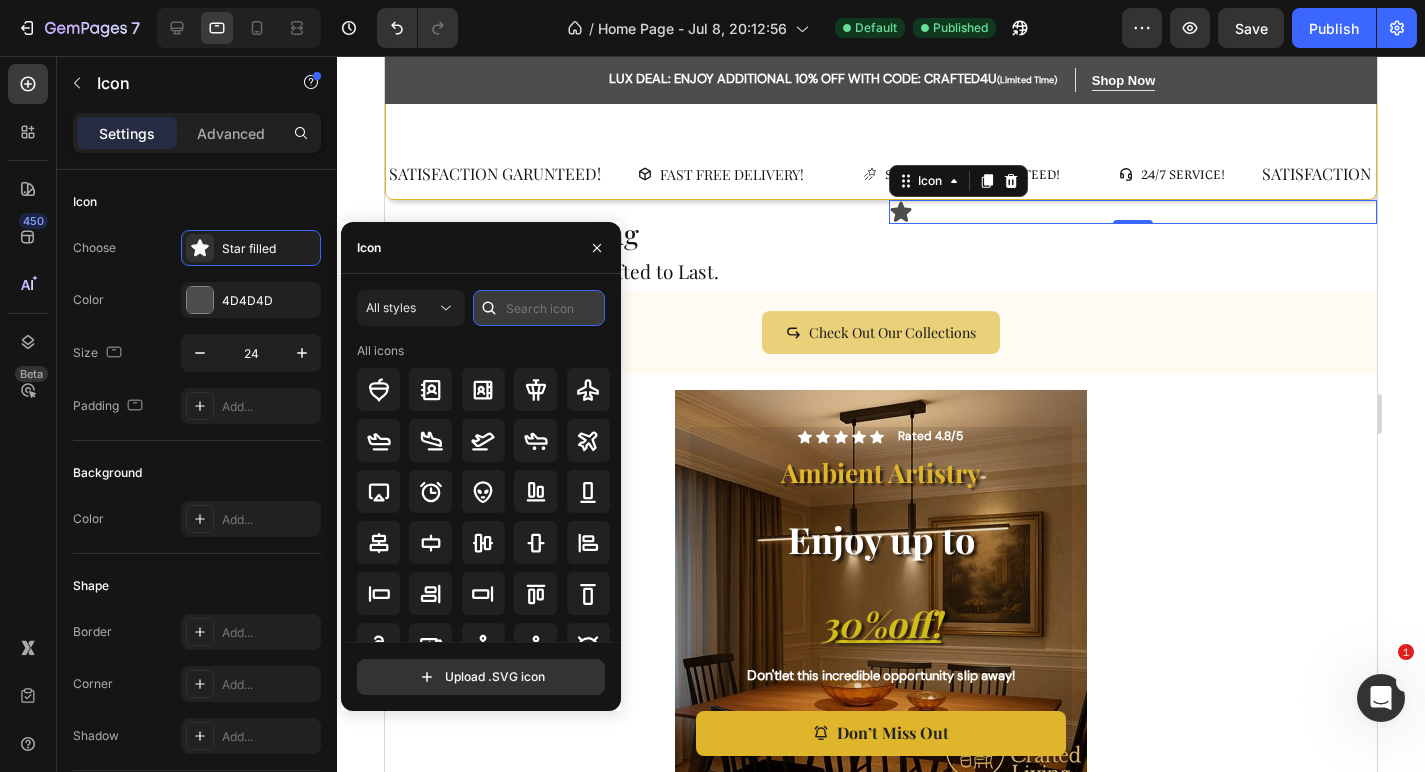 click at bounding box center [539, 308] 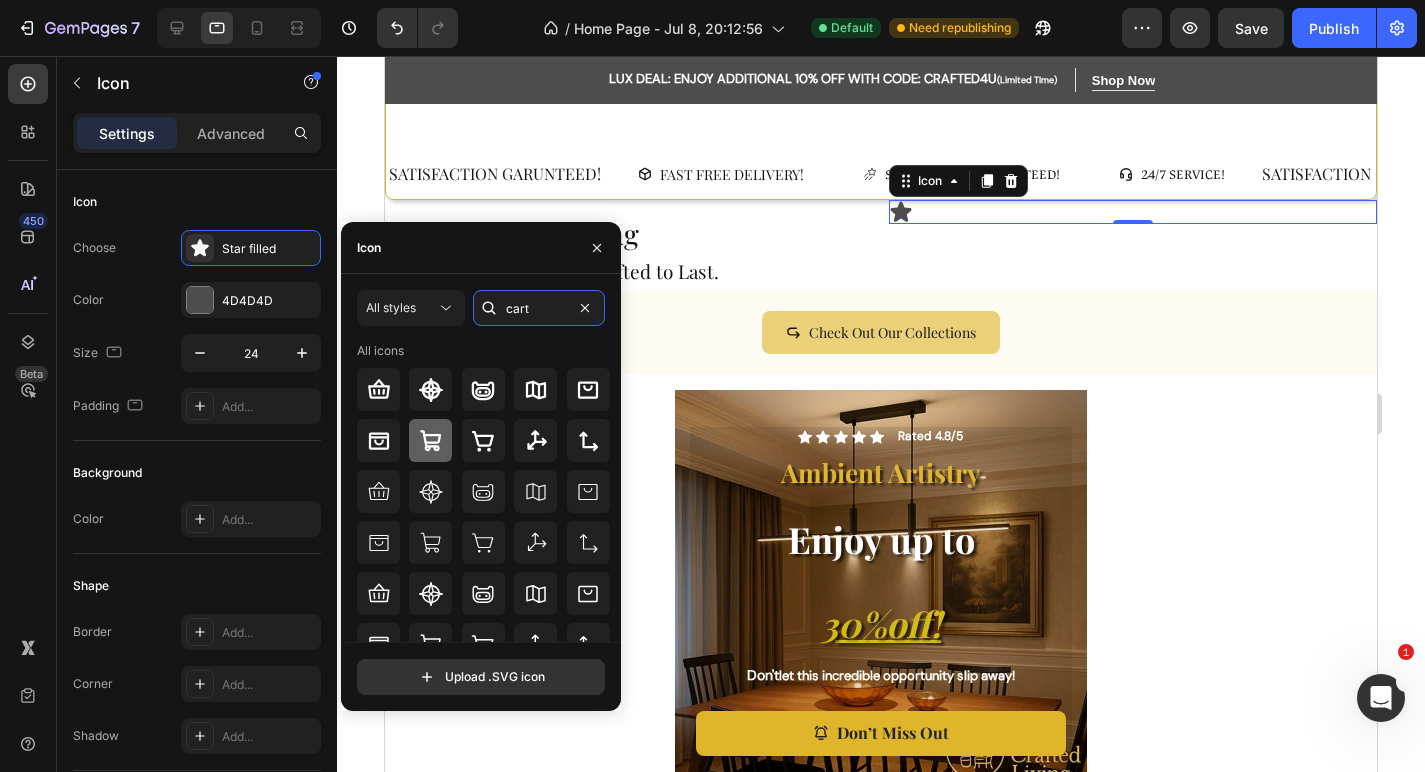 type on "cart" 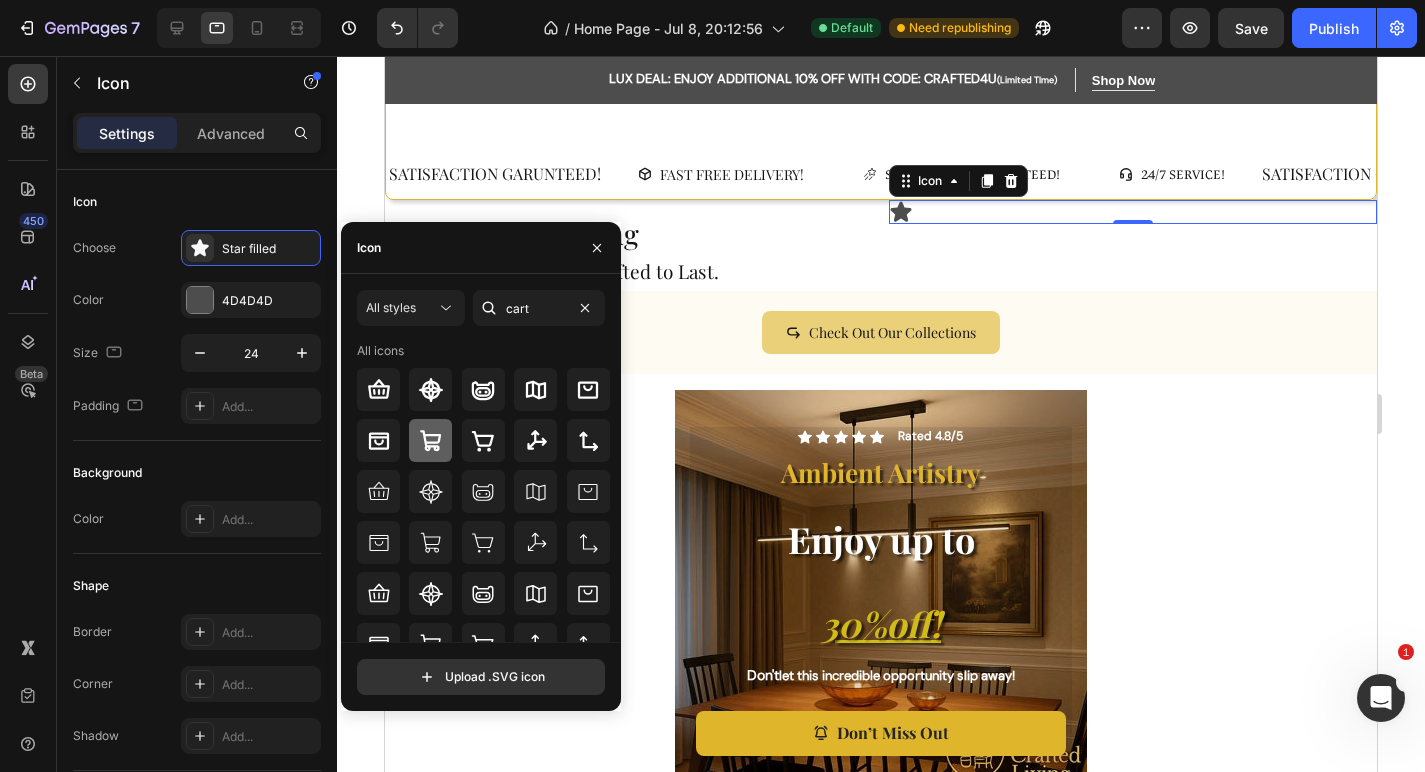 click 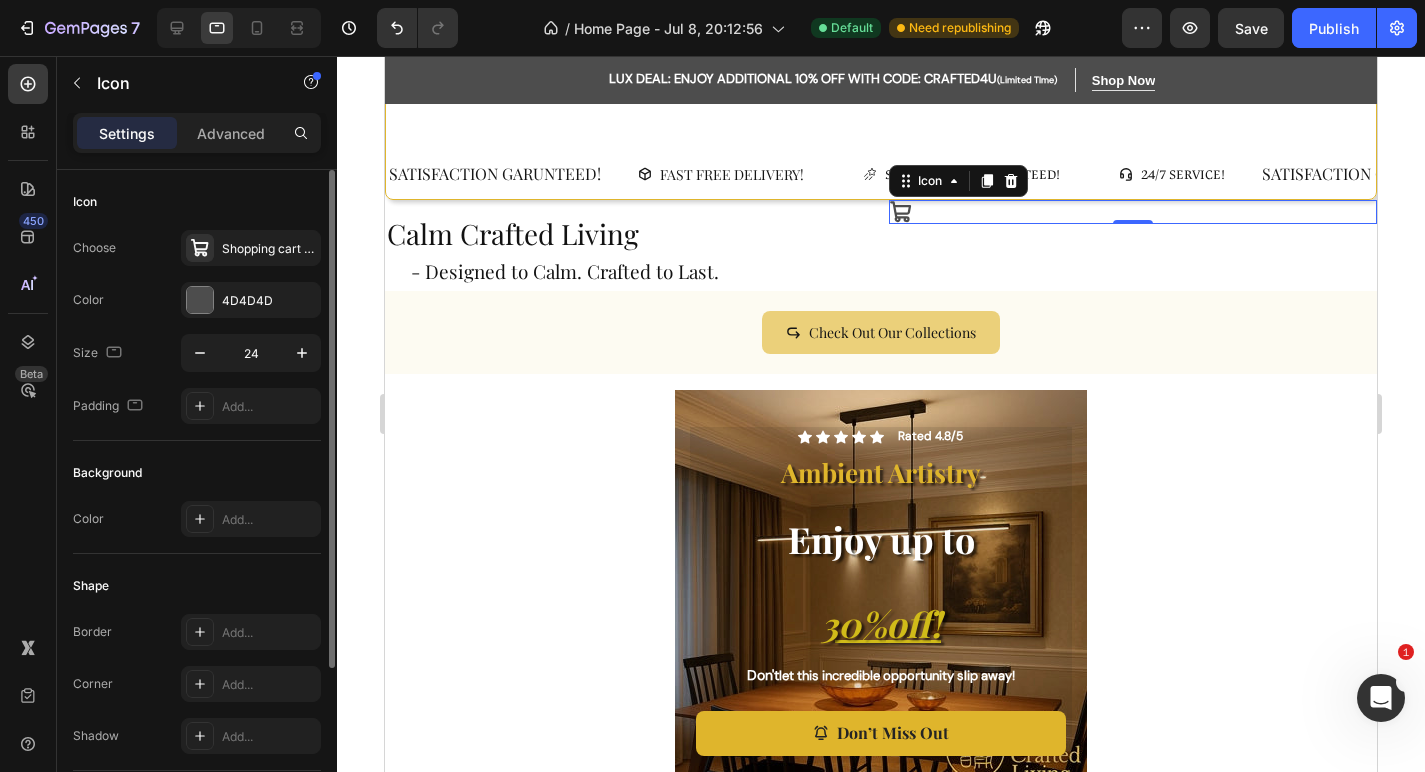 click on "Icon Choose
Shopping cart bold Color 4D4D4D Size 24 Padding Add..." 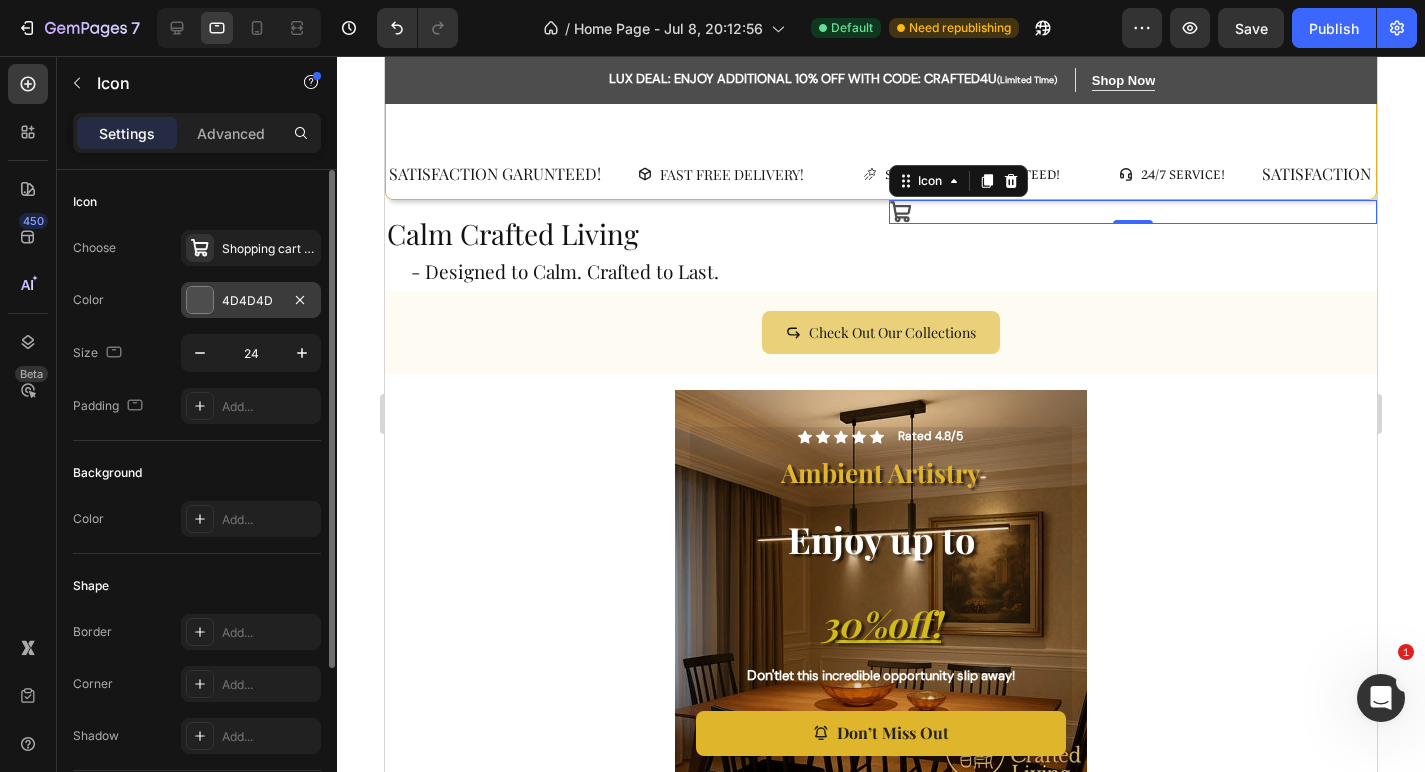click on "4D4D4D" at bounding box center [251, 301] 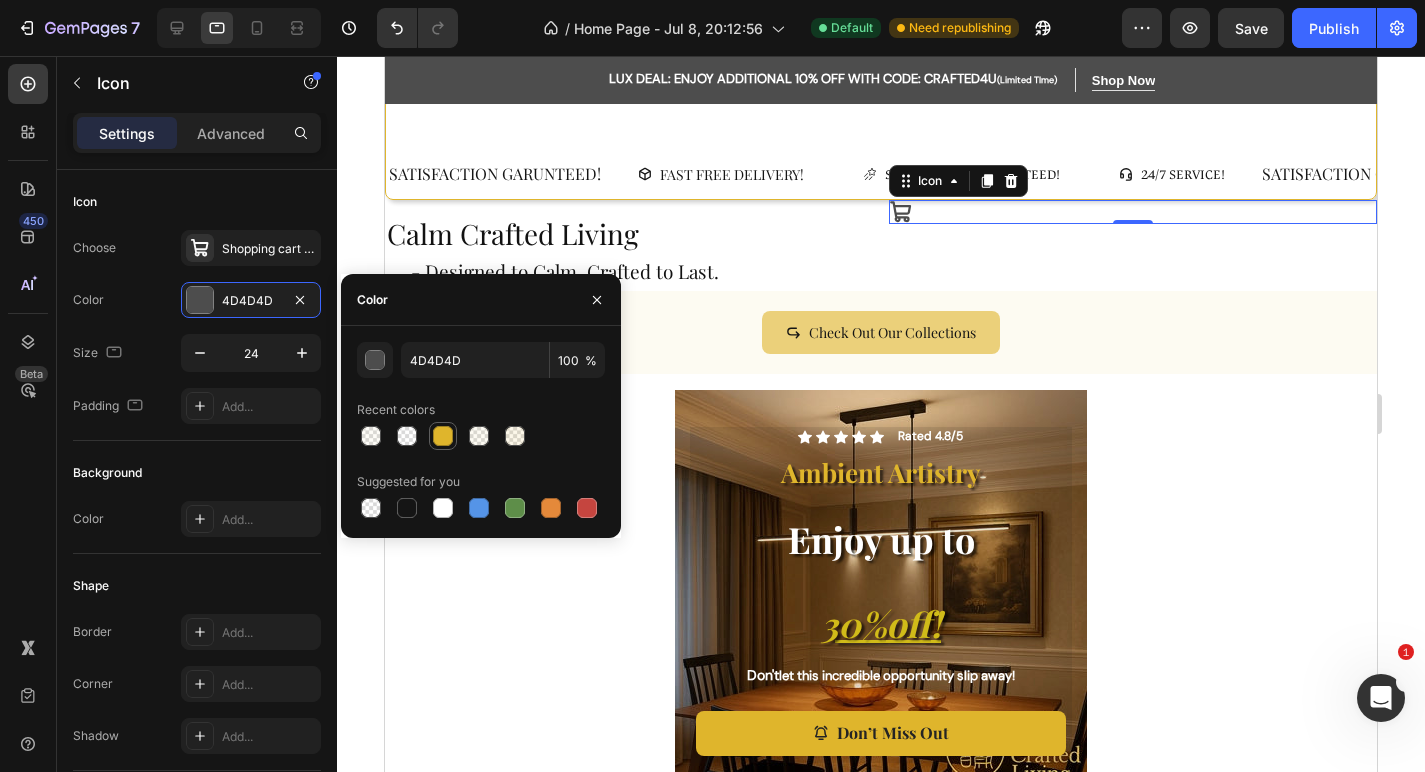 click at bounding box center [443, 436] 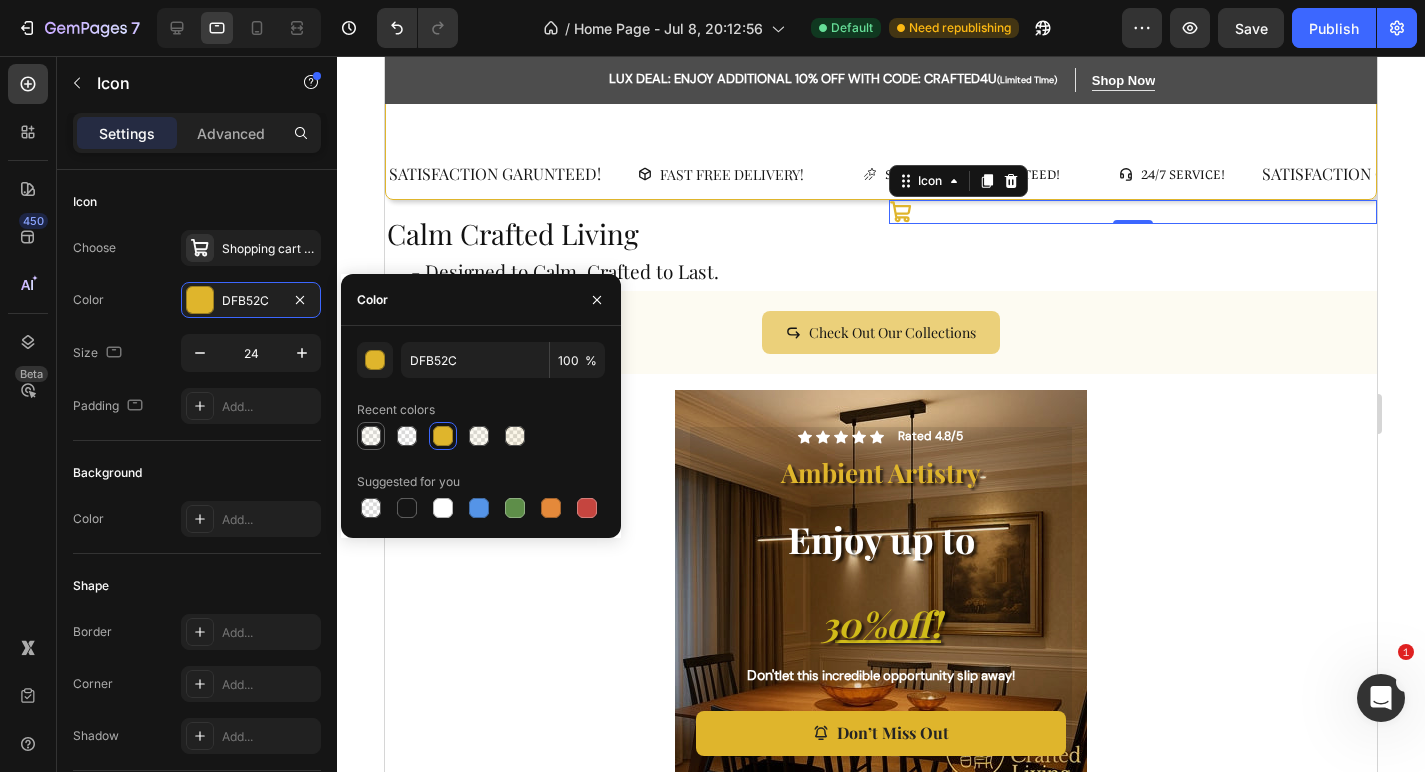 click at bounding box center (371, 436) 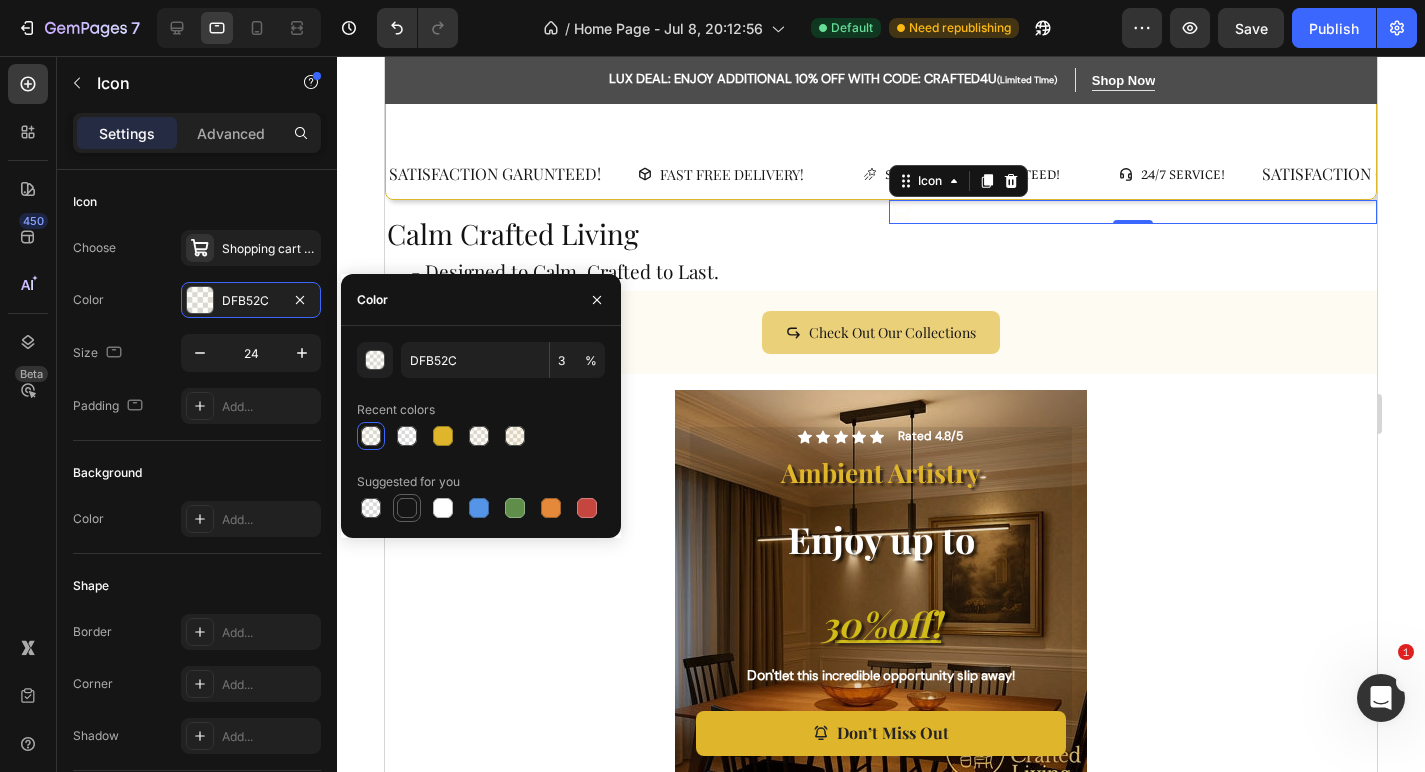 click at bounding box center (407, 508) 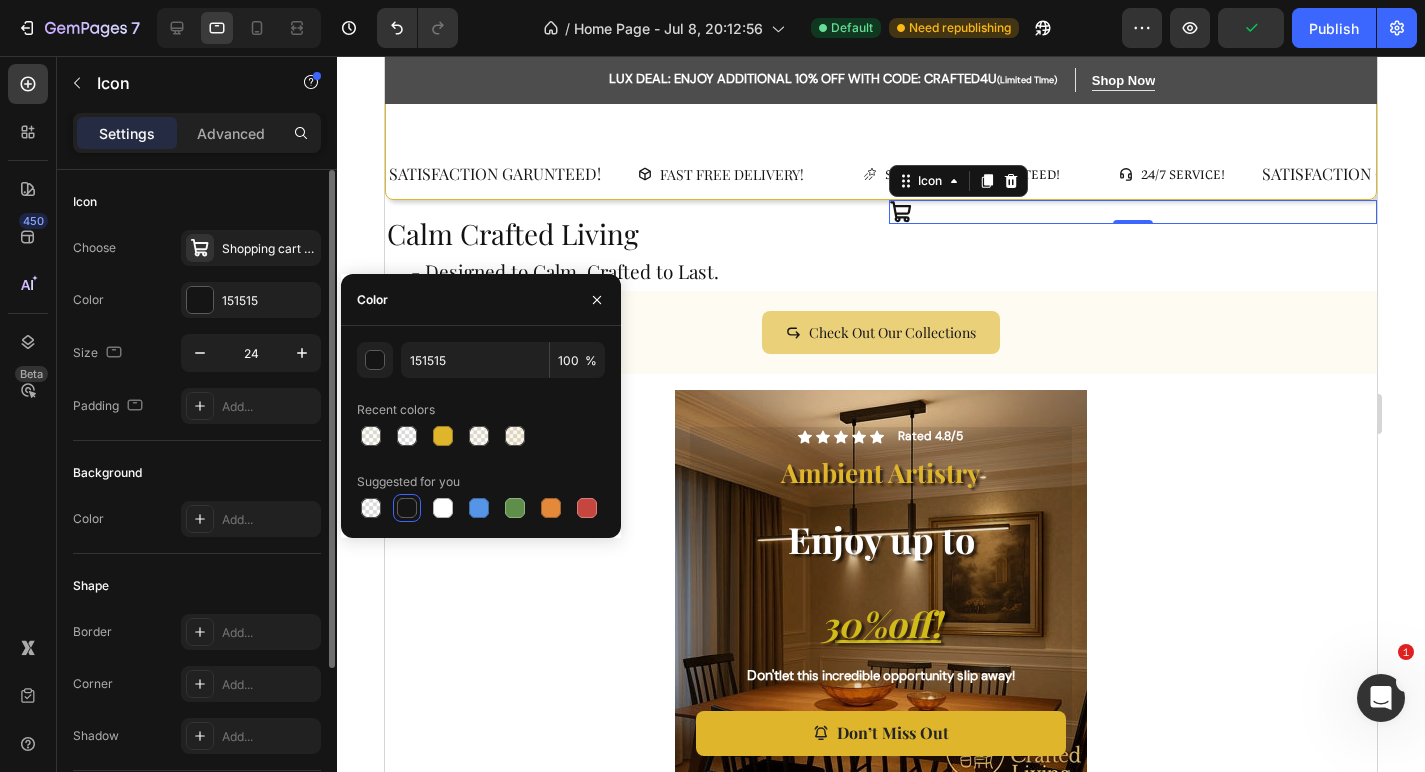 click on "Background" at bounding box center (197, 473) 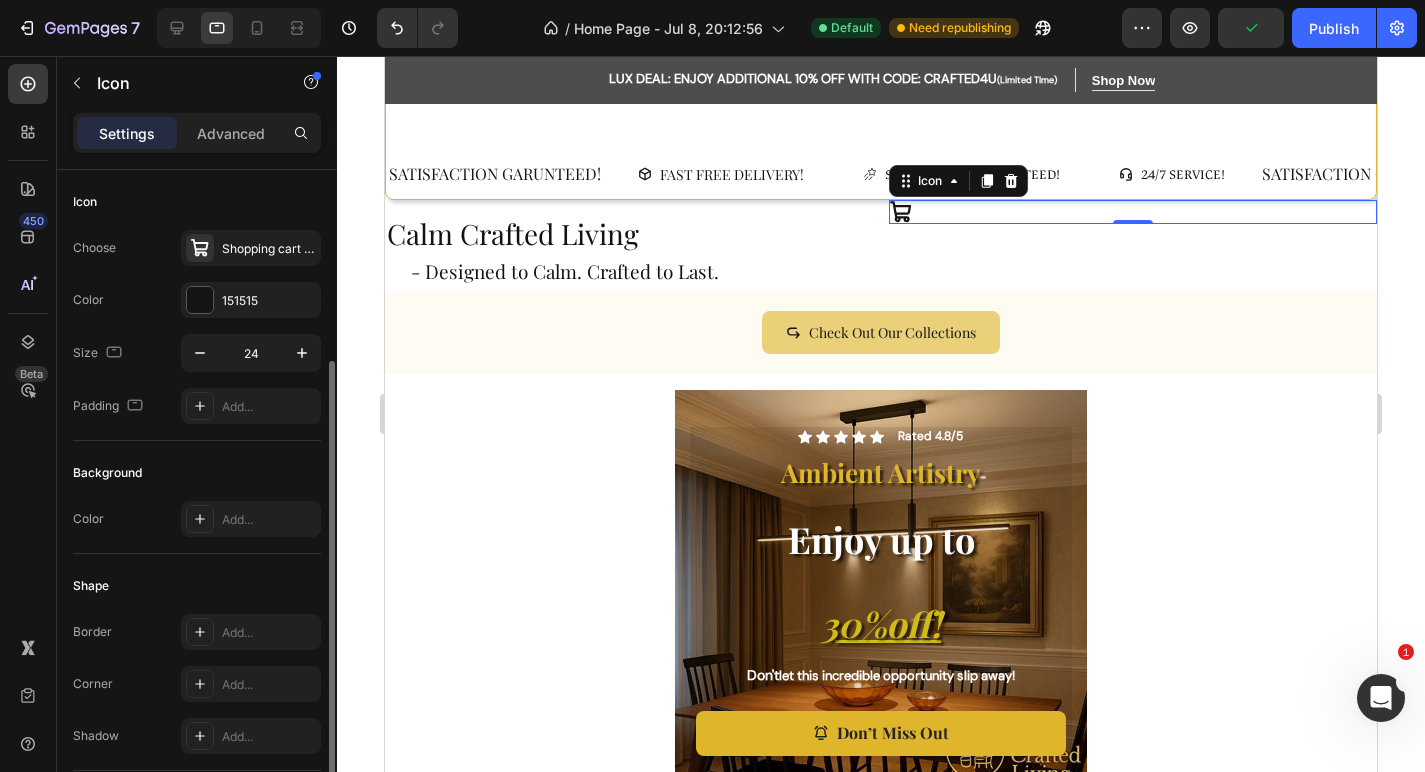 scroll, scrollTop: 212, scrollLeft: 0, axis: vertical 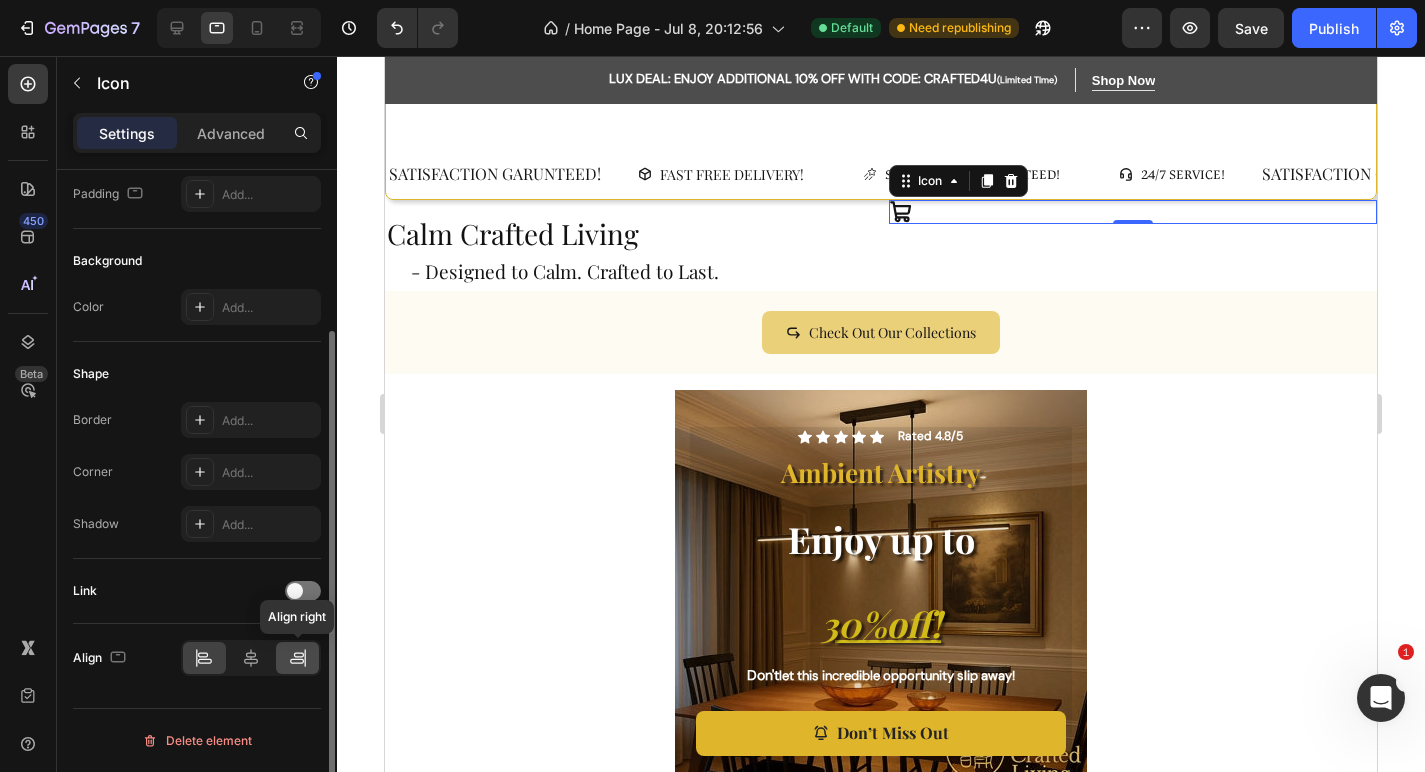 click 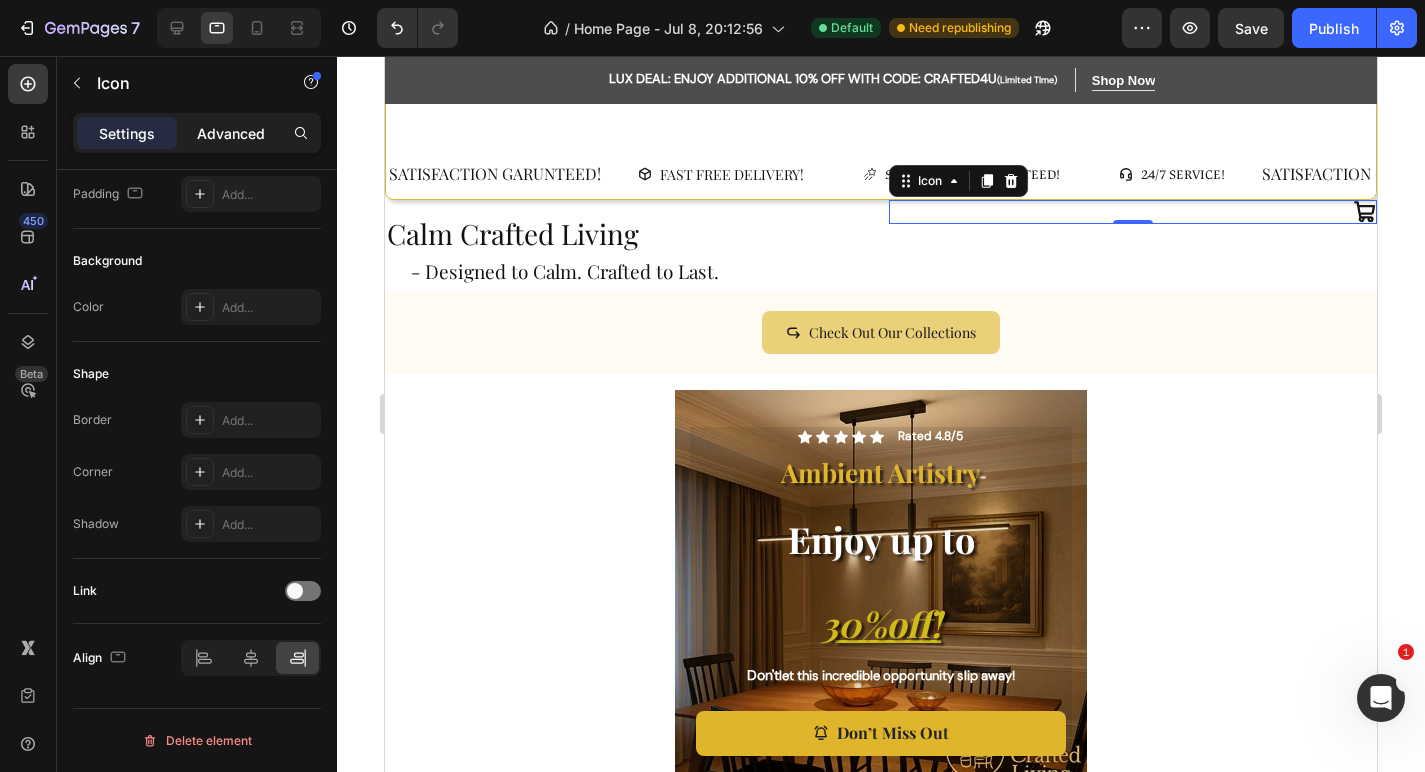 click on "Advanced" at bounding box center [231, 133] 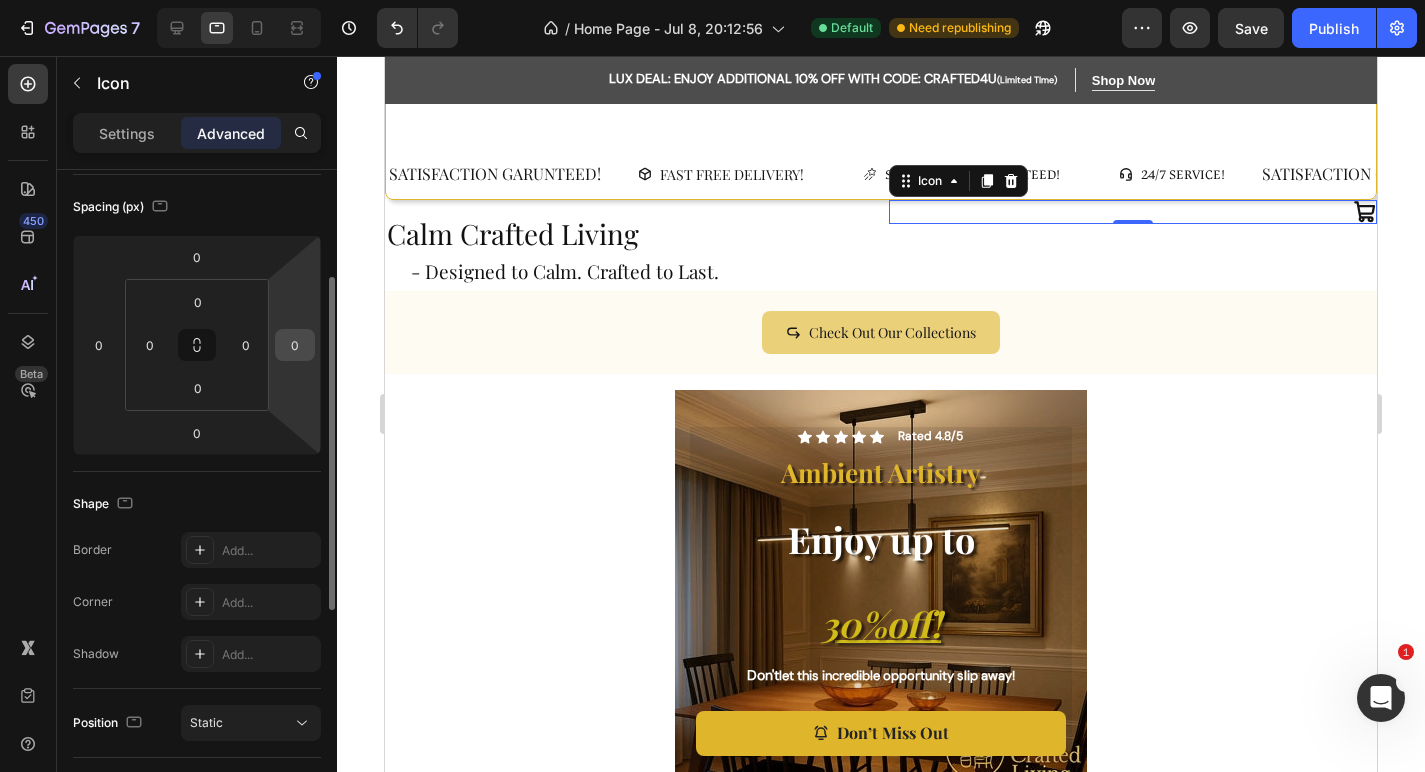 click on "0" at bounding box center [295, 345] 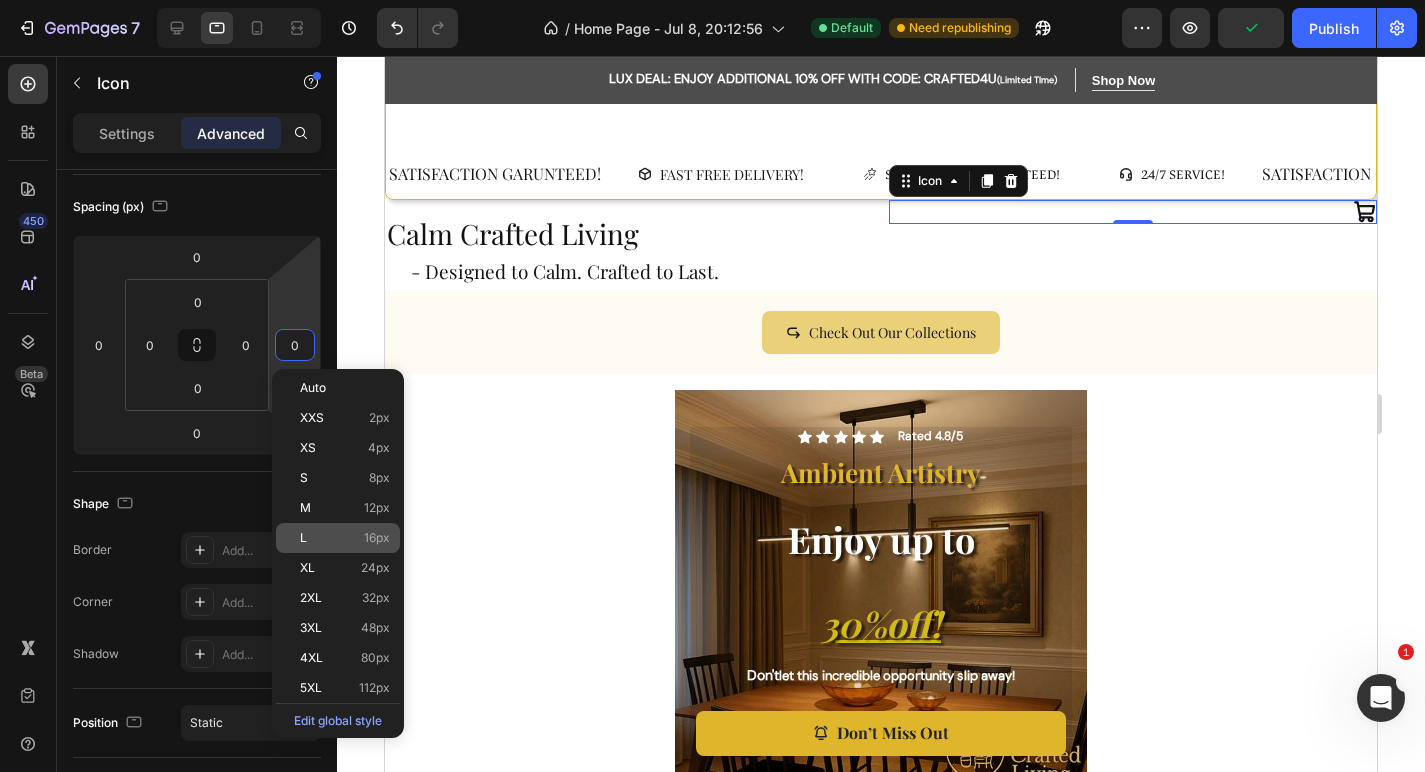 click on "L 16px" 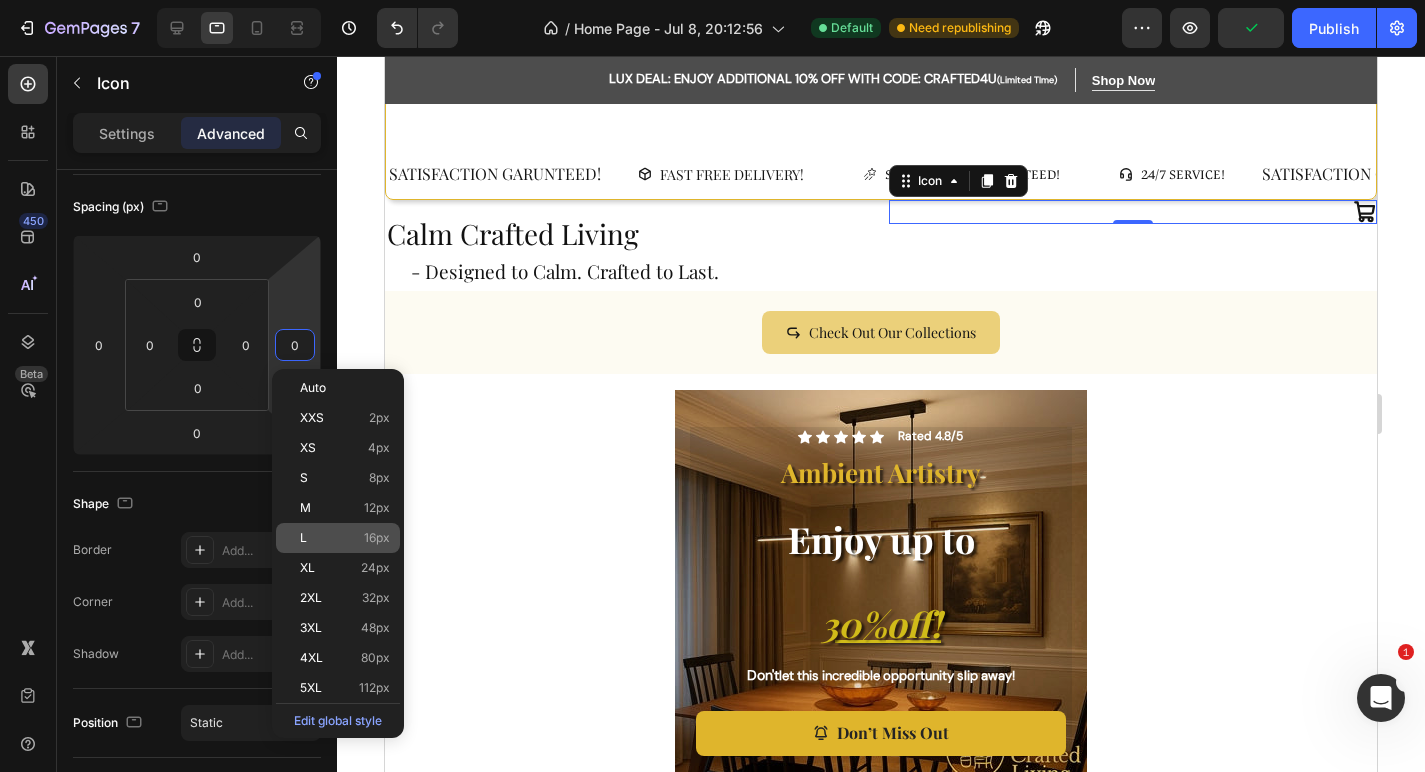 type on "16" 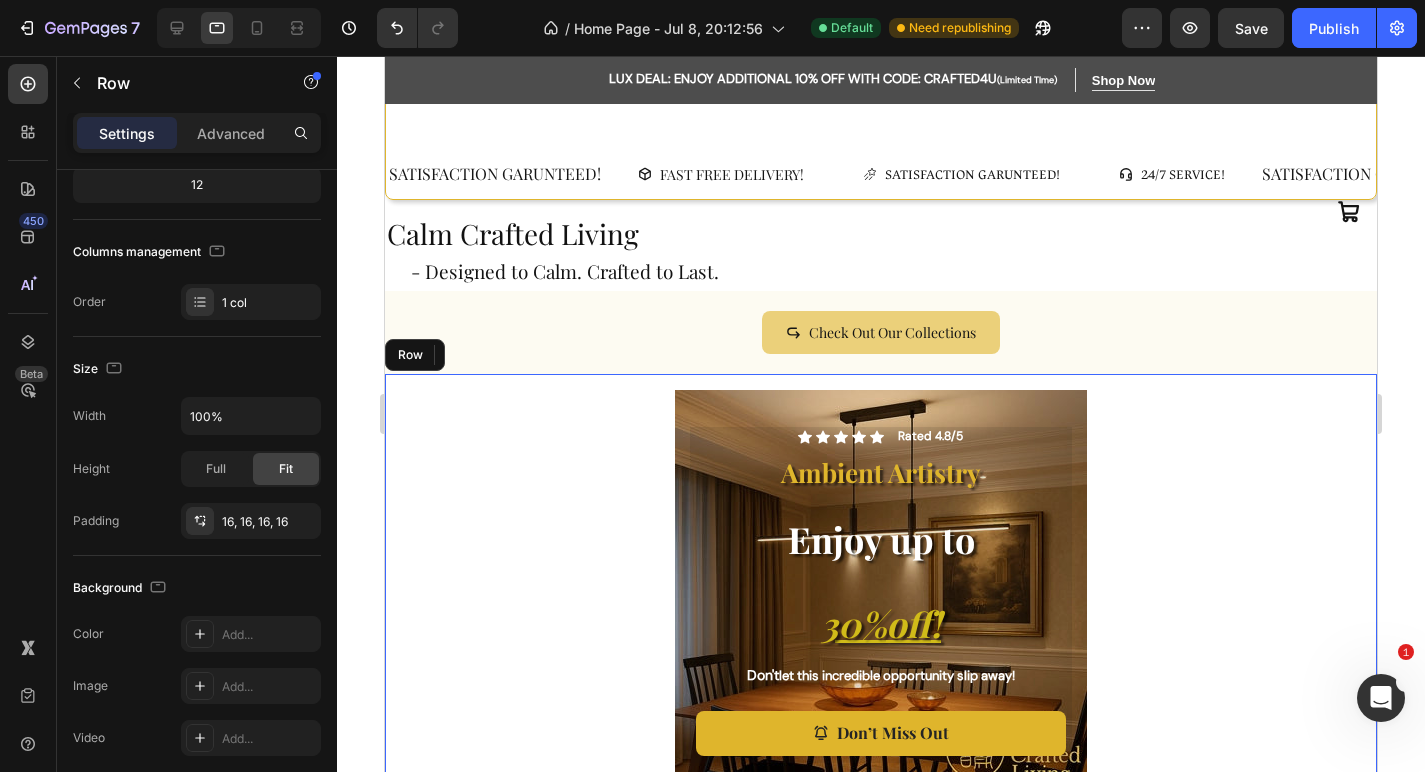 click on "Icon Icon Icon Icon Icon Icon List Rated 4.8/5  Text Block Row Ambient Artistry Text Block Enjoy up to 30%  off ! Heading Don't  let this incredible opportunity slip away!  Text Block
Don’t Miss Out Button Row Hero Banner" at bounding box center [881, 594] 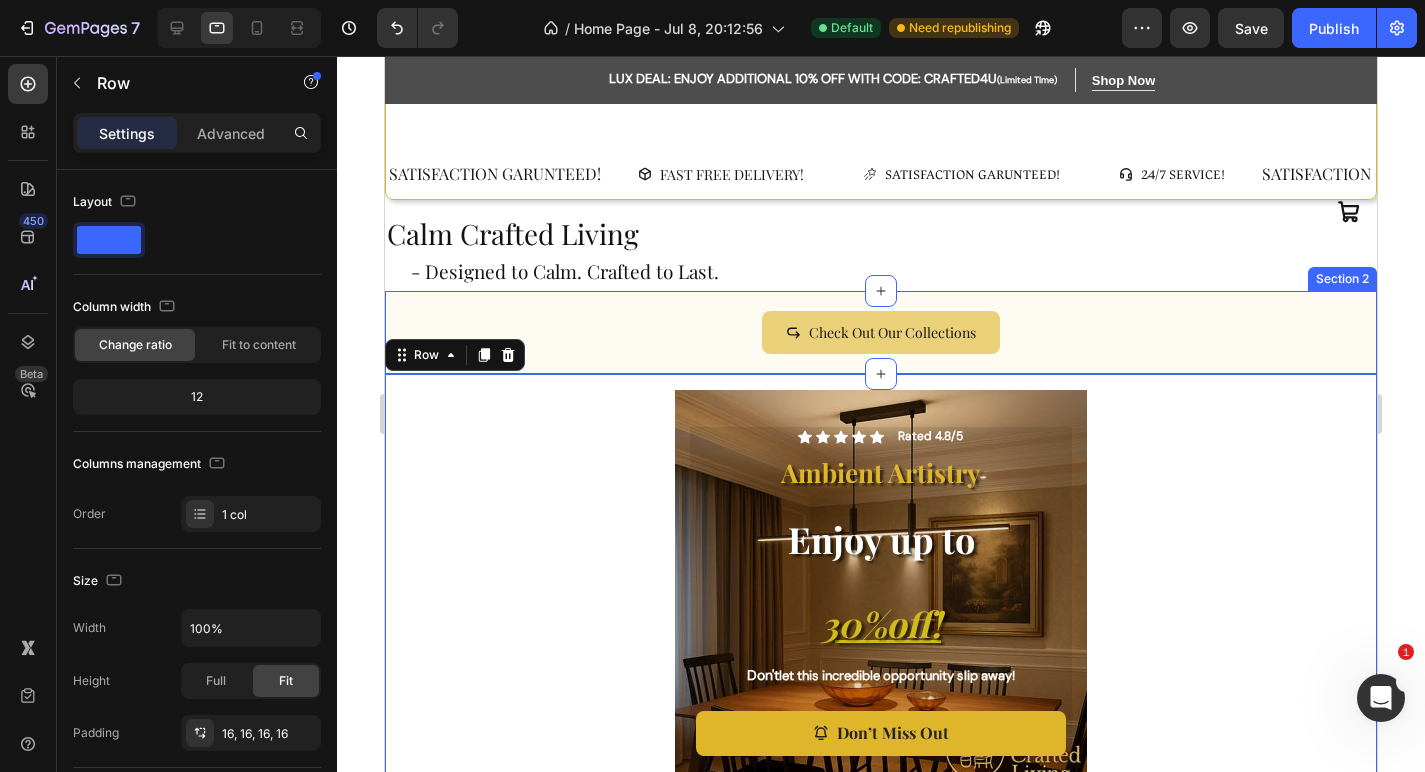 click on "Check Out Our Collections Button Section 2" at bounding box center (881, 332) 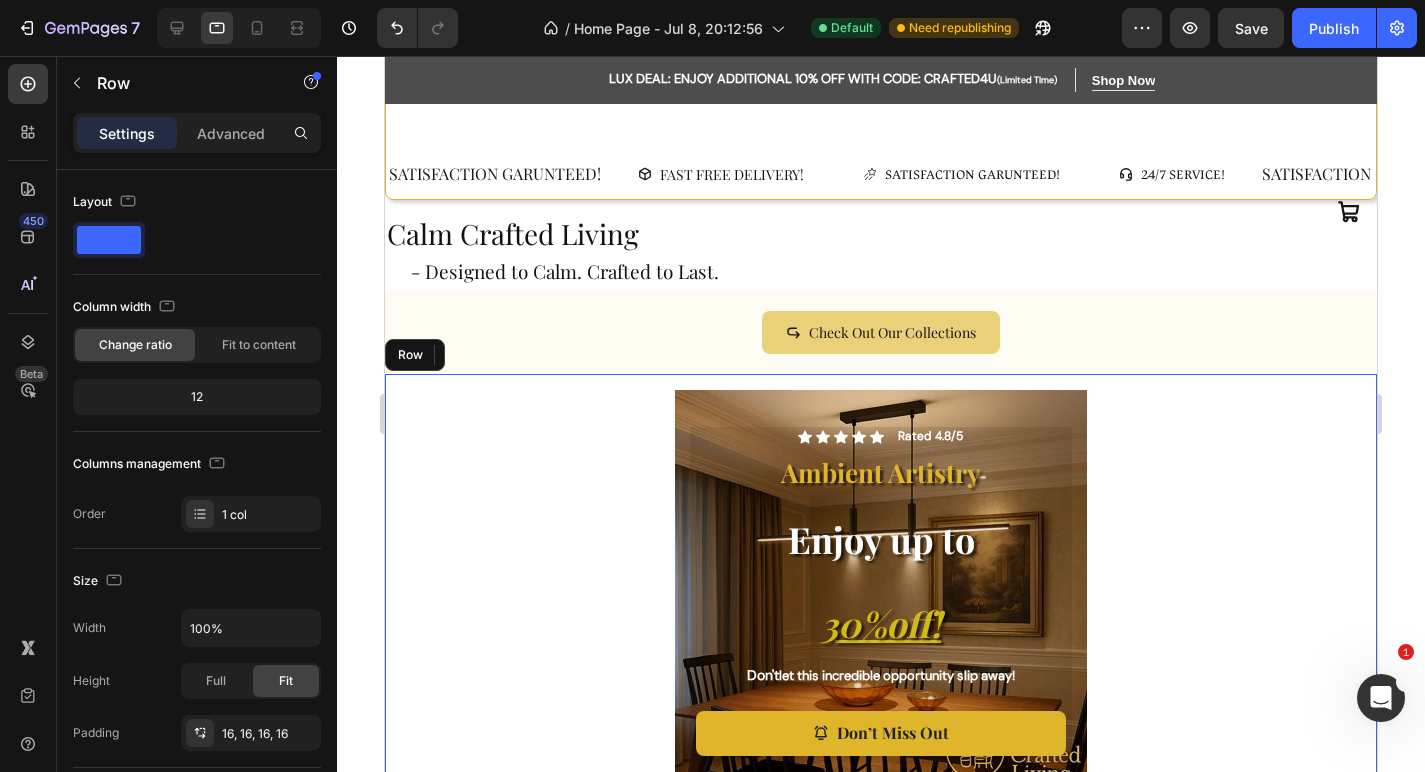 click on "Icon Icon Icon Icon Icon Icon List Rated 4.8/5  Text Block Row Ambient Artistry Text Block Enjoy up to 30%  off ! Heading Don't  let this incredible opportunity slip away!  Text Block
Don’t Miss Out Button Row Hero Banner" at bounding box center (881, 594) 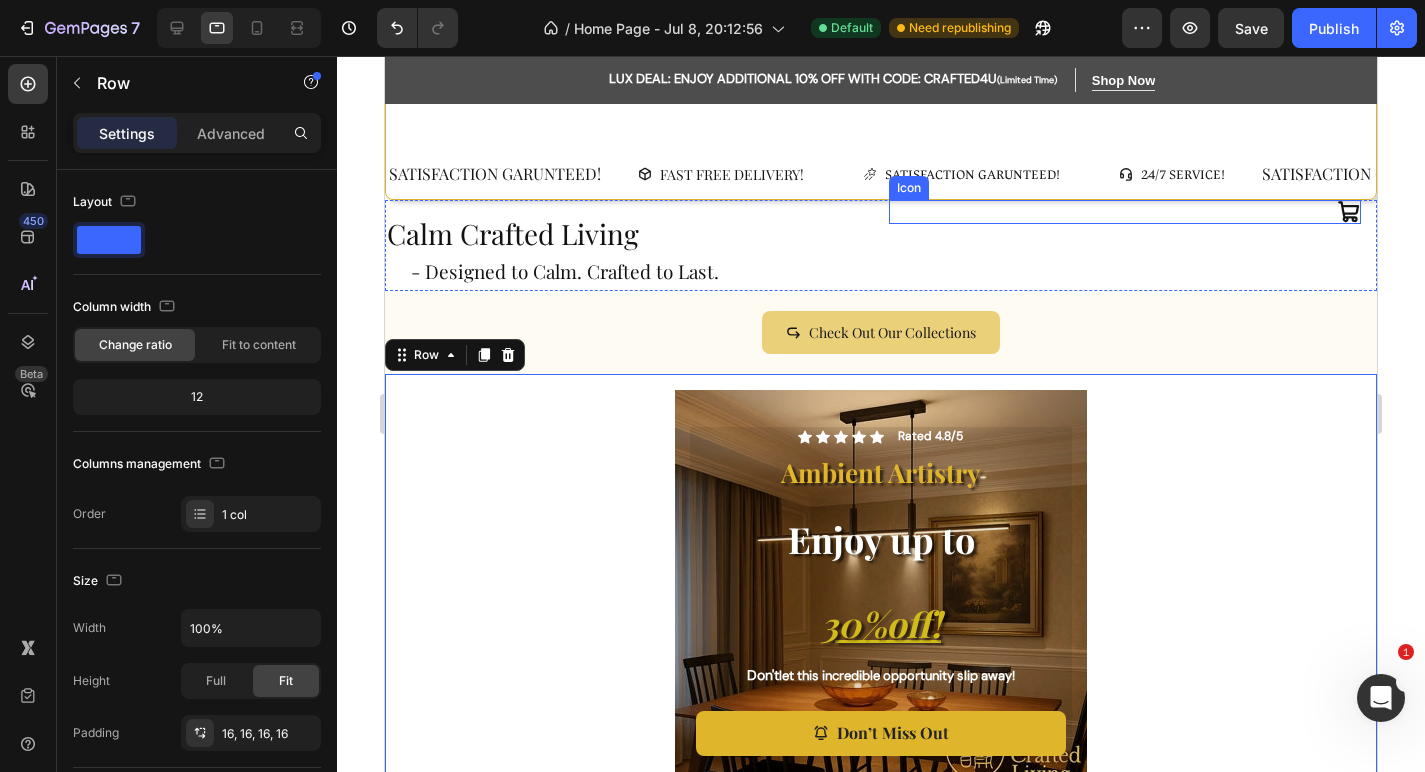 click 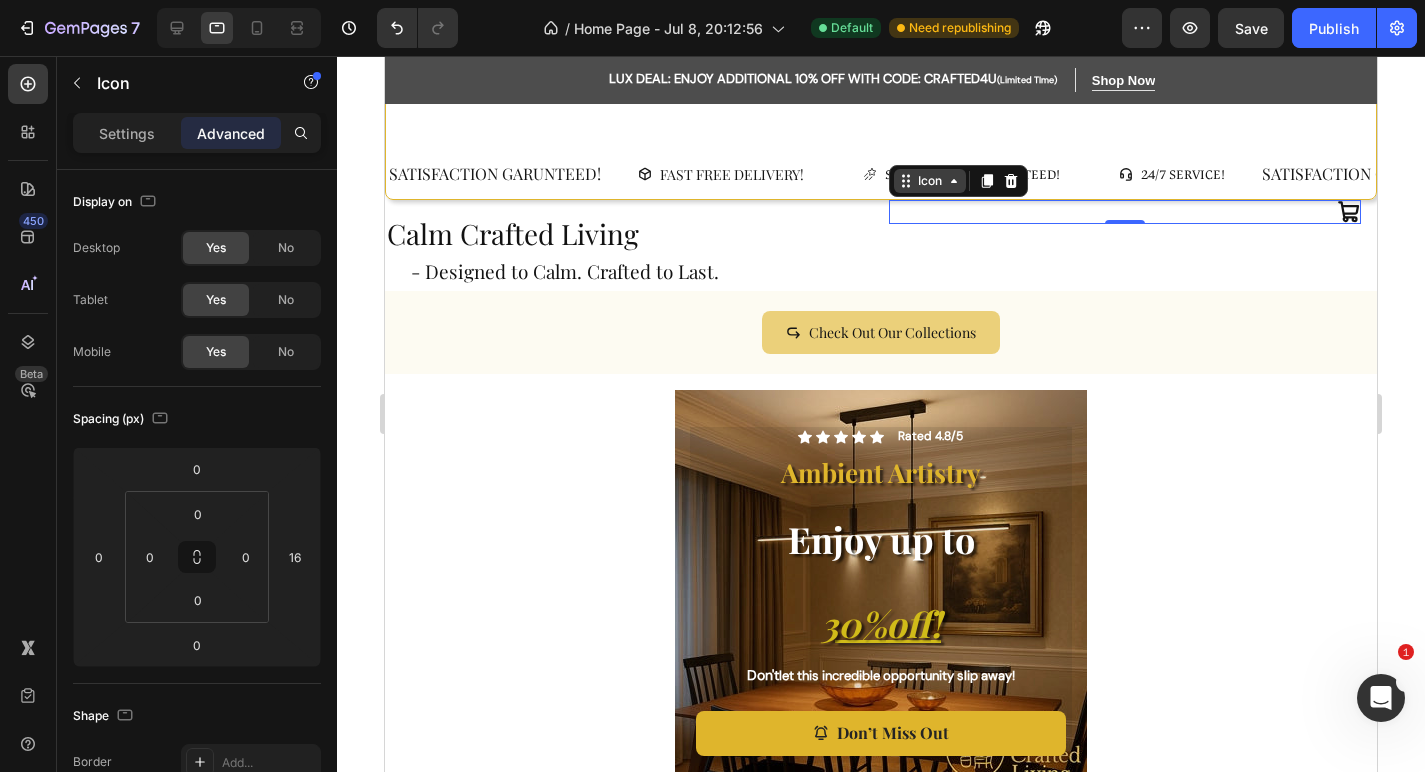 click on "Icon" at bounding box center [930, 181] 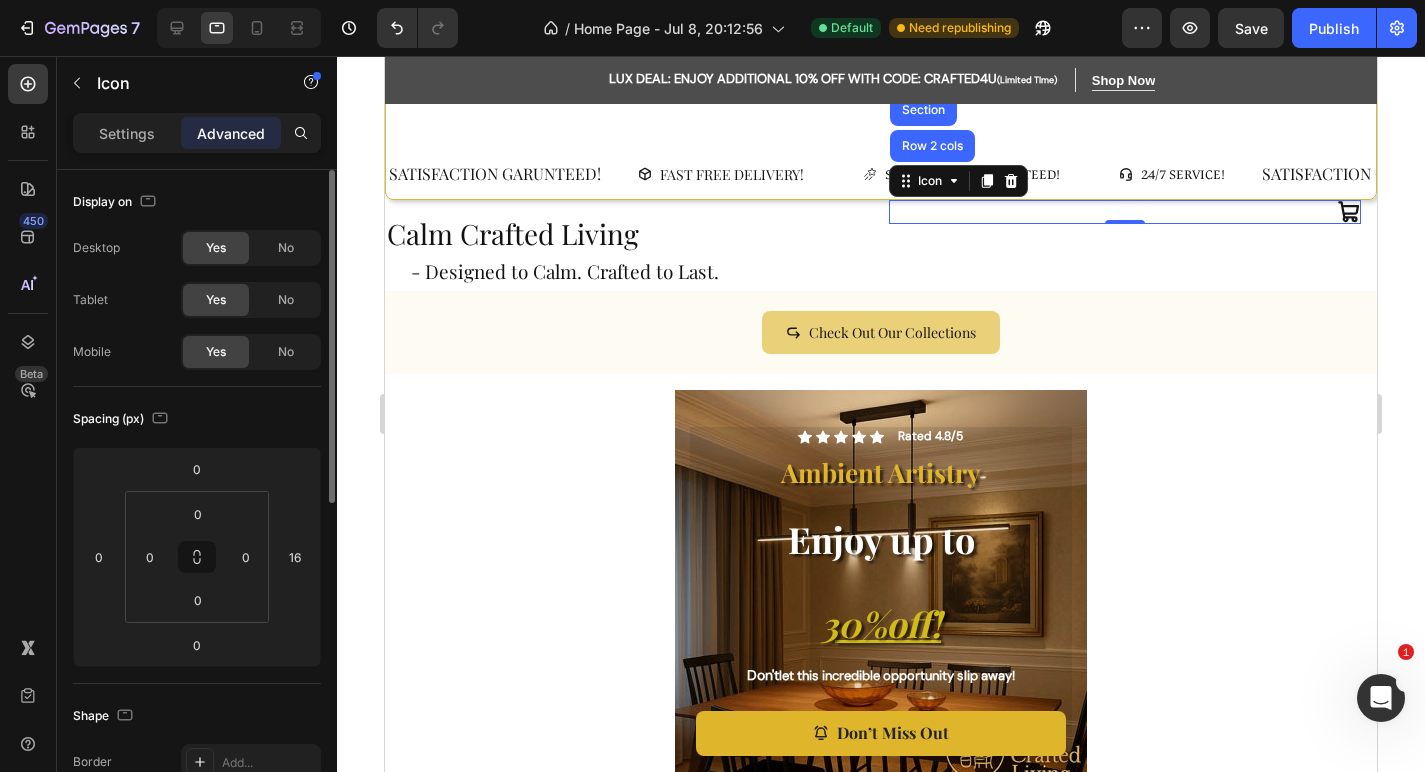click on "Display on Desktop Yes No Tablet Yes No Mobile Yes No" 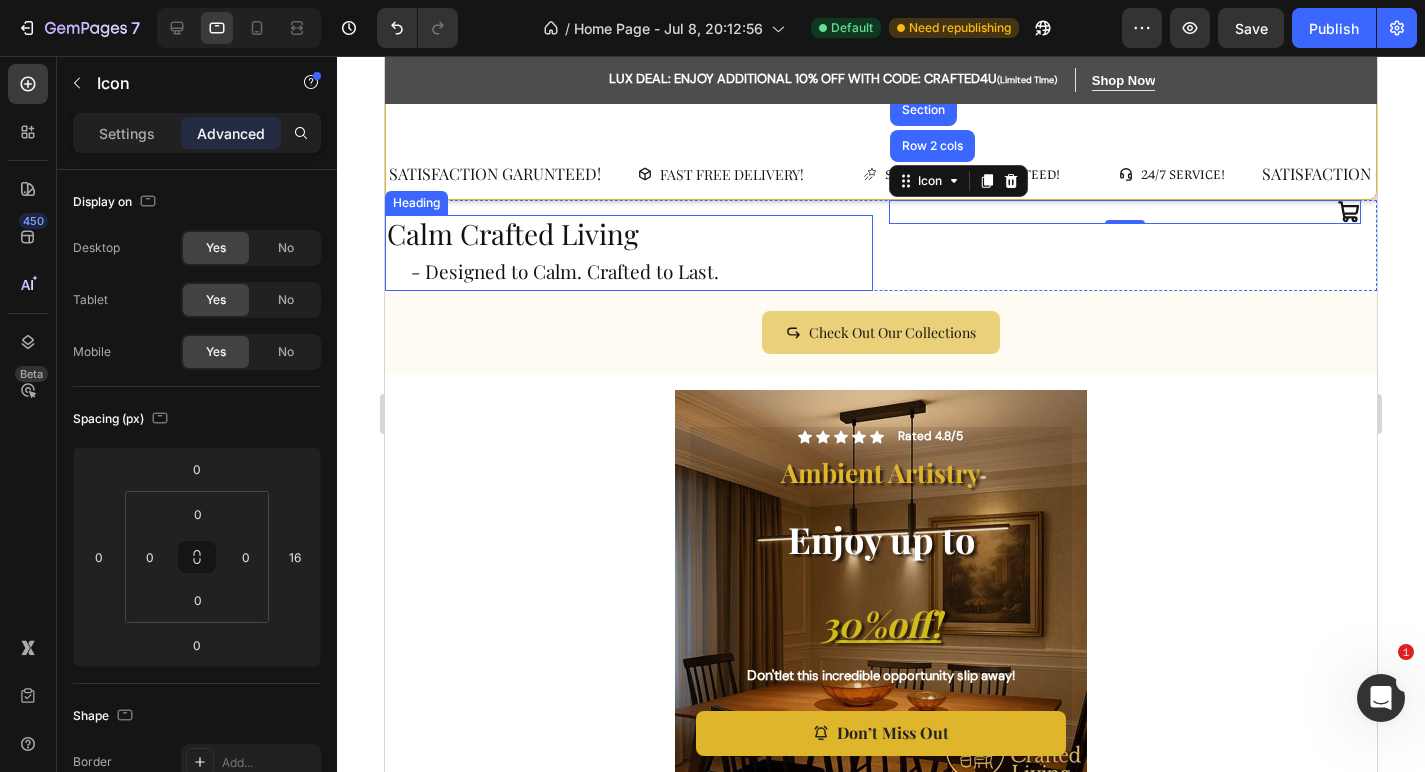 scroll, scrollTop: 0, scrollLeft: 0, axis: both 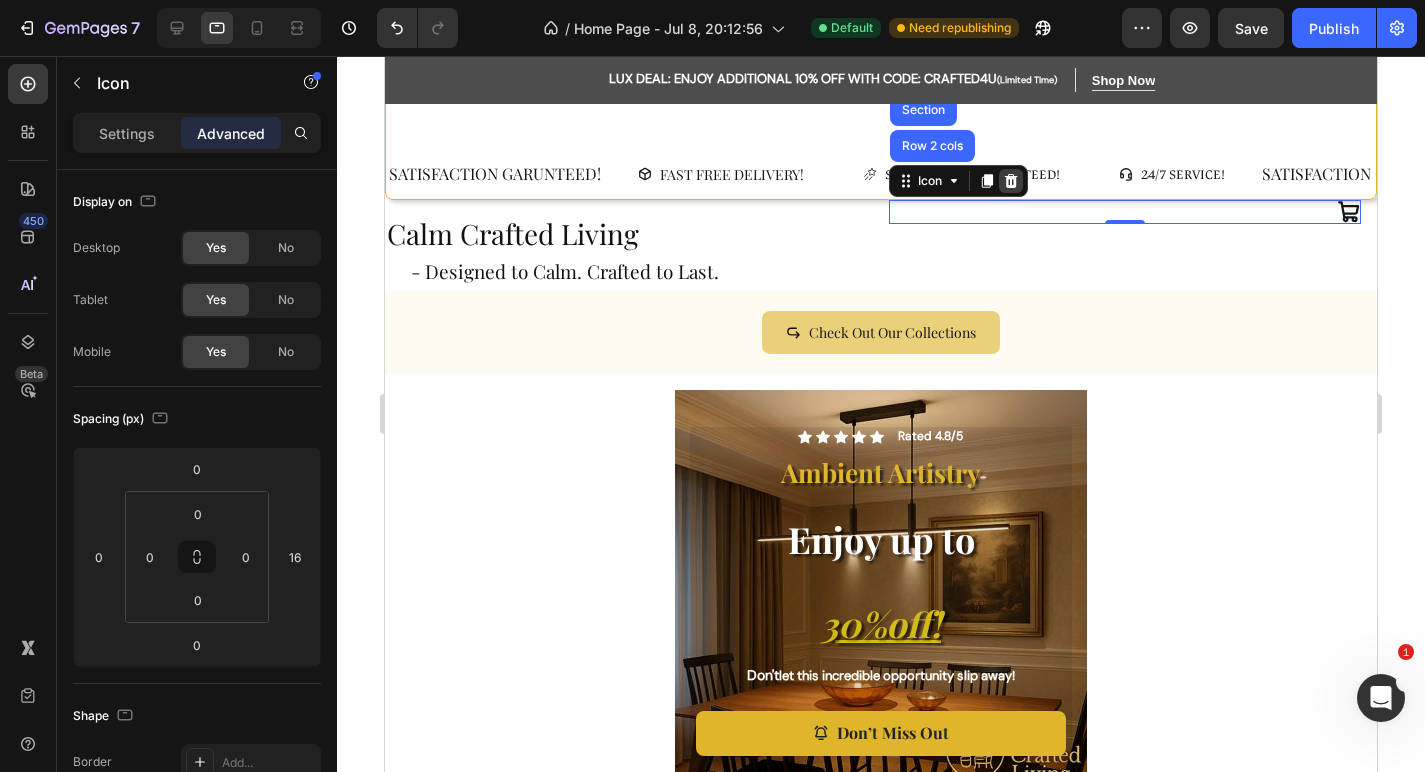 click 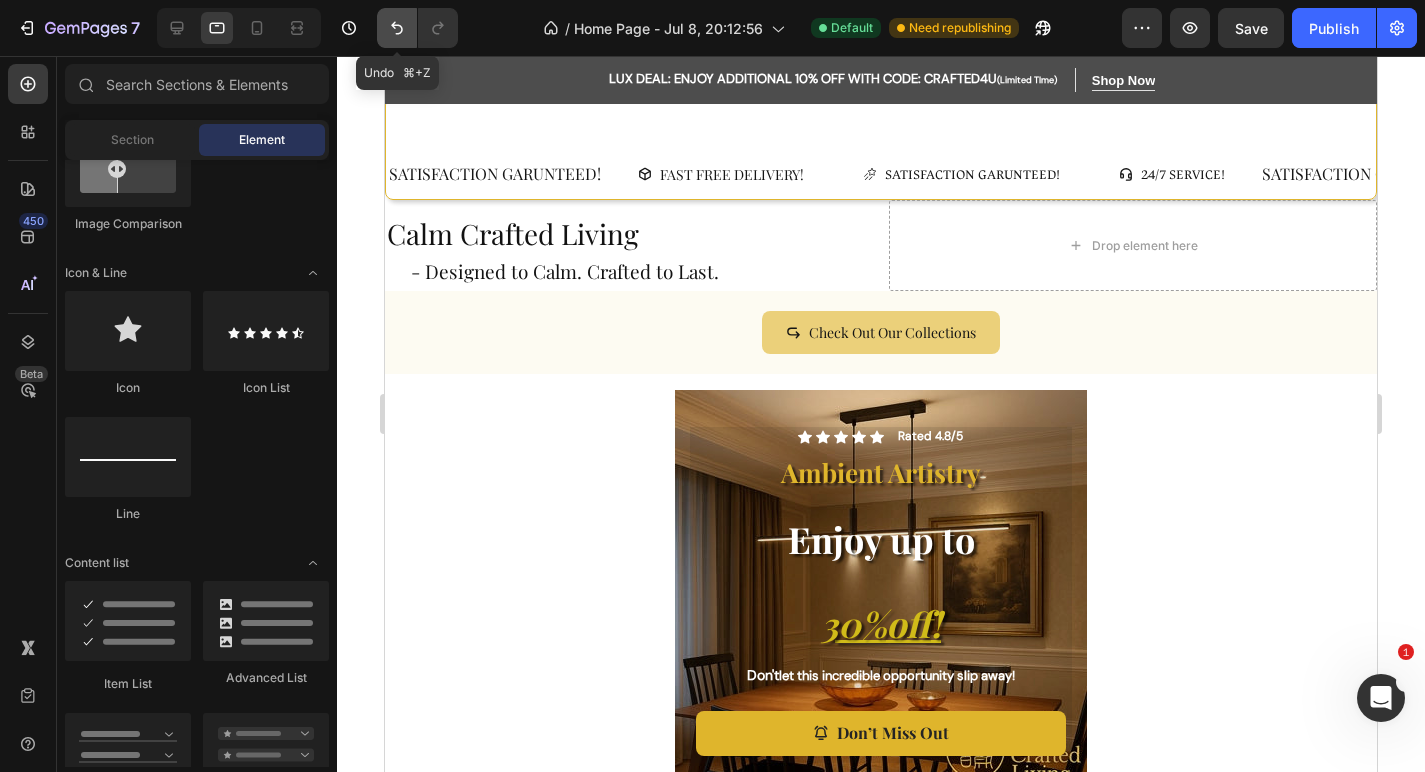 click 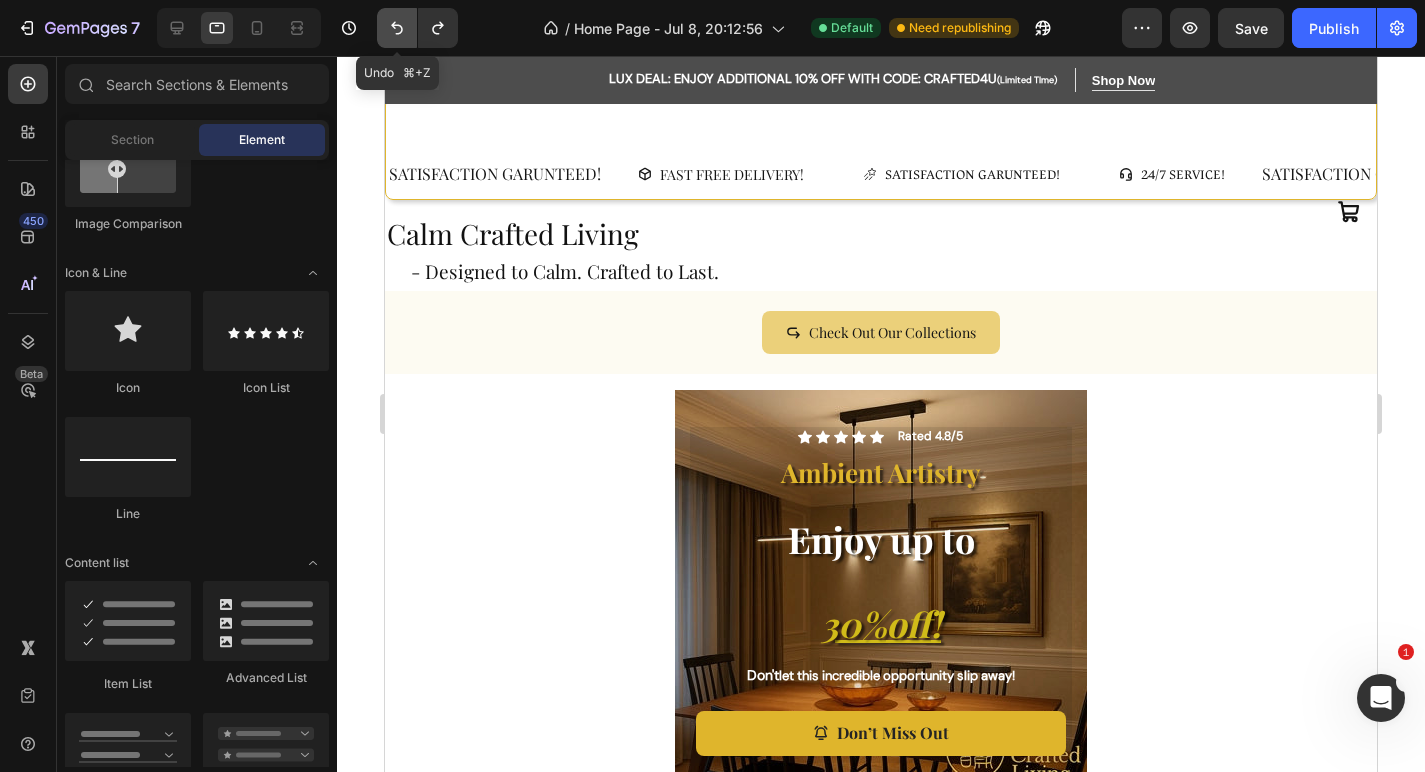 click 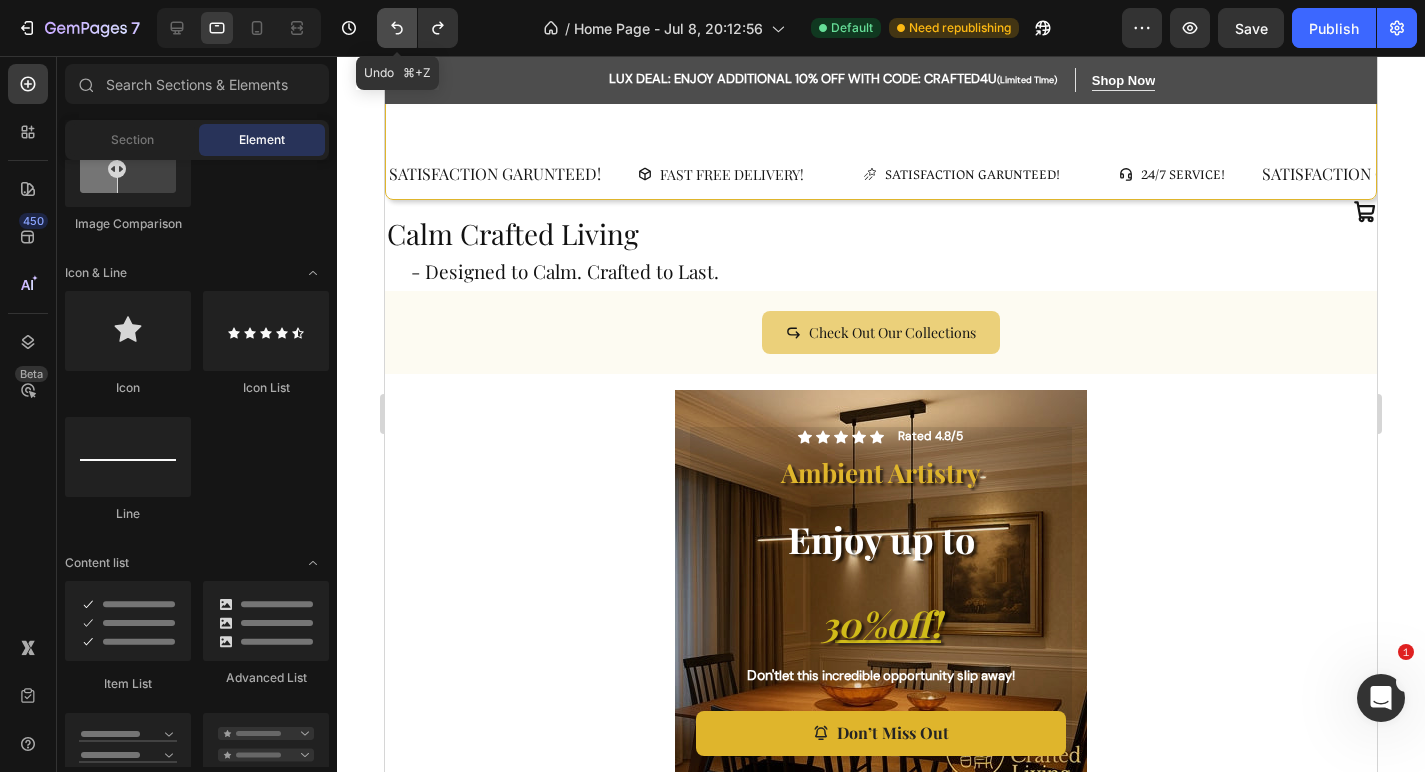 click 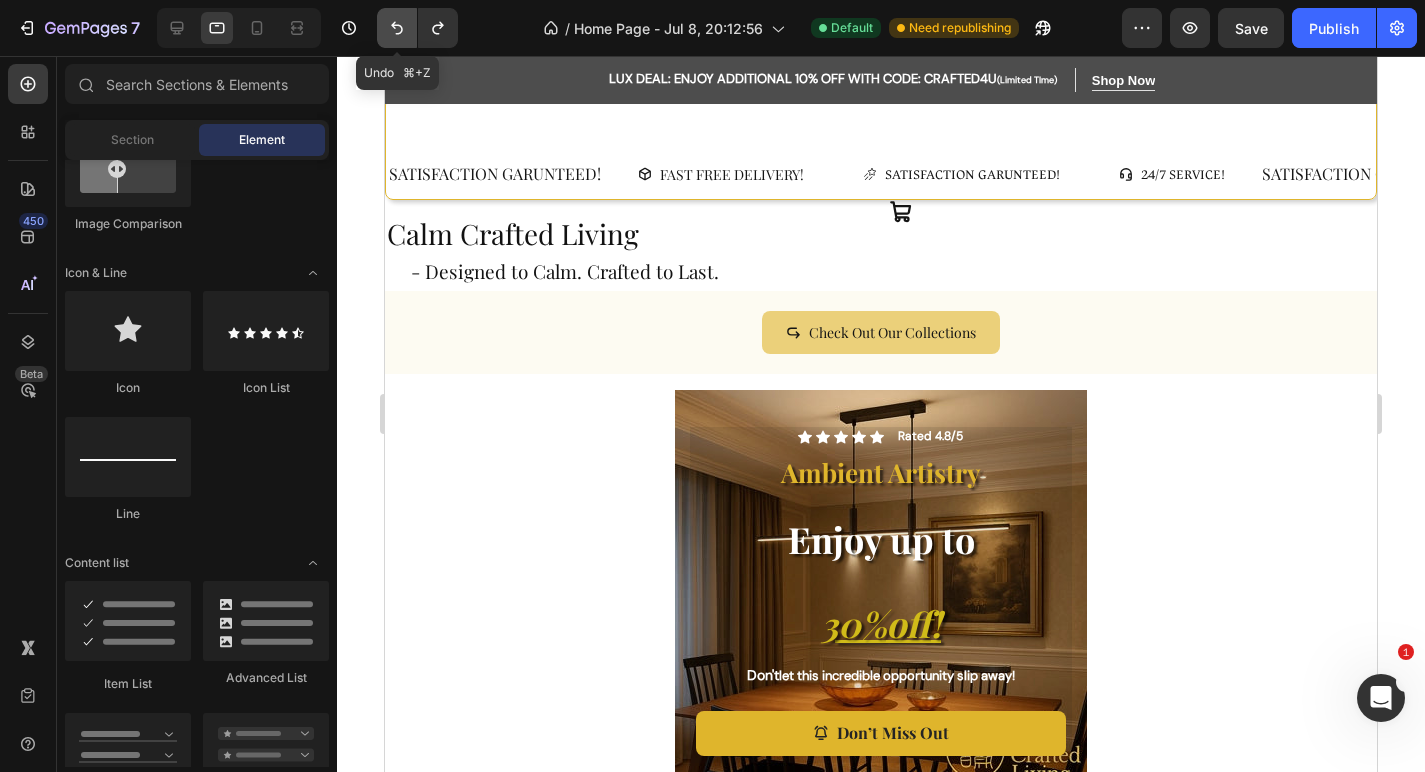 click 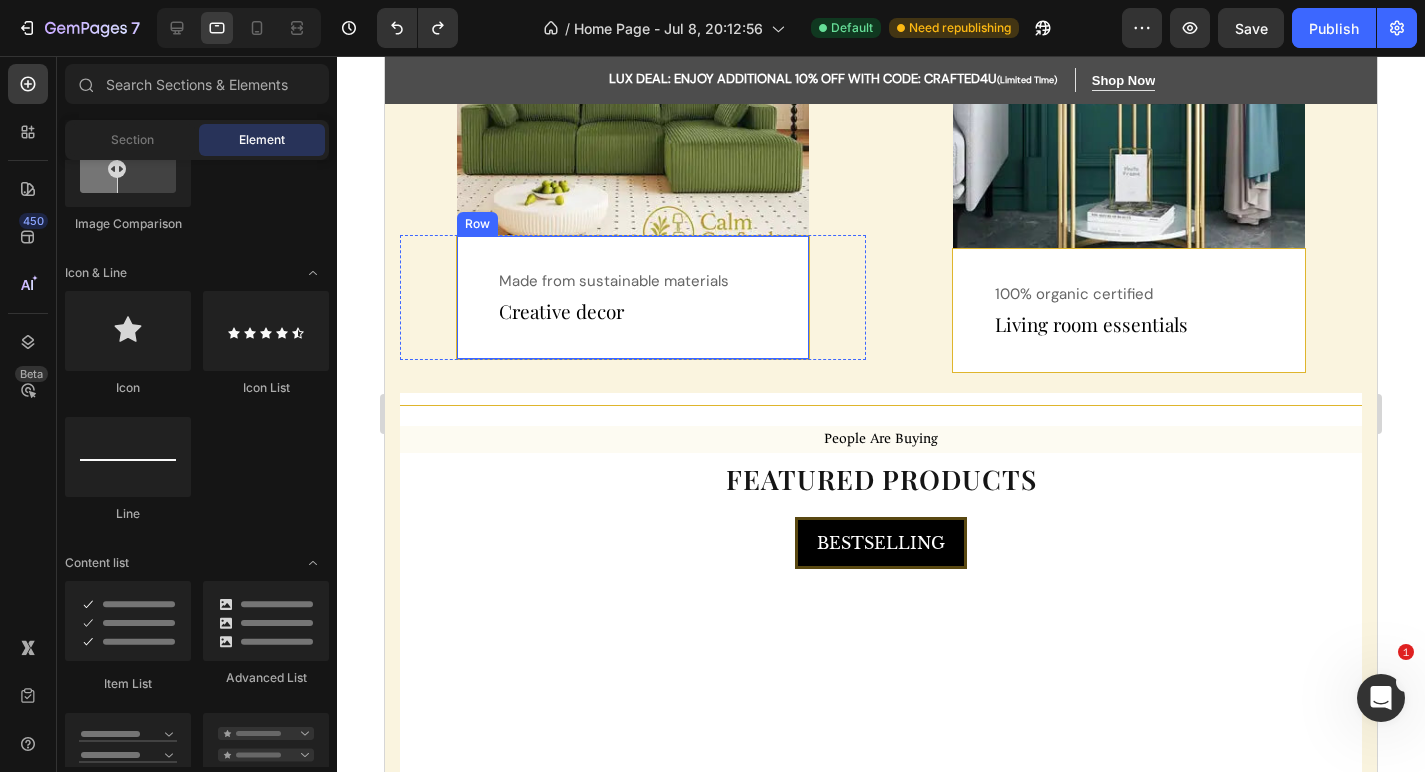 scroll, scrollTop: 1231, scrollLeft: 0, axis: vertical 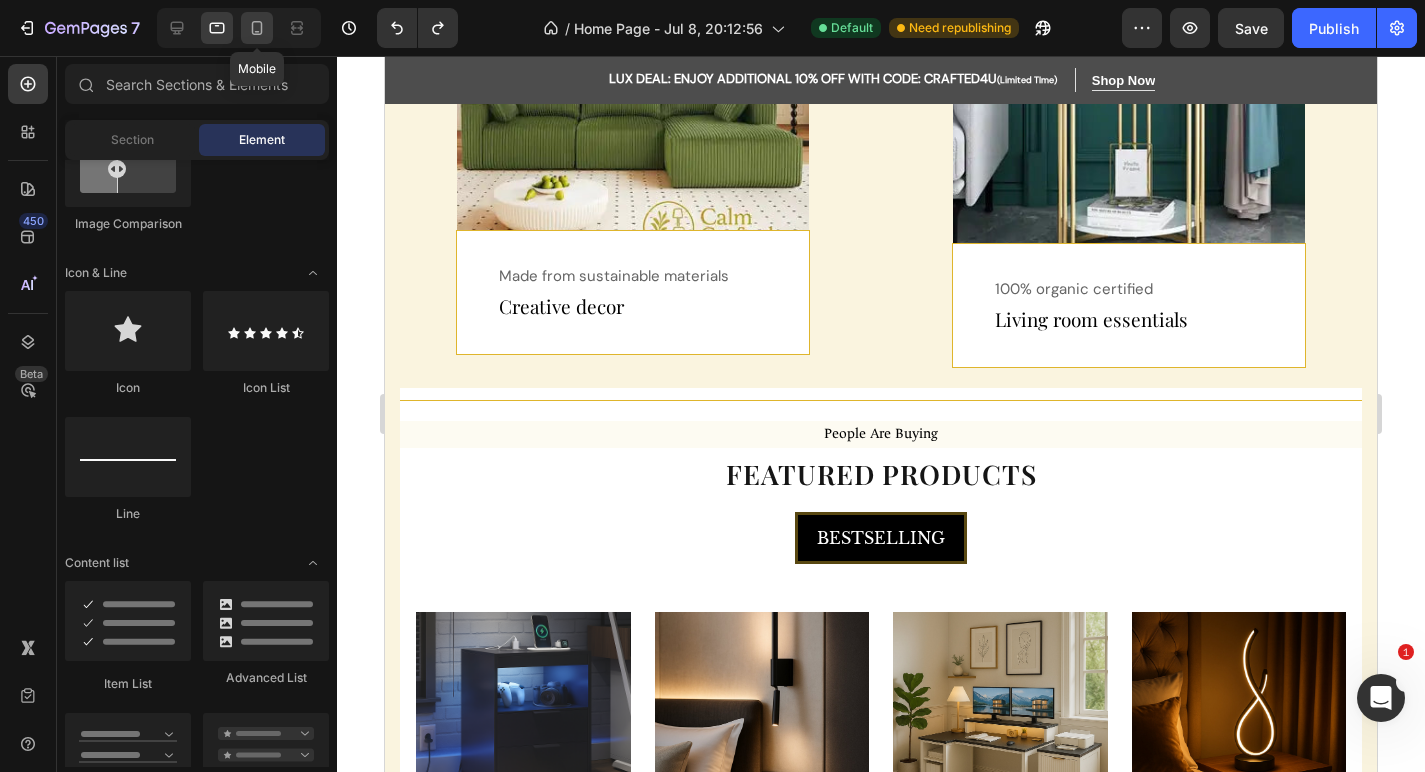 click 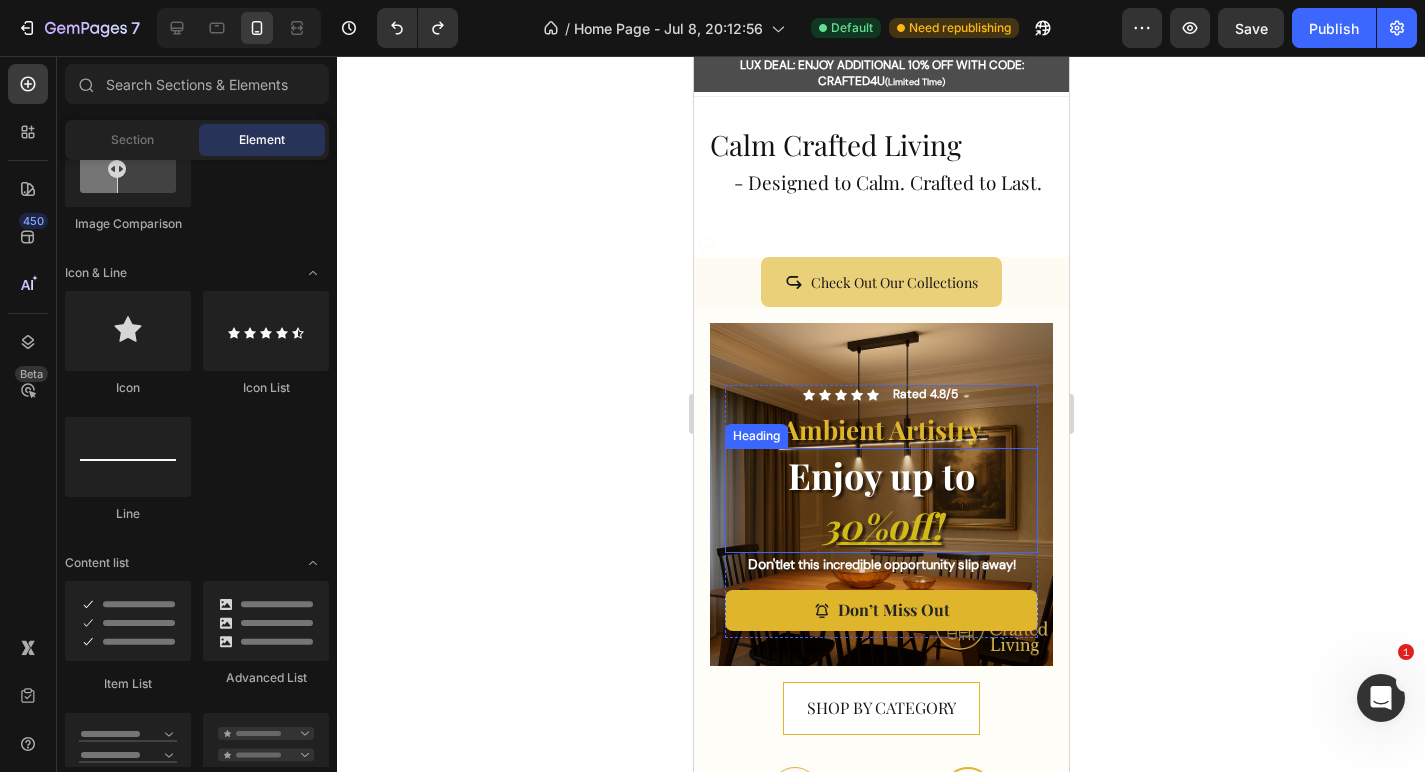 scroll, scrollTop: 0, scrollLeft: 0, axis: both 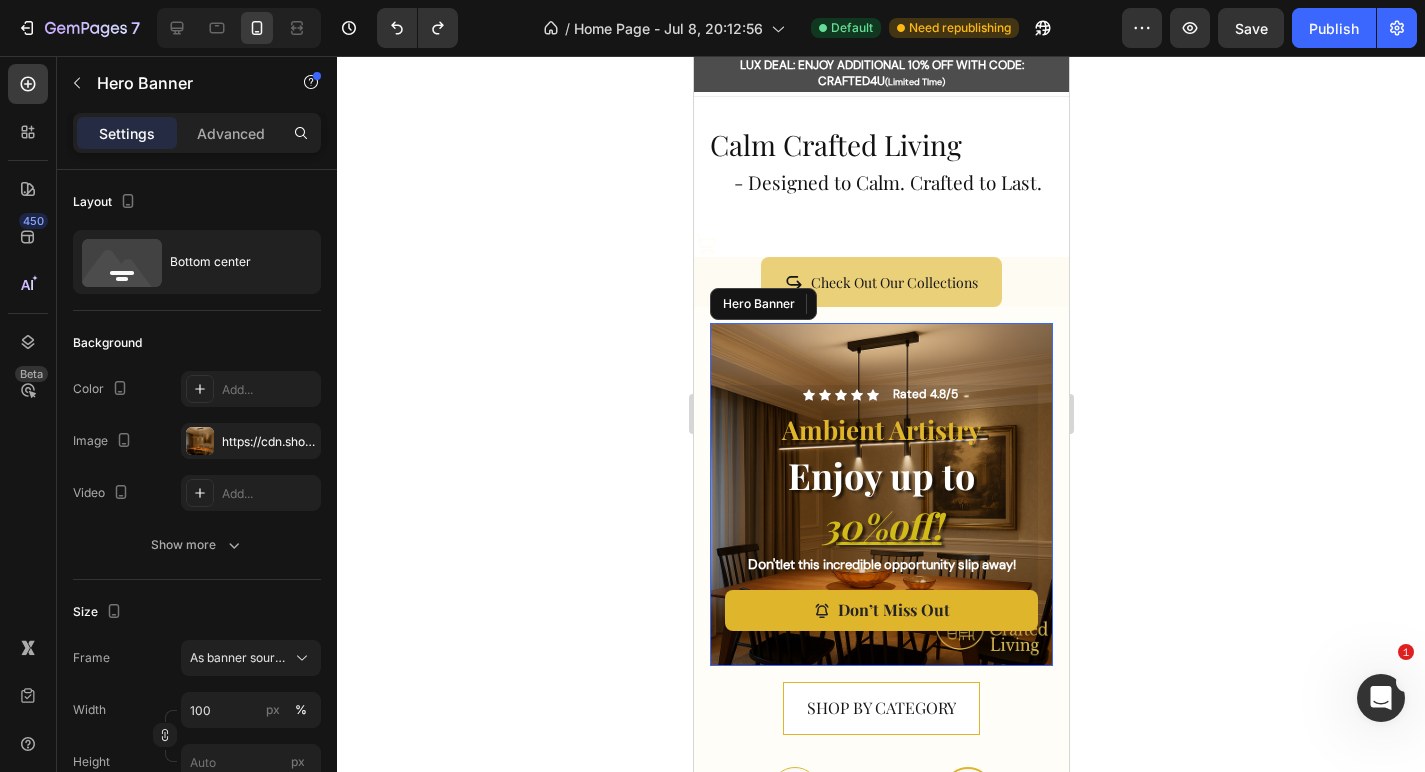 click at bounding box center (880, 494) 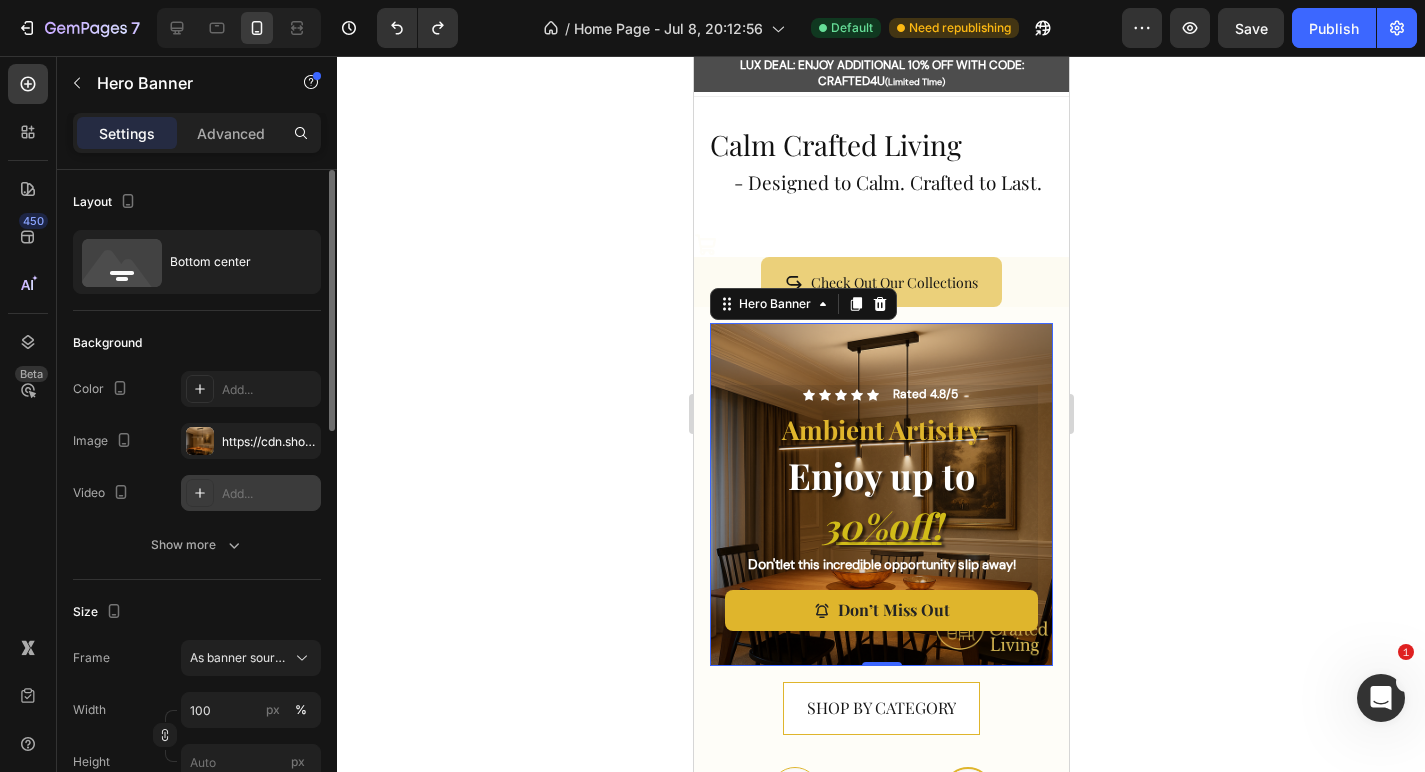 scroll, scrollTop: 0, scrollLeft: 0, axis: both 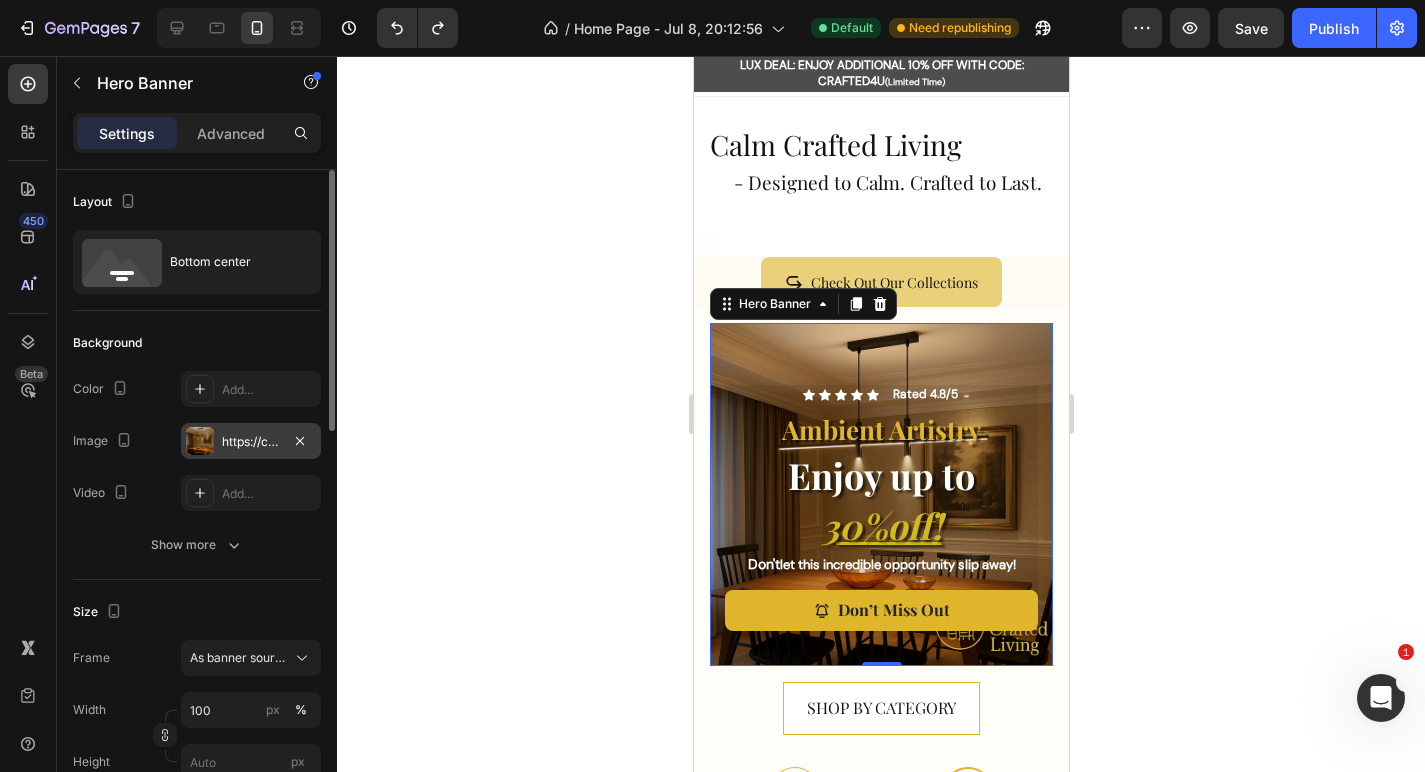 click on "https://cdn.shopify.com/s/files/1/0765/9077/6534/files/gempages_574608981599716581-d514b1ff-b937-4a7e-8831-35d2d2e456c9.png" at bounding box center [251, 441] 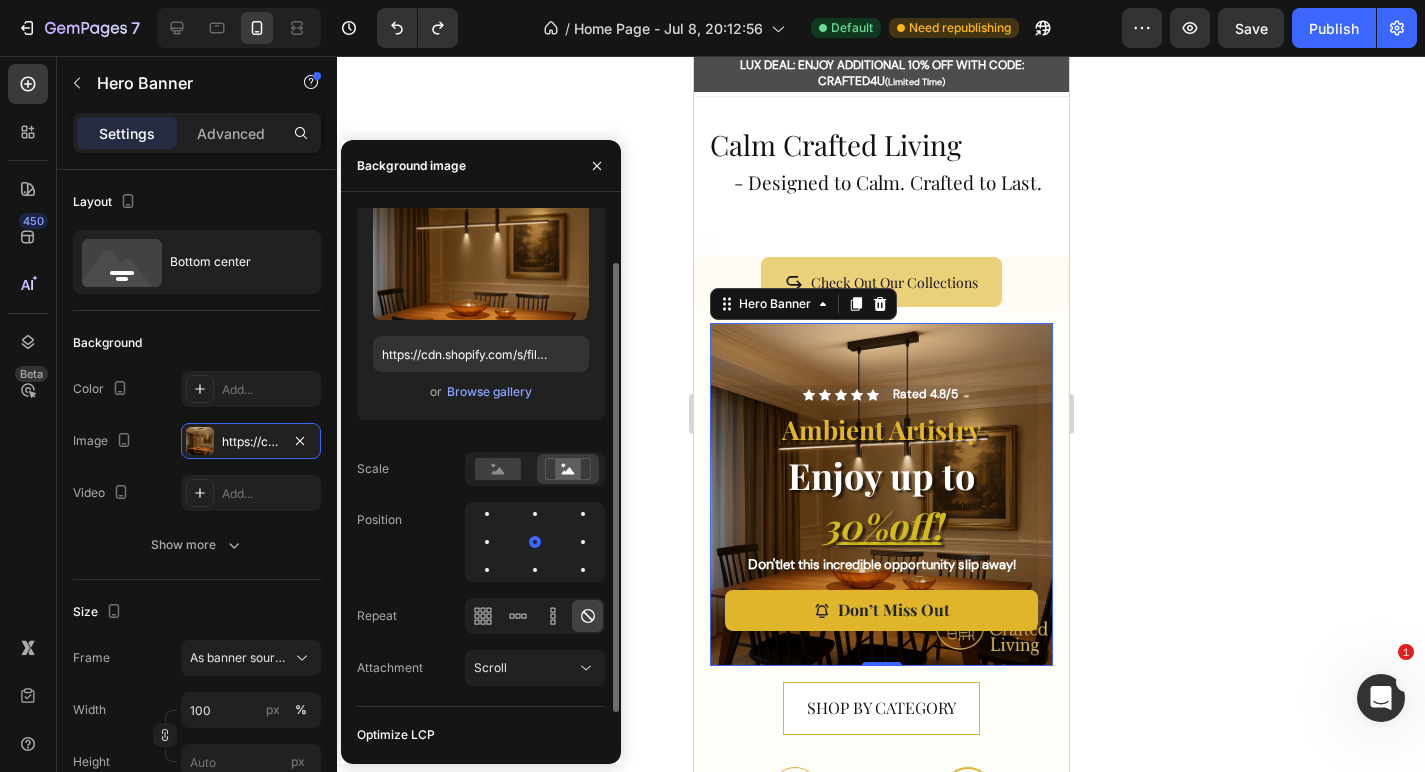 scroll, scrollTop: 68, scrollLeft: 0, axis: vertical 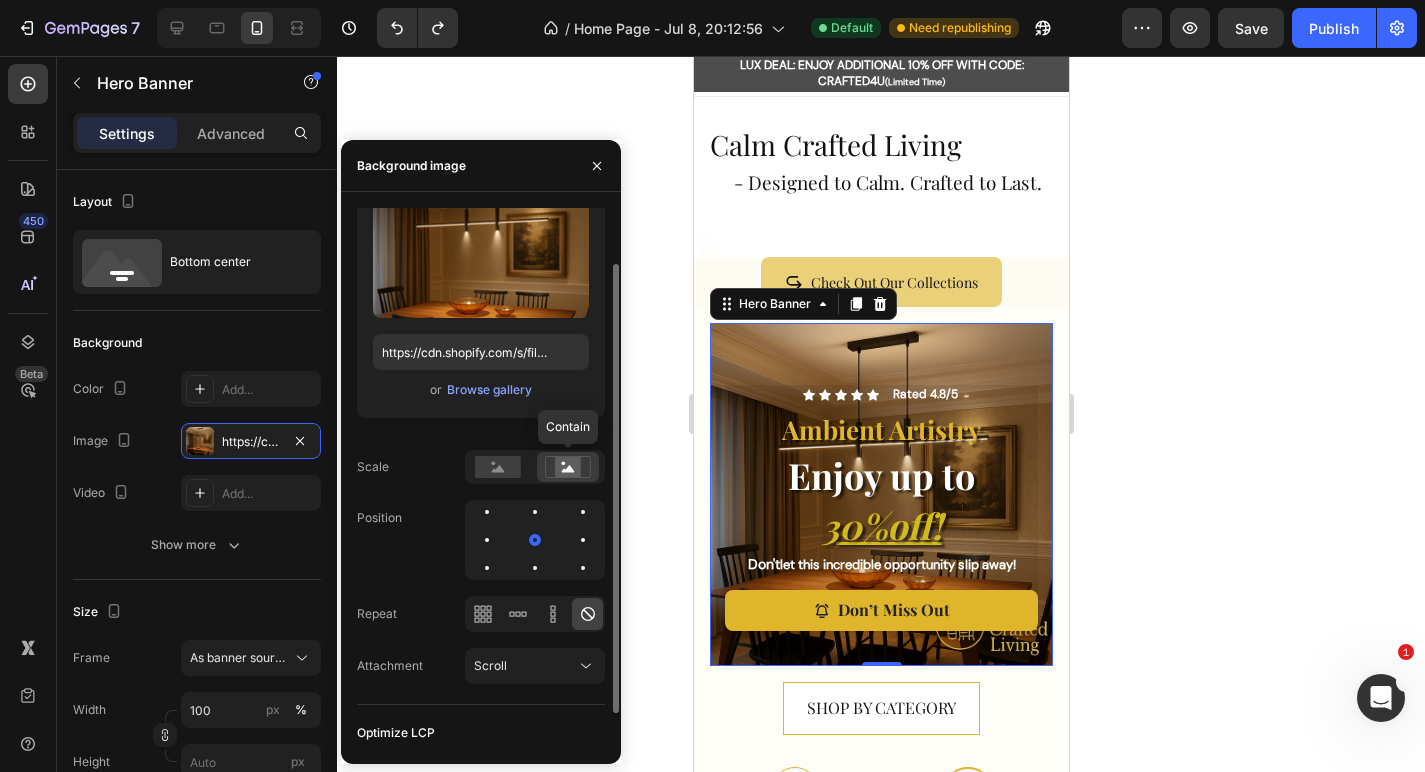 click 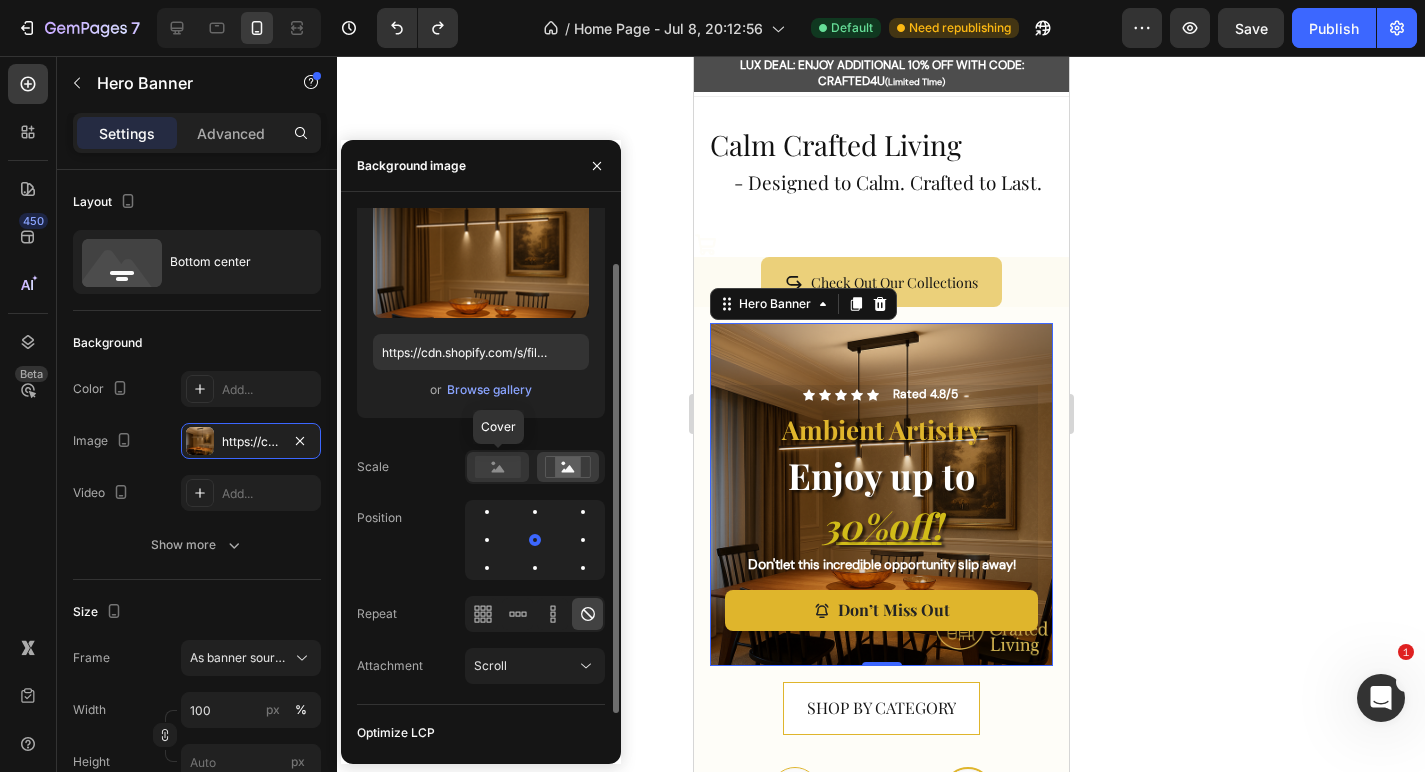 click 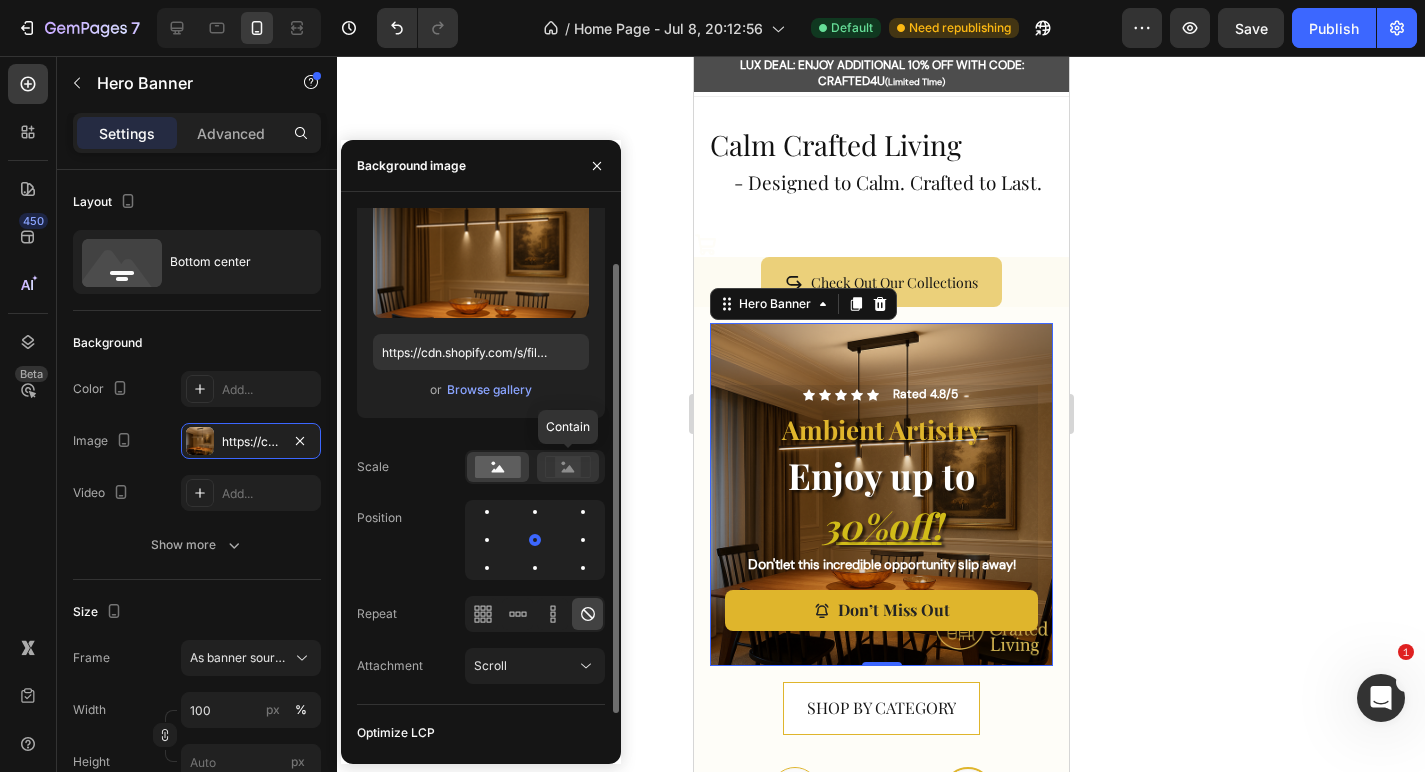 click 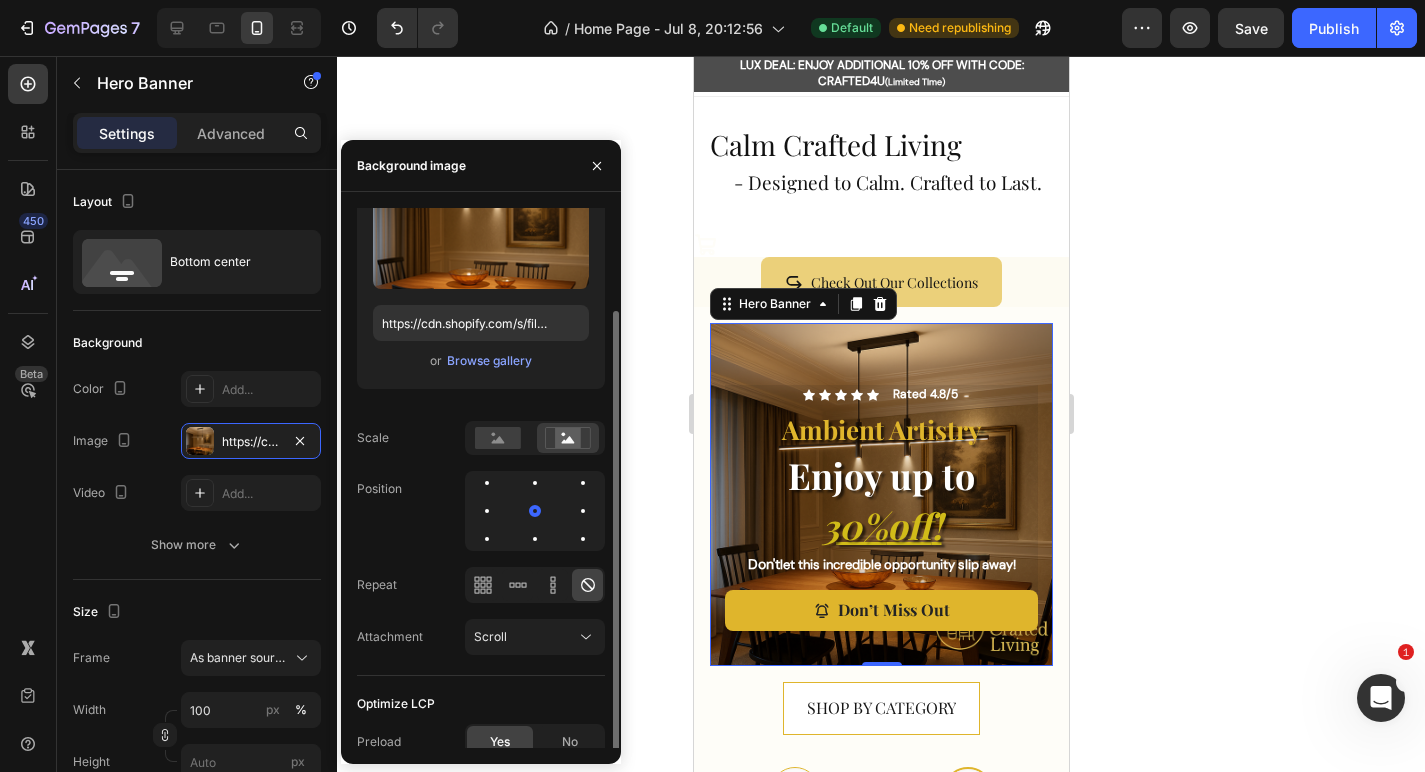 scroll, scrollTop: 109, scrollLeft: 0, axis: vertical 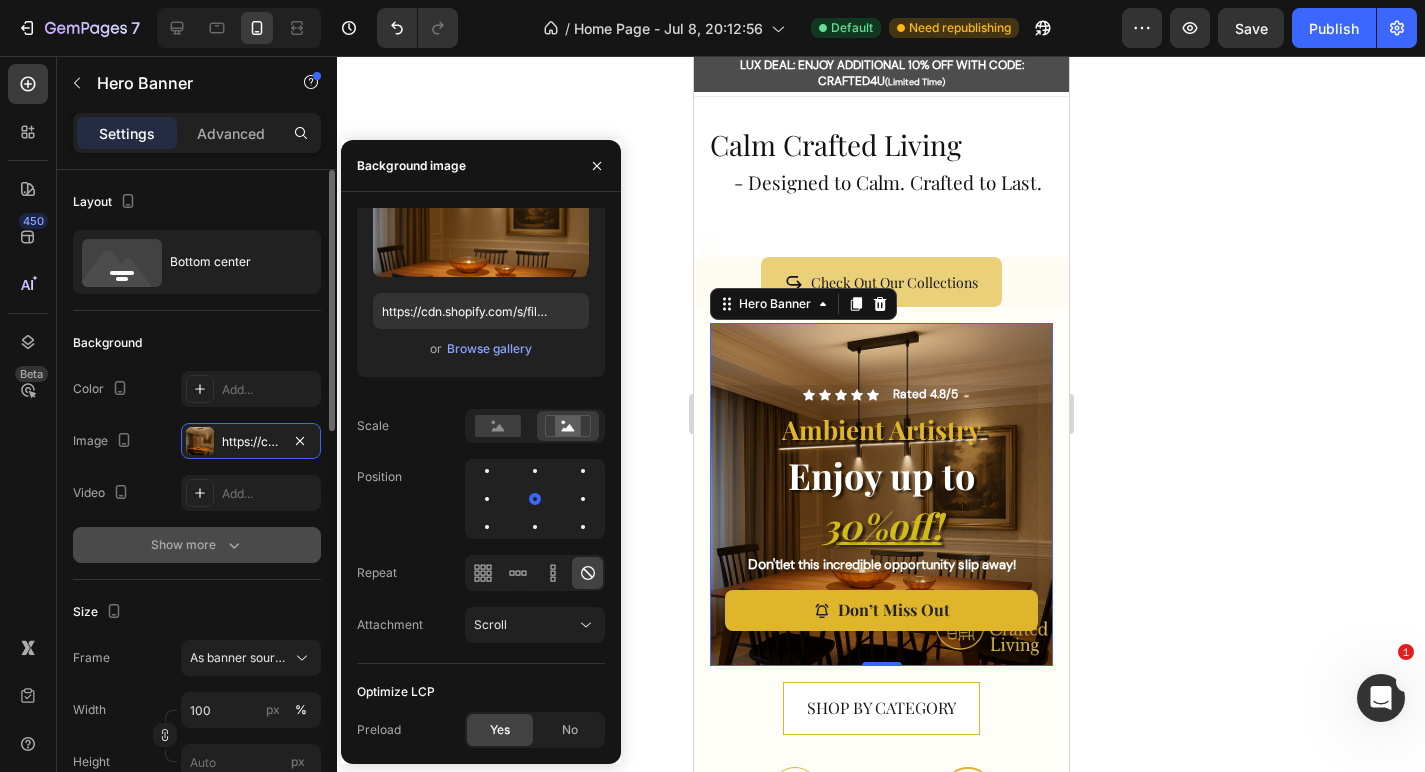 click 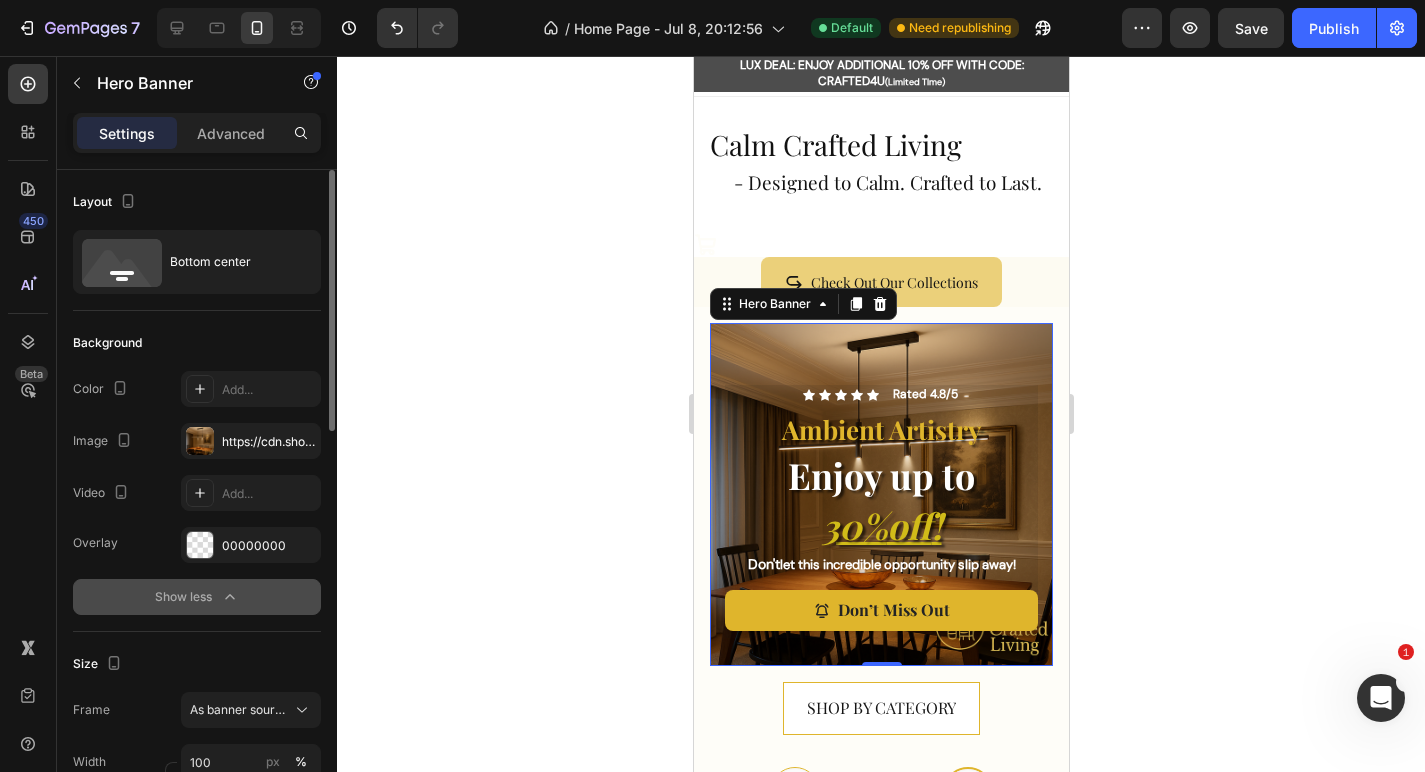 click 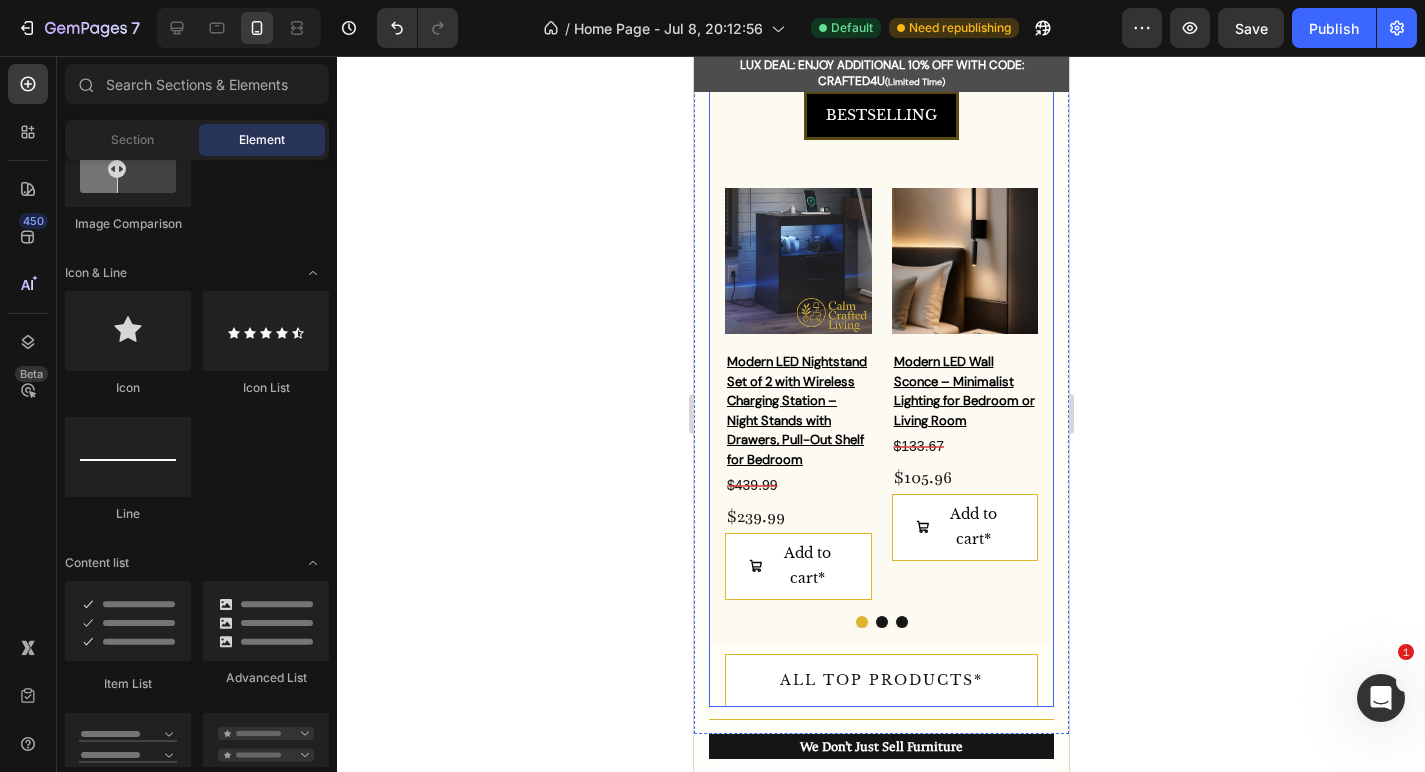 scroll, scrollTop: 2119, scrollLeft: 0, axis: vertical 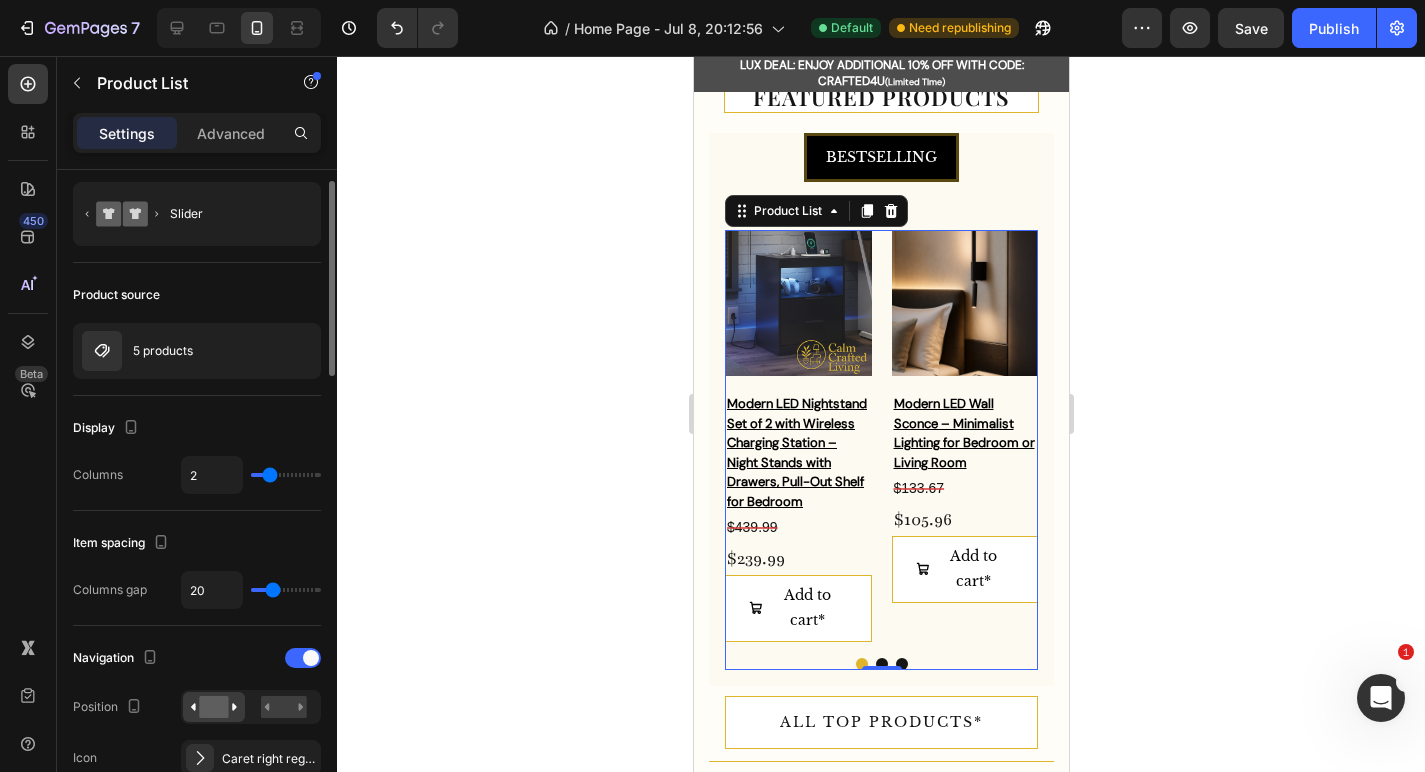 type on "3" 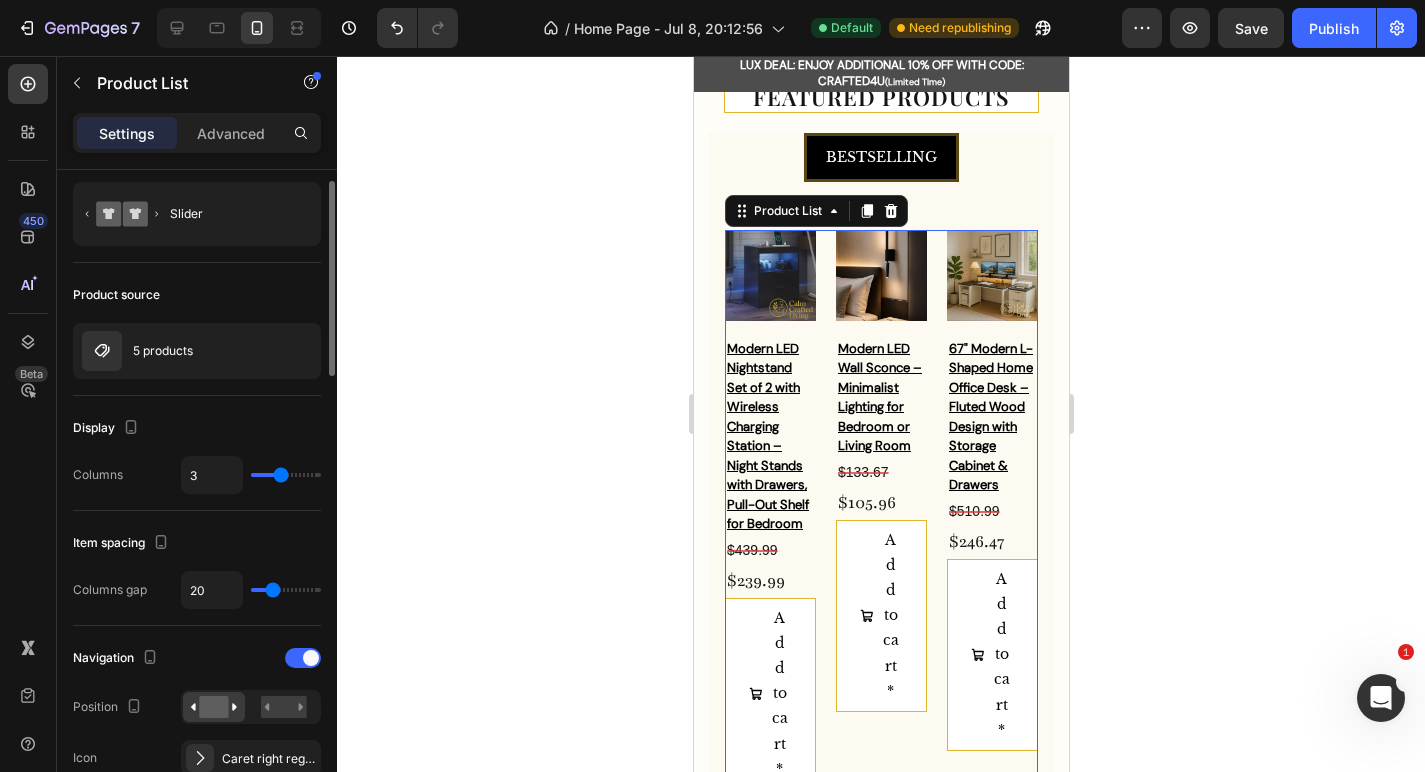type on "2" 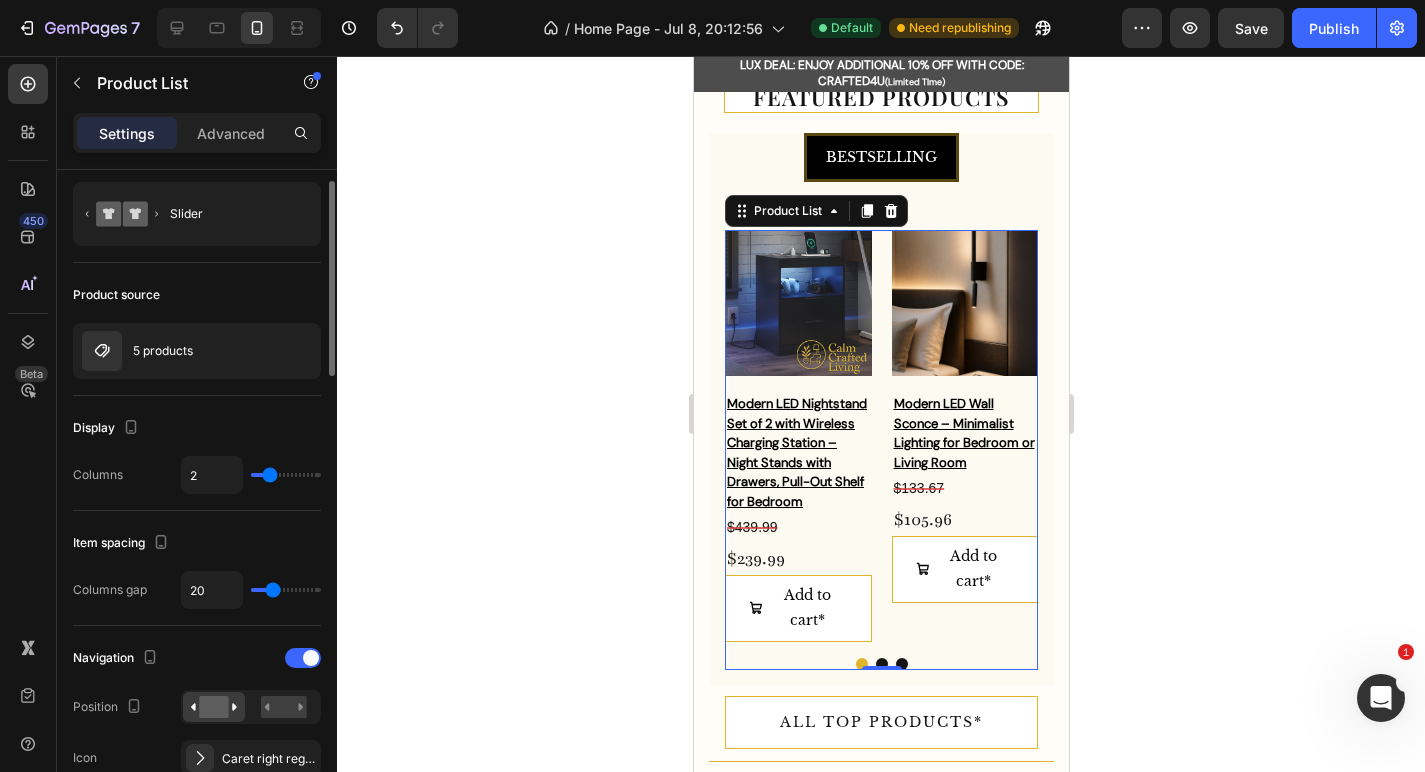 type on "1" 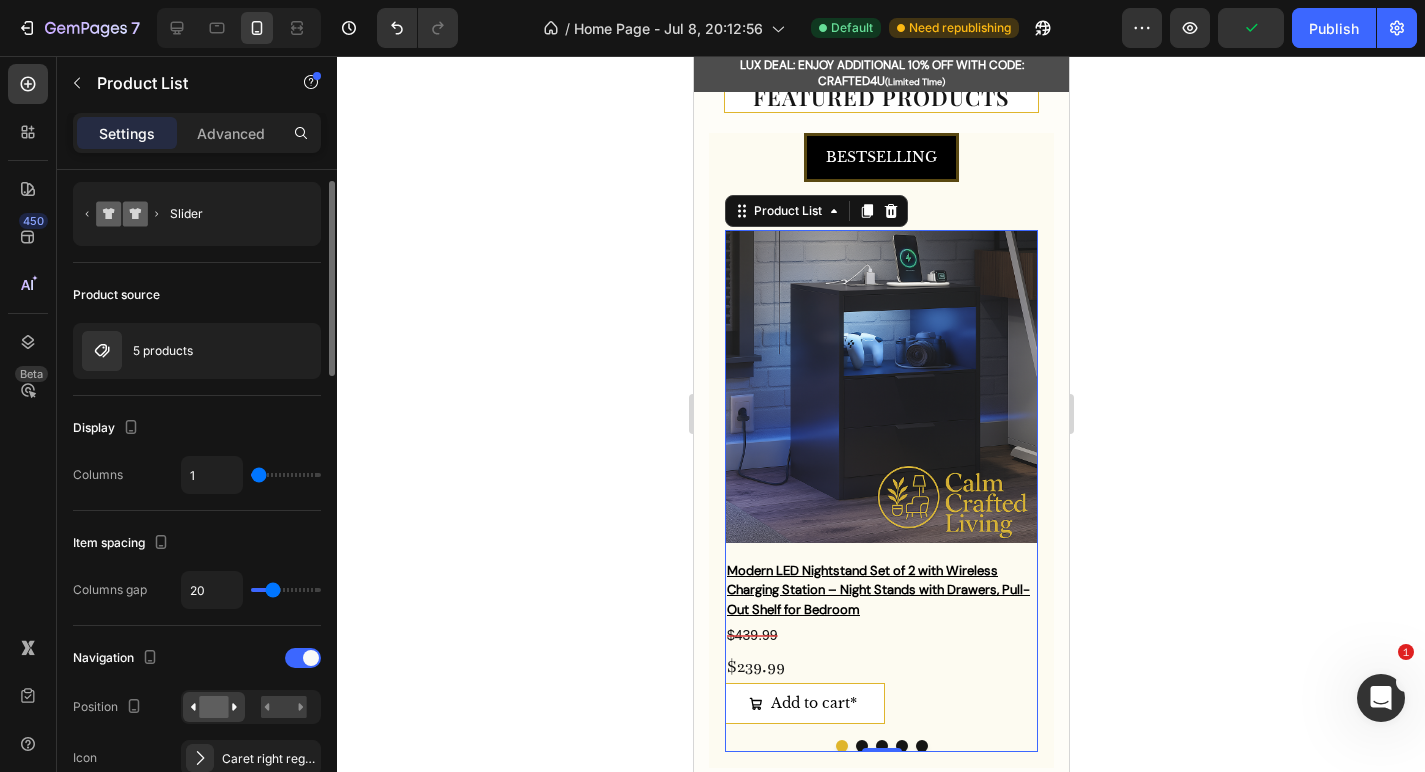 type on "2" 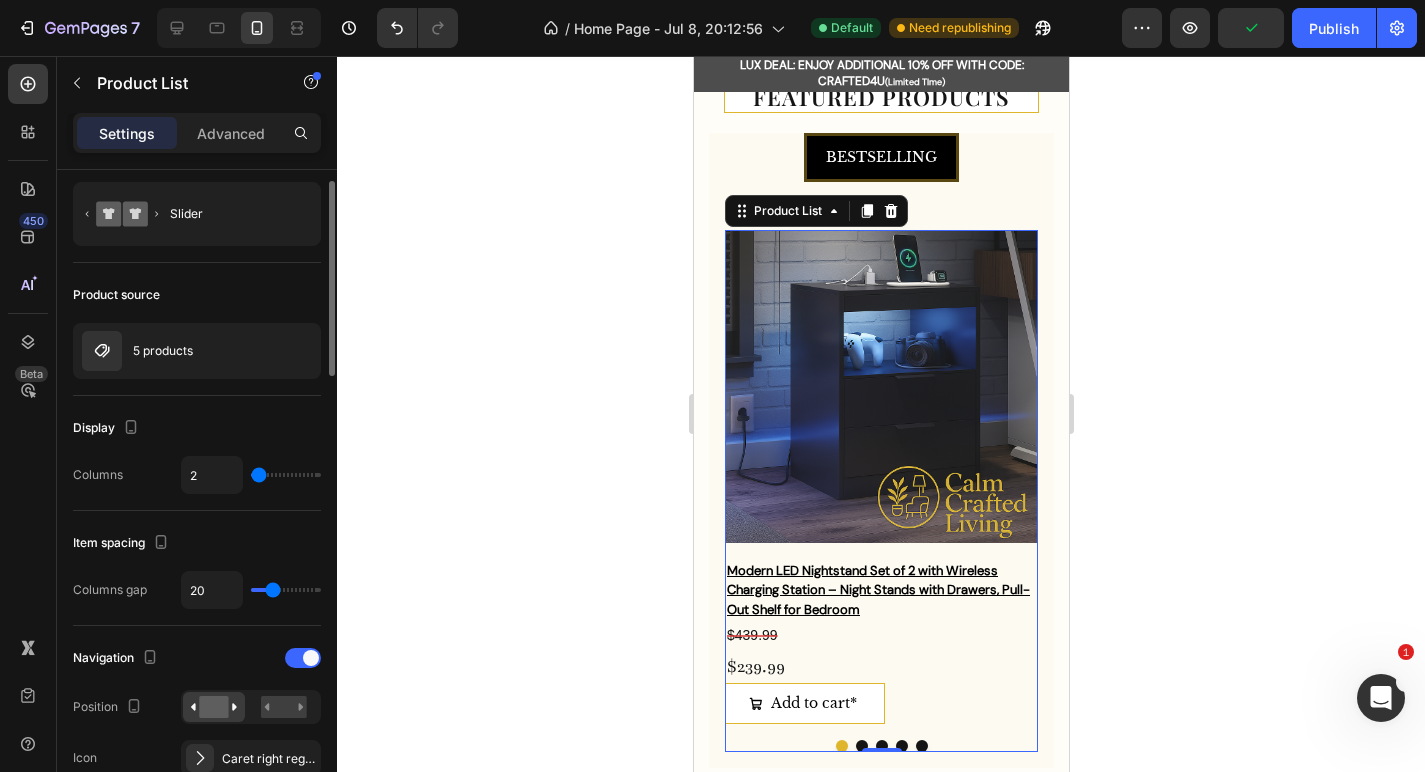 type on "2" 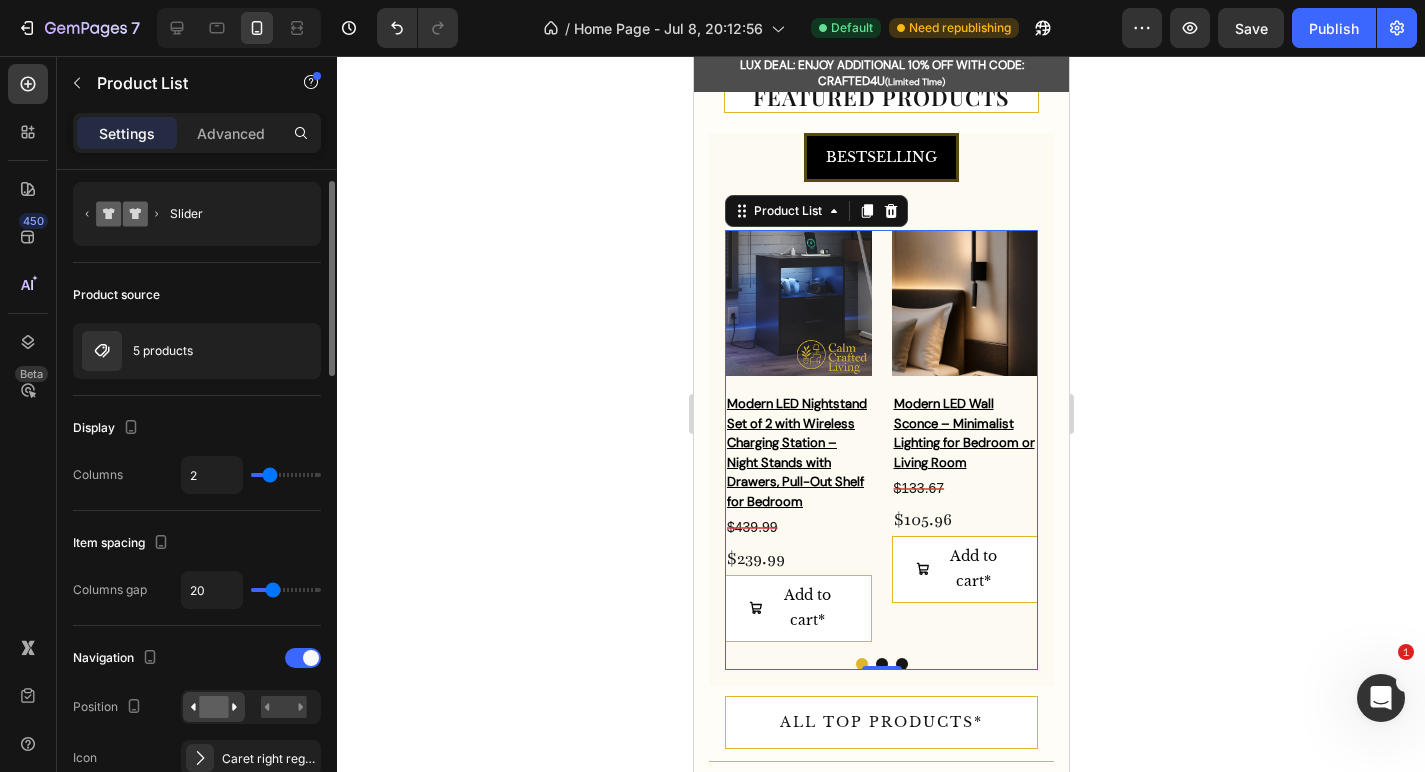 type on "1" 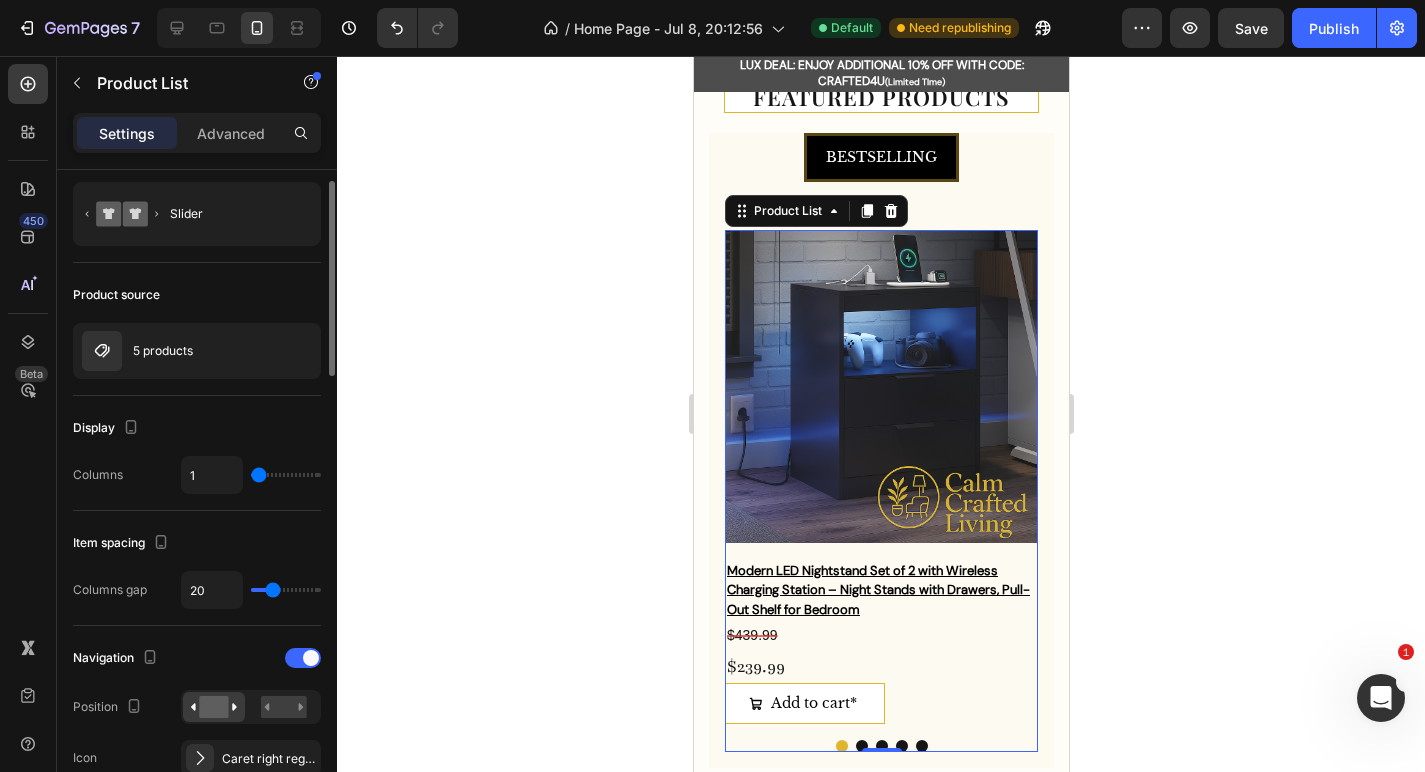 type on "2" 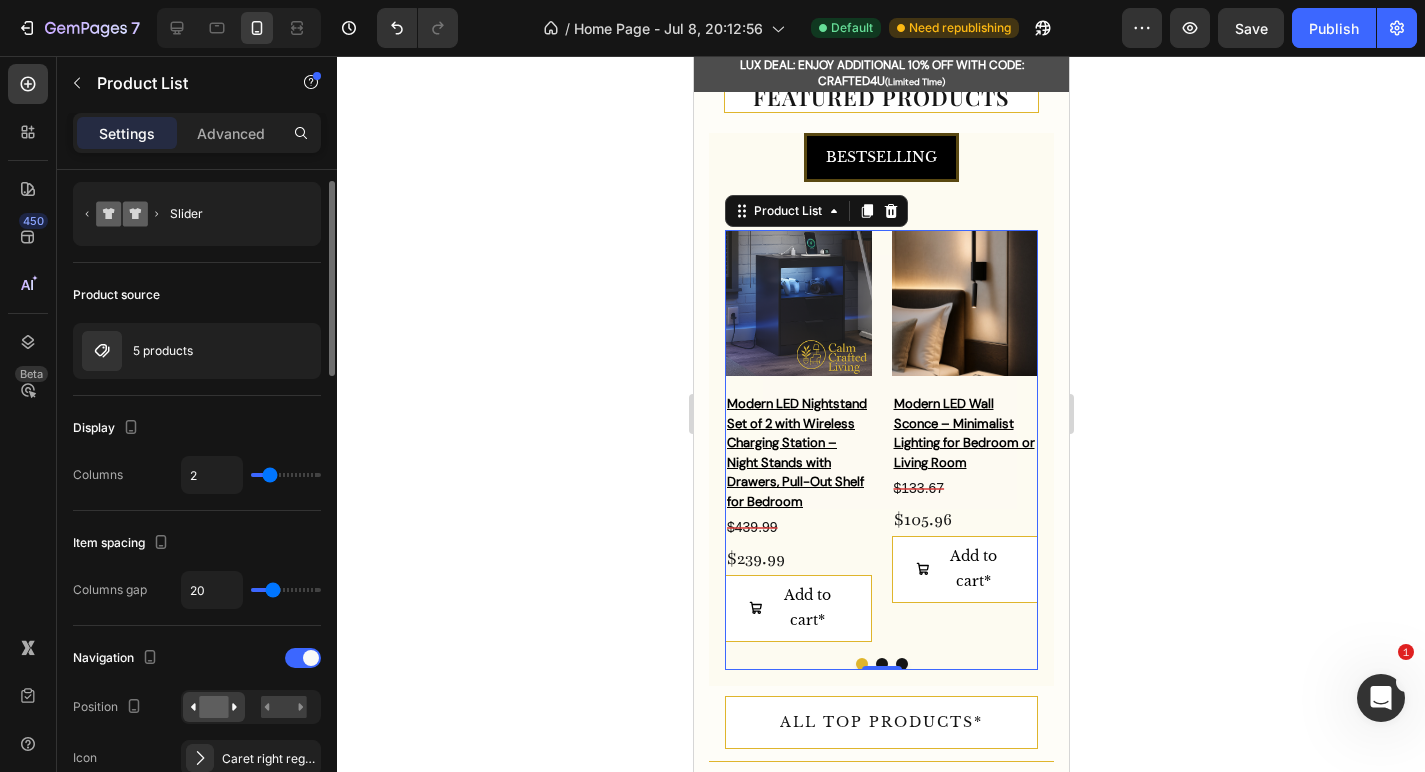 click at bounding box center (286, 475) 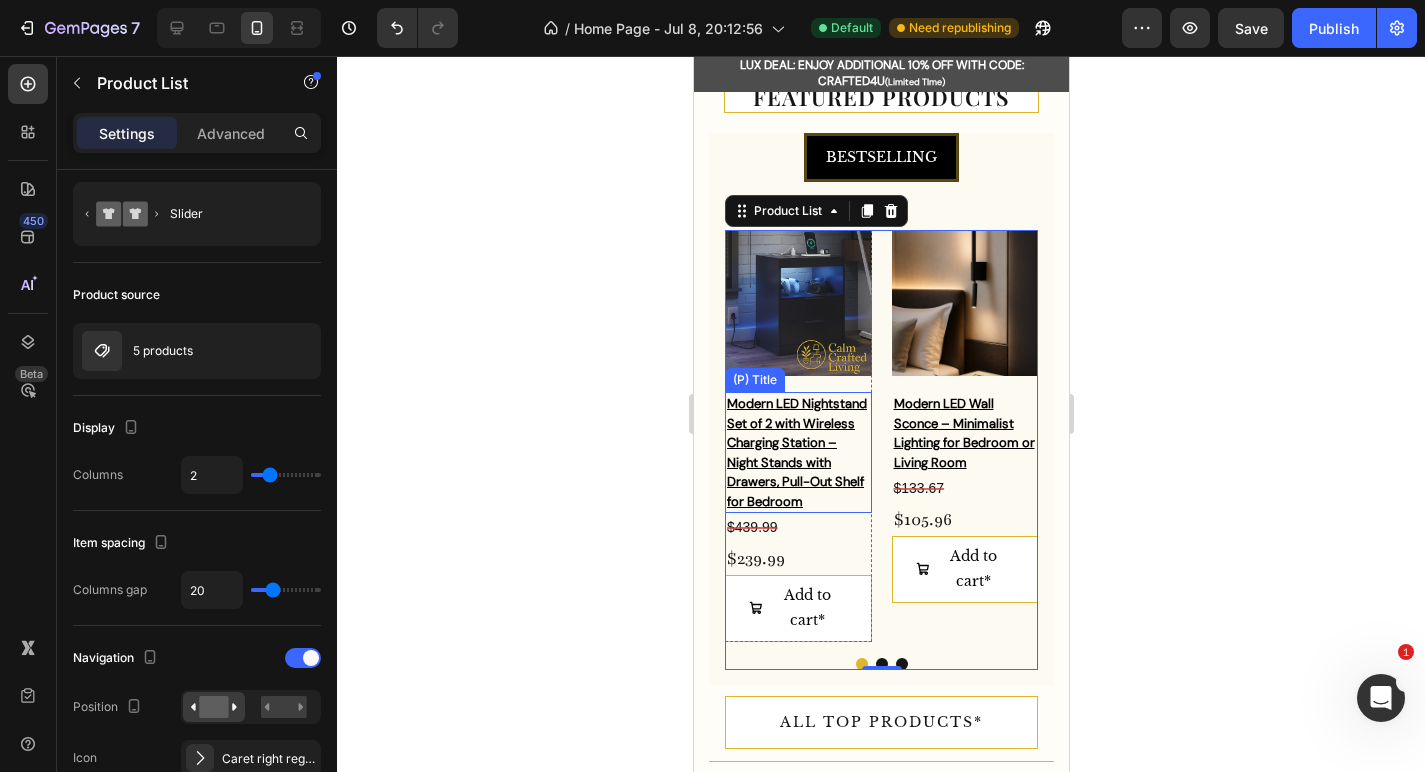 click on "Modern LED Nightstand Set of 2 with Wireless Charging Station – Night Stands with Drawers, Pull-Out Shelf for Bedroom" at bounding box center [797, 452] 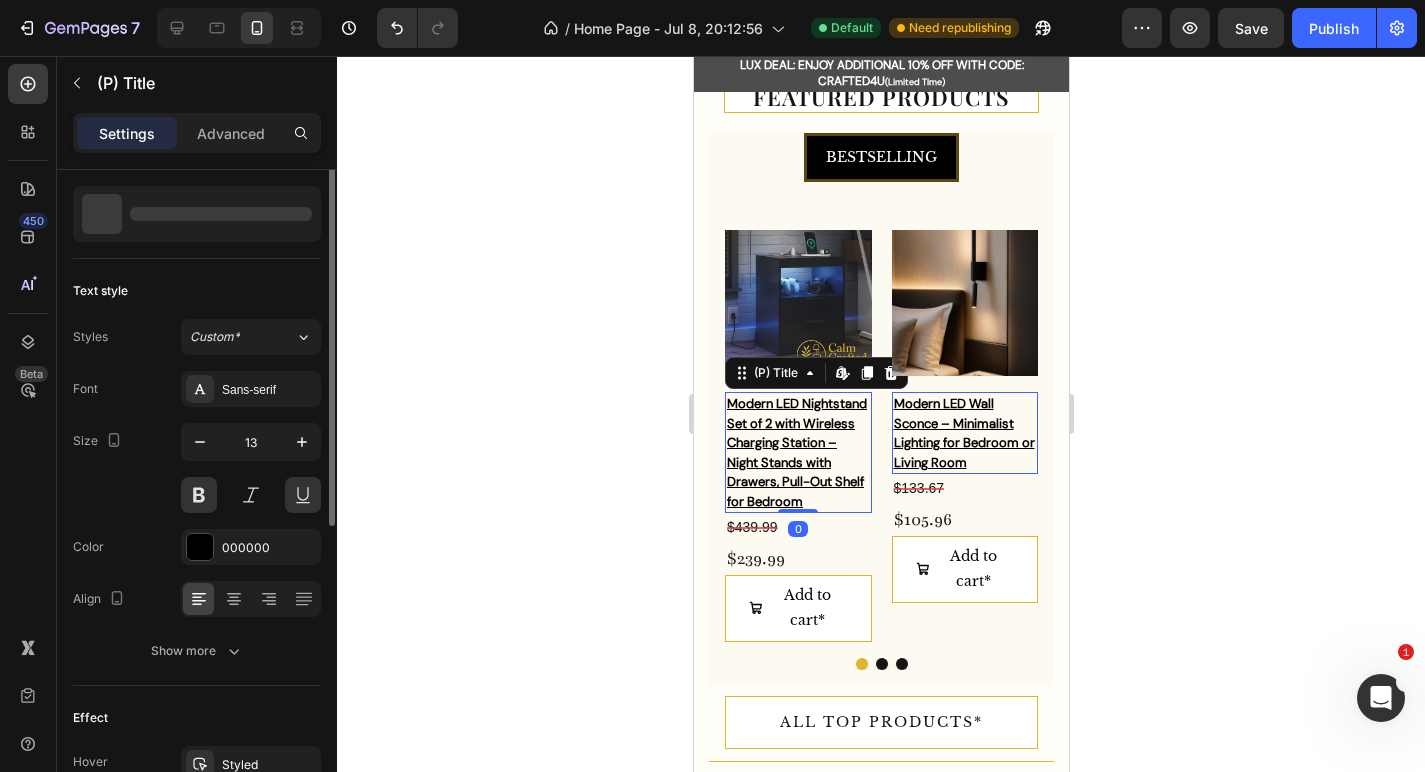 scroll, scrollTop: 0, scrollLeft: 0, axis: both 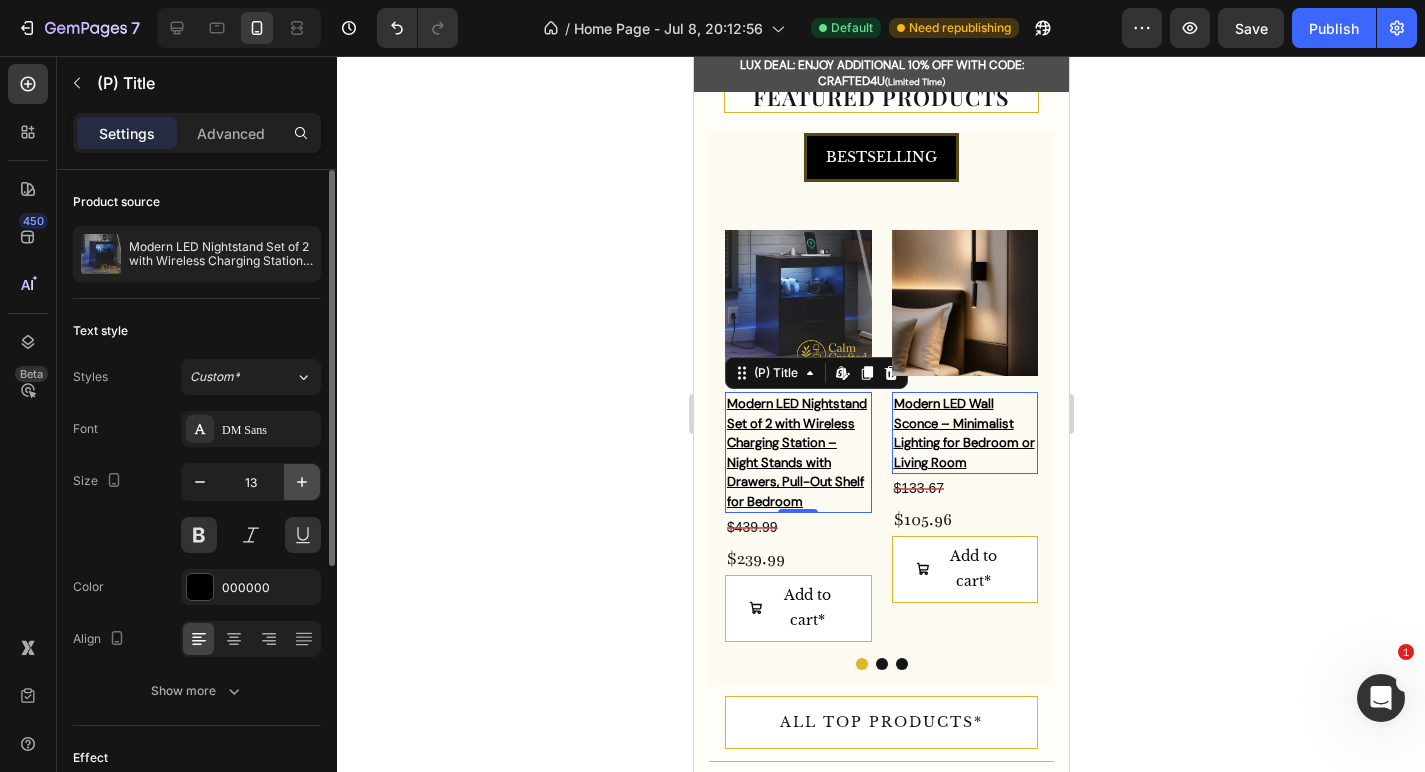 click 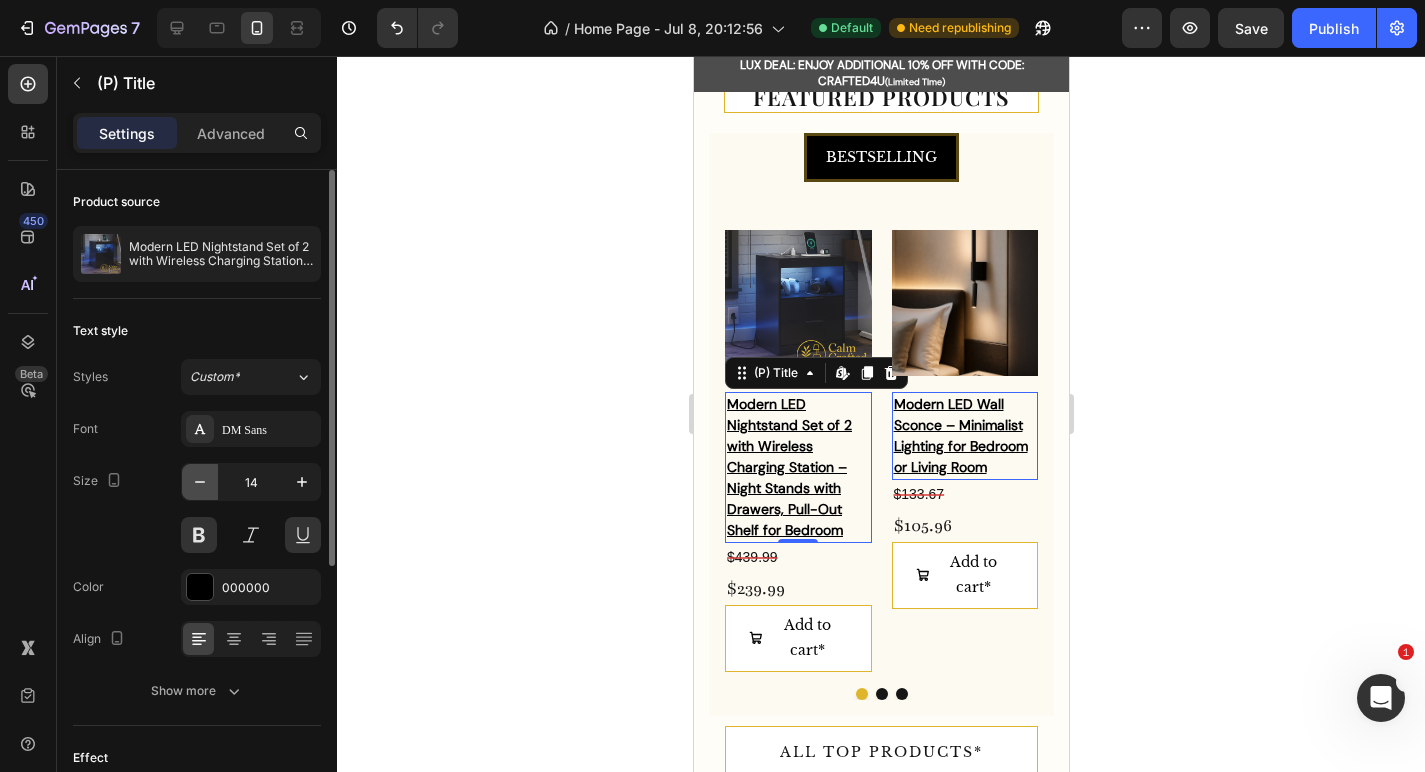 click 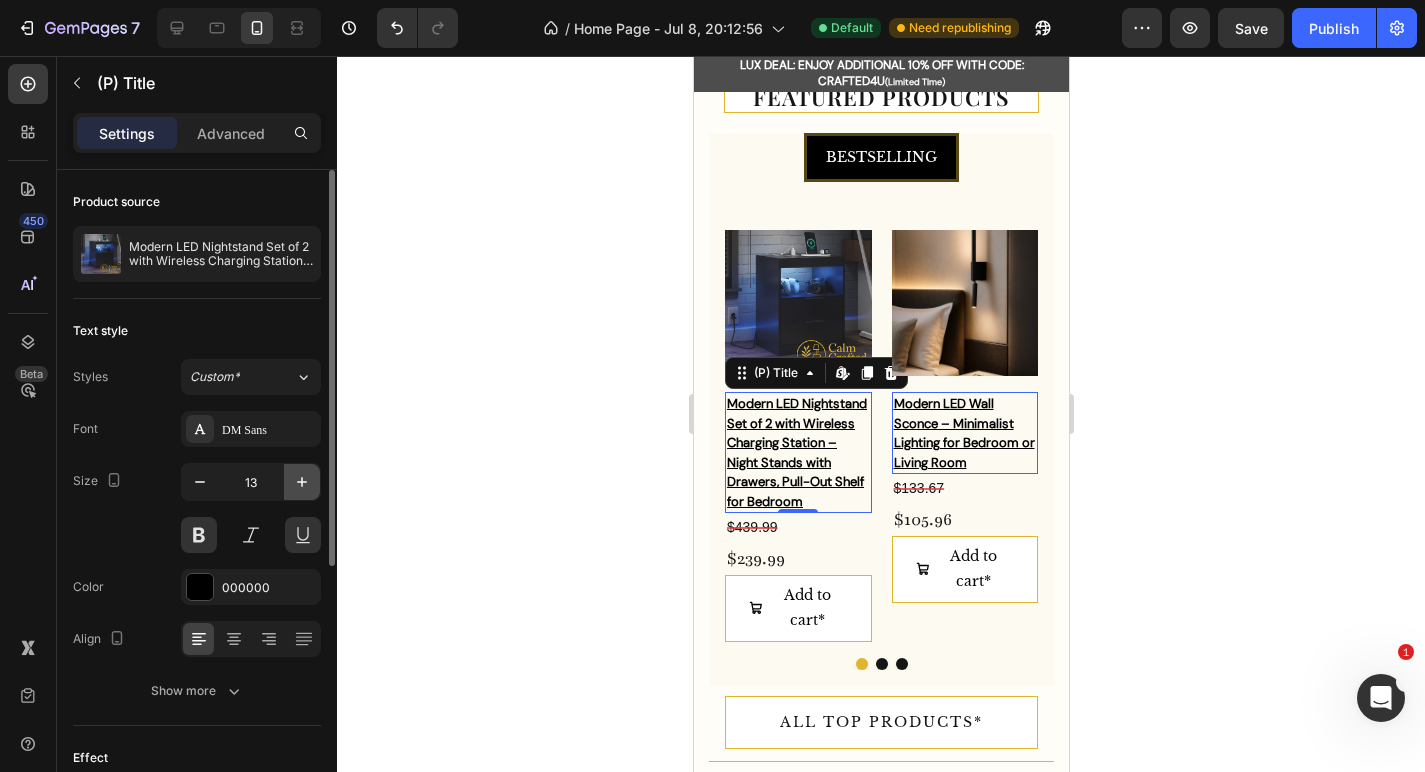 click 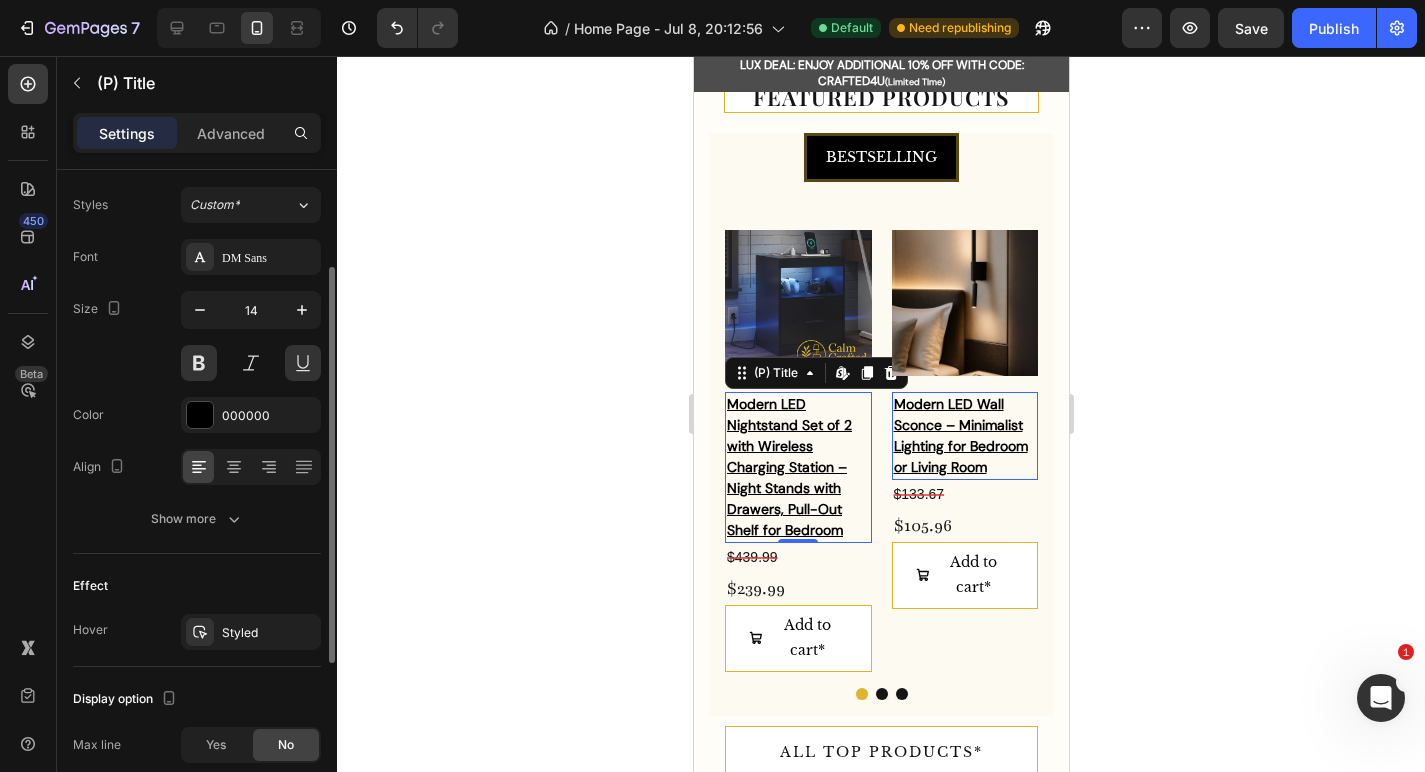 scroll, scrollTop: 177, scrollLeft: 0, axis: vertical 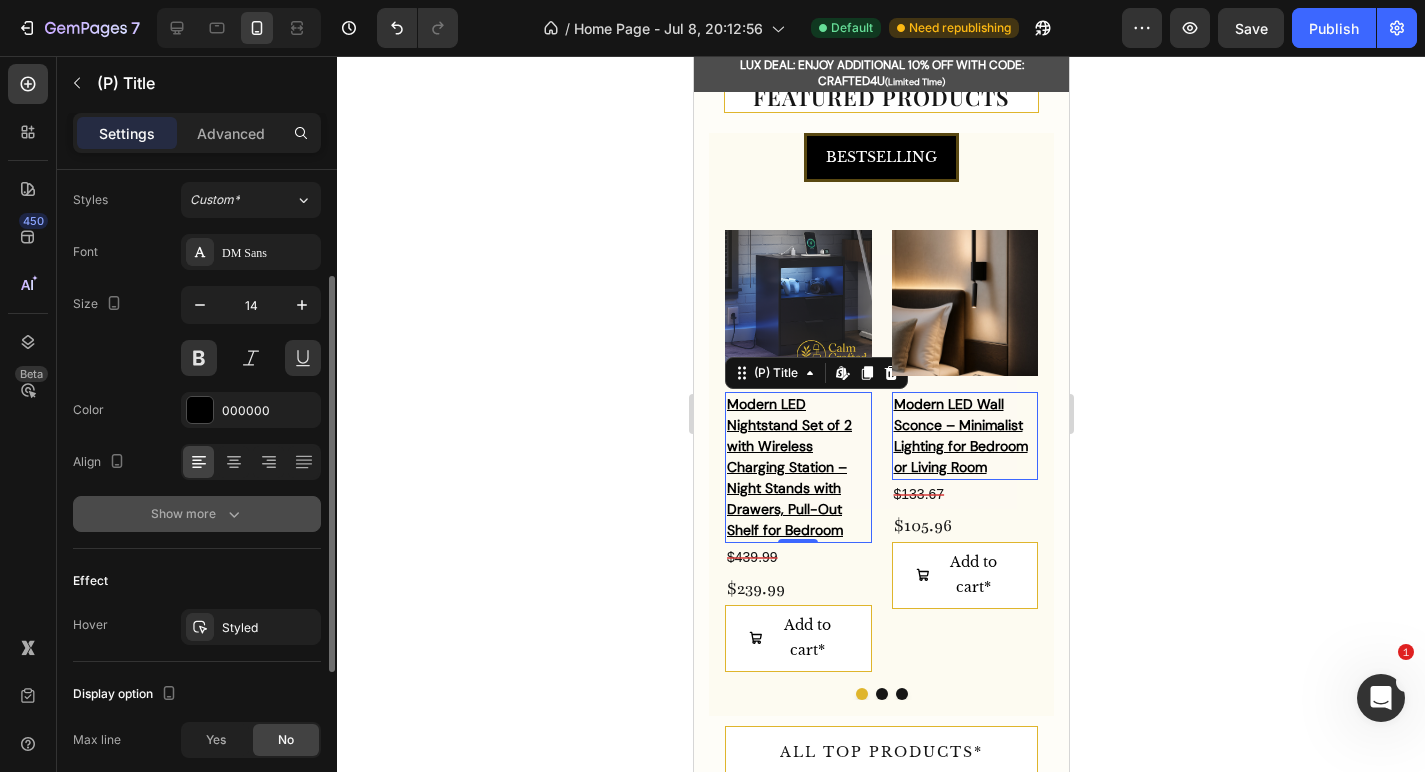 click 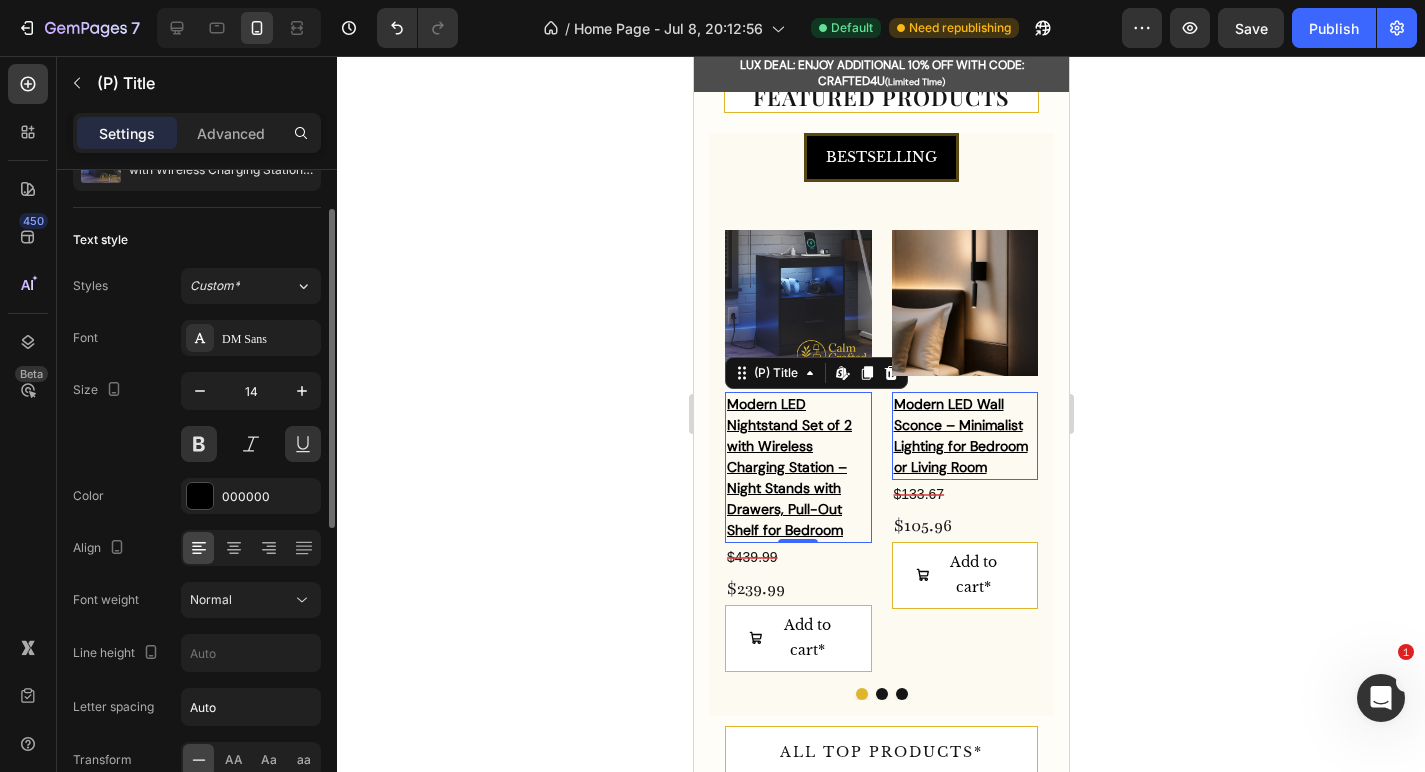 scroll, scrollTop: 88, scrollLeft: 0, axis: vertical 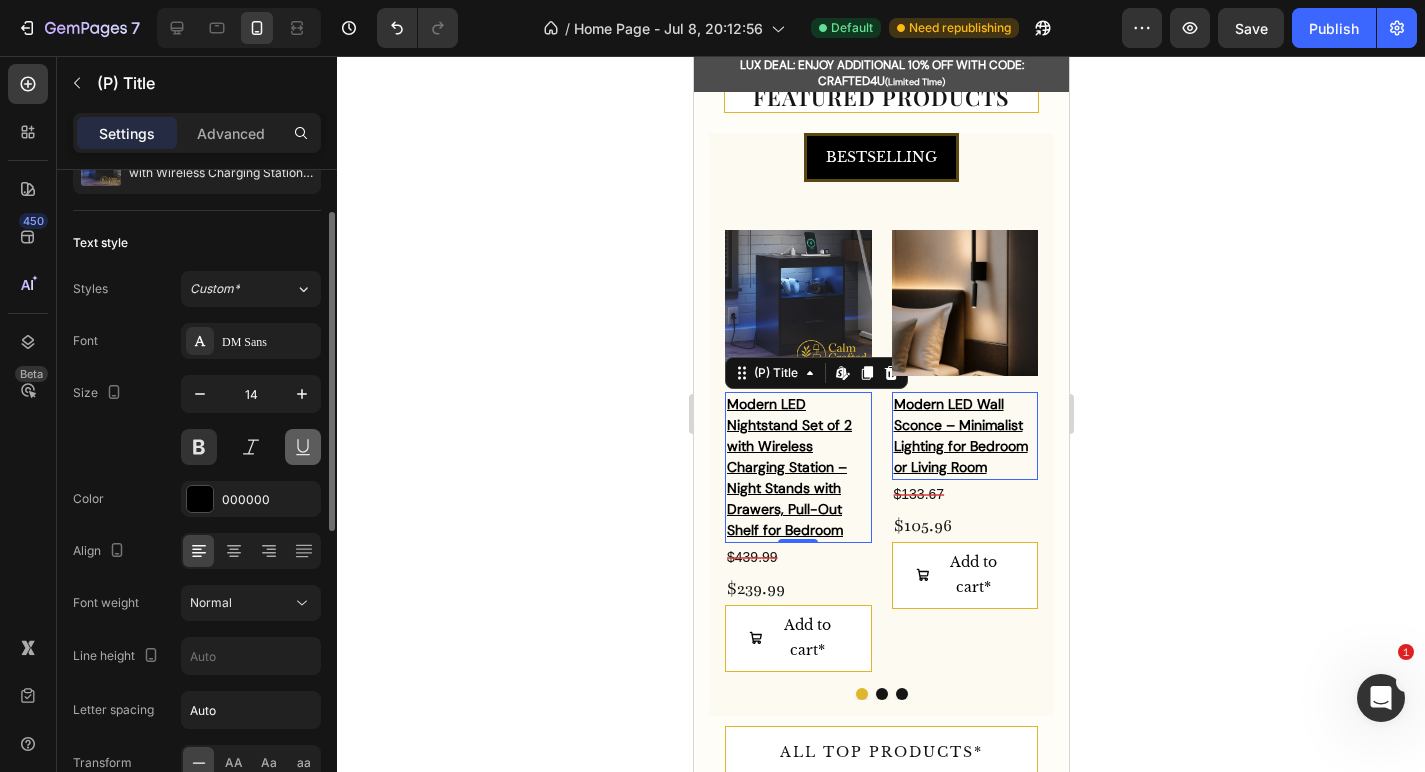 click at bounding box center (303, 447) 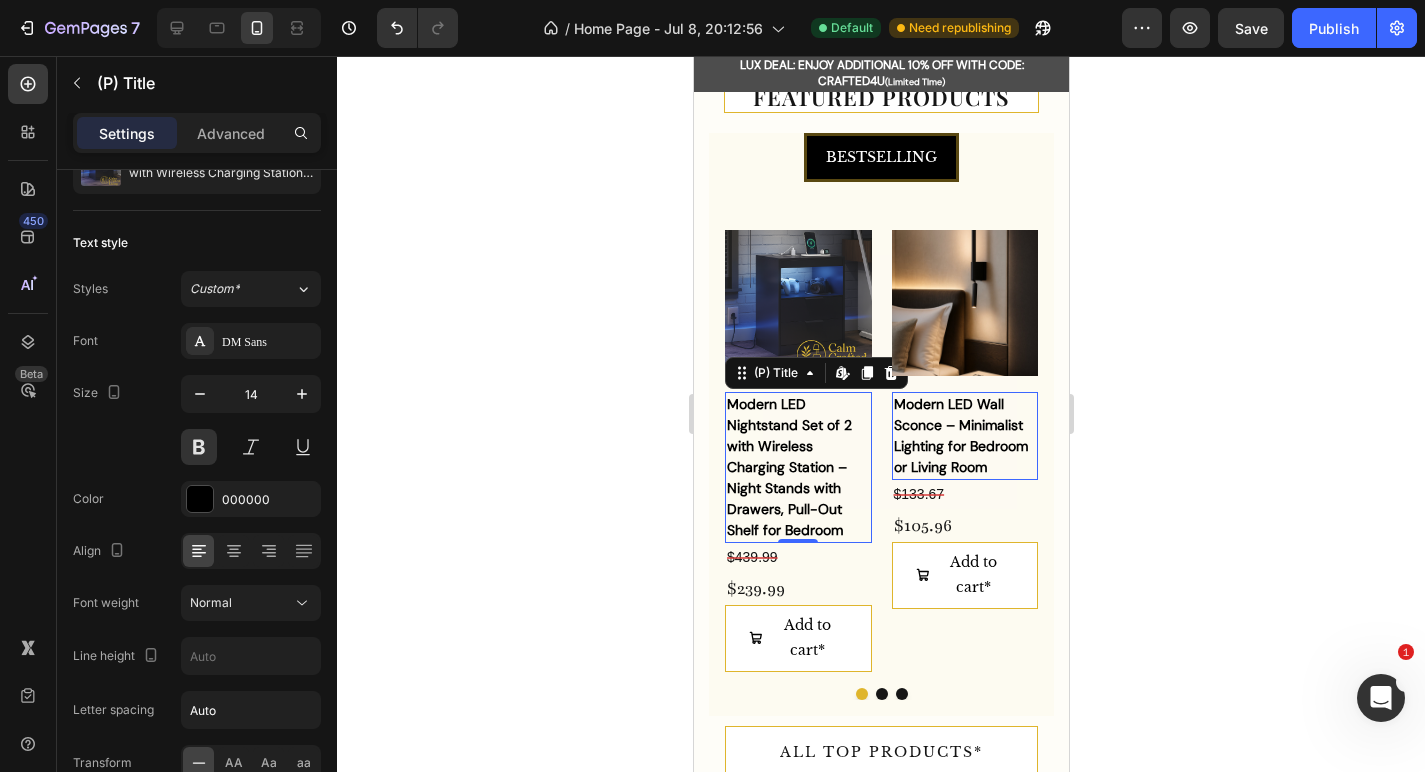 click 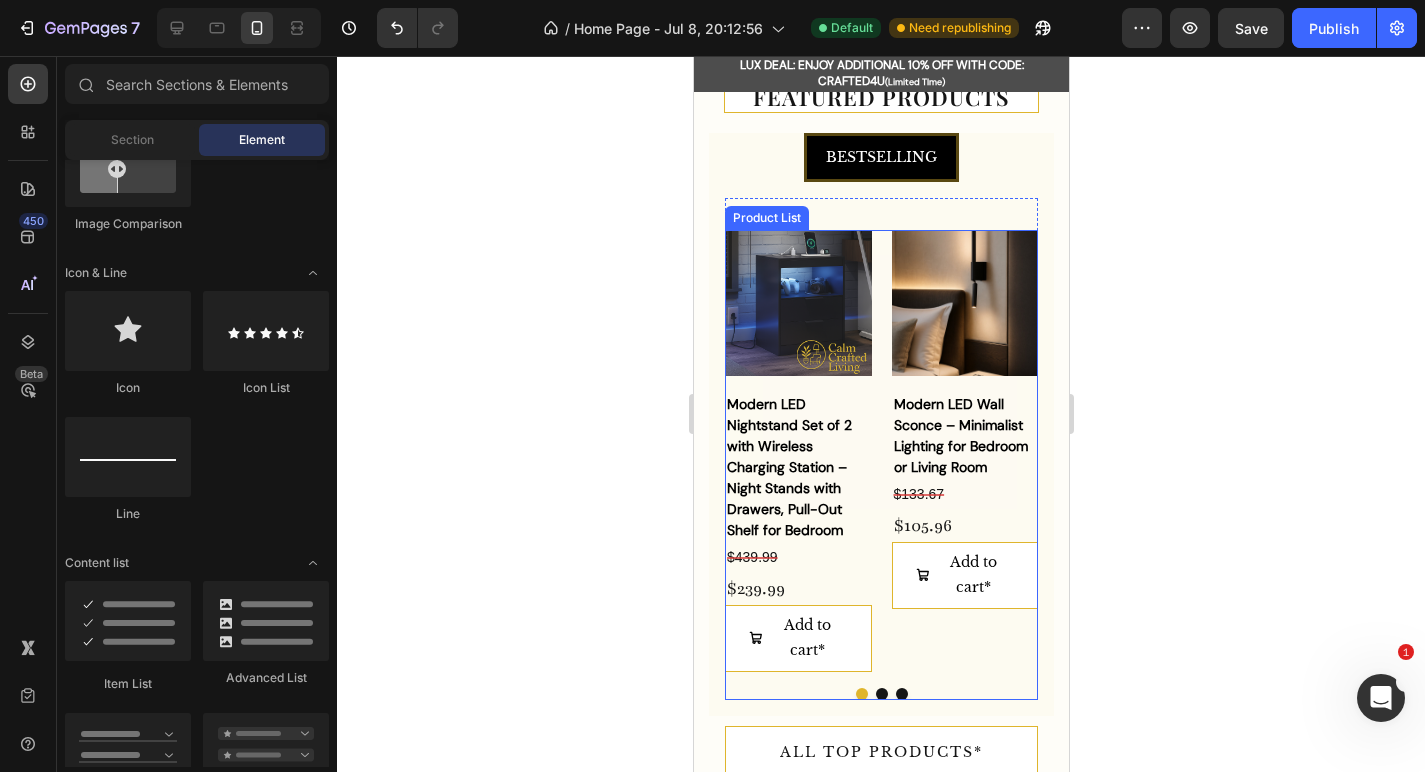 click at bounding box center [881, 694] 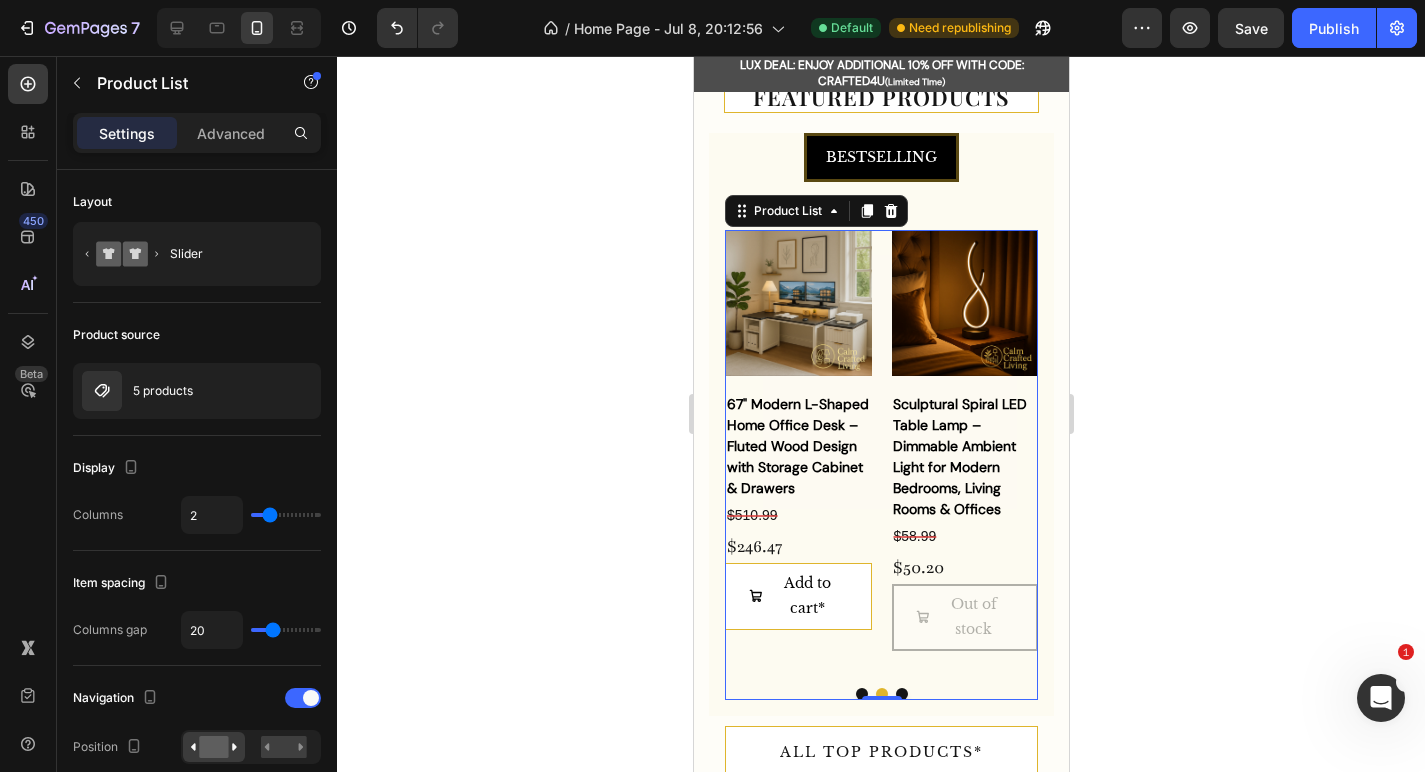 click at bounding box center (901, 694) 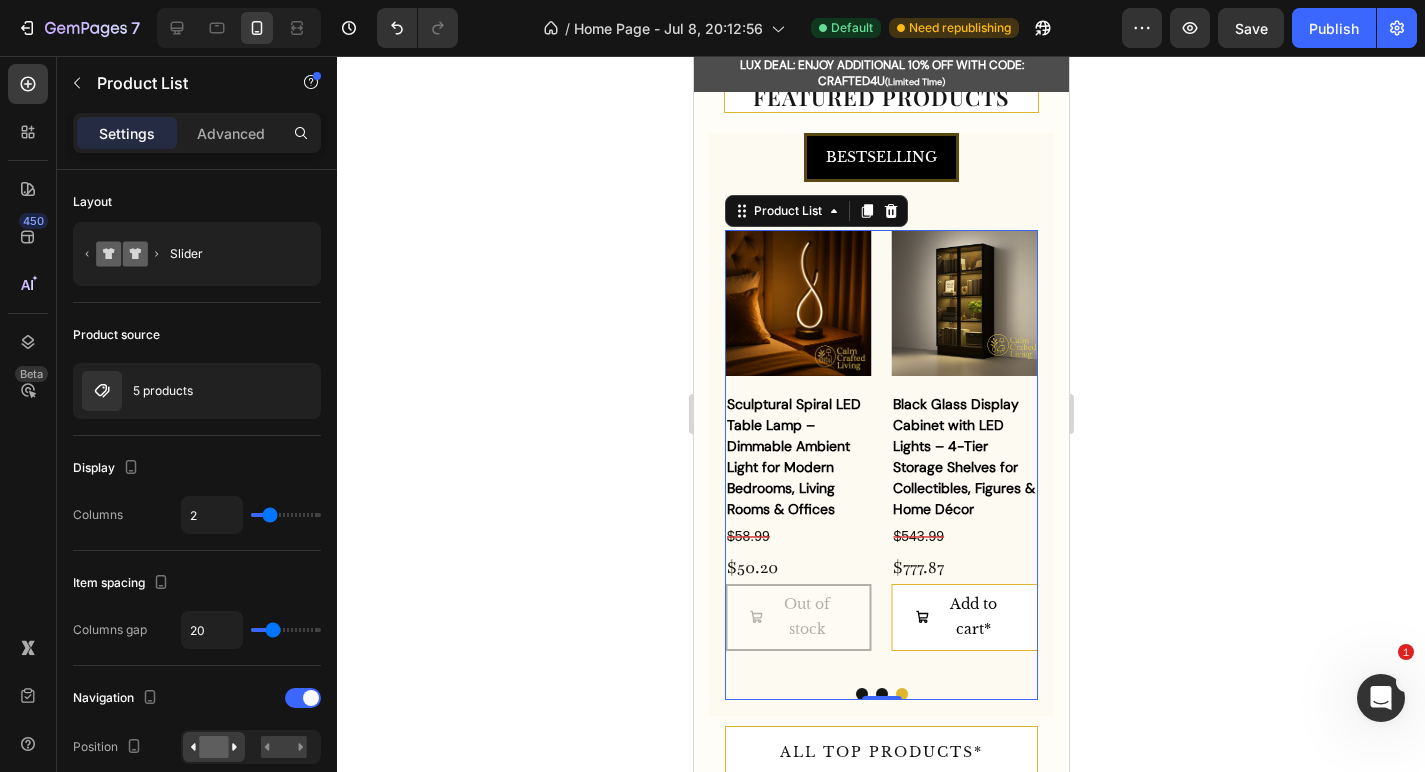 click at bounding box center (861, 694) 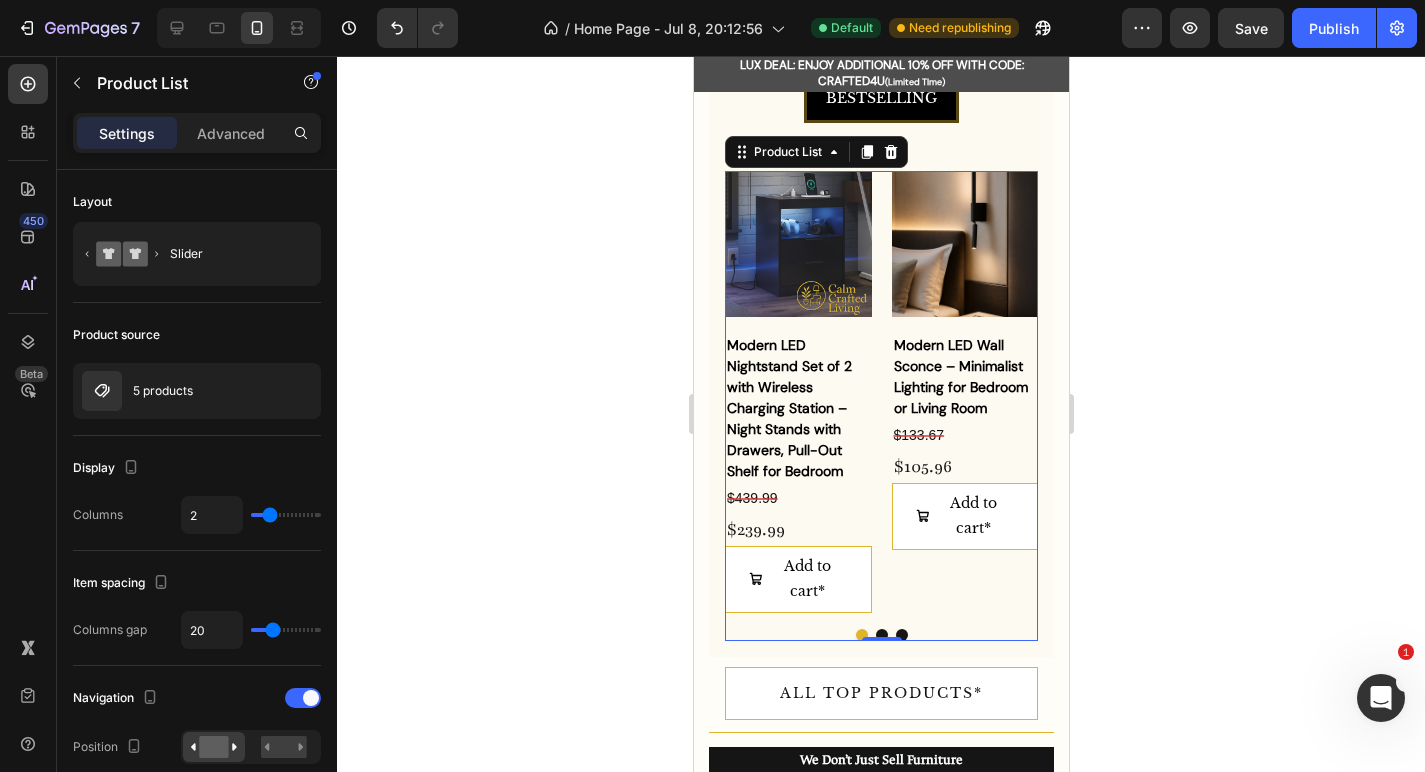 scroll, scrollTop: 2190, scrollLeft: 0, axis: vertical 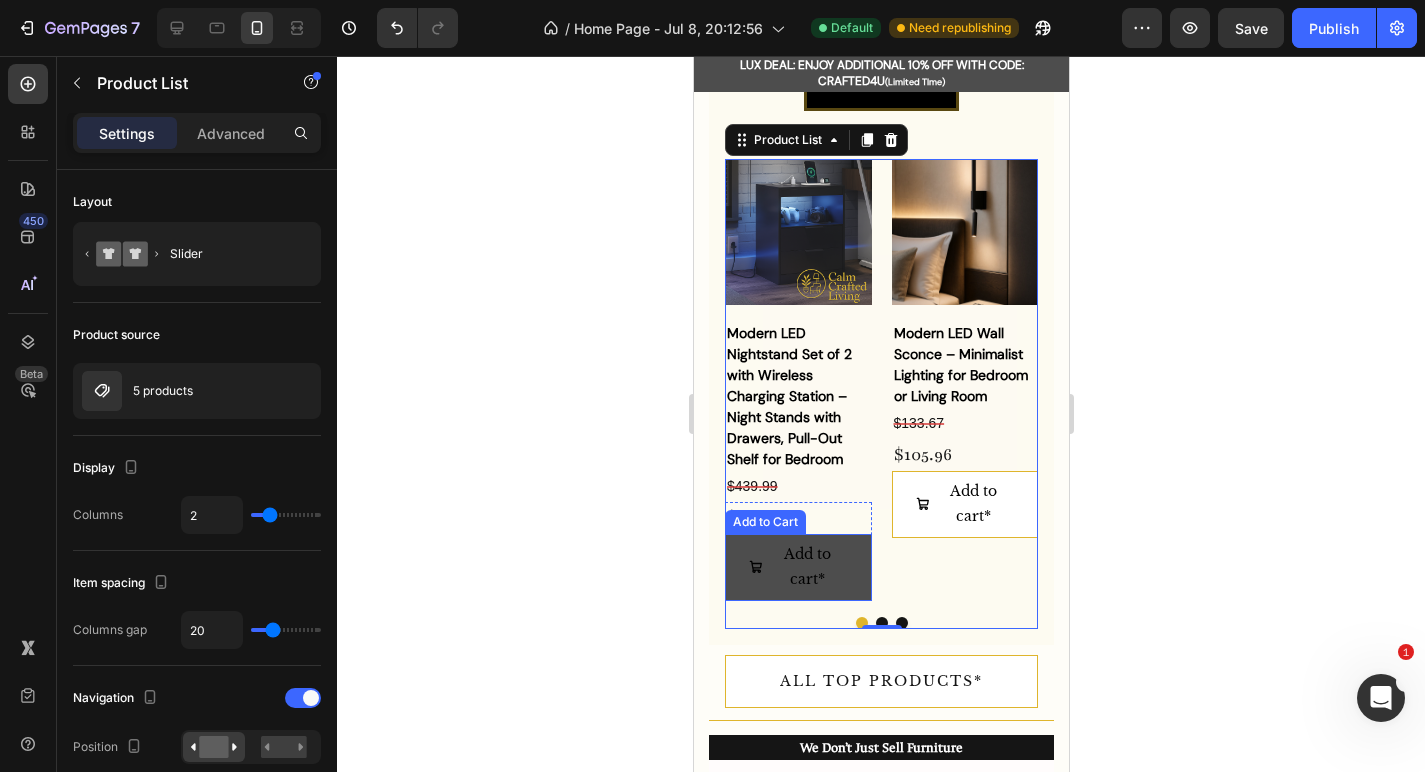 click on "Add to cart*" at bounding box center (797, 567) 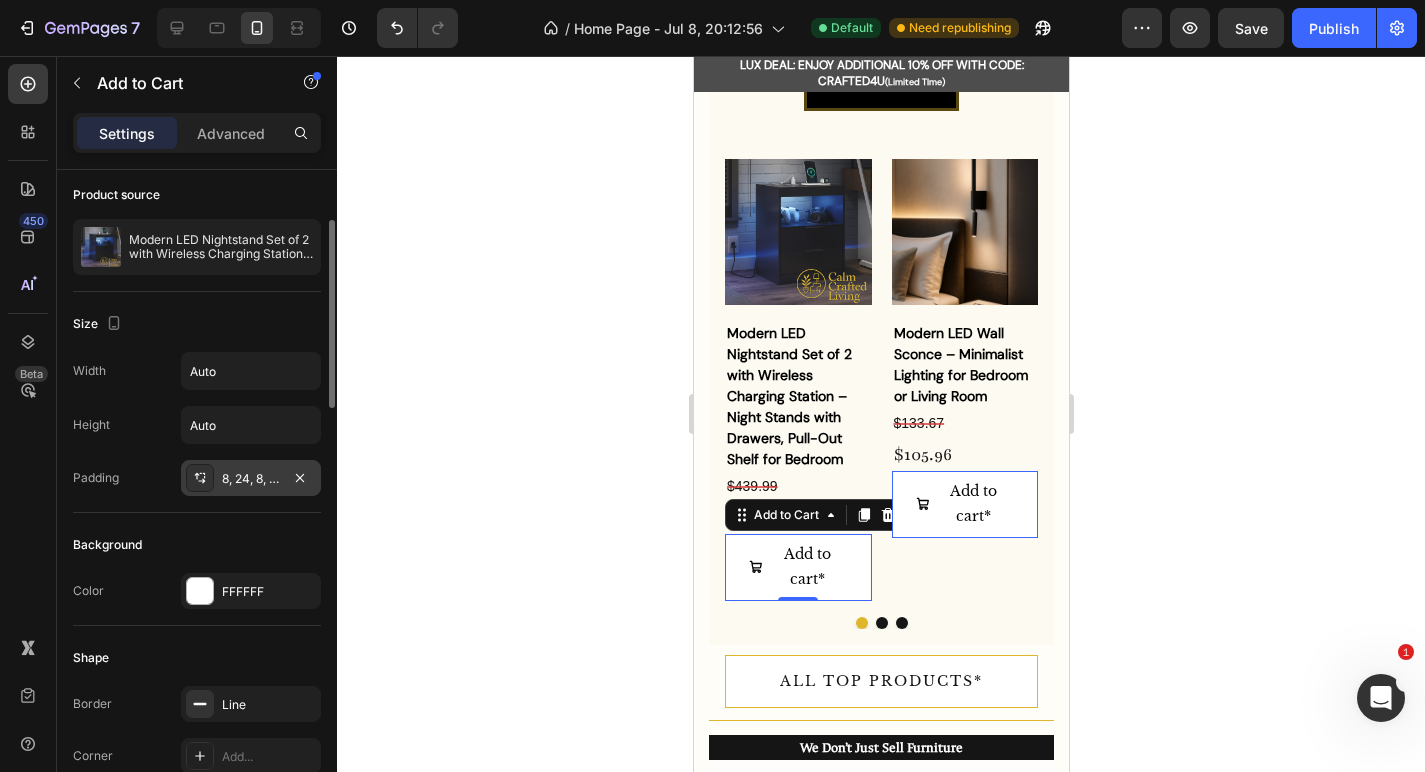 scroll, scrollTop: 179, scrollLeft: 0, axis: vertical 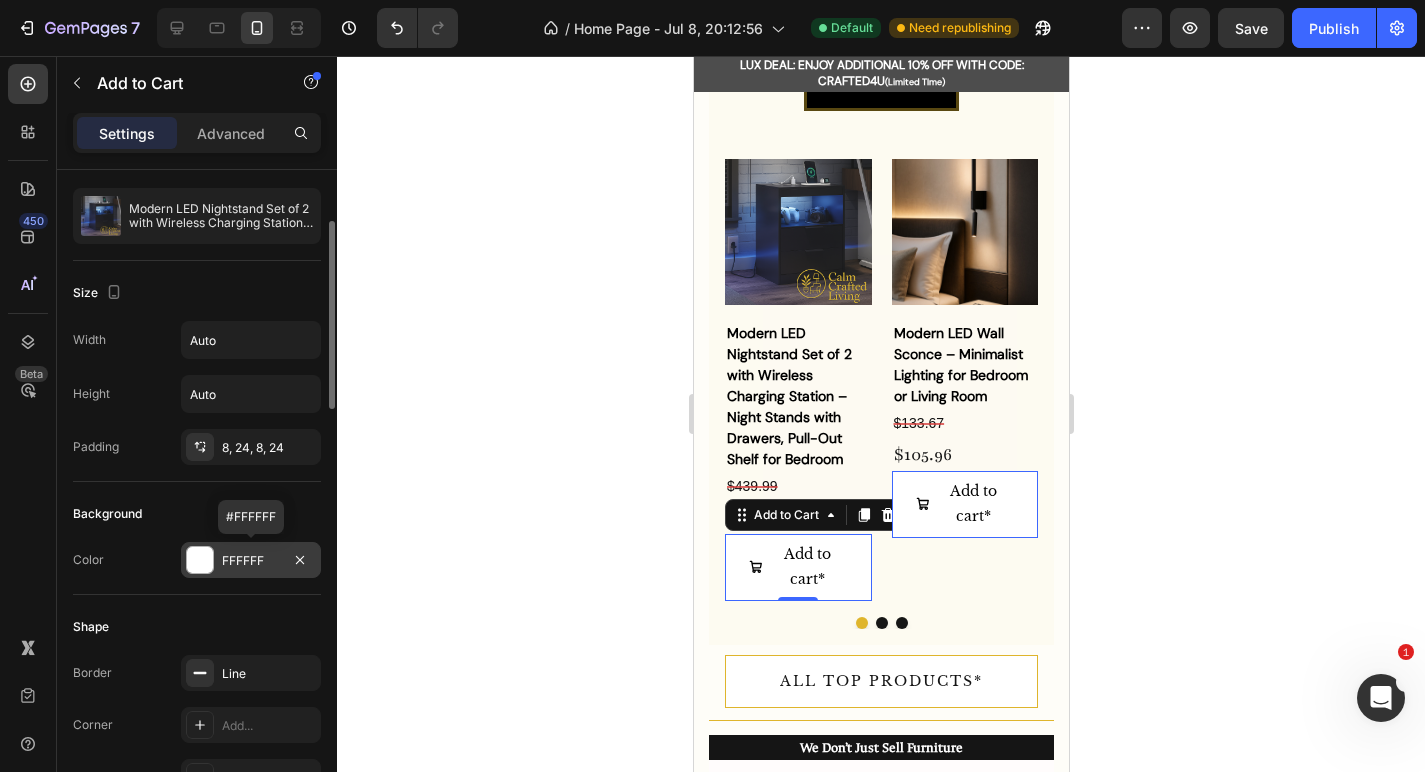 click on "FFFFFF" at bounding box center [251, 561] 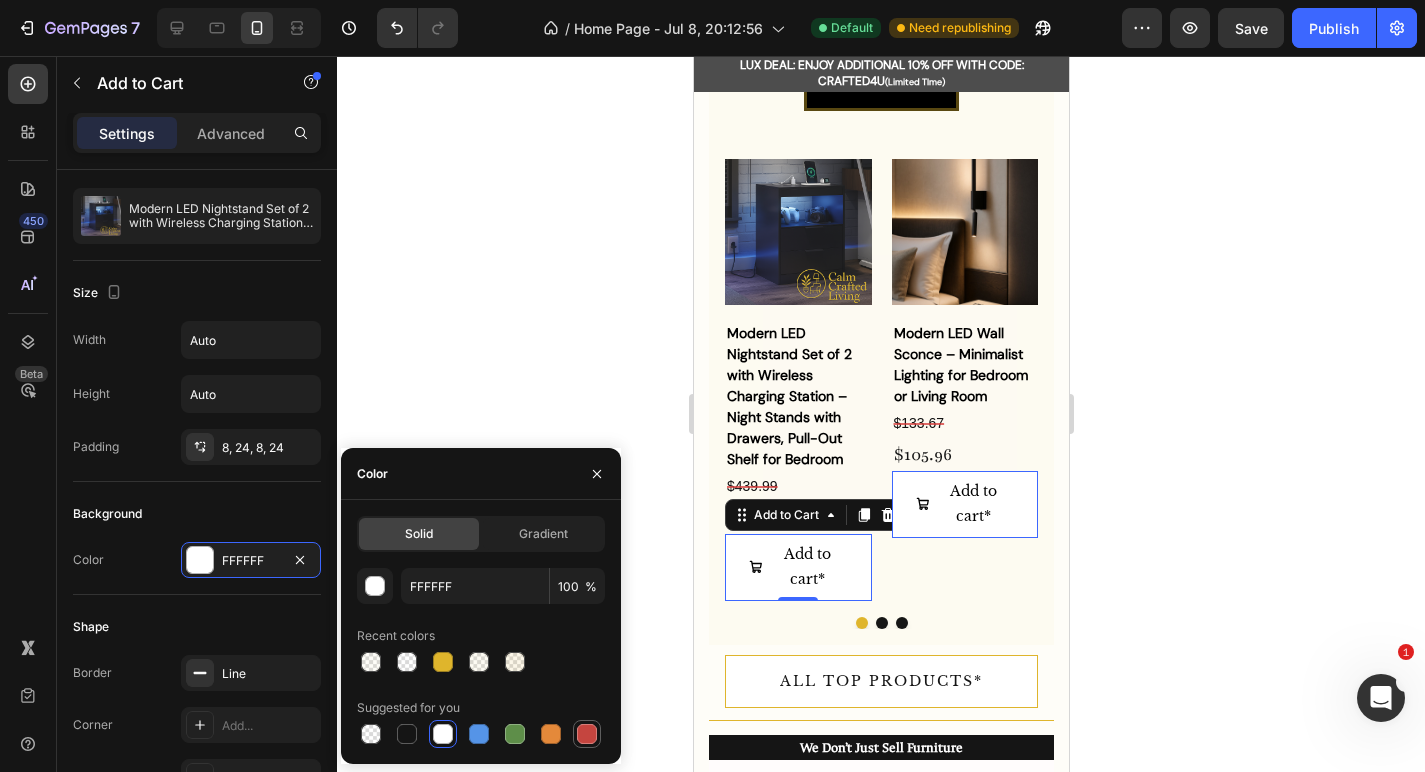 click at bounding box center (587, 734) 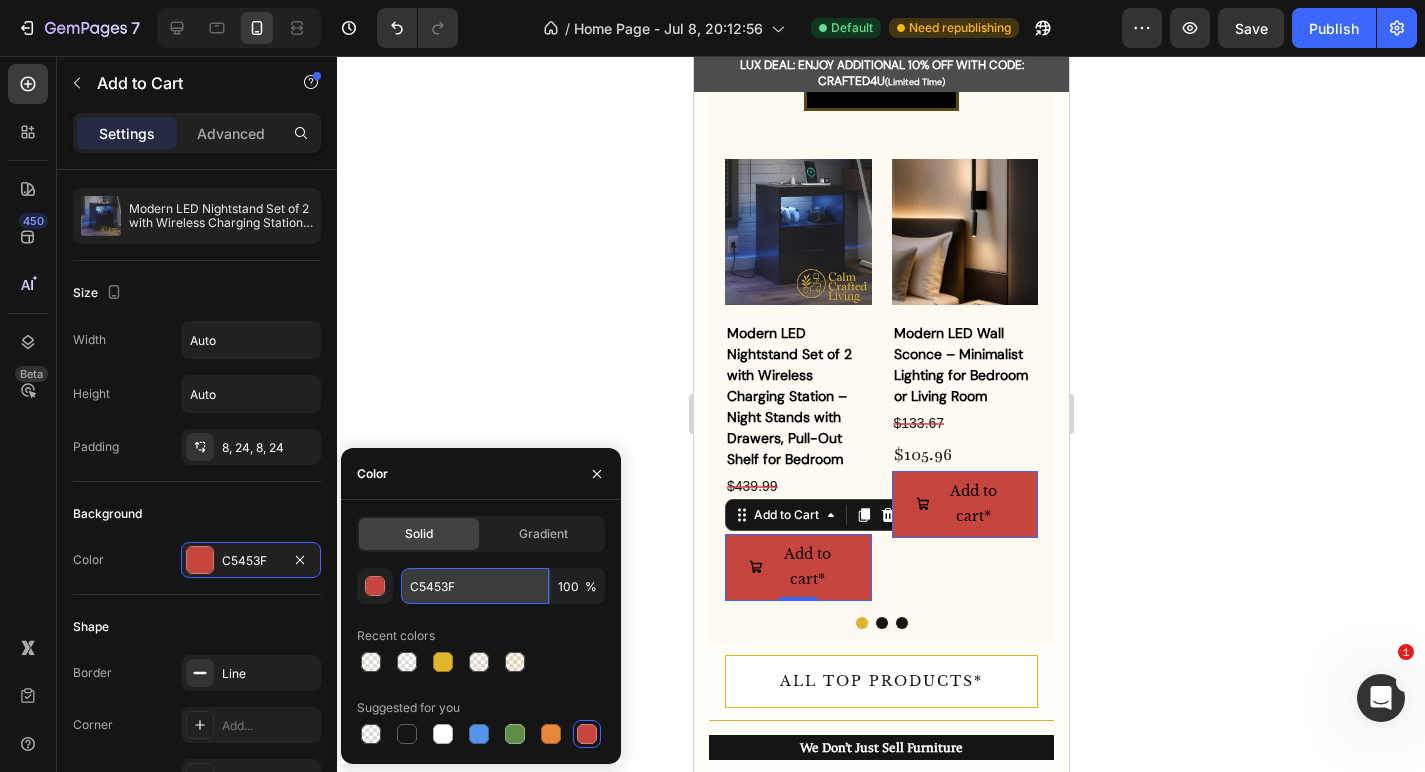 click on "C5453F" at bounding box center (475, 586) 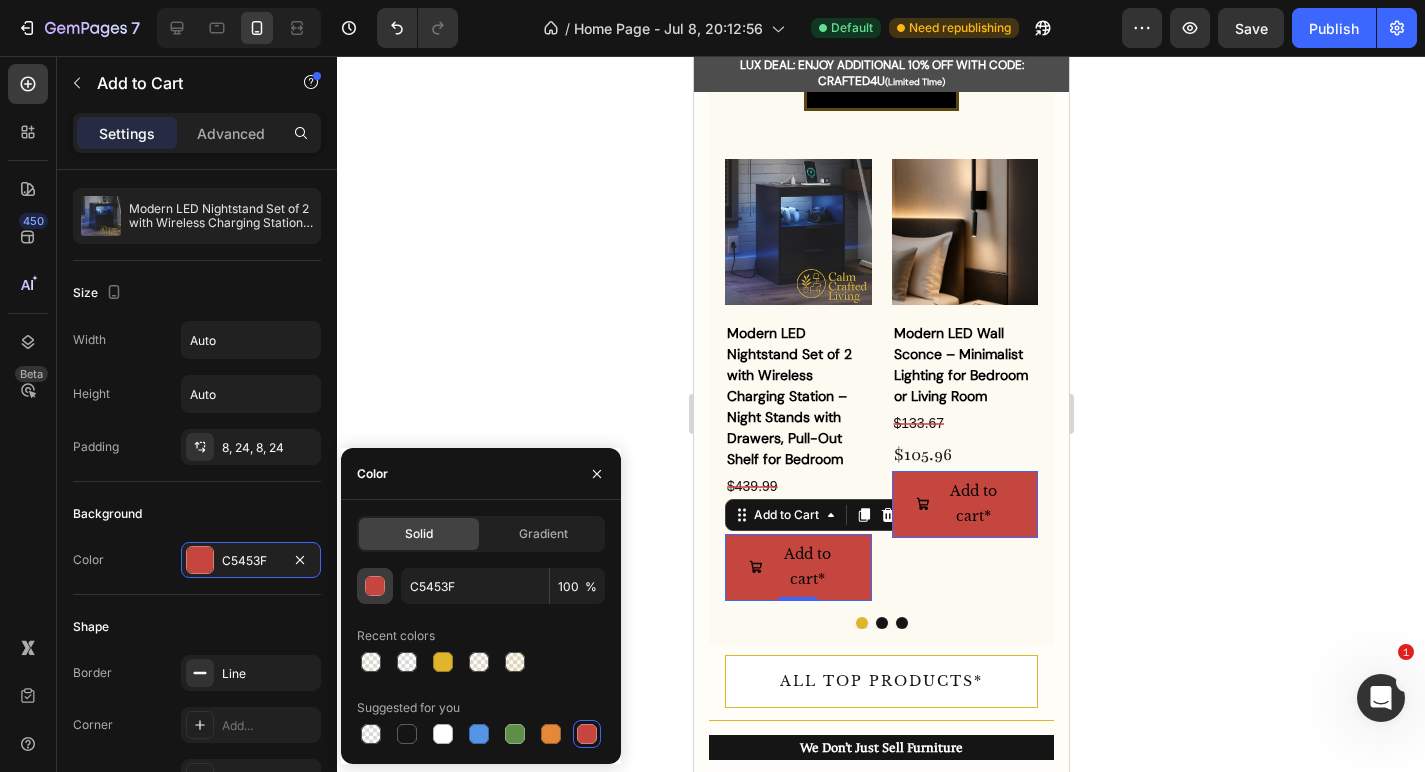 click at bounding box center (376, 587) 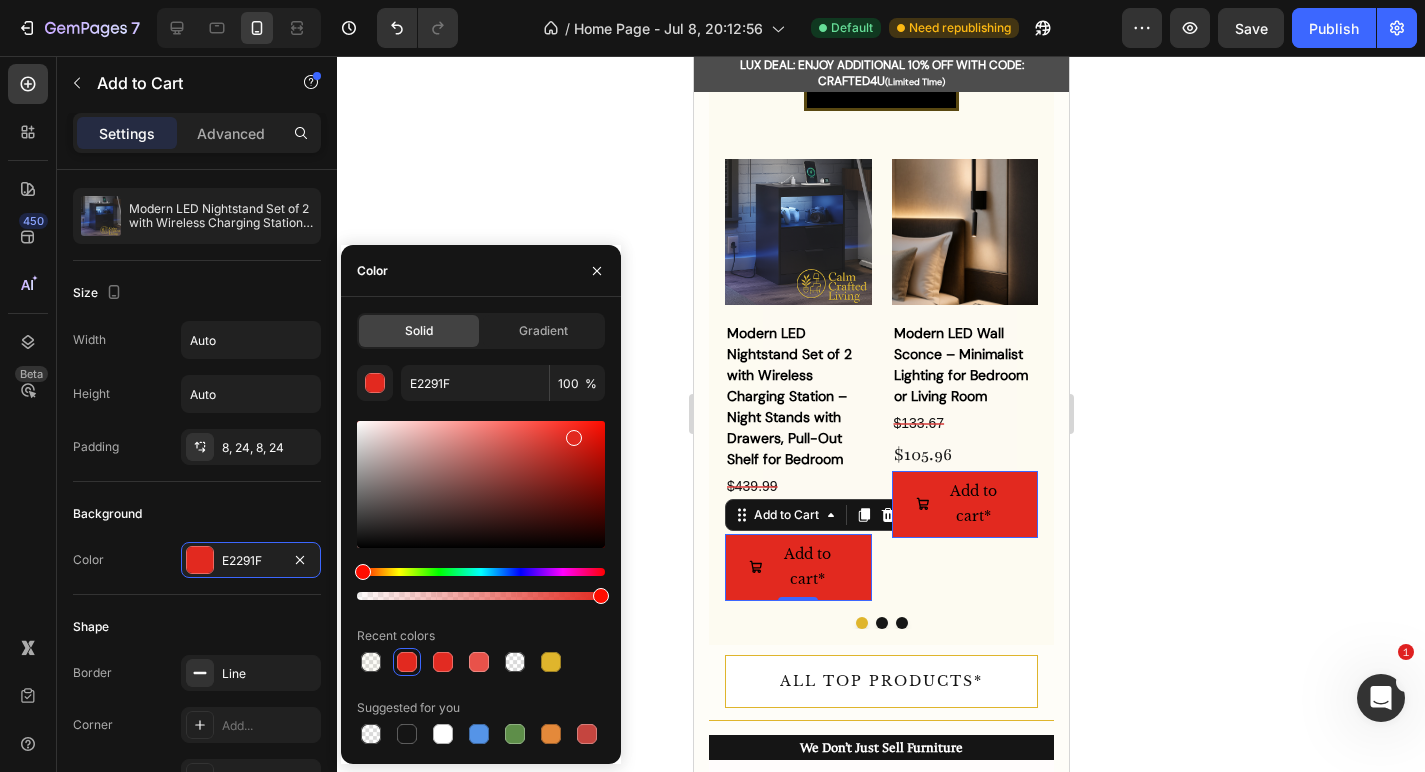 drag, startPoint x: 528, startPoint y: 451, endPoint x: 571, endPoint y: 435, distance: 45.88028 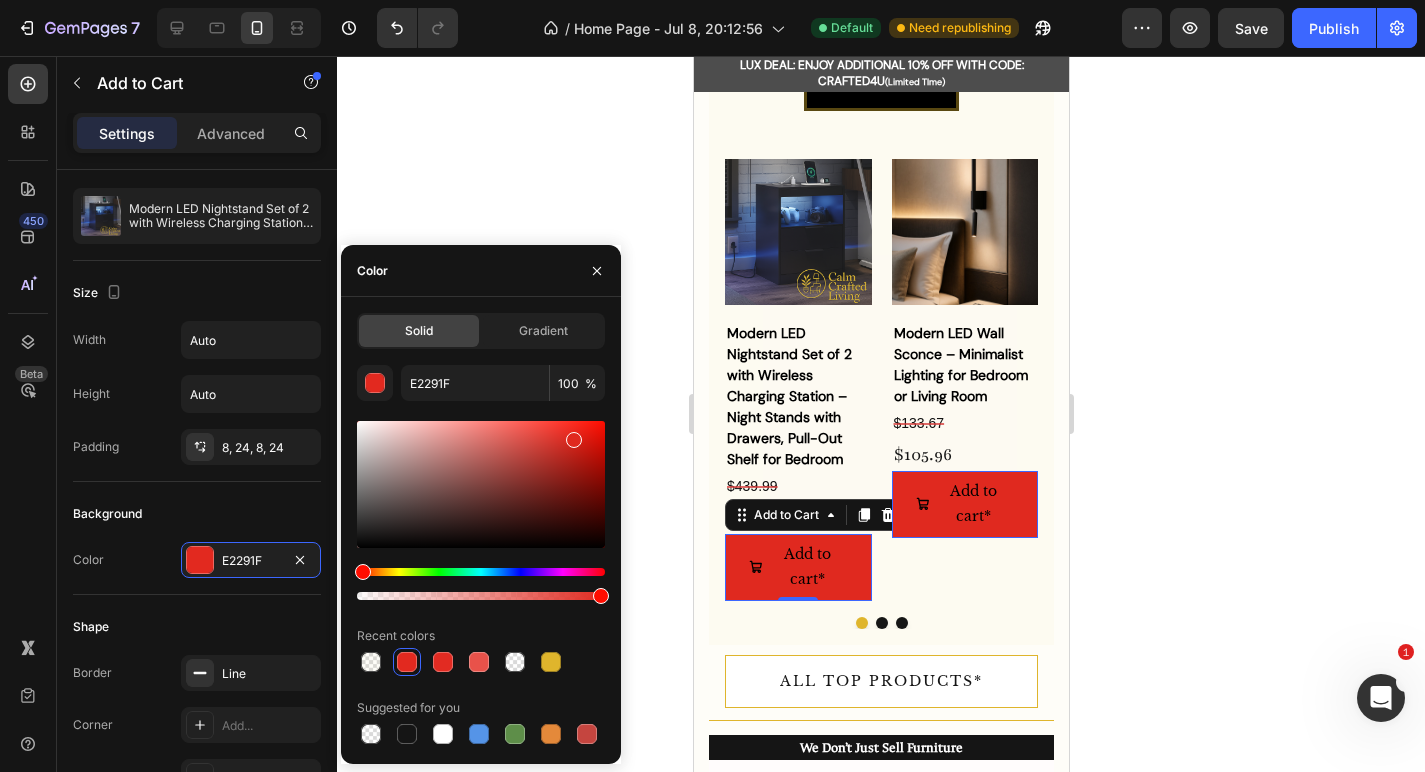 type on "E0291F" 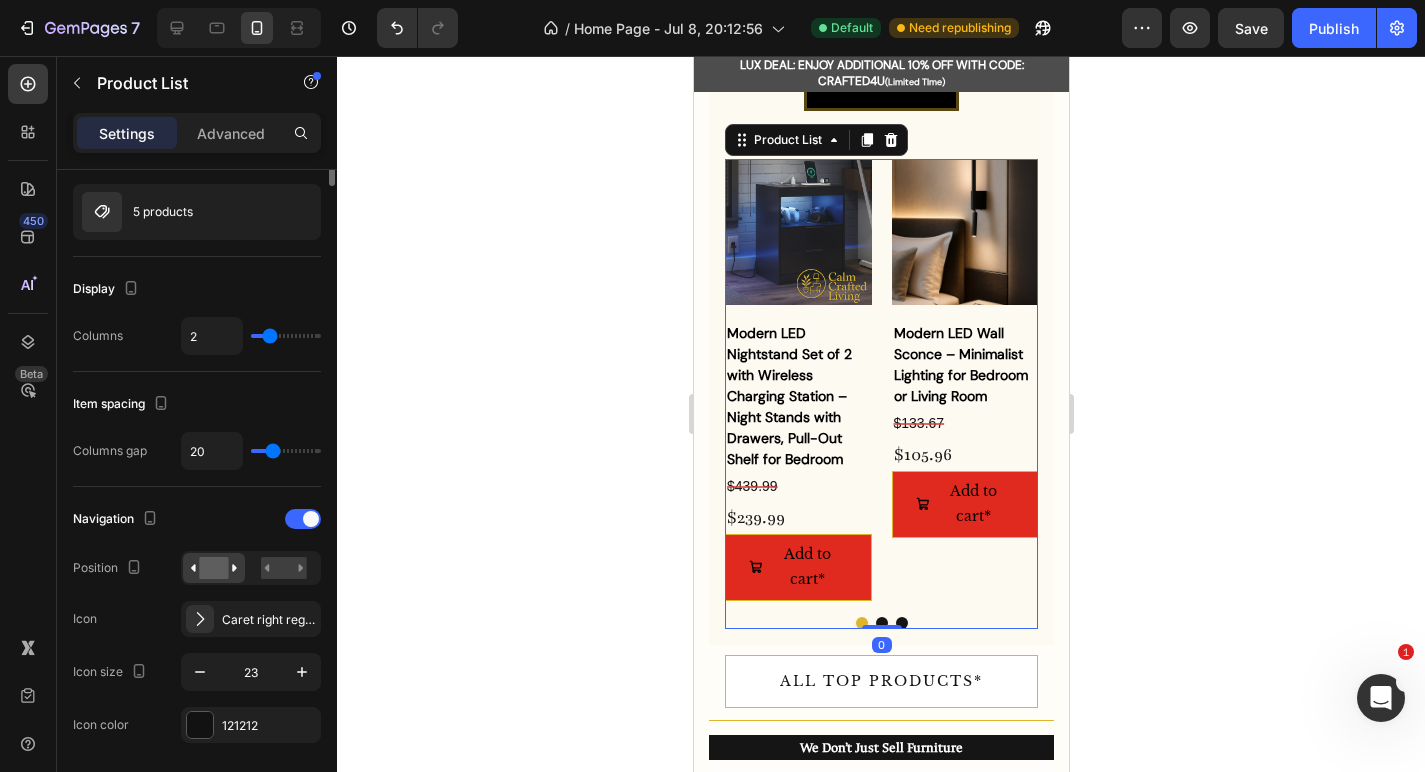 scroll, scrollTop: 0, scrollLeft: 0, axis: both 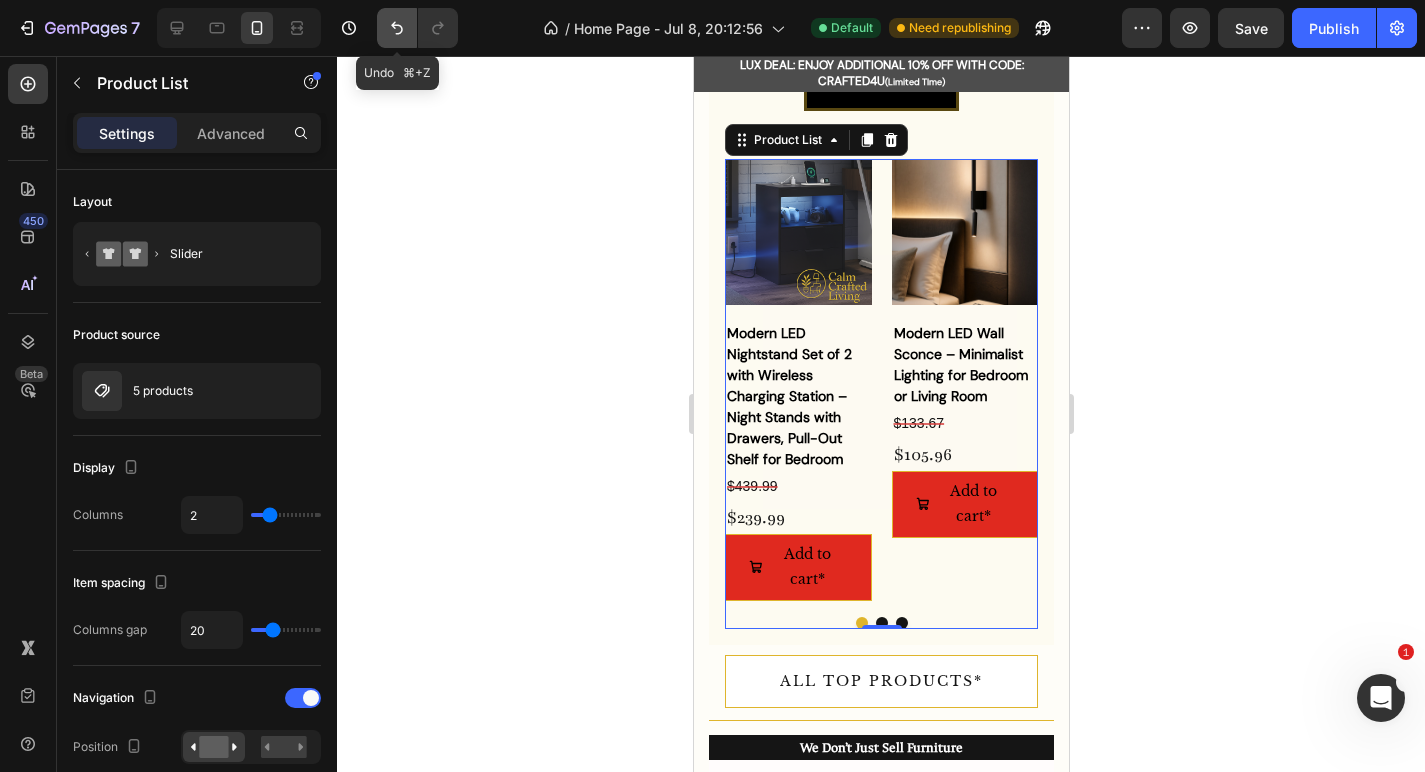 click 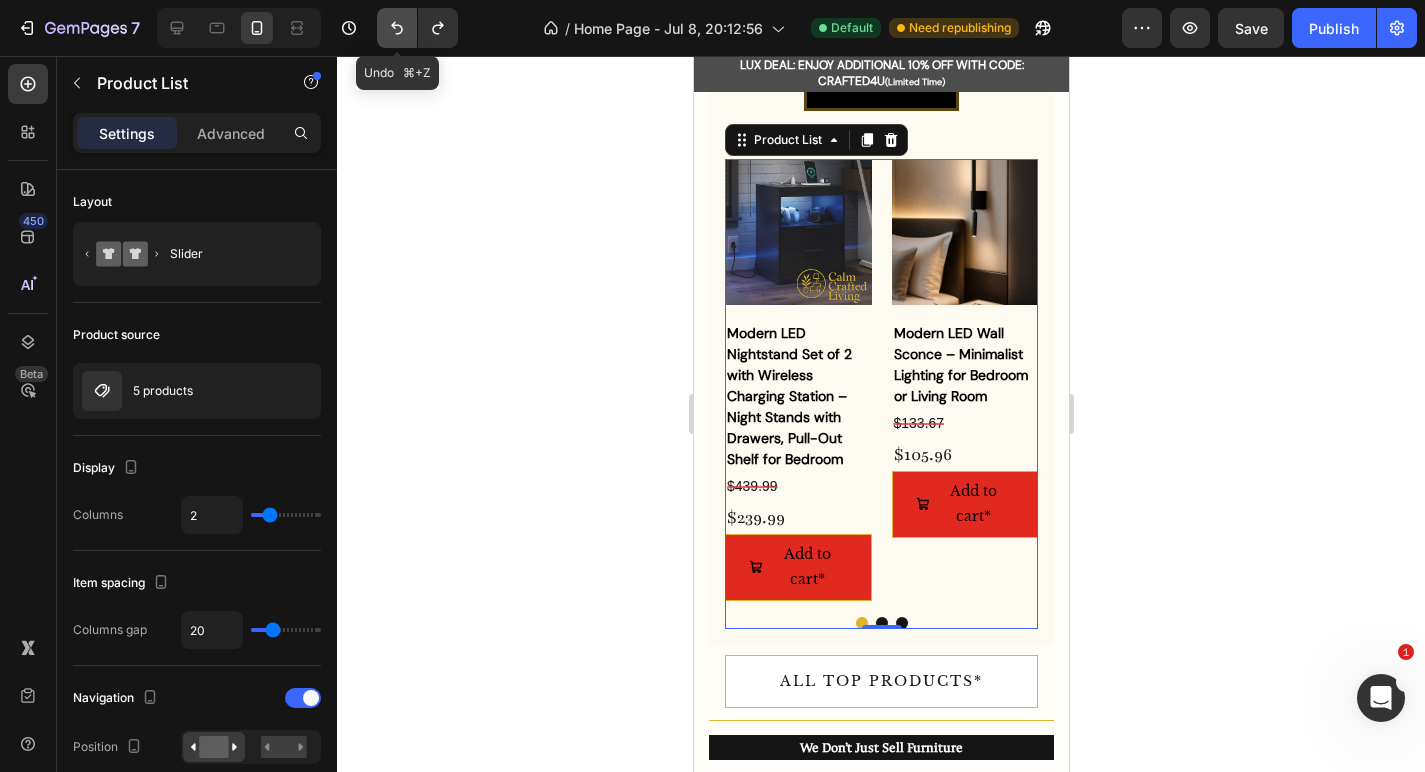 click 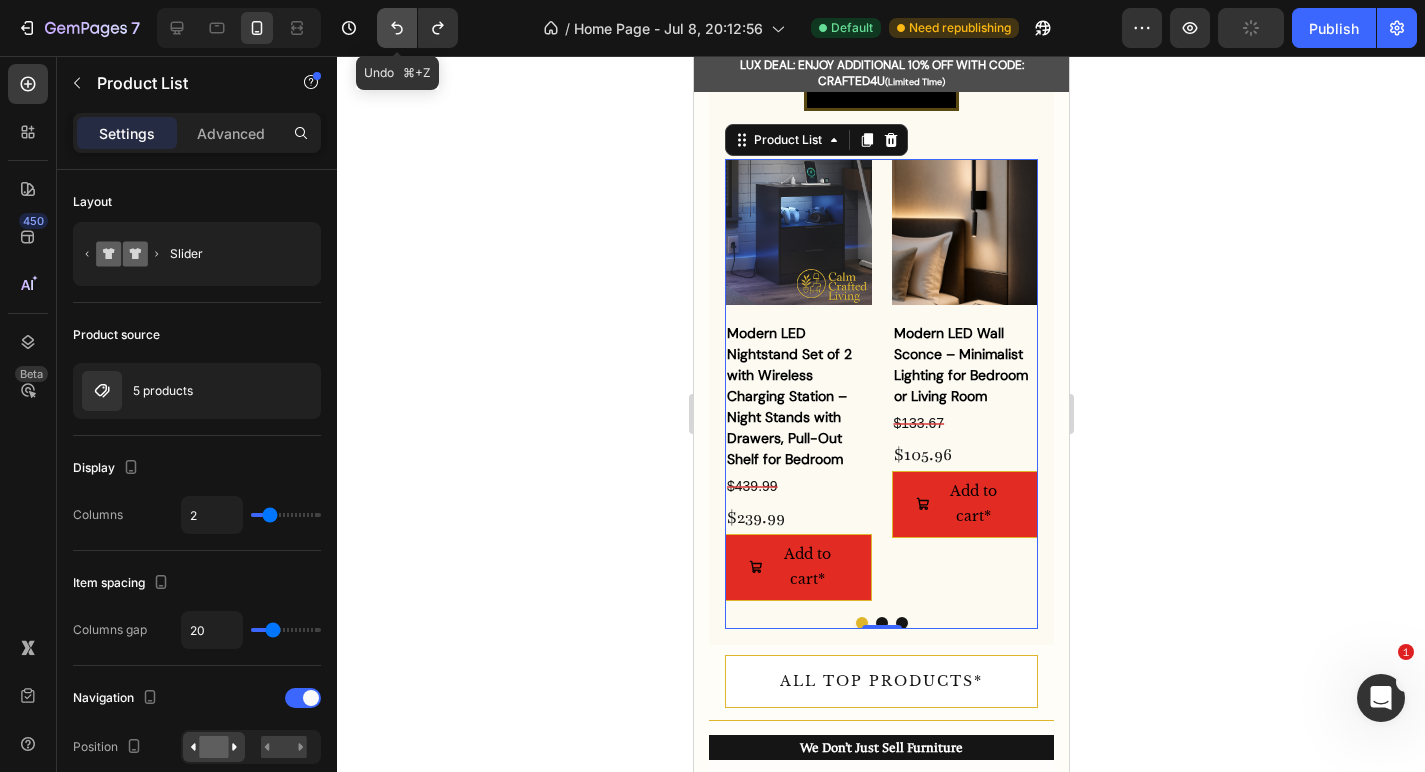 click 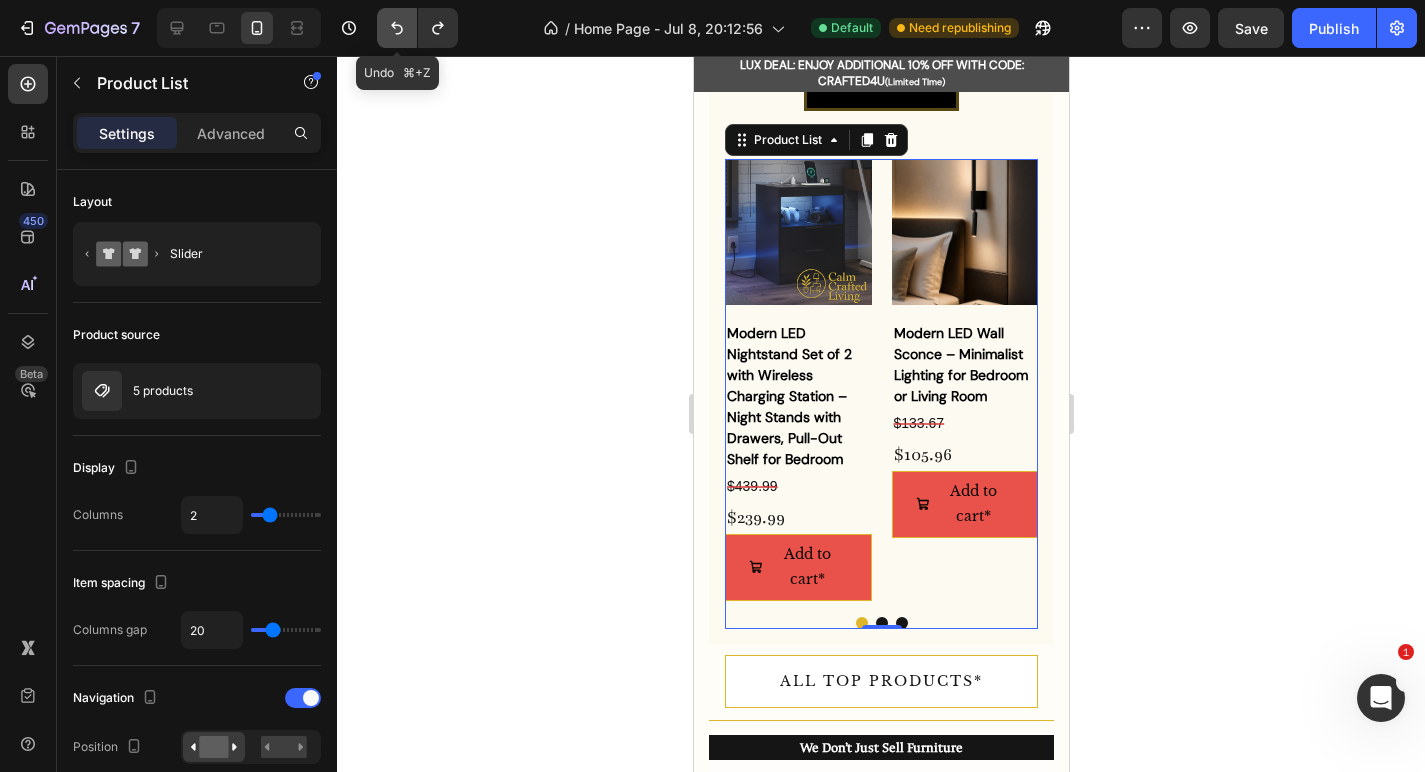 click 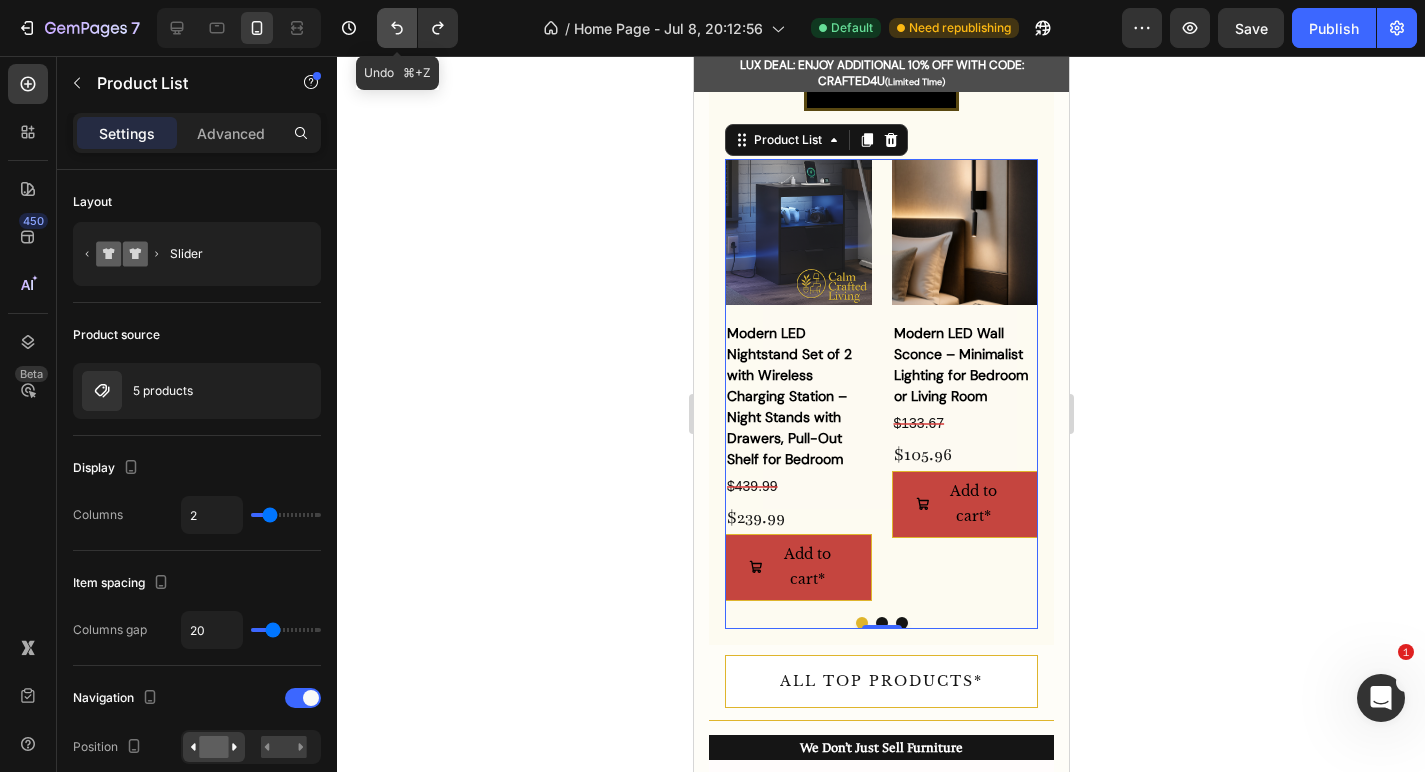 click 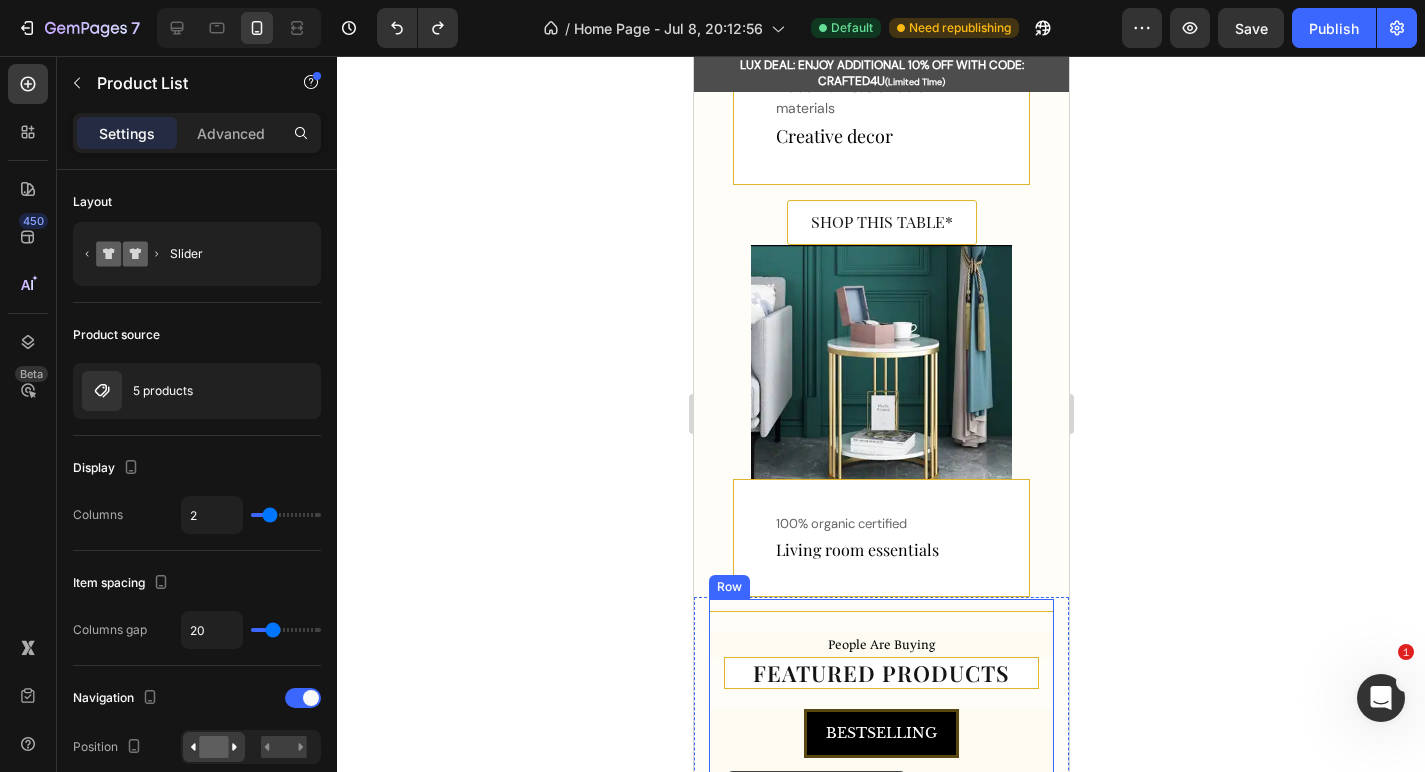 scroll, scrollTop: 1498, scrollLeft: 0, axis: vertical 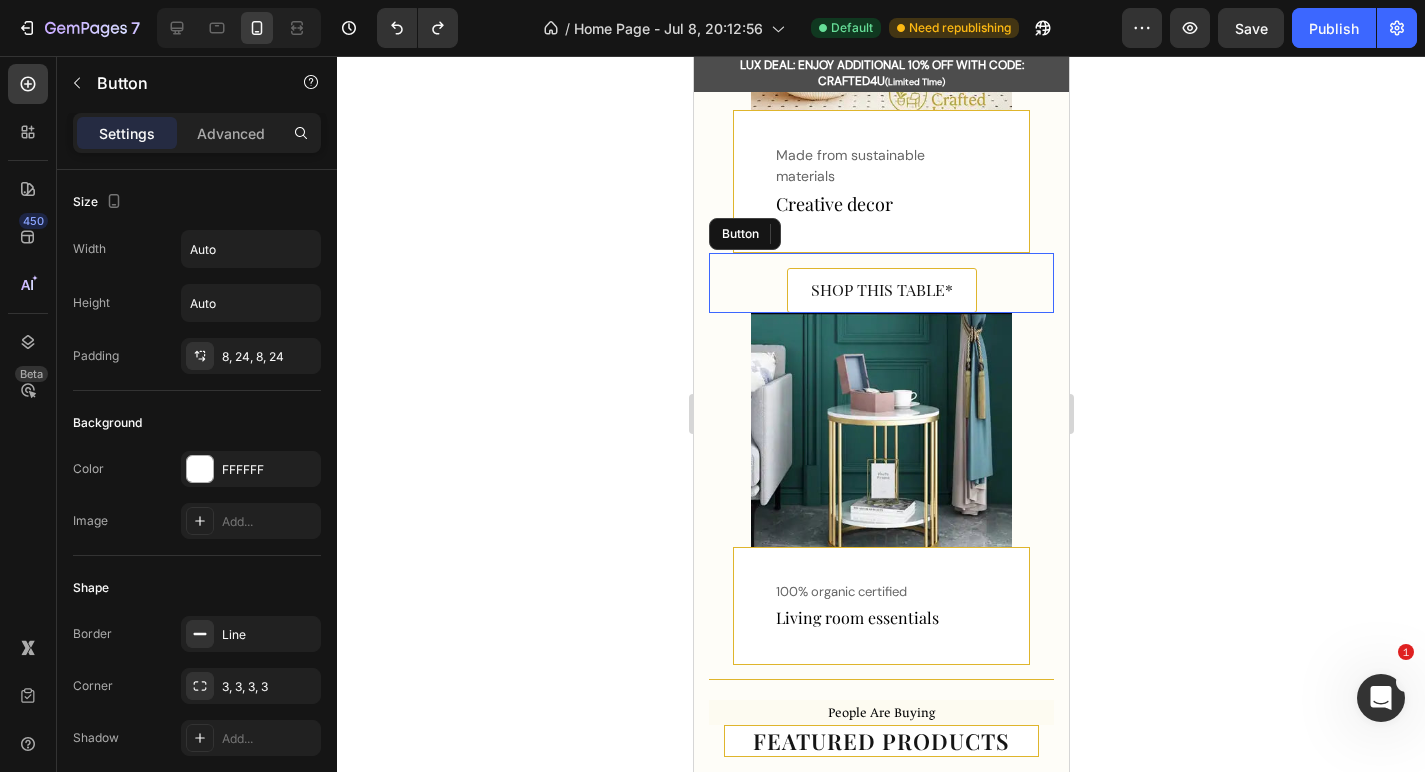 click on "SHOP THIS TABLE* Button" at bounding box center (880, 283) 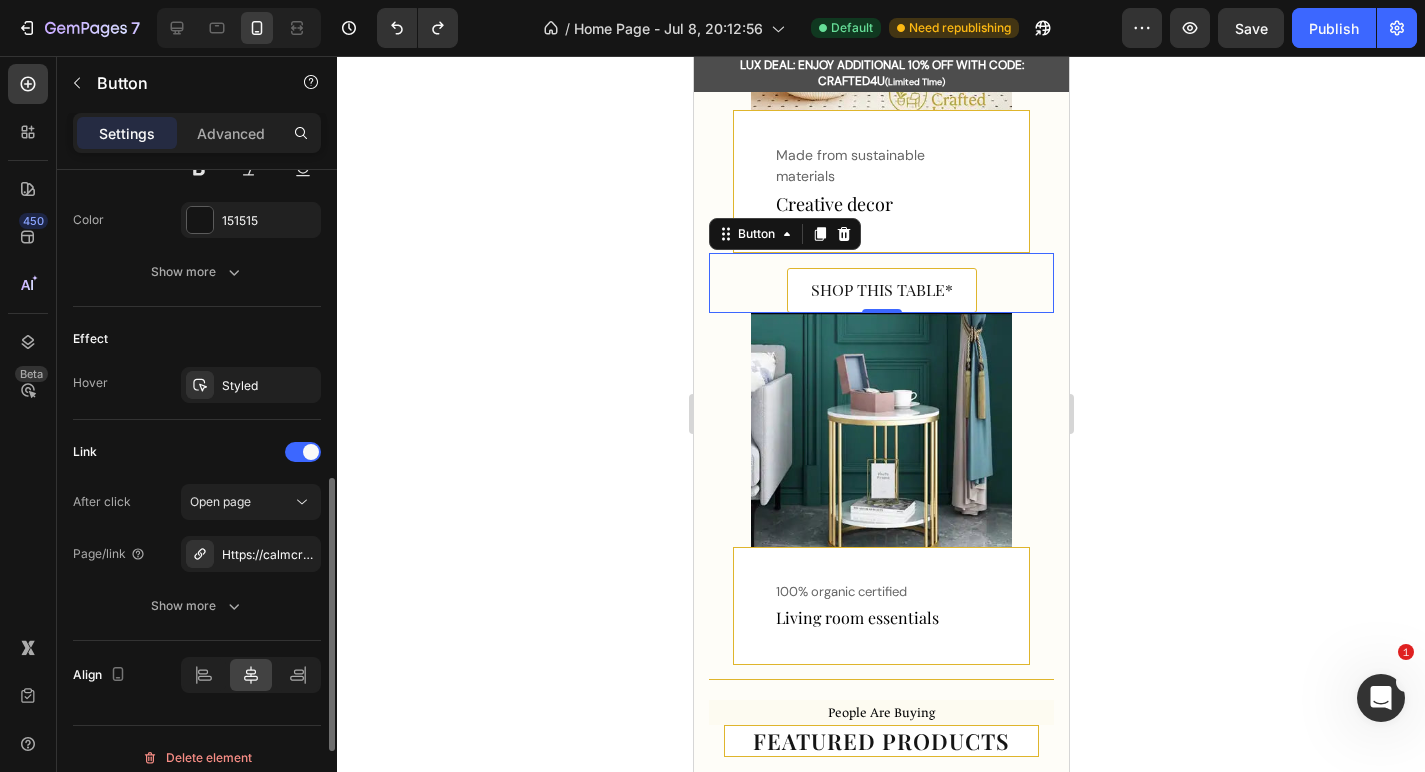 scroll, scrollTop: 931, scrollLeft: 0, axis: vertical 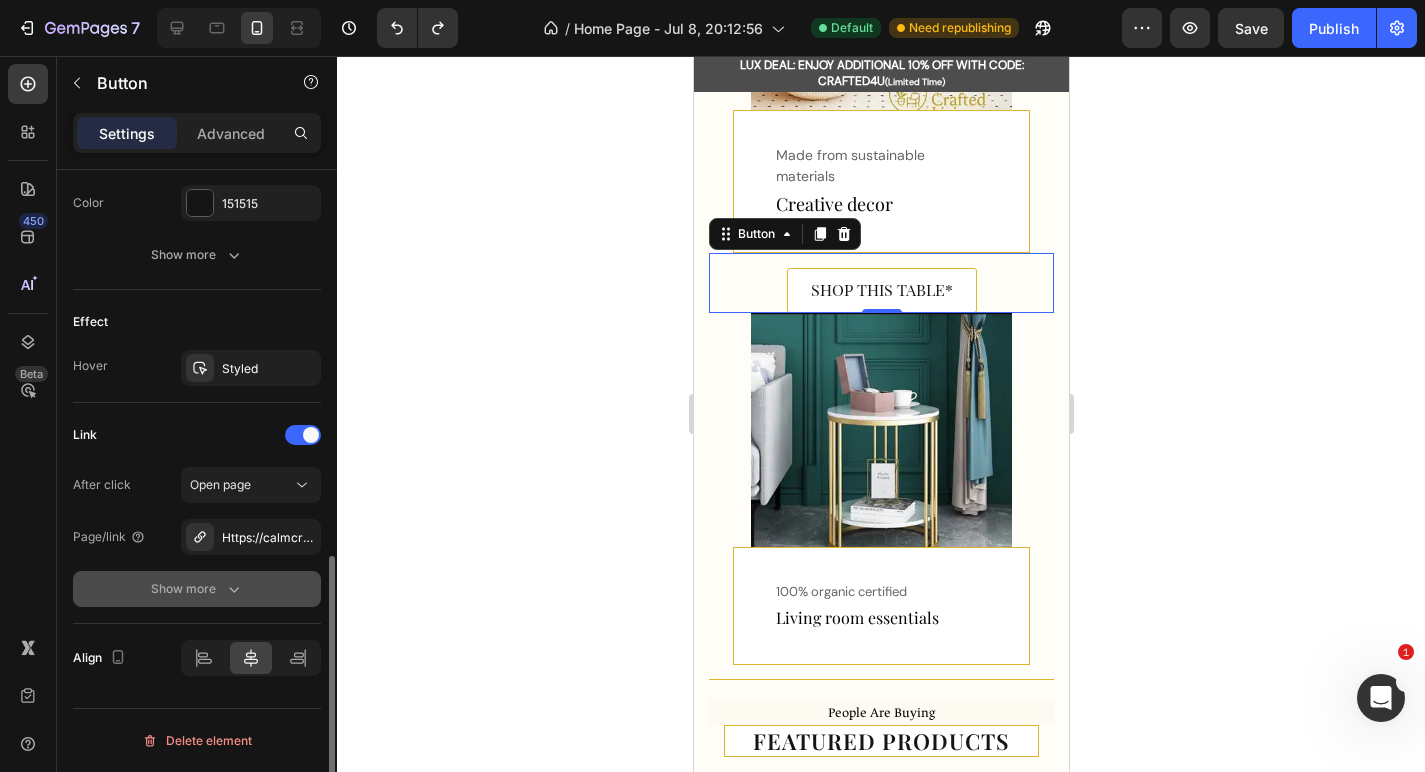 click on "Show more" at bounding box center (197, 589) 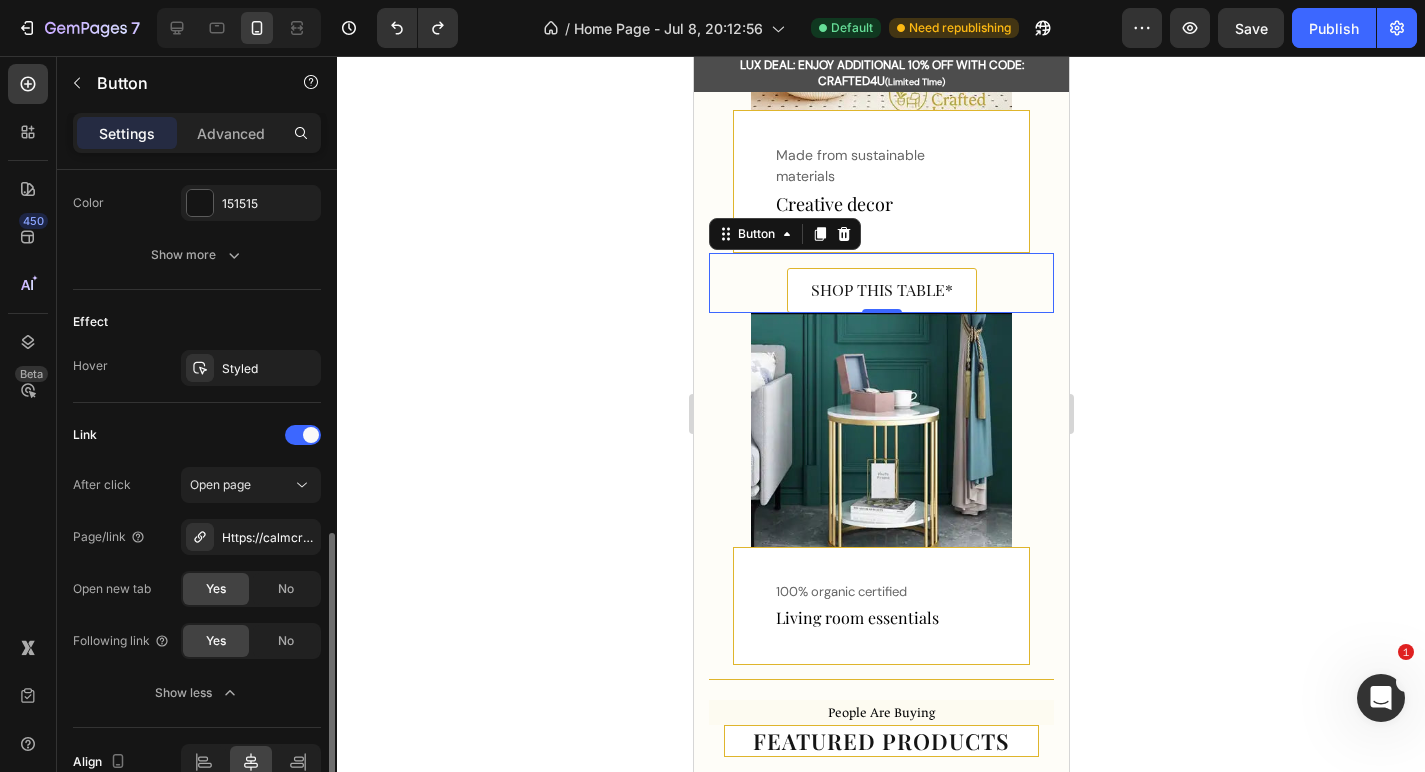 scroll, scrollTop: 1035, scrollLeft: 0, axis: vertical 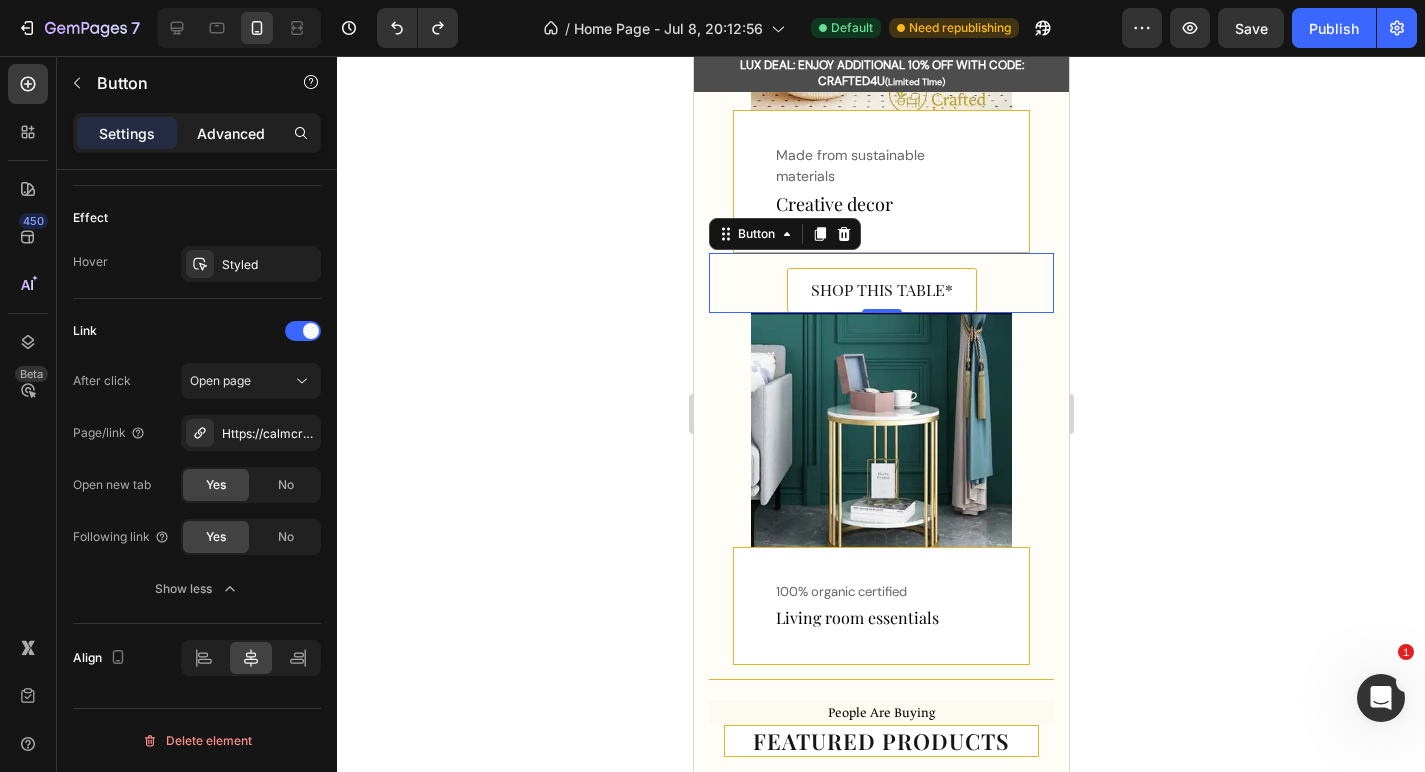 click on "Advanced" at bounding box center (231, 133) 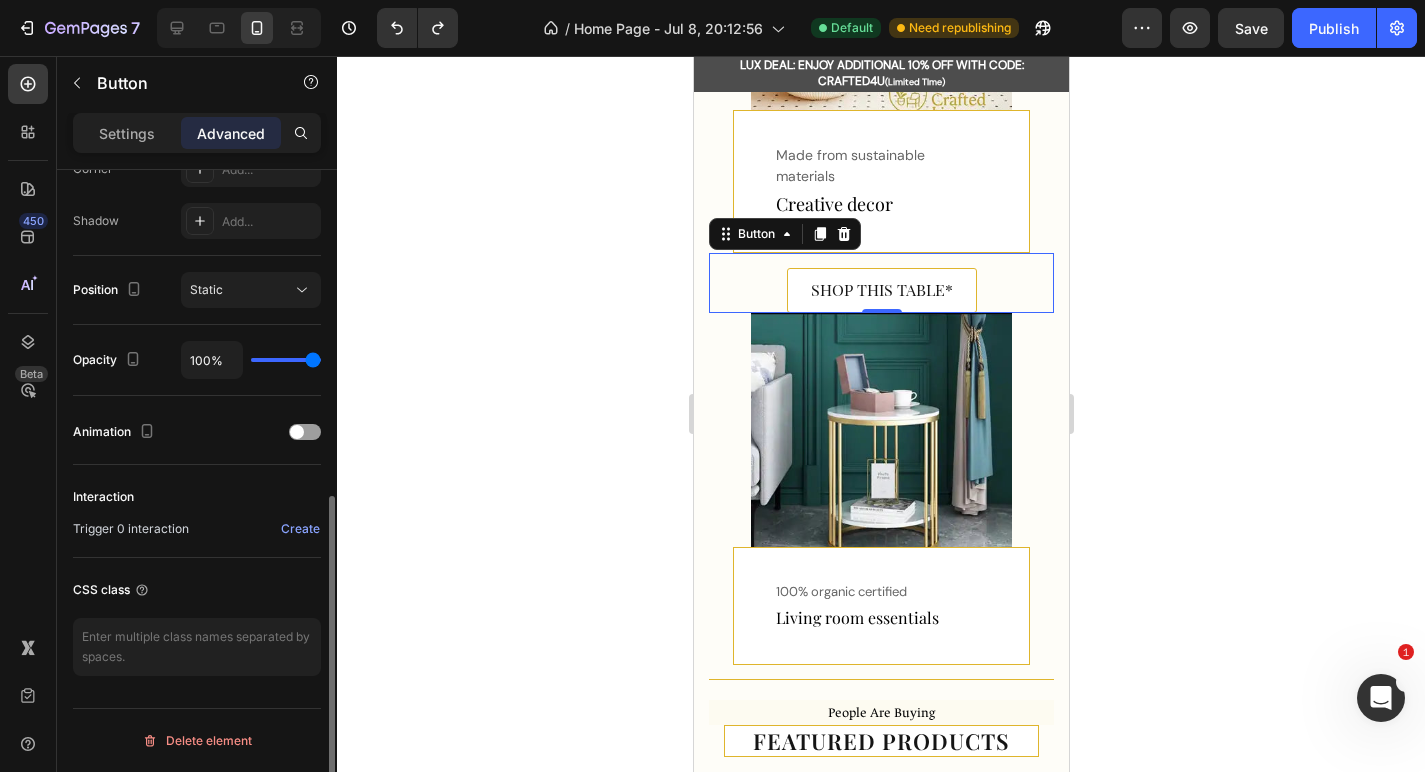 scroll, scrollTop: 645, scrollLeft: 0, axis: vertical 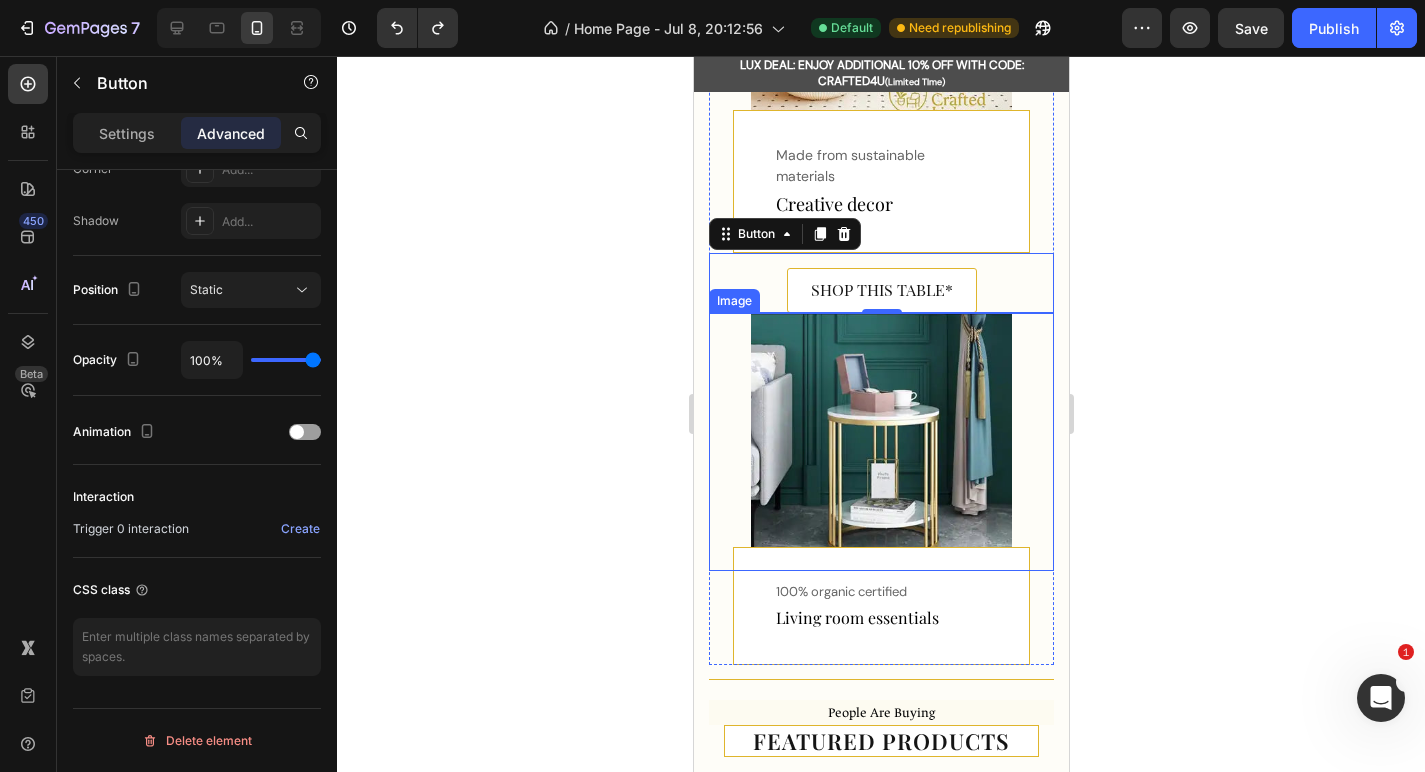 click at bounding box center (880, 442) 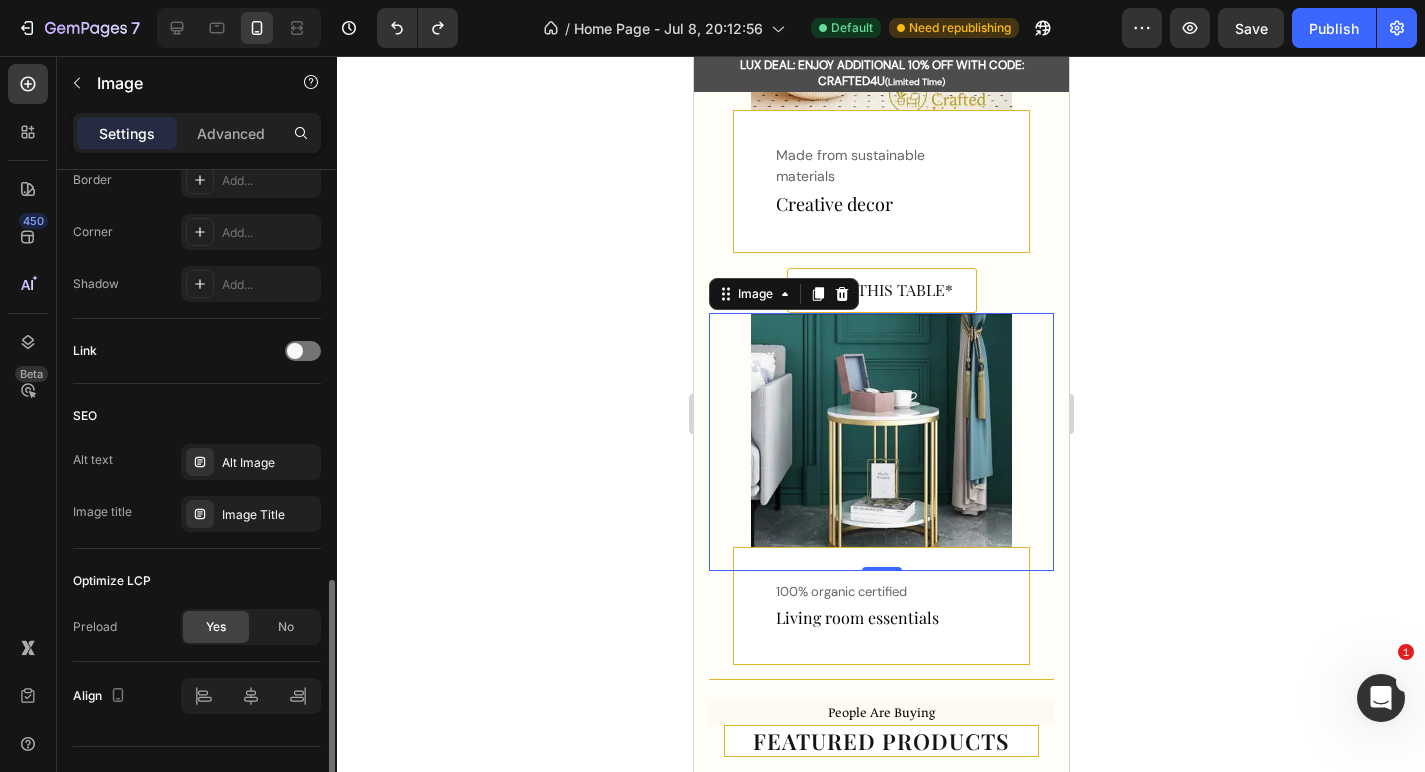 scroll, scrollTop: 849, scrollLeft: 0, axis: vertical 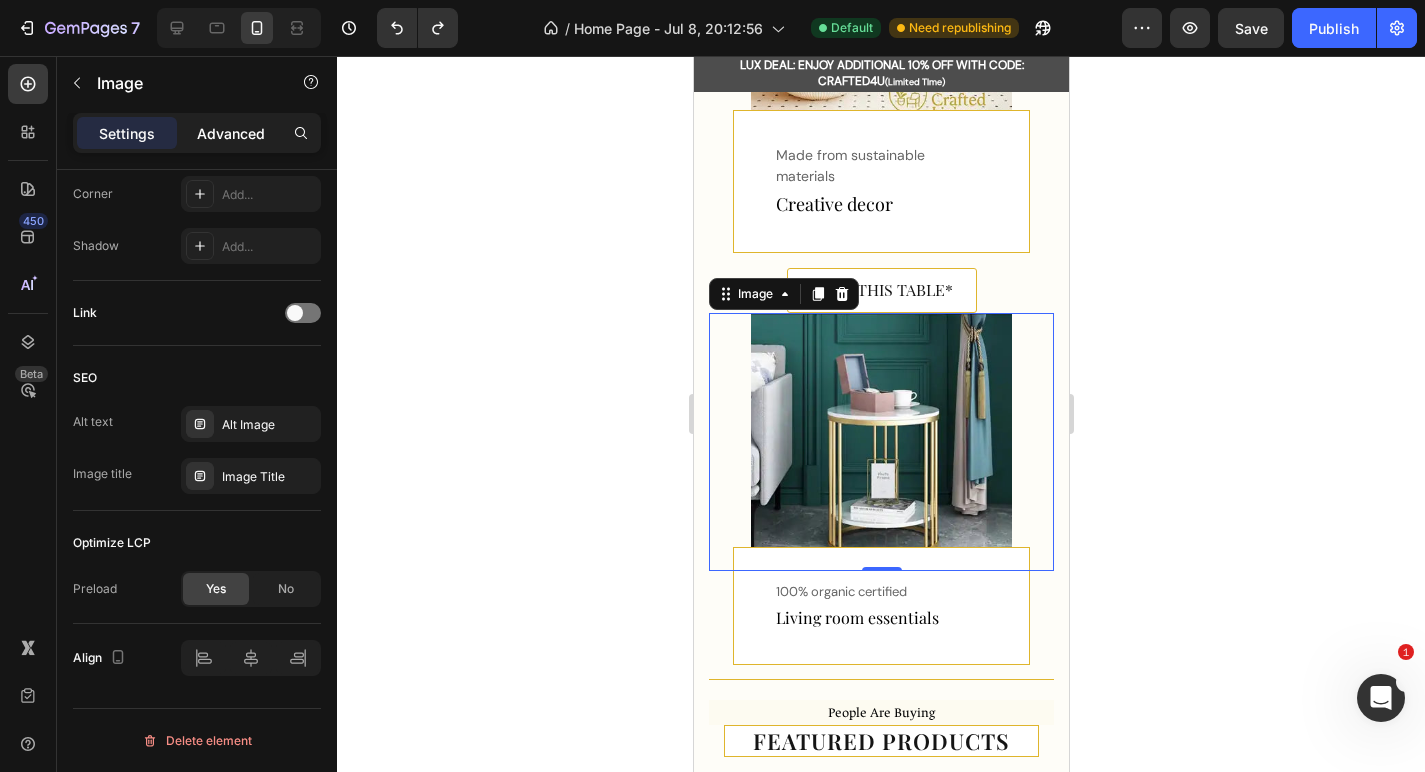 click on "Advanced" at bounding box center (231, 133) 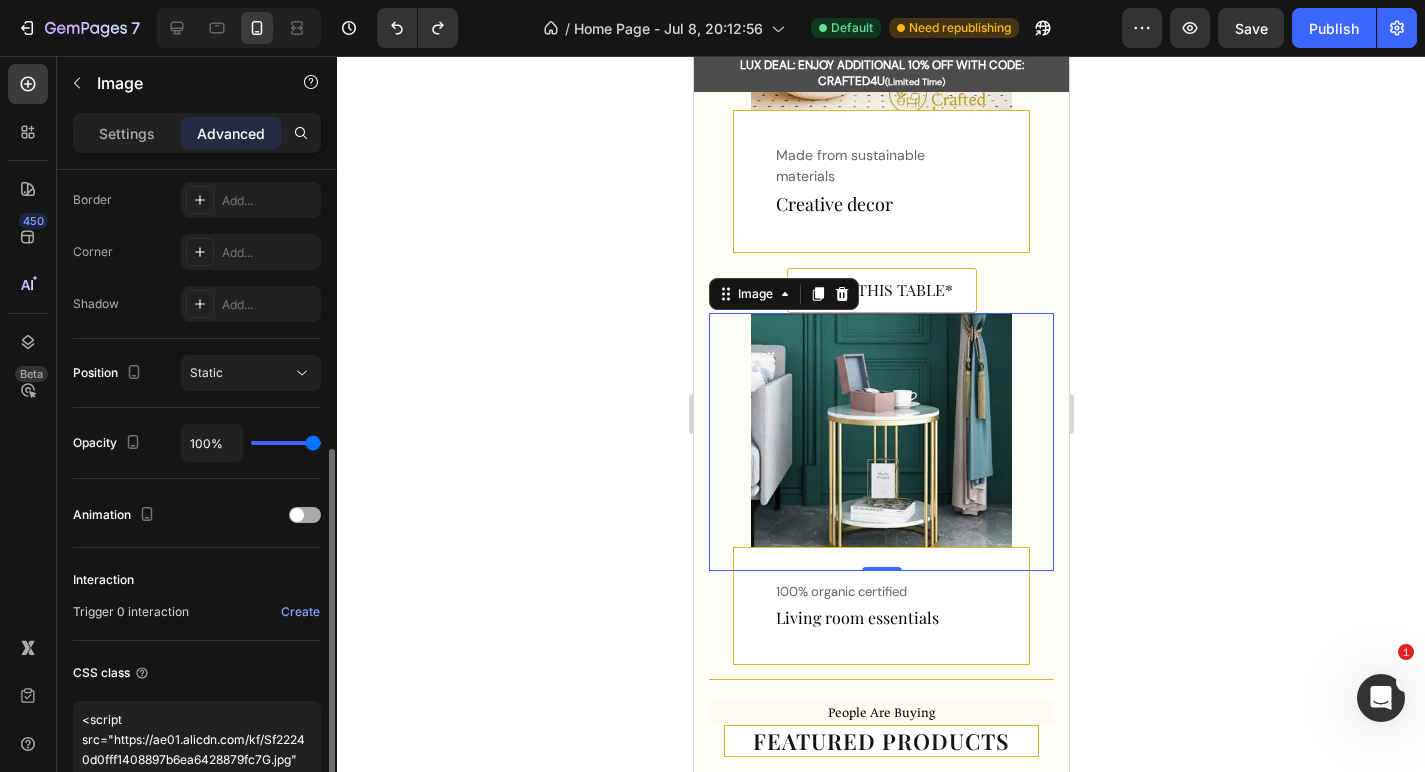 scroll, scrollTop: 667, scrollLeft: 0, axis: vertical 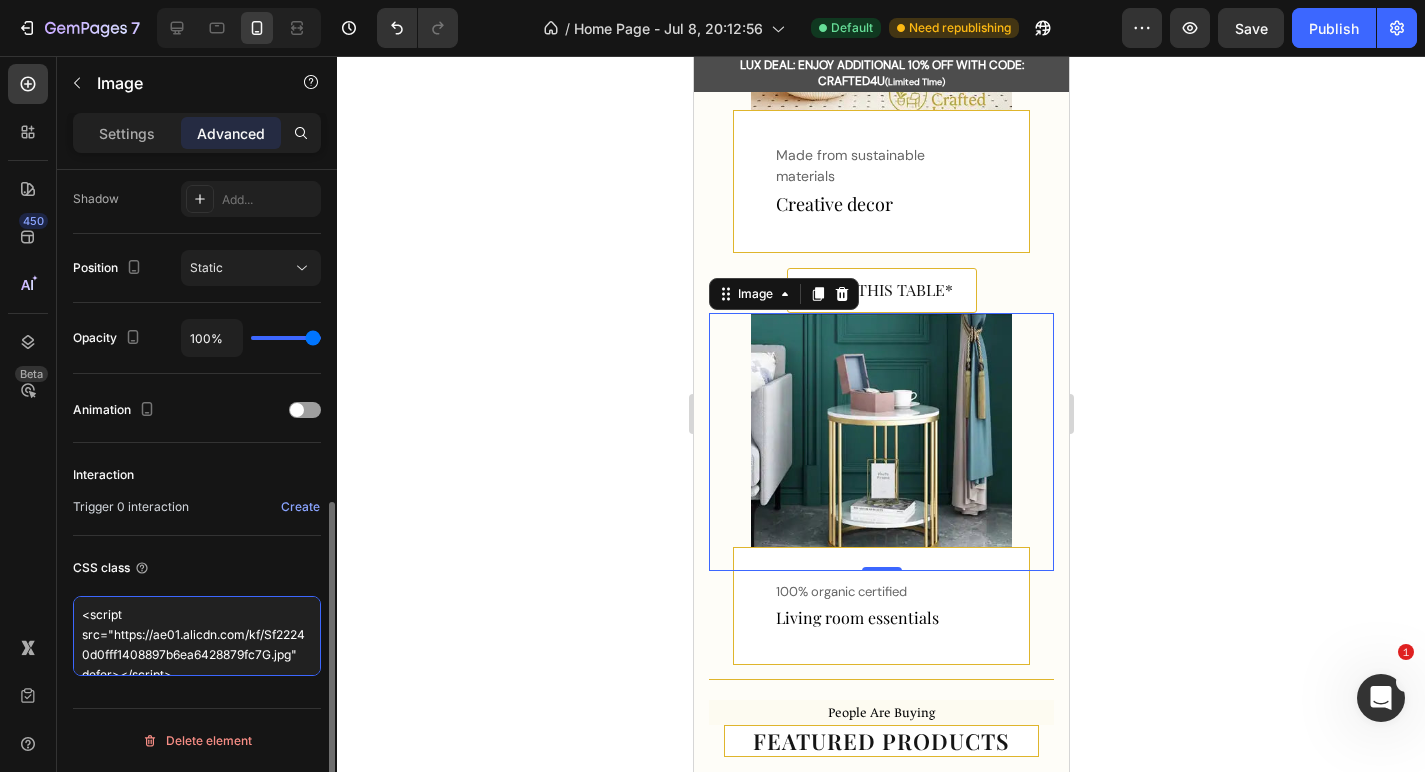 drag, startPoint x: 223, startPoint y: 665, endPoint x: 82, endPoint y: 588, distance: 160.6549 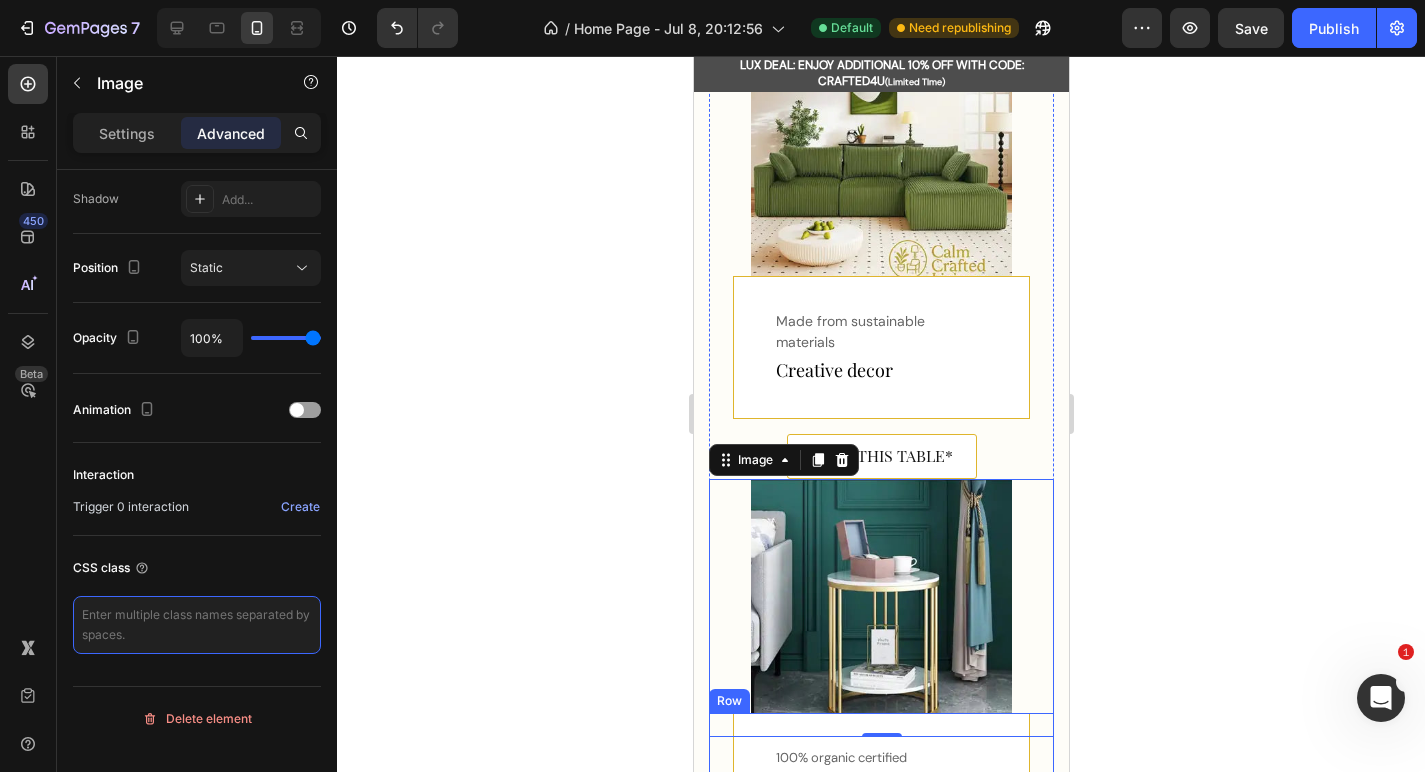 scroll, scrollTop: 1318, scrollLeft: 0, axis: vertical 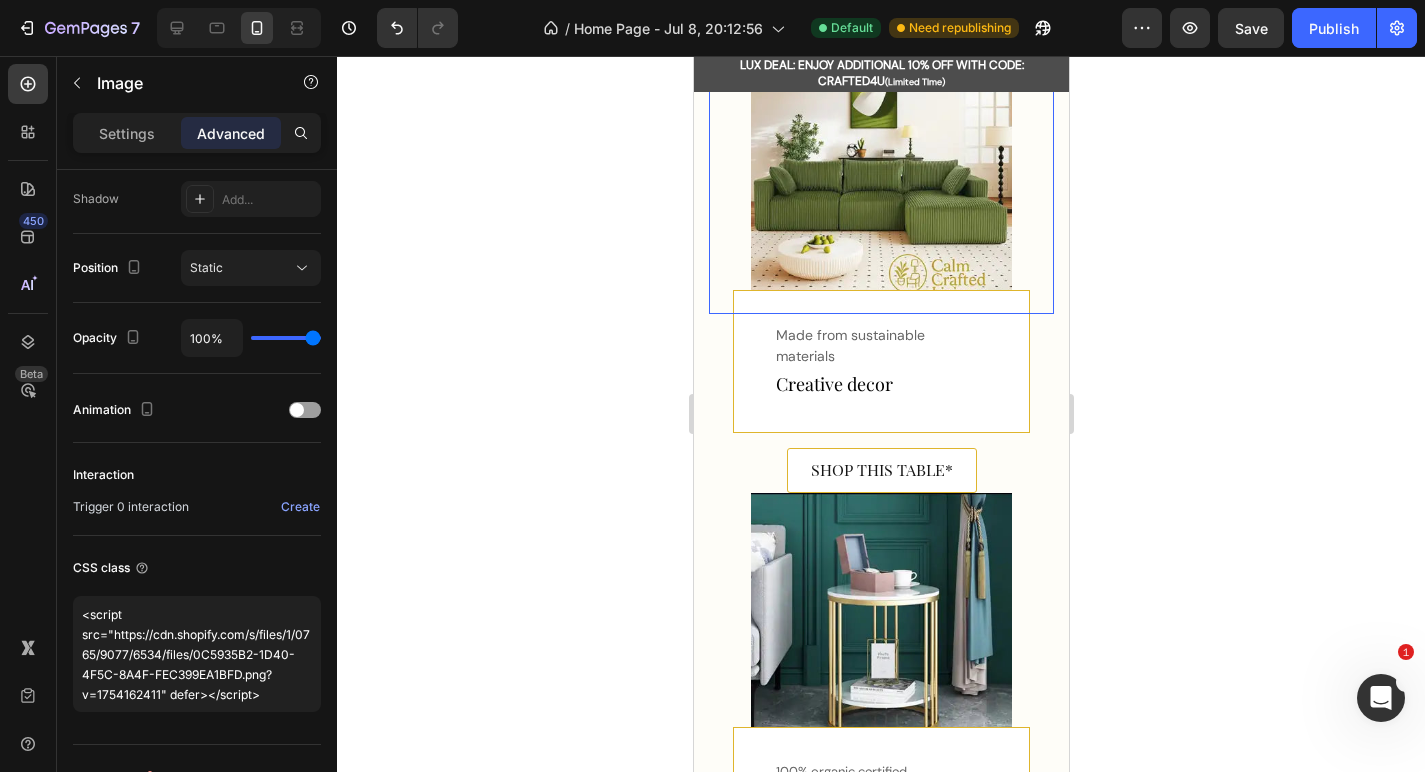 click at bounding box center (880, 184) 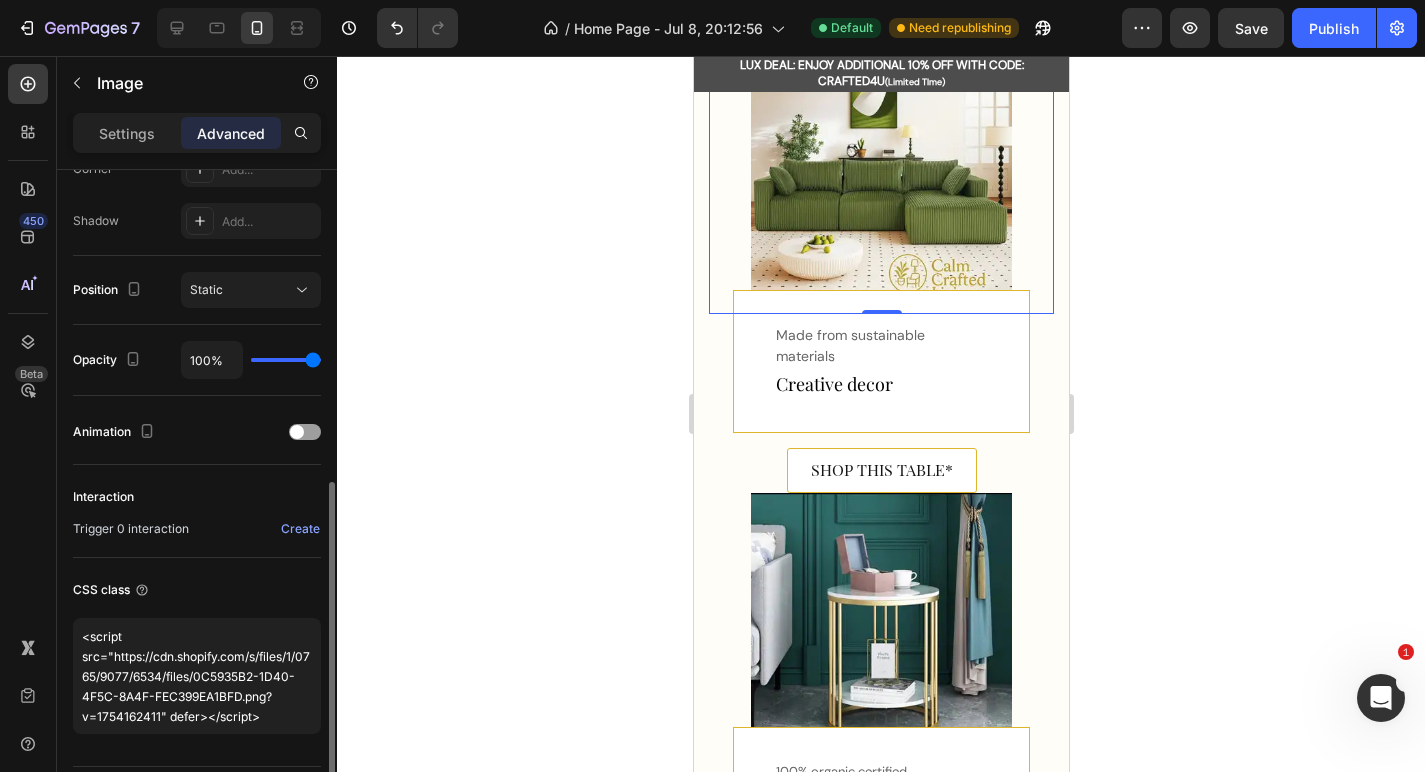 scroll, scrollTop: 680, scrollLeft: 0, axis: vertical 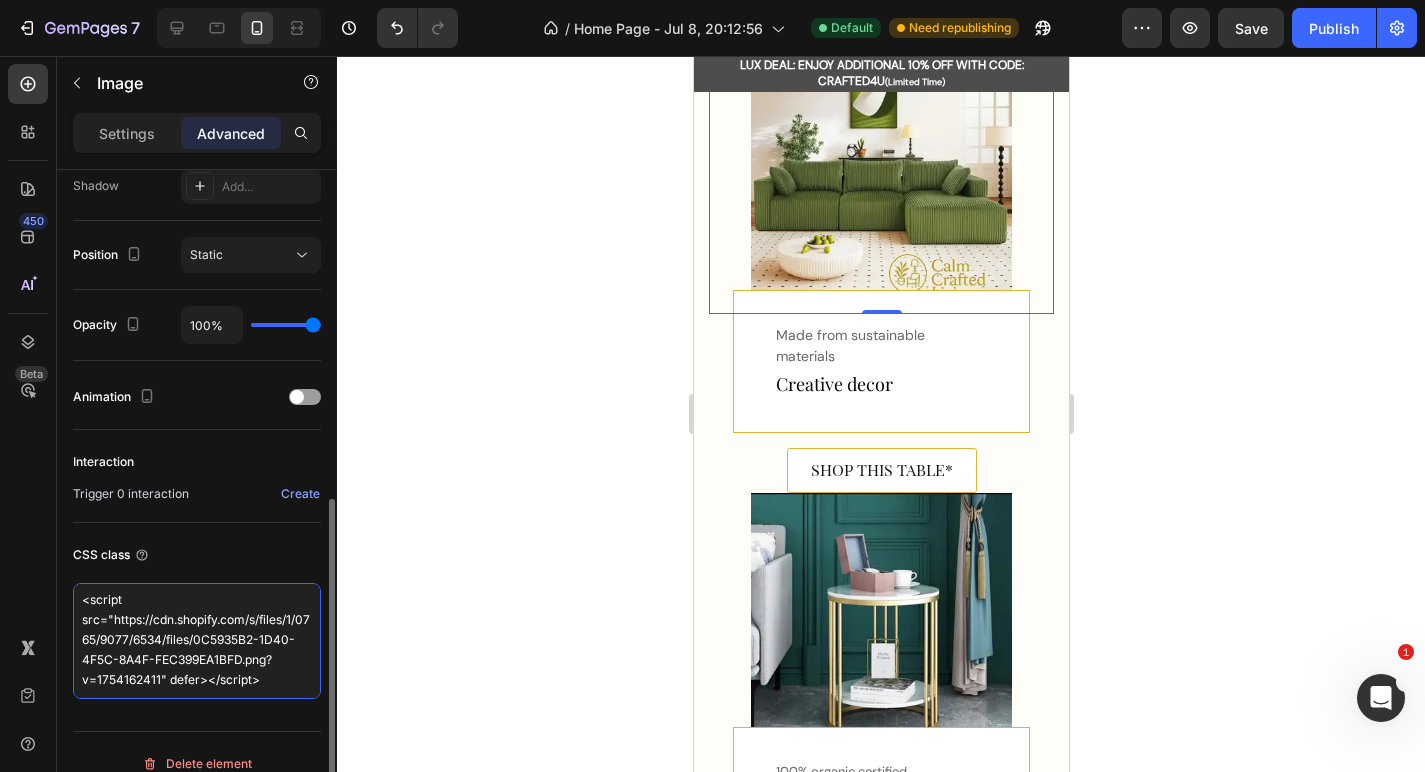 drag, startPoint x: 78, startPoint y: 602, endPoint x: 298, endPoint y: 746, distance: 262.93726 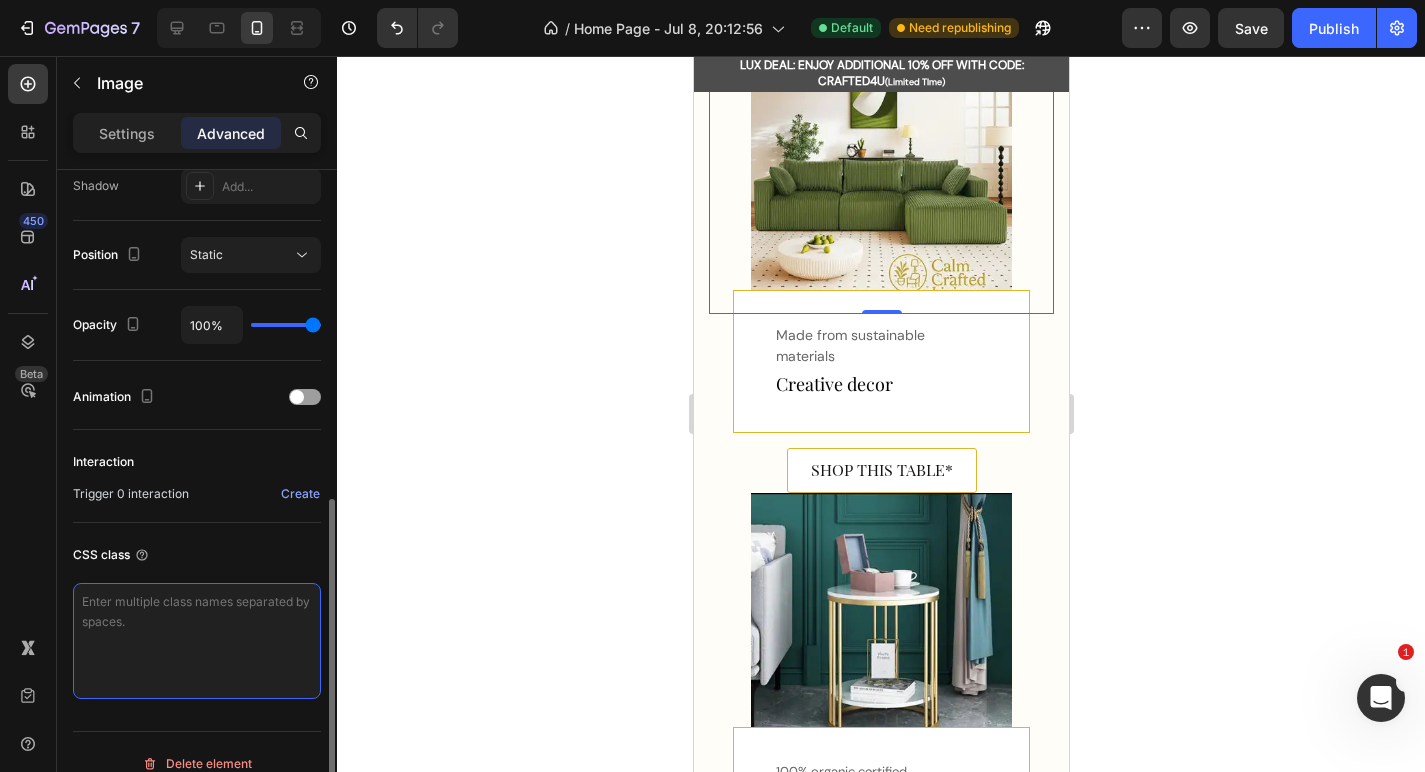 scroll, scrollTop: 0, scrollLeft: 0, axis: both 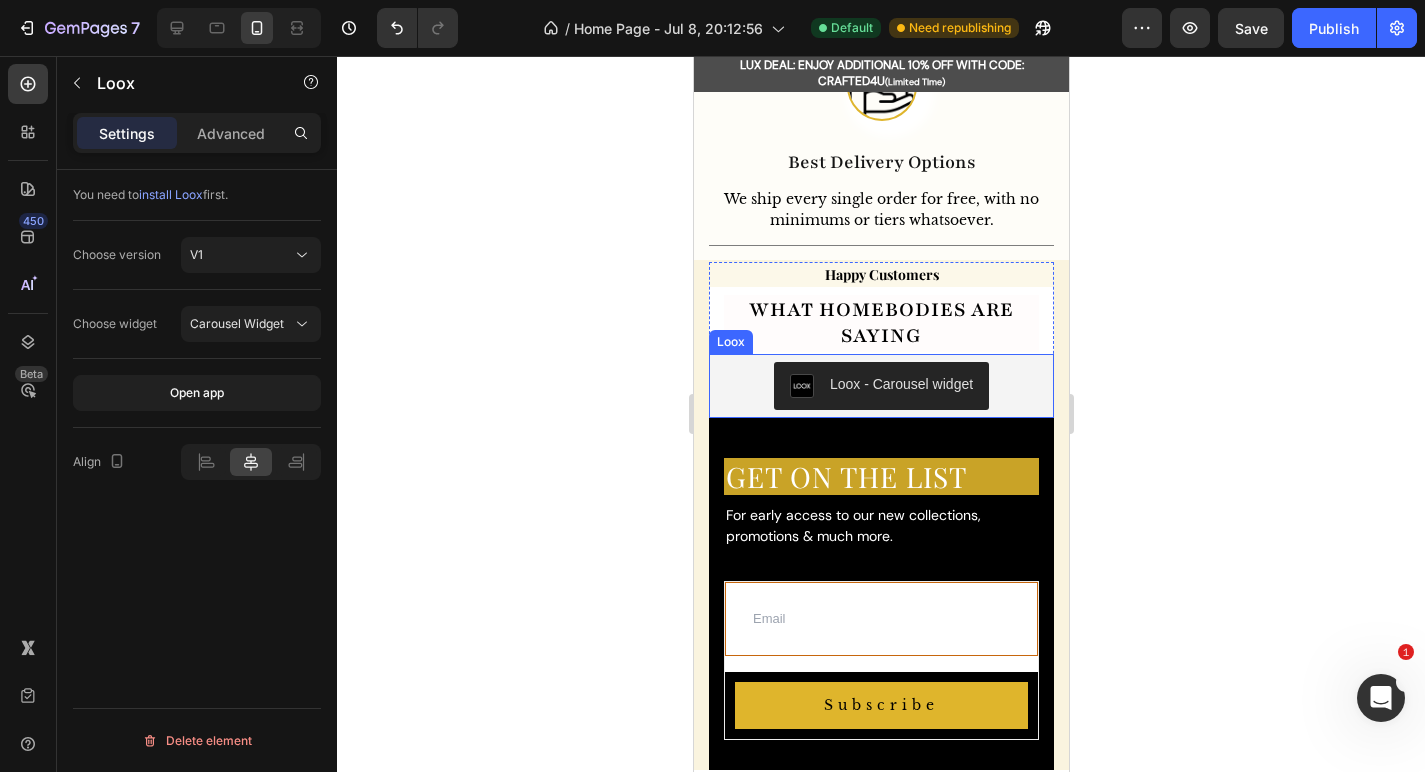 click on "Loox - Carousel widget" at bounding box center (880, 386) 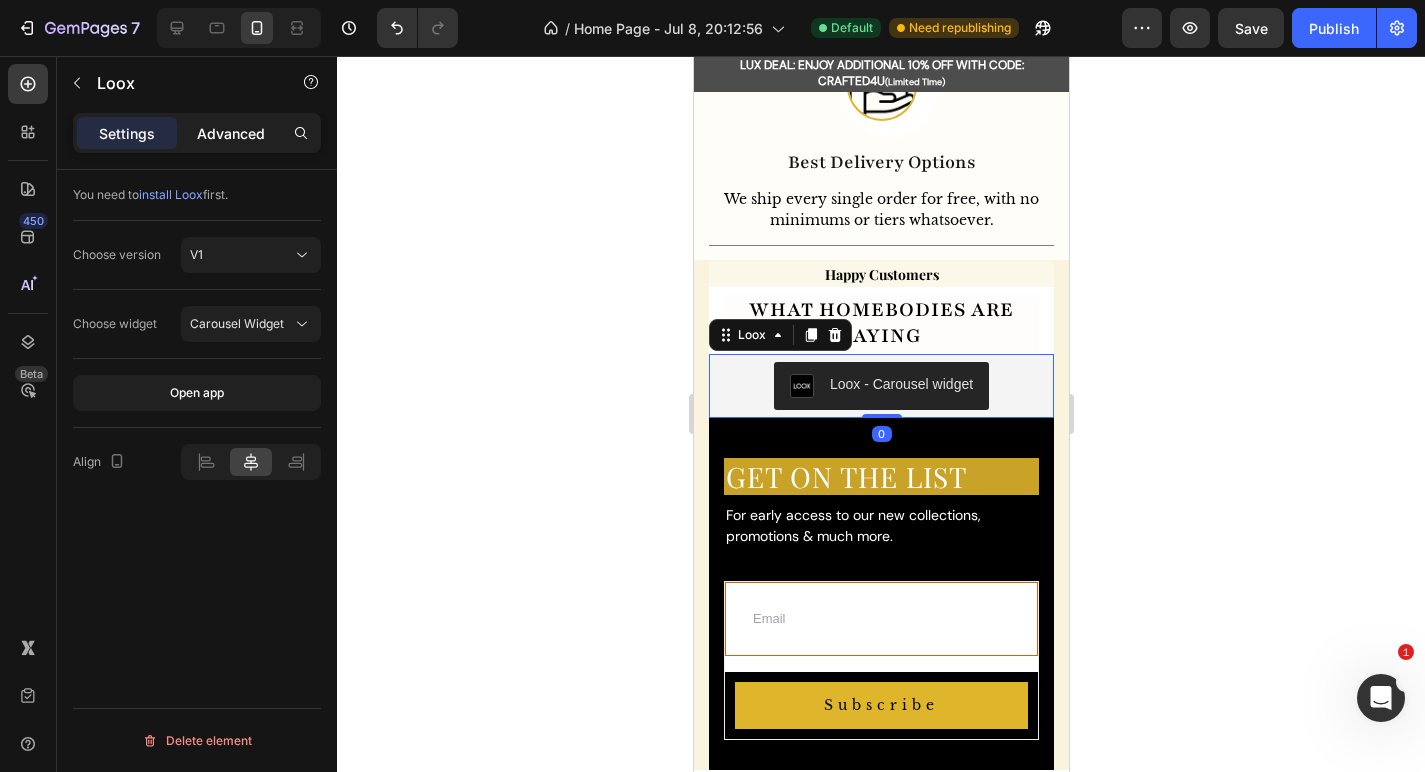 click on "Advanced" at bounding box center [231, 133] 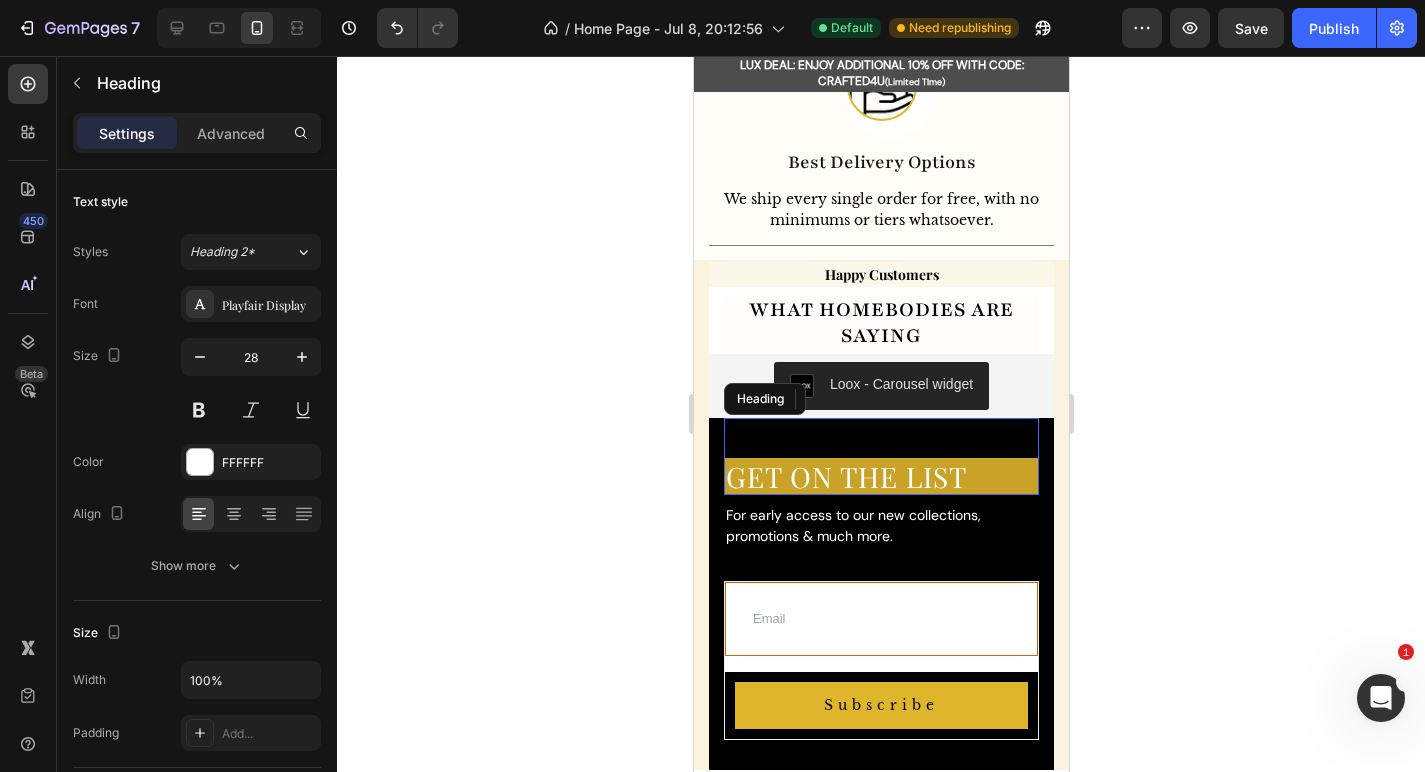 click on "Get on the list Heading" at bounding box center (880, 457) 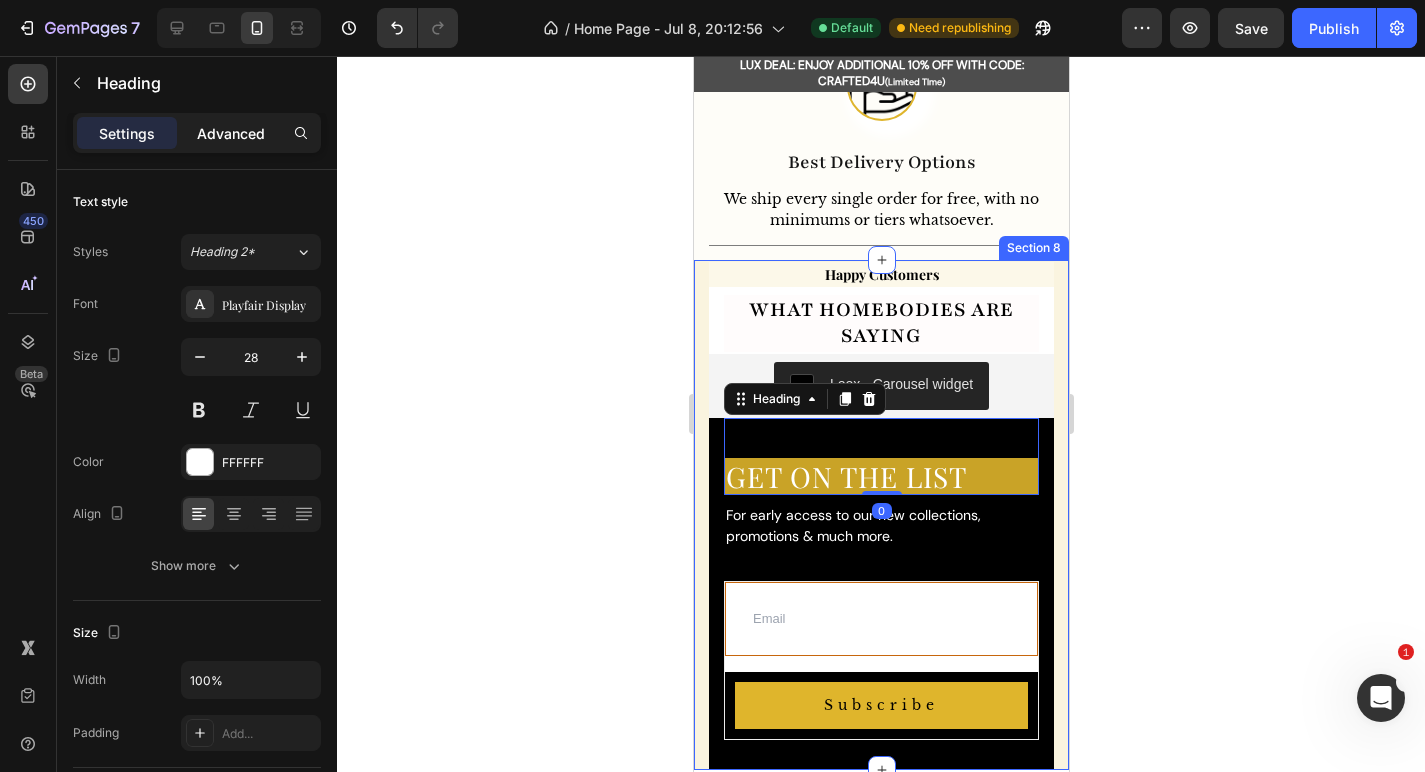 click on "Advanced" at bounding box center [231, 133] 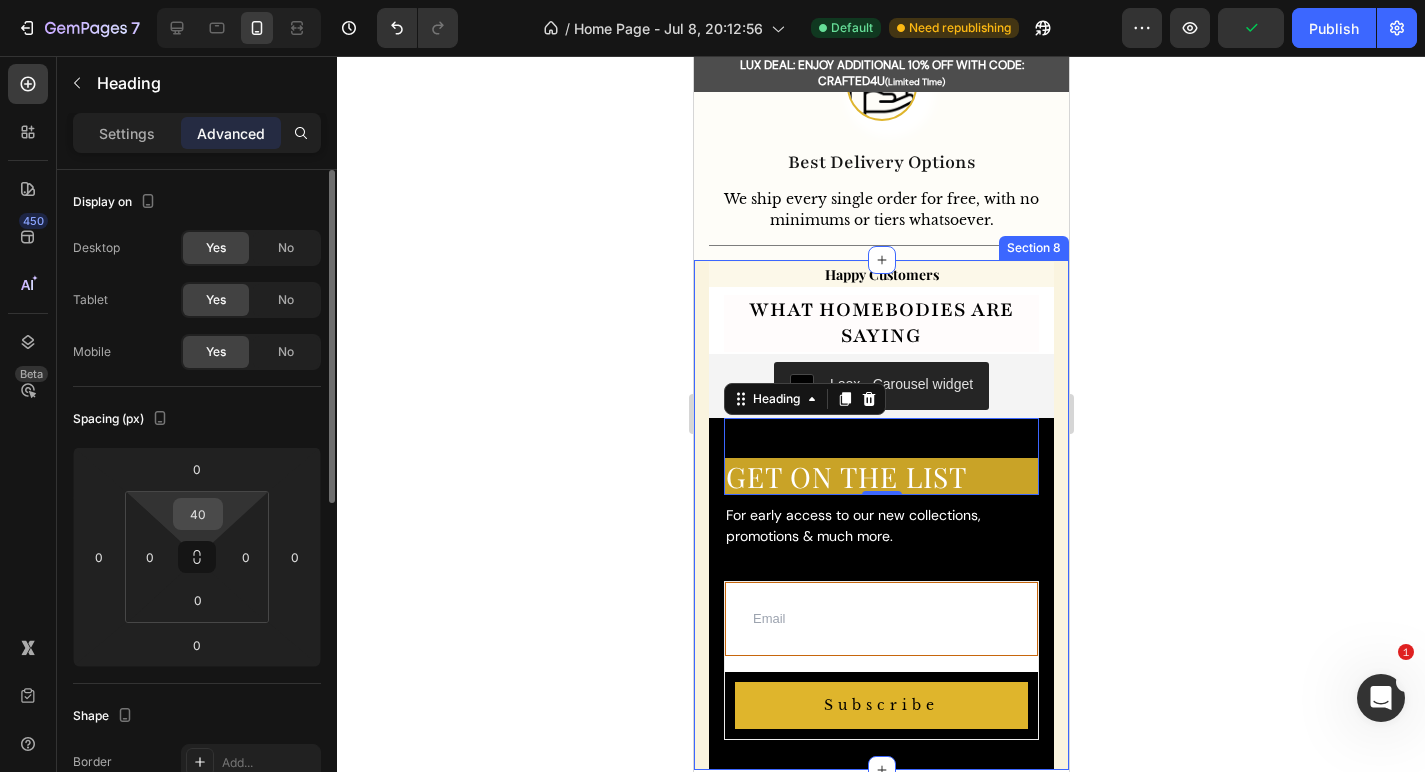 click on "40" at bounding box center (198, 514) 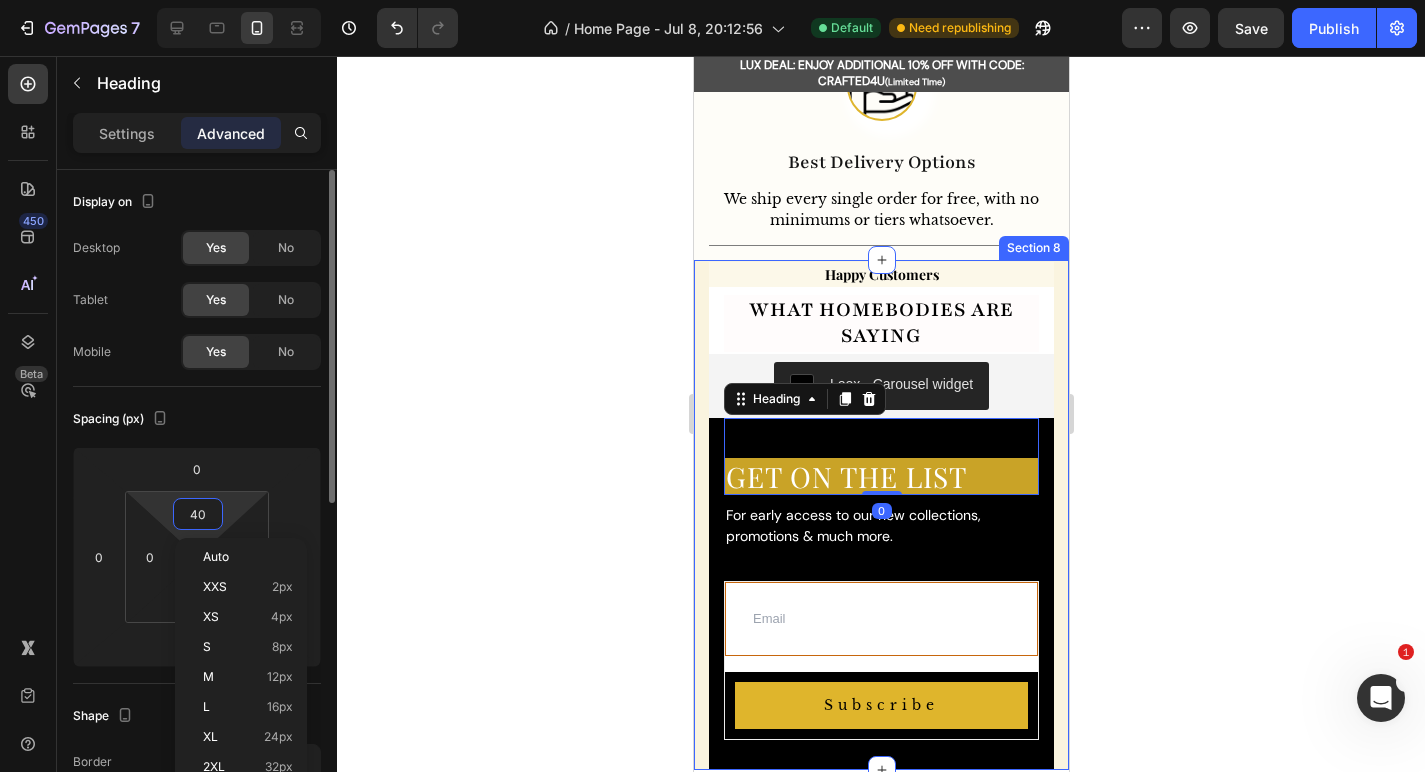 type on "0" 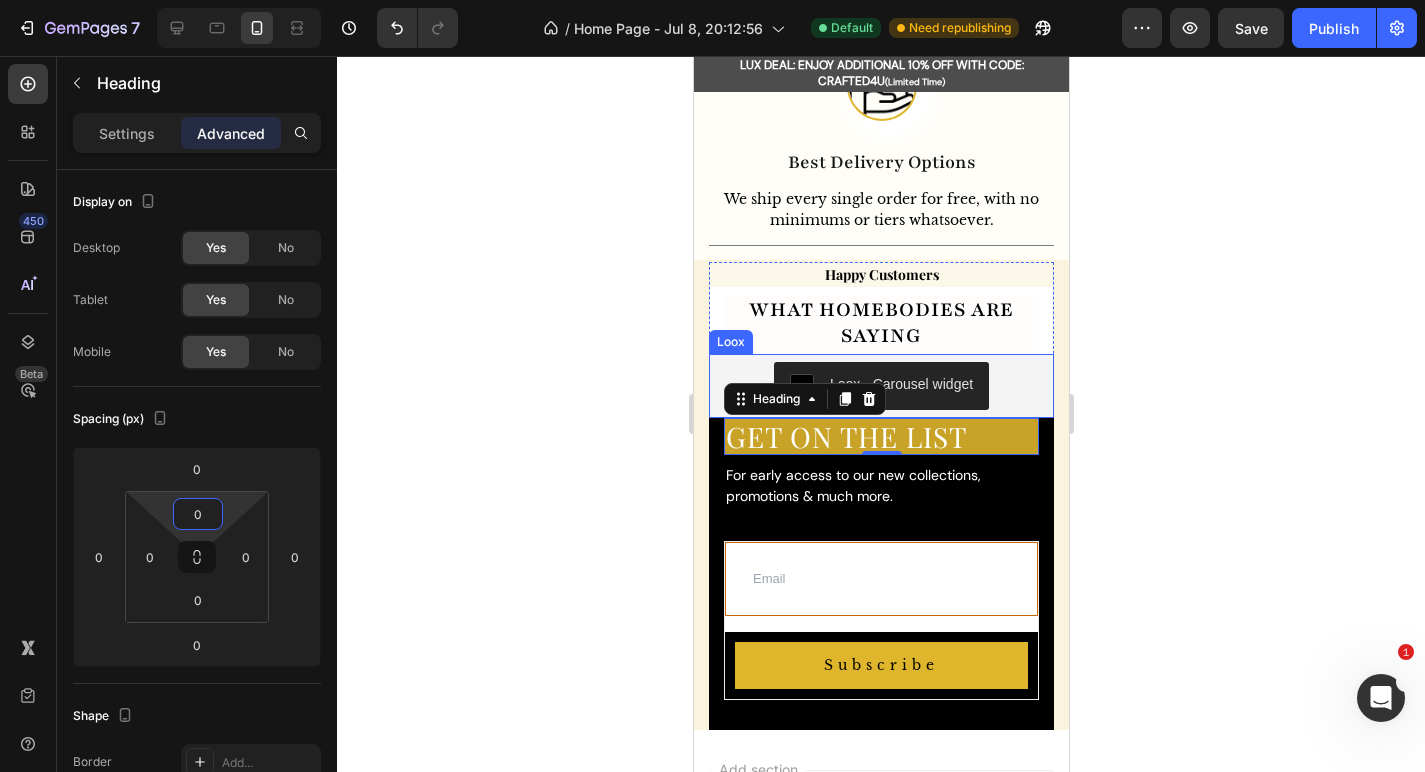click on "Loox - Carousel widget" at bounding box center (880, 386) 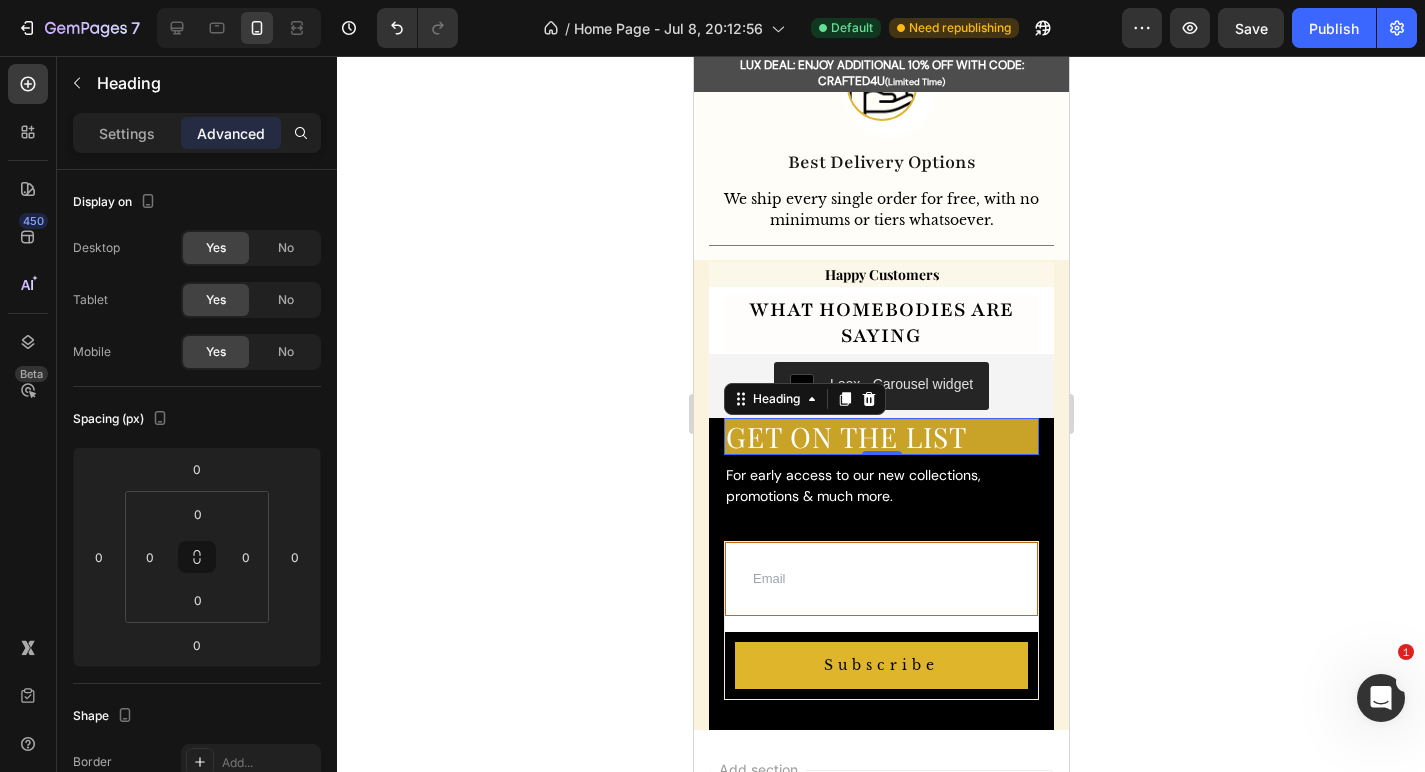 click on "Get on the list" at bounding box center [880, 437] 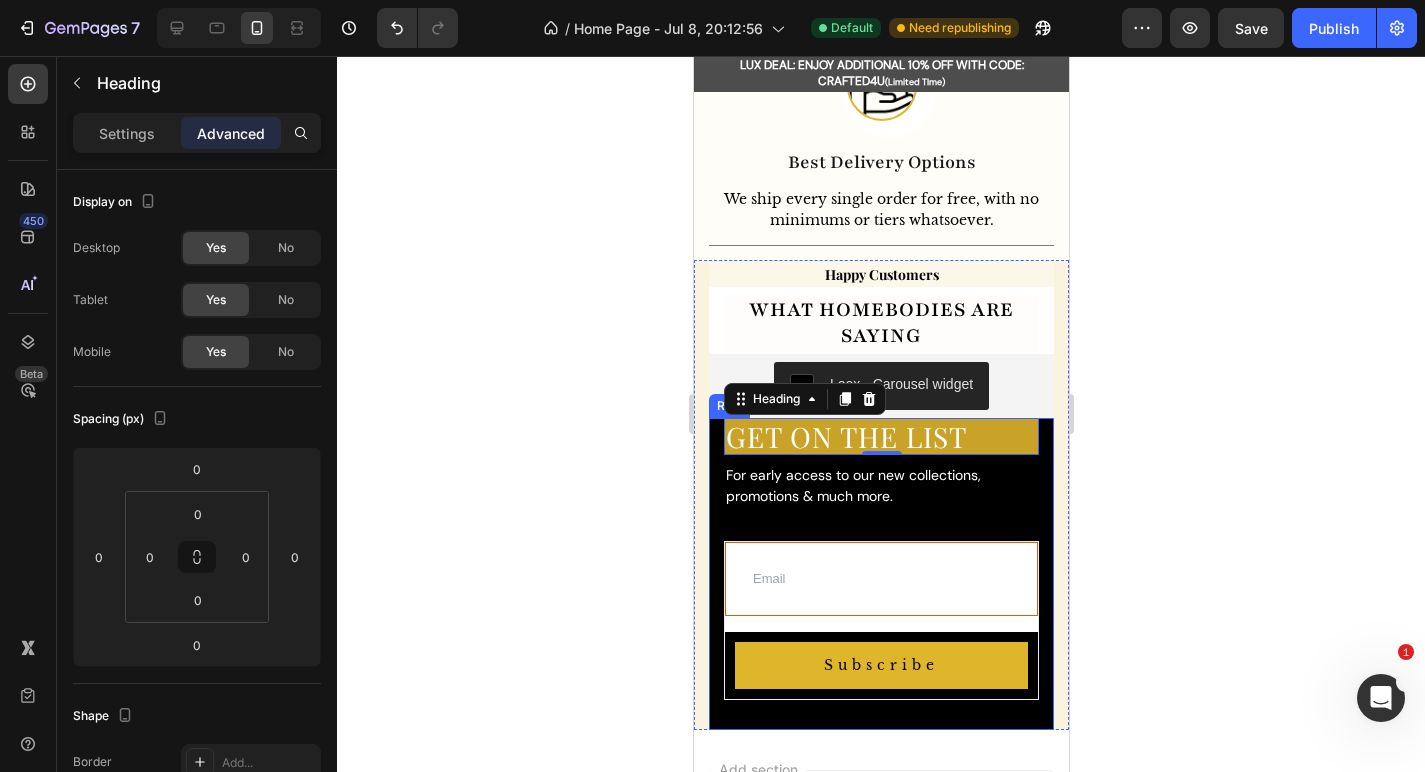 click on "For early access to our new collections, promotions & much more. Text Email Field Subscribe Submit Button Row Newsletter Get on the list Heading   0 Row" at bounding box center [880, 574] 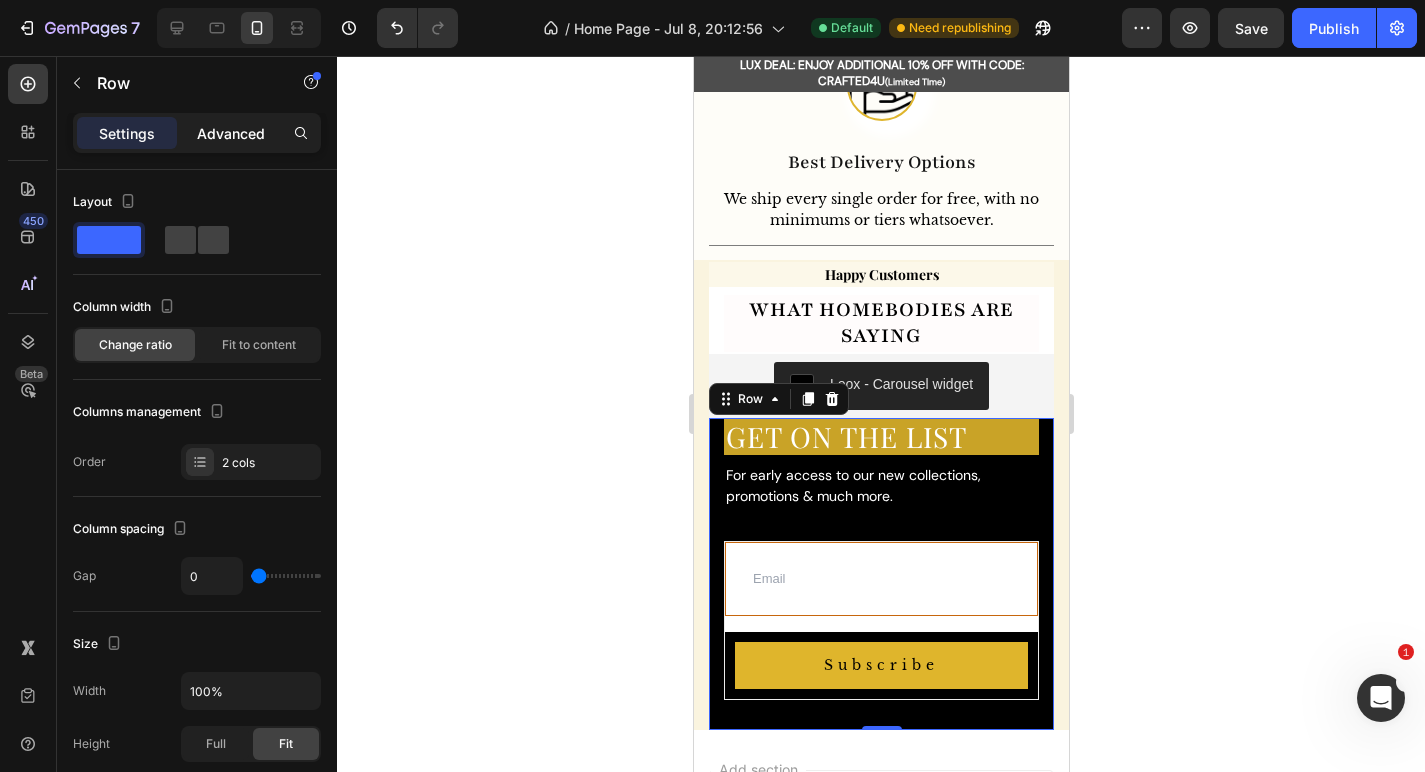 click on "Advanced" at bounding box center (231, 133) 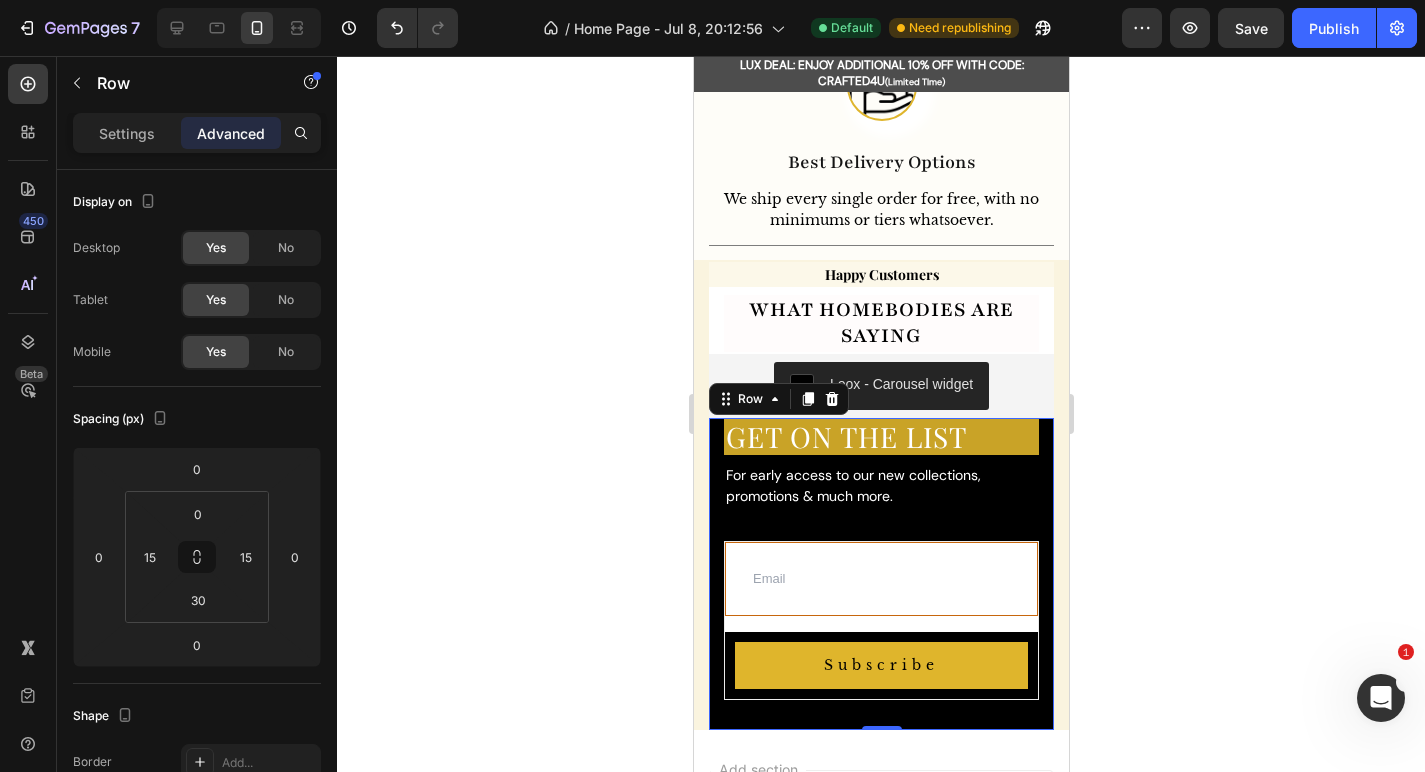 click 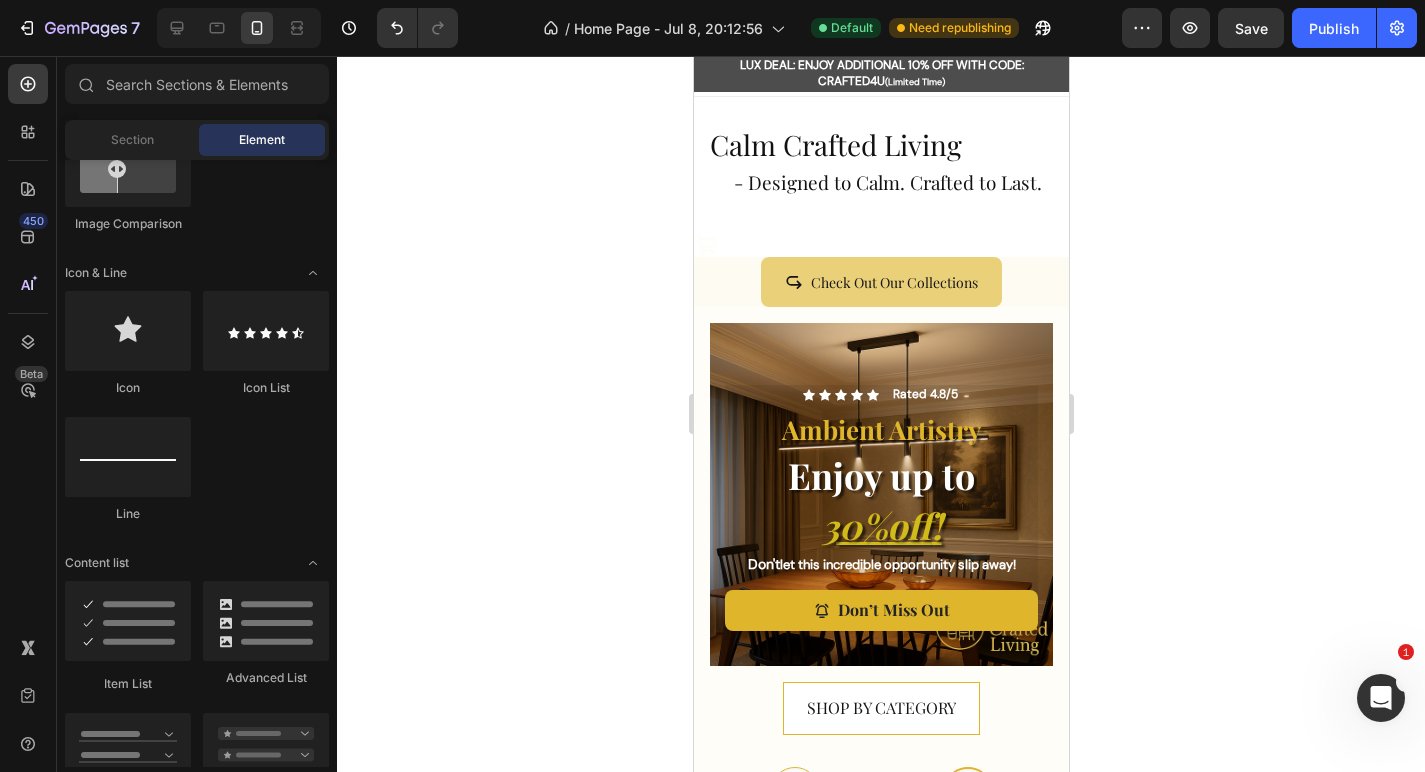 scroll, scrollTop: 0, scrollLeft: 0, axis: both 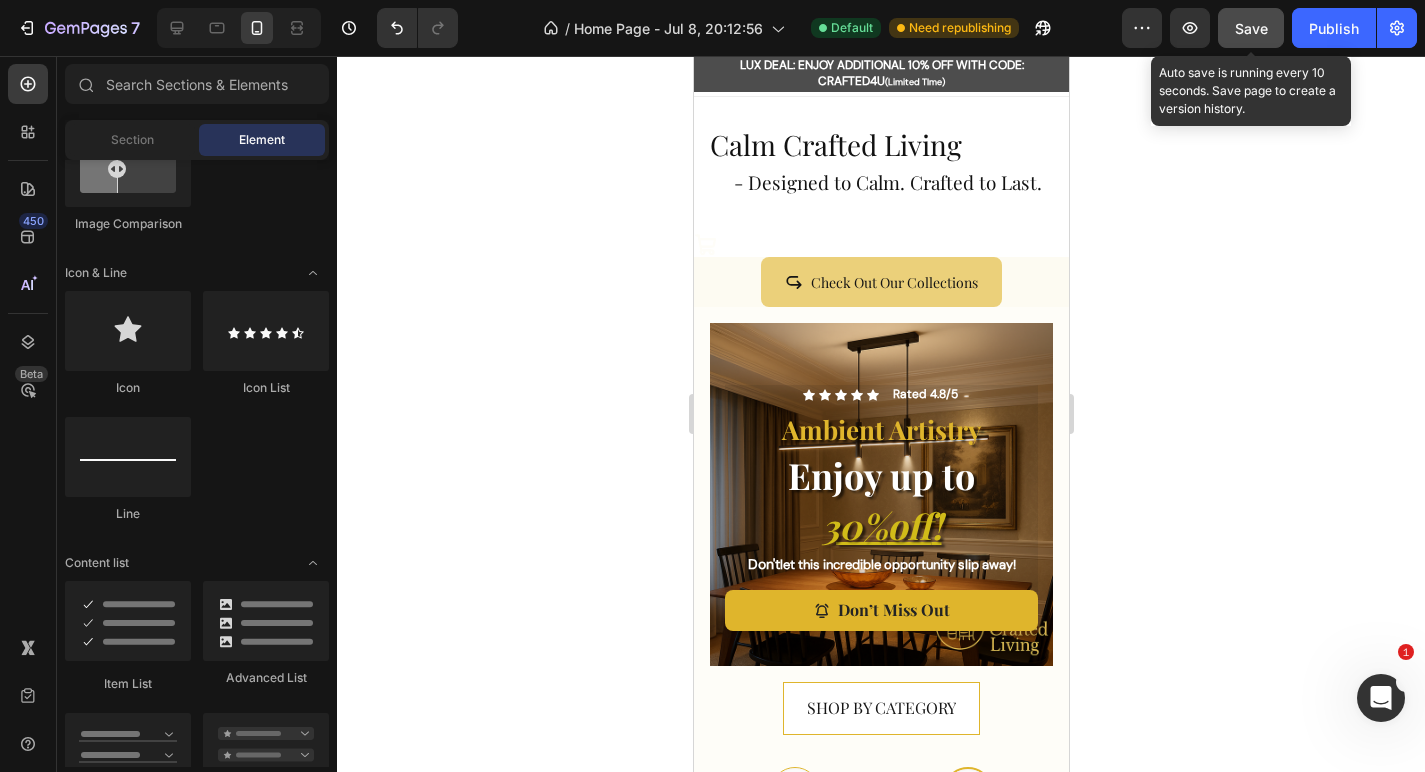 click on "Save" 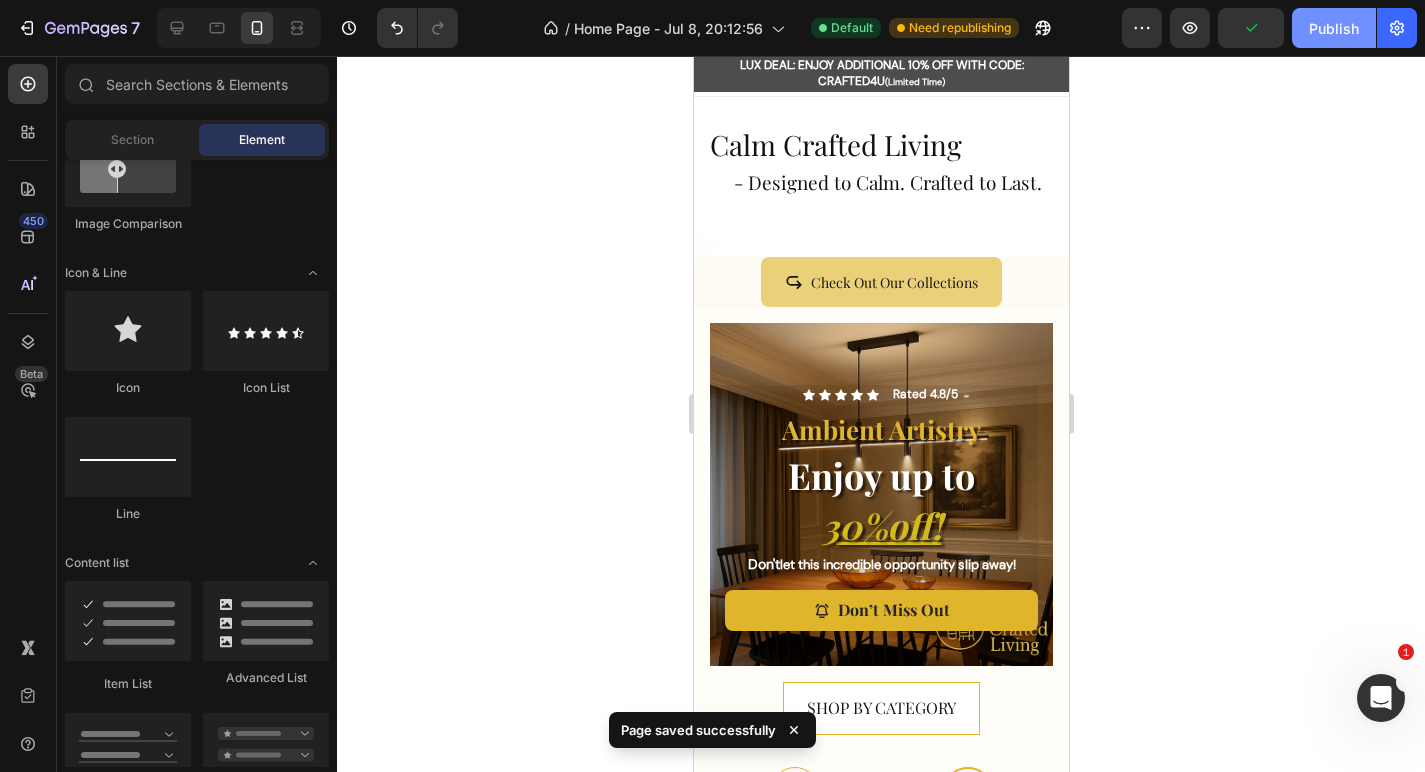 click on "Publish" at bounding box center [1334, 28] 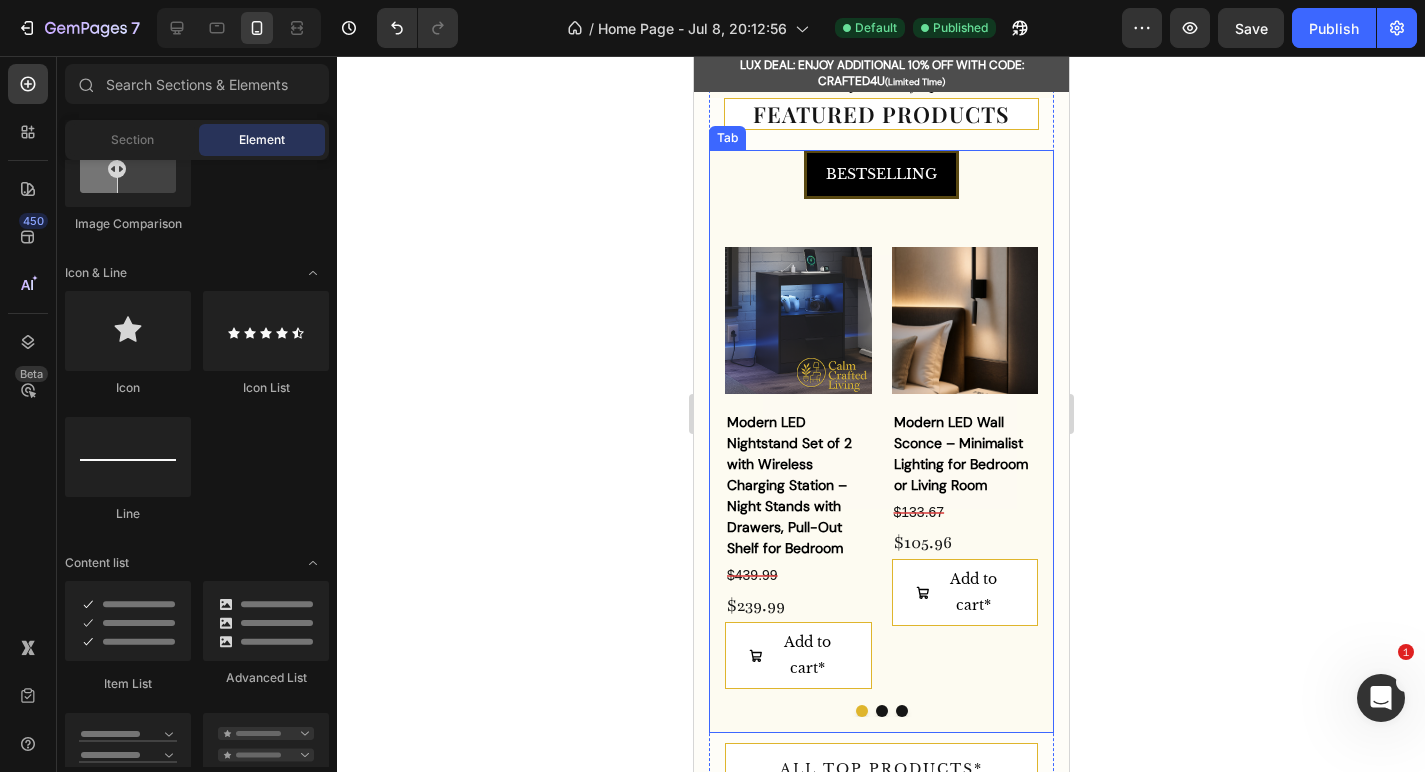 scroll, scrollTop: 2186, scrollLeft: 0, axis: vertical 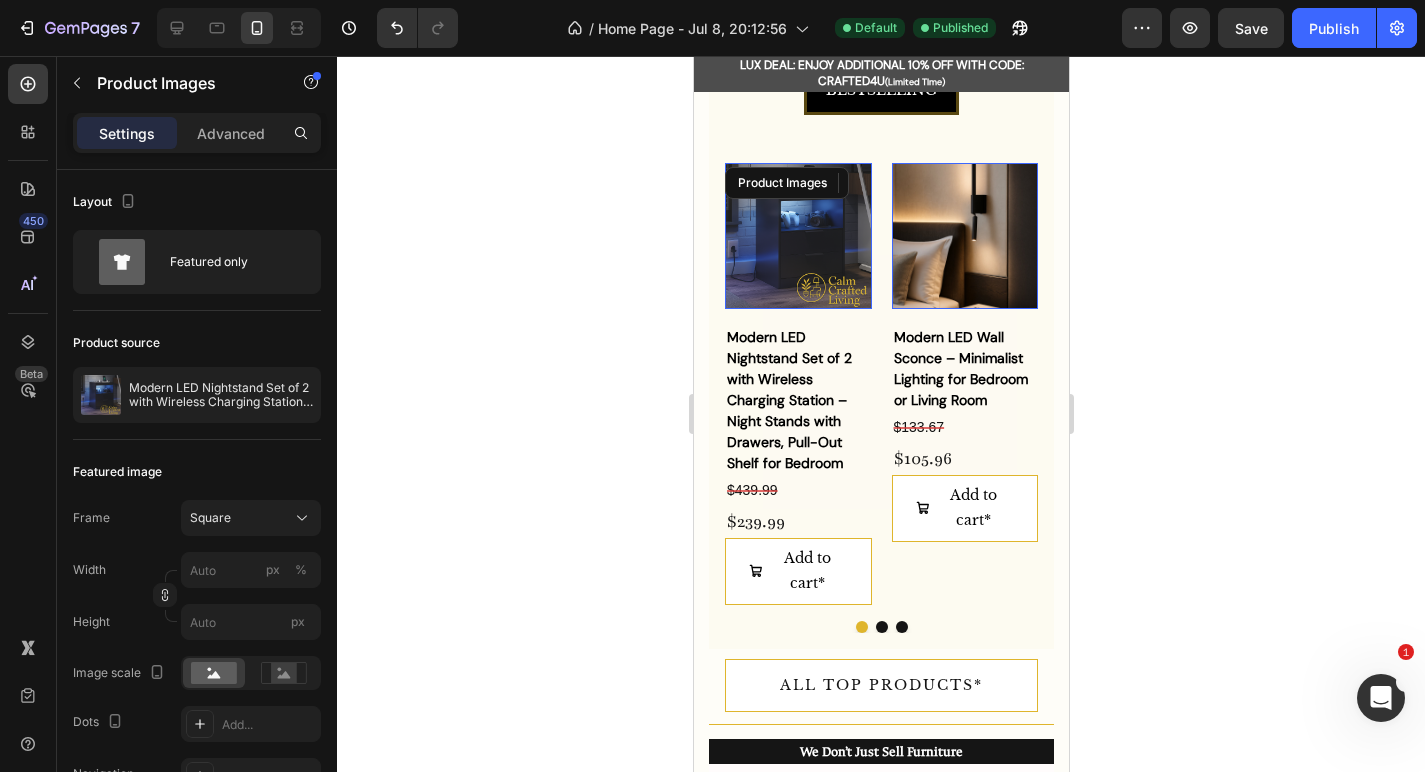 click at bounding box center (797, 236) 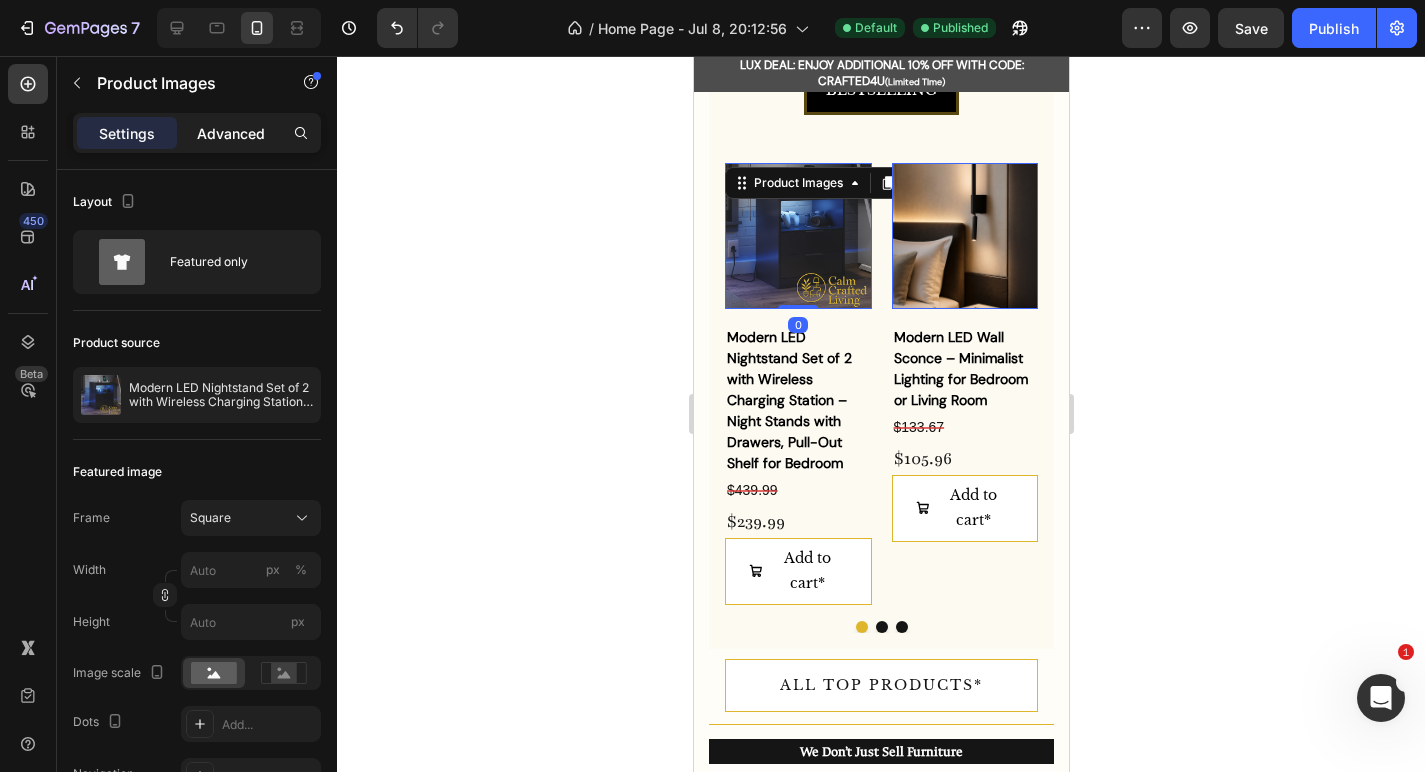 click on "Advanced" at bounding box center (231, 133) 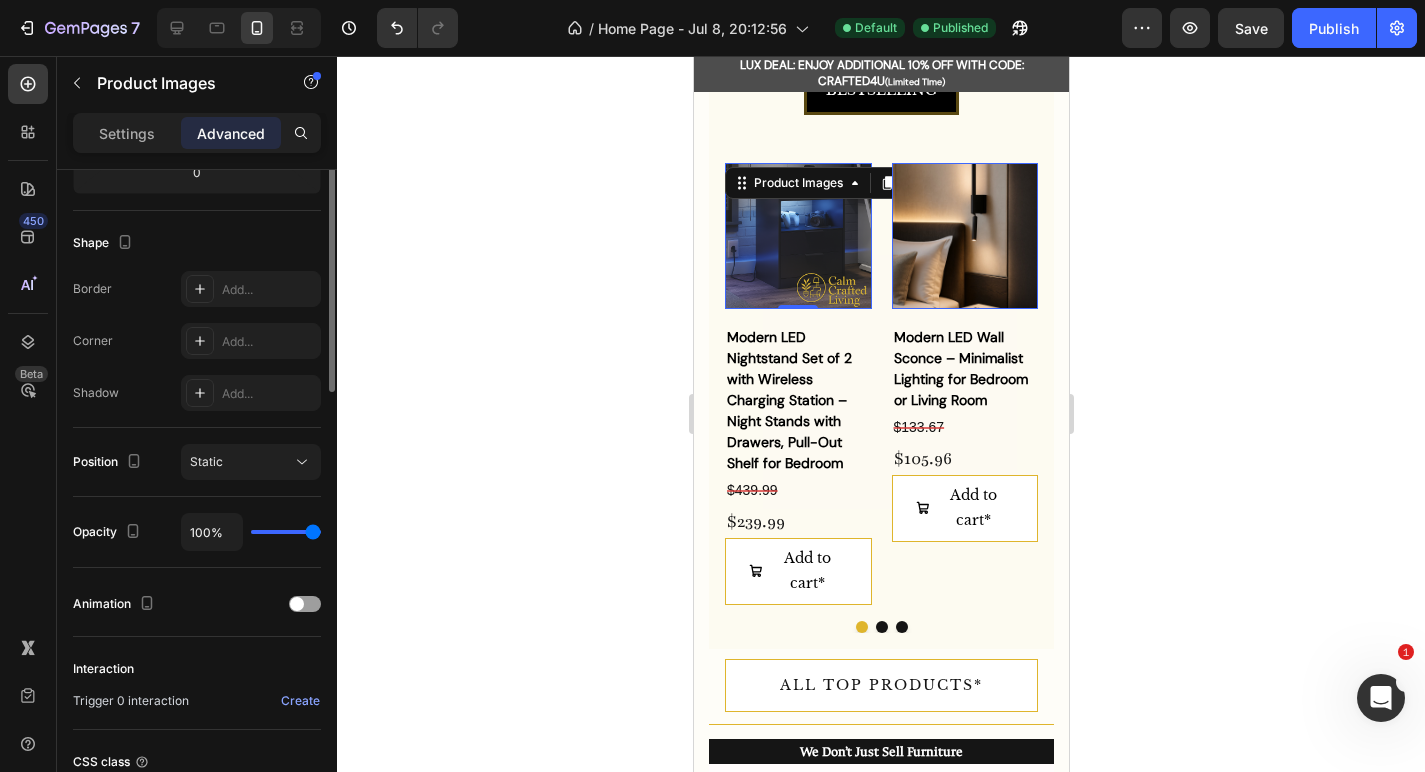 scroll, scrollTop: 645, scrollLeft: 0, axis: vertical 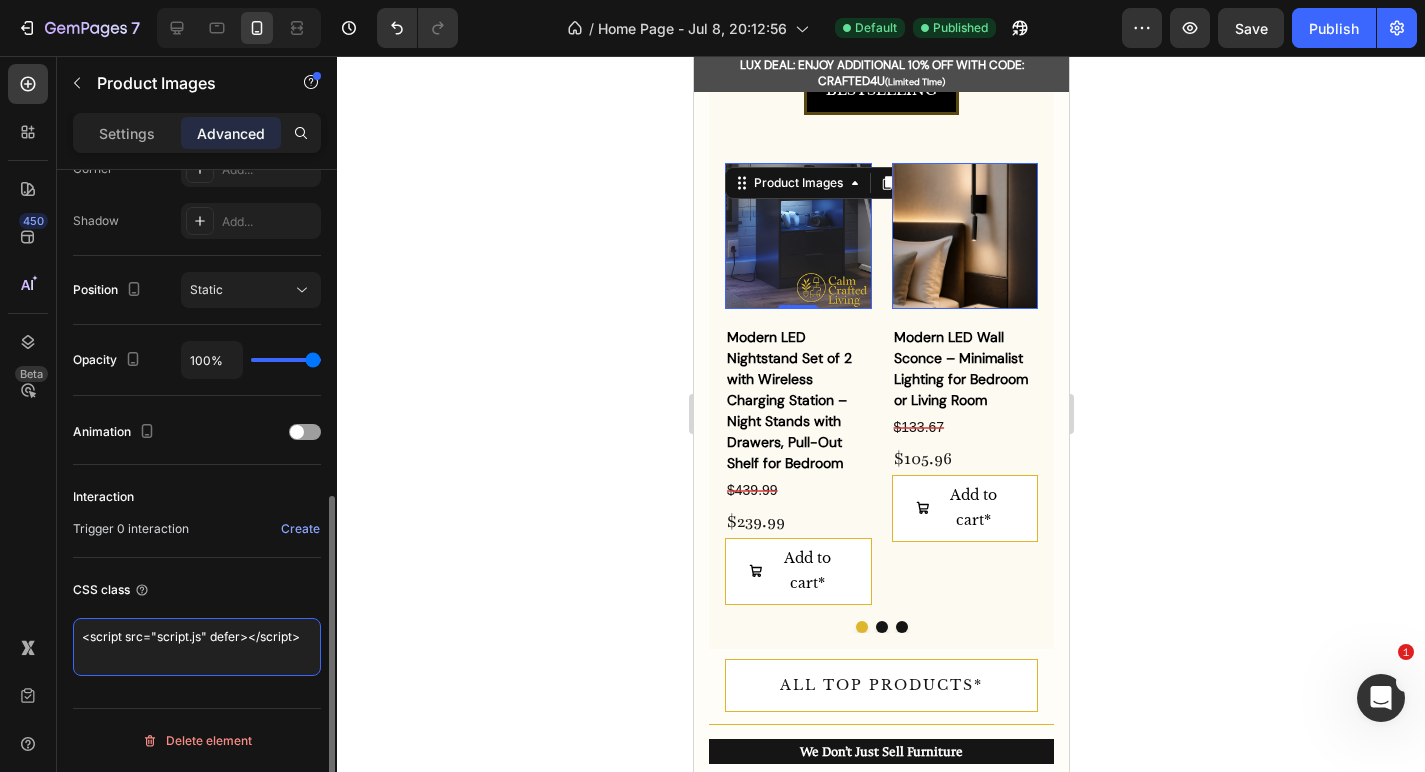 drag, startPoint x: 307, startPoint y: 639, endPoint x: 62, endPoint y: 647, distance: 245.13058 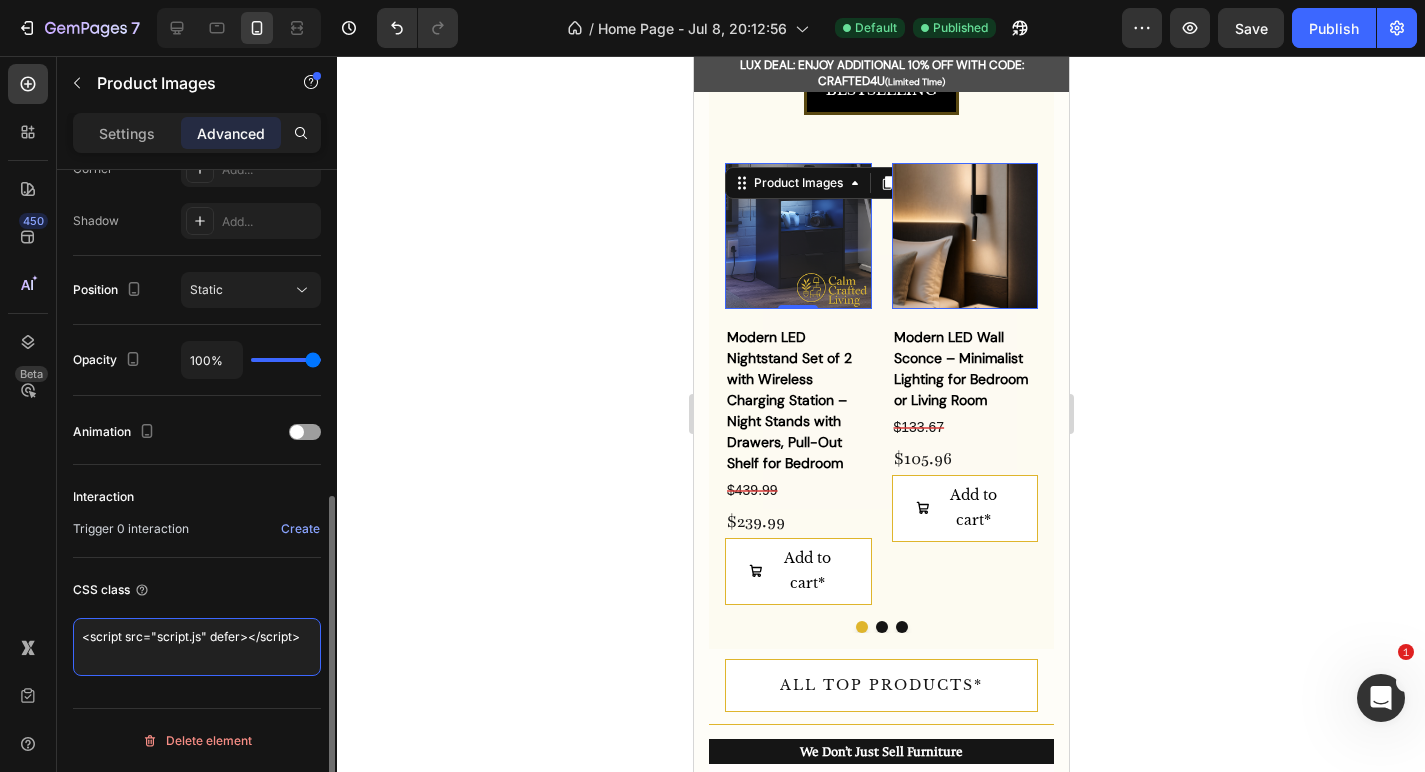 drag, startPoint x: 304, startPoint y: 640, endPoint x: 112, endPoint y: 616, distance: 193.49419 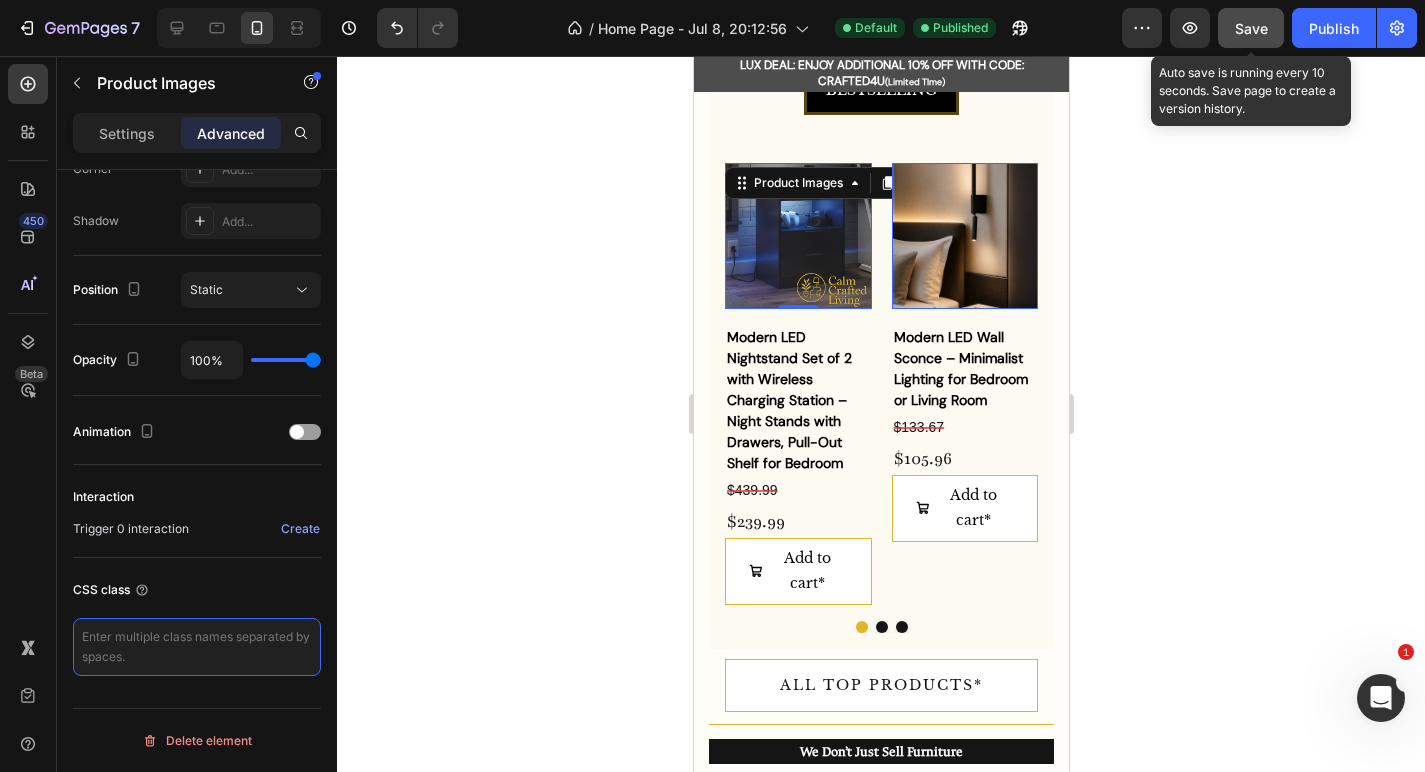 type 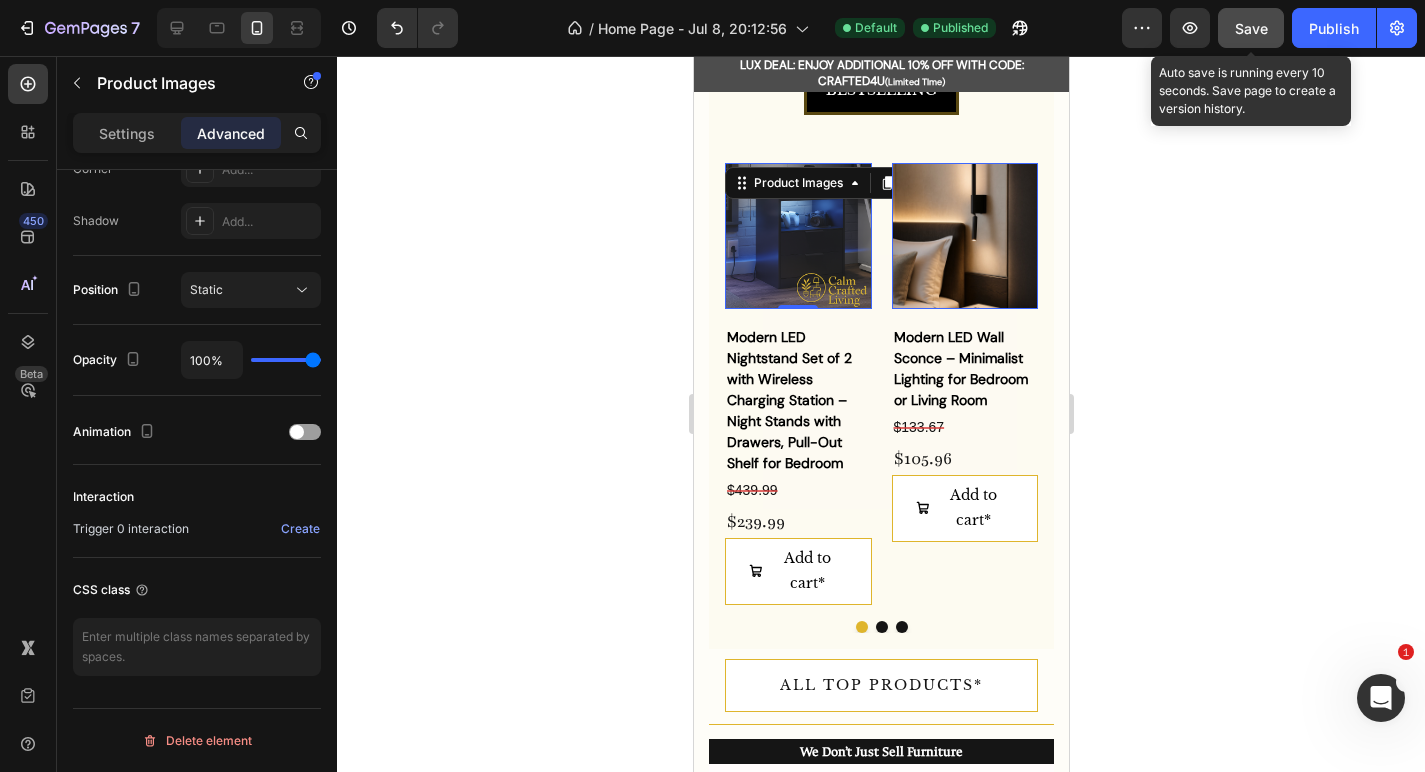 click on "Save" at bounding box center (1251, 28) 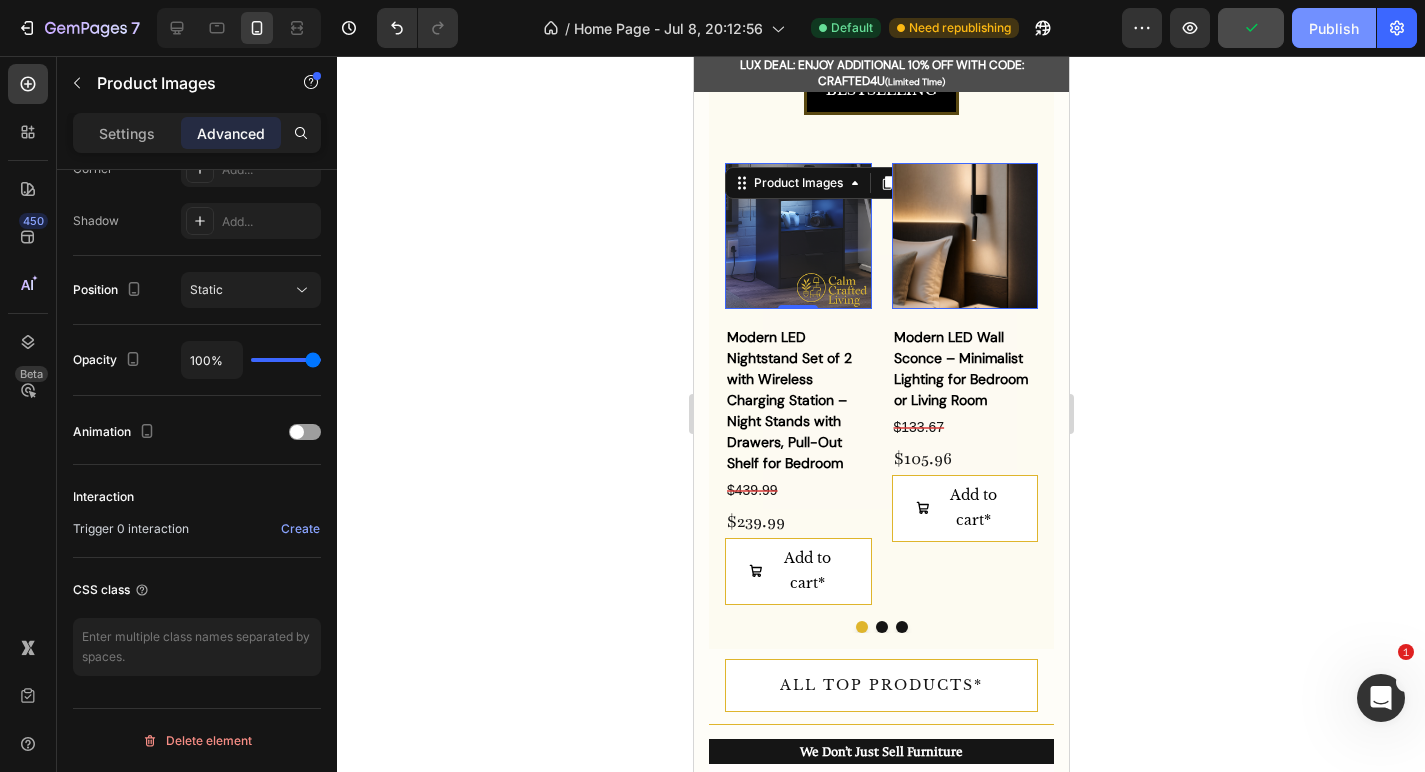 click on "Publish" at bounding box center [1334, 28] 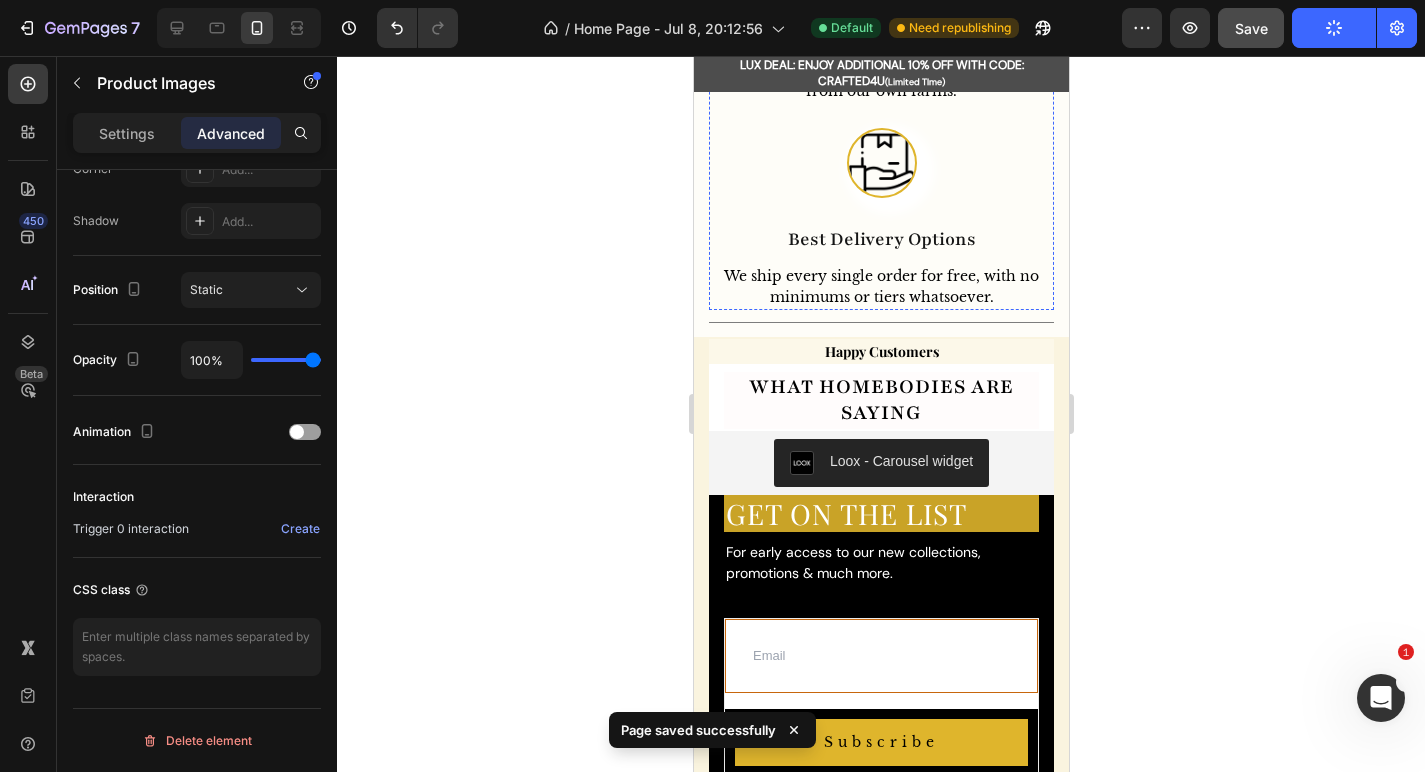 scroll, scrollTop: 3351, scrollLeft: 0, axis: vertical 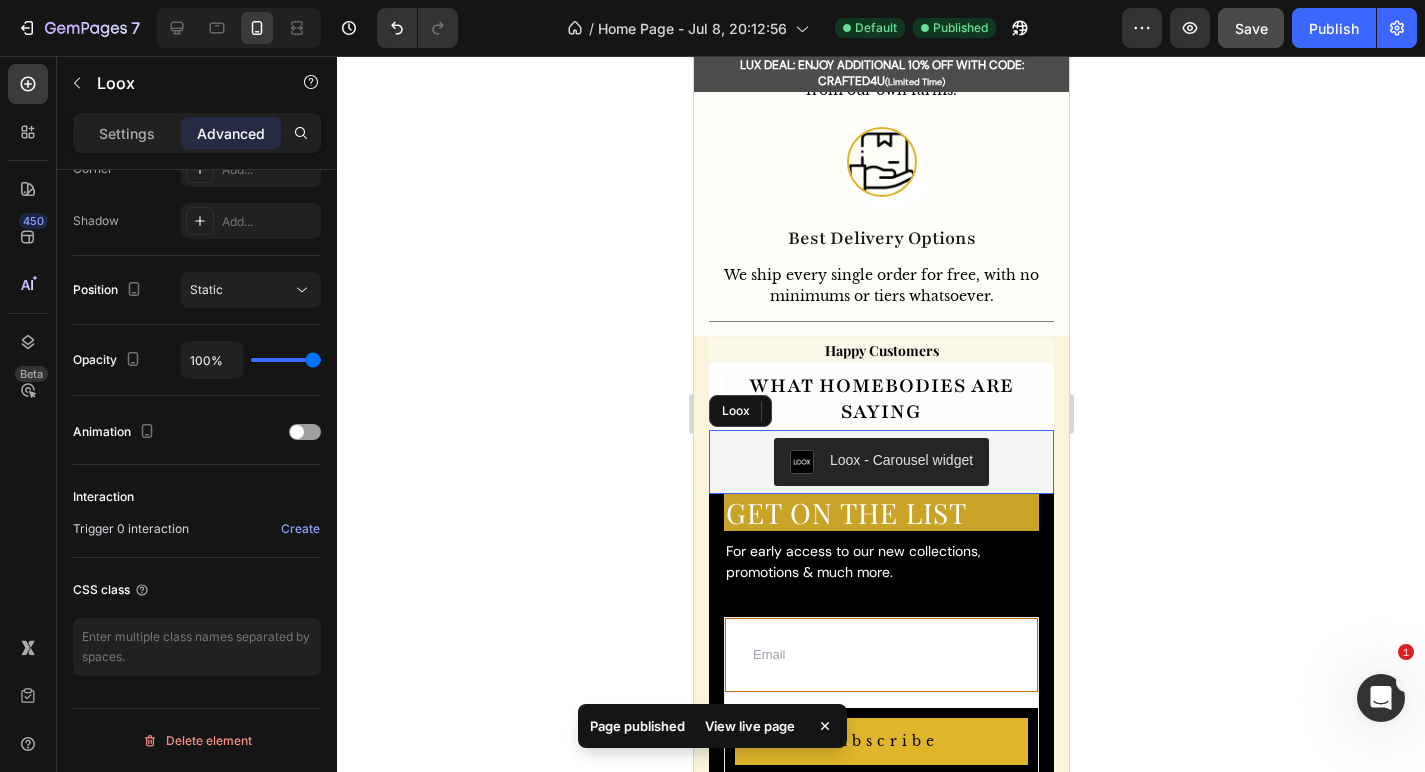 click on "Loox - Carousel widget" at bounding box center [900, 460] 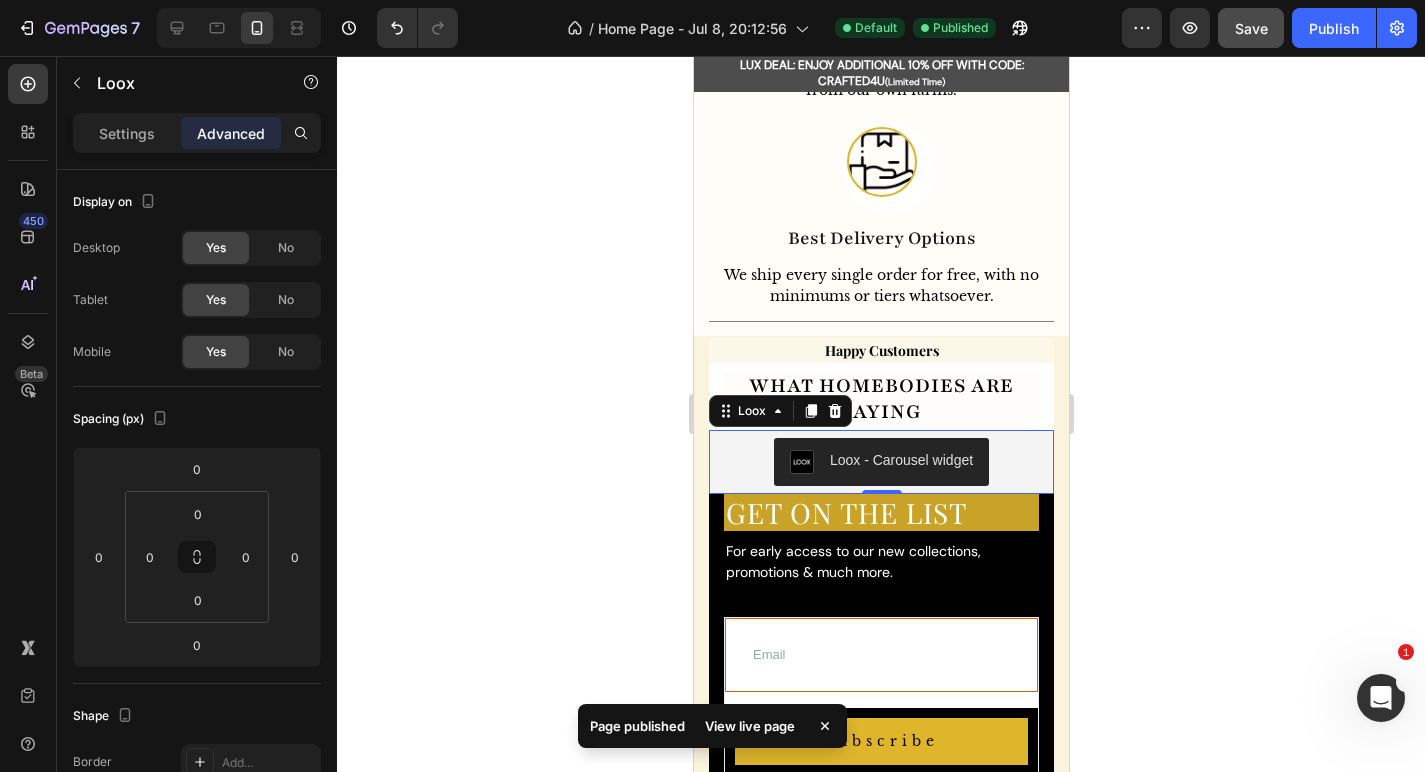 click on "Loox - Carousel widget" at bounding box center [880, 462] 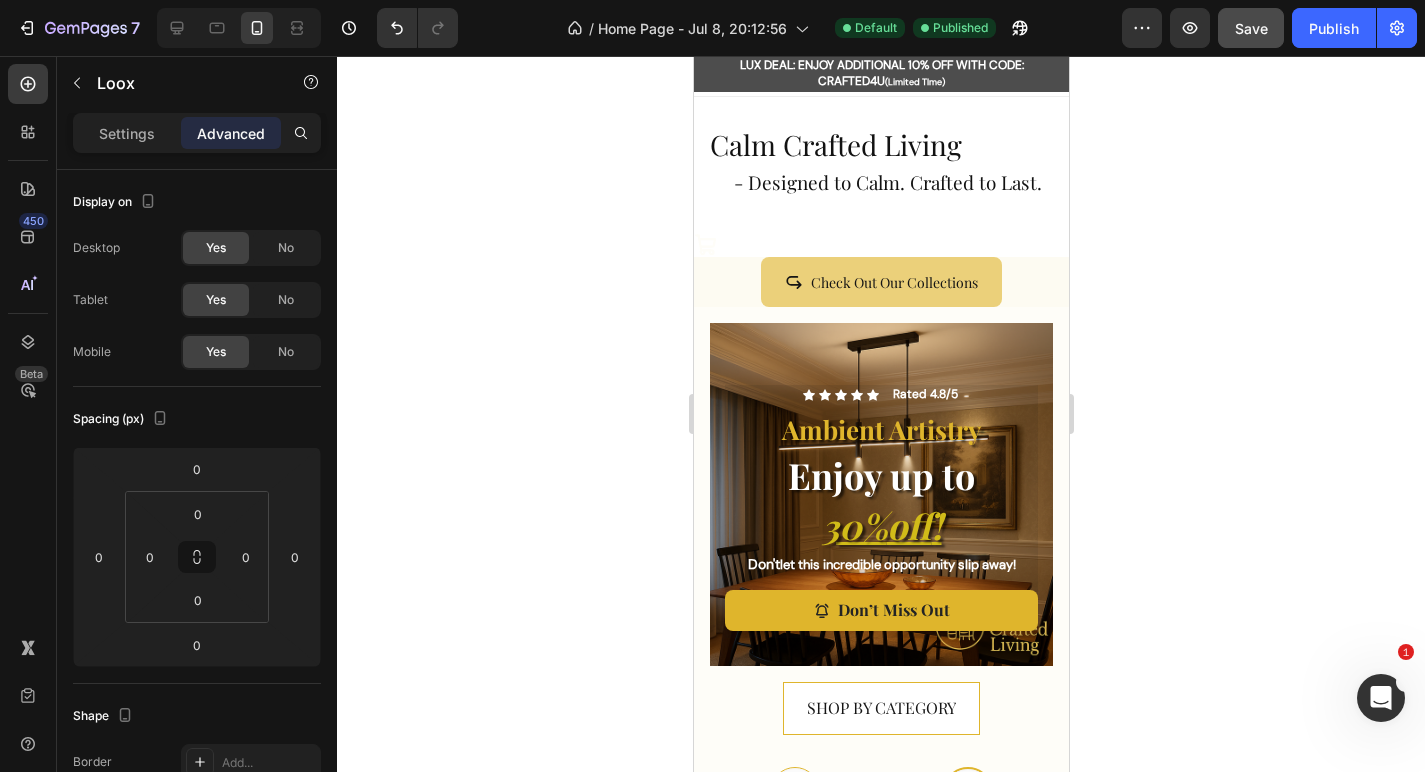 scroll, scrollTop: 0, scrollLeft: 0, axis: both 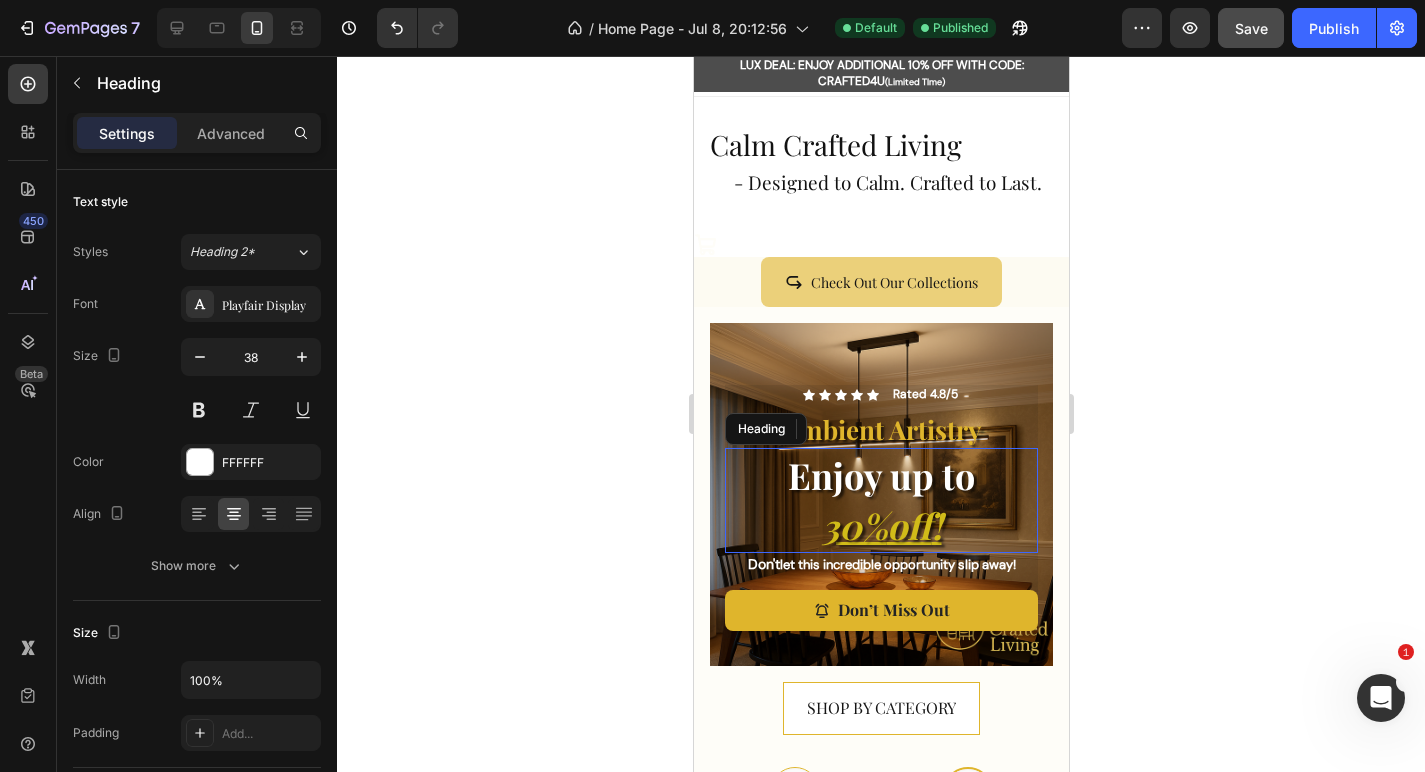 click on "Enjoy up to 30%  off !" at bounding box center (880, 500) 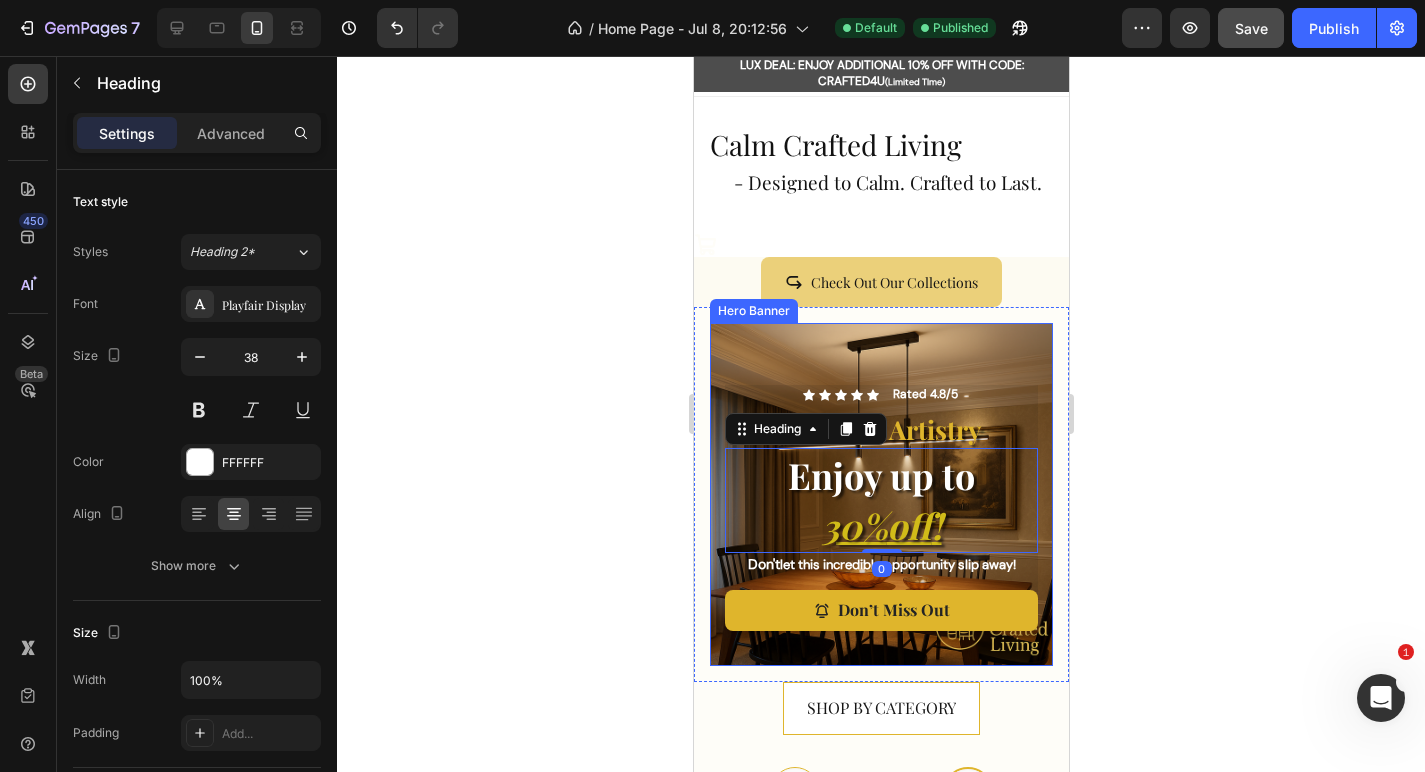 click on "Icon Icon Icon Icon Icon Icon List Rated 4.8/5  Text Block Row Ambient Artistry Text Block Enjoy up to 30%  off ! Heading   0 Don't  let this incredible opportunity slip away!  Text Block
Don’t Miss Out Button Row" at bounding box center (880, 511) 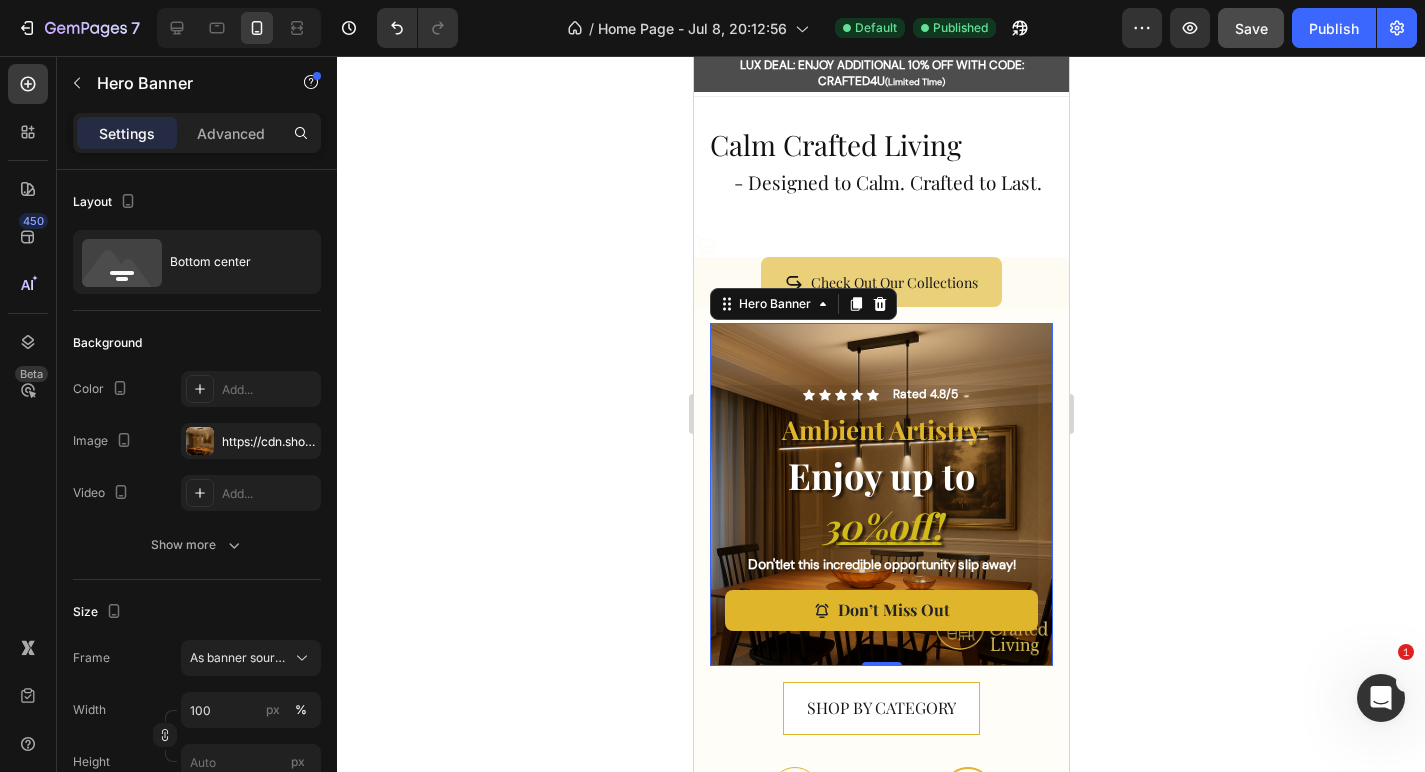 click on "Icon Icon Icon Icon Icon Icon List Rated 4.8/5  Text Block Row Ambient Artistry Text Block Enjoy up to 30%  off ! Heading Don't  let this incredible opportunity slip away!  Text Block
Don’t Miss Out Button Row" at bounding box center (880, 511) 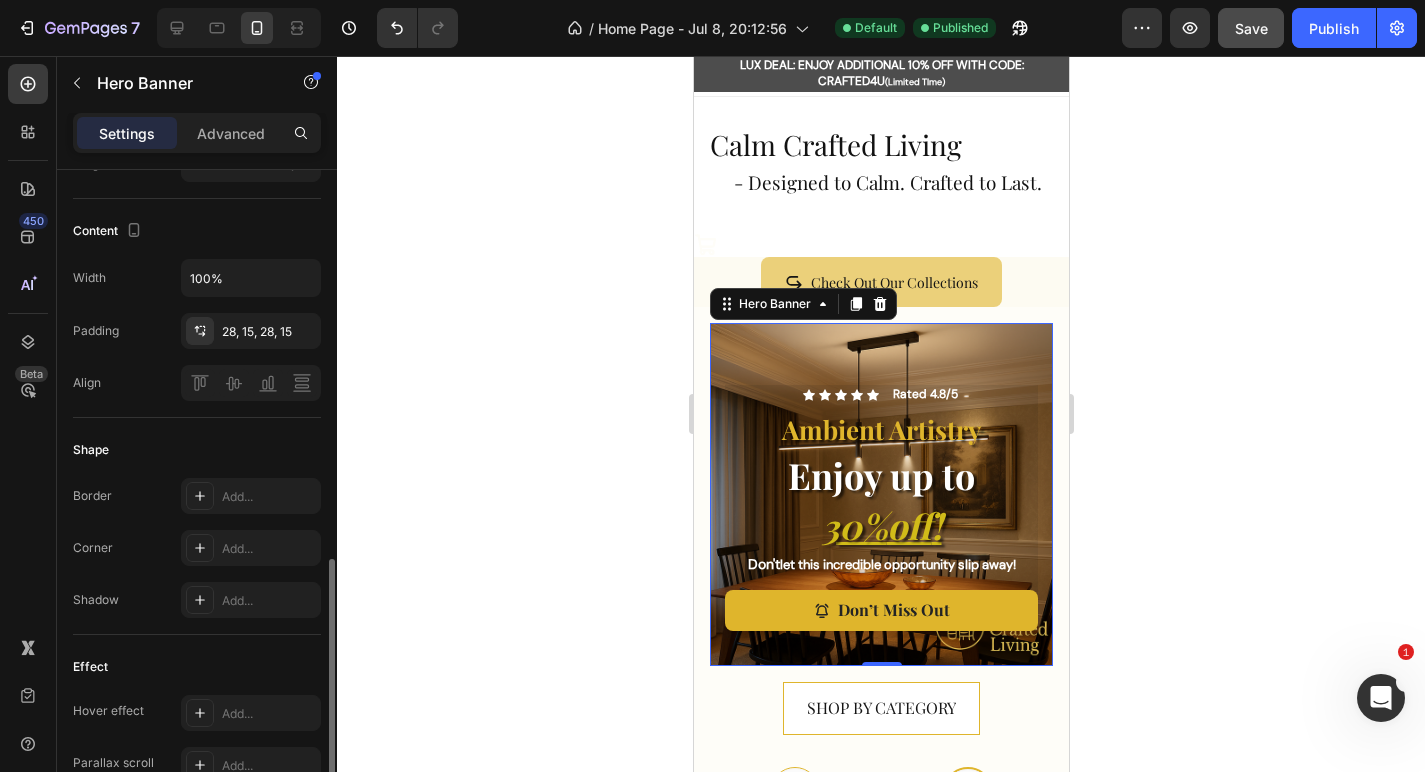 scroll, scrollTop: 1004, scrollLeft: 0, axis: vertical 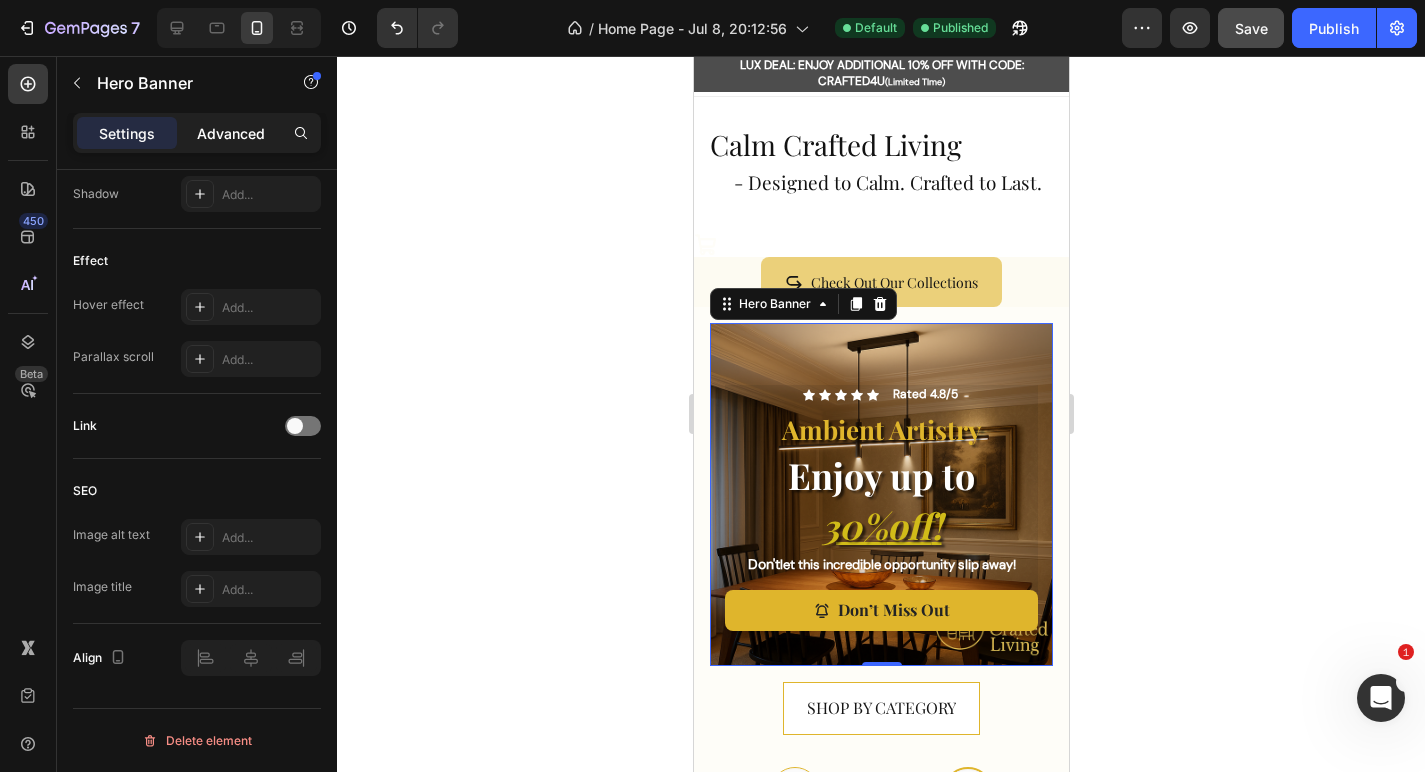 click on "Advanced" at bounding box center [231, 133] 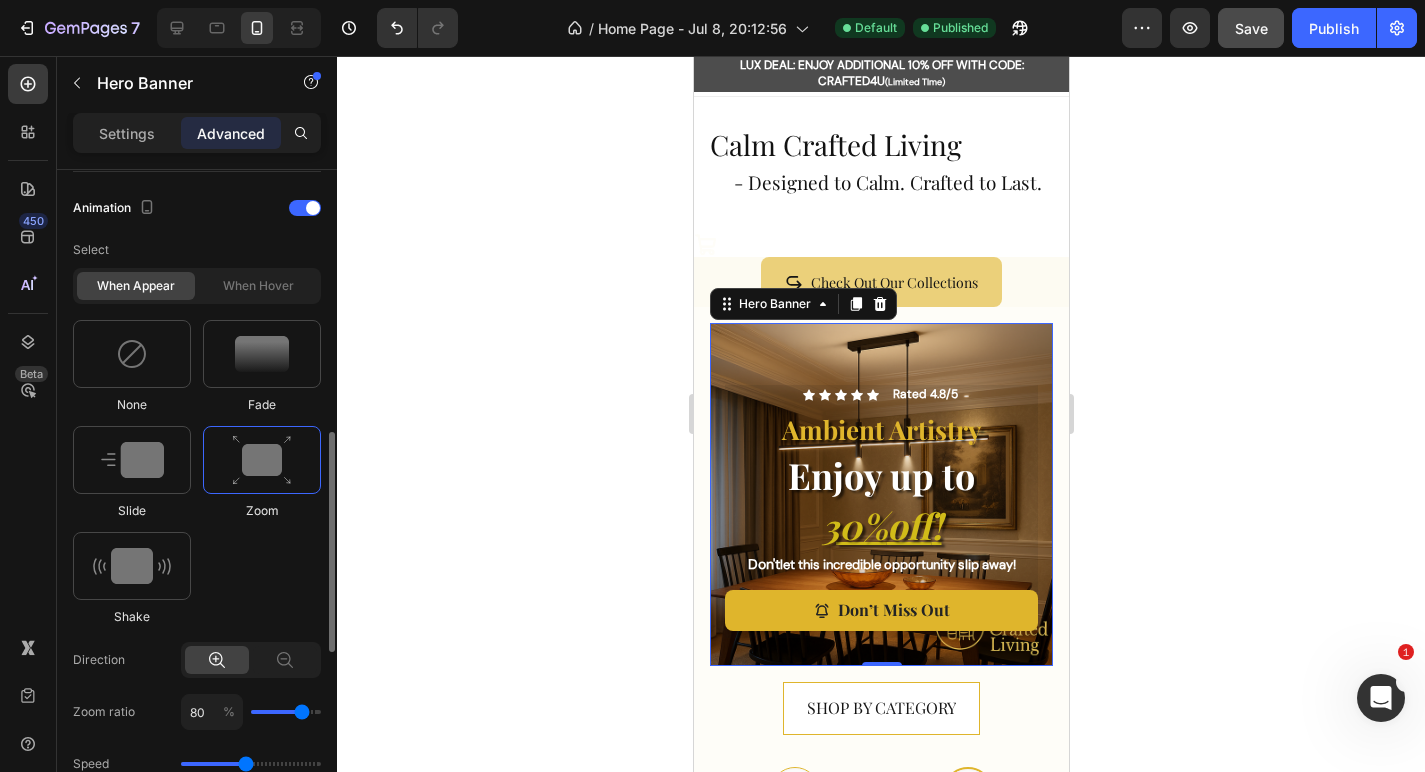 scroll, scrollTop: 845, scrollLeft: 0, axis: vertical 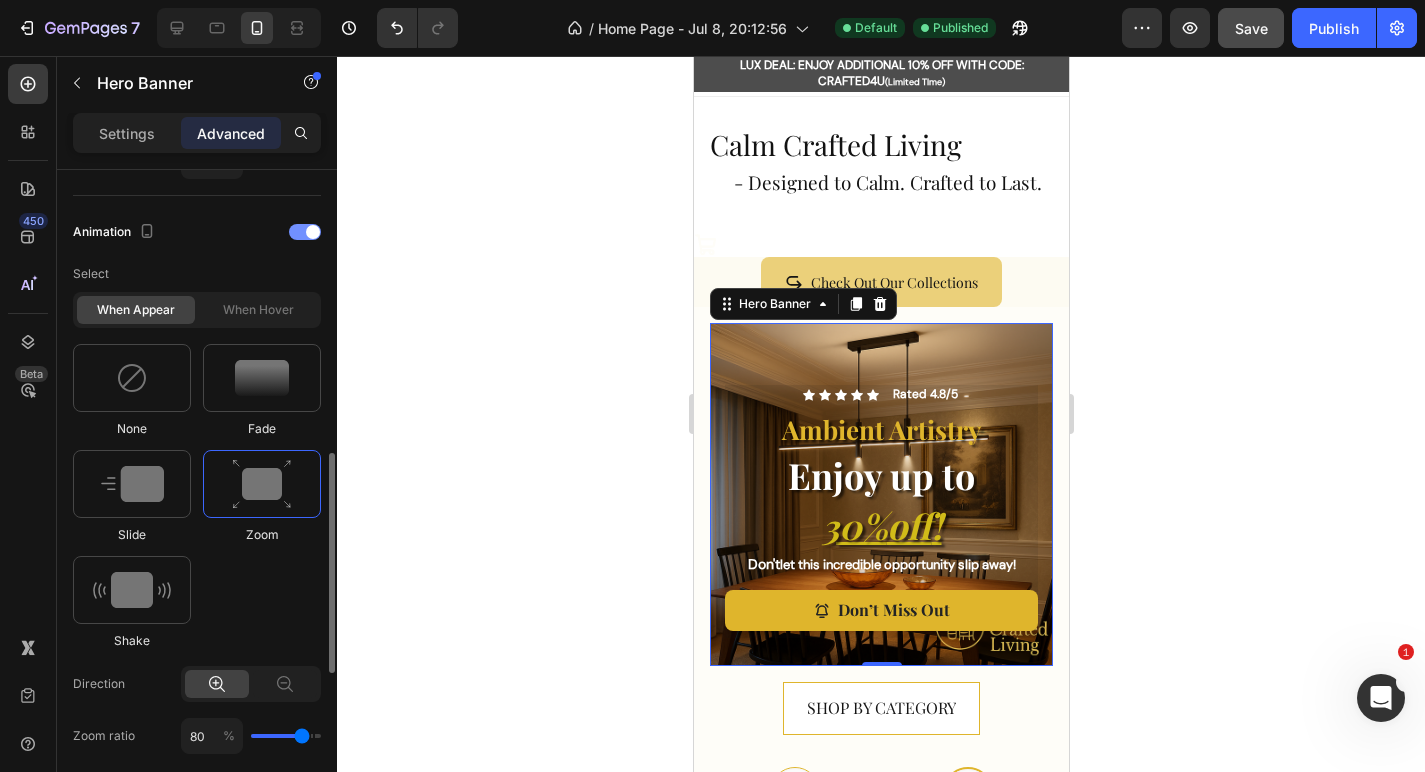 click at bounding box center (313, 232) 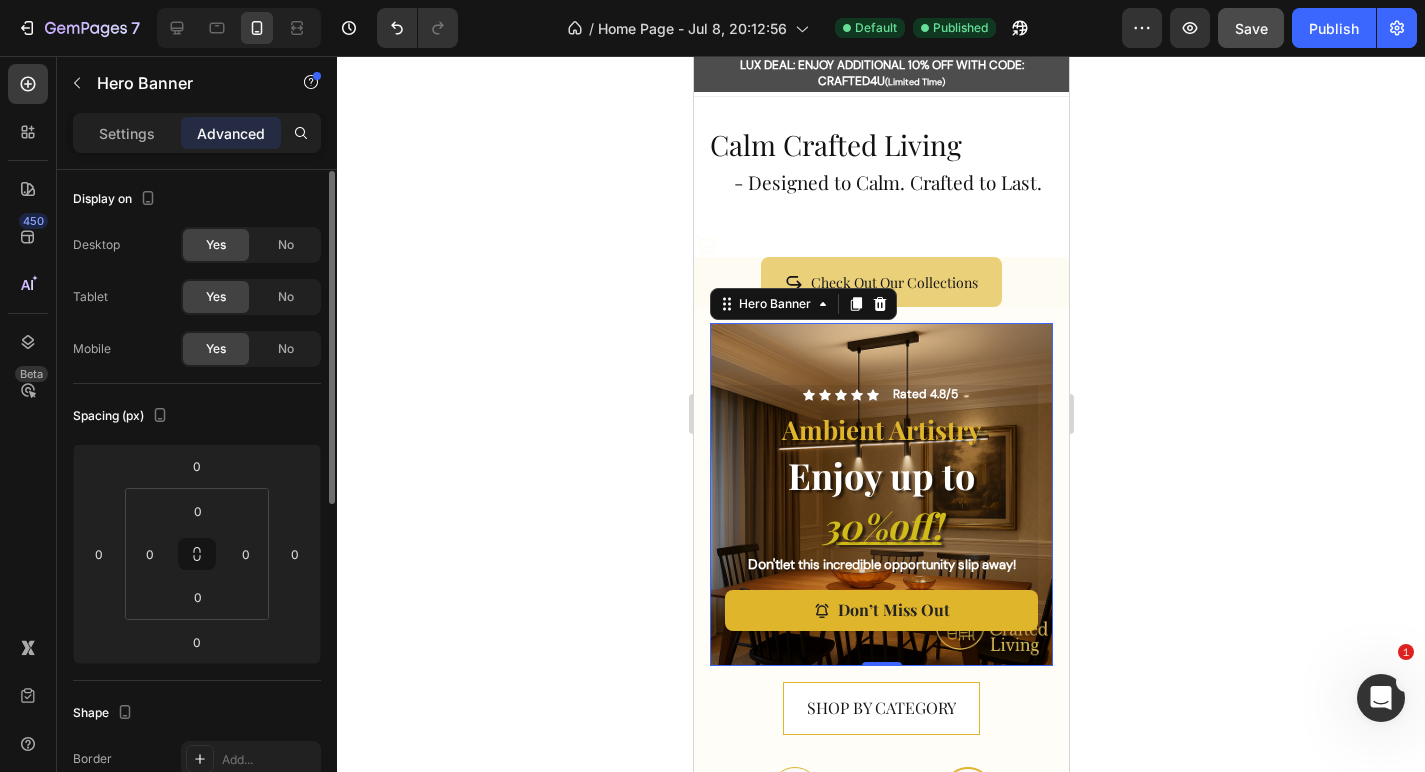 scroll, scrollTop: 0, scrollLeft: 0, axis: both 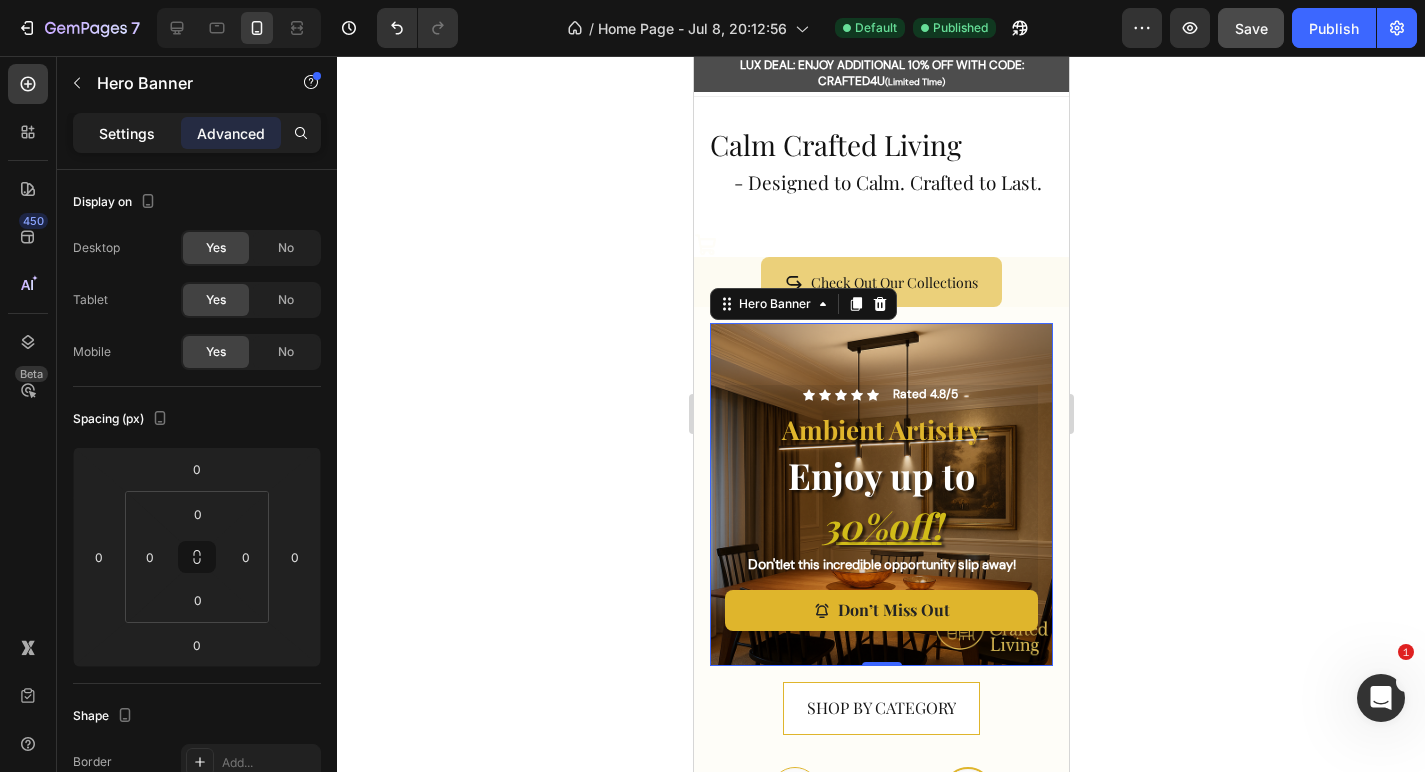 click on "Settings" 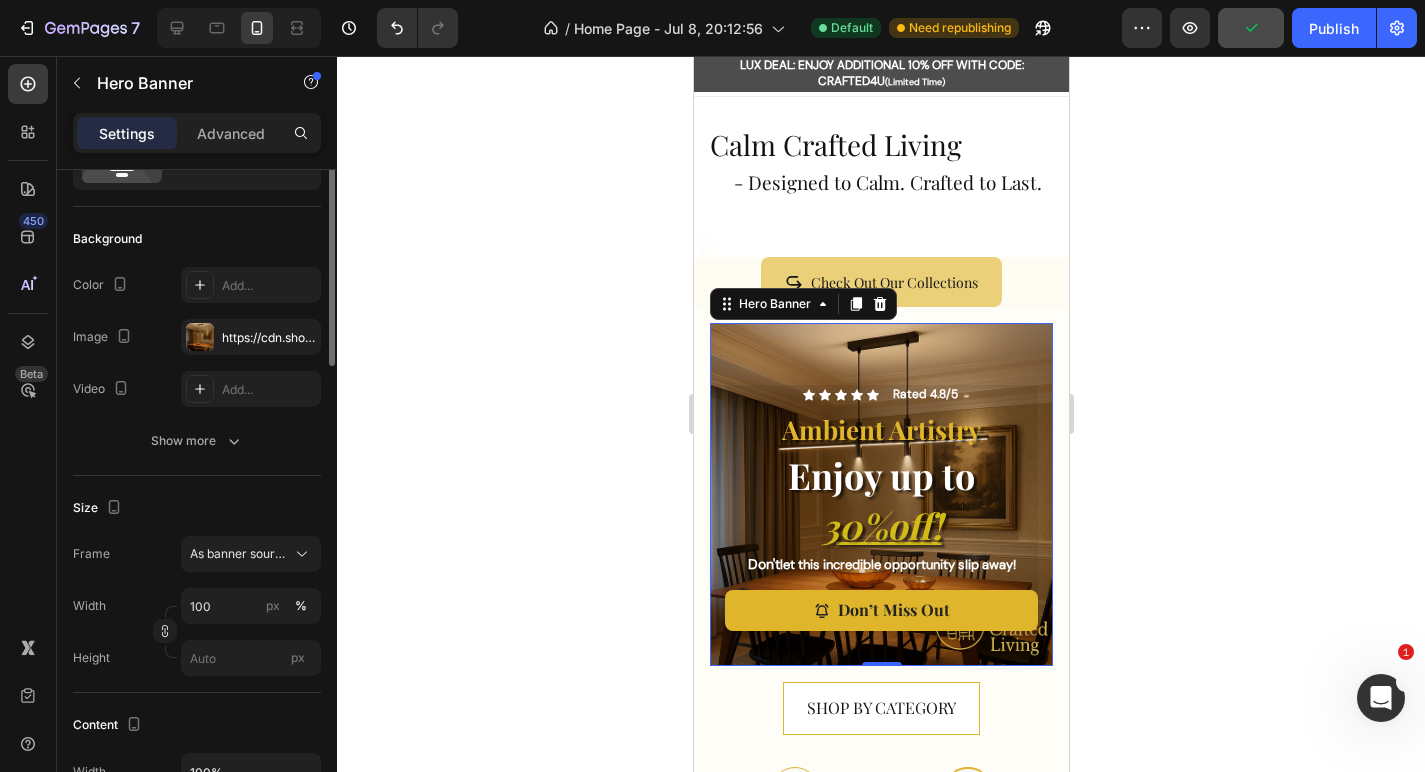 scroll, scrollTop: 19, scrollLeft: 0, axis: vertical 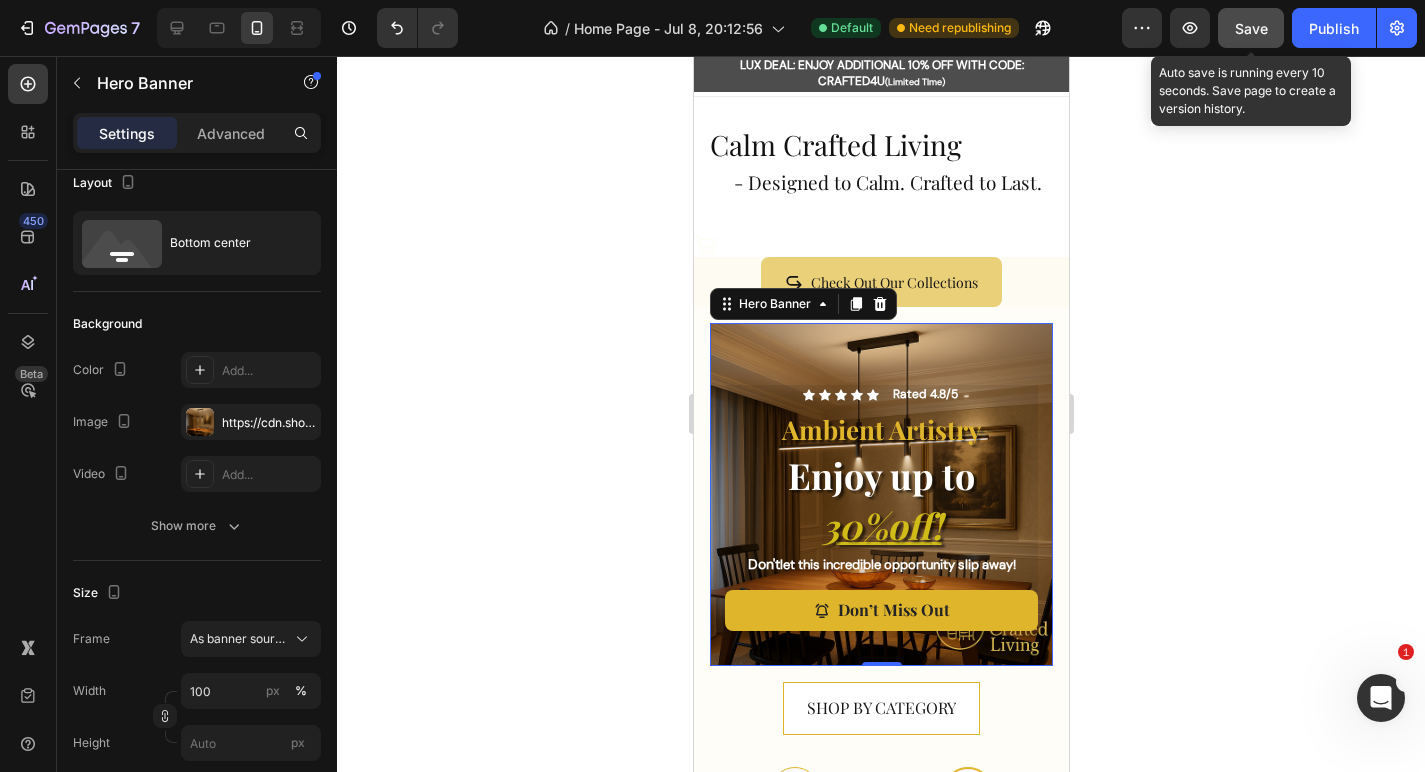 click on "Save" at bounding box center [1251, 28] 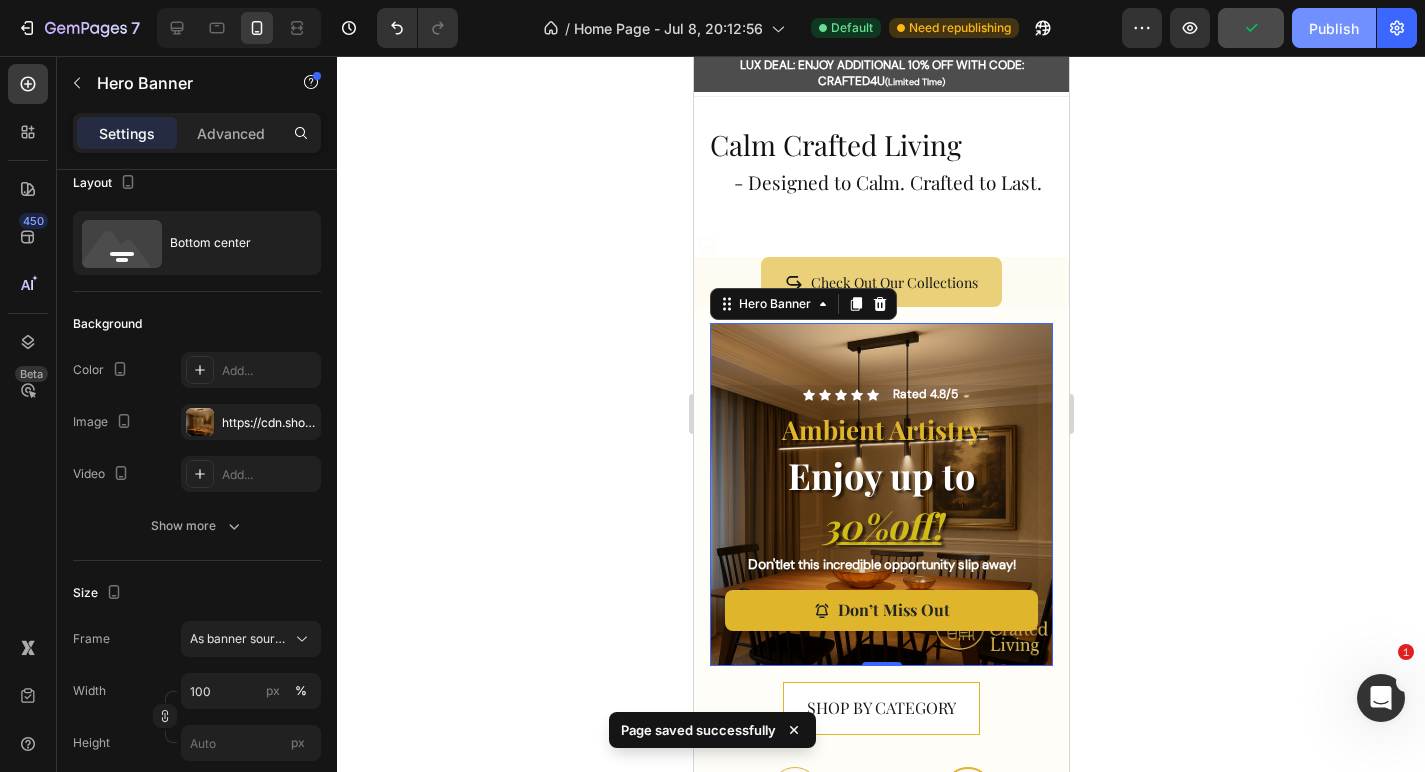 click on "Publish" at bounding box center [1334, 28] 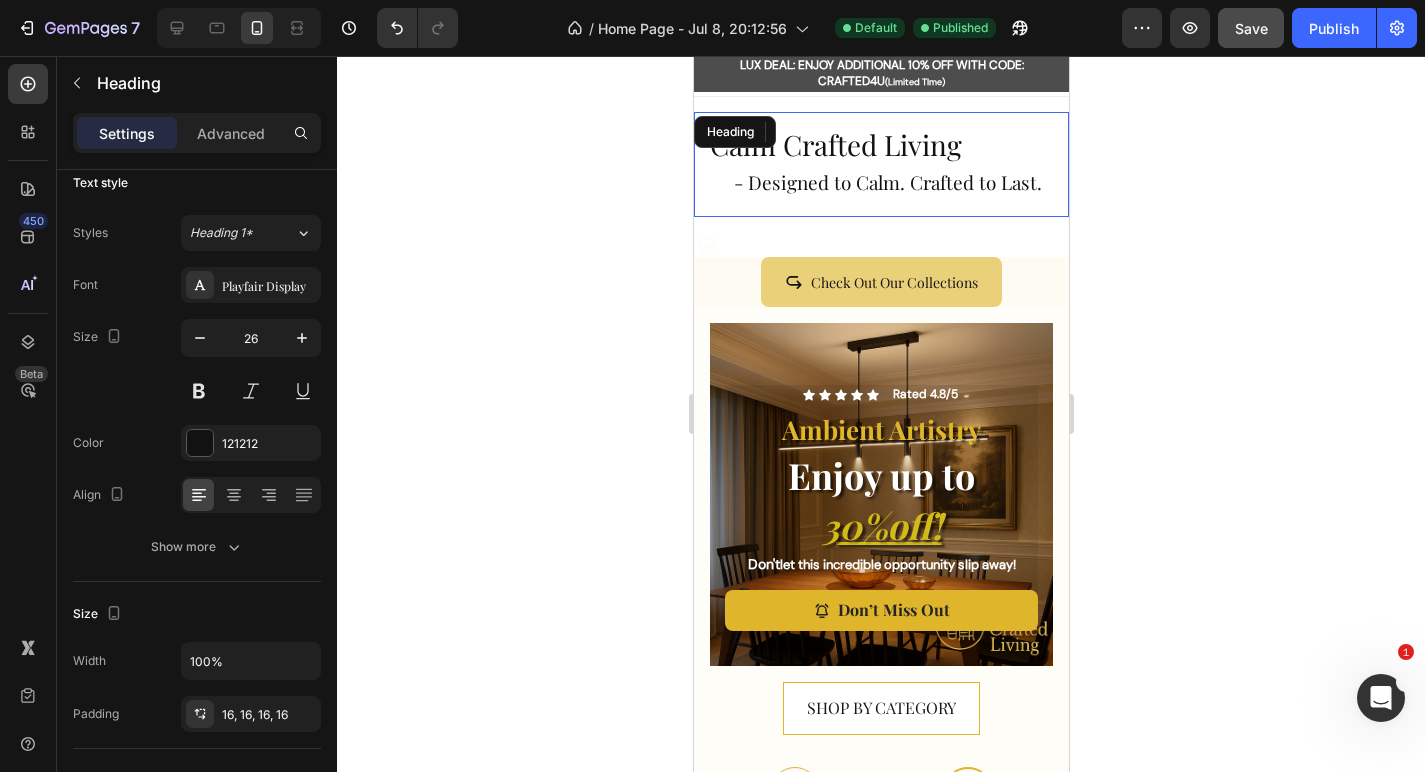 click on "Calm Crafted Living" at bounding box center (835, 144) 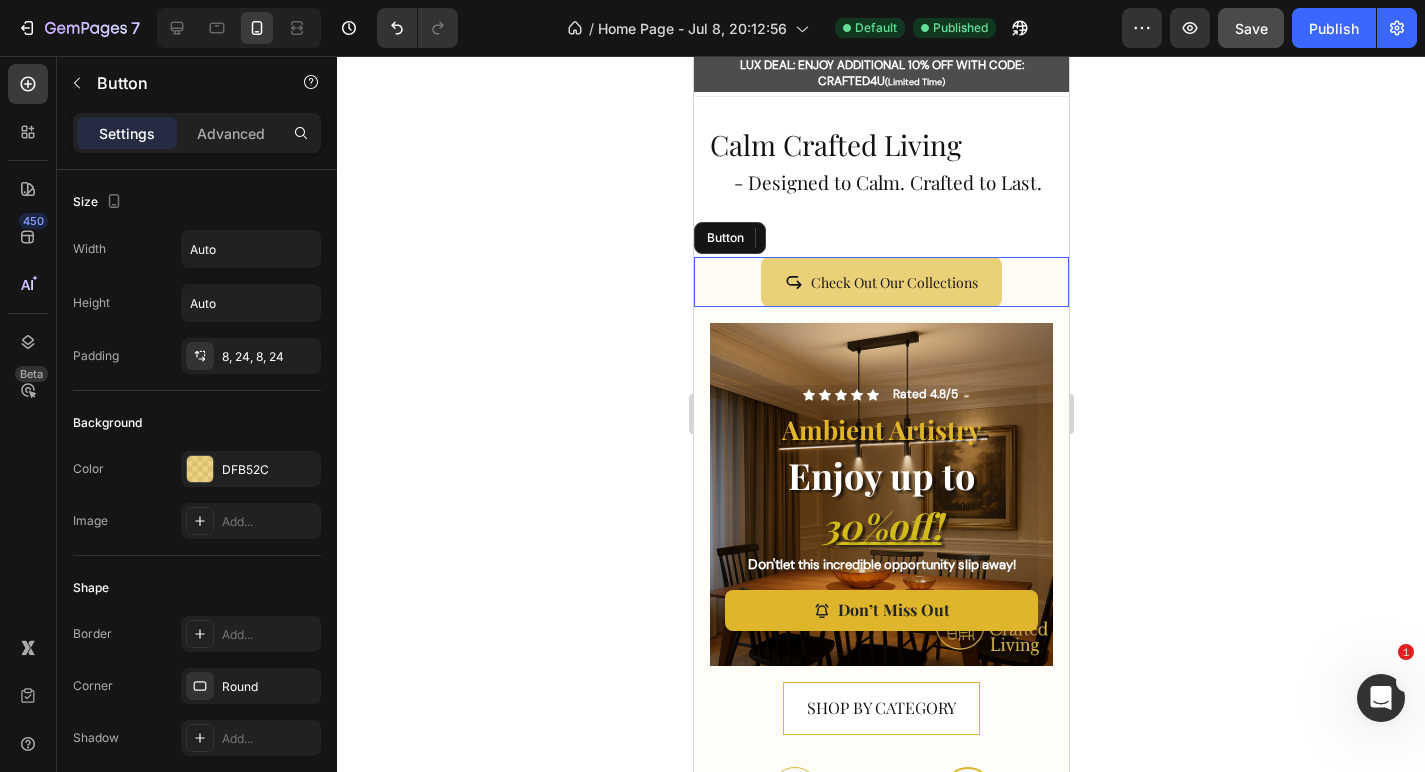 click on "Check Out Our Collections Button" at bounding box center (880, 282) 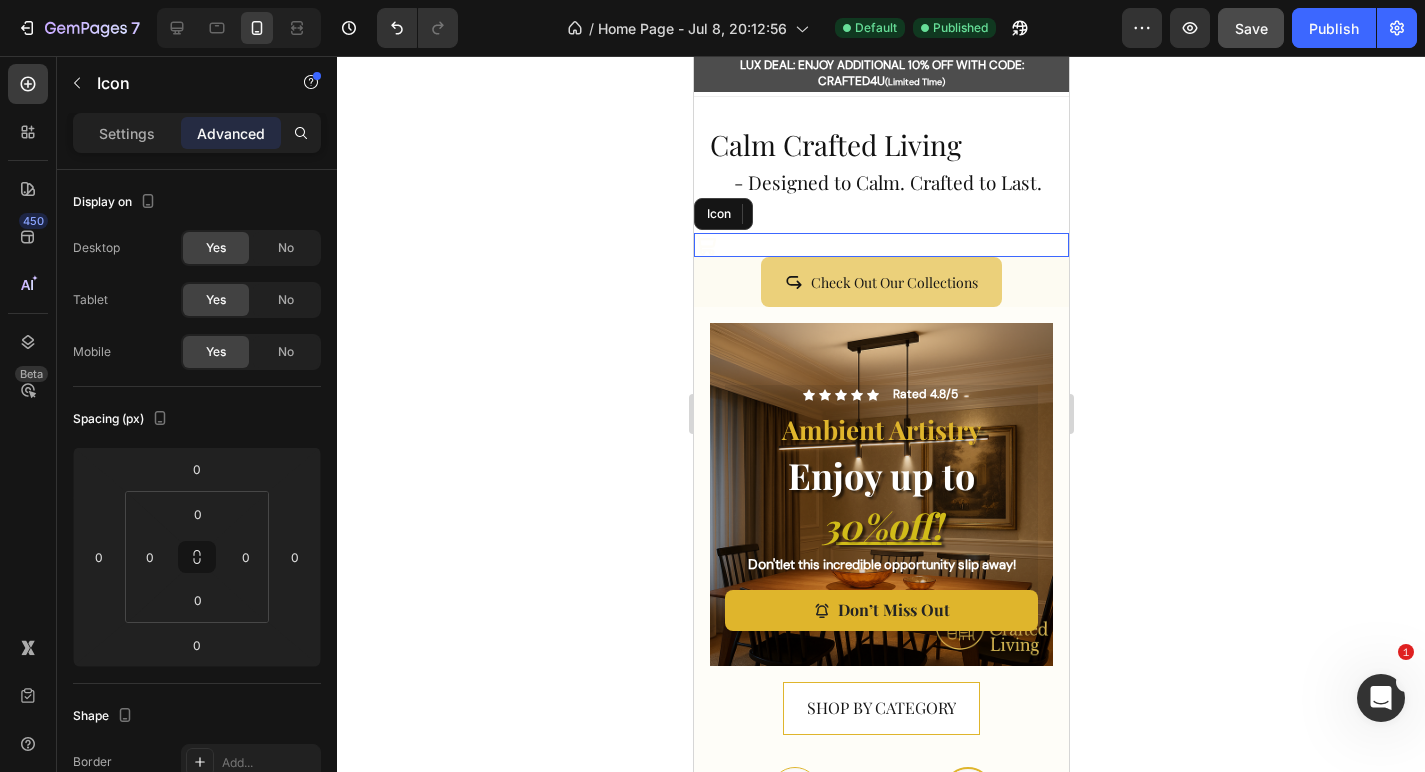 click on "Icon" at bounding box center (880, 245) 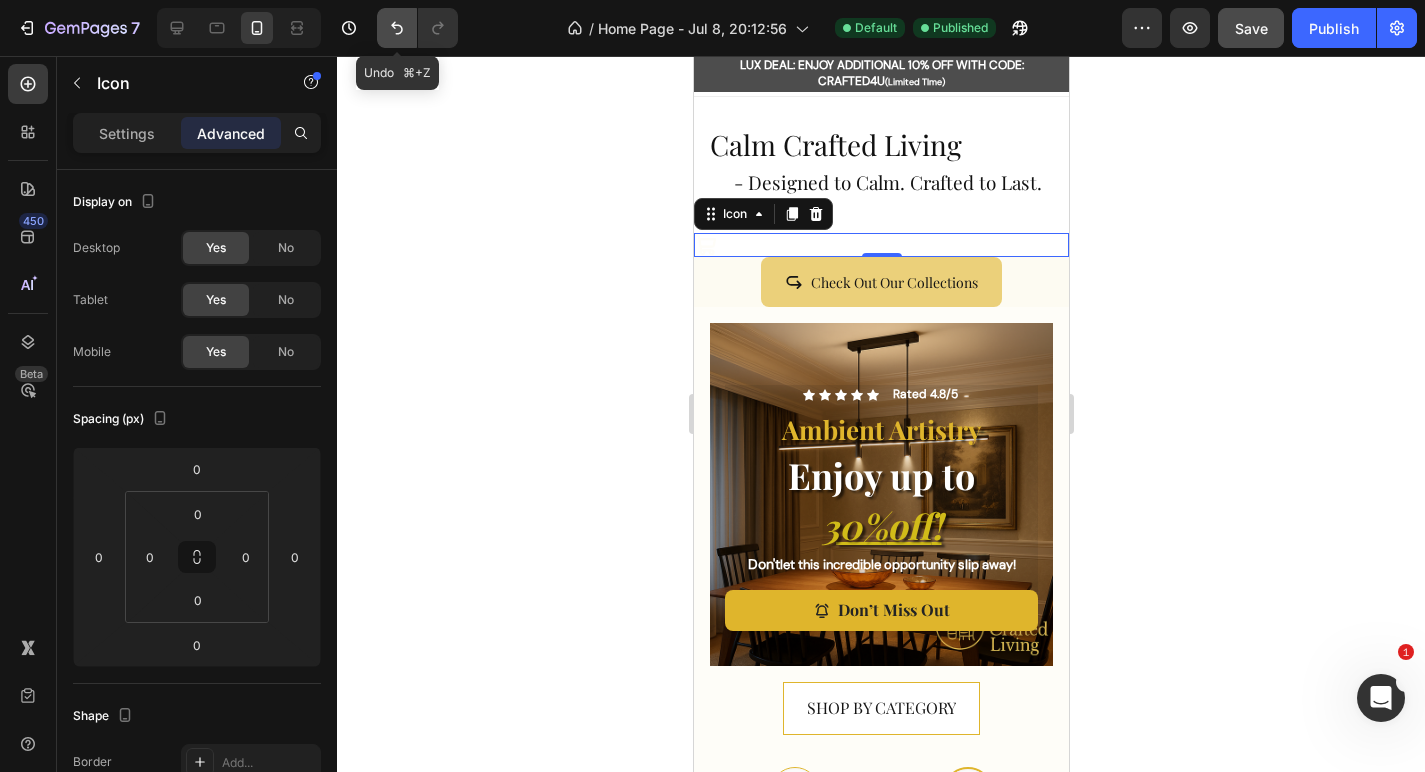 click 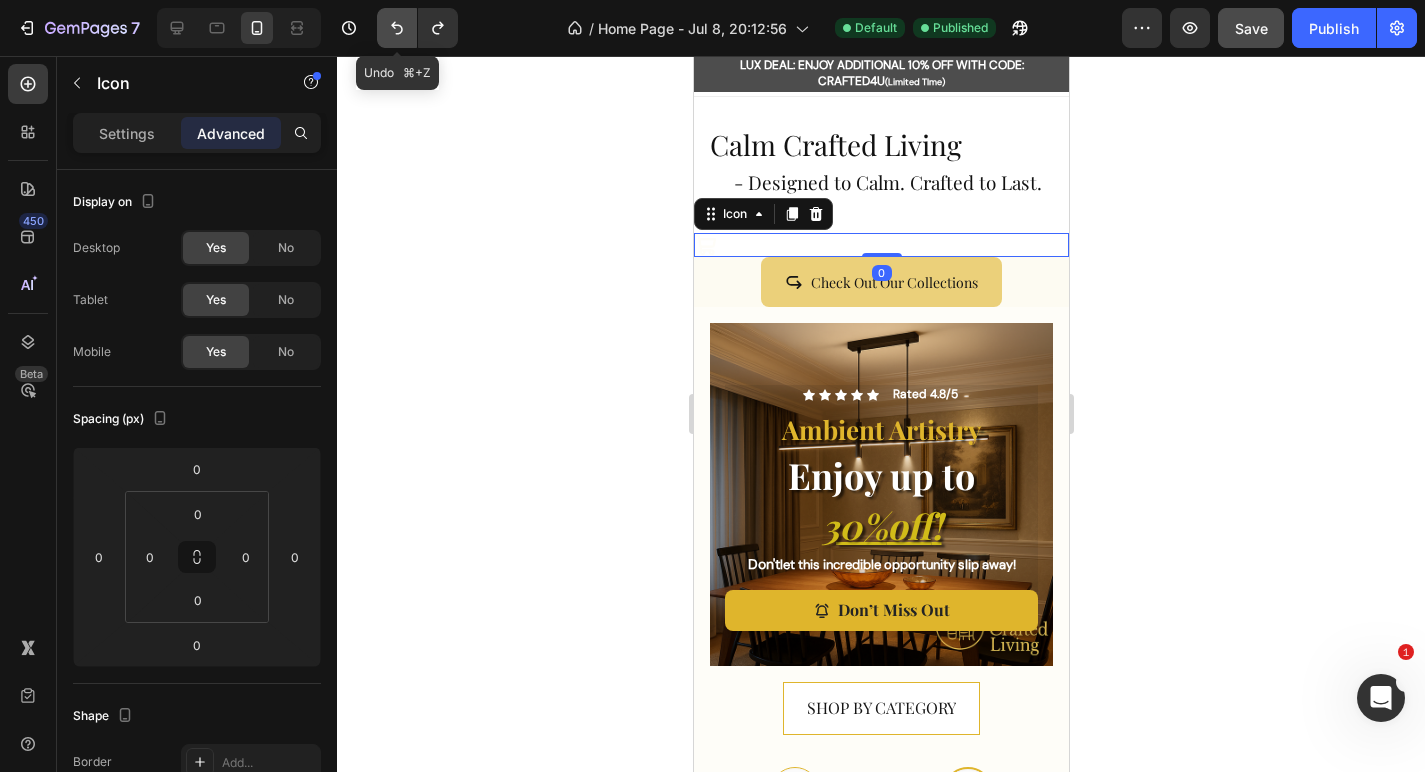 click 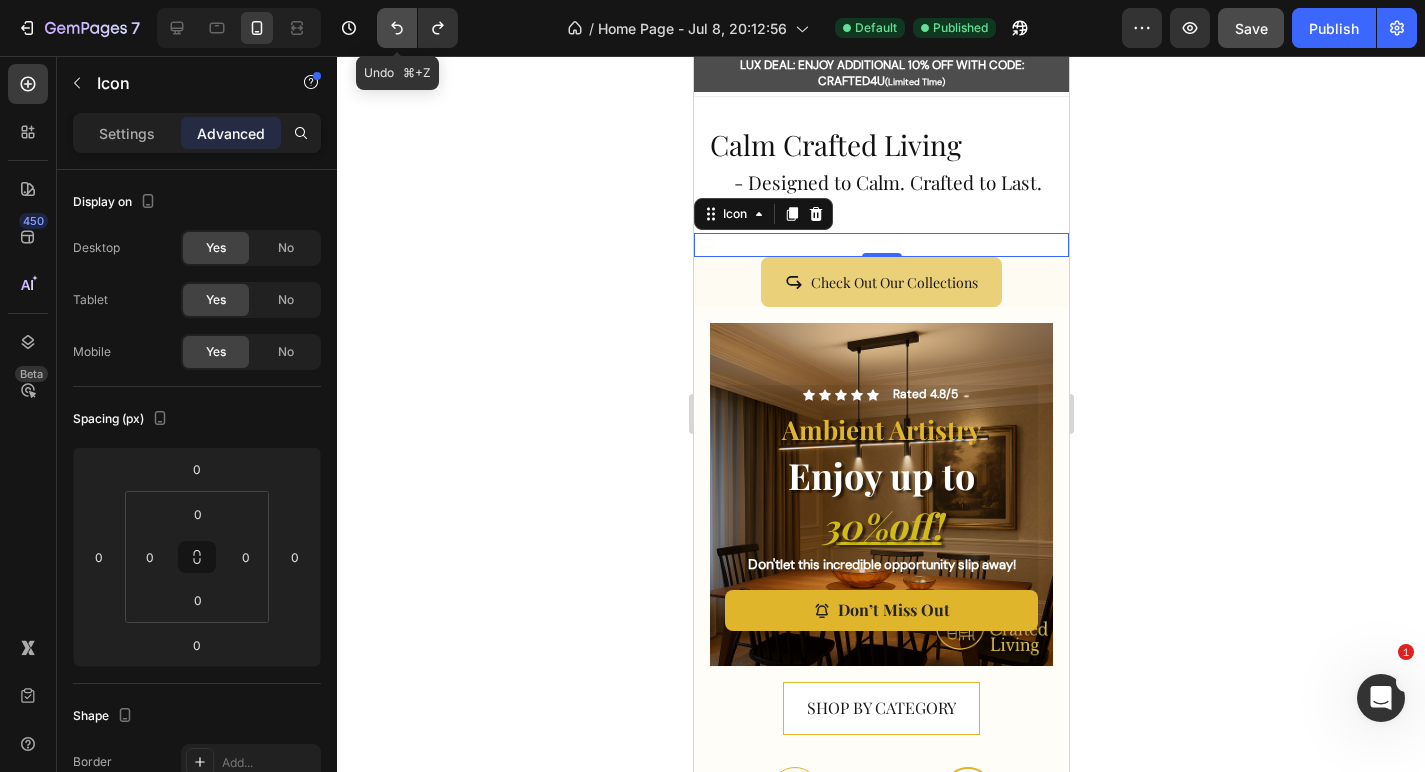 click 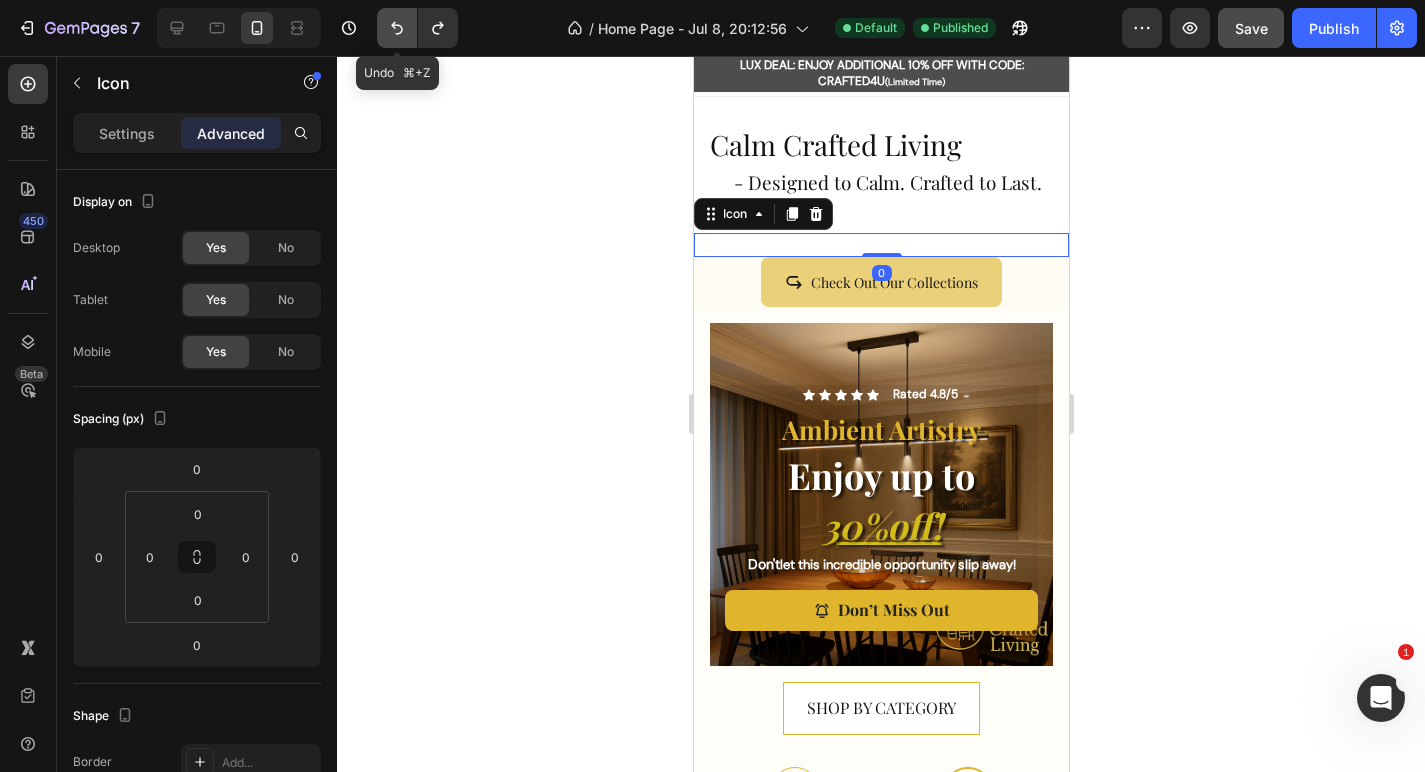 click 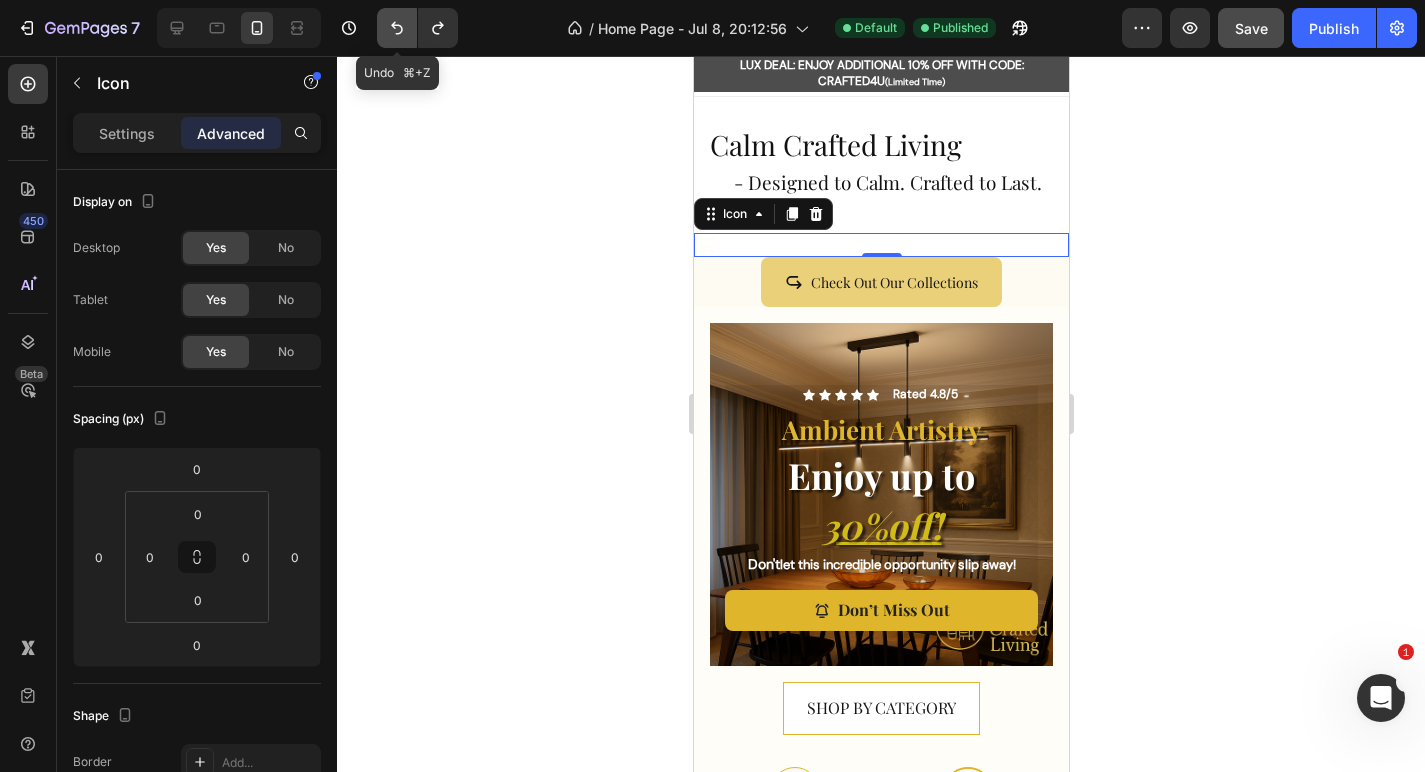 click 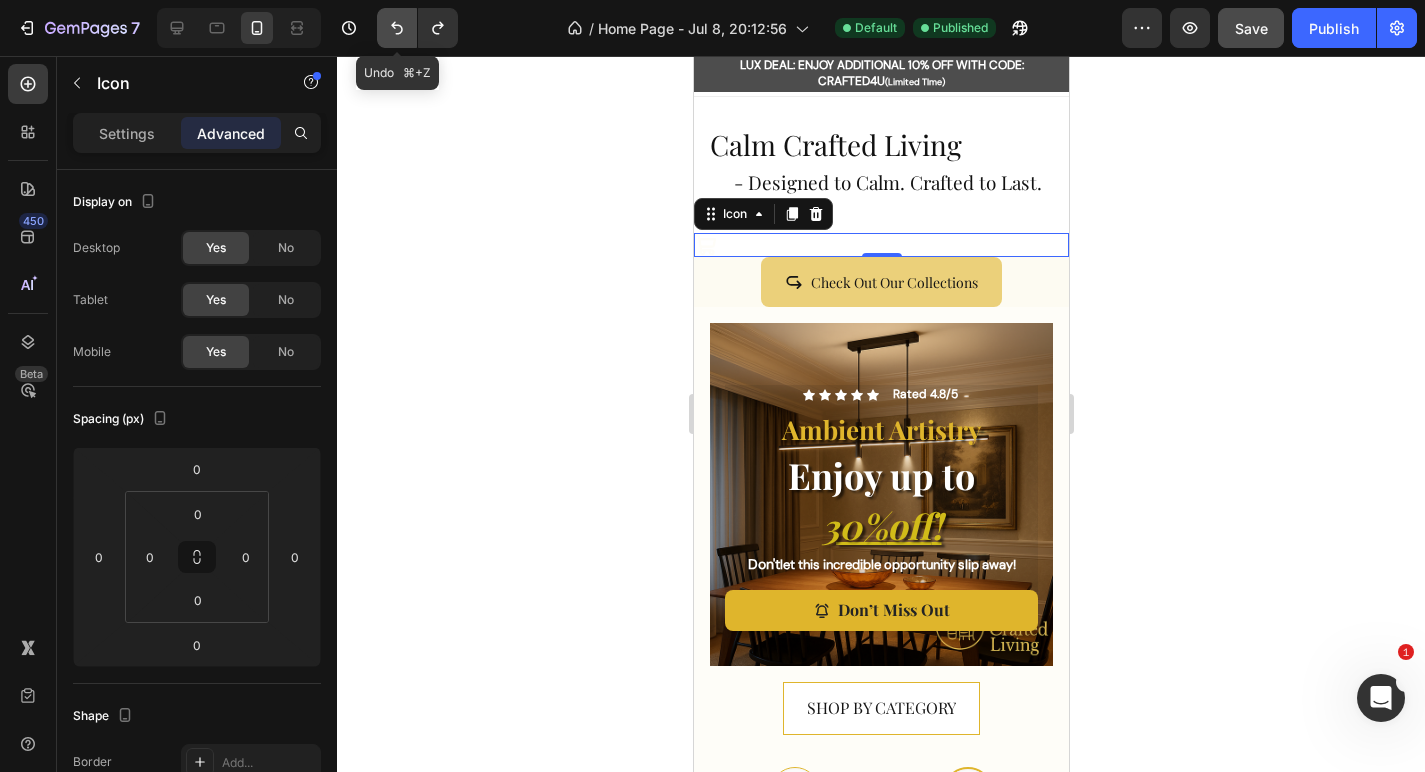click 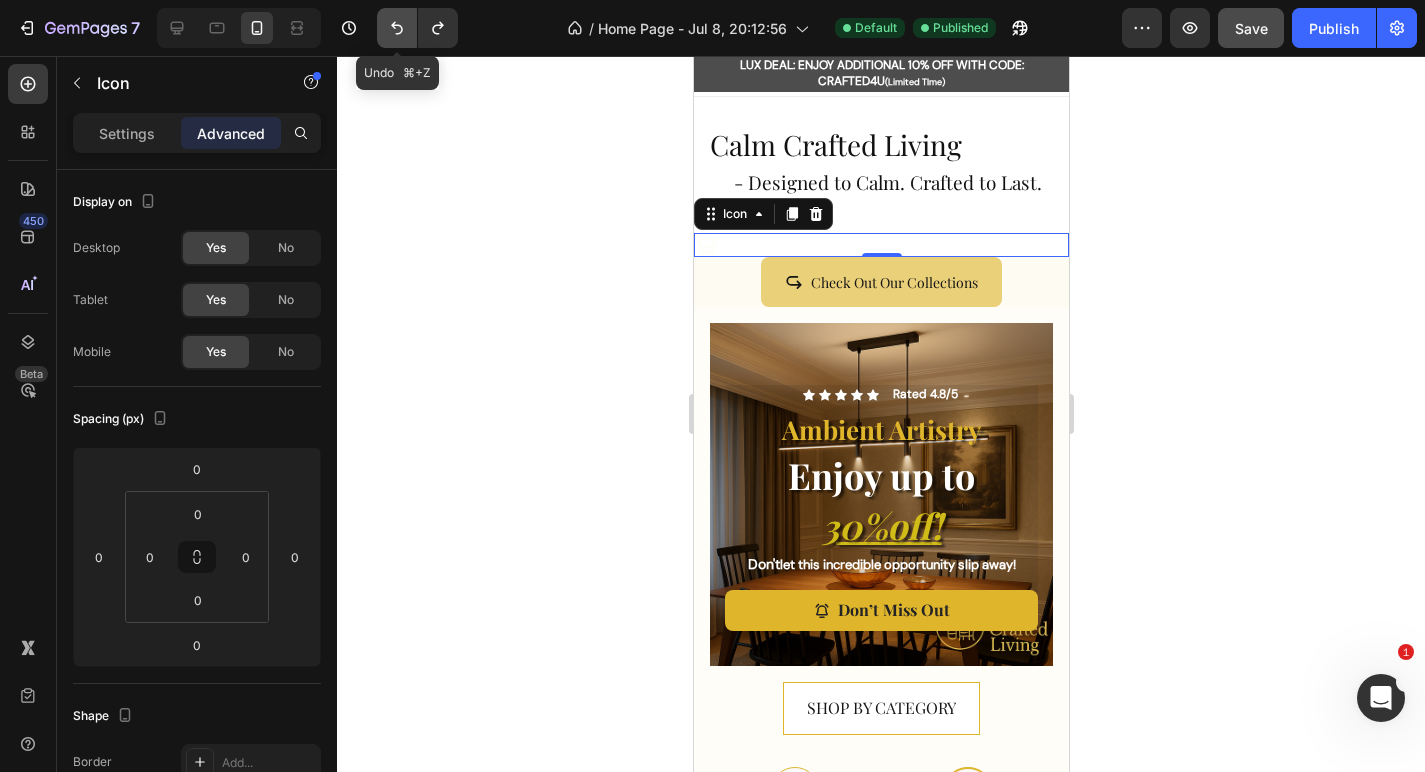 click 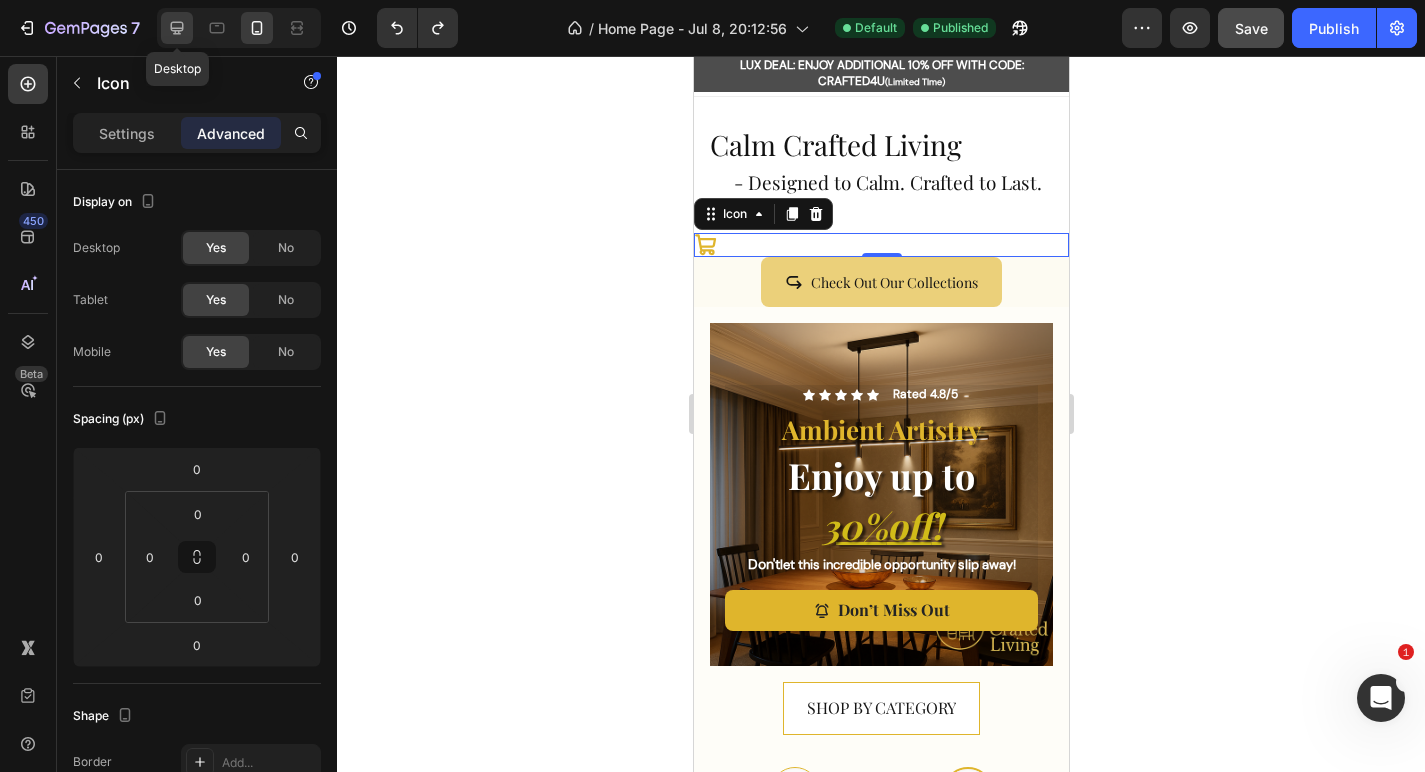 click 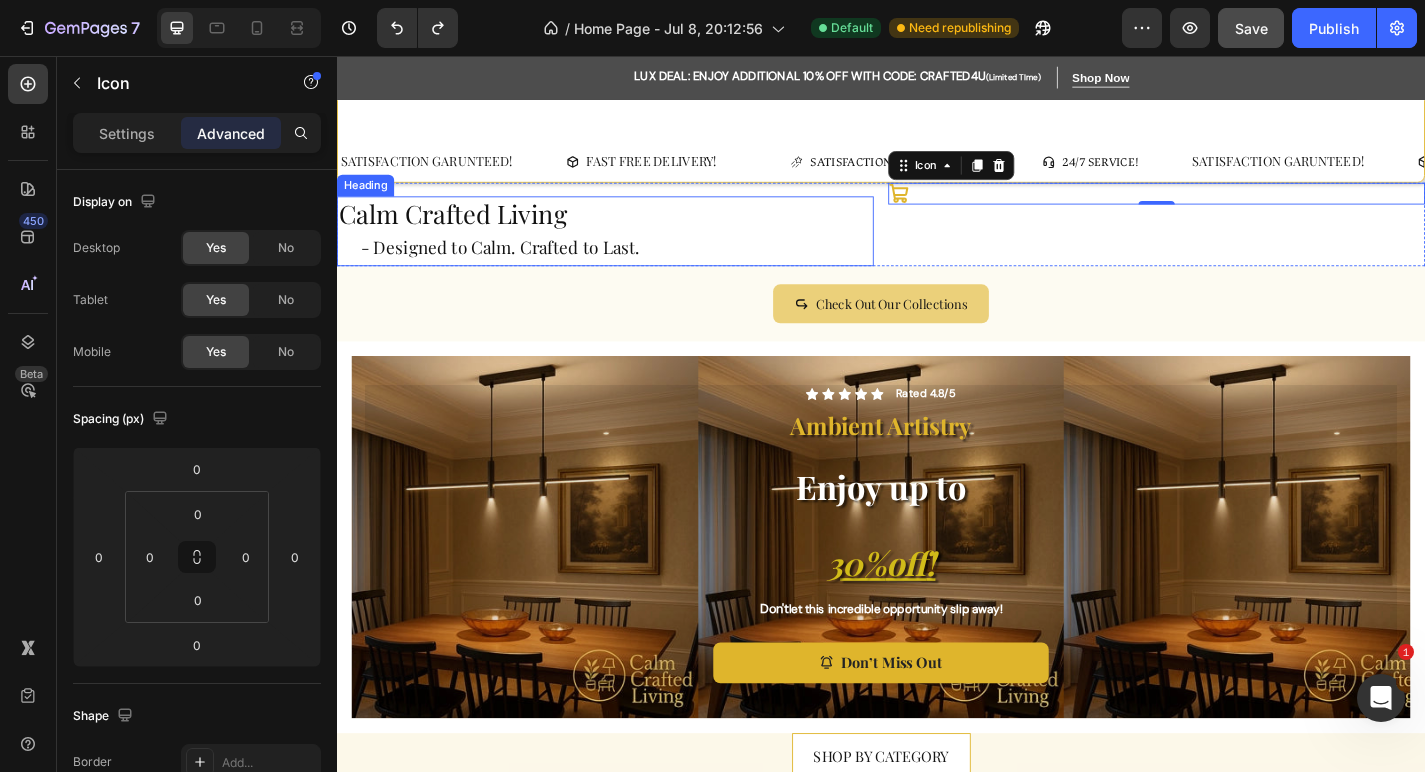 scroll, scrollTop: 0, scrollLeft: 0, axis: both 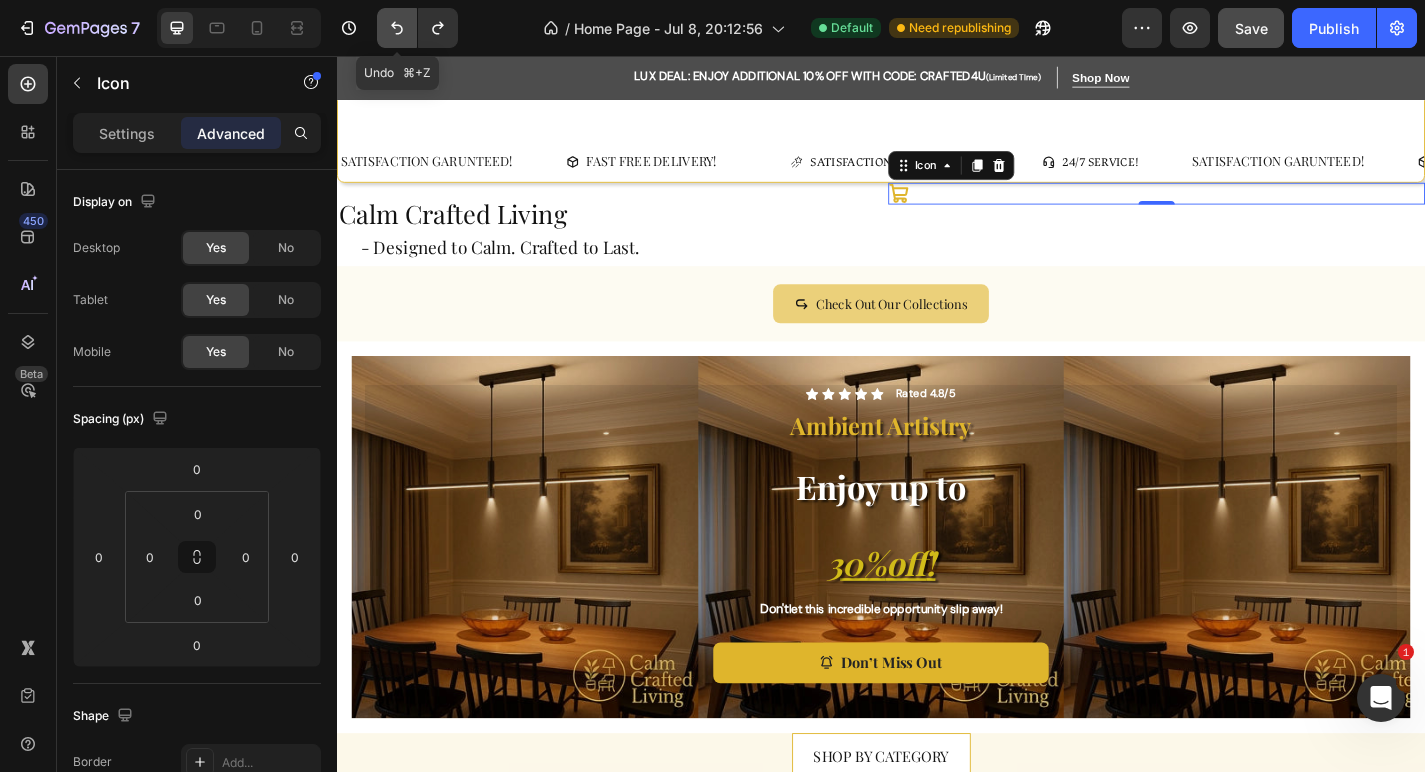 click 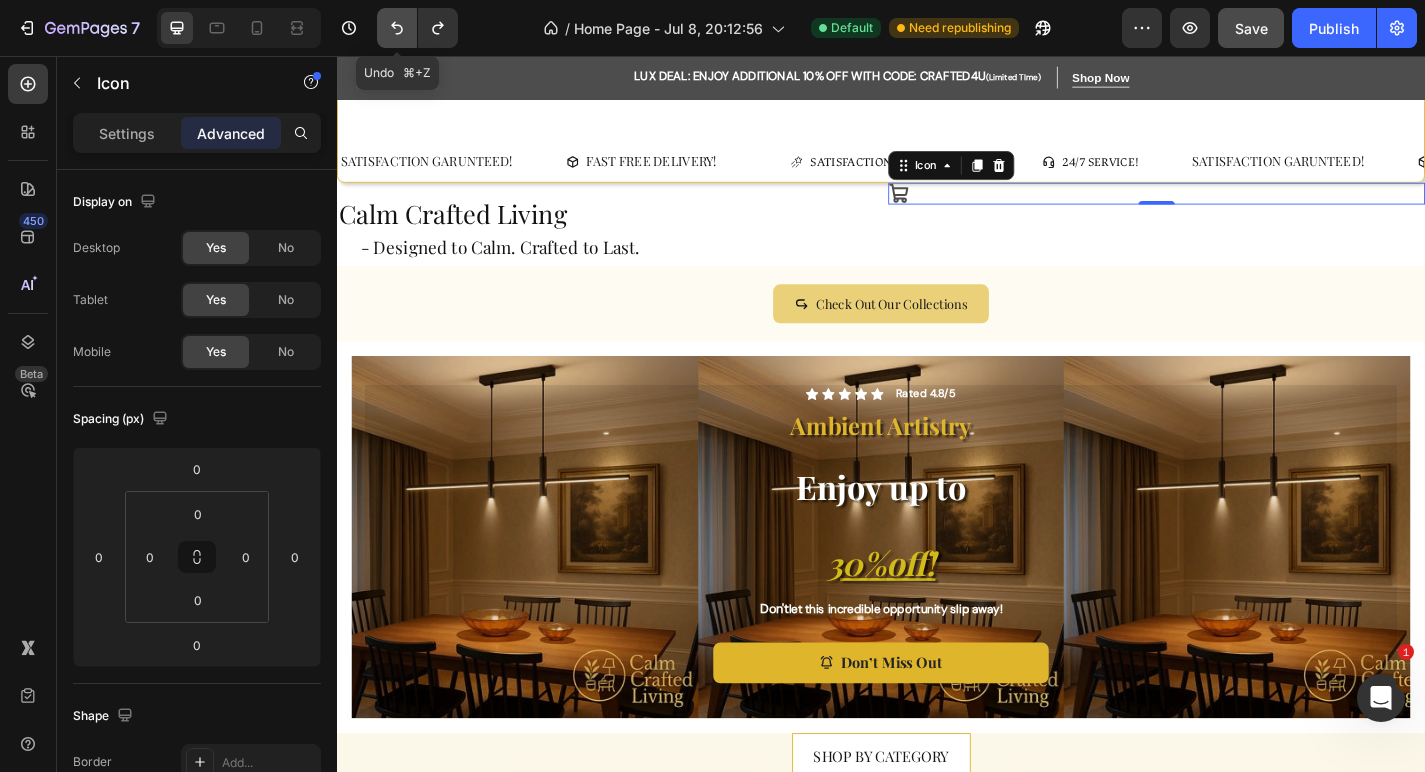 click 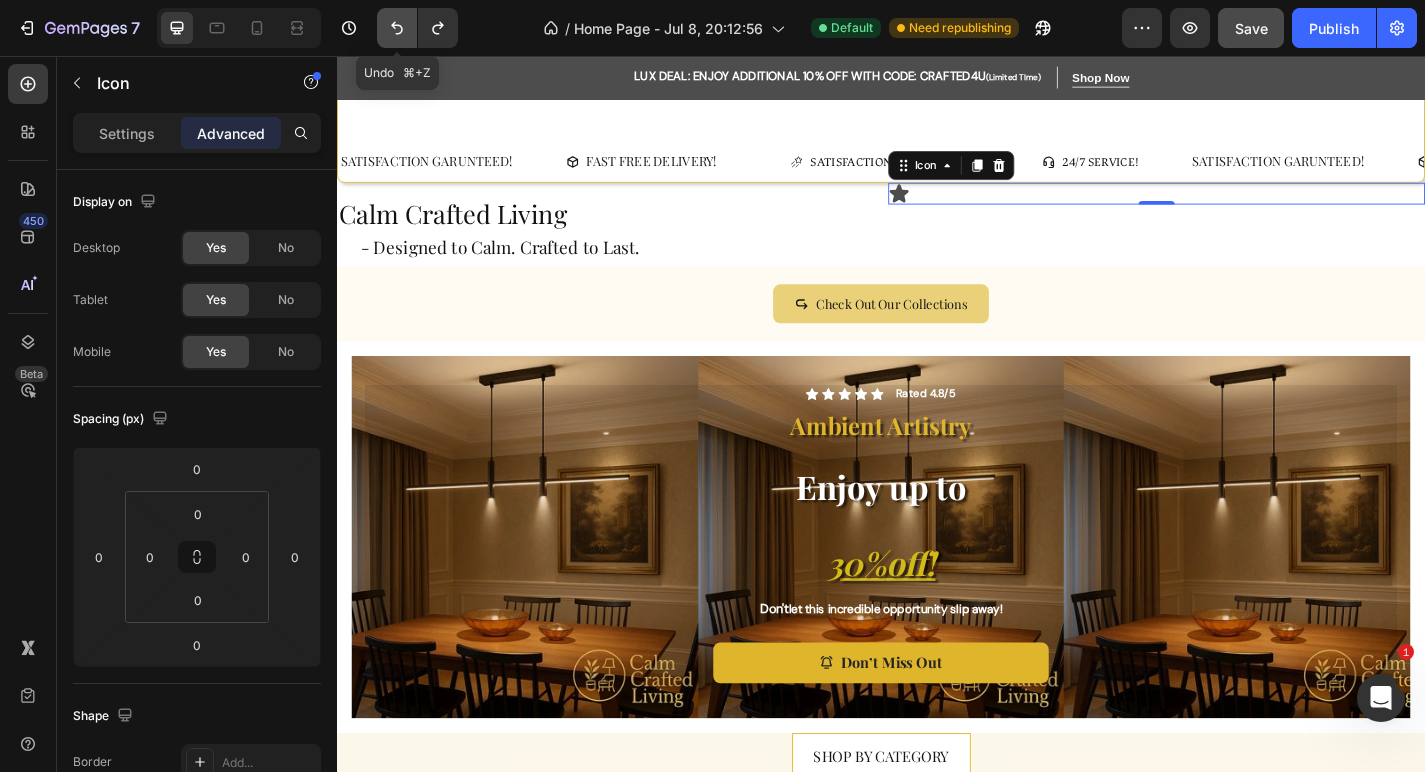 click 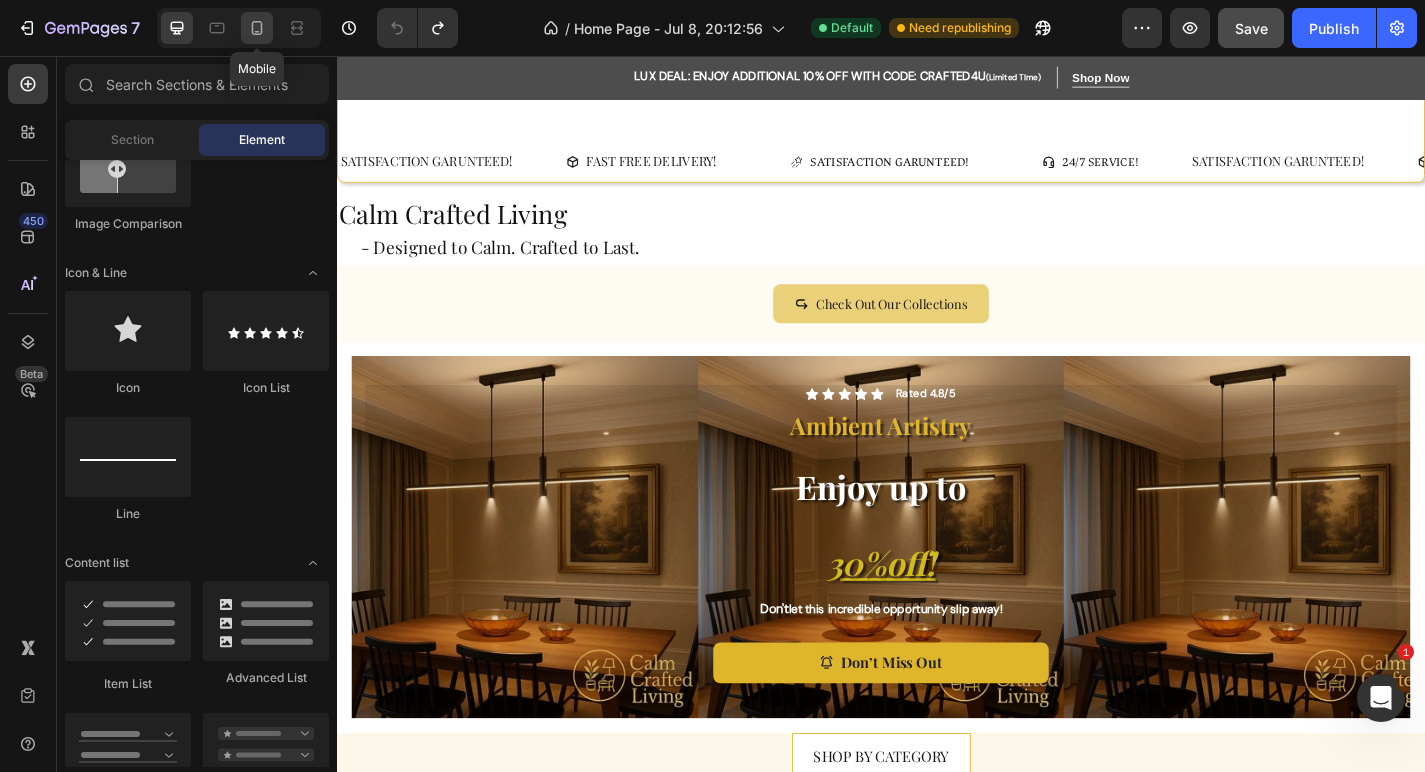 click 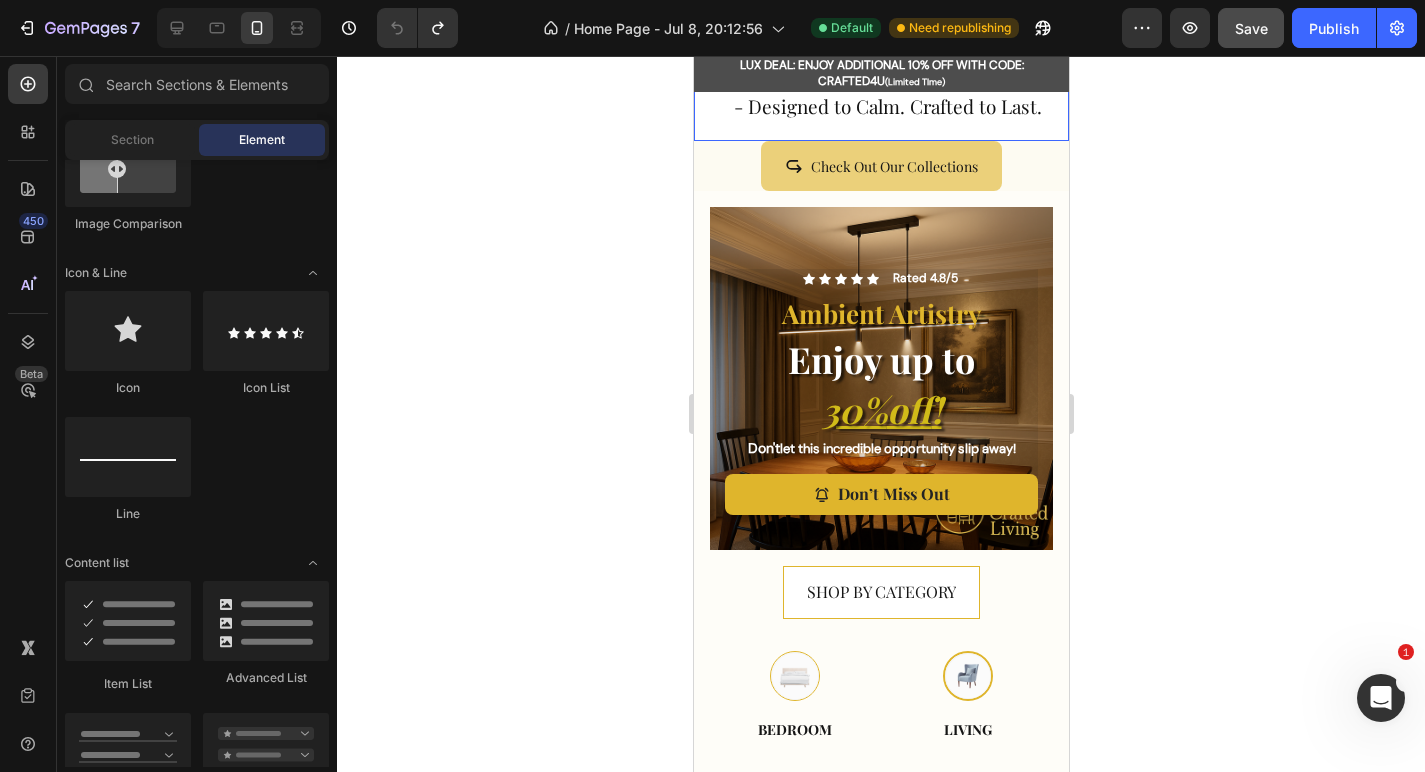 scroll, scrollTop: 0, scrollLeft: 0, axis: both 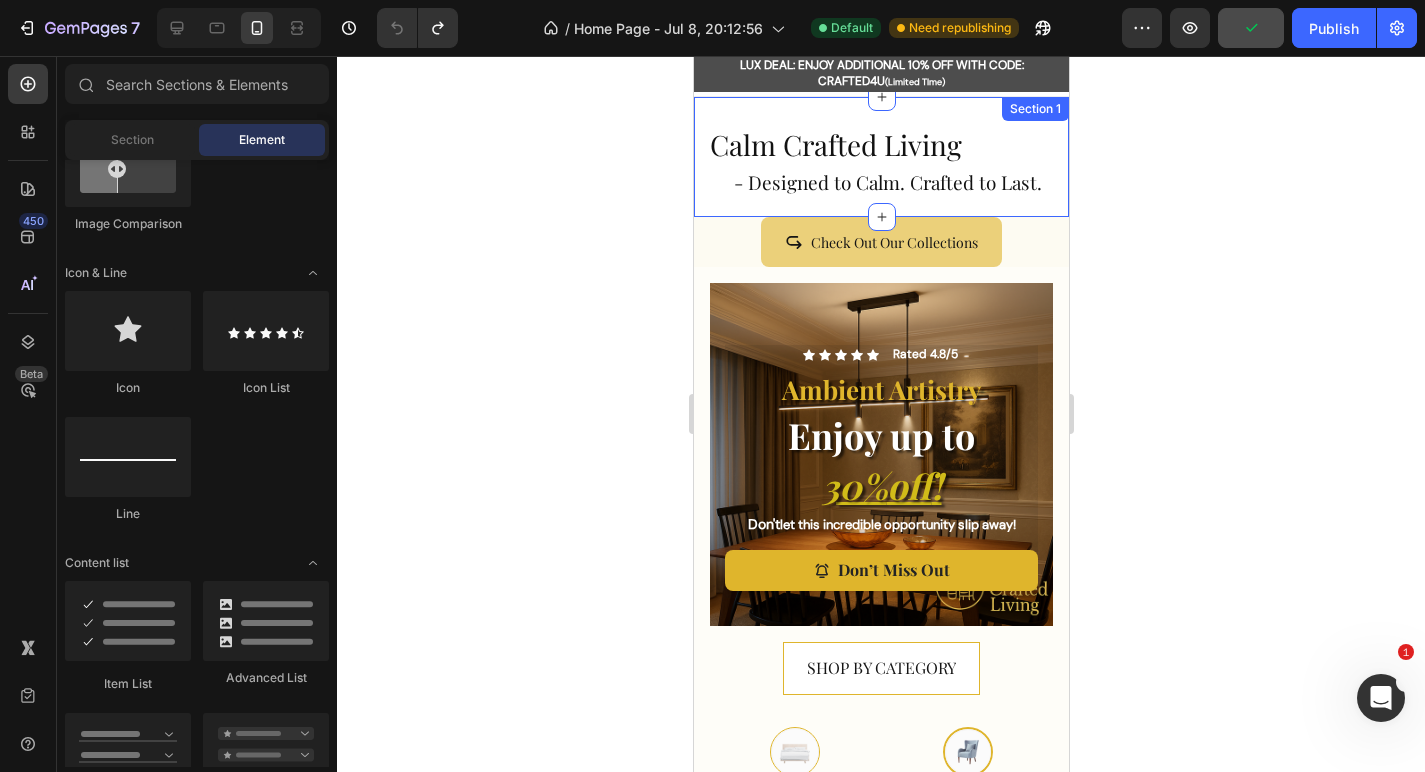 click on "SATISFACTION GARUNTEED! Text
FAST FREE DELIVERY! Button
SATISFACTION GARUNTEED! Button
24/7 SERVICE! Button SATISFACTION GARUNTEED! Text
FAST FREE DELIVERY! Button
SATISFACTION GARUNTEED! Button
24/7 SERVICE! Button SATISFACTION GARUNTEED! Text
FAST FREE DELIVERY! Button
SATISFACTION GARUNTEED! Button
24/7 SERVICE! Button SATISFACTION GARUNTEED! Text
FAST FREE DELIVERY! Button
SATISFACTION GARUNTEED! Button
24/7 SERVICE! Button SATISFACTION GARUNTEED! Text
FAST FREE DELIVERY! Button
SATISFACTION GARUNTEED! Button
24/7 SERVICE! Button SATISFACTION GARUNTEED! Text
FAST FREE DELIVERY! Button
SATISFACTION GARUNTEED! Button
24/7 SERVICE! Button Marquee Calm Crafted Living        - Designed to Calm. Crafted to Last. Heading" at bounding box center (880, 157) 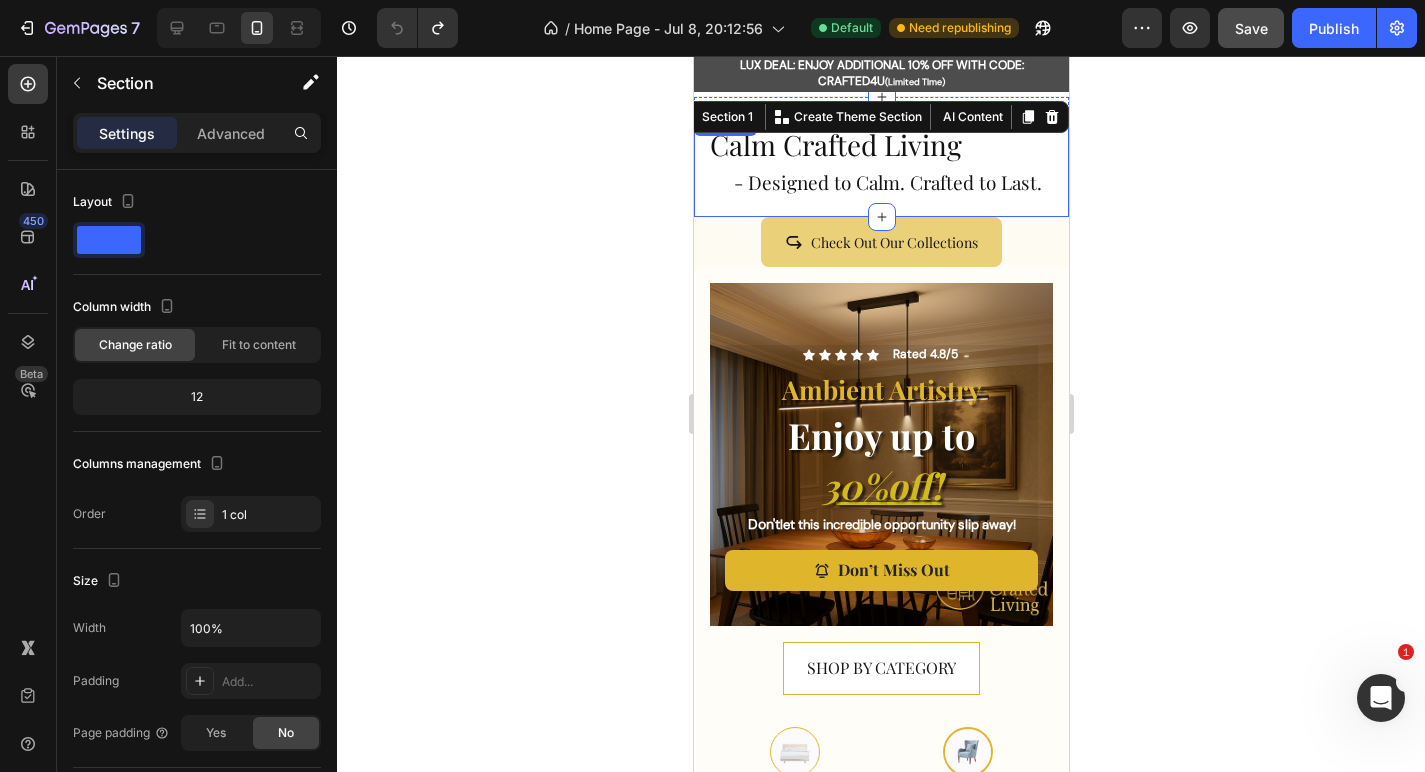 click 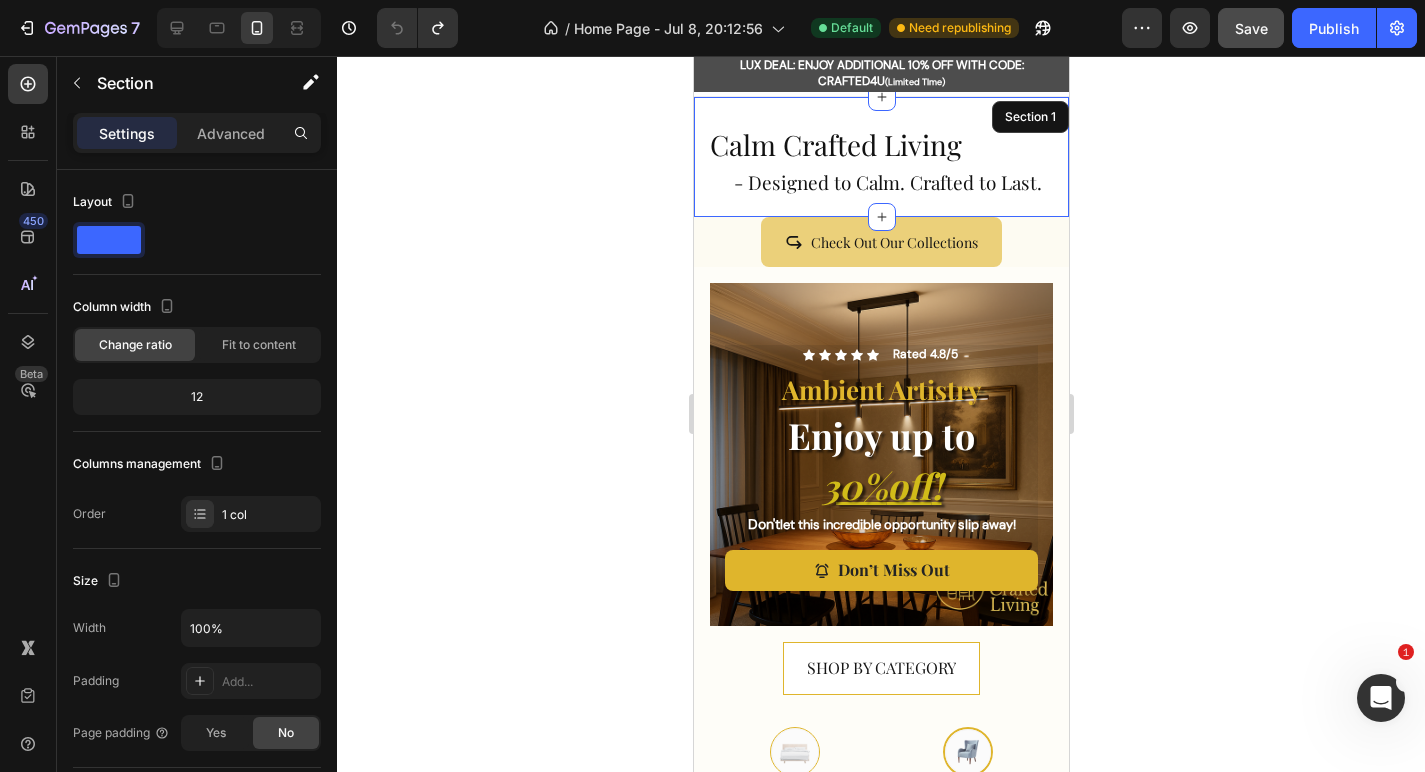 click on "SATISFACTION GARUNTEED! Text
FAST FREE DELIVERY! Button
SATISFACTION GARUNTEED! Button
24/7 SERVICE! Button SATISFACTION GARUNTEED! Text
FAST FREE DELIVERY! Button
SATISFACTION GARUNTEED! Button
24/7 SERVICE! Button SATISFACTION GARUNTEED! Text
FAST FREE DELIVERY! Button
SATISFACTION GARUNTEED! Button
24/7 SERVICE! Button SATISFACTION GARUNTEED! Text
FAST FREE DELIVERY! Button
SATISFACTION GARUNTEED! Button
24/7 SERVICE! Button SATISFACTION GARUNTEED! Text
FAST FREE DELIVERY! Button
SATISFACTION GARUNTEED! Button
24/7 SERVICE! Button SATISFACTION GARUNTEED! Text
FAST FREE DELIVERY! Button
SATISFACTION GARUNTEED! Button
24/7 SERVICE! Button Marquee Calm Crafted Living        - Designed to Calm. Crafted to Last. Heading" at bounding box center [880, 157] 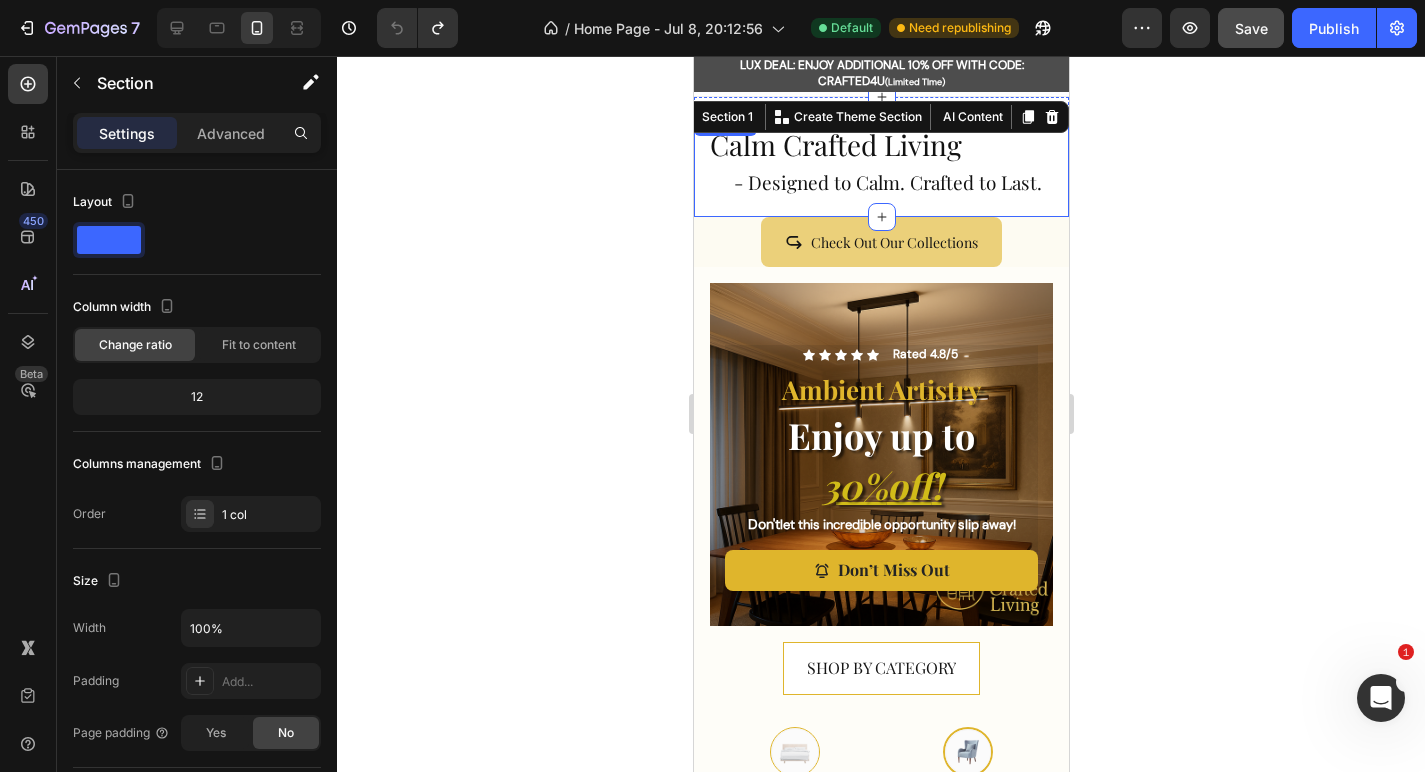 click on "Calm Crafted Living        - Designed to Calm. Crafted to Last." at bounding box center (880, 164) 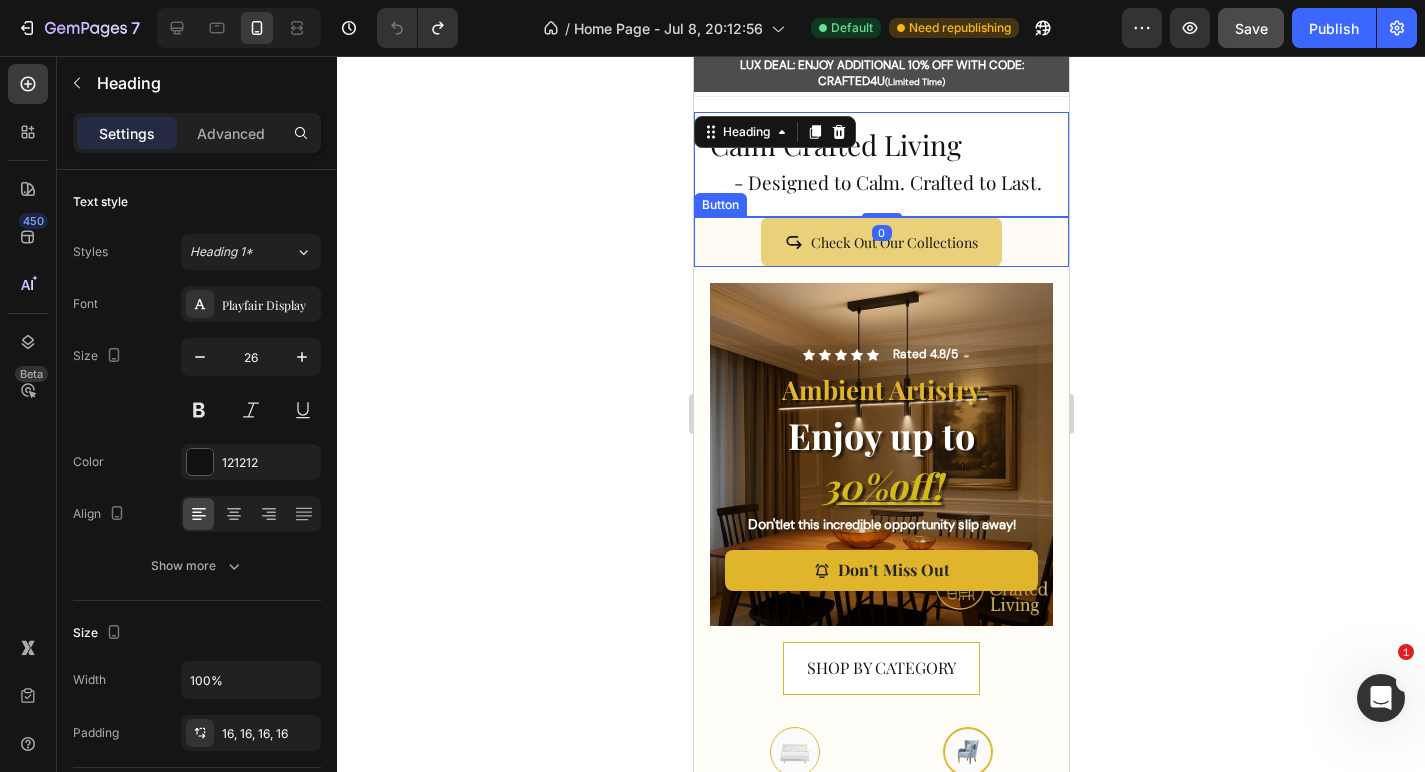 click on "Check Out Our Collections Button" at bounding box center (880, 242) 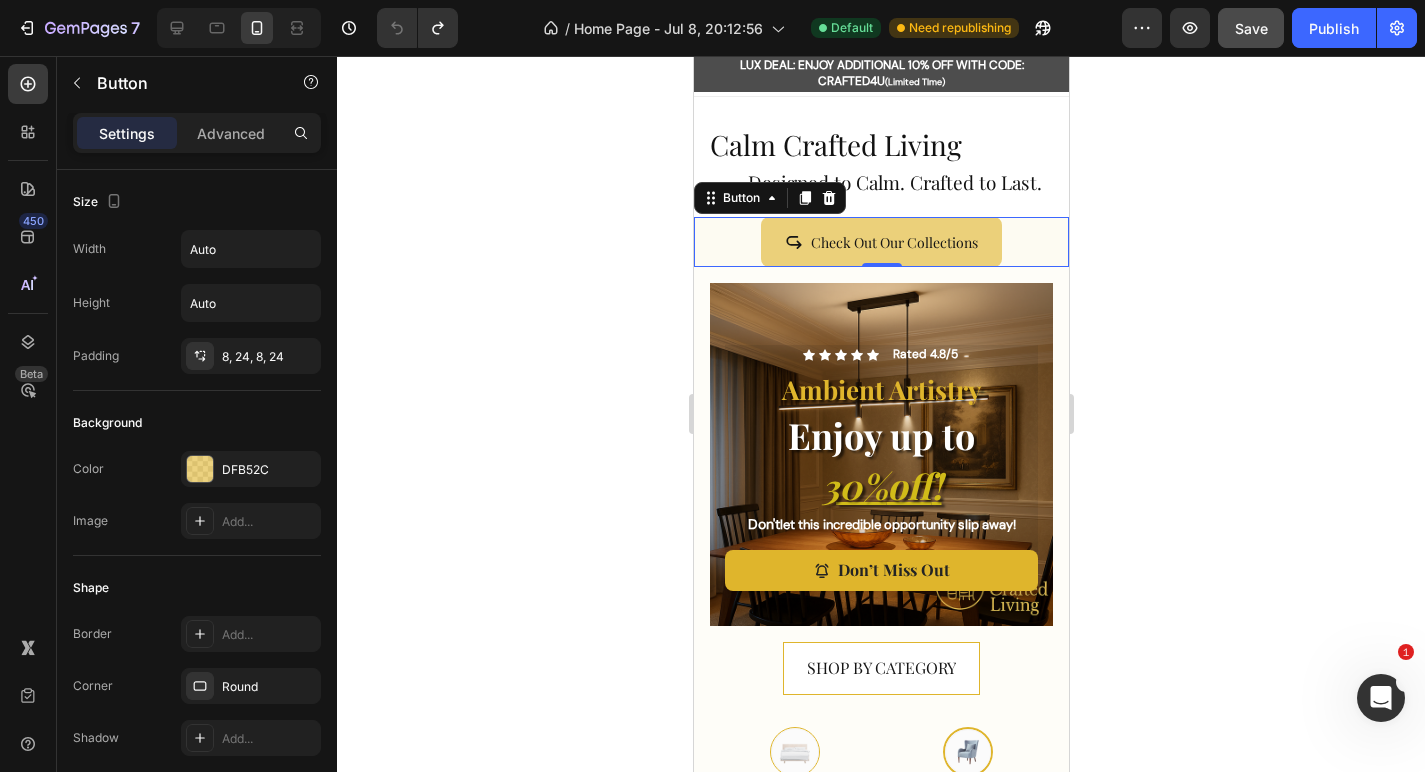 click 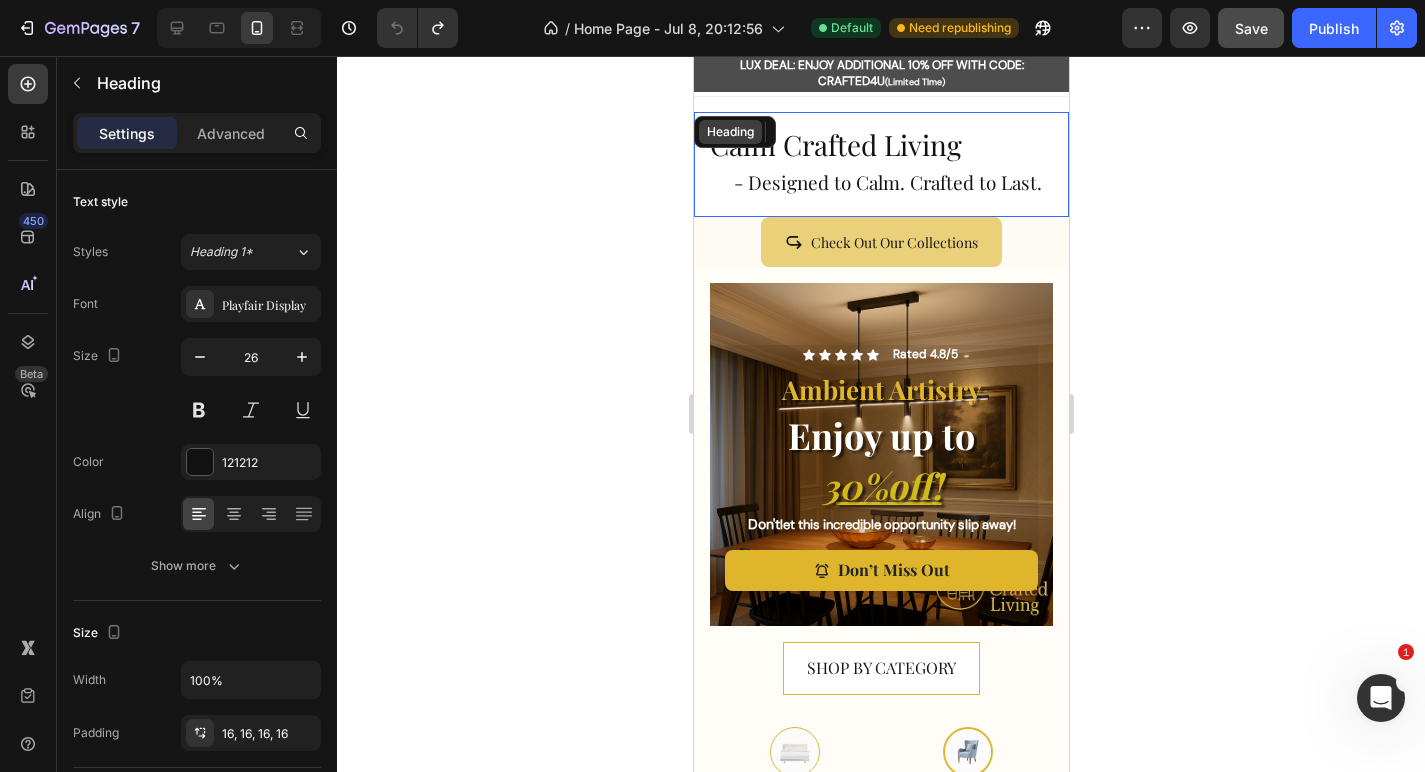 drag, startPoint x: 764, startPoint y: 153, endPoint x: 764, endPoint y: 141, distance: 12 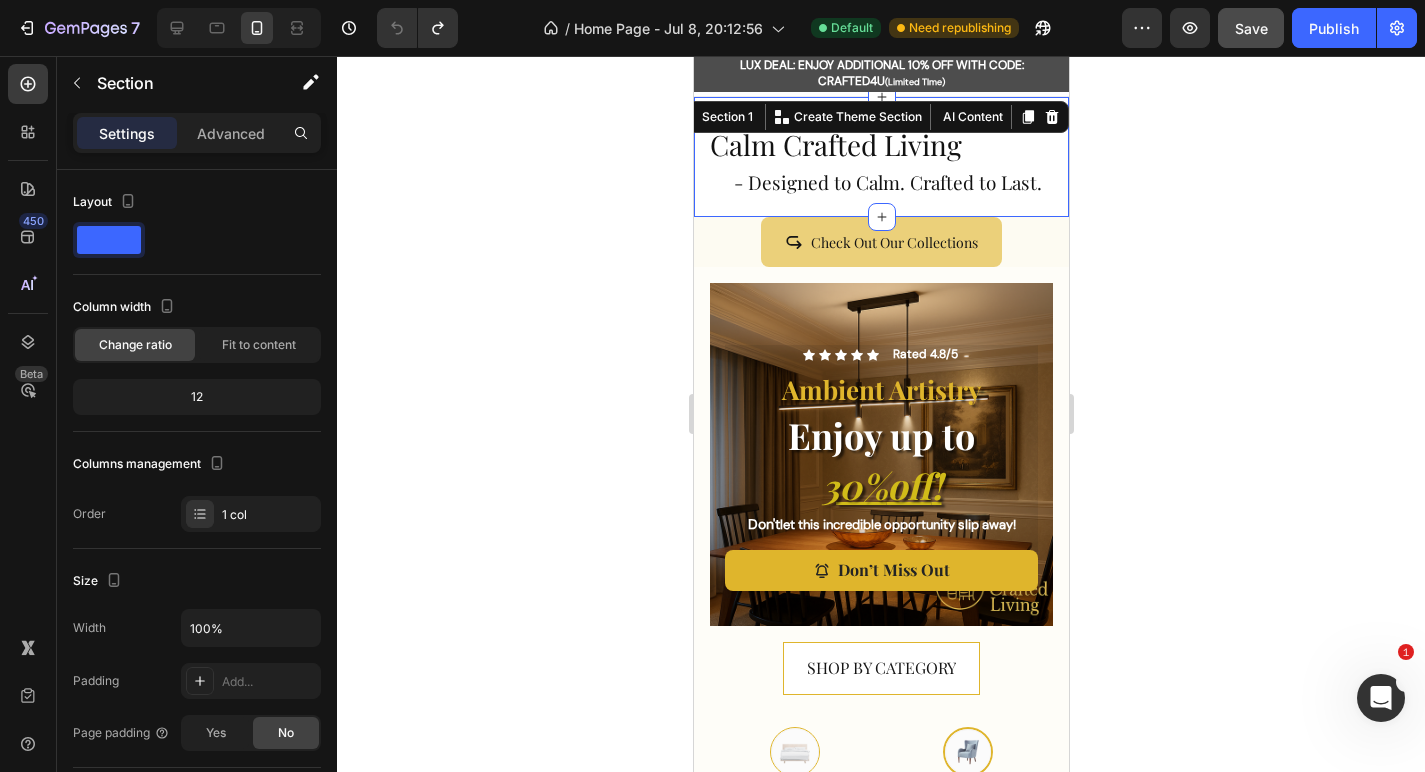 click on "SATISFACTION GARUNTEED! Text
FAST FREE DELIVERY! Button
SATISFACTION GARUNTEED! Button
24/7 SERVICE! Button SATISFACTION GARUNTEED! Text
FAST FREE DELIVERY! Button
SATISFACTION GARUNTEED! Button
24/7 SERVICE! Button SATISFACTION GARUNTEED! Text
FAST FREE DELIVERY! Button
SATISFACTION GARUNTEED! Button
24/7 SERVICE! Button SATISFACTION GARUNTEED! Text
FAST FREE DELIVERY! Button
SATISFACTION GARUNTEED! Button
24/7 SERVICE! Button SATISFACTION GARUNTEED! Text
FAST FREE DELIVERY! Button
SATISFACTION GARUNTEED! Button
24/7 SERVICE! Button SATISFACTION GARUNTEED! Text
FAST FREE DELIVERY! Button
SATISFACTION GARUNTEED! Button
24/7 SERVICE! Button Marquee Calm Crafted Living        - Designed to Calm. Crafted to Last. Heading" at bounding box center (880, 157) 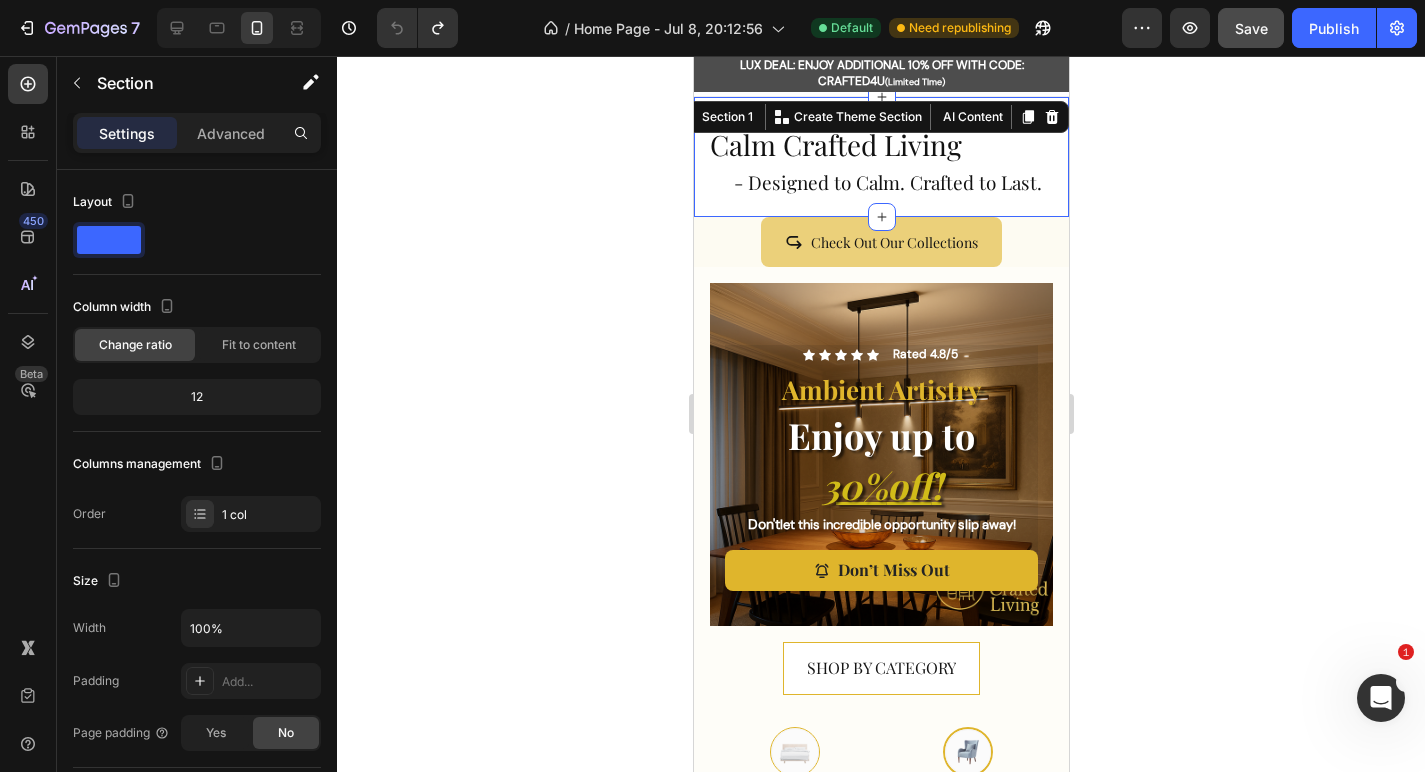 click 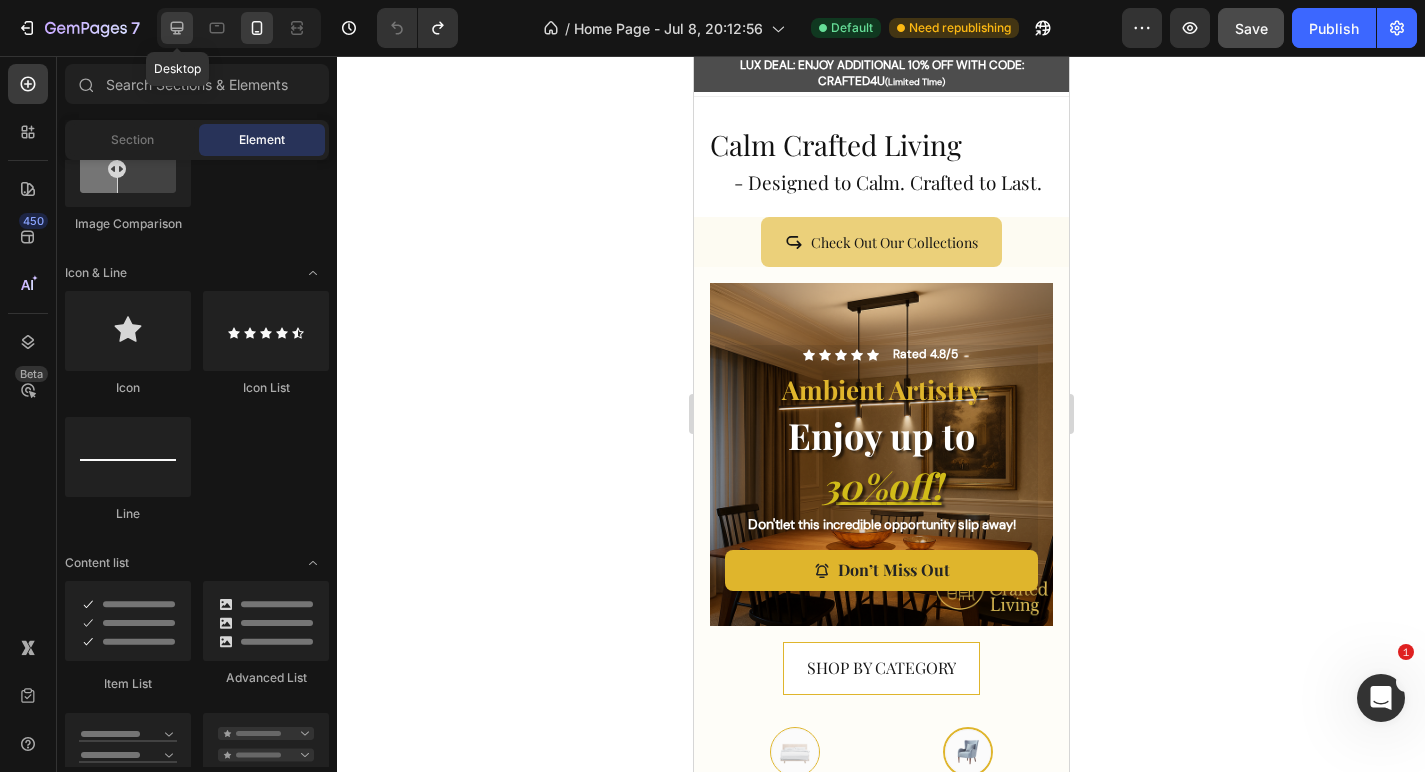 click 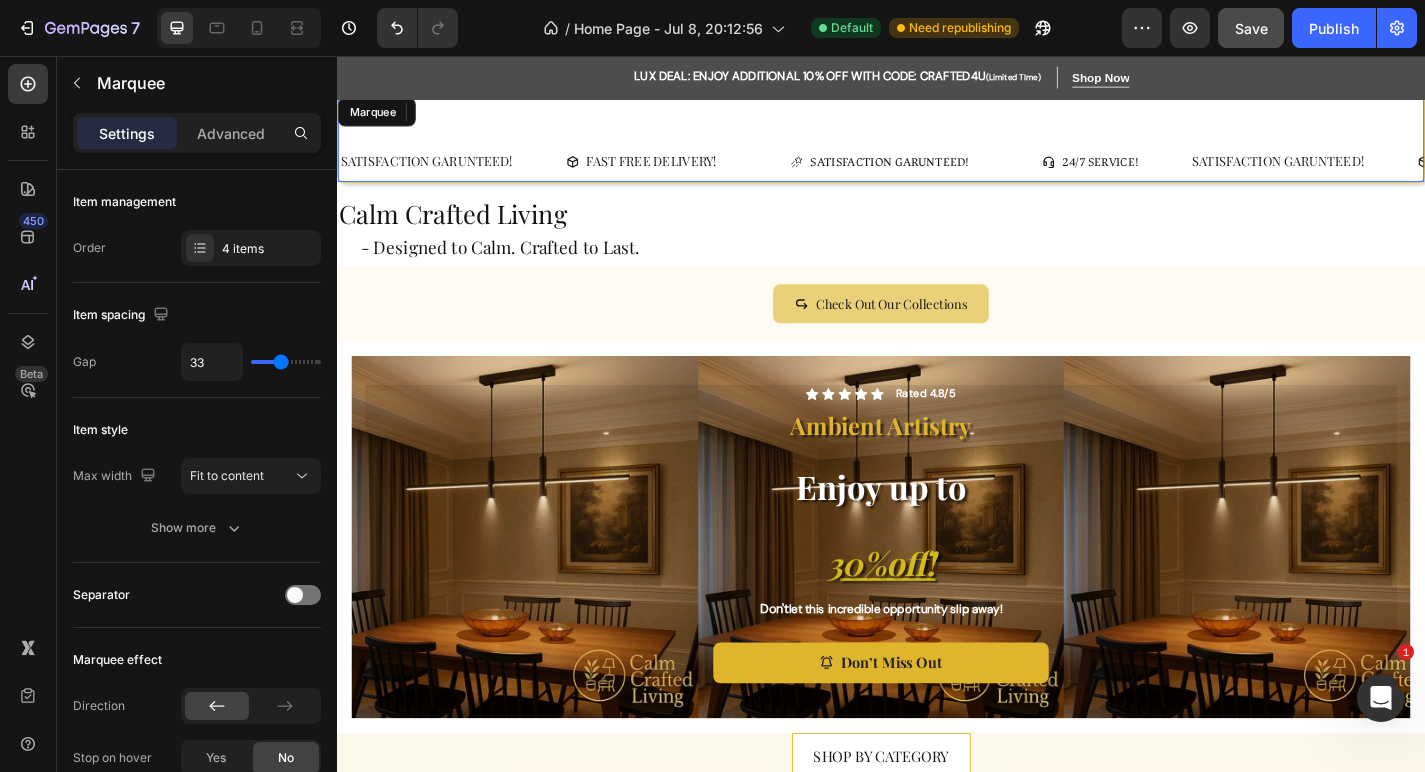 click on "SATISFACTION GARUNTEED! Text
FAST FREE DELIVERY! Button
SATISFACTION GARUNTEED! Button
24/7 SERVICE! Button SATISFACTION GARUNTEED! Text
FAST FREE DELIVERY! Button
SATISFACTION GARUNTEED! Button
24/7 SERVICE! Button SATISFACTION GARUNTEED! Text
FAST FREE DELIVERY! Button
SATISFACTION GARUNTEED! Button
24/7 SERVICE! Button SATISFACTION GARUNTEED! Text
FAST FREE DELIVERY! Button
SATISFACTION GARUNTEED! Button
24/7 SERVICE! Button SATISFACTION GARUNTEED! Text
FAST FREE DELIVERY! Button
SATISFACTION GARUNTEED! Button
24/7 SERVICE! Button SATISFACTION GARUNTEED! Text
FAST FREE DELIVERY! Button
SATISFACTION GARUNTEED! Button
24/7 SERVICE! Button Marquee" at bounding box center (937, 146) 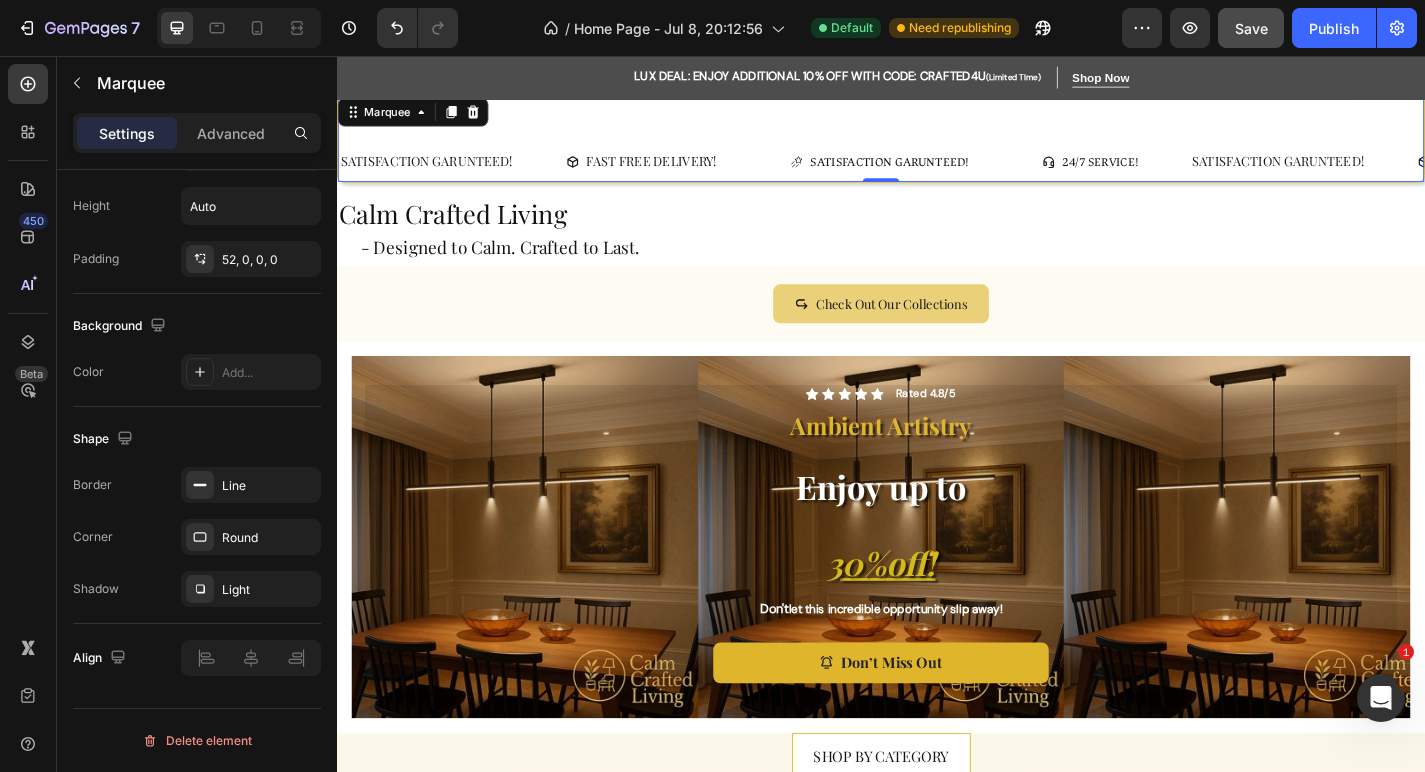 scroll, scrollTop: 0, scrollLeft: 0, axis: both 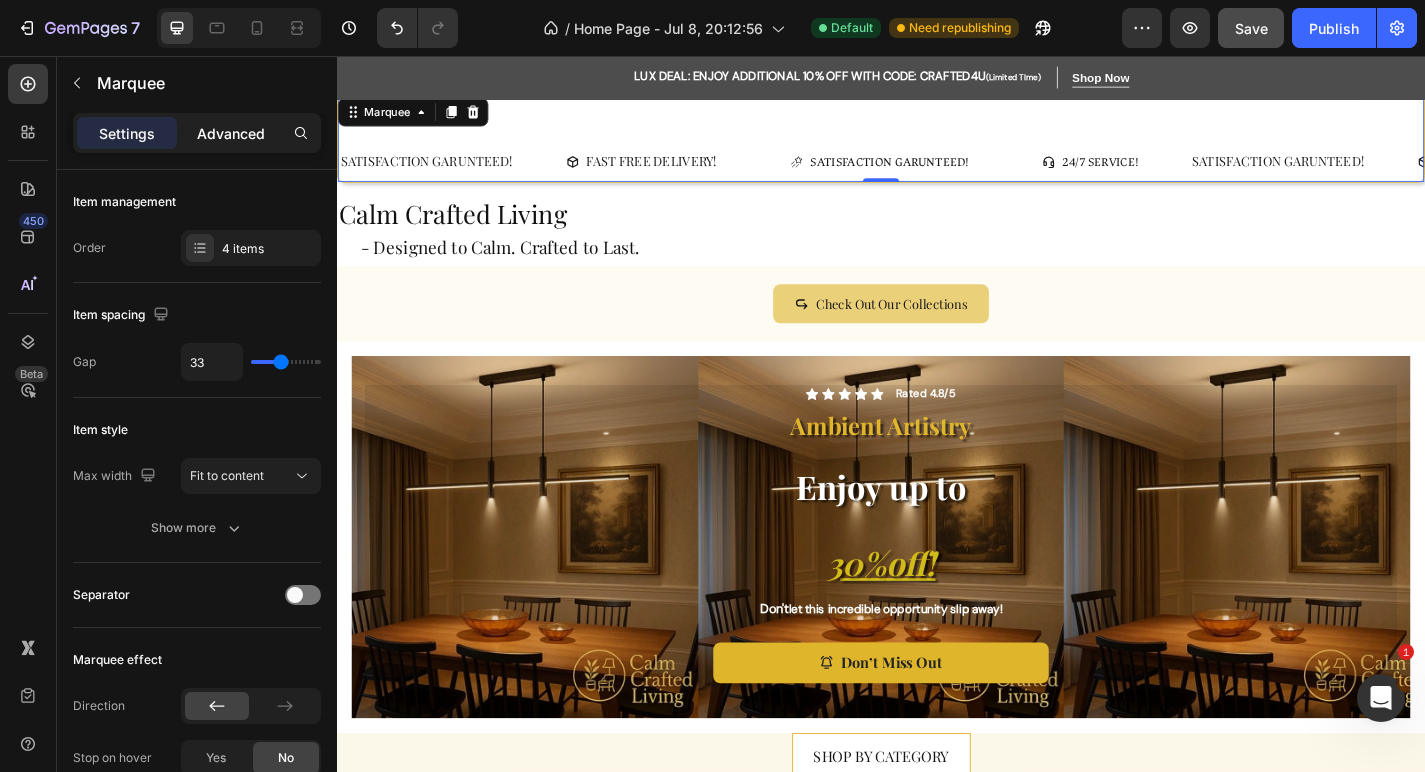 click on "Advanced" at bounding box center [231, 133] 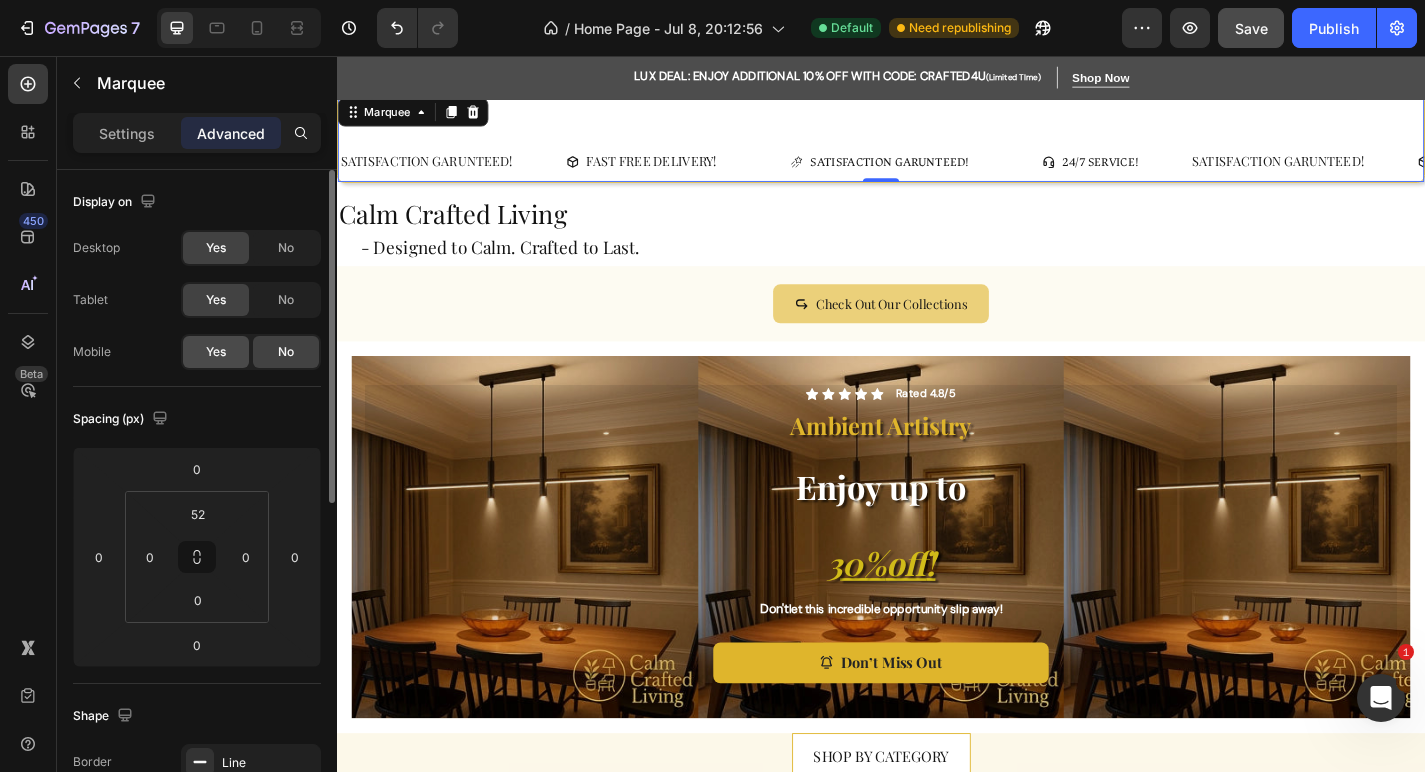 click on "Yes" 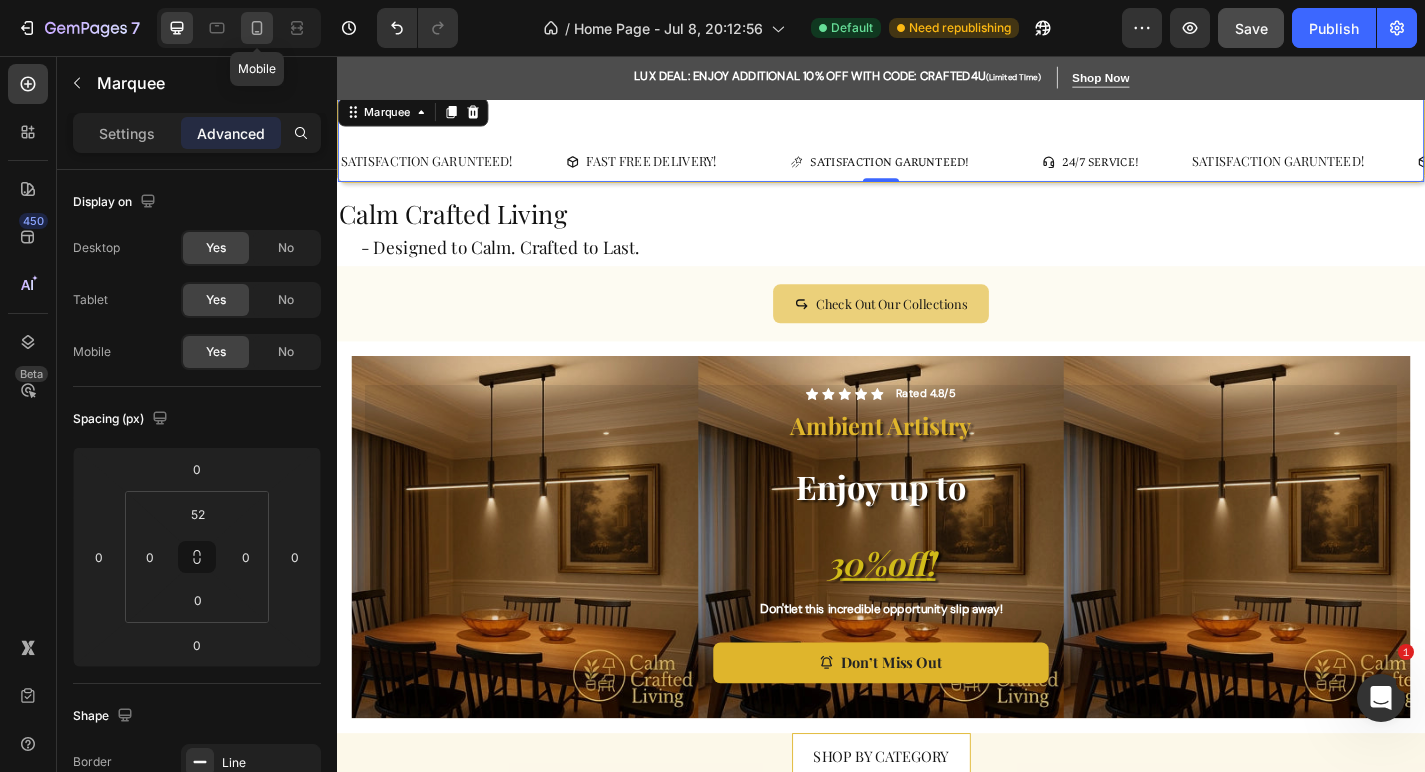 click 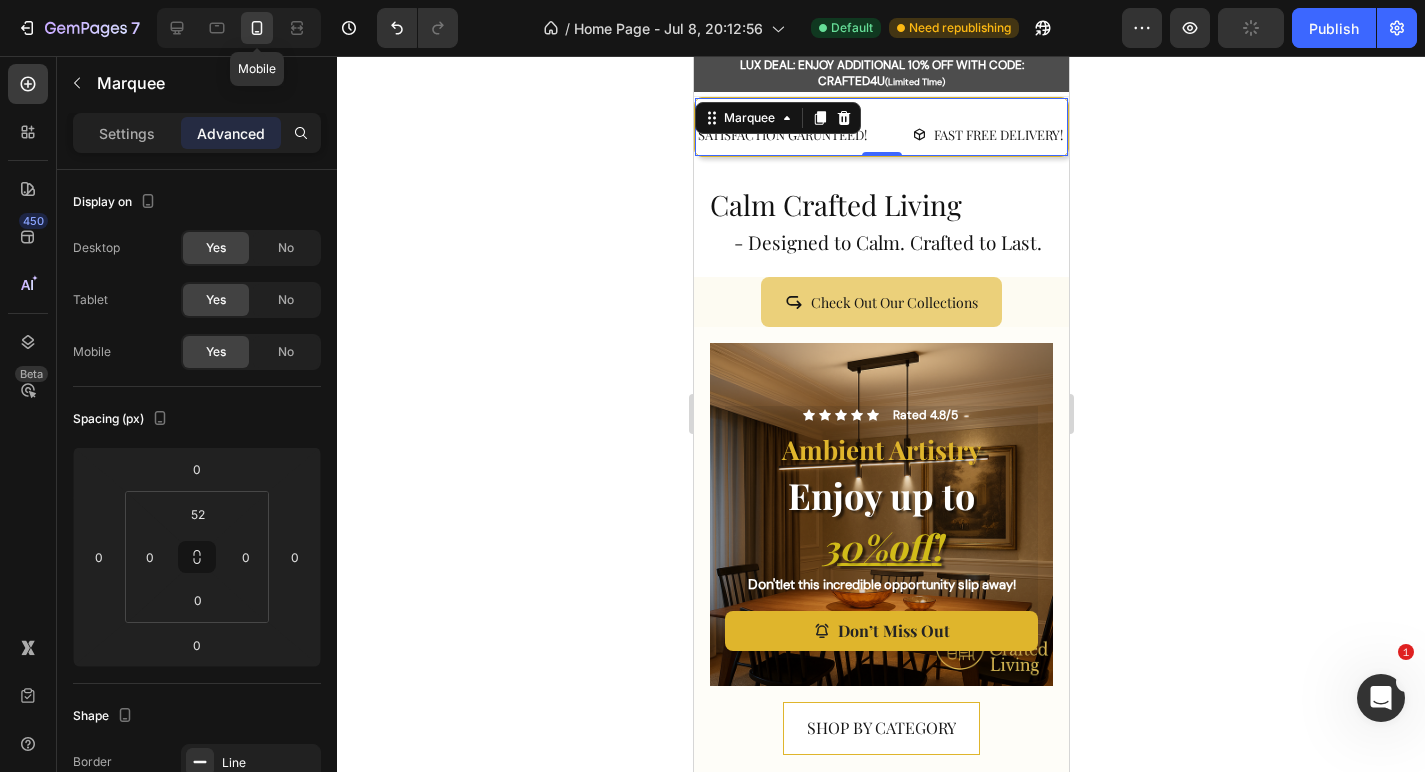 type on "15" 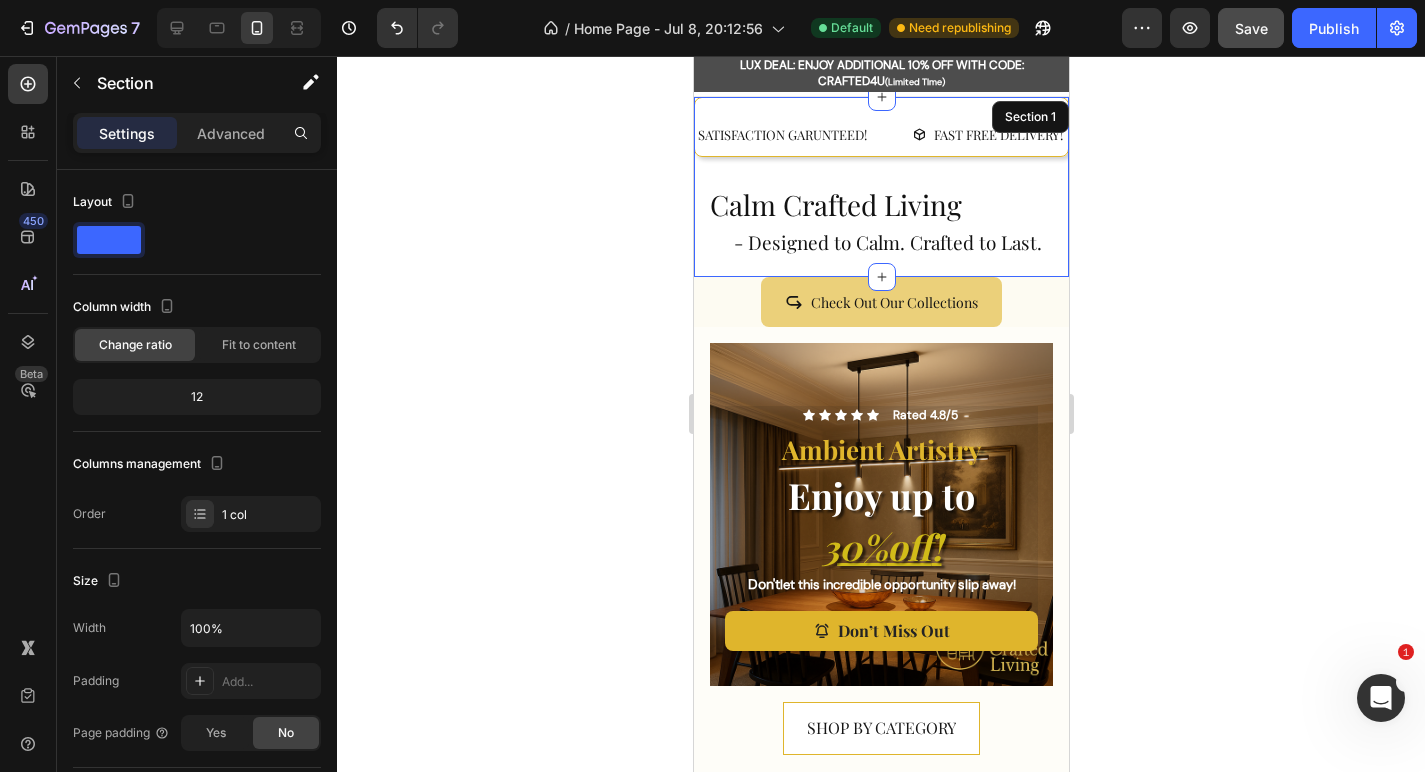 click on "SATISFACTION GARUNTEED! Text
FAST FREE DELIVERY! Button
SATISFACTION GARUNTEED! Button
24/7 SERVICE! Button SATISFACTION GARUNTEED! Text
FAST FREE DELIVERY! Button
SATISFACTION GARUNTEED! Button
24/7 SERVICE! Button Marquee   0 Calm Crafted Living        - Designed to Calm. Crafted to Last. Heading" at bounding box center [880, 187] 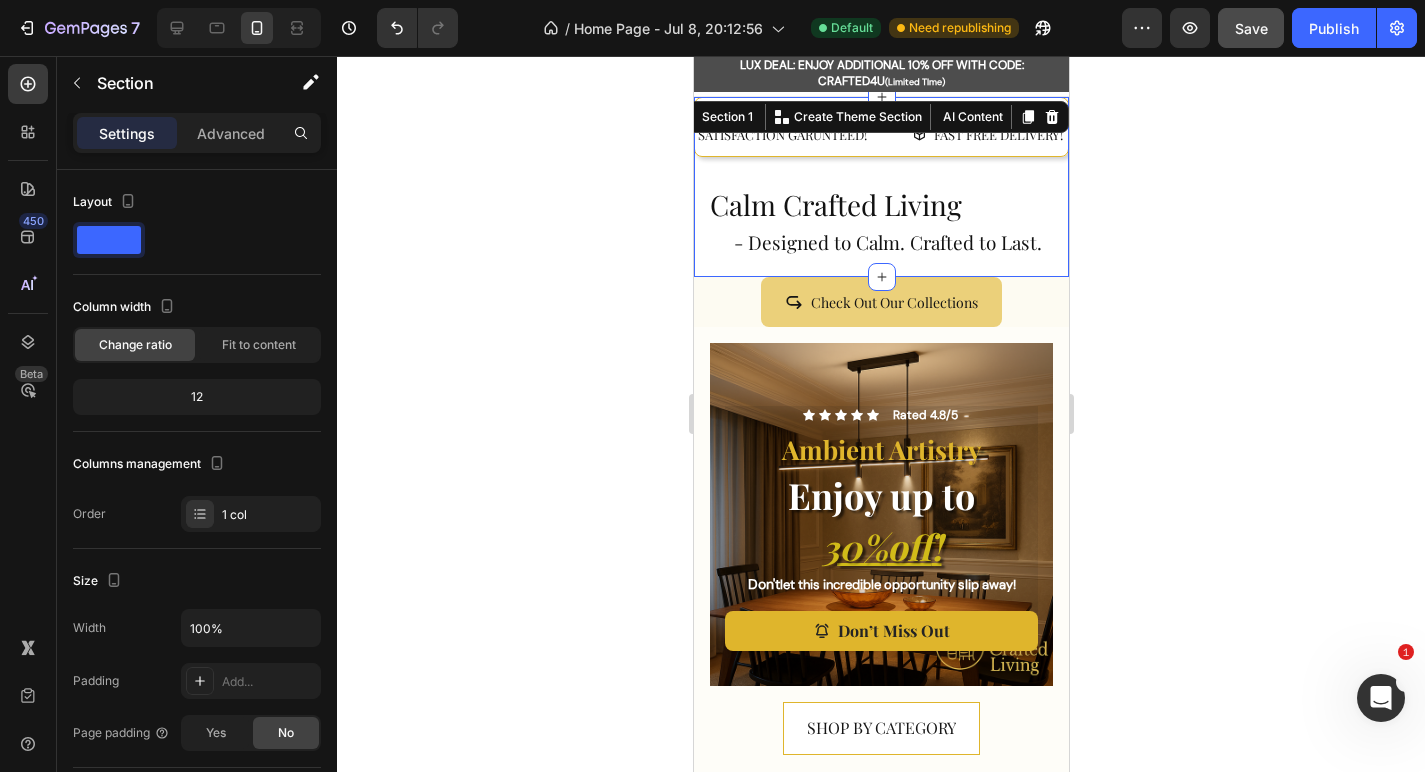 click 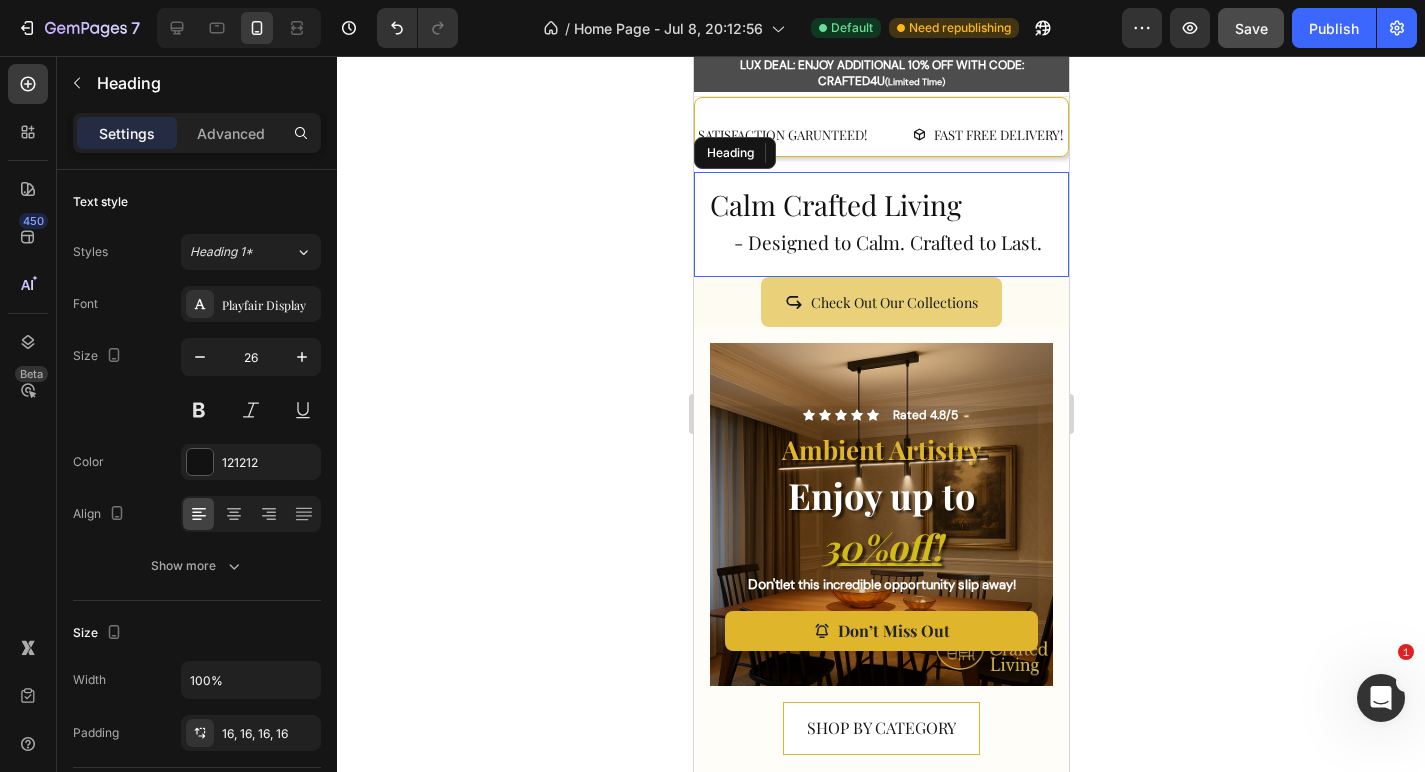 click on "Calm Crafted Living        - Designed to Calm. Crafted to Last." at bounding box center (880, 224) 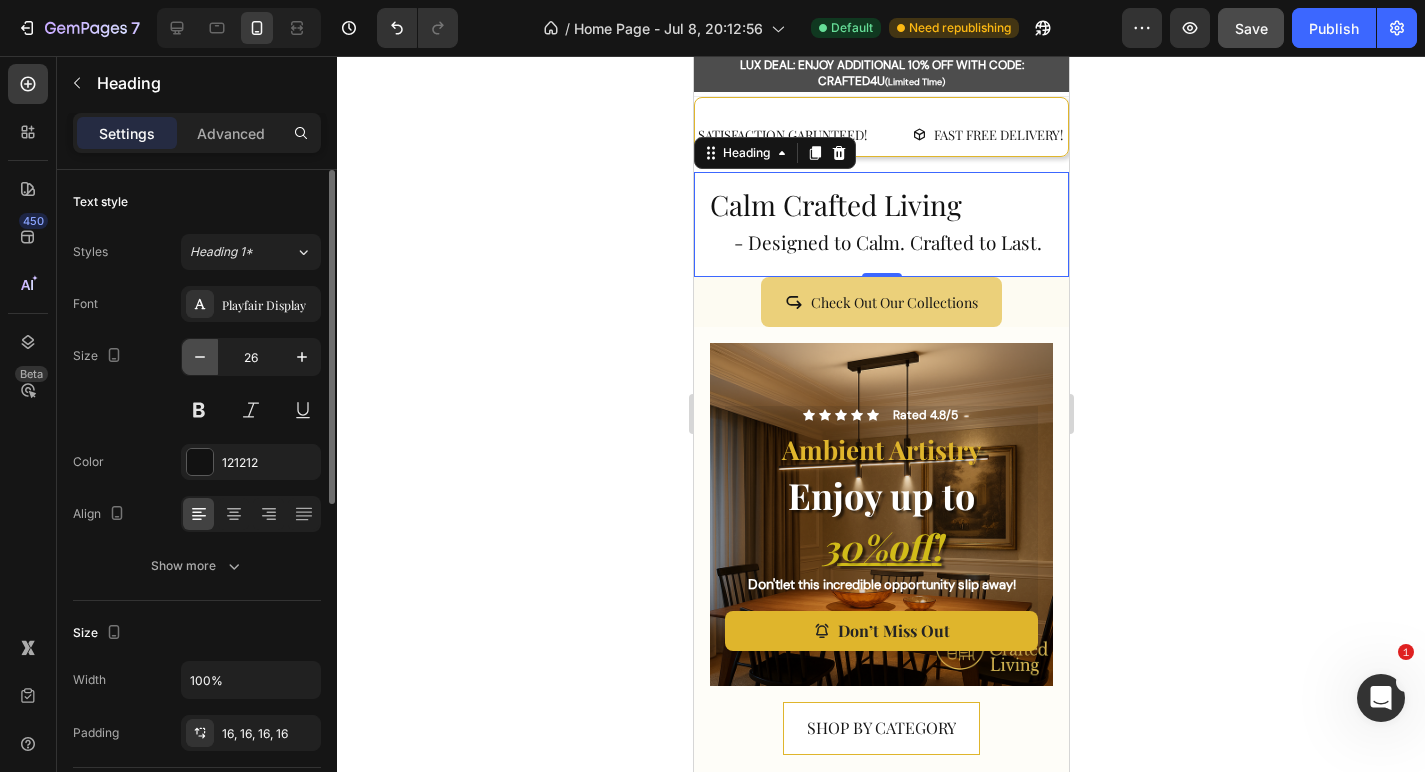 click 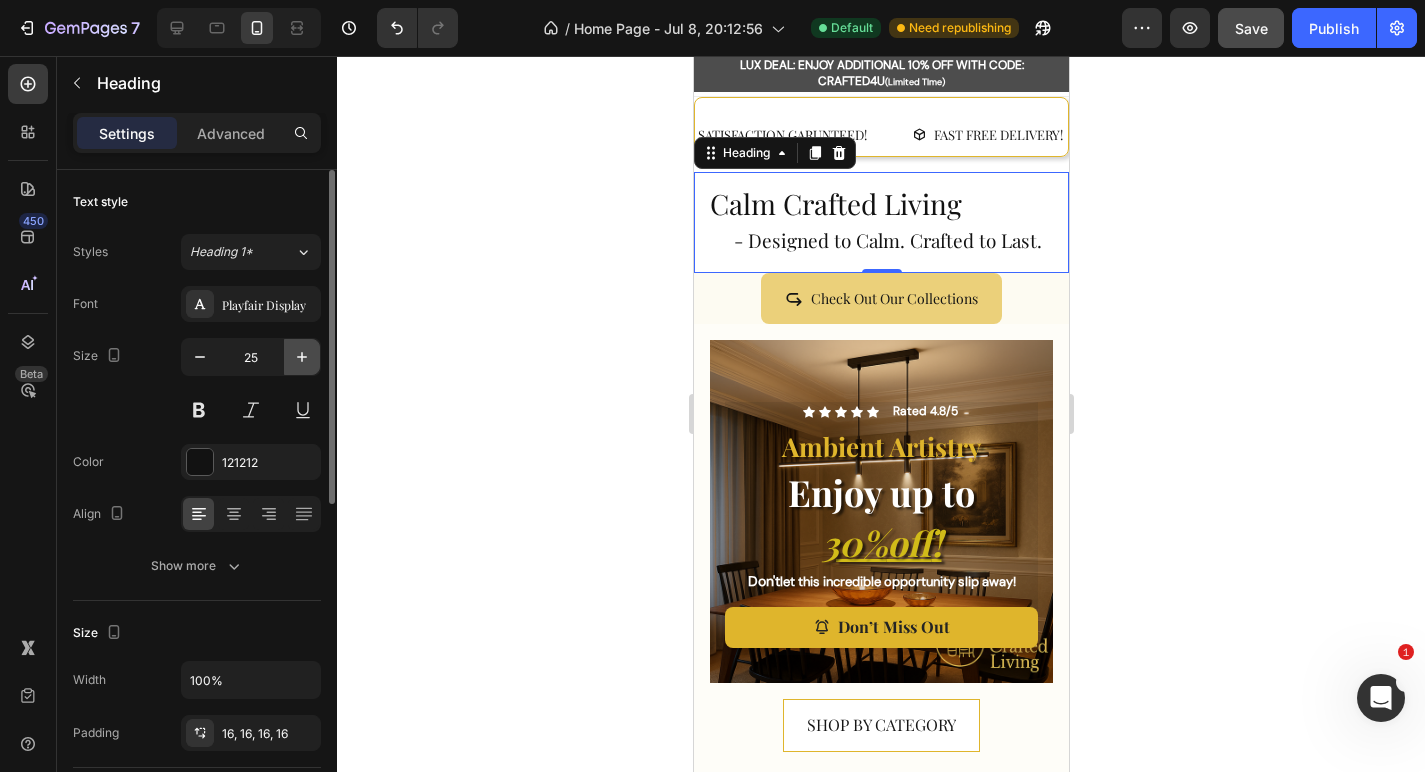 click at bounding box center (302, 357) 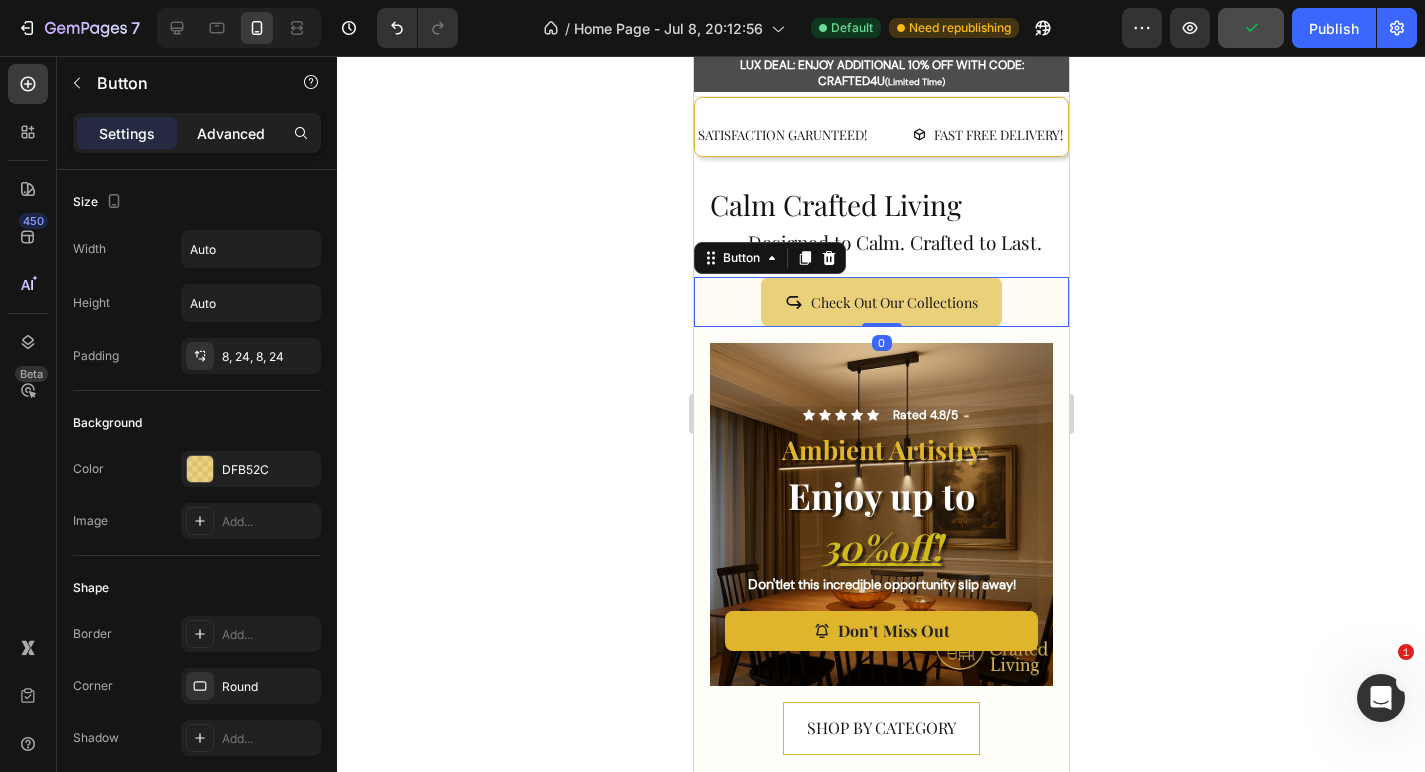 click on "Advanced" at bounding box center [231, 133] 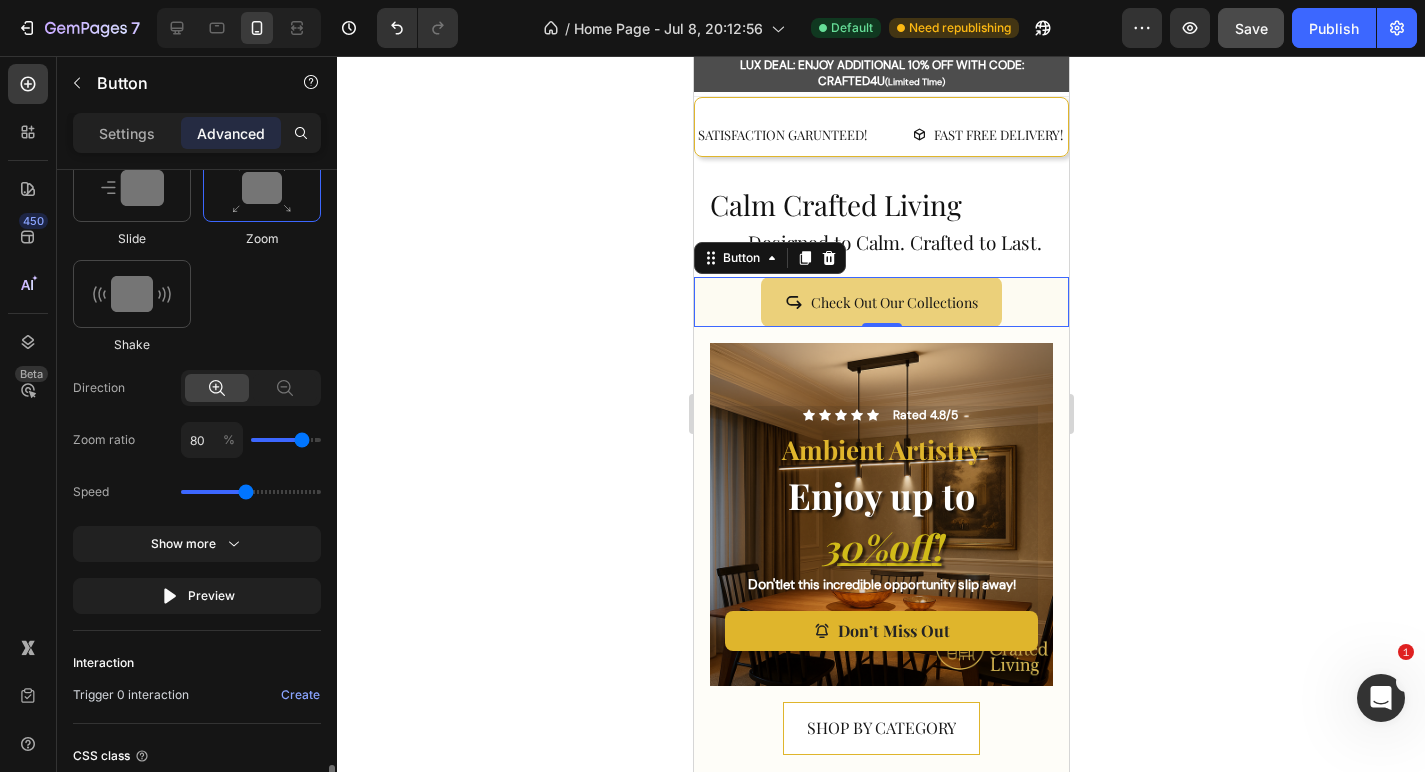 scroll, scrollTop: 1307, scrollLeft: 0, axis: vertical 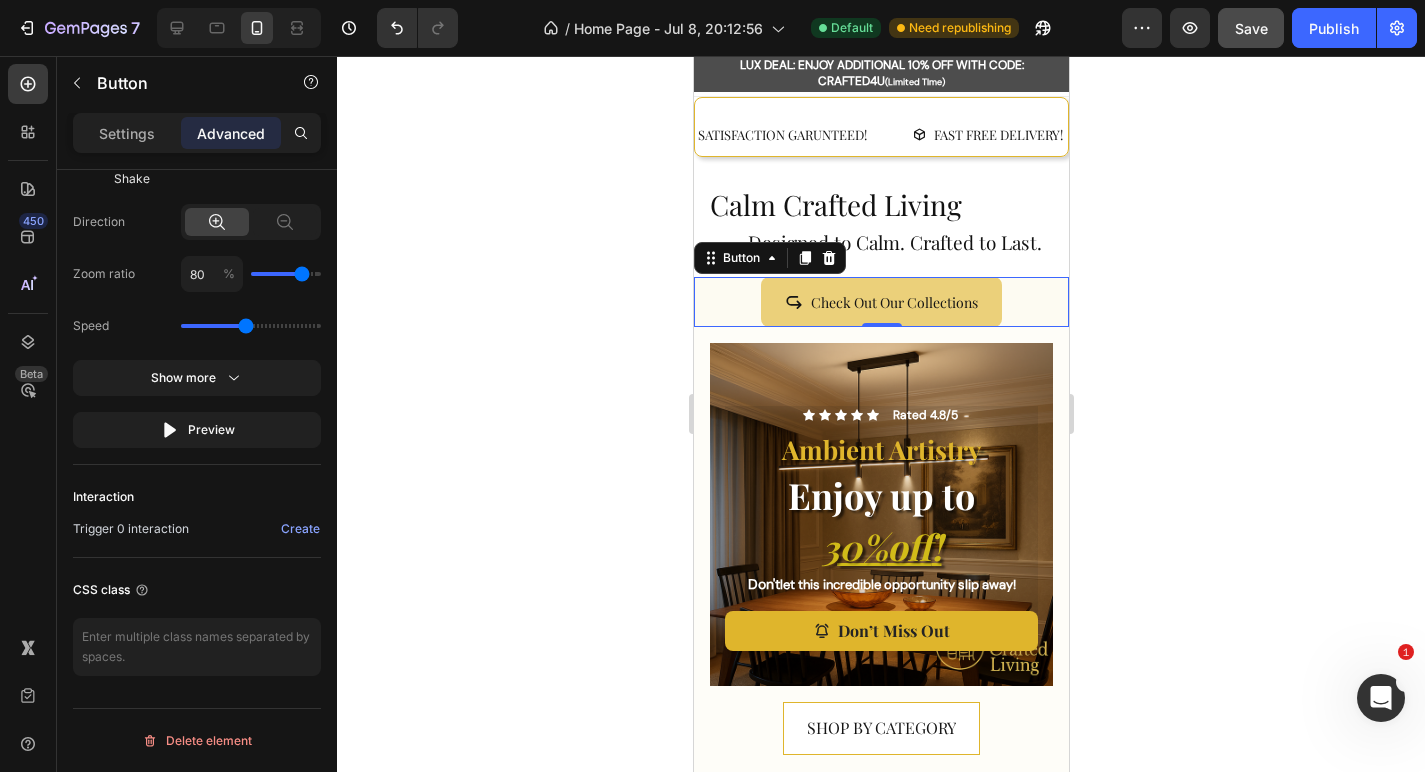 click on "Save" 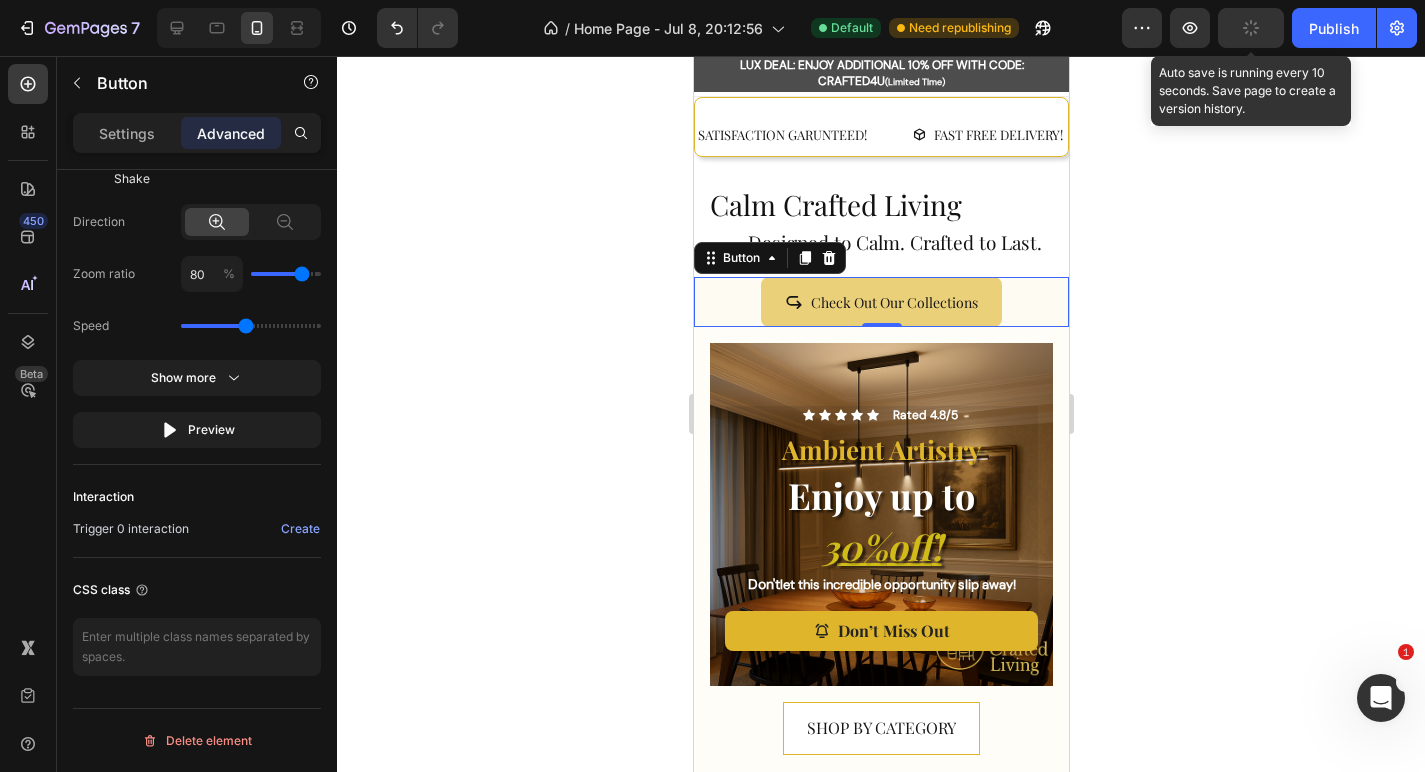 click 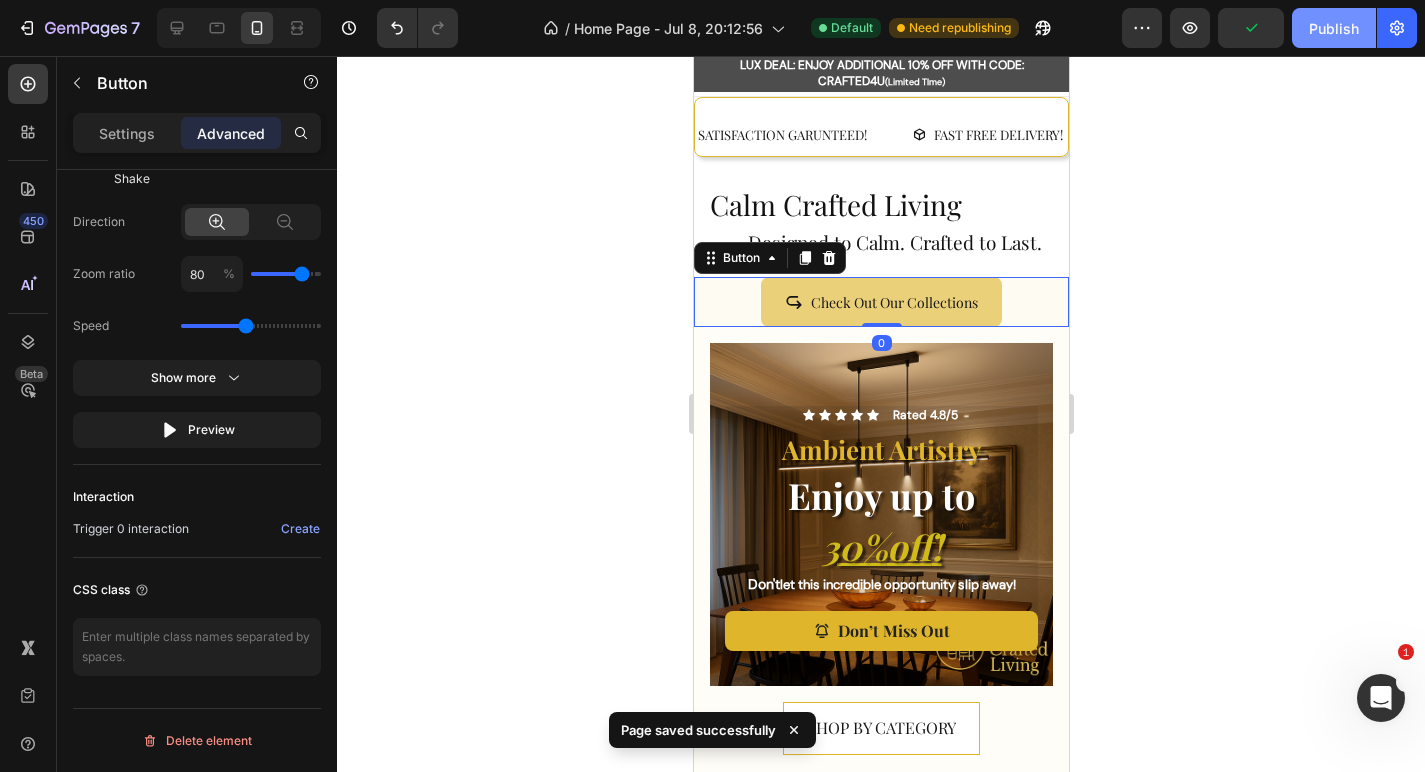 click on "Publish" at bounding box center [1334, 28] 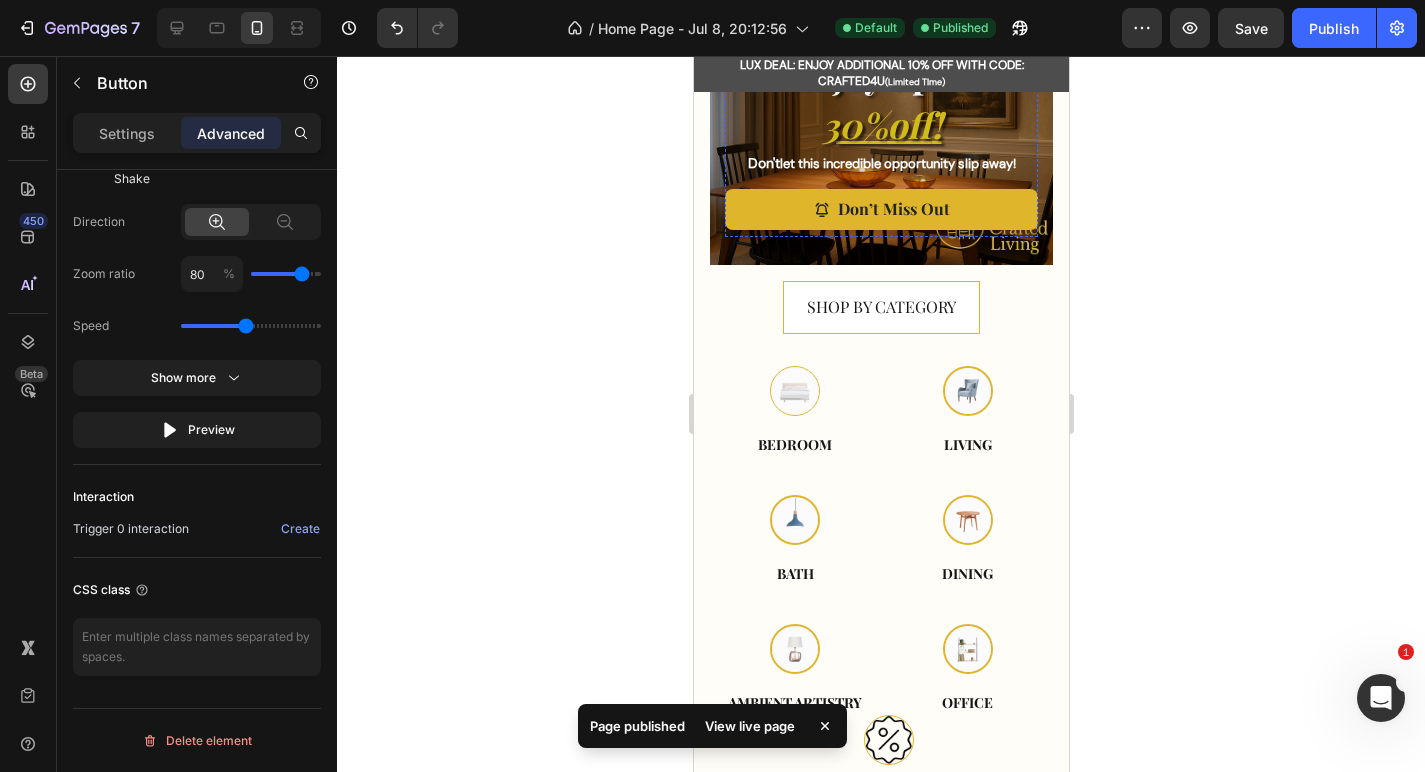 scroll, scrollTop: 422, scrollLeft: 0, axis: vertical 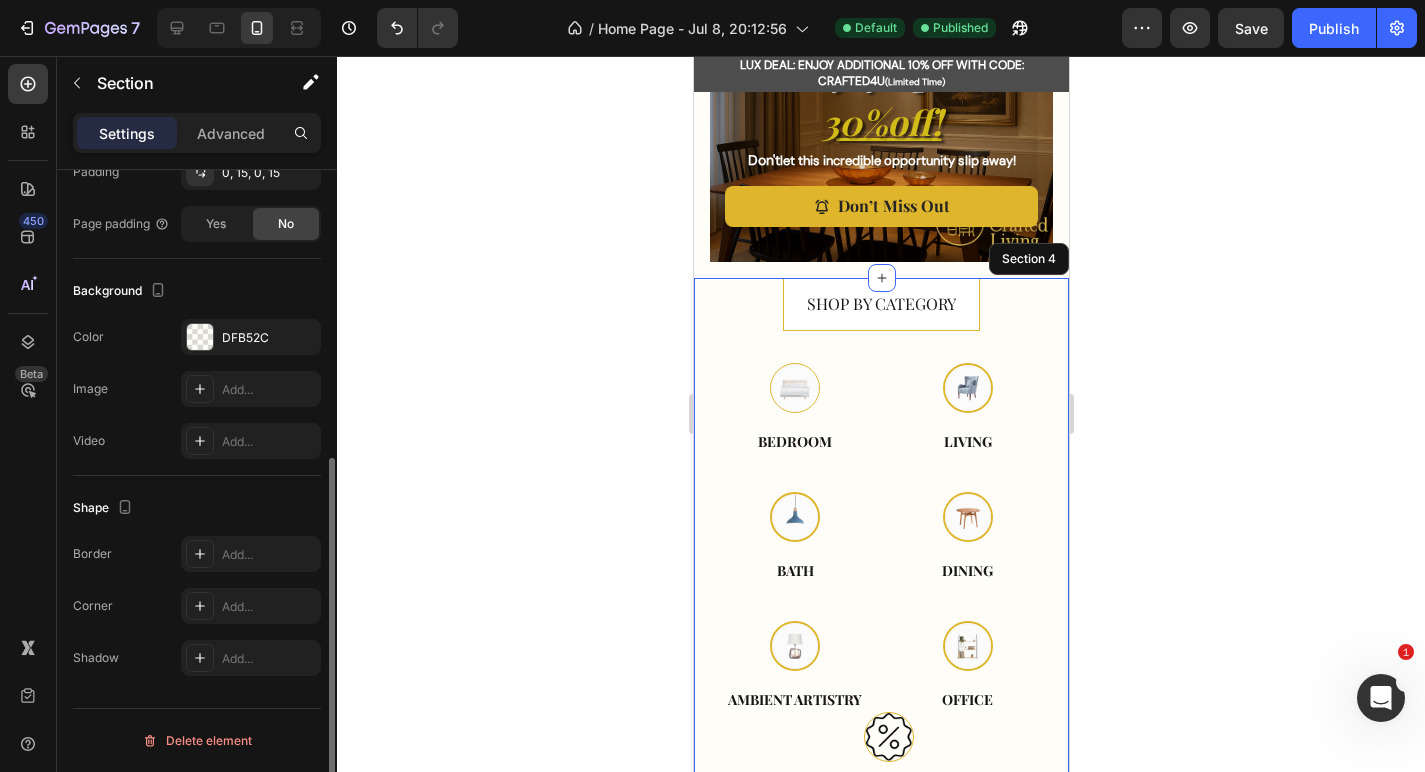 click on "SHOP BY CATEGORY Button Row Image Bedroom Text Image Living Text Row Image Bath Text Image Dining Text Row Image Ambient artistry Text Image Office Text Row Image Sale Text Row Row                Title Line" at bounding box center [880, 553] 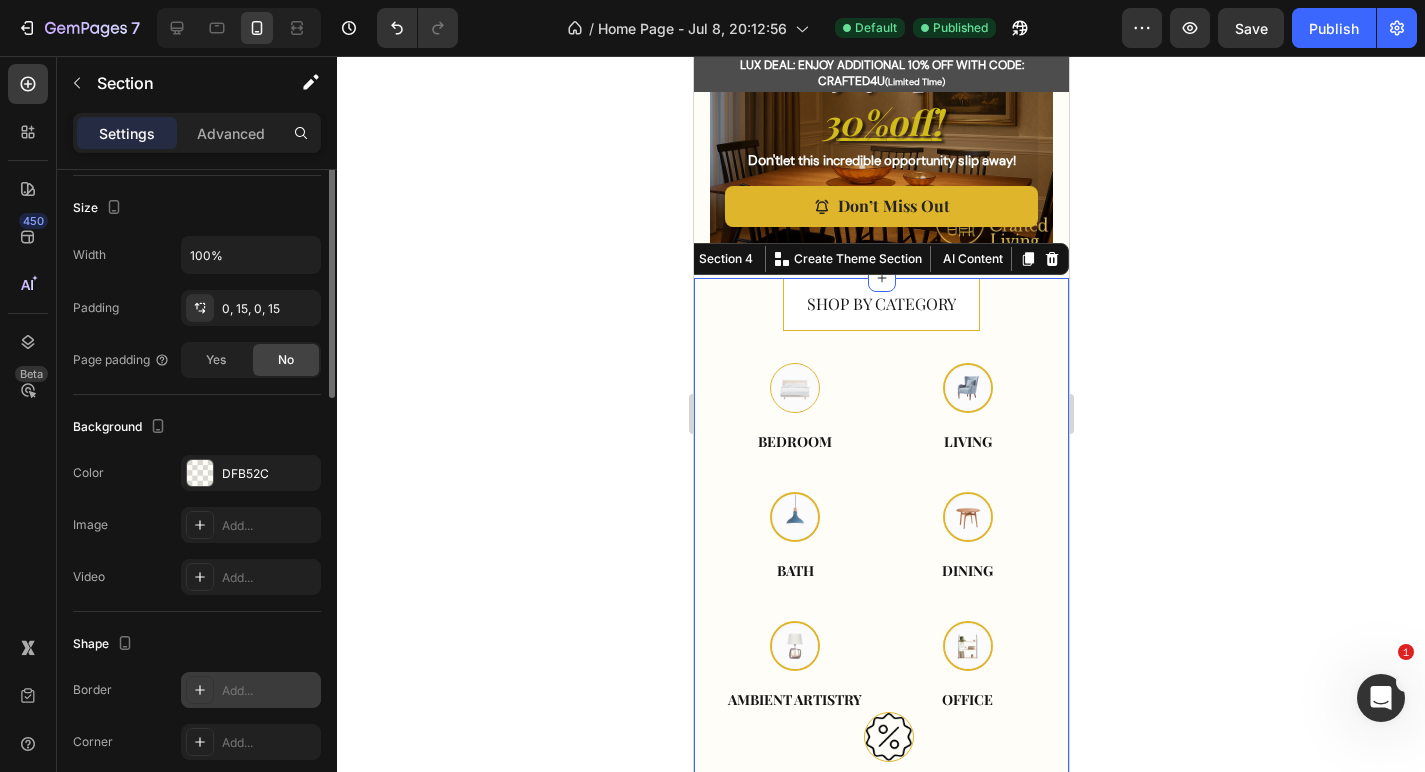 scroll, scrollTop: 0, scrollLeft: 0, axis: both 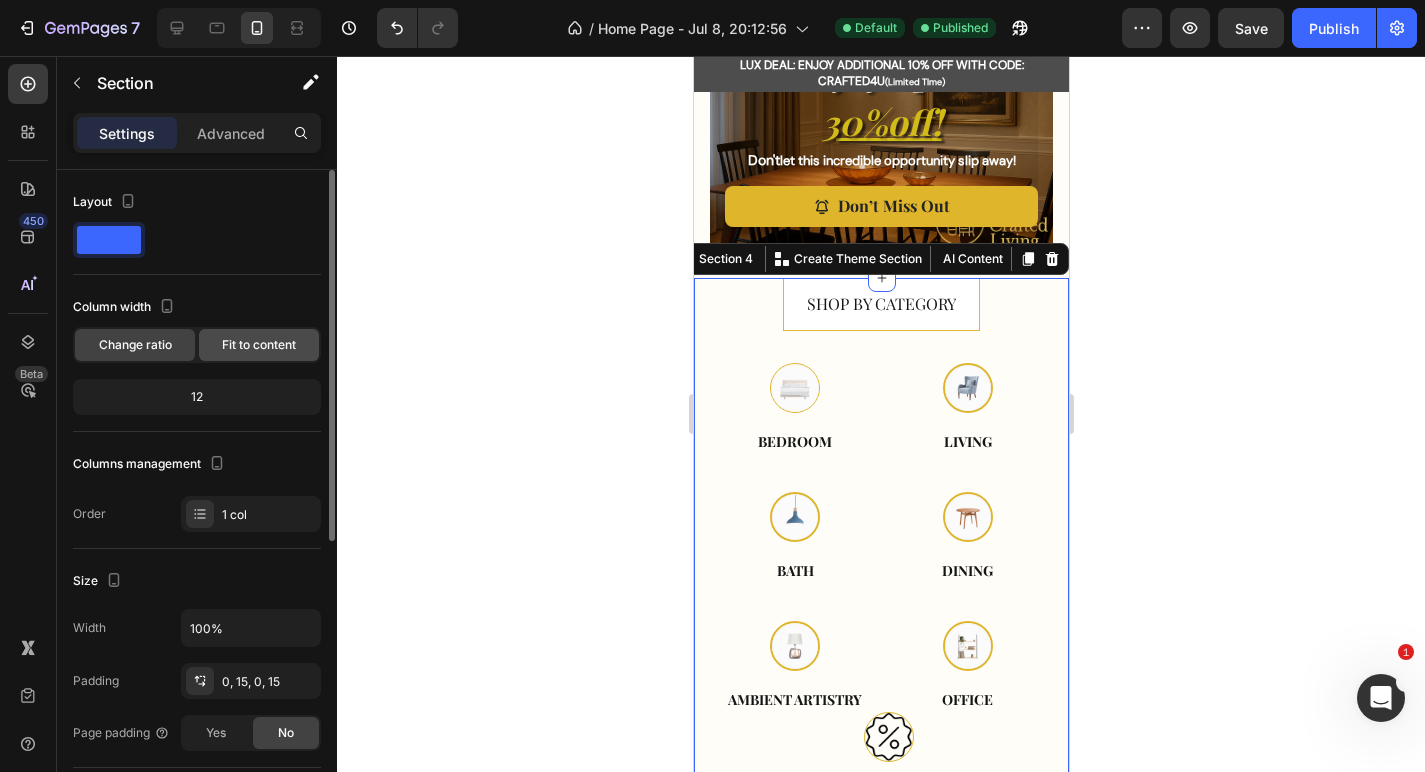 click on "Fit to content" 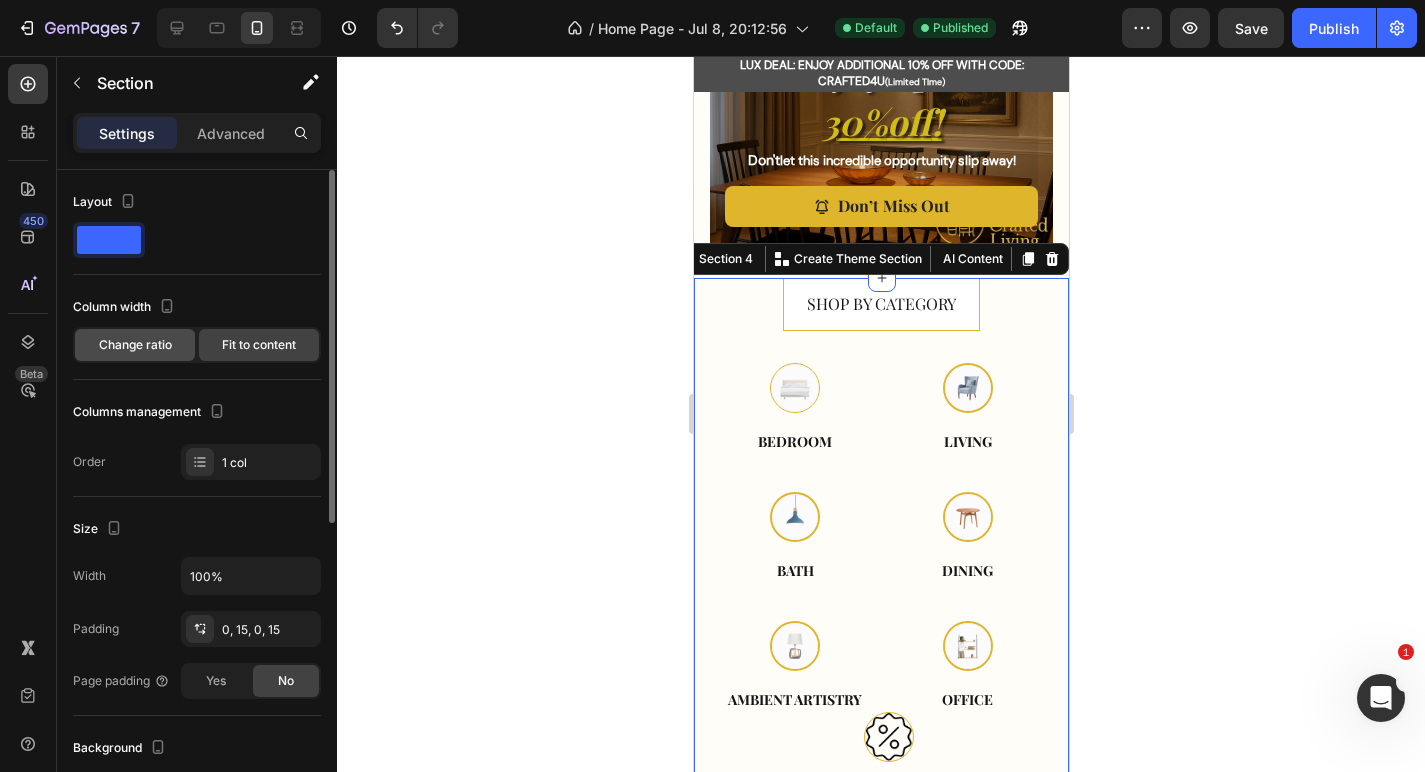 click on "Change ratio" 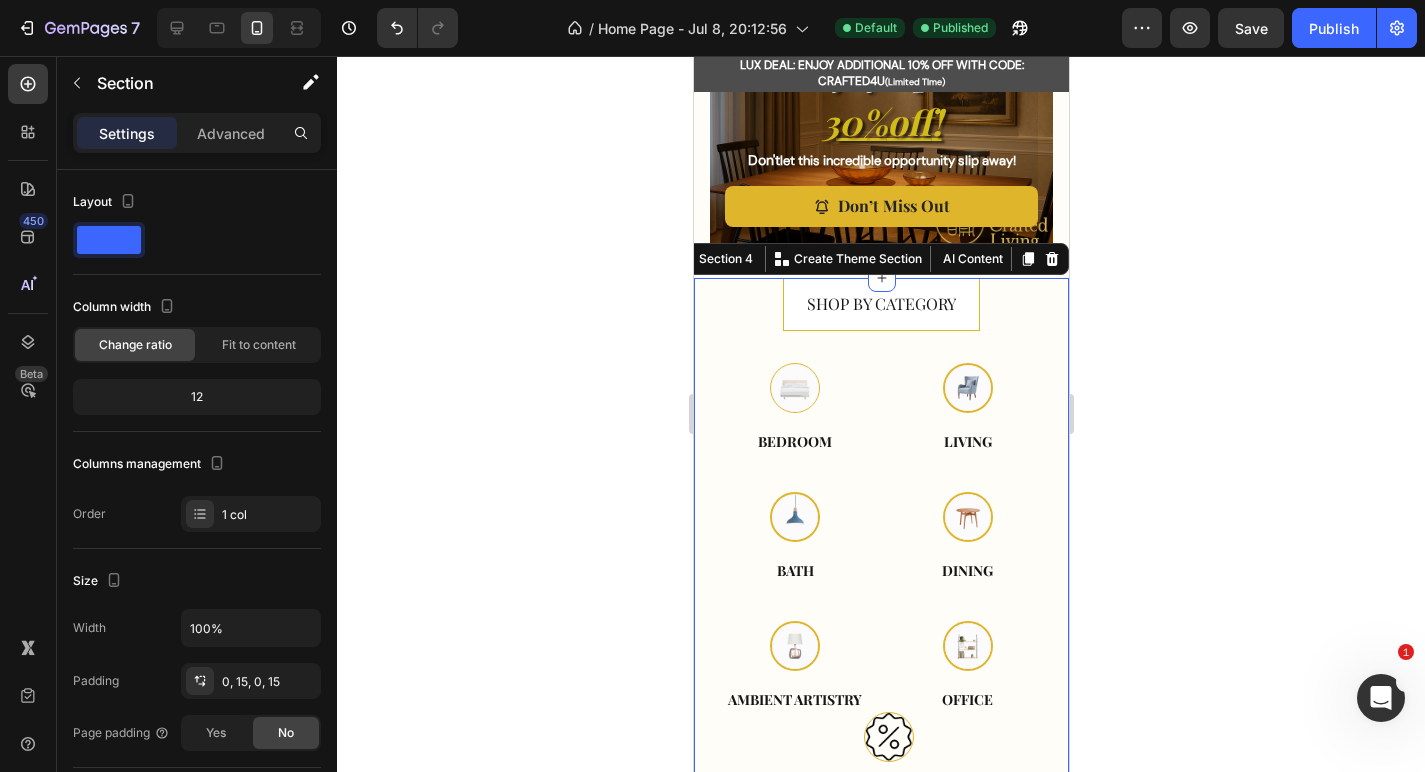 click 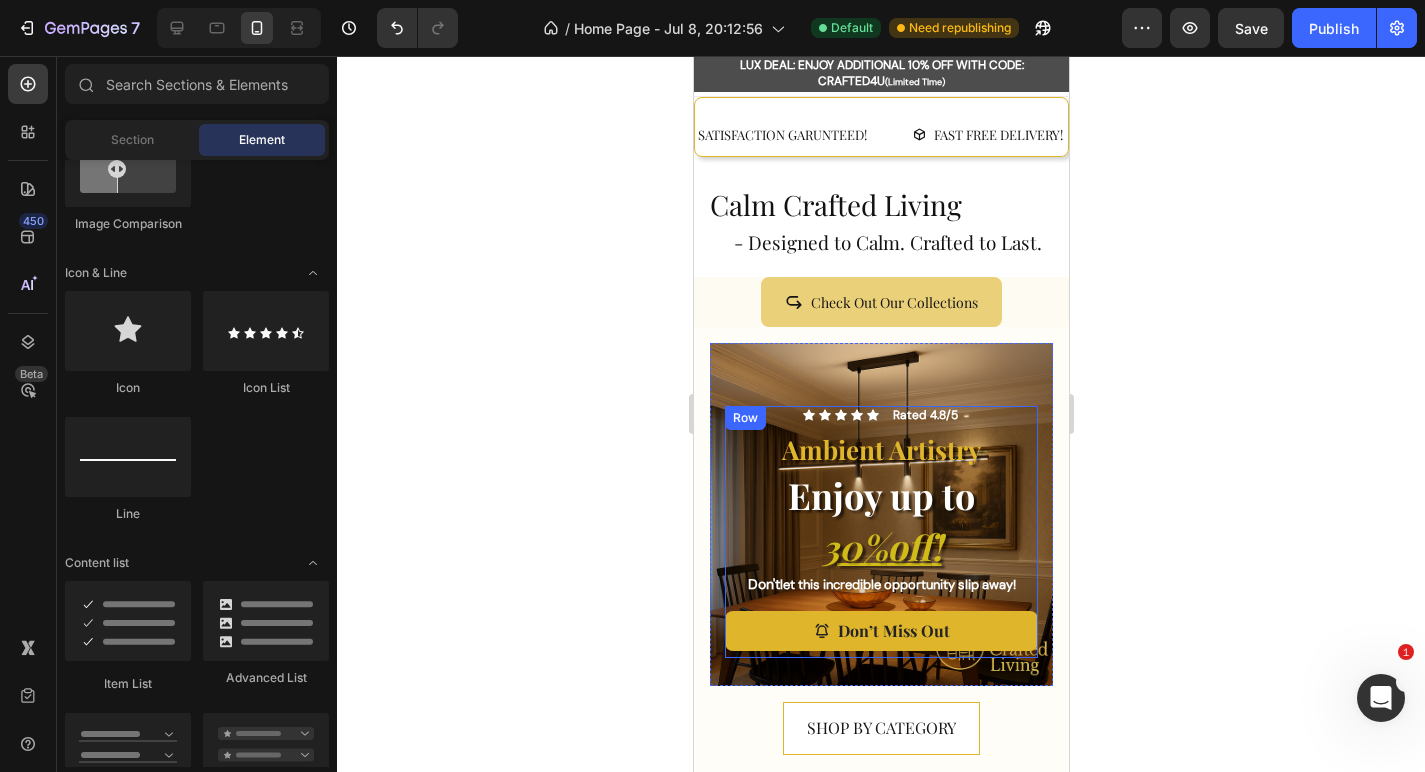 scroll, scrollTop: 0, scrollLeft: 0, axis: both 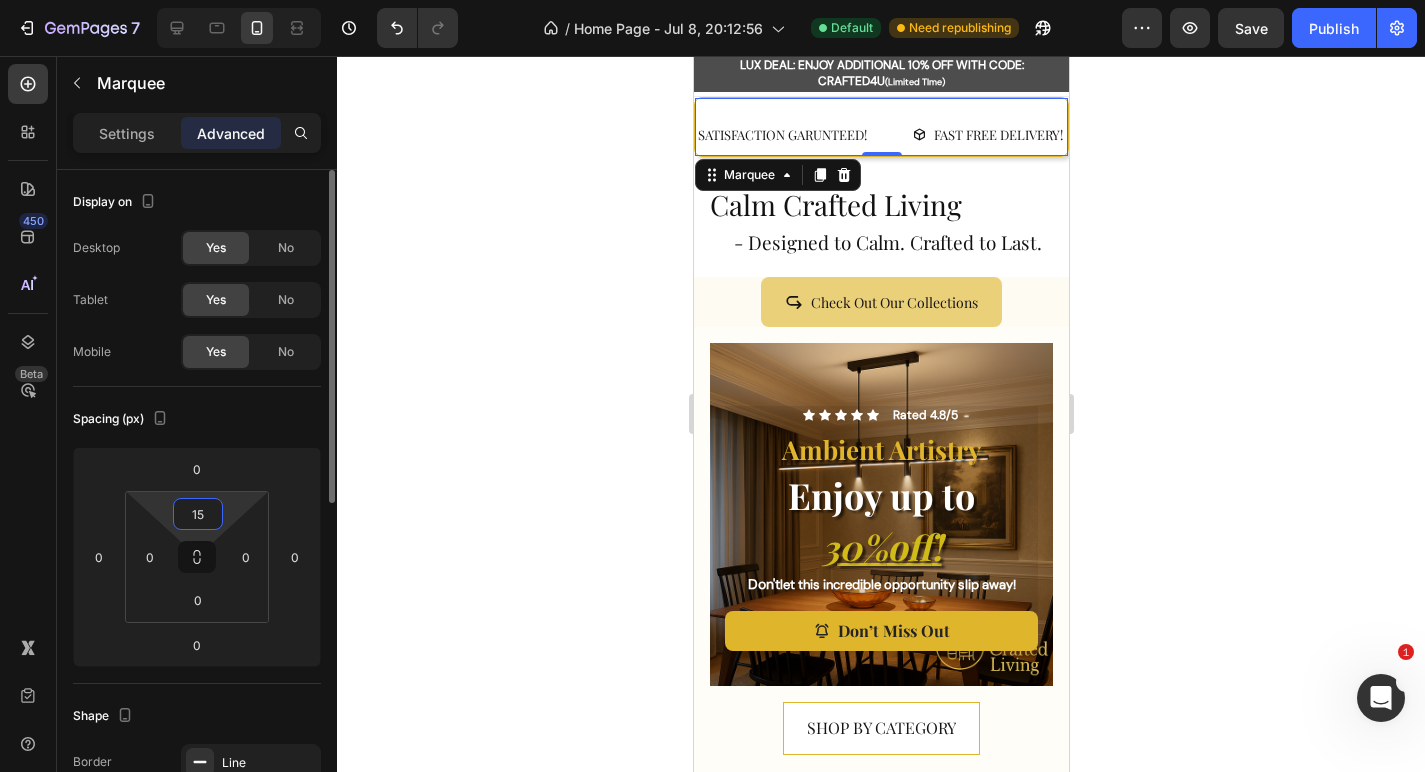 click on "15" at bounding box center [198, 514] 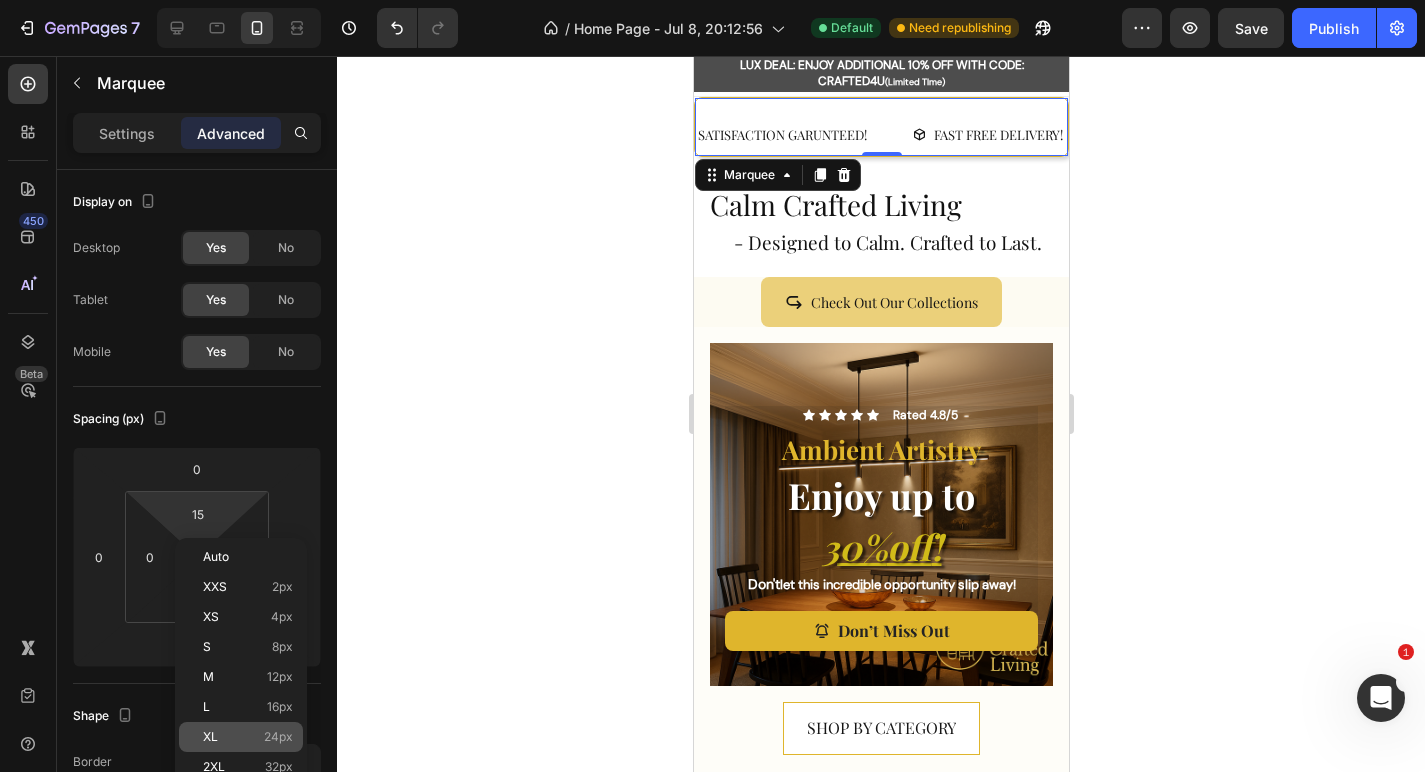 click on "XL 24px" 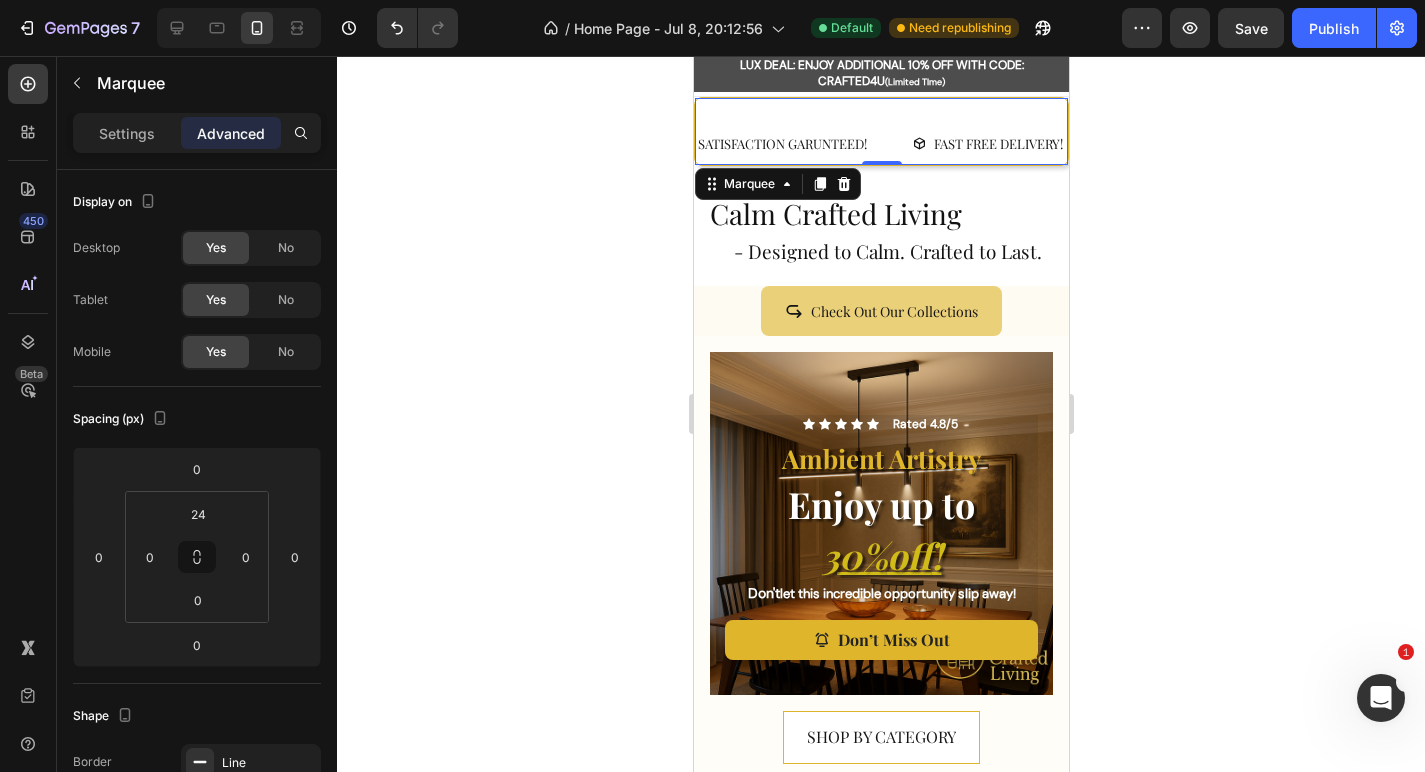 click 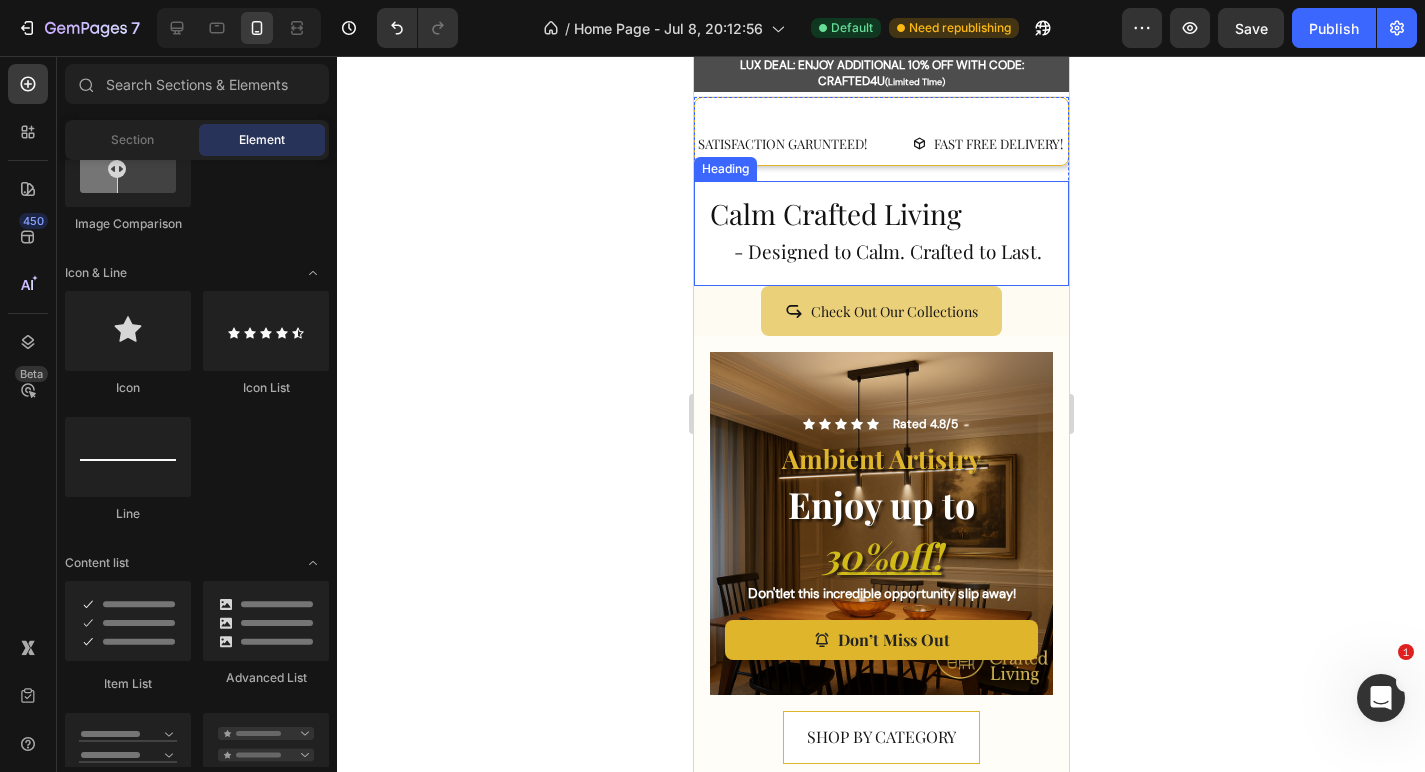click on "Calm Crafted Living        - Designed to Calm. Crafted to Last." at bounding box center (880, 233) 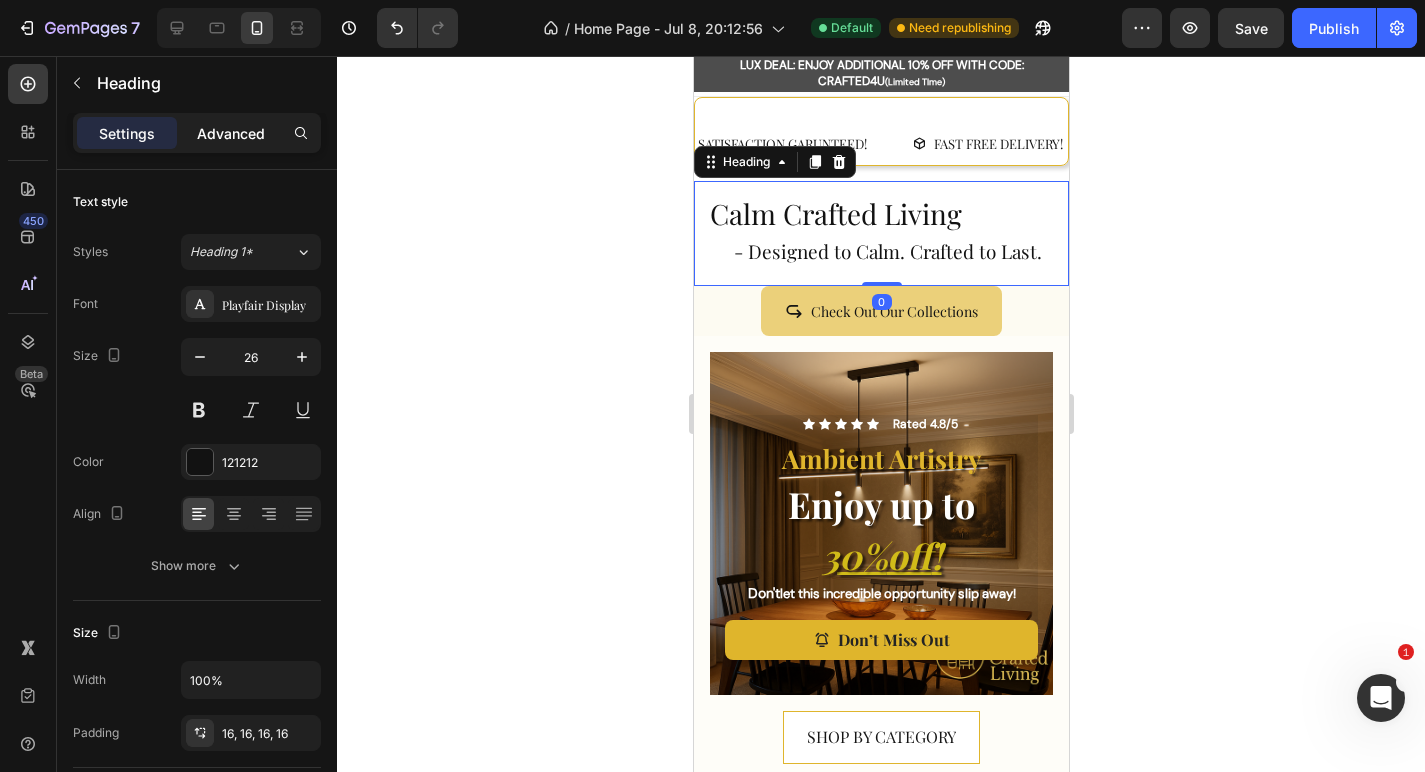 click on "Advanced" at bounding box center [231, 133] 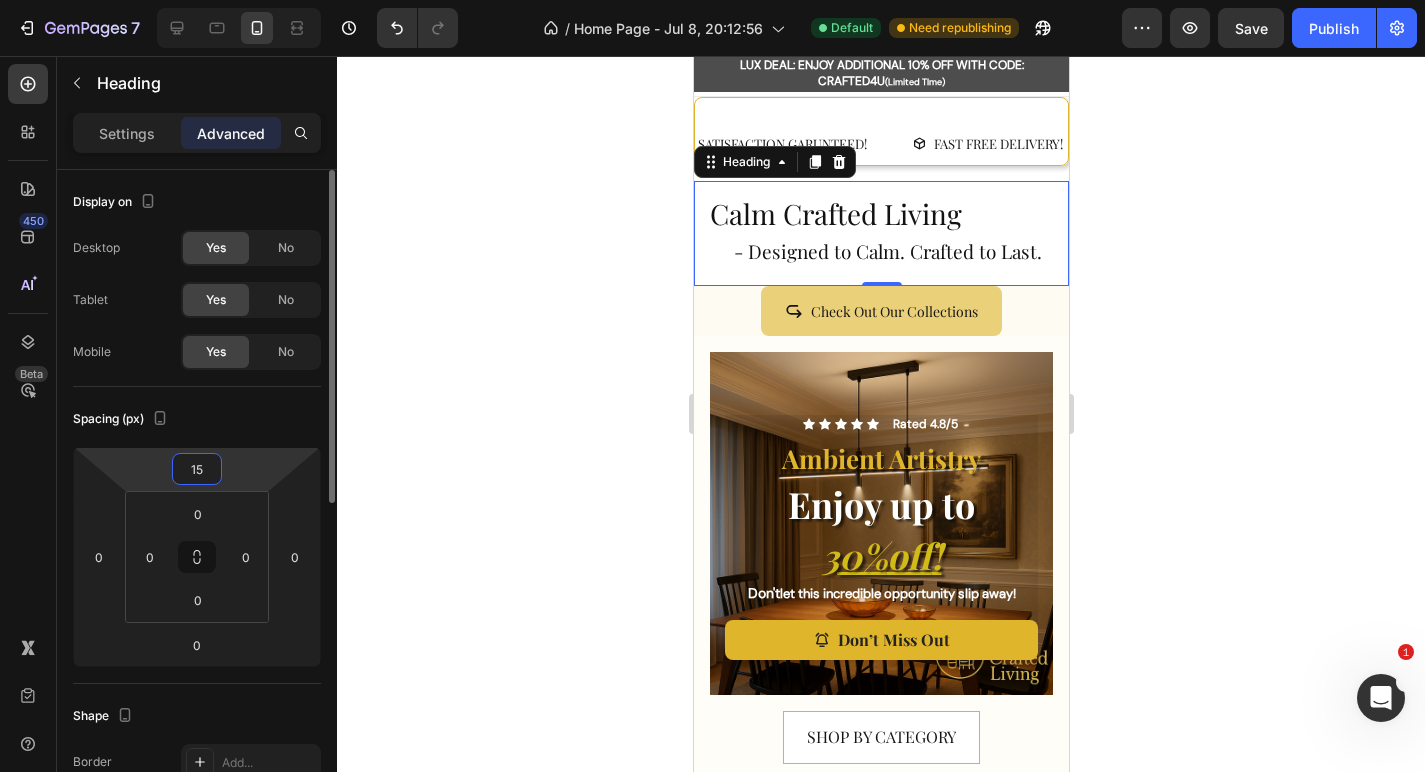 click on "15" at bounding box center (197, 469) 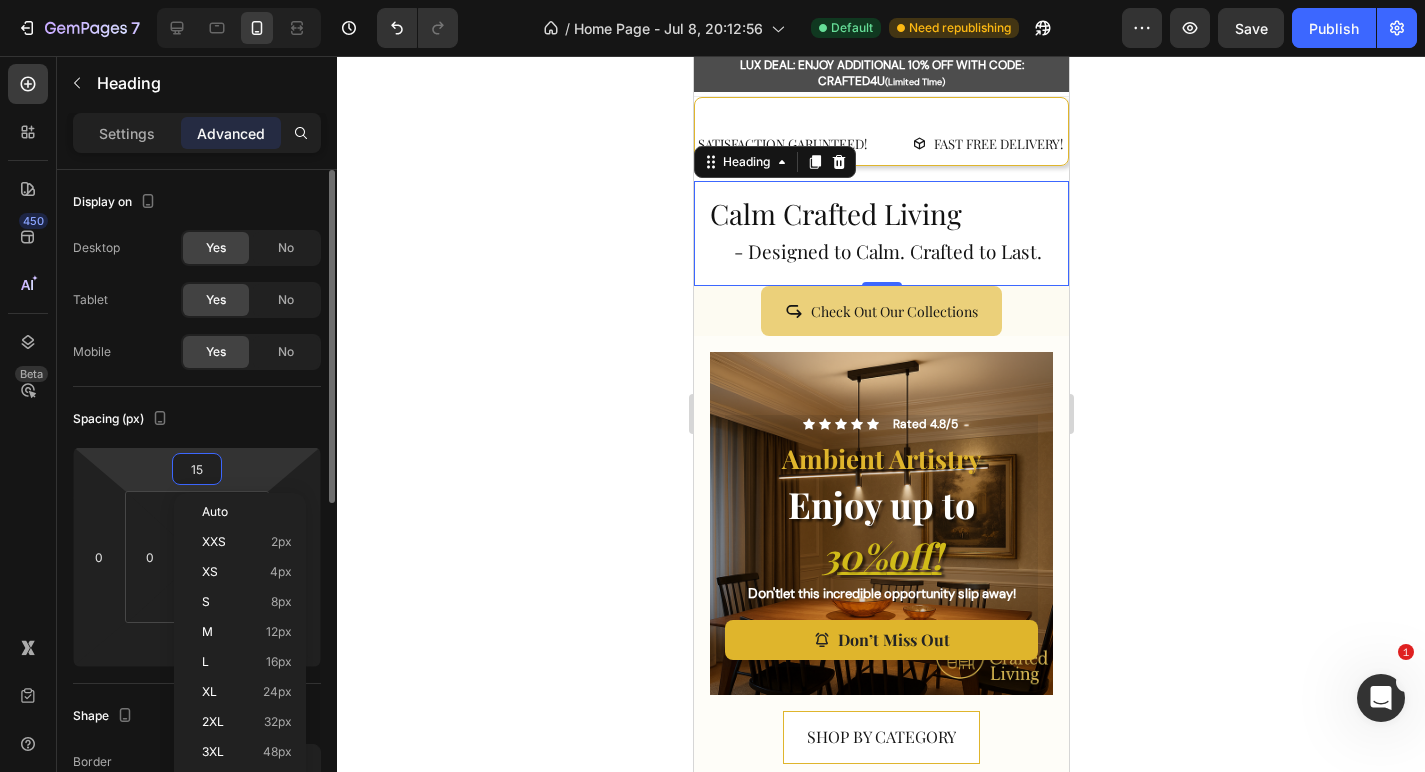 type on "0" 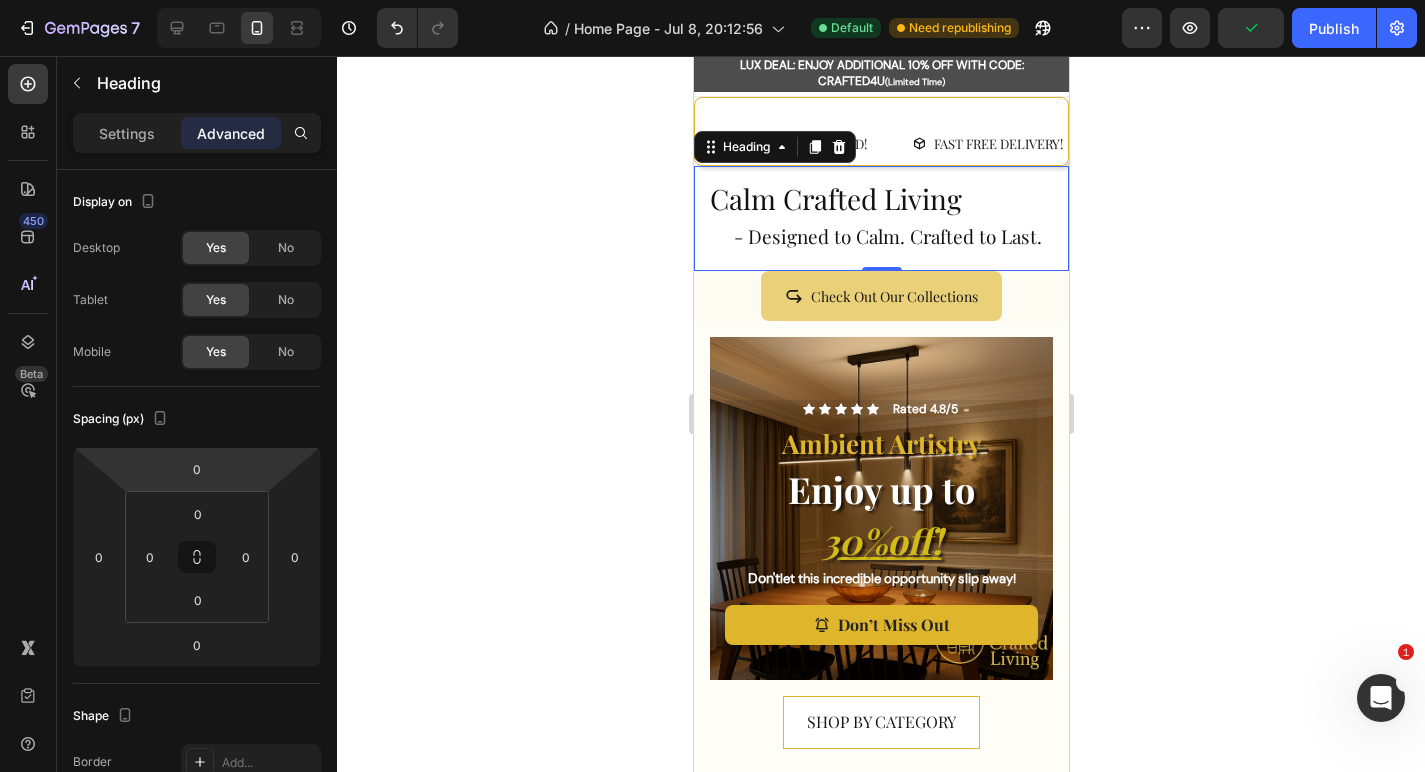 click 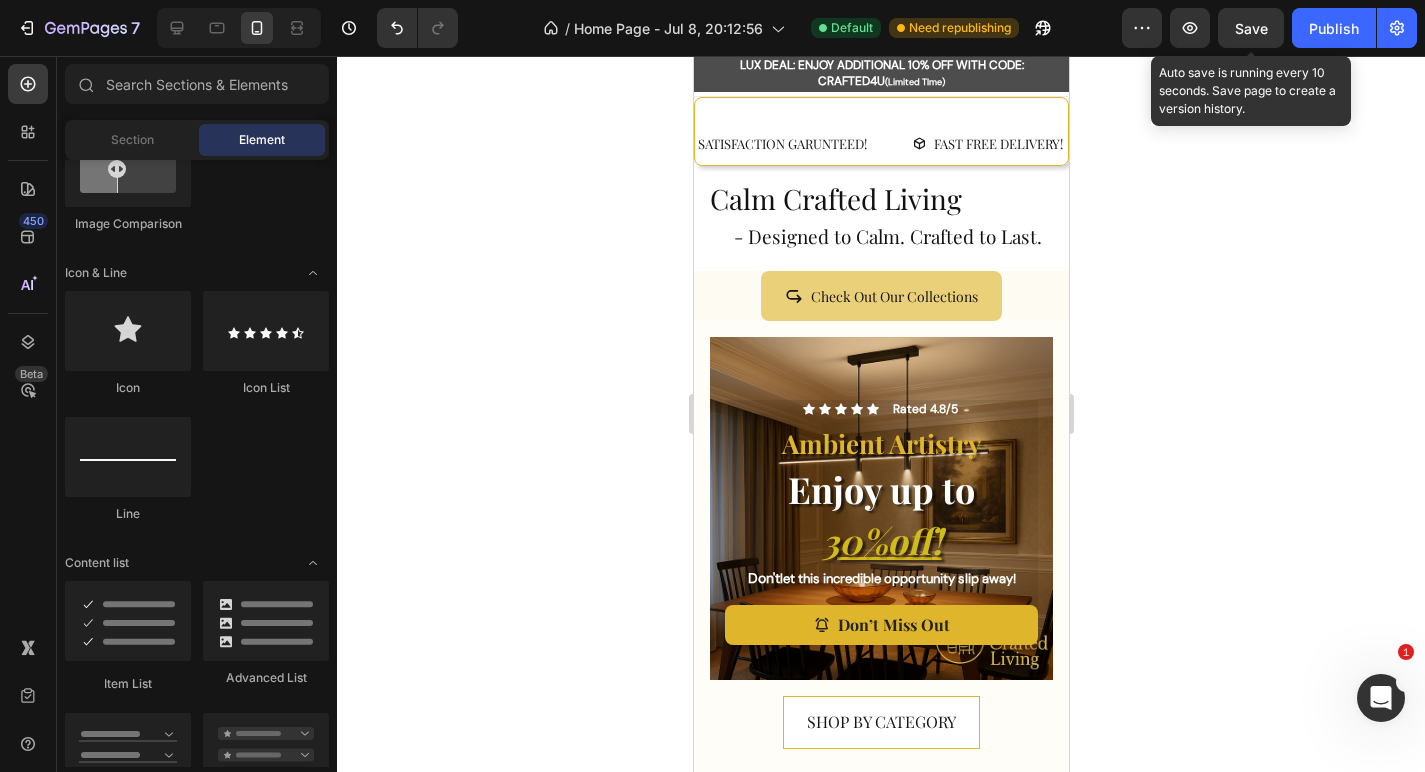 click on "Save" at bounding box center [1251, 28] 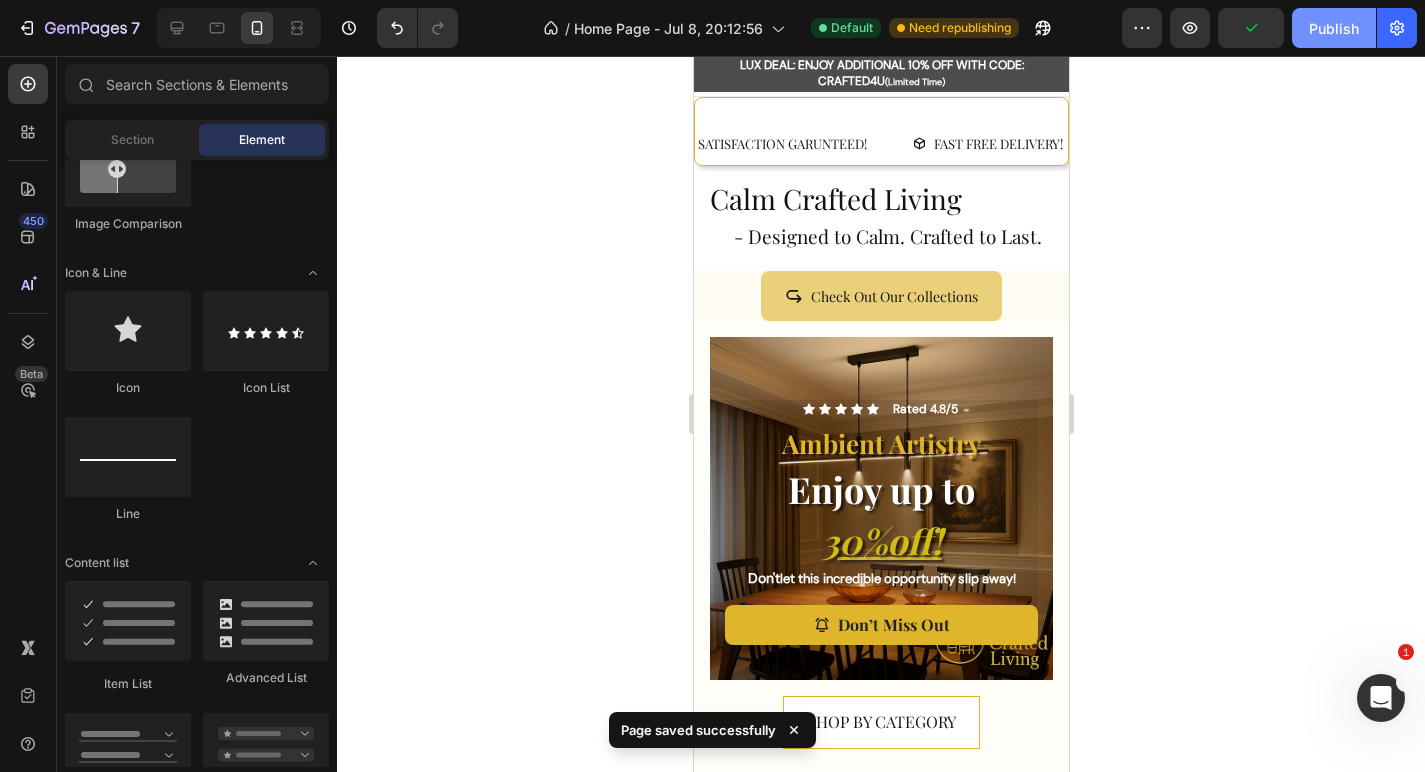 click on "Publish" at bounding box center (1334, 28) 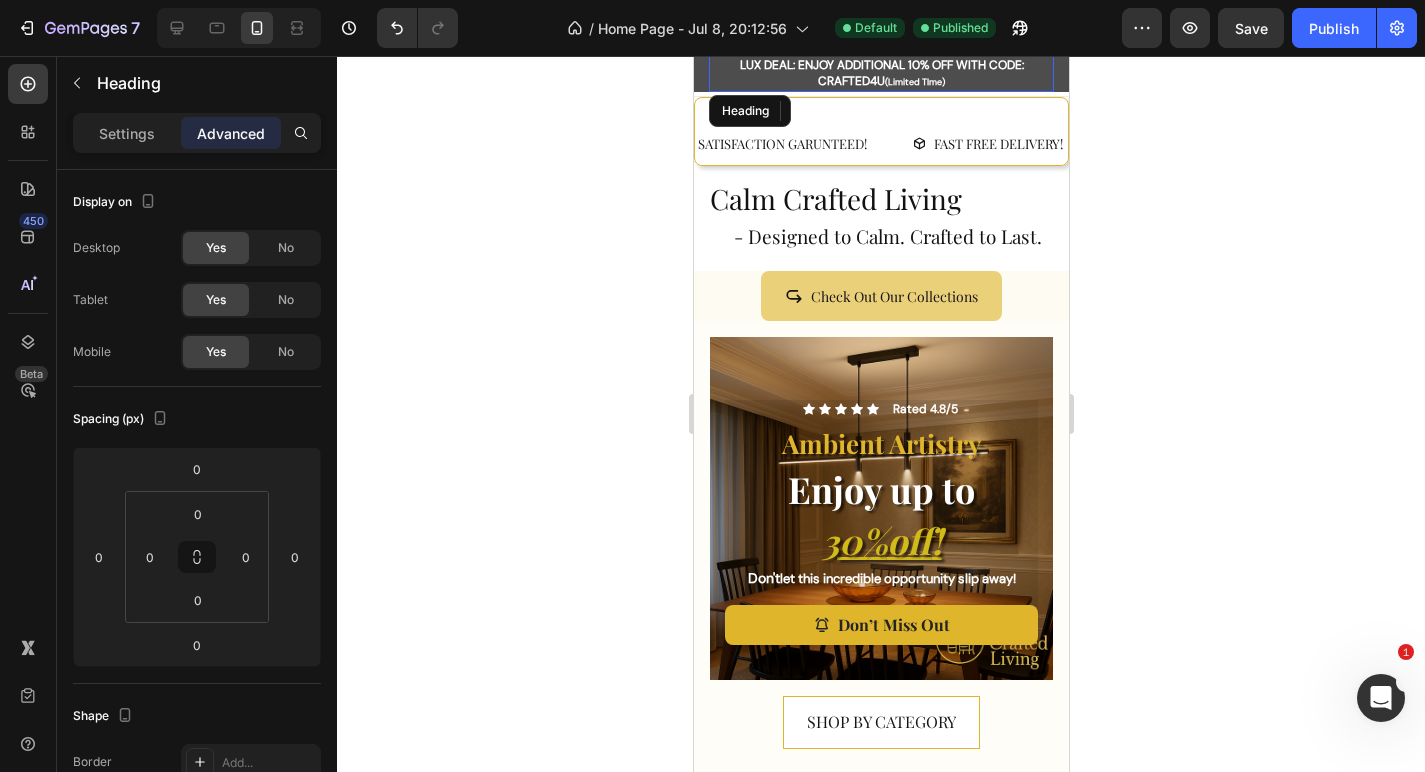 click on "LUX DEAL: ENJOY ADDITIONAL 10% OFF WITH CODE: CRAFTED4U  (Limited TIme)" at bounding box center [880, 74] 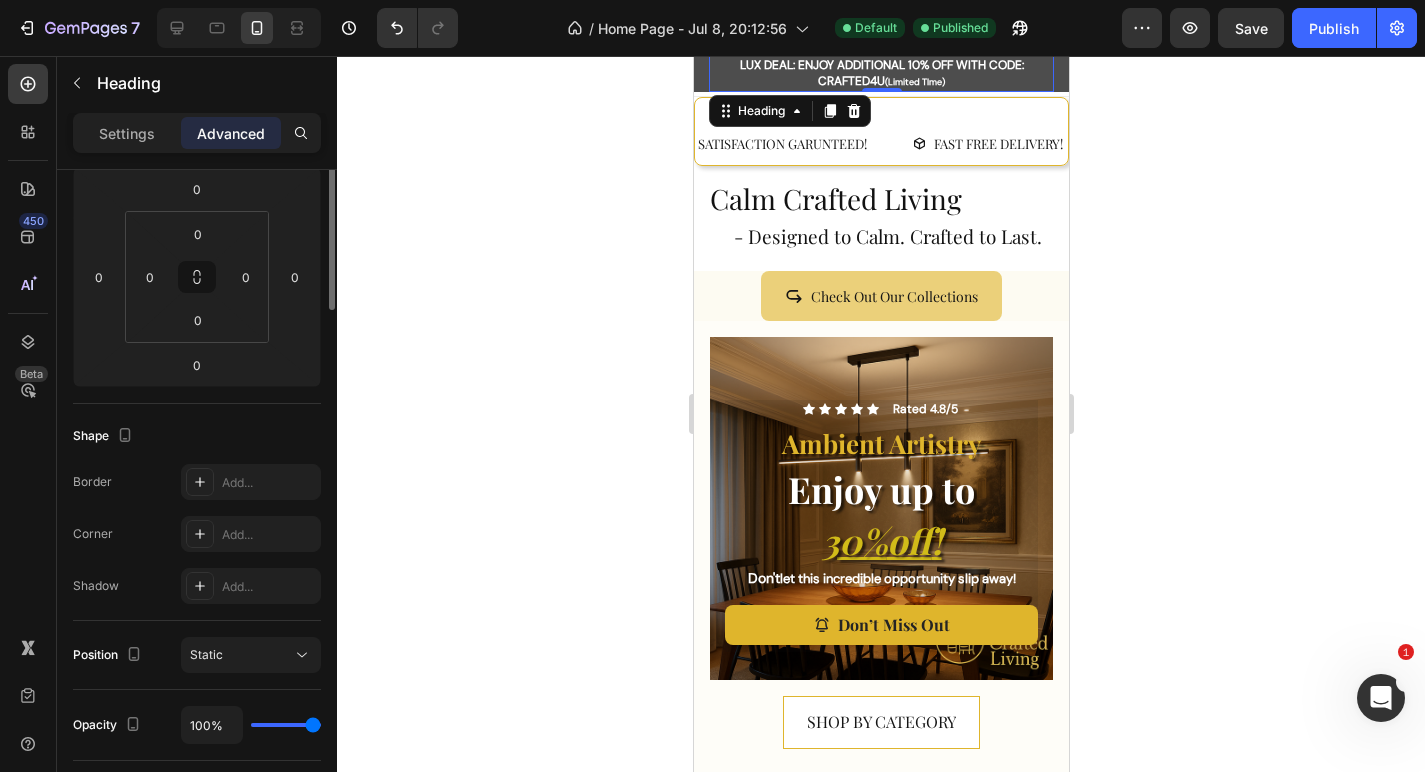 scroll, scrollTop: 0, scrollLeft: 0, axis: both 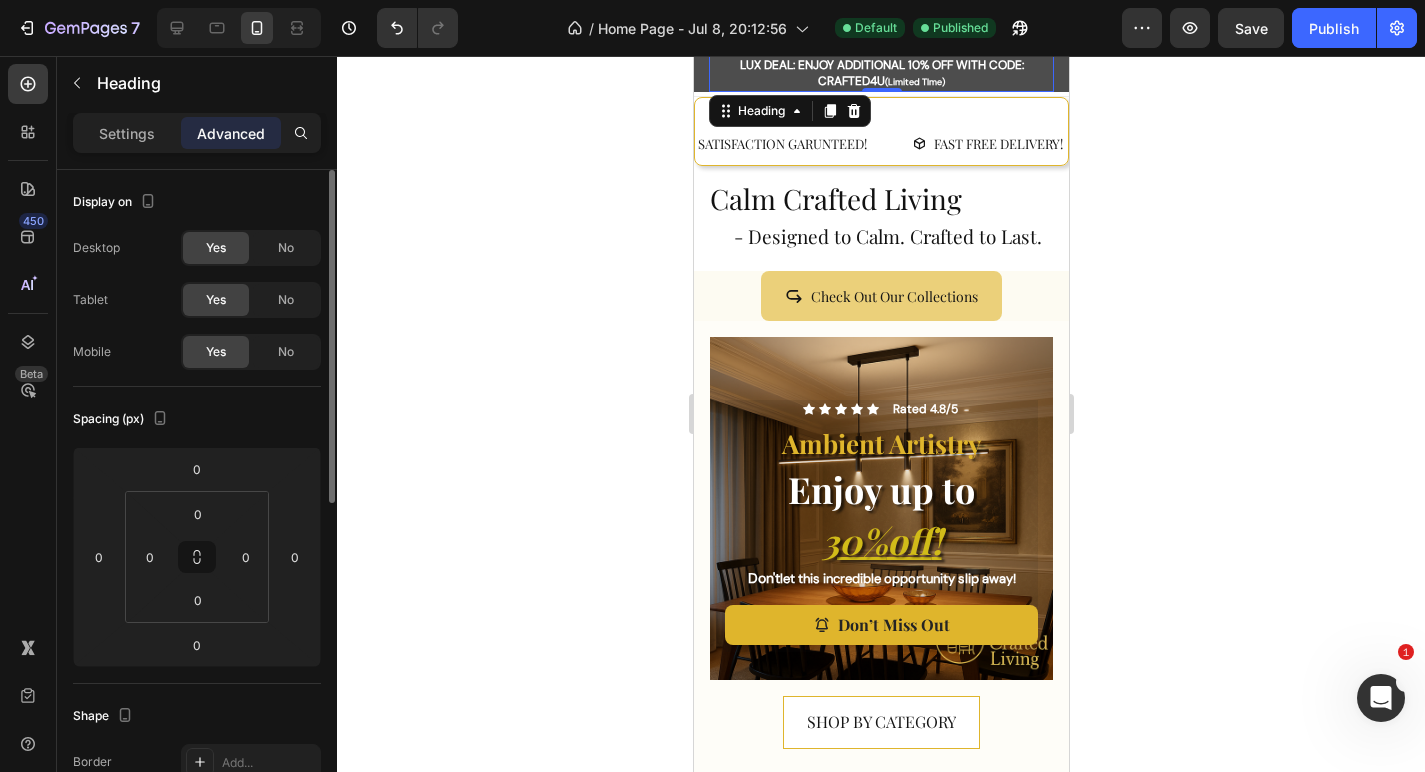 click on "Settings Advanced" at bounding box center (197, 141) 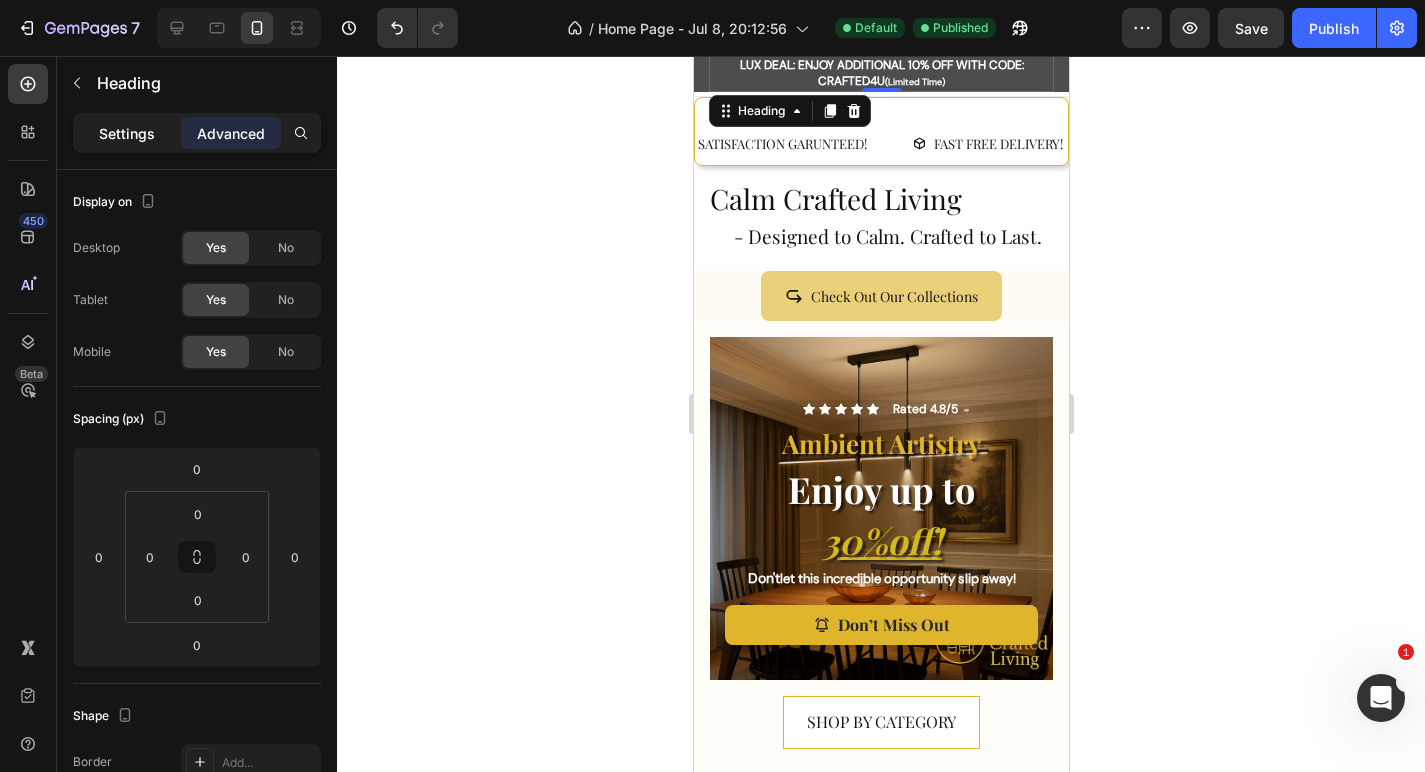 click on "Settings" at bounding box center [127, 133] 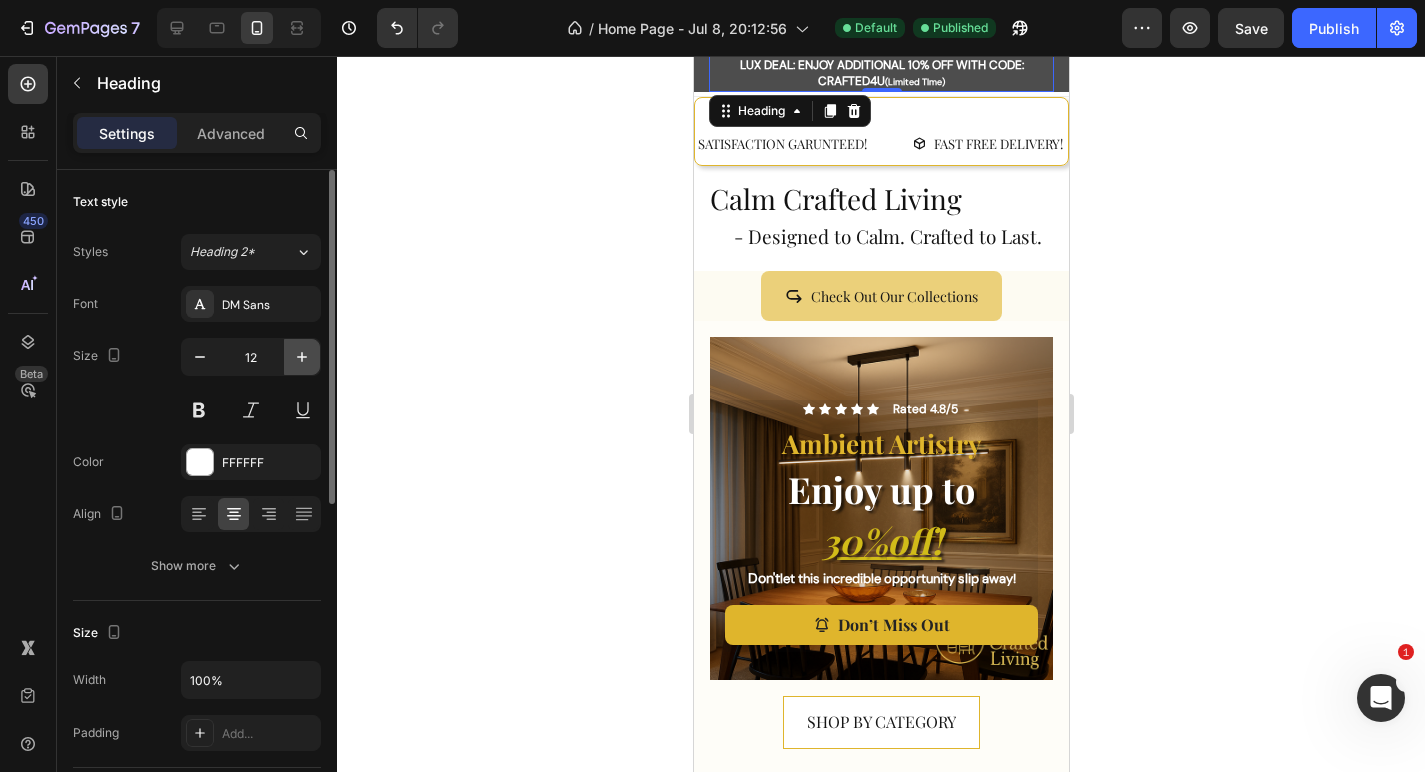 click 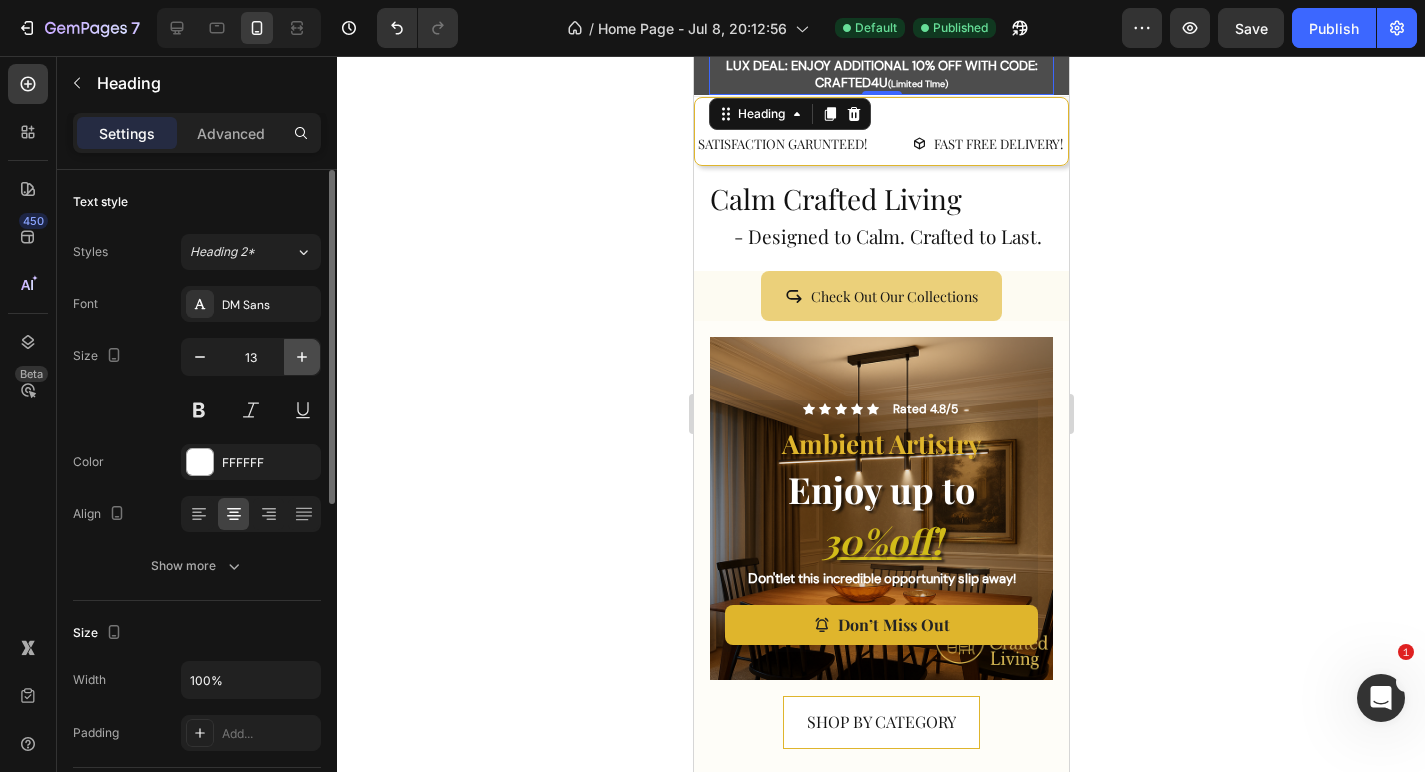 click 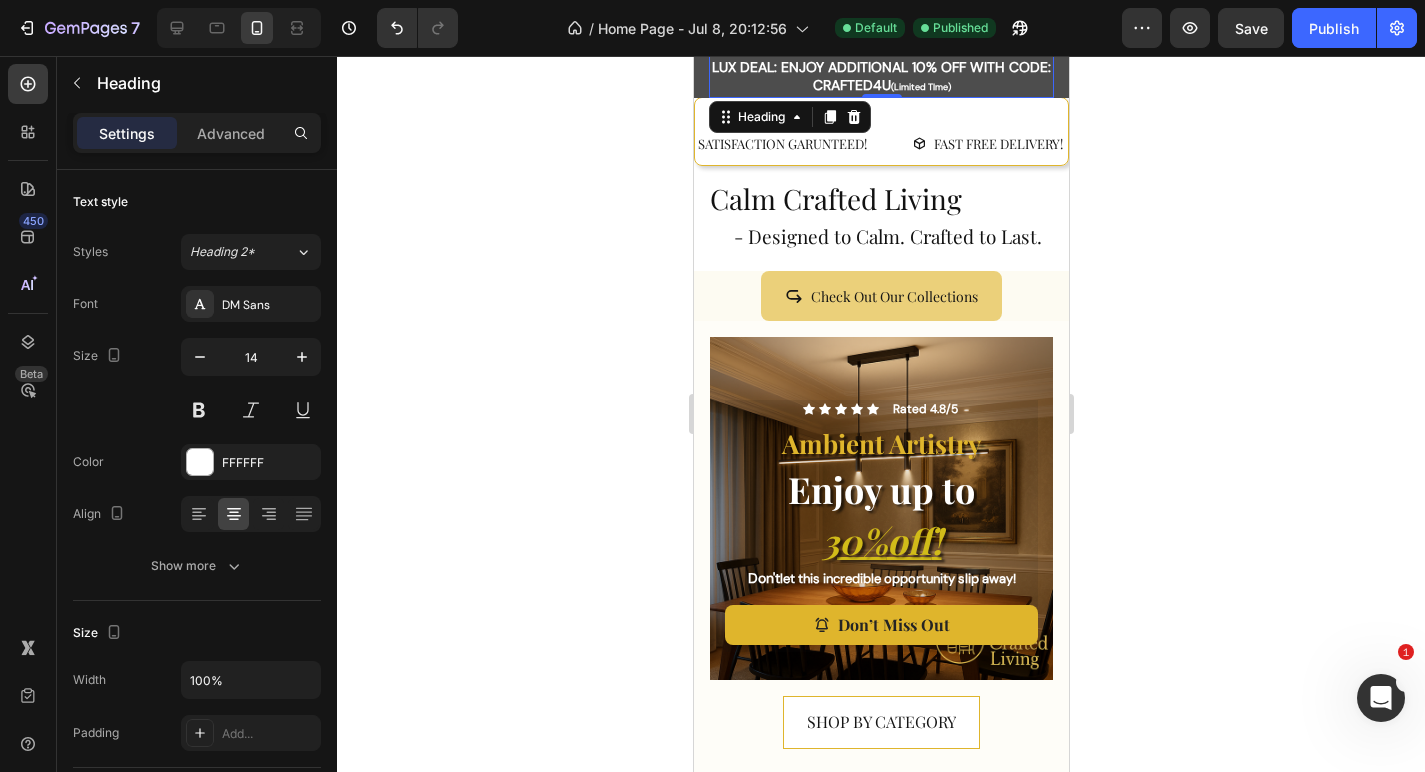 click 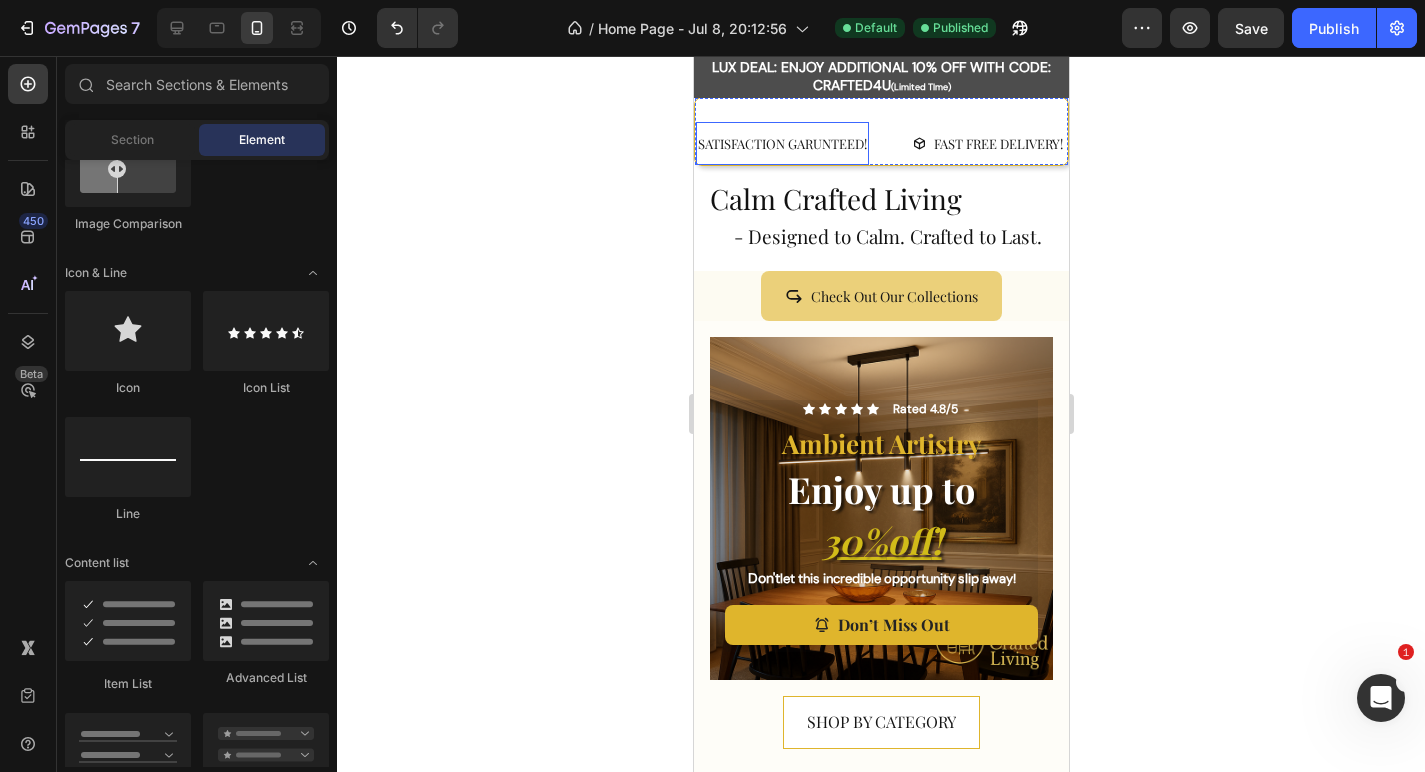 click on "SATISFACTION GARUNTEED!" at bounding box center [781, 143] 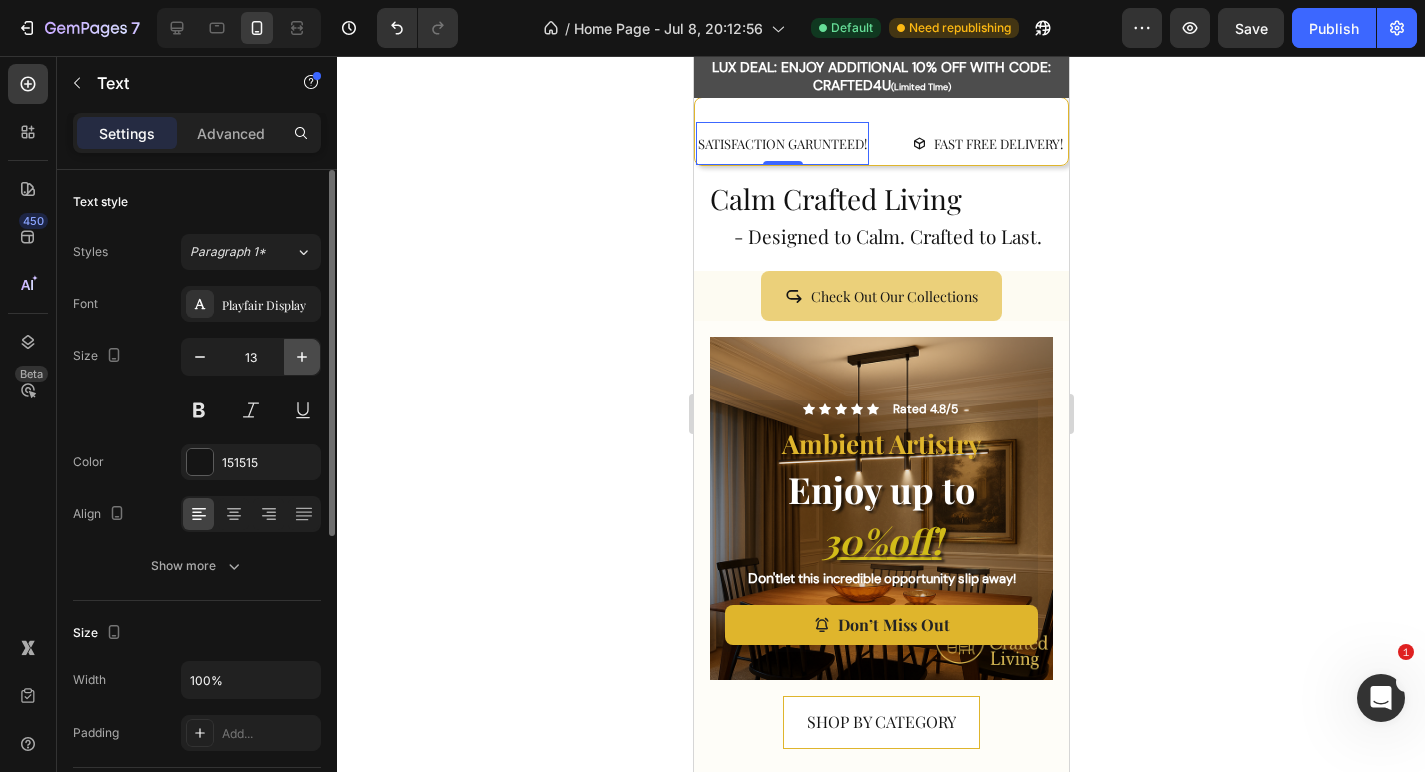 click 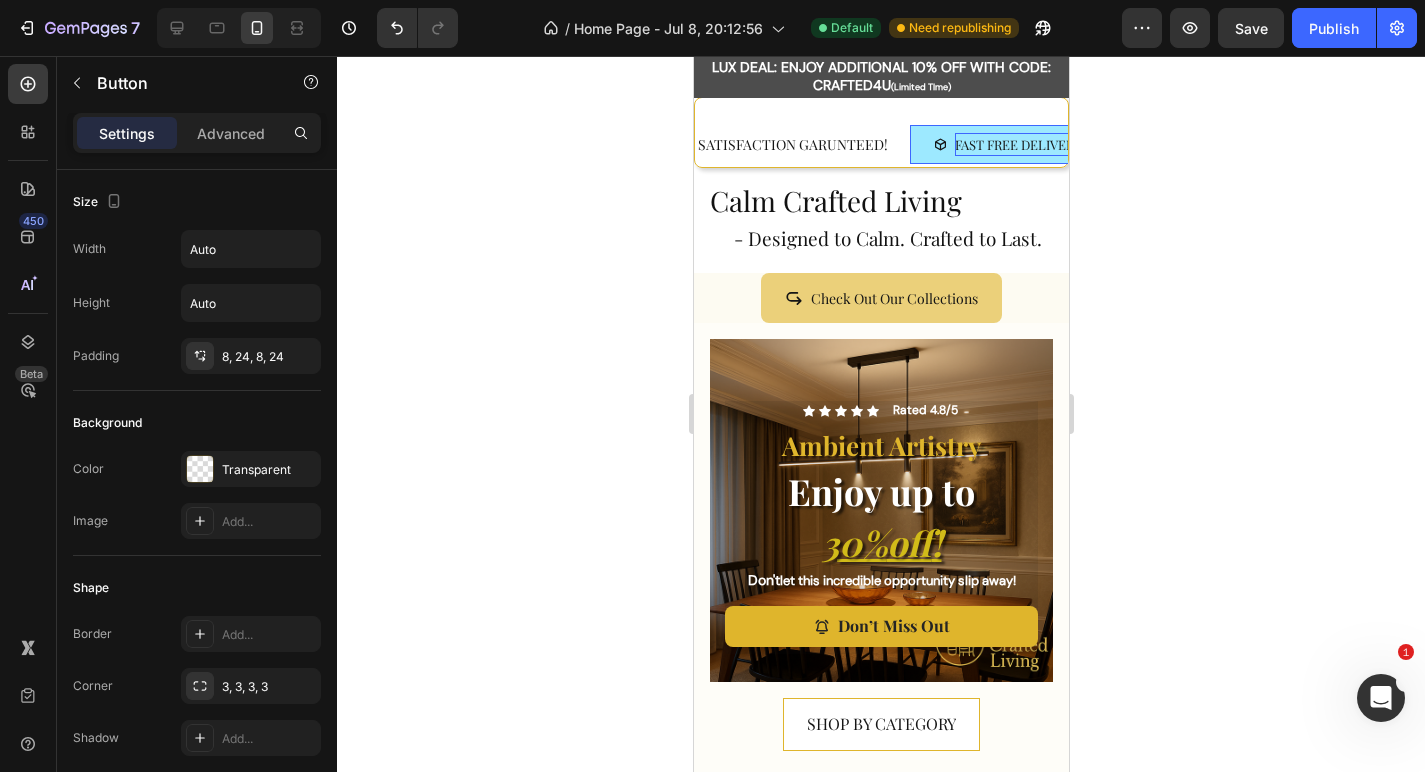 click on "FAST FREE DELIVERY!" at bounding box center [1018, 144] 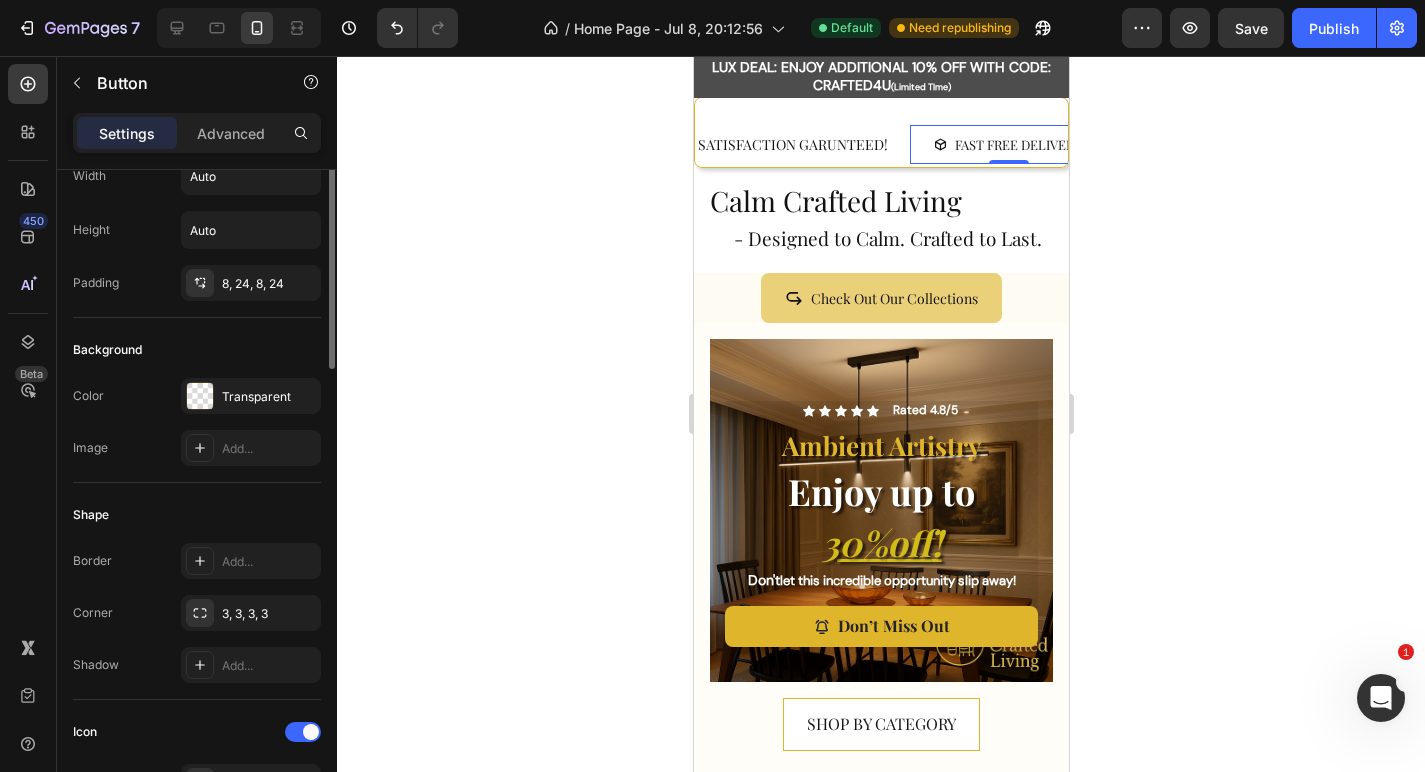 scroll, scrollTop: 0, scrollLeft: 0, axis: both 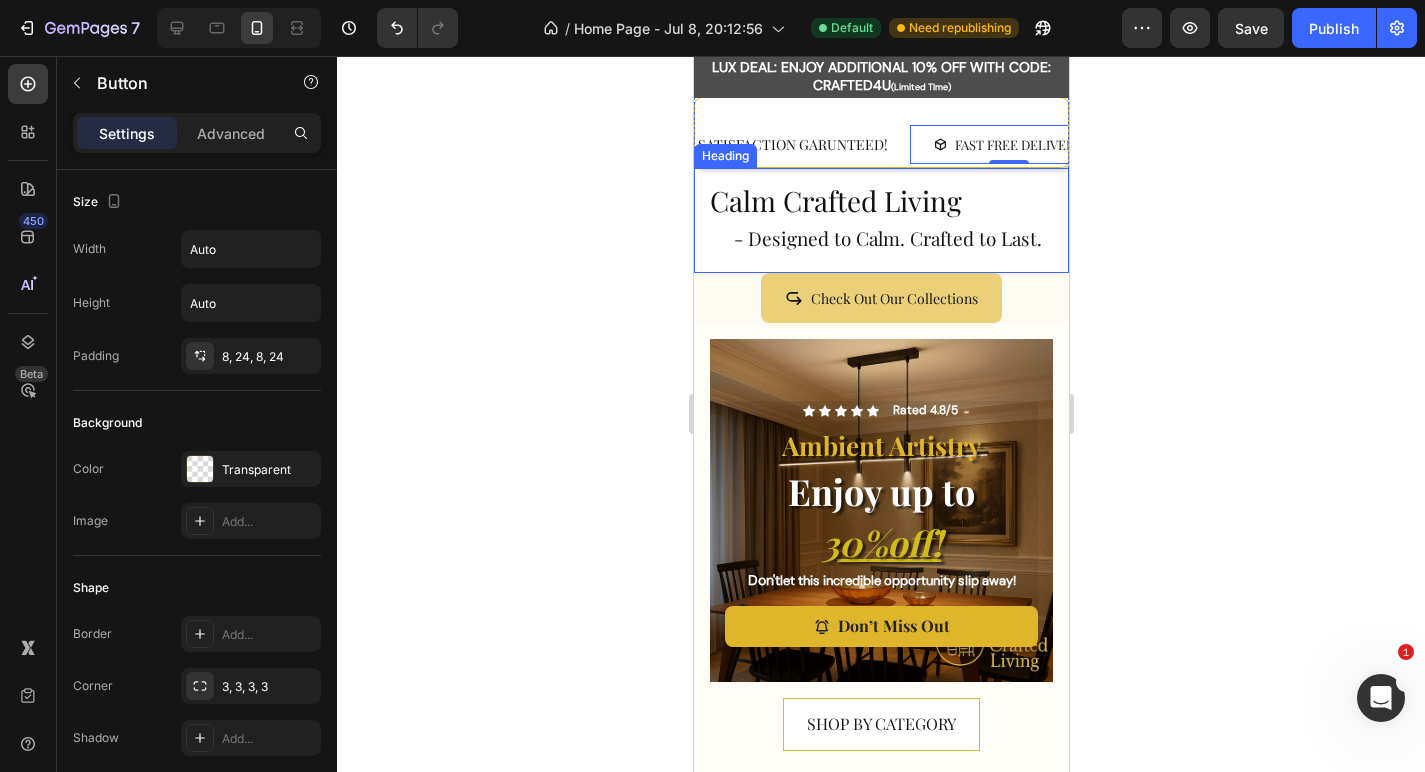 click on "Calm Crafted Living        - Designed to Calm. Crafted to Last." at bounding box center (880, 220) 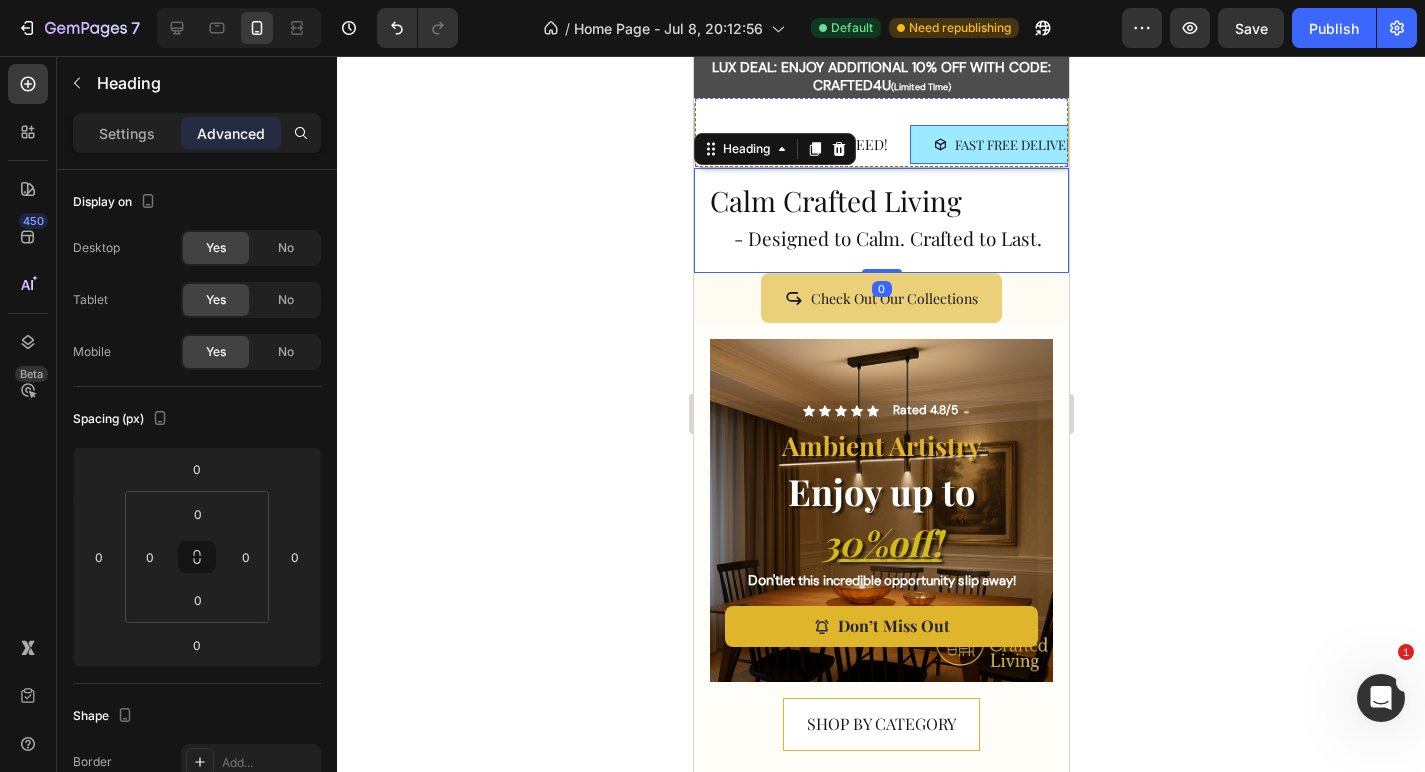 click on "FAST FREE DELIVERY!" at bounding box center [1008, 144] 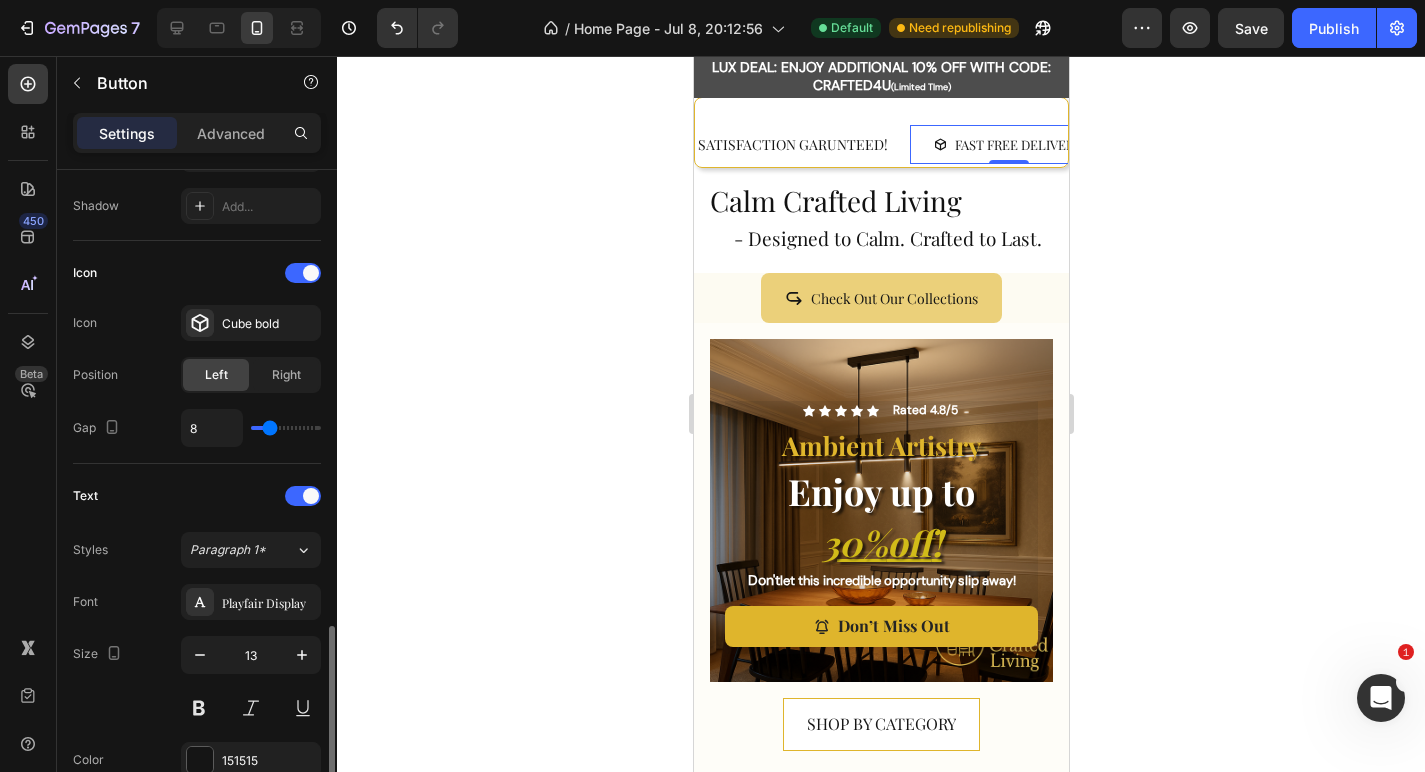 scroll, scrollTop: 699, scrollLeft: 0, axis: vertical 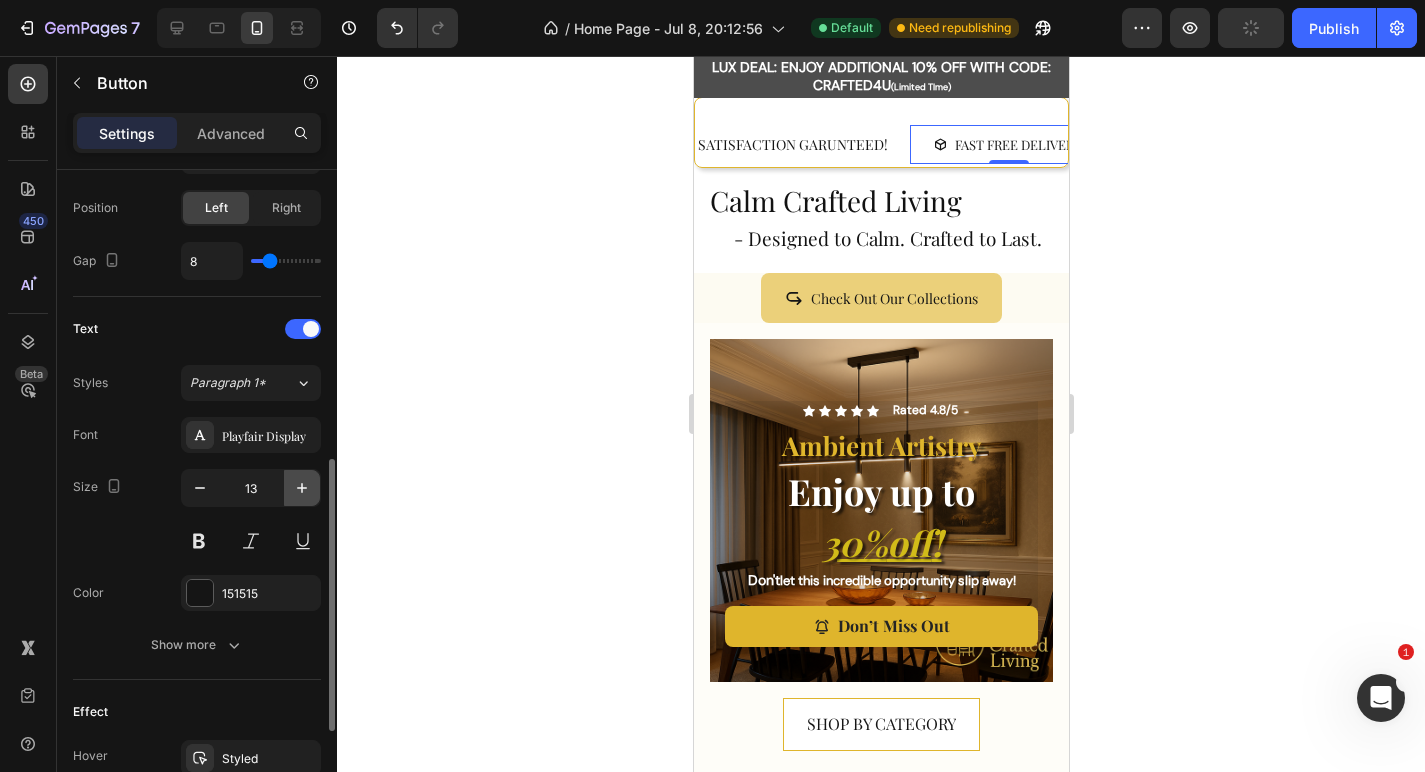 click 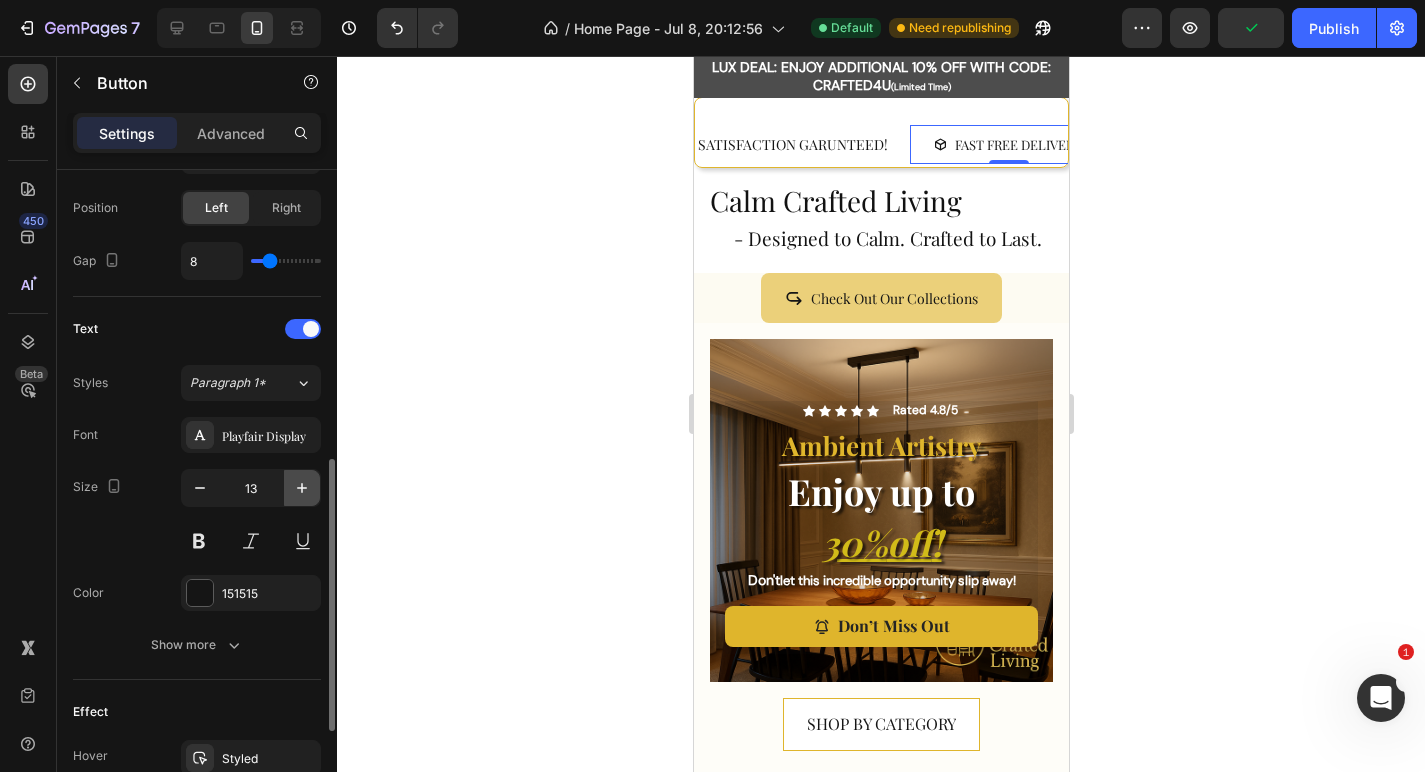 type on "14" 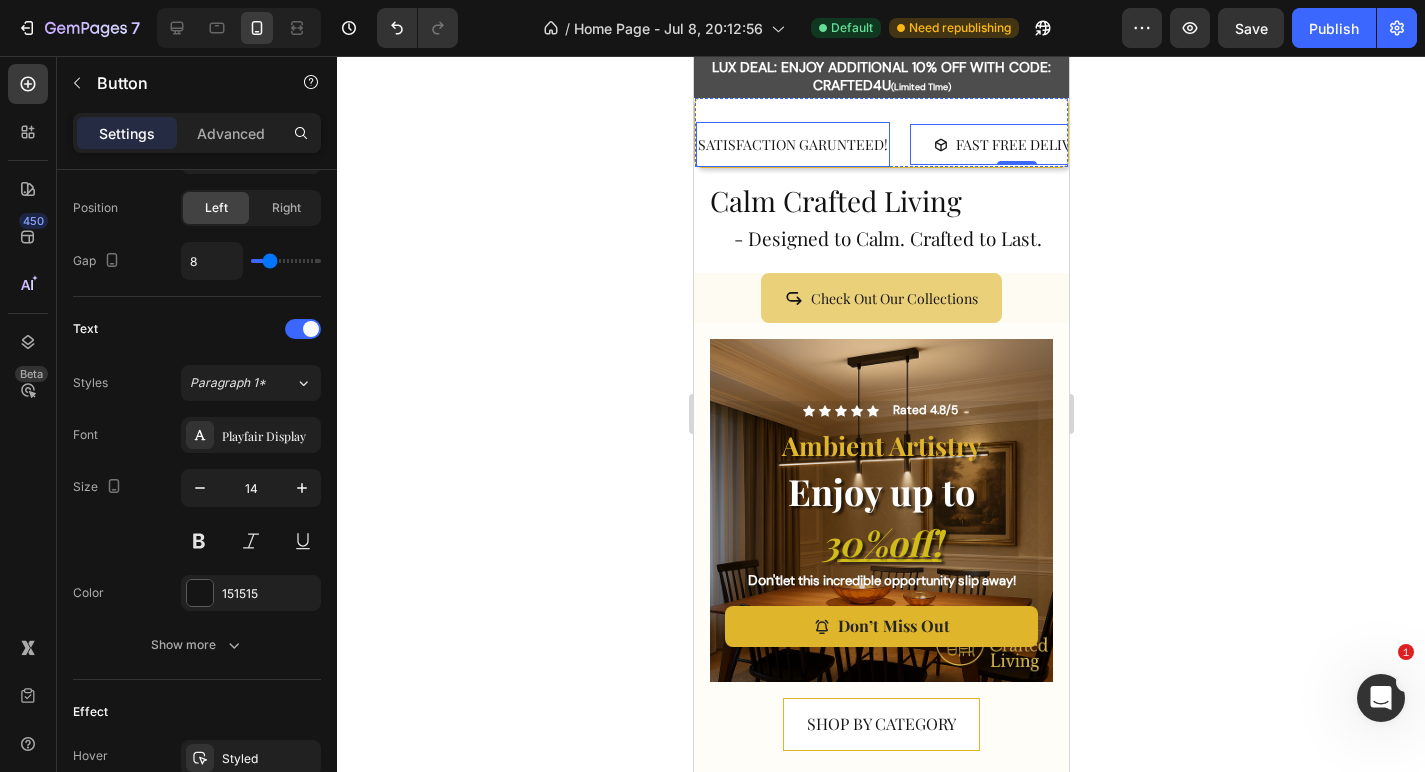 click on "SATISFACTION GARUNTEED! Text" at bounding box center (792, 144) 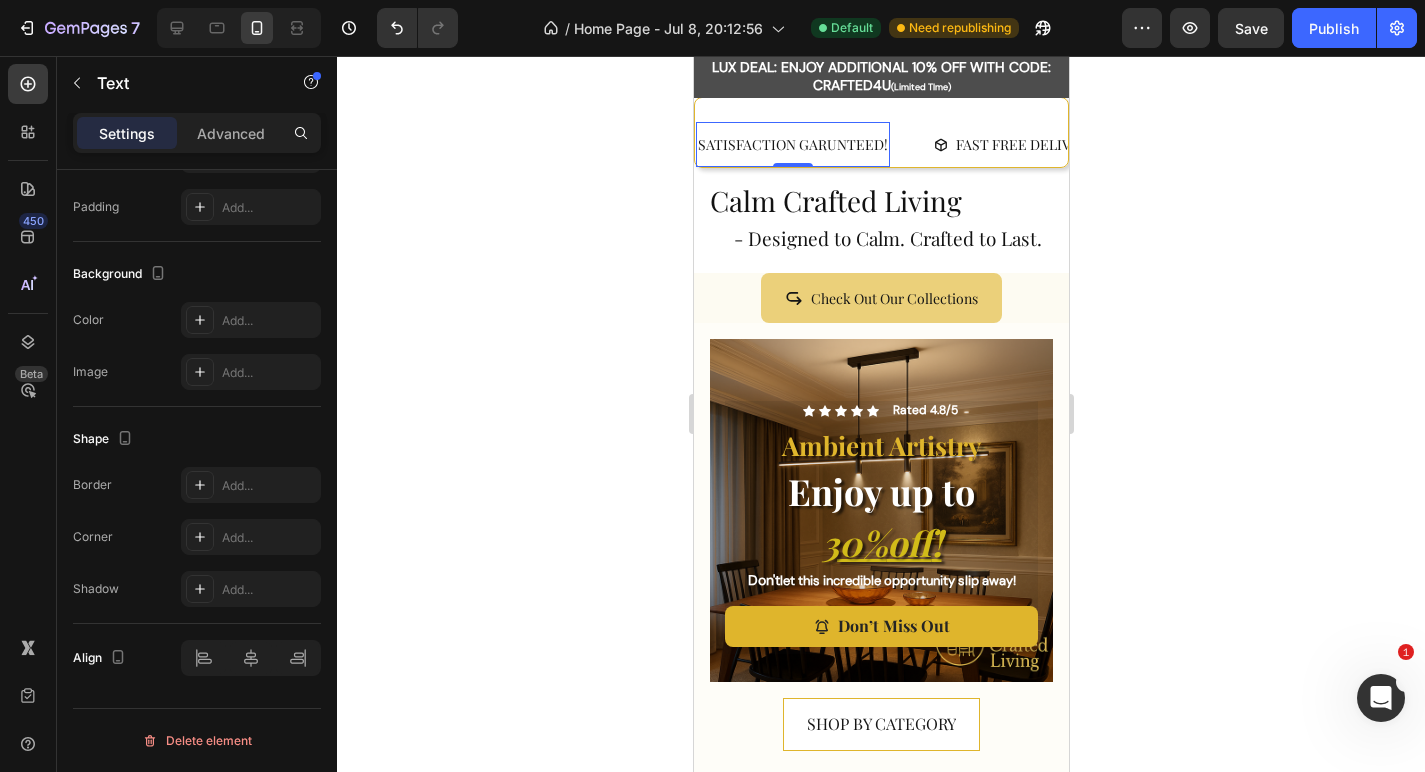 scroll, scrollTop: 0, scrollLeft: 0, axis: both 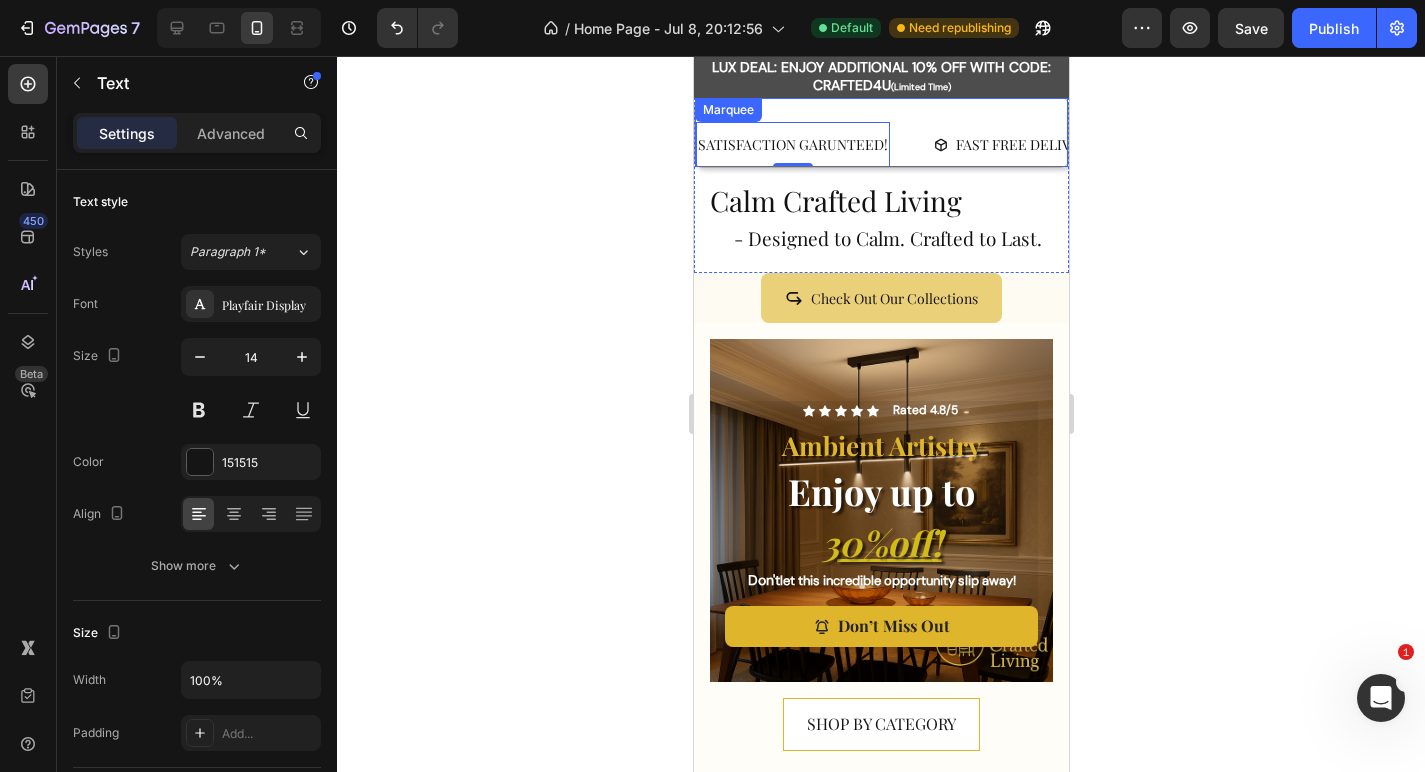 click on "Marquee" at bounding box center (727, 110) 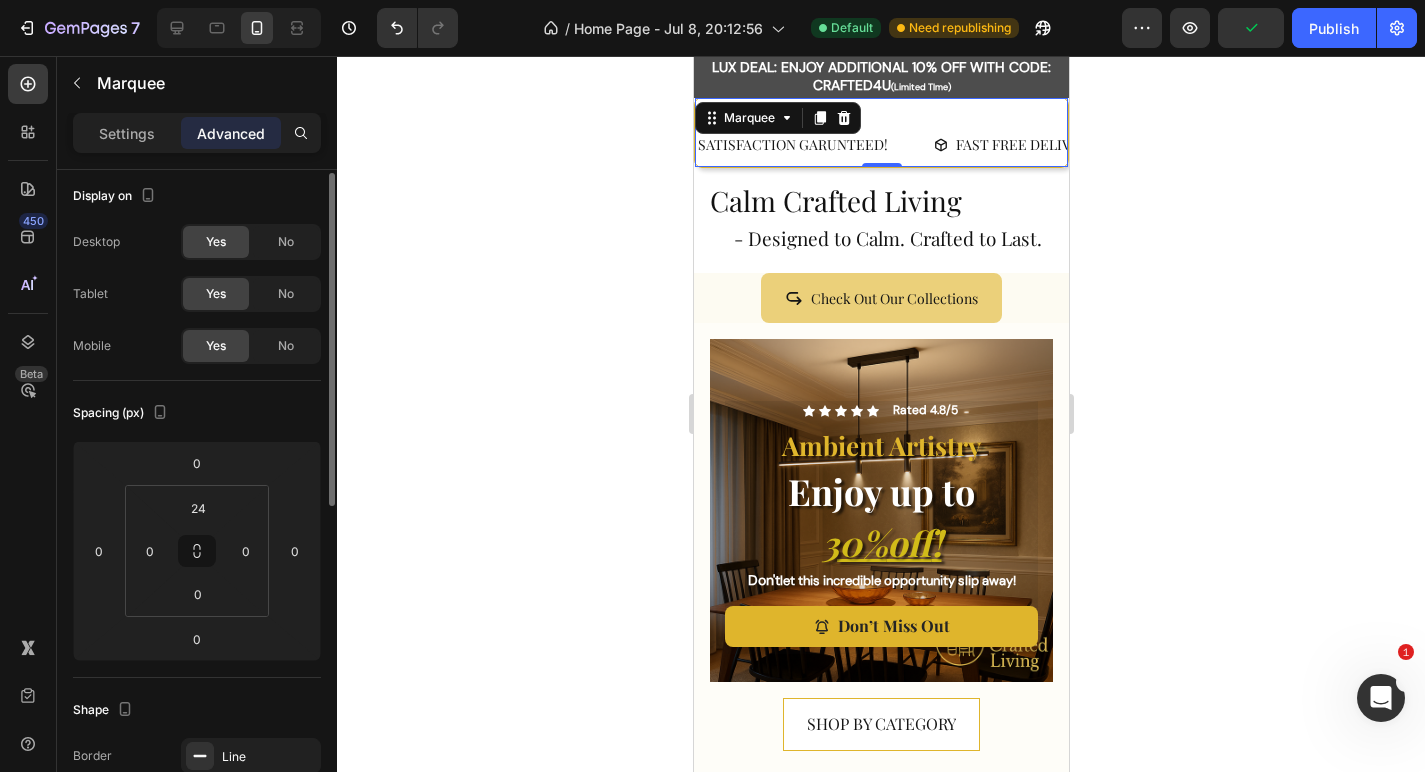 scroll, scrollTop: 0, scrollLeft: 0, axis: both 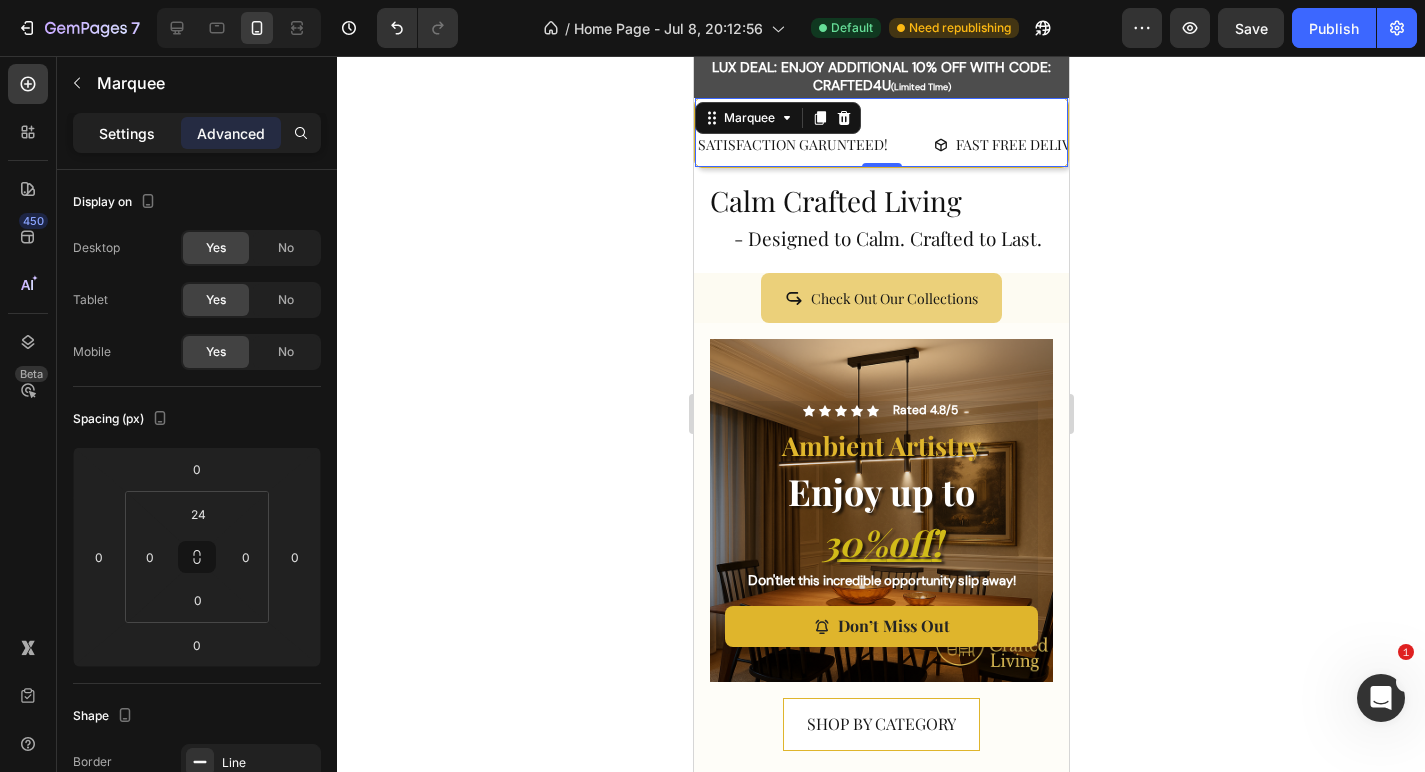 click on "Settings" at bounding box center [127, 133] 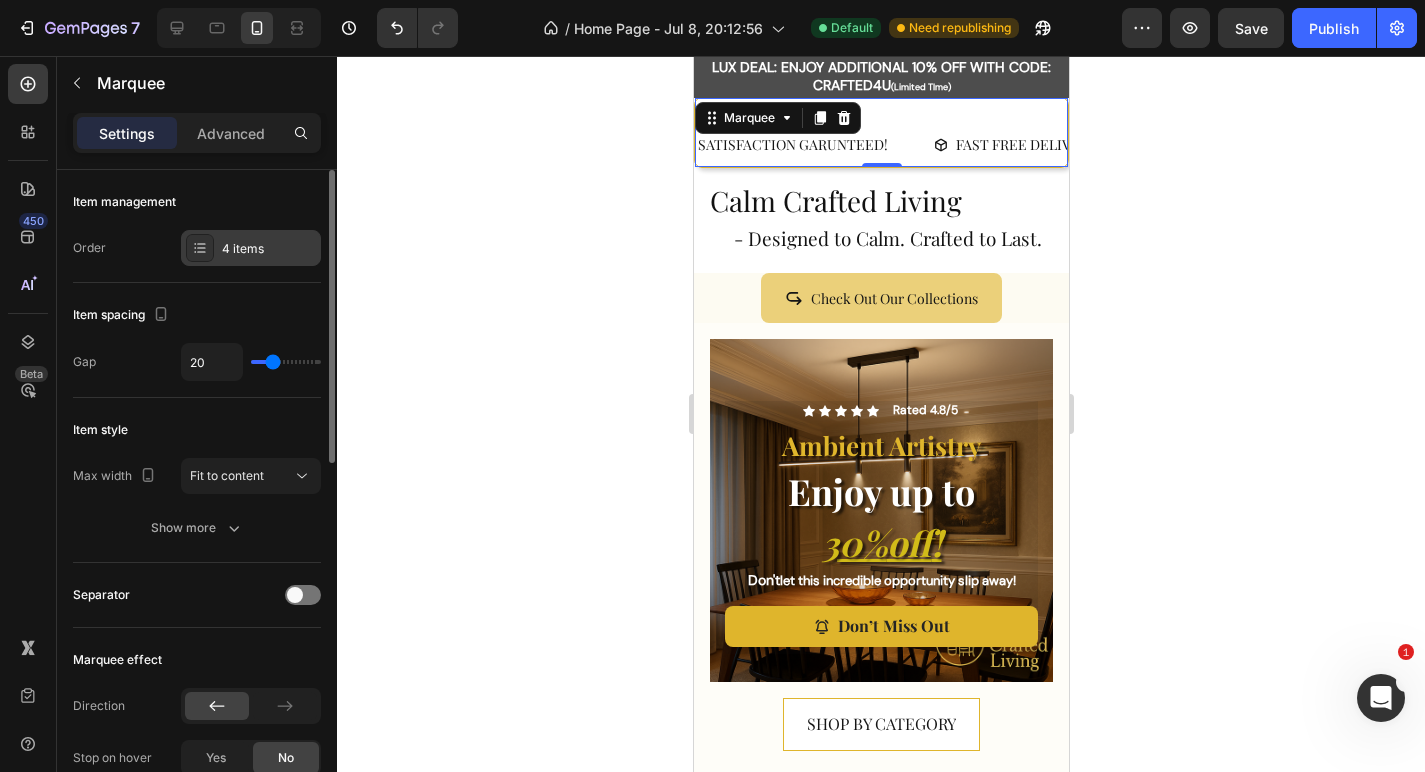 click on "4 items" at bounding box center [269, 249] 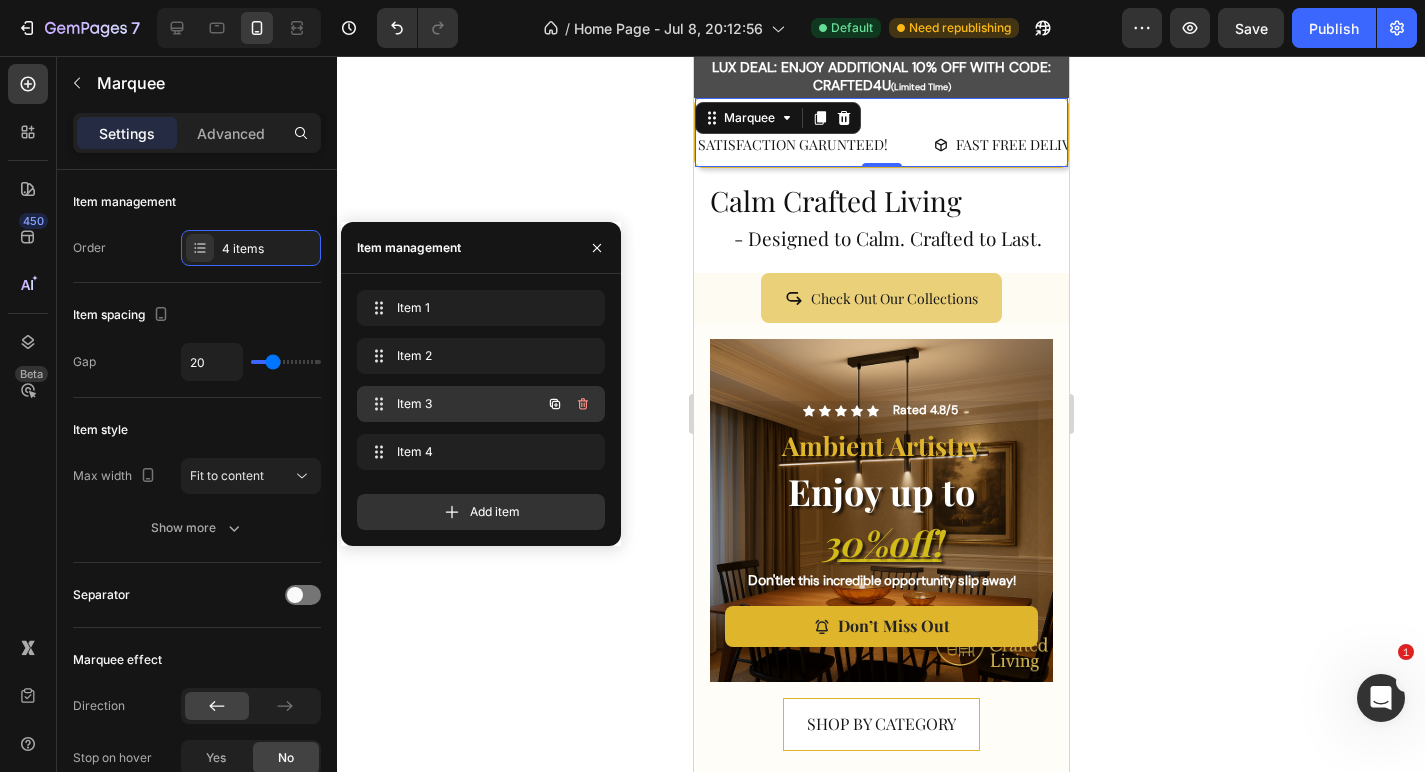 click on "Item 3" at bounding box center [453, 404] 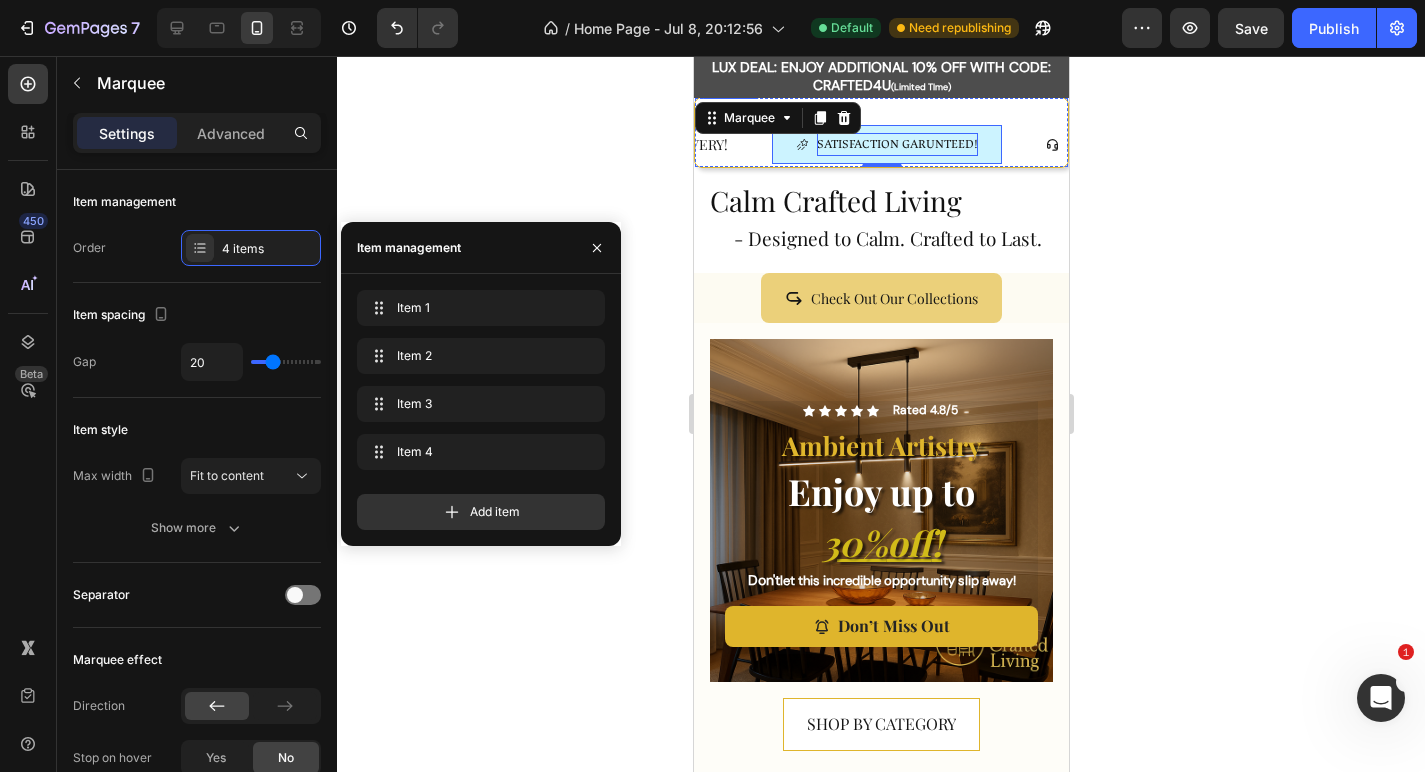 click on "SATISFACTION GARUNTEED!" at bounding box center (896, 144) 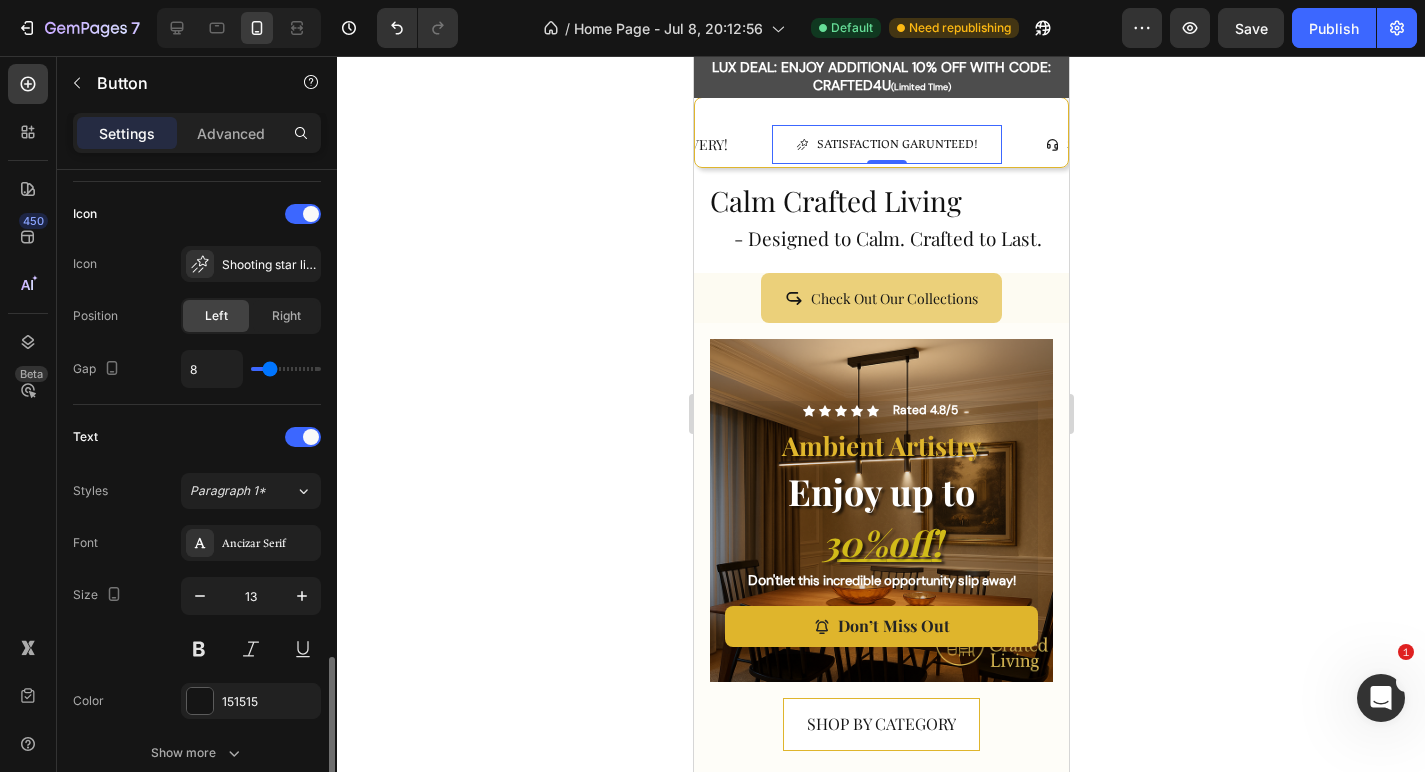 scroll, scrollTop: 933, scrollLeft: 0, axis: vertical 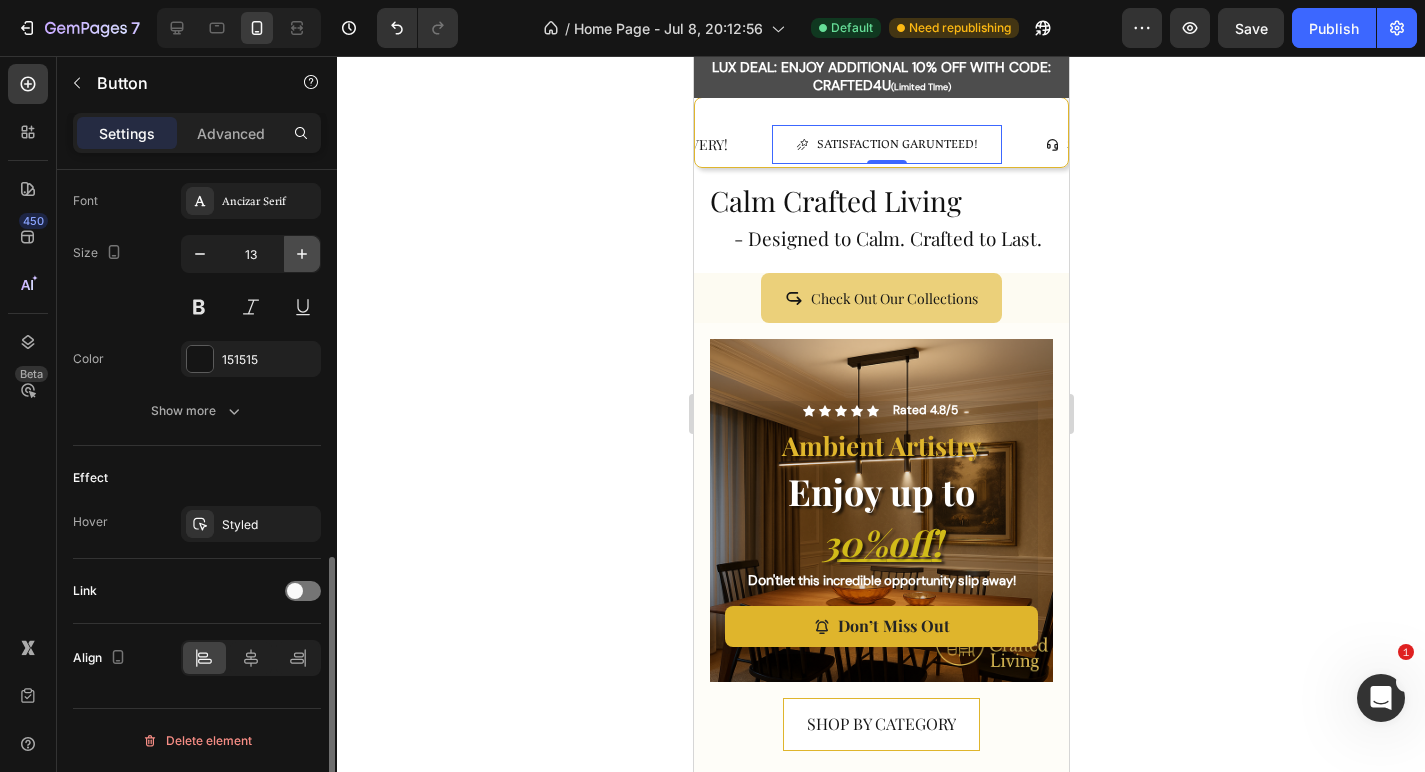 click 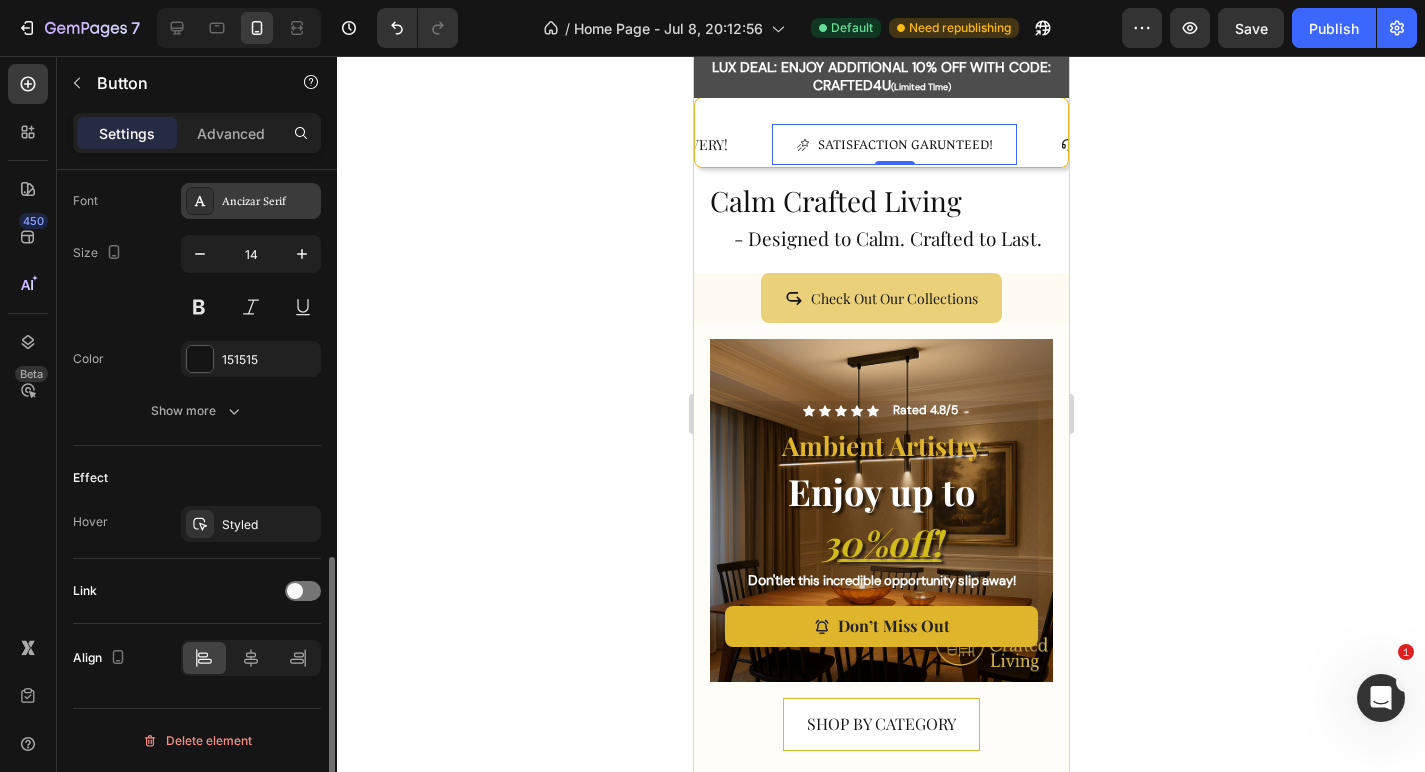 click on "Ancizar Serif" at bounding box center [269, 202] 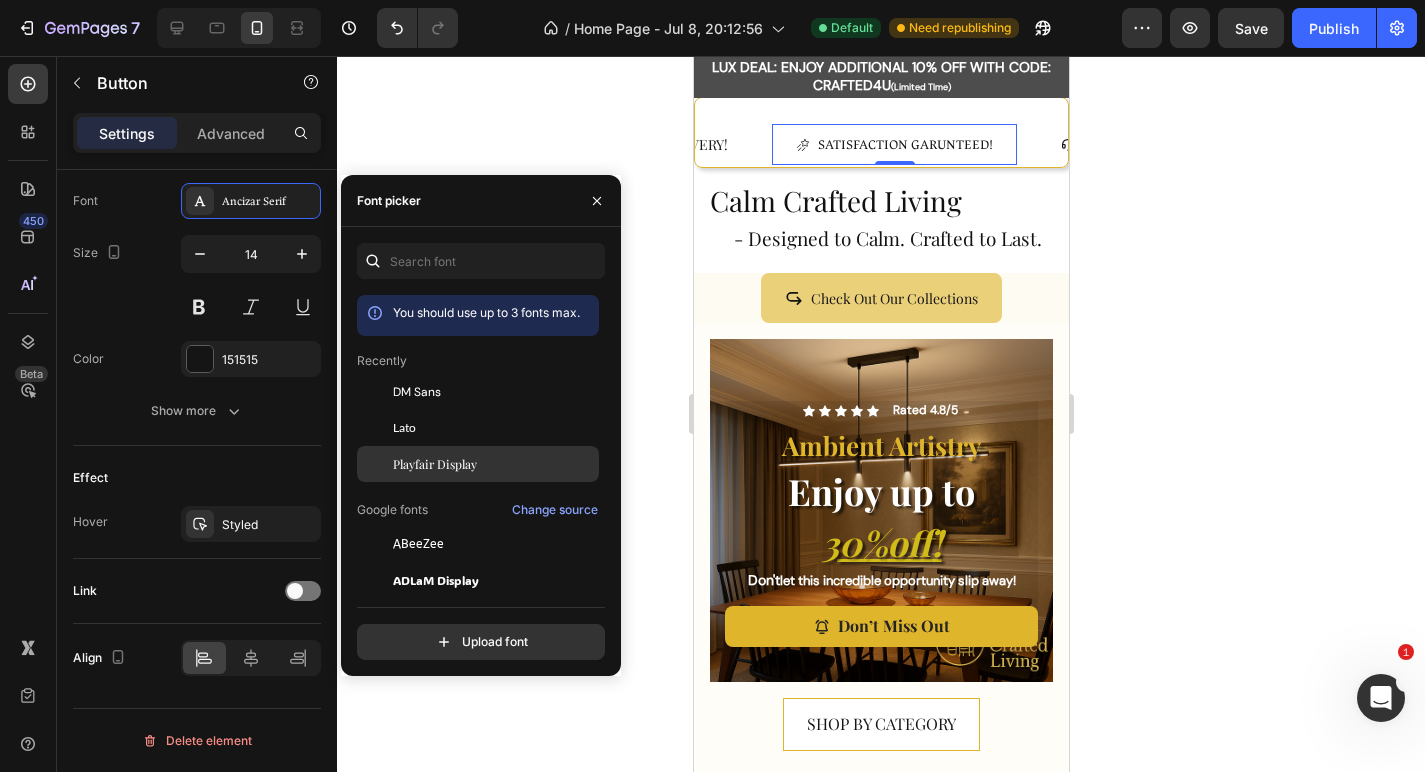 click on "Playfair Display" at bounding box center (494, 464) 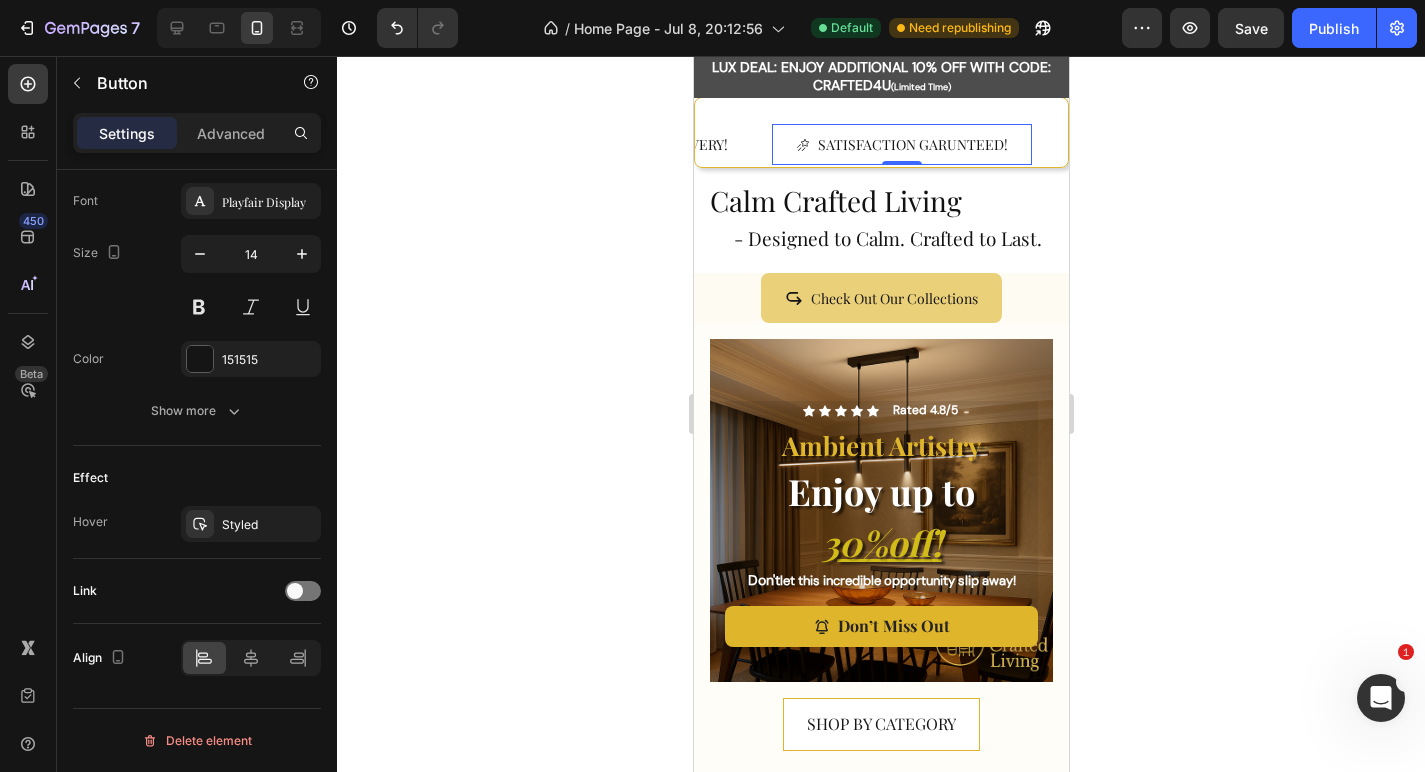 click 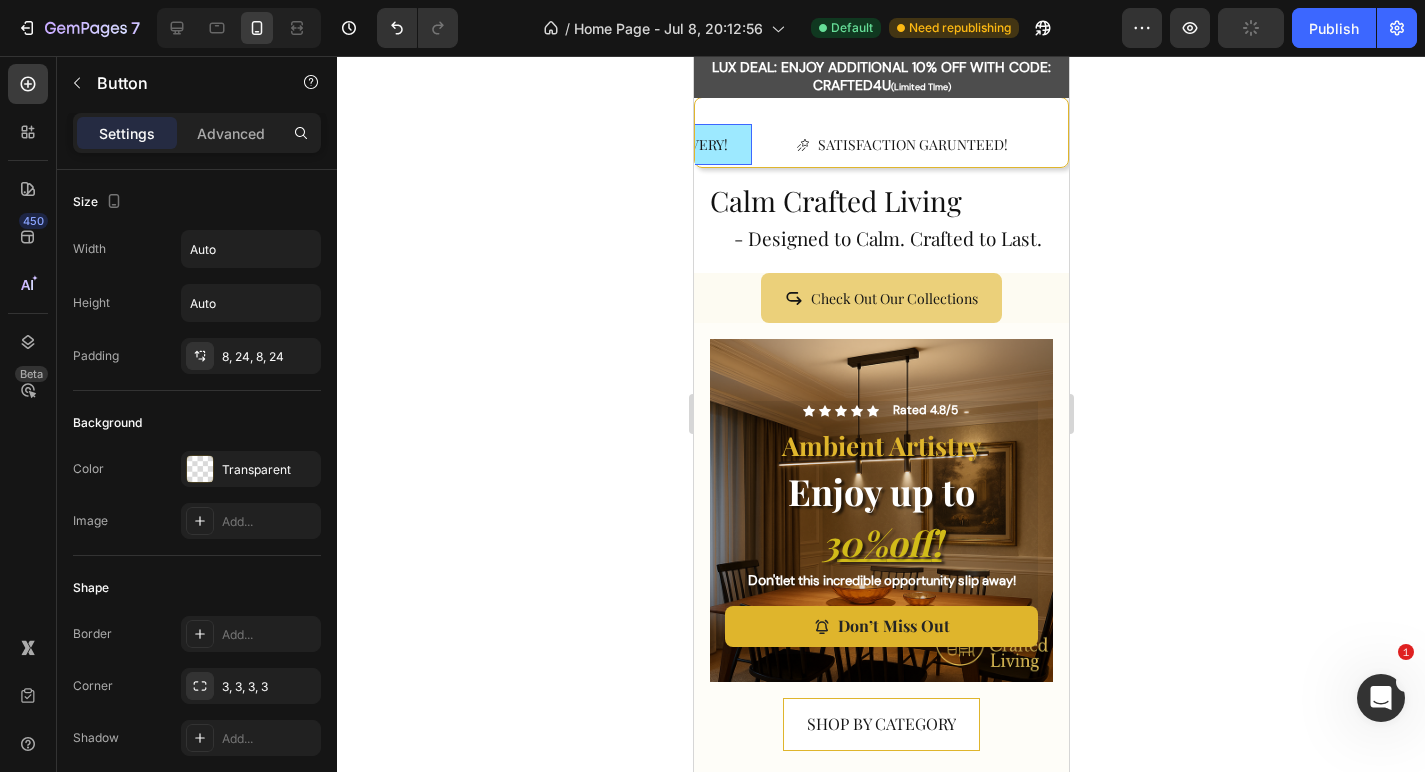 click on "FAST FREE DELIVERY!" at bounding box center (644, 144) 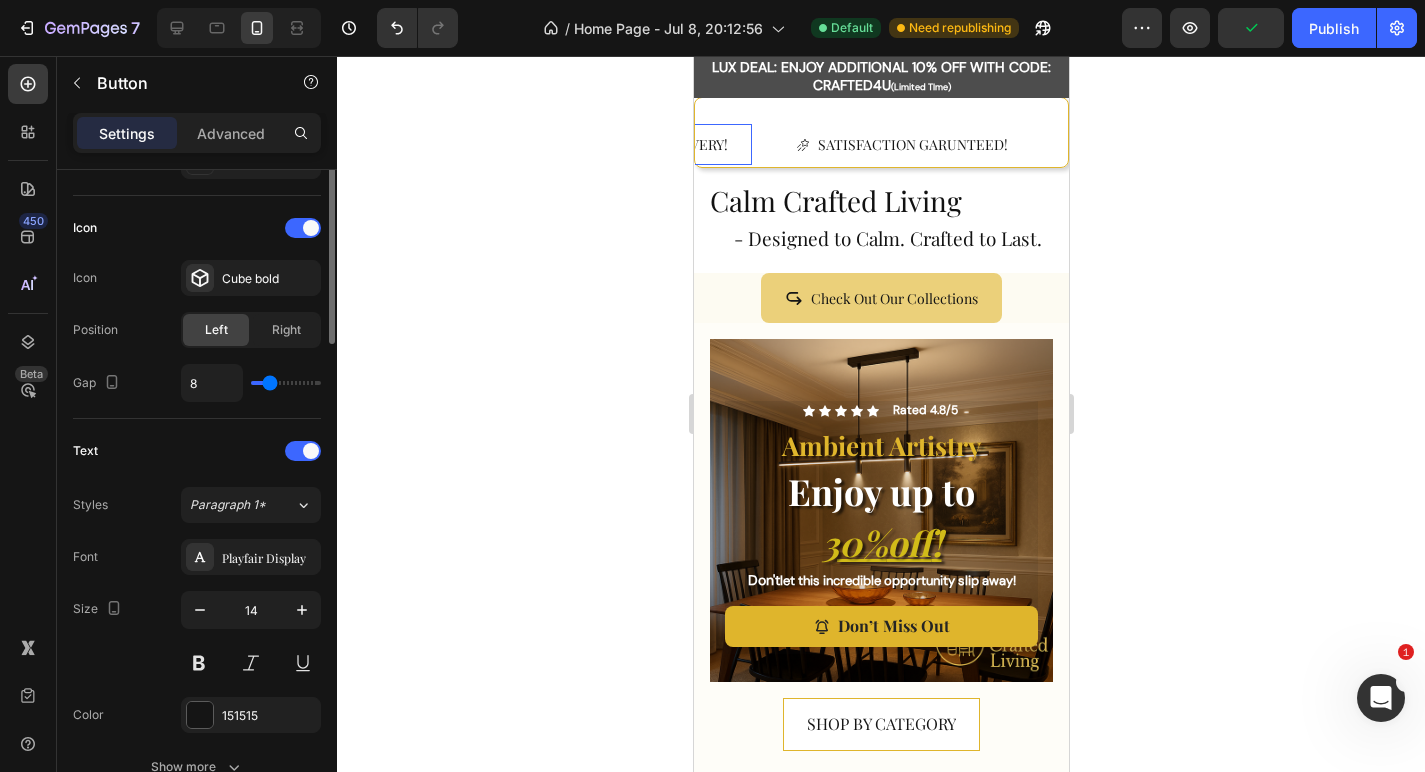 scroll, scrollTop: 656, scrollLeft: 0, axis: vertical 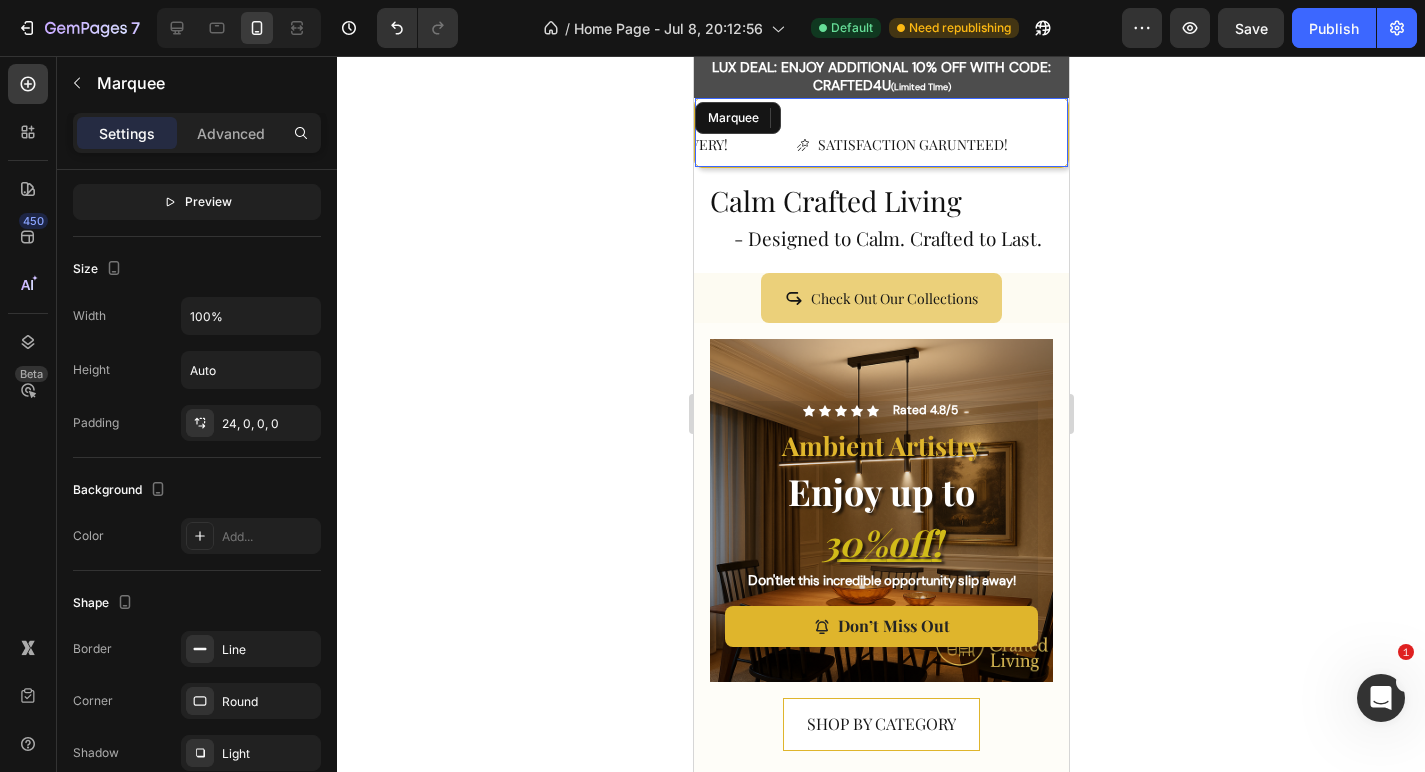 click on "SATISFACTION GARUNTEED! Text
FAST FREE DELIVERY! Button   0
SATISFACTION GARUNTEED! Button
24/7 SERVICE! Button SATISFACTION GARUNTEED! Text
FAST FREE DELIVERY! Button   0
SATISFACTION GARUNTEED! Button
24/7 SERVICE! Button Marquee" at bounding box center (880, 132) 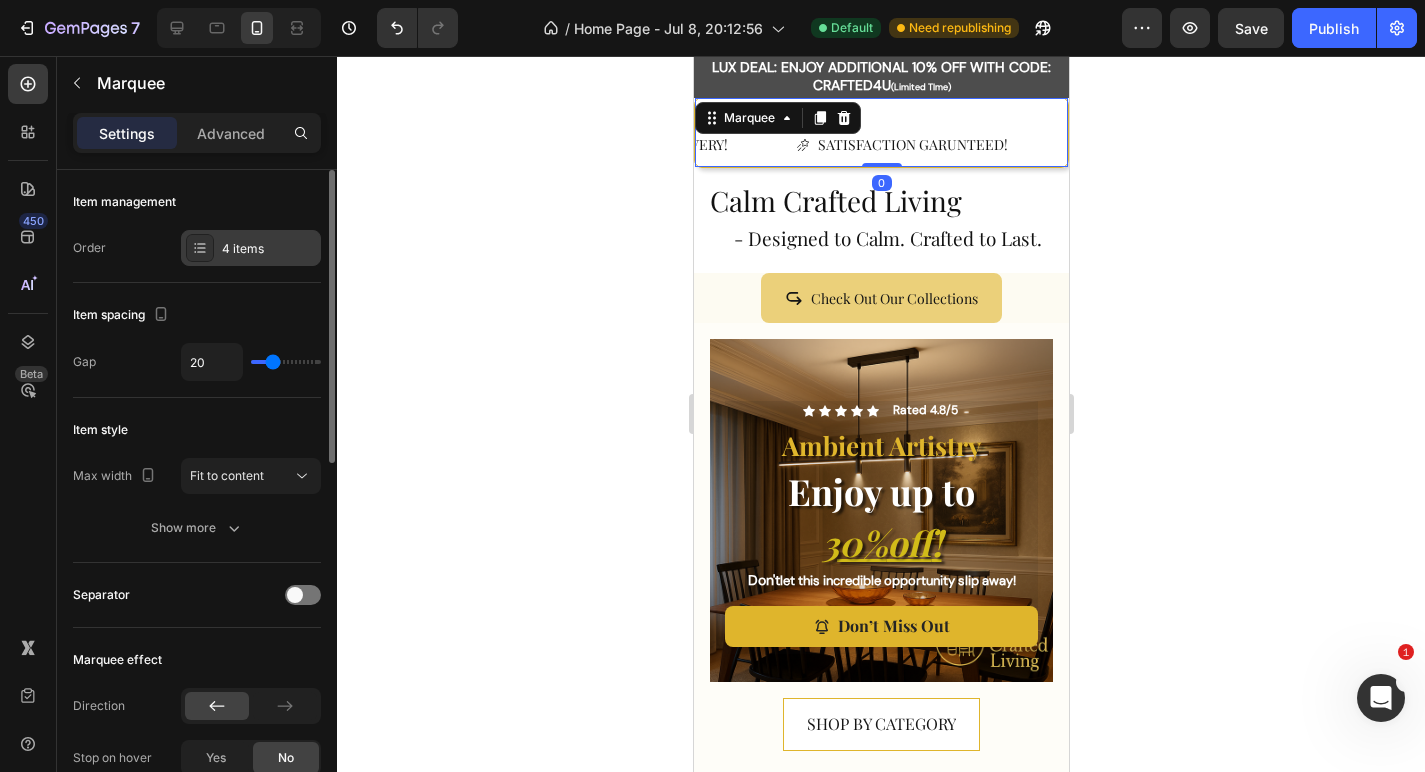 click on "4 items" at bounding box center [251, 248] 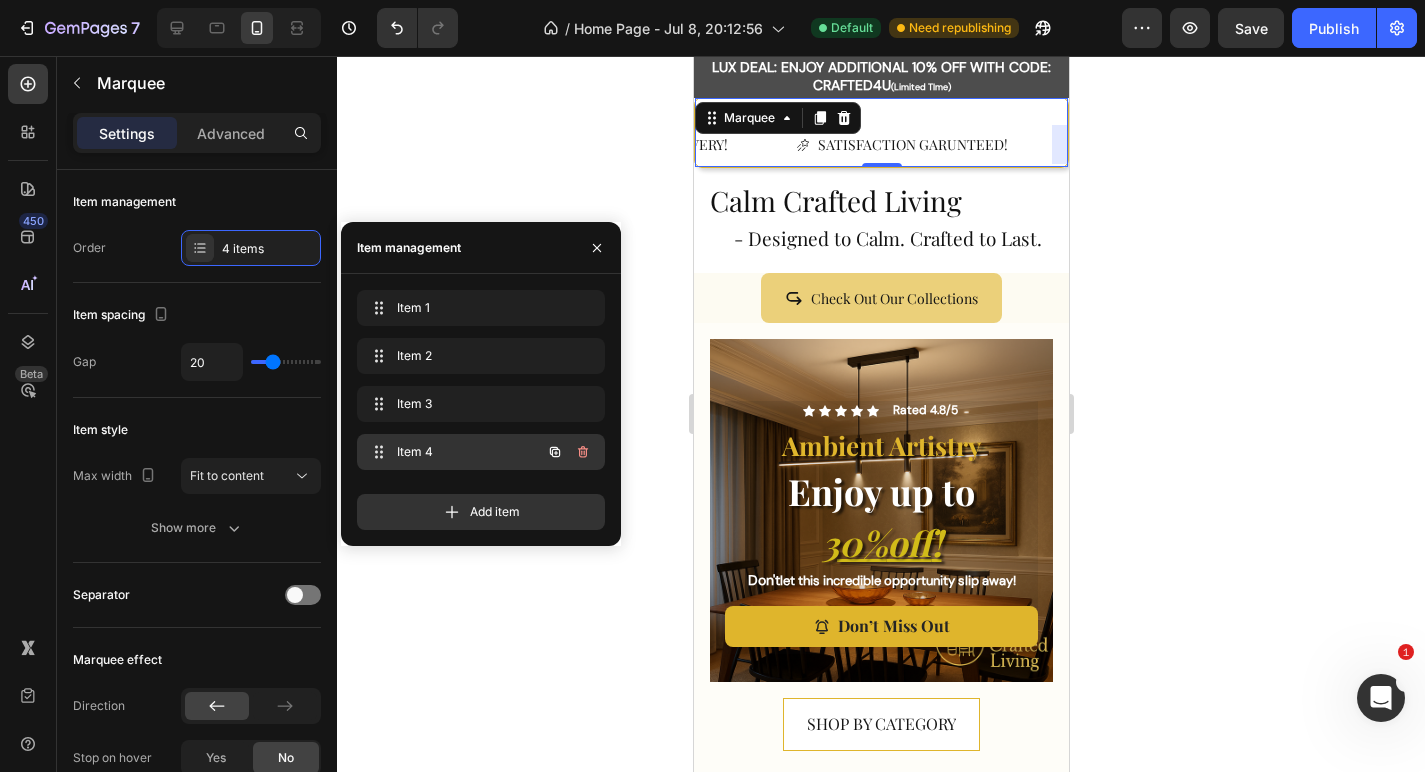 click on "Item 4" at bounding box center (453, 452) 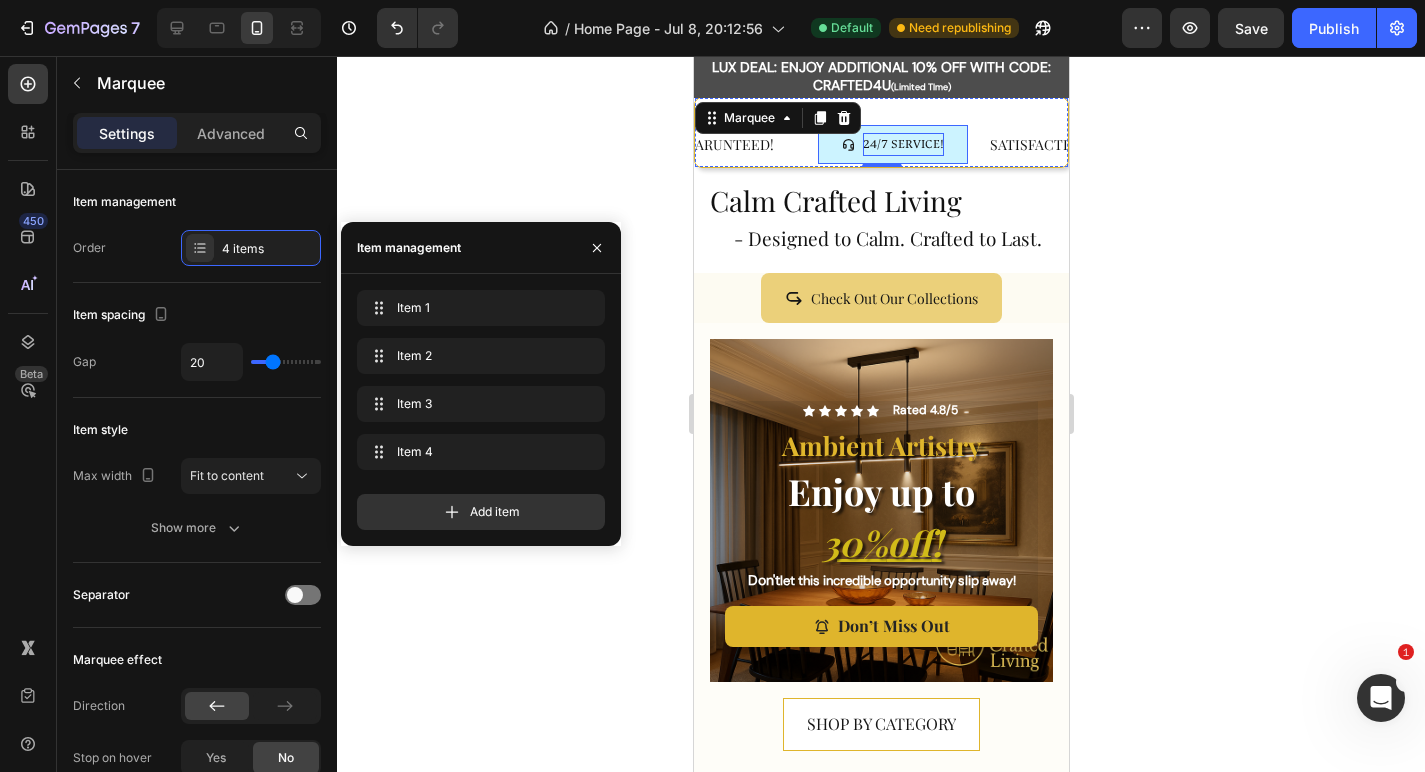 click on "24/7 SERVICE!" at bounding box center (902, 144) 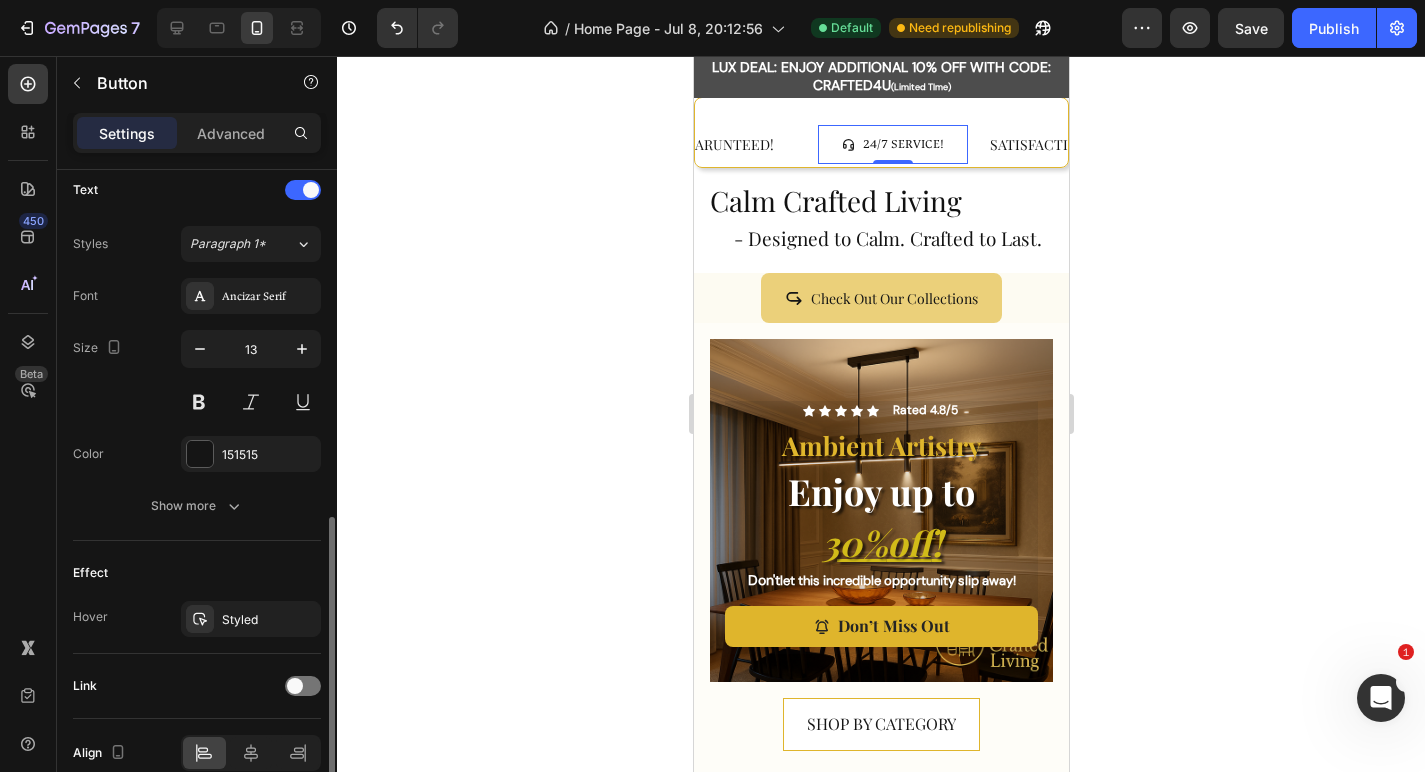 scroll, scrollTop: 797, scrollLeft: 0, axis: vertical 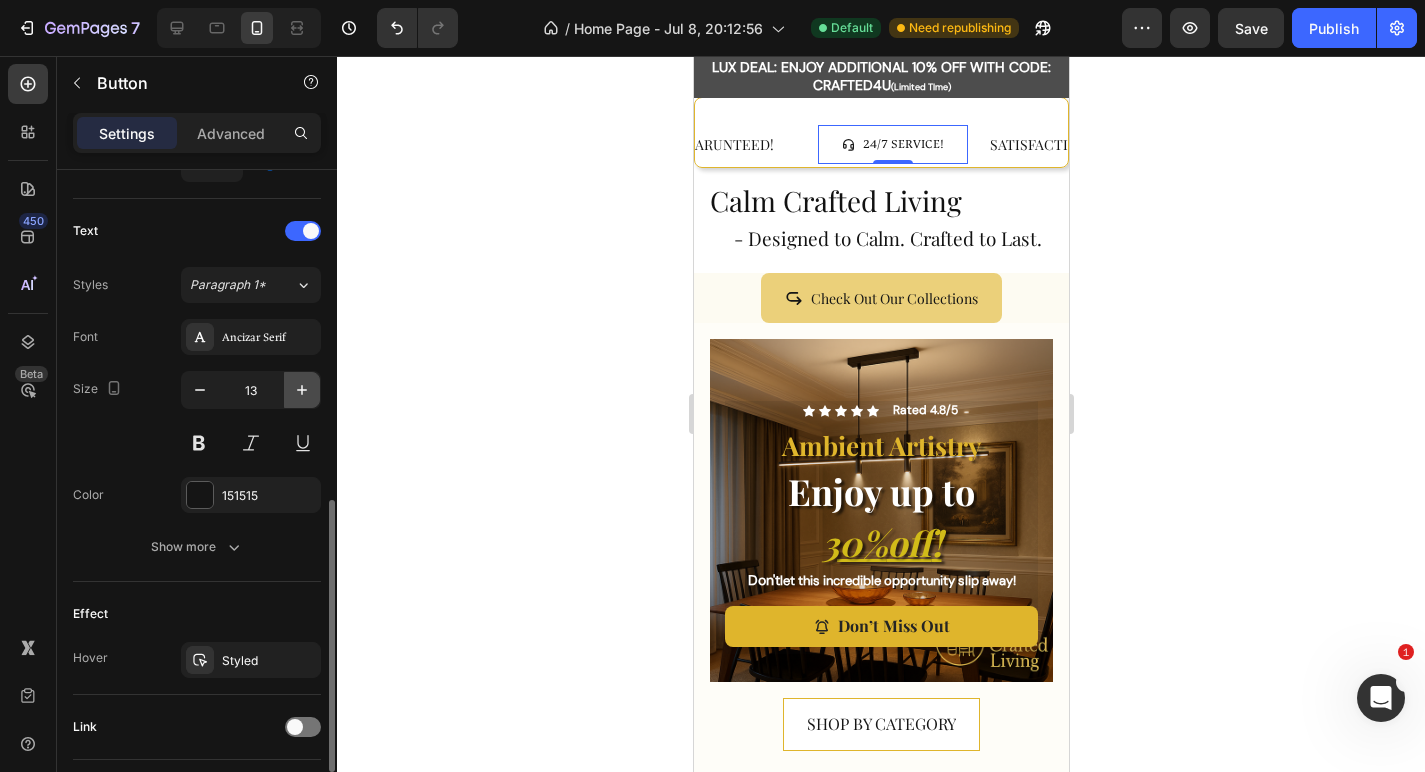 click 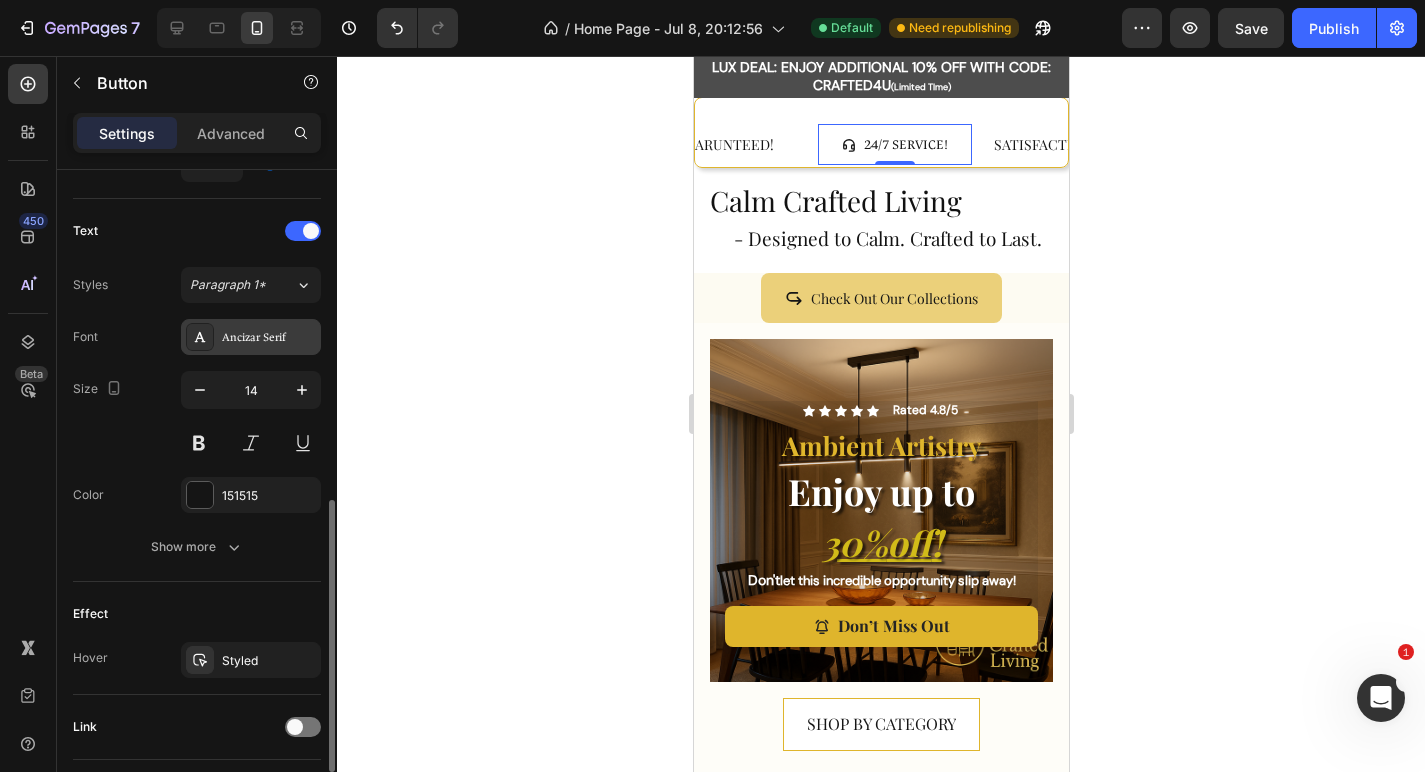 click on "Ancizar Serif" at bounding box center (269, 338) 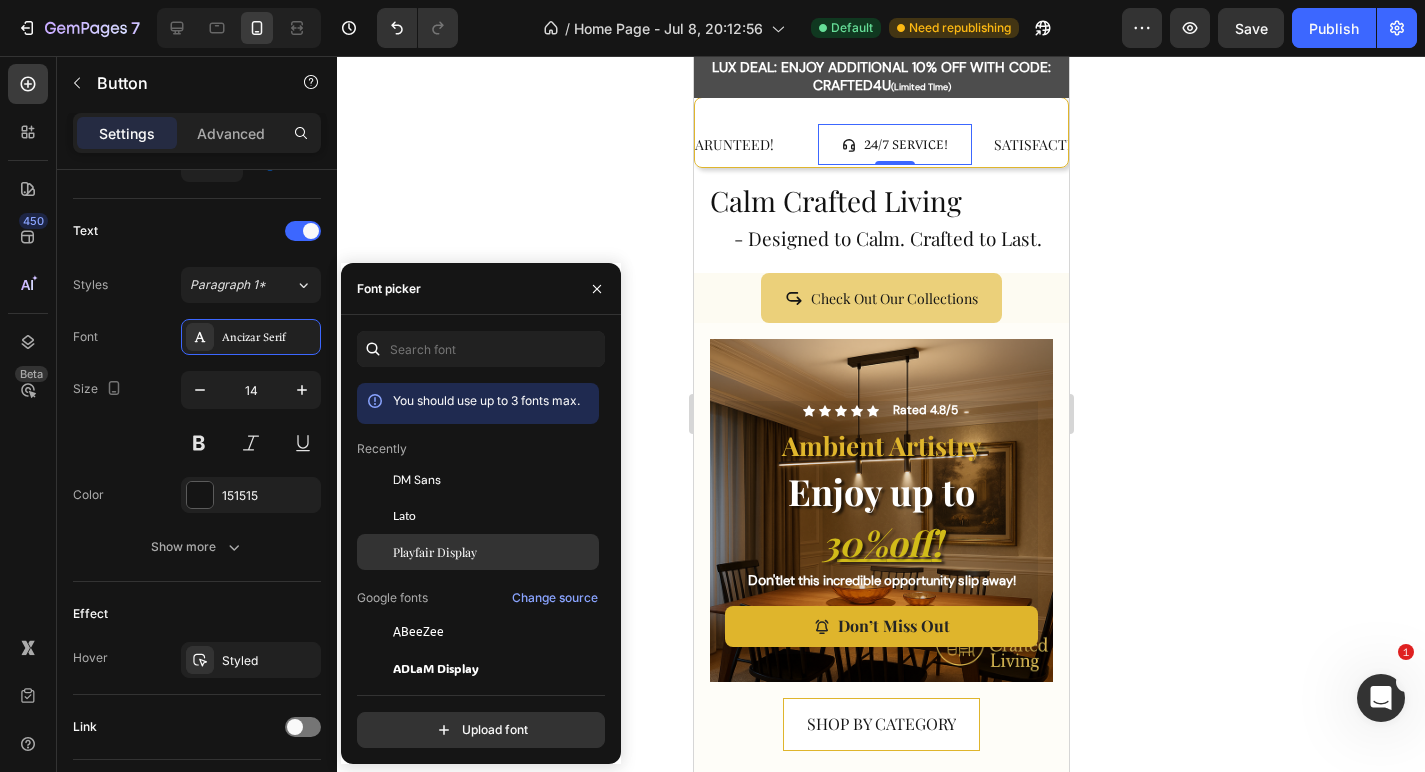 click on "Playfair Display" at bounding box center (435, 552) 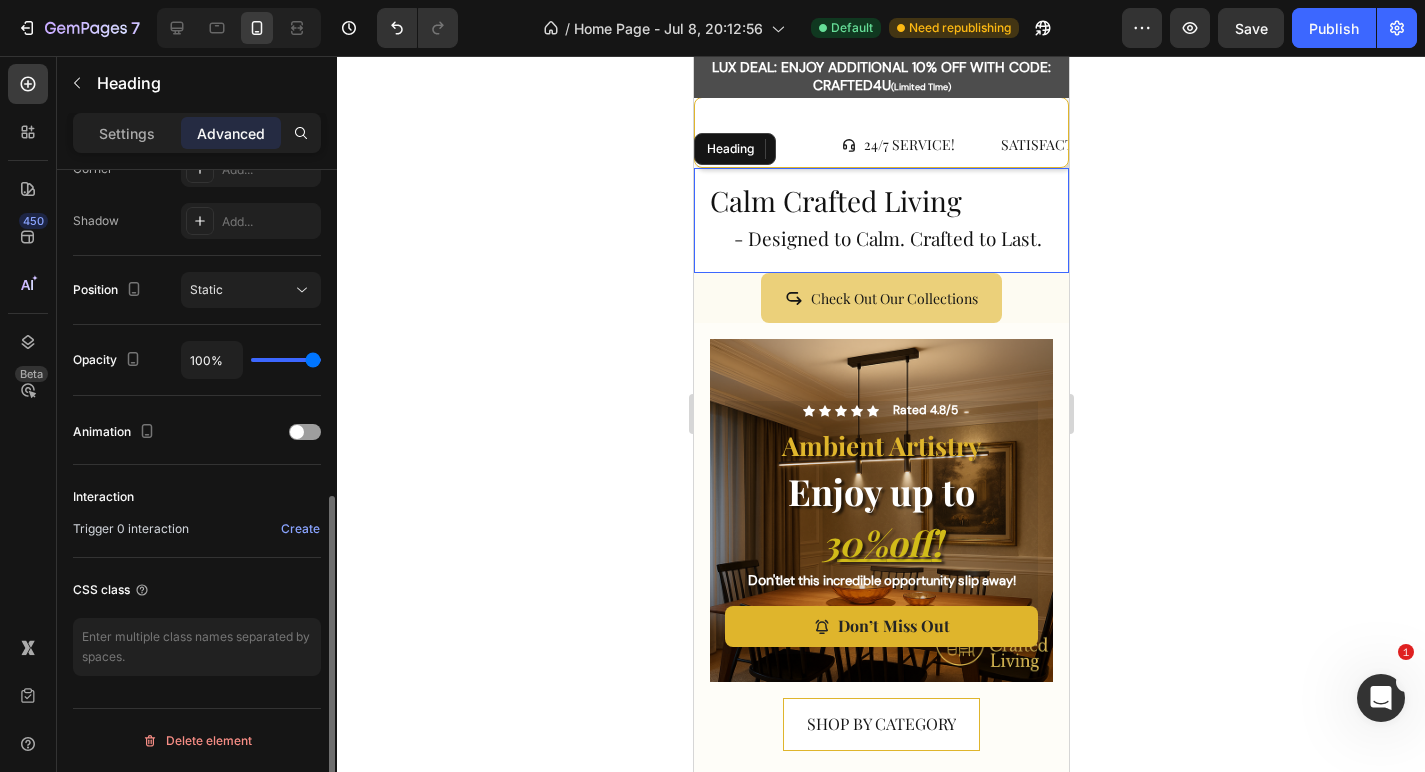 click on "Calm Crafted Living        - Designed to Calm. Crafted to Last." at bounding box center (880, 220) 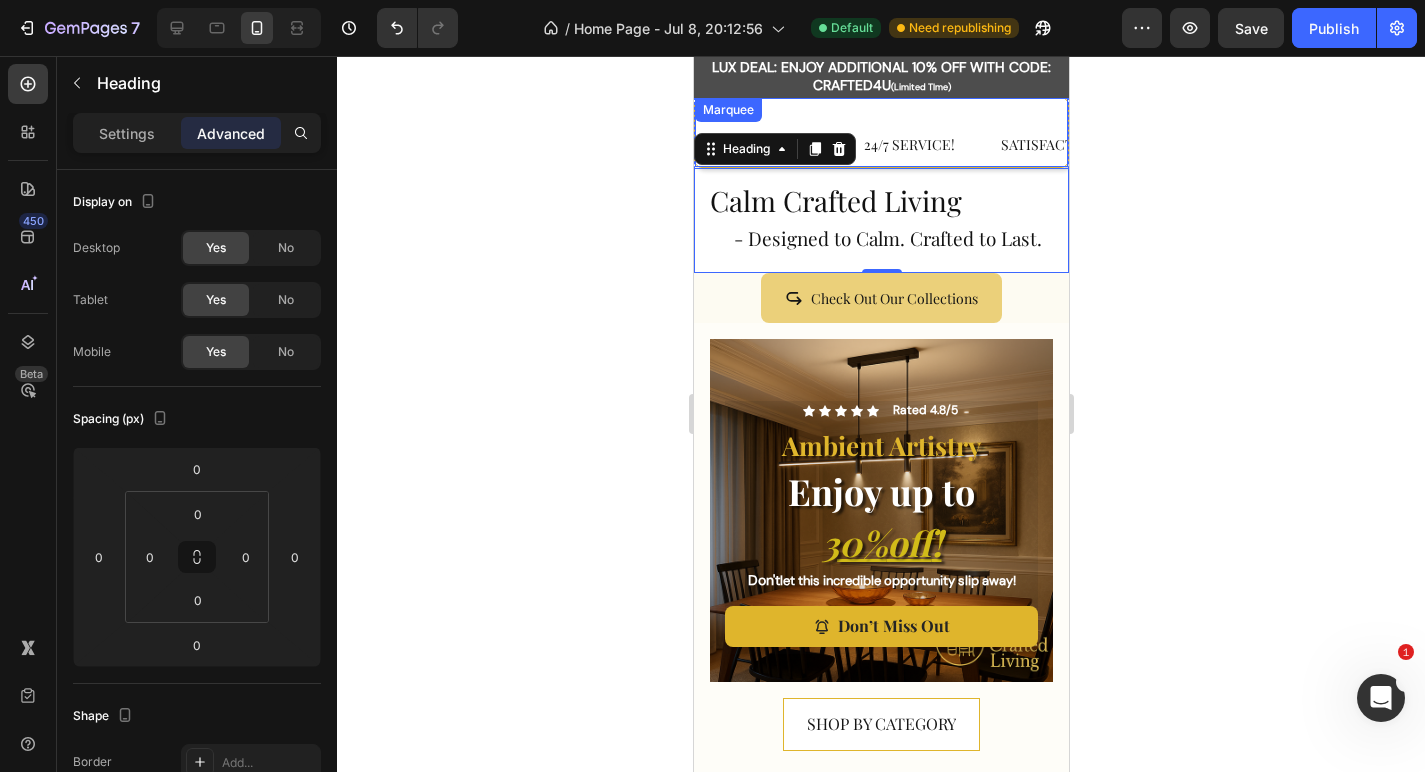 click on "SATISFACTION GARUNTEED! Text
FAST FREE DELIVERY! Button
SATISFACTION GARUNTEED! Button
24/7 SERVICE! Button SATISFACTION GARUNTEED! Text
FAST FREE DELIVERY! Button
SATISFACTION GARUNTEED! Button
24/7 SERVICE! Button Marquee" at bounding box center (880, 132) 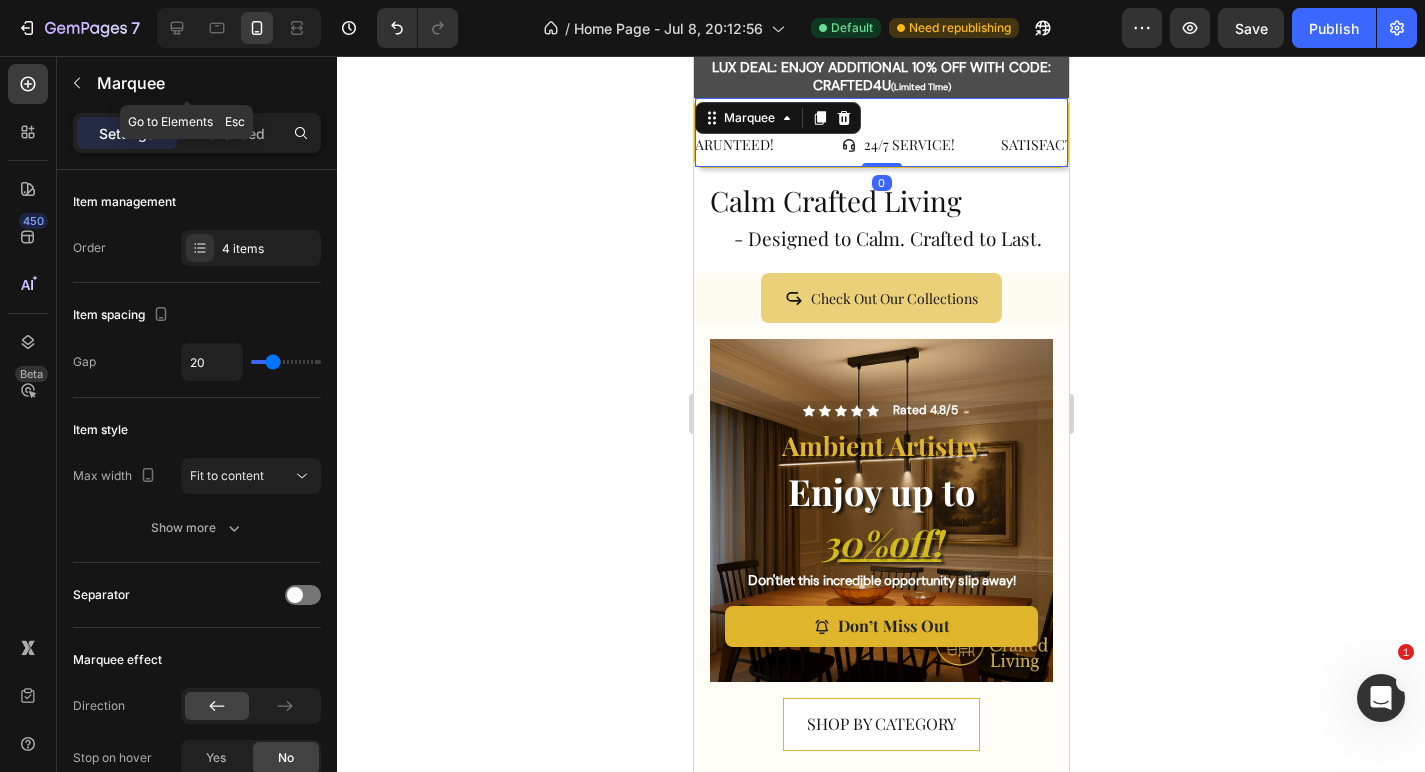 click on "Settings Advanced" at bounding box center [197, 133] 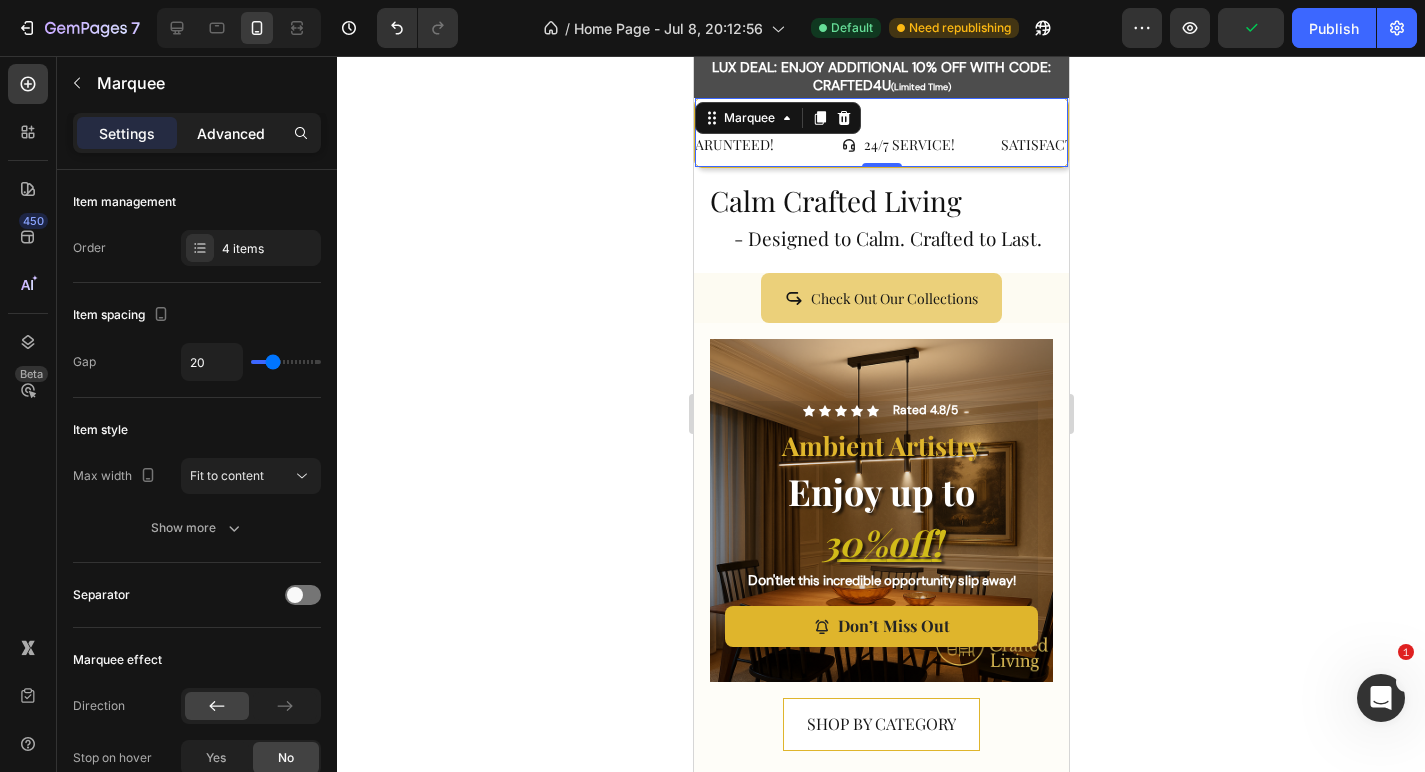 click on "Advanced" at bounding box center [231, 133] 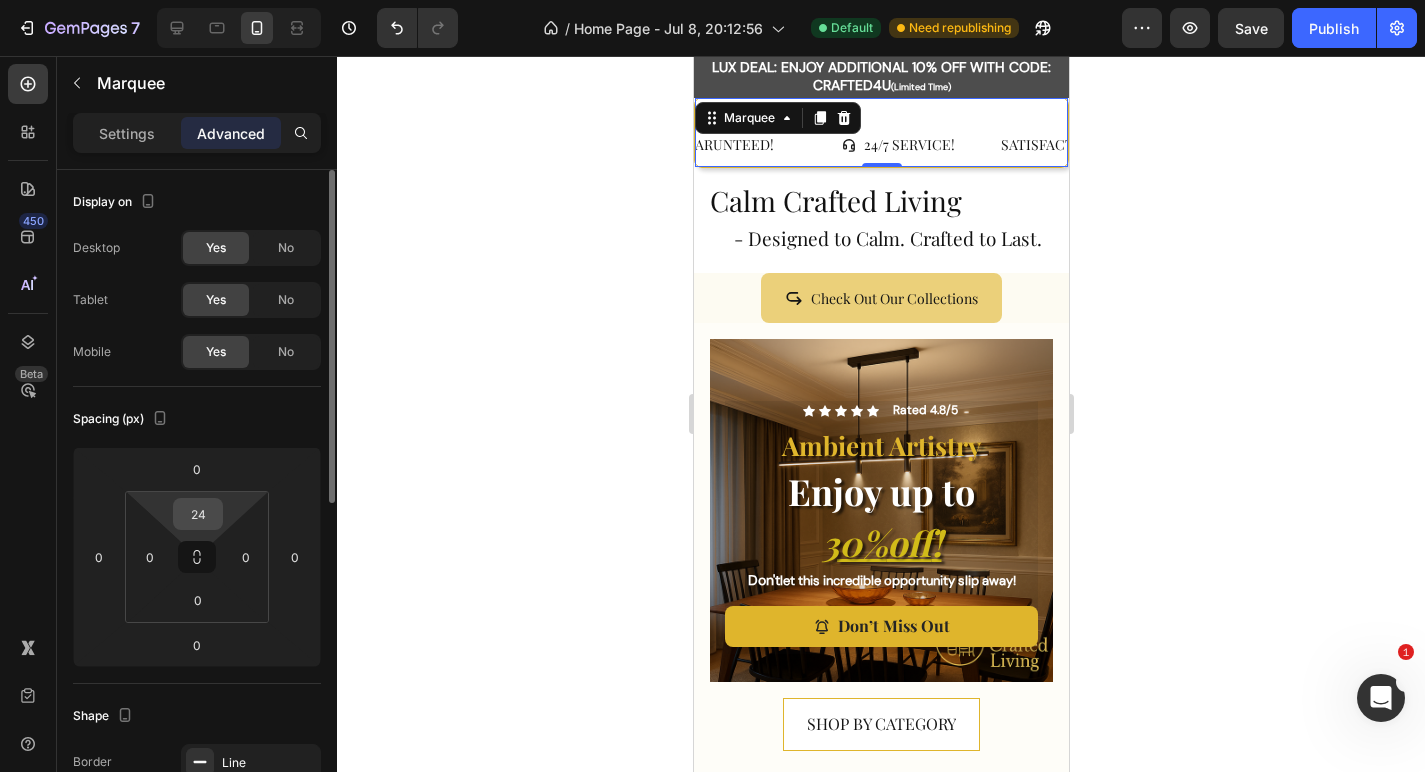 click on "24" at bounding box center [198, 514] 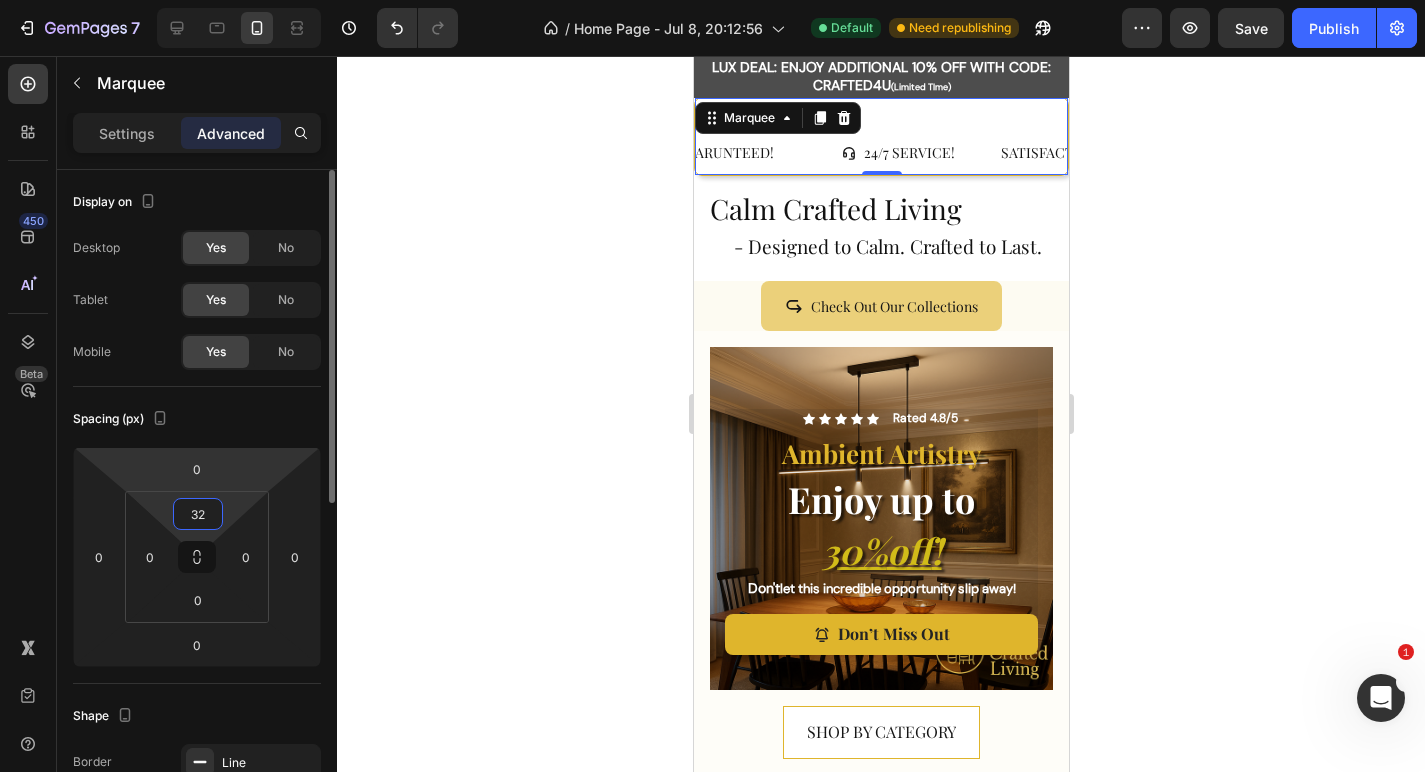 type on "32" 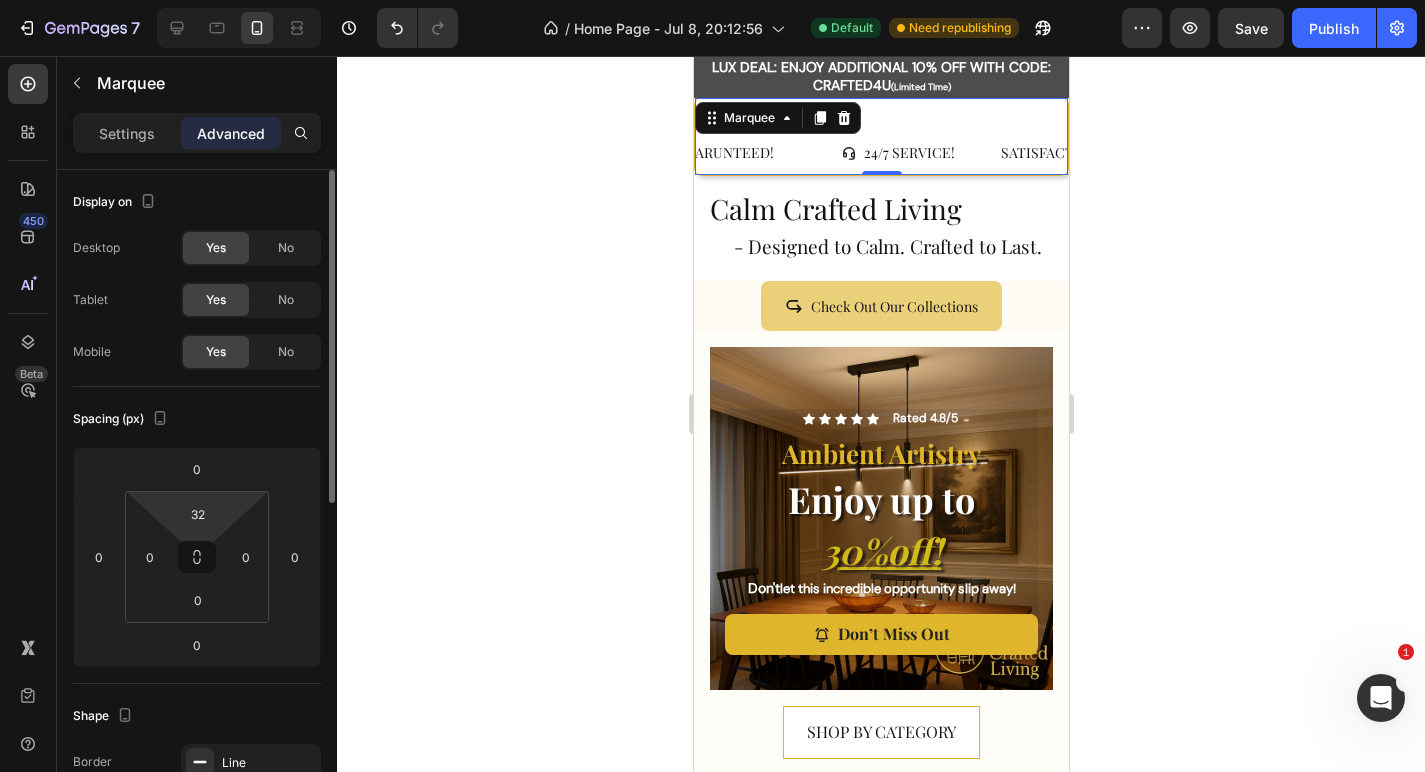 click on "Spacing (px)" at bounding box center (197, 419) 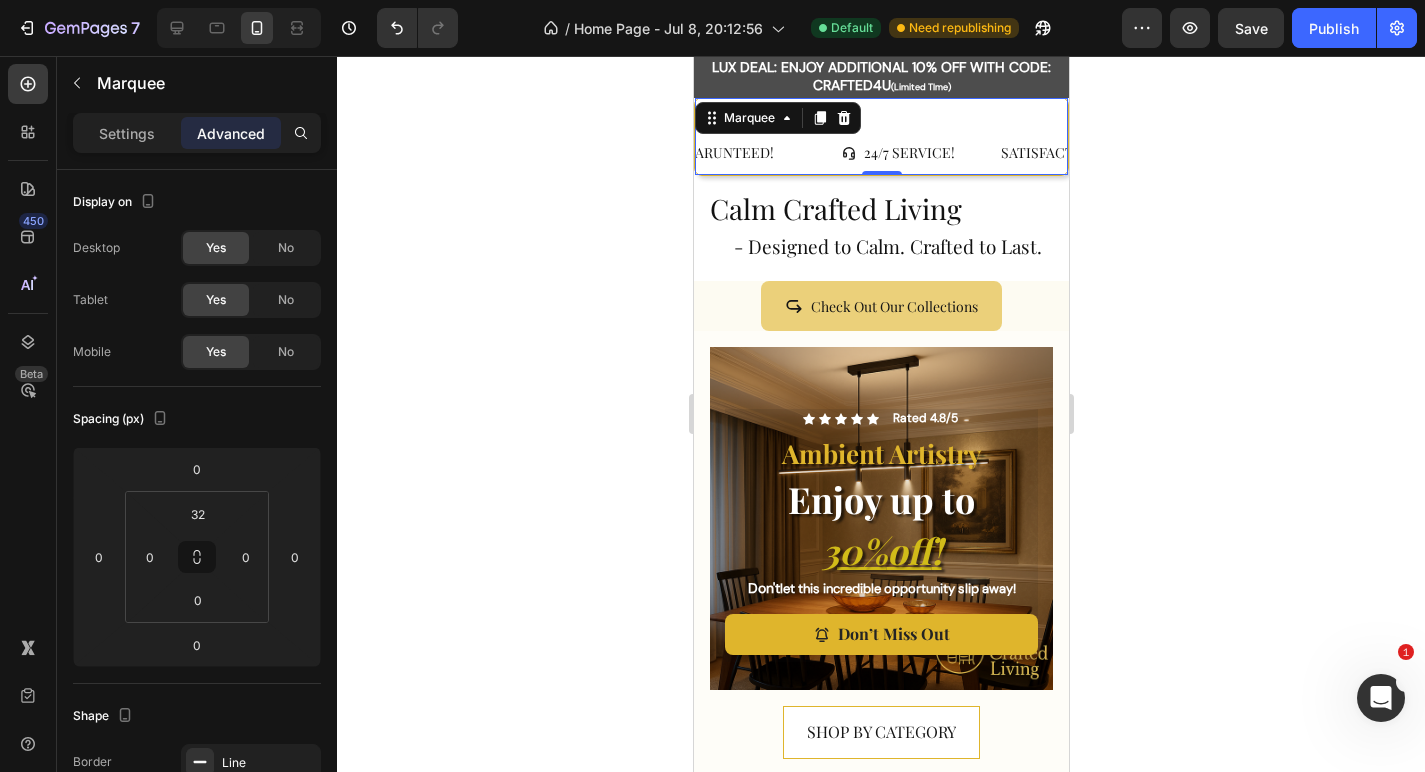 click 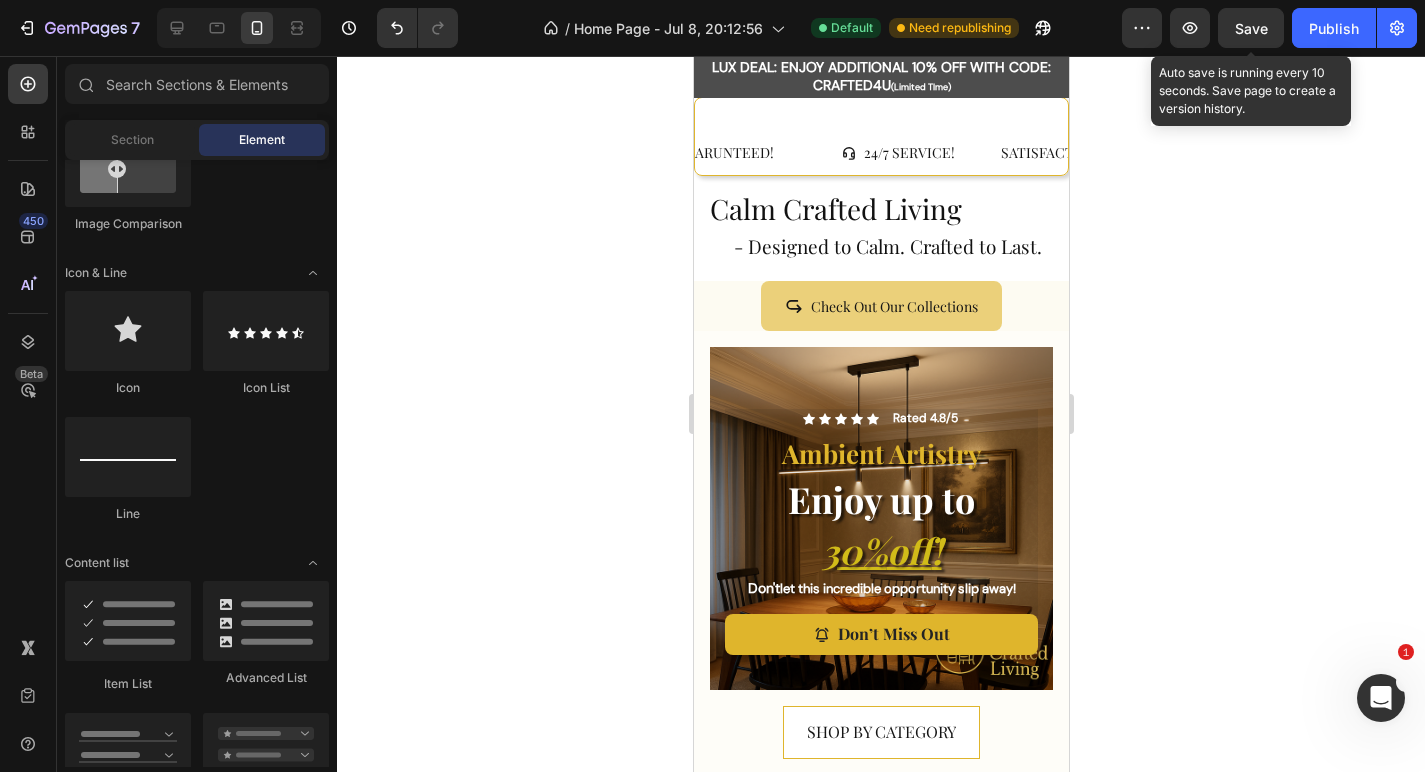 click on "Save" at bounding box center (1251, 28) 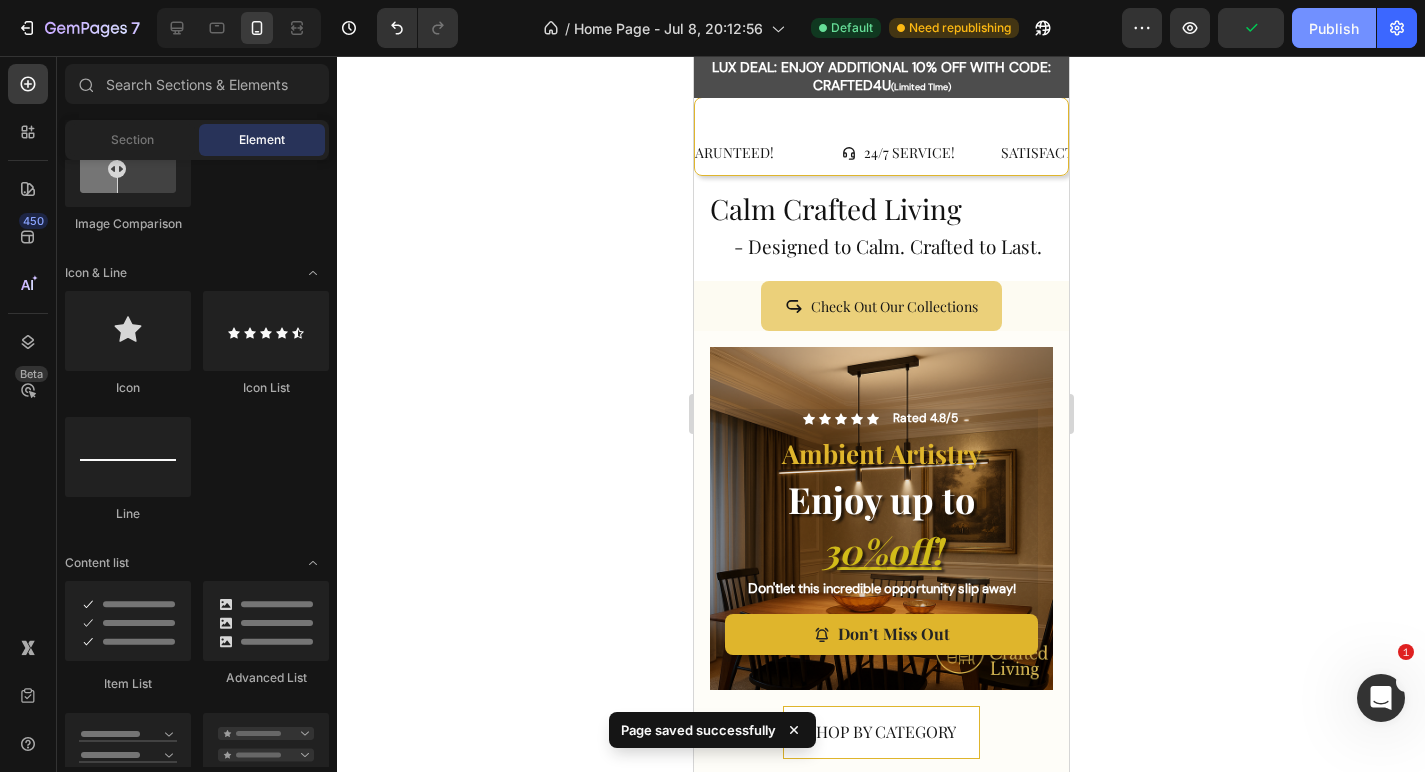 click on "Publish" at bounding box center [1334, 28] 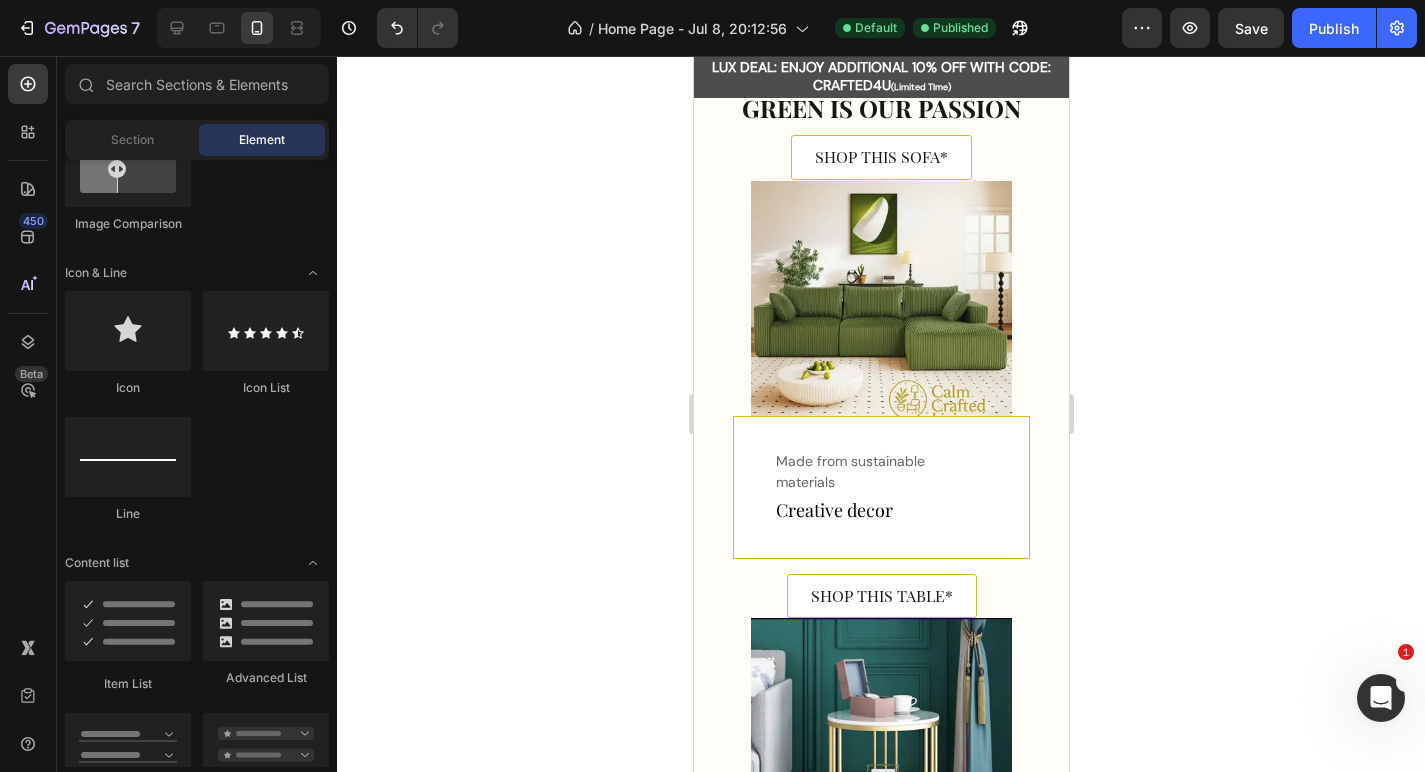 scroll, scrollTop: 1261, scrollLeft: 0, axis: vertical 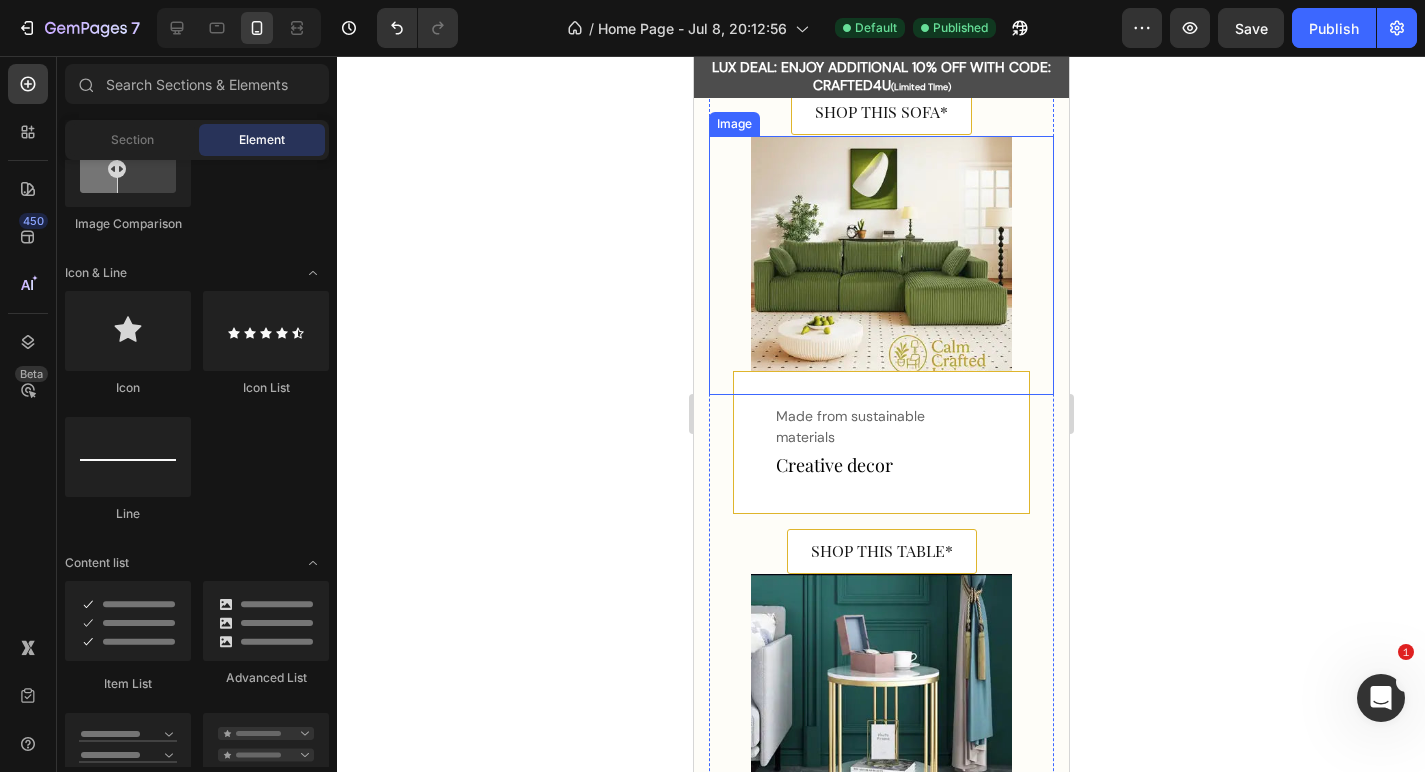 click at bounding box center [880, 265] 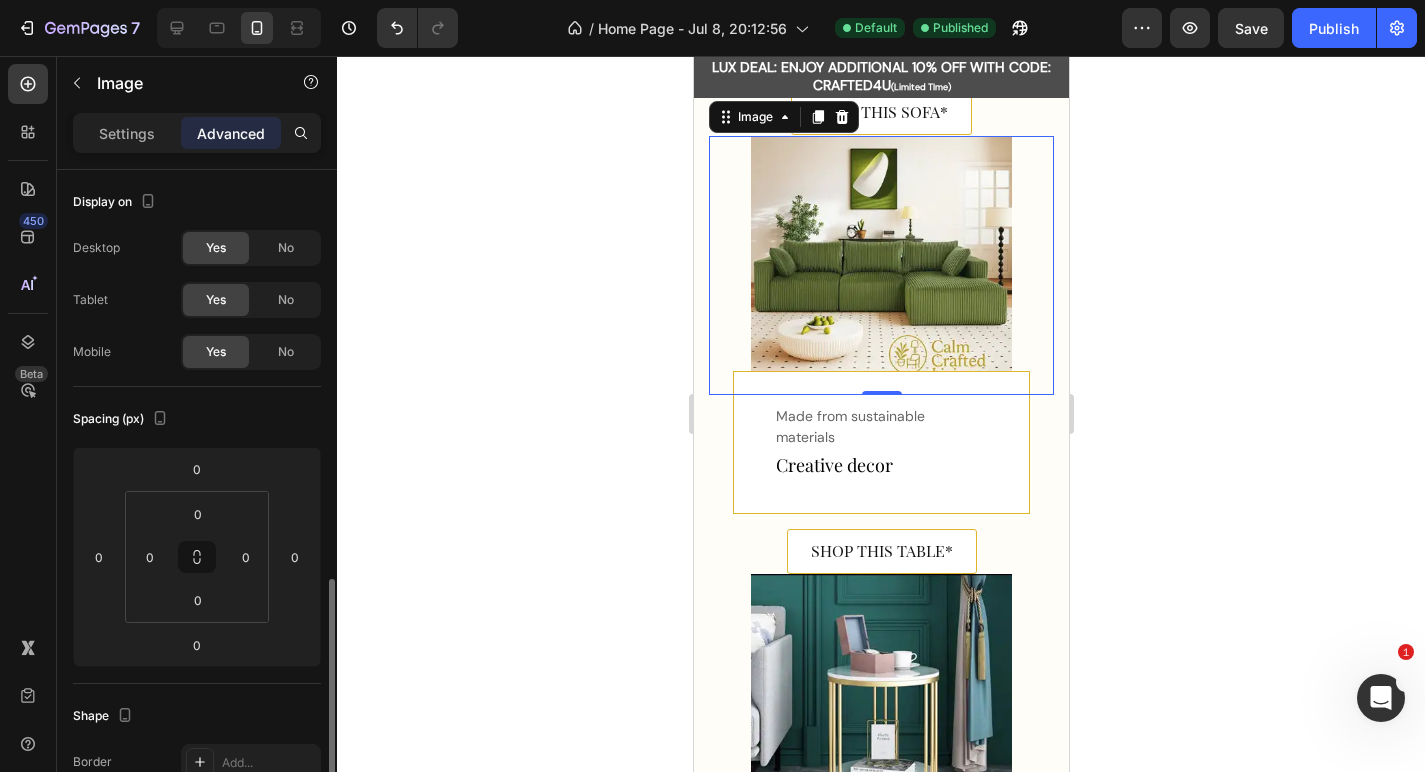 scroll, scrollTop: 703, scrollLeft: 0, axis: vertical 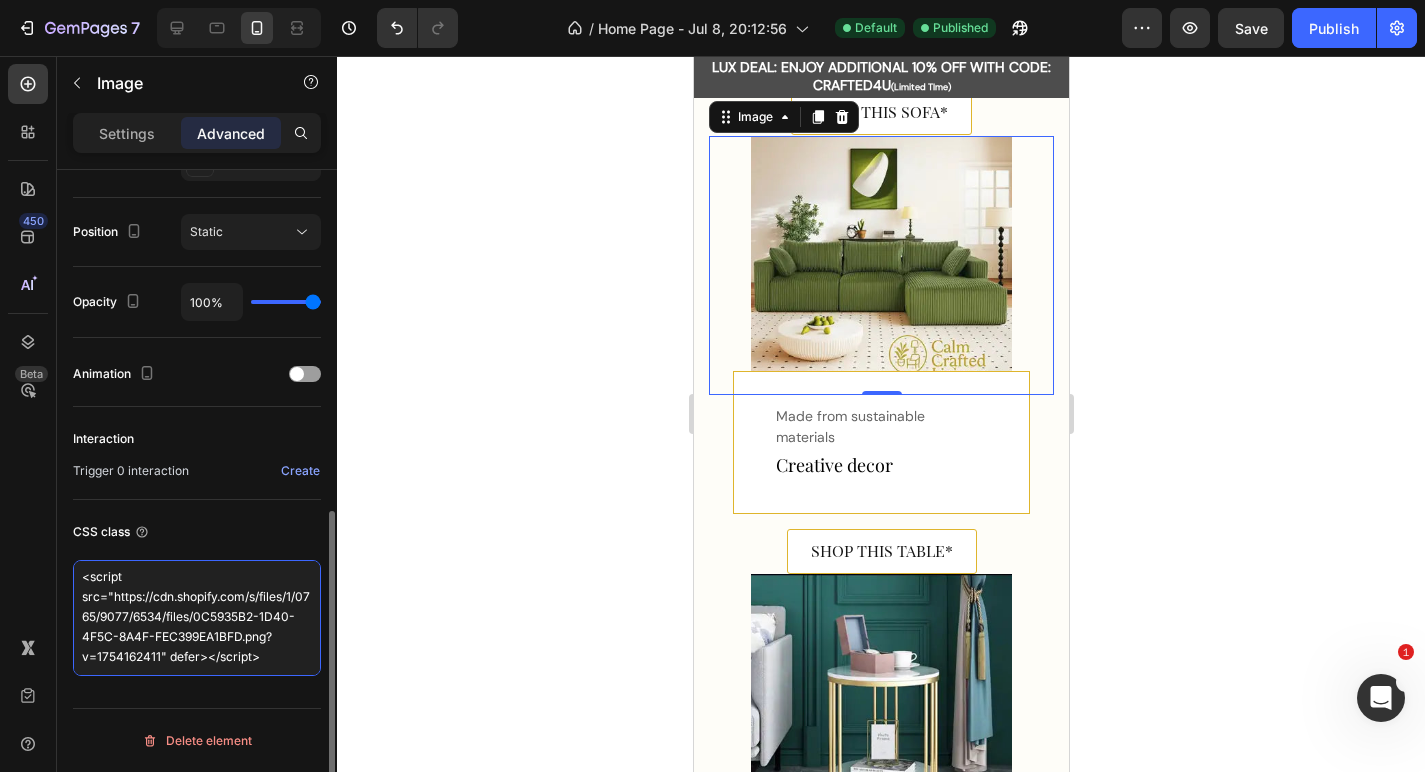 drag, startPoint x: 81, startPoint y: 576, endPoint x: 261, endPoint y: 715, distance: 227.42252 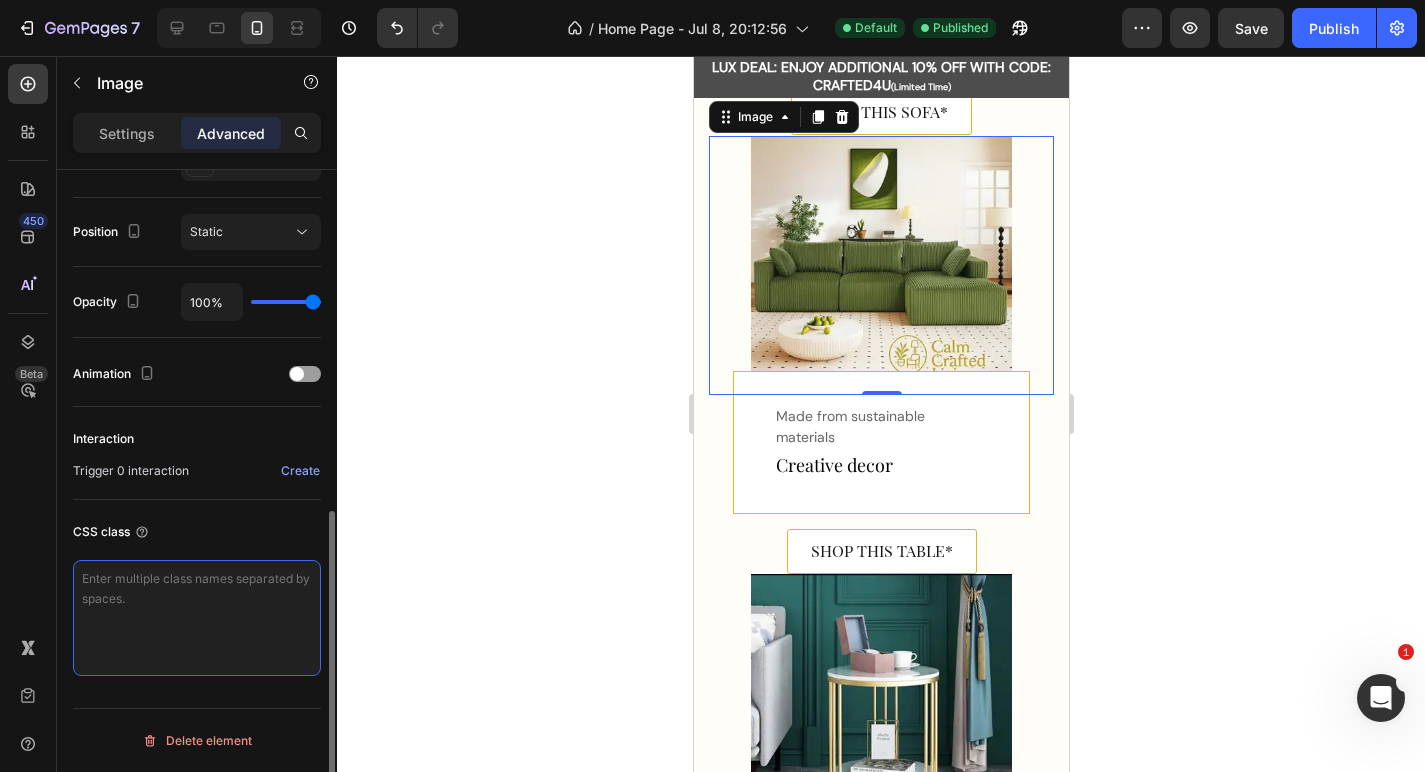 scroll, scrollTop: 0, scrollLeft: 0, axis: both 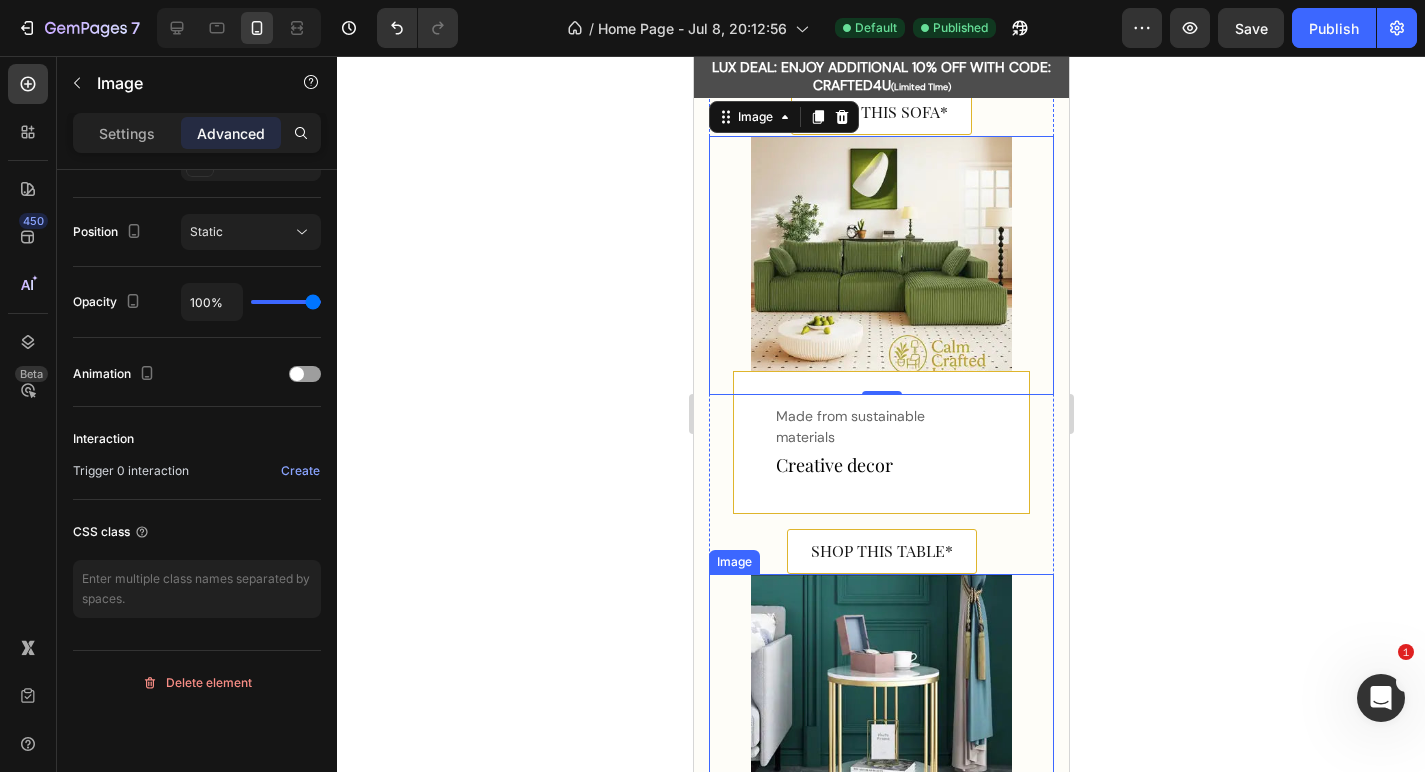click at bounding box center (880, 703) 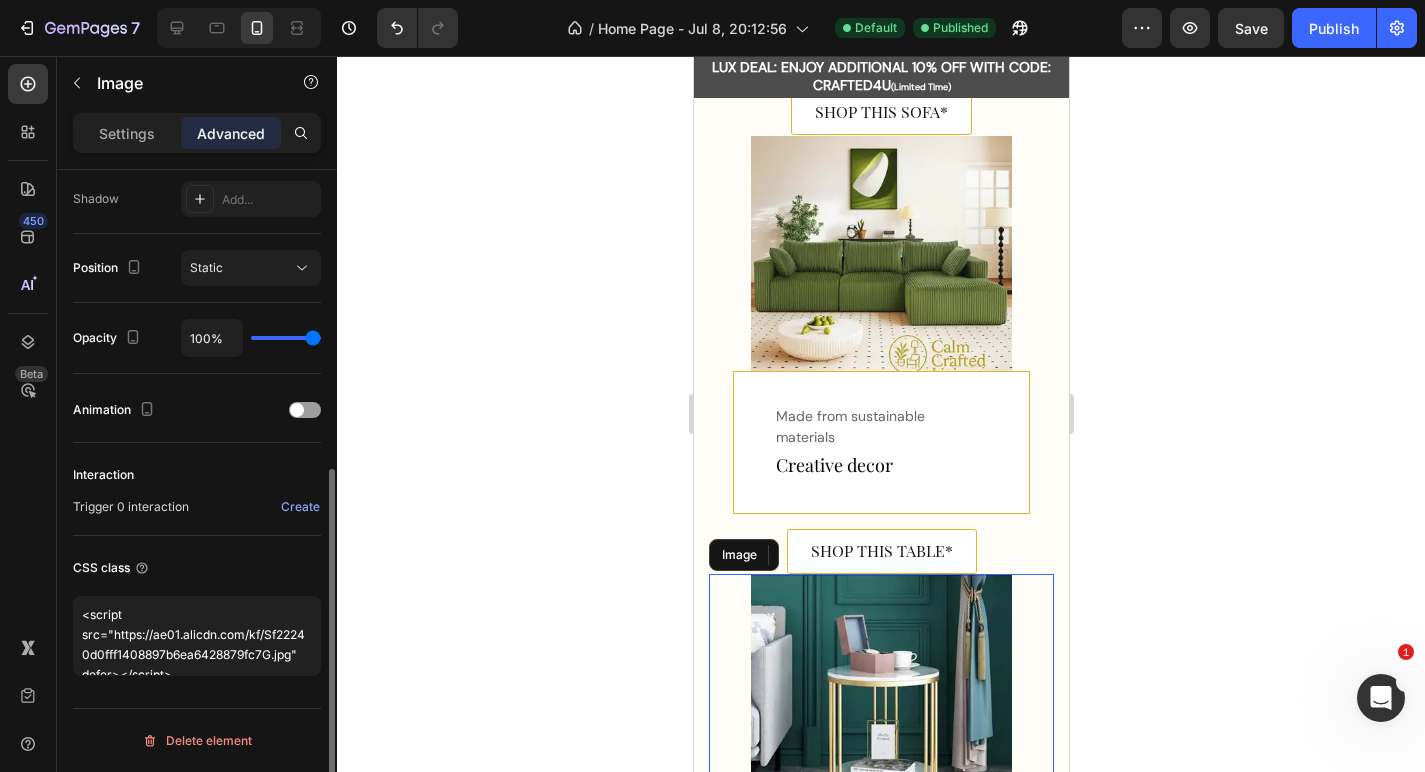 scroll, scrollTop: 645, scrollLeft: 0, axis: vertical 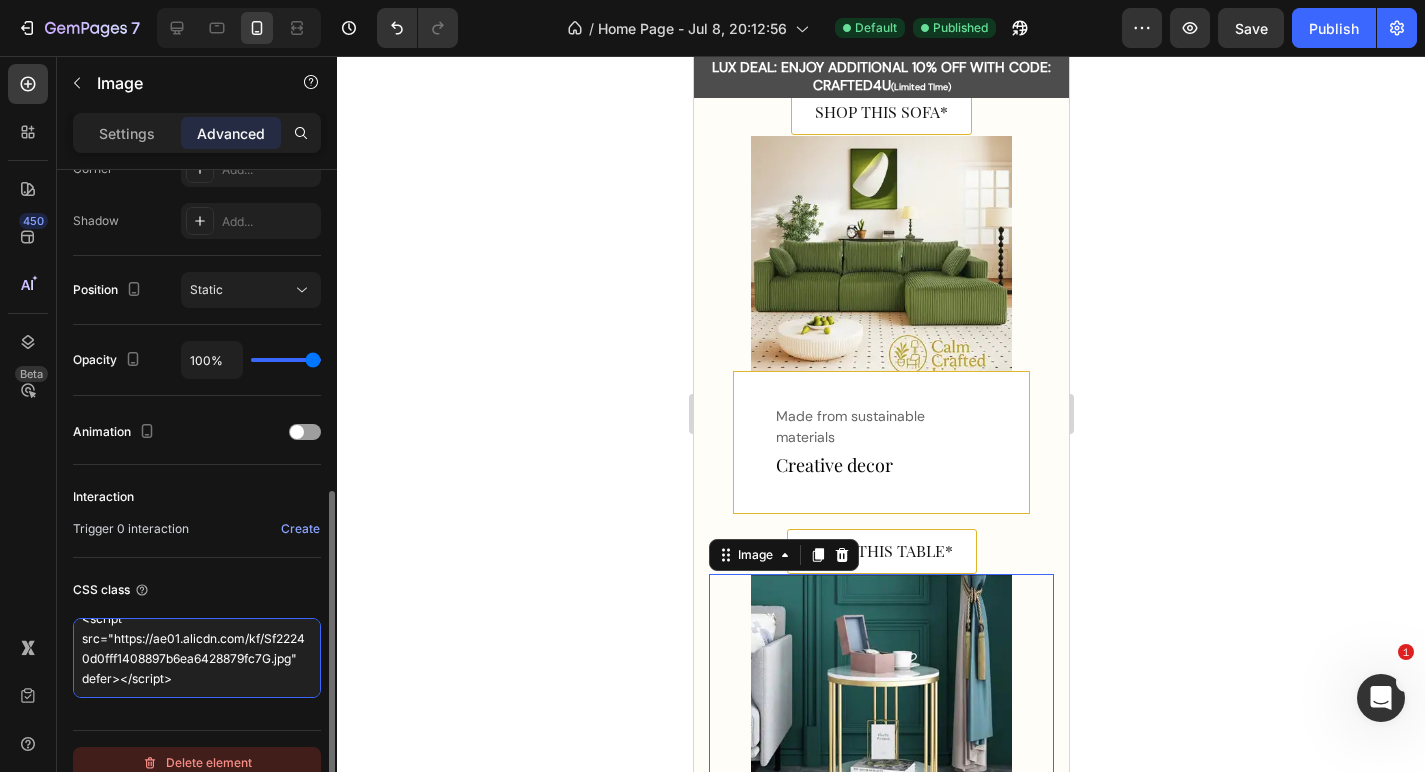 drag, startPoint x: 80, startPoint y: 635, endPoint x: 295, endPoint y: 771, distance: 254.40323 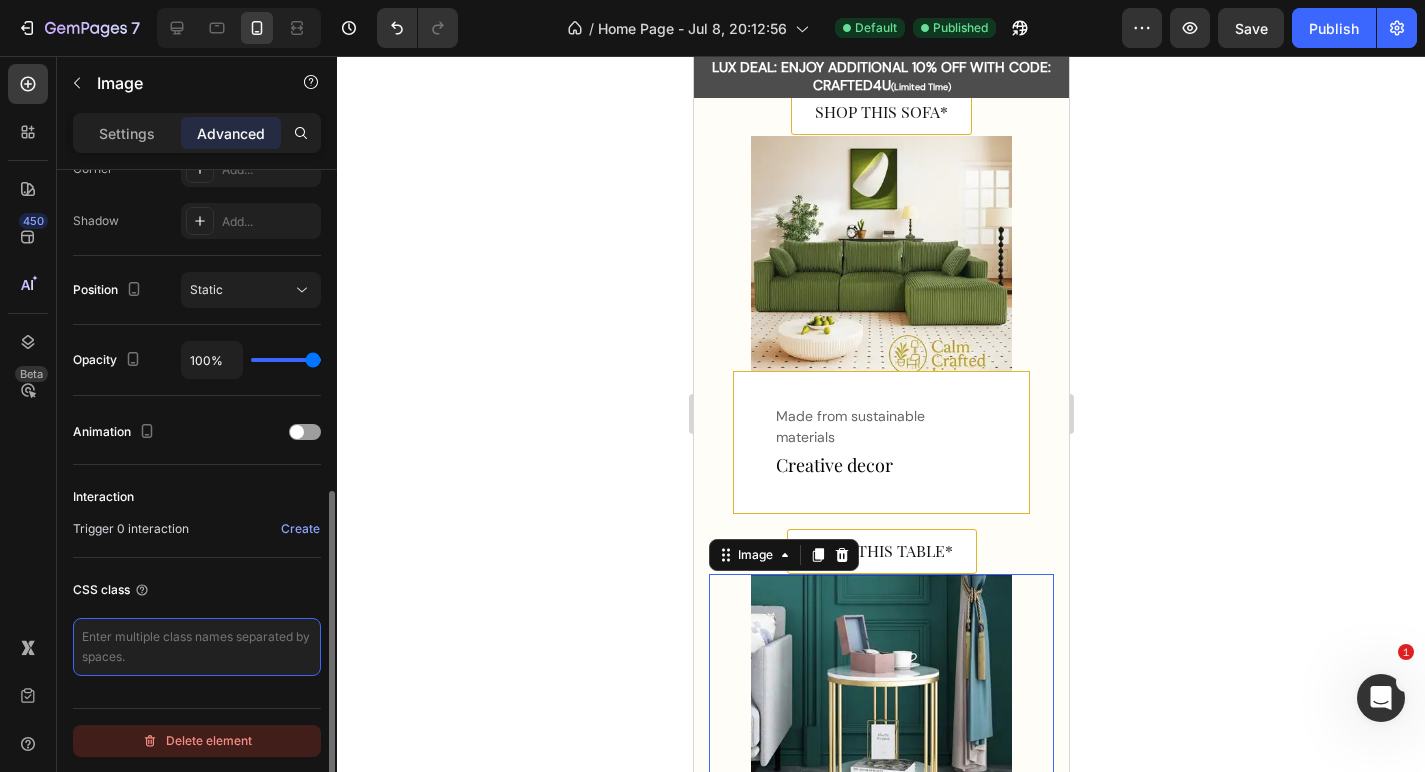 scroll, scrollTop: 0, scrollLeft: 0, axis: both 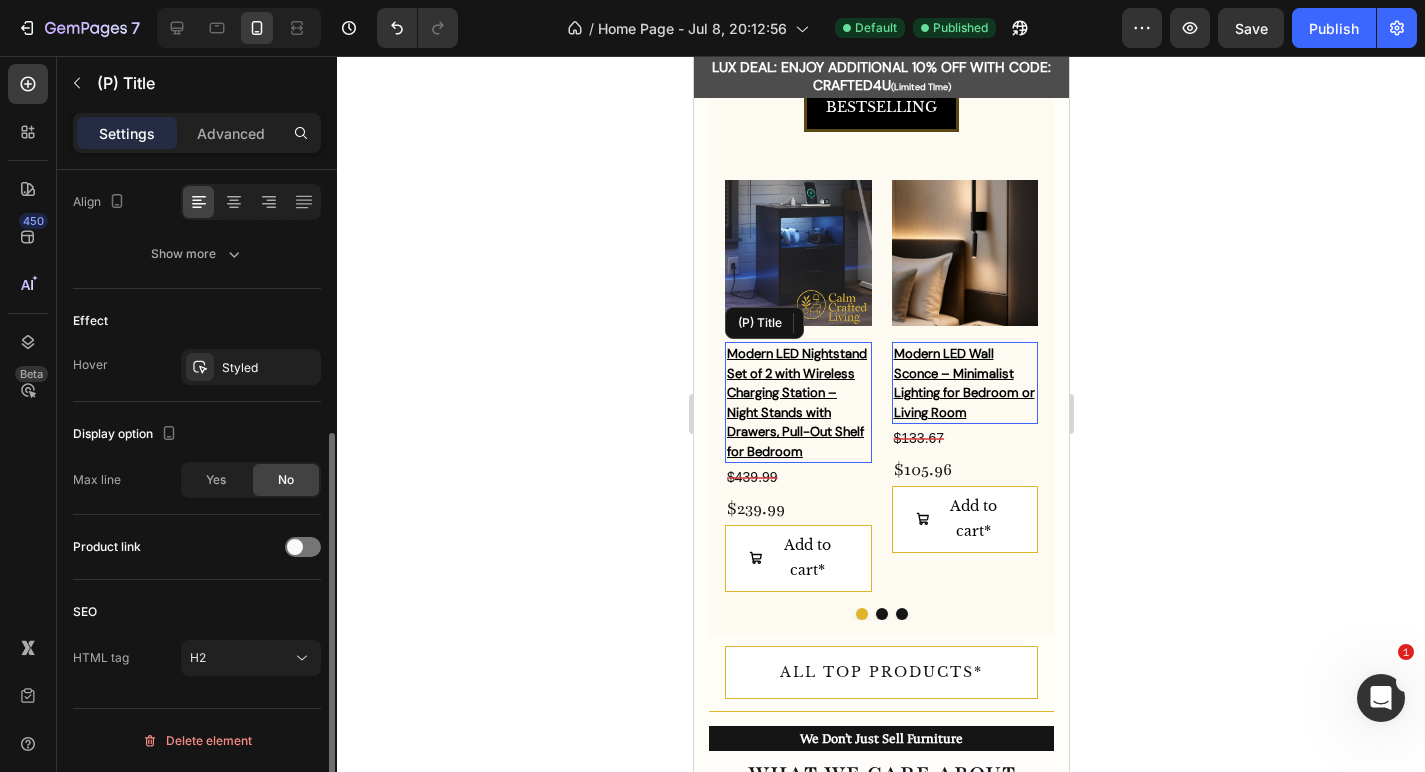 click on "Modern LED Nightstand Set of 2 with Wireless Charging Station – Night Stands with Drawers, Pull-Out Shelf for Bedroom" at bounding box center (797, 402) 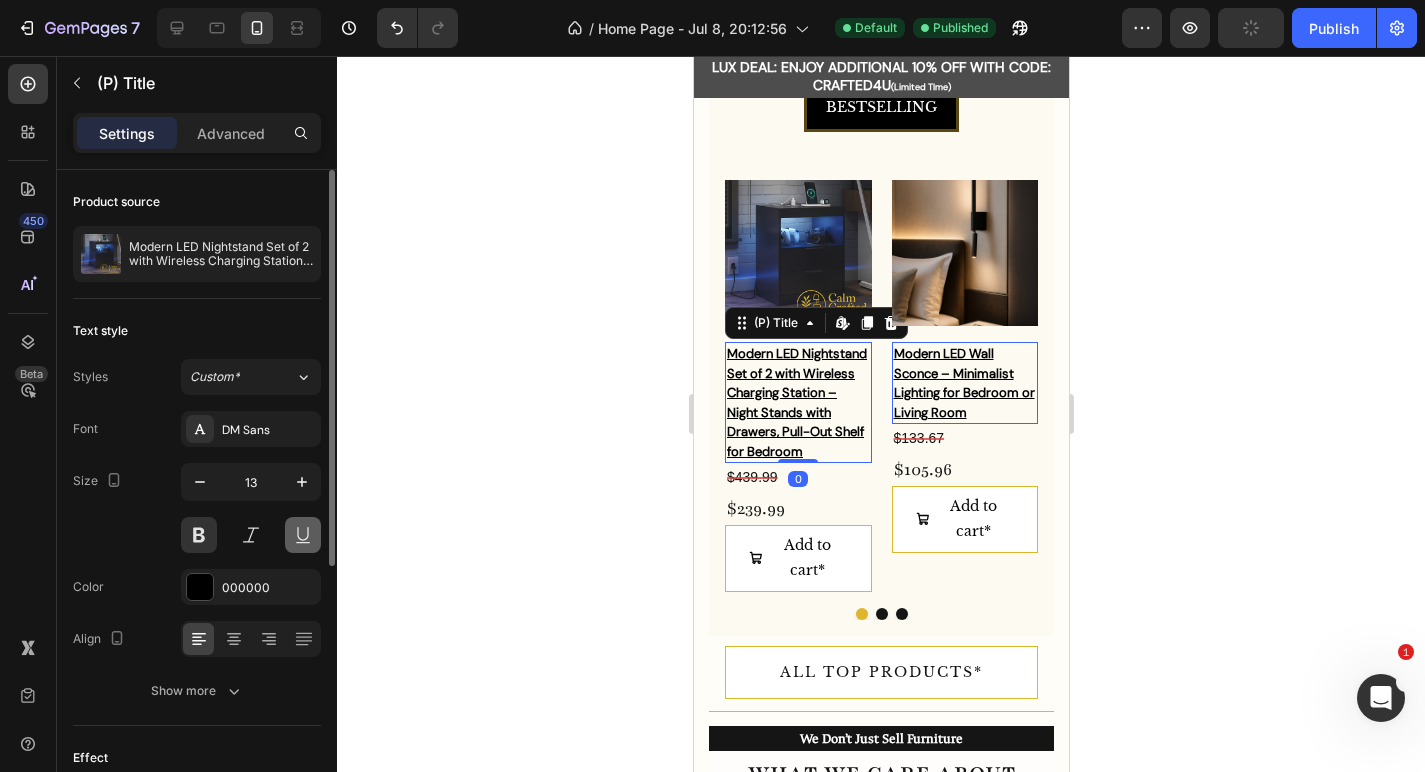 click at bounding box center (303, 535) 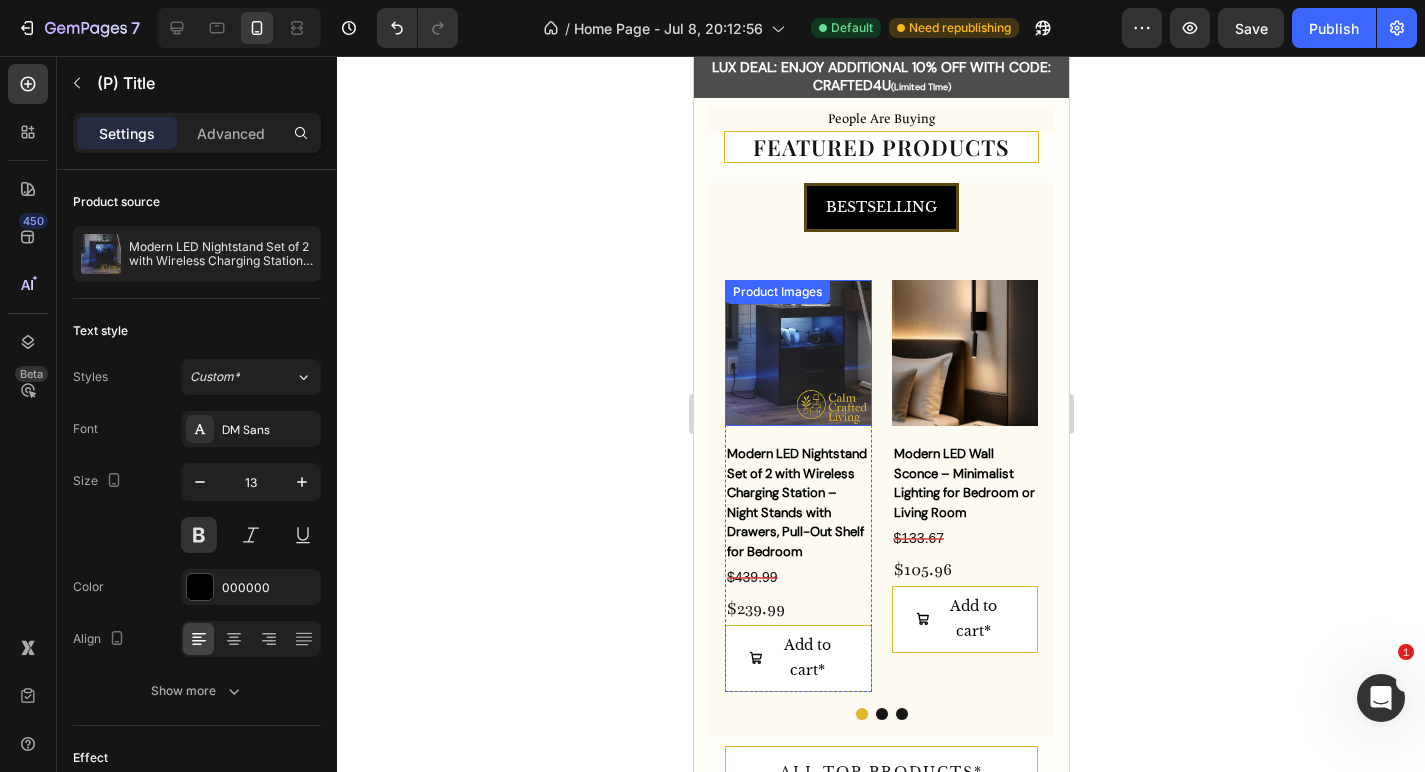 scroll, scrollTop: 2173, scrollLeft: 0, axis: vertical 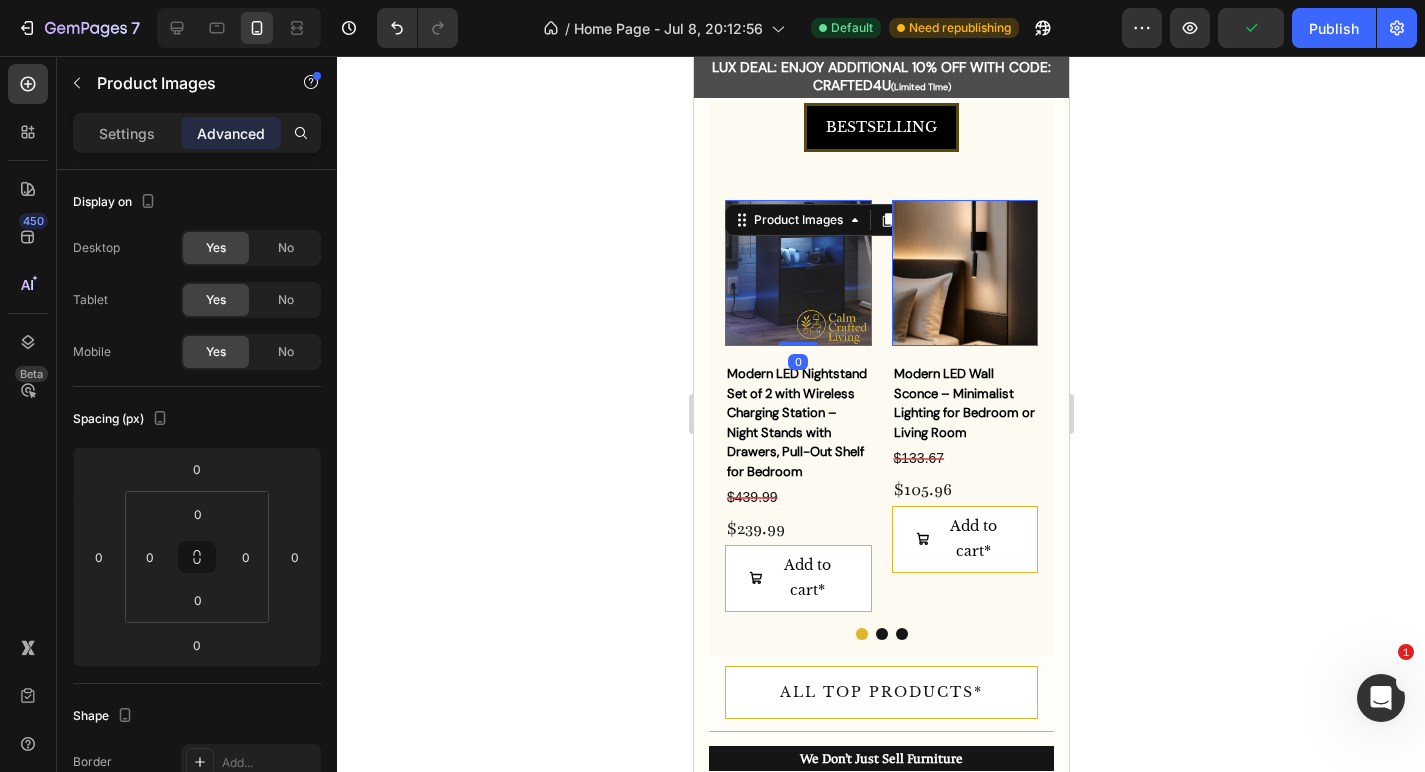 click on "Advanced" at bounding box center [231, 133] 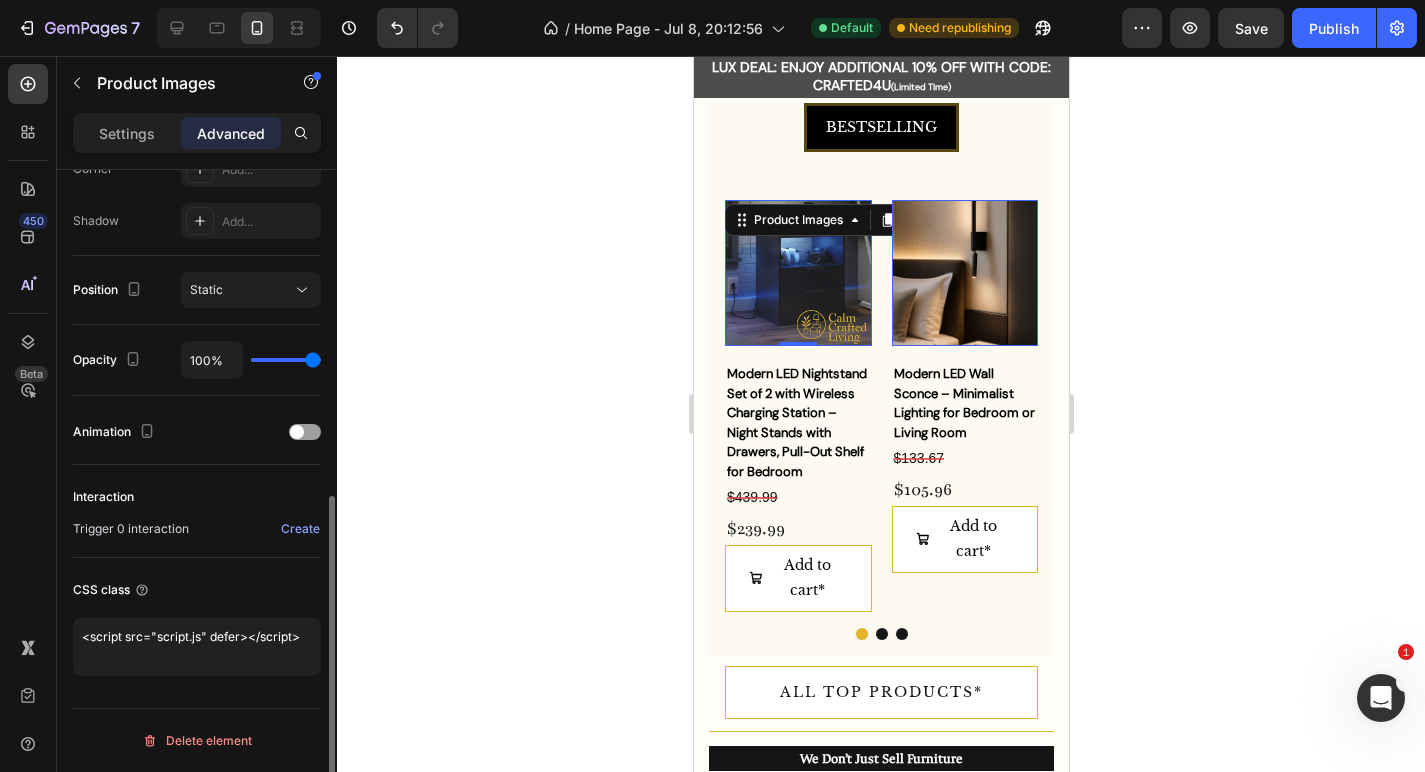 scroll, scrollTop: 645, scrollLeft: 0, axis: vertical 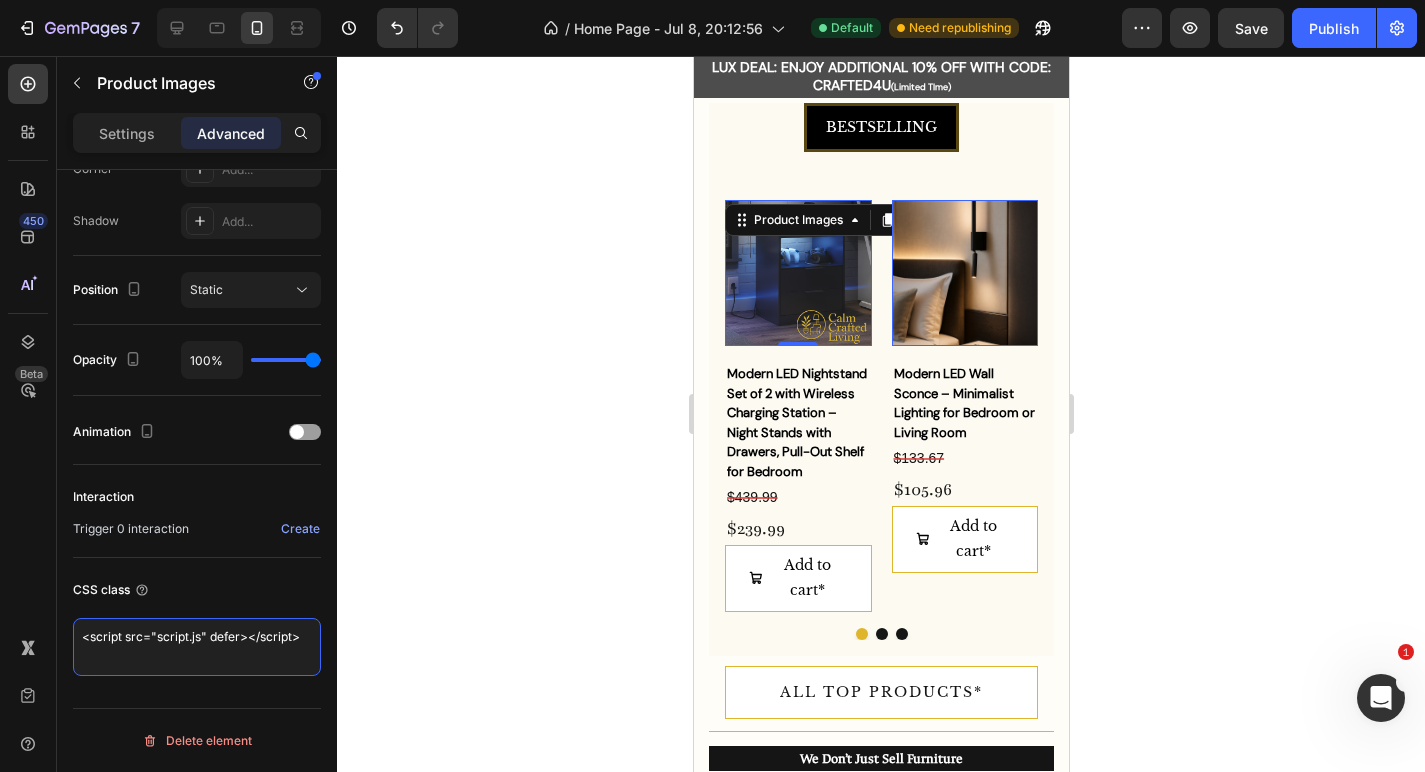 drag, startPoint x: 307, startPoint y: 643, endPoint x: 33, endPoint y: 619, distance: 275.04907 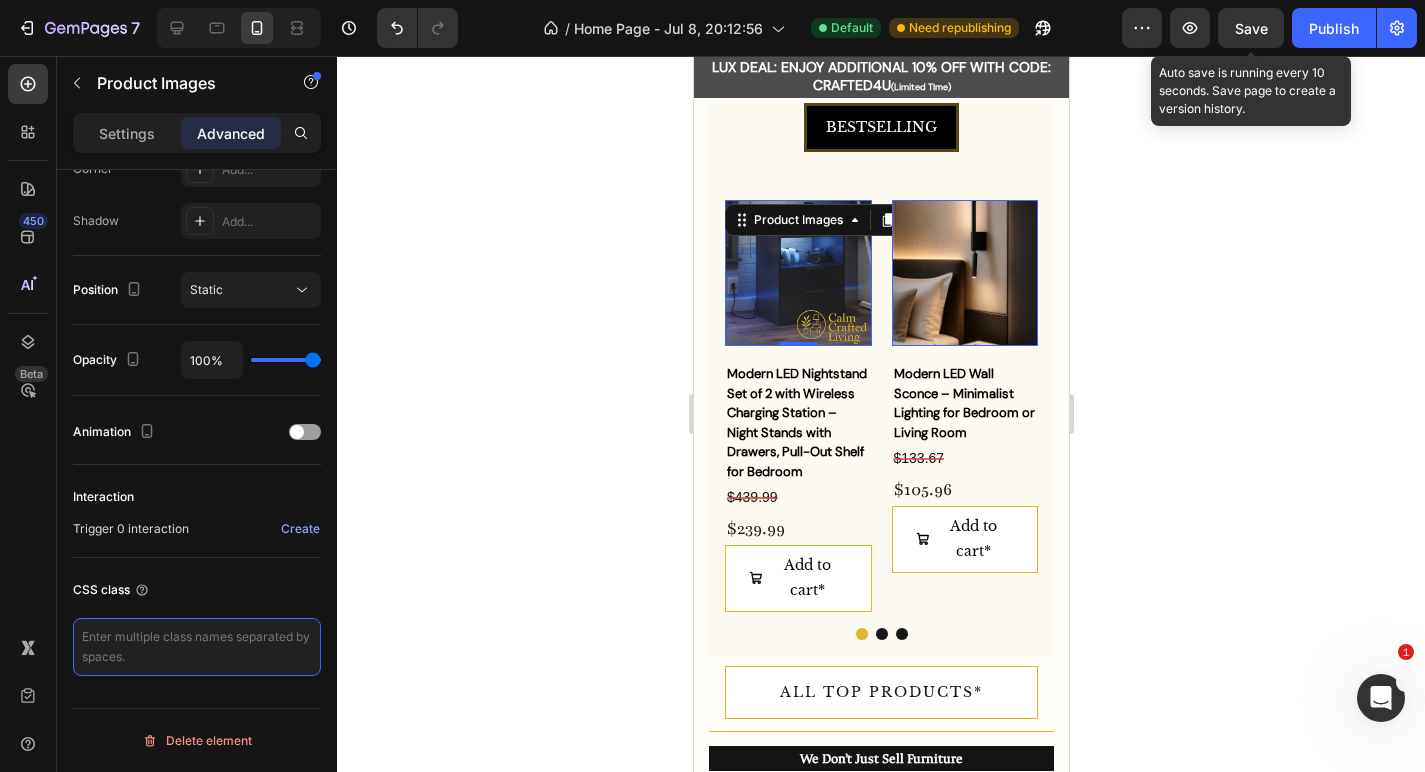 type 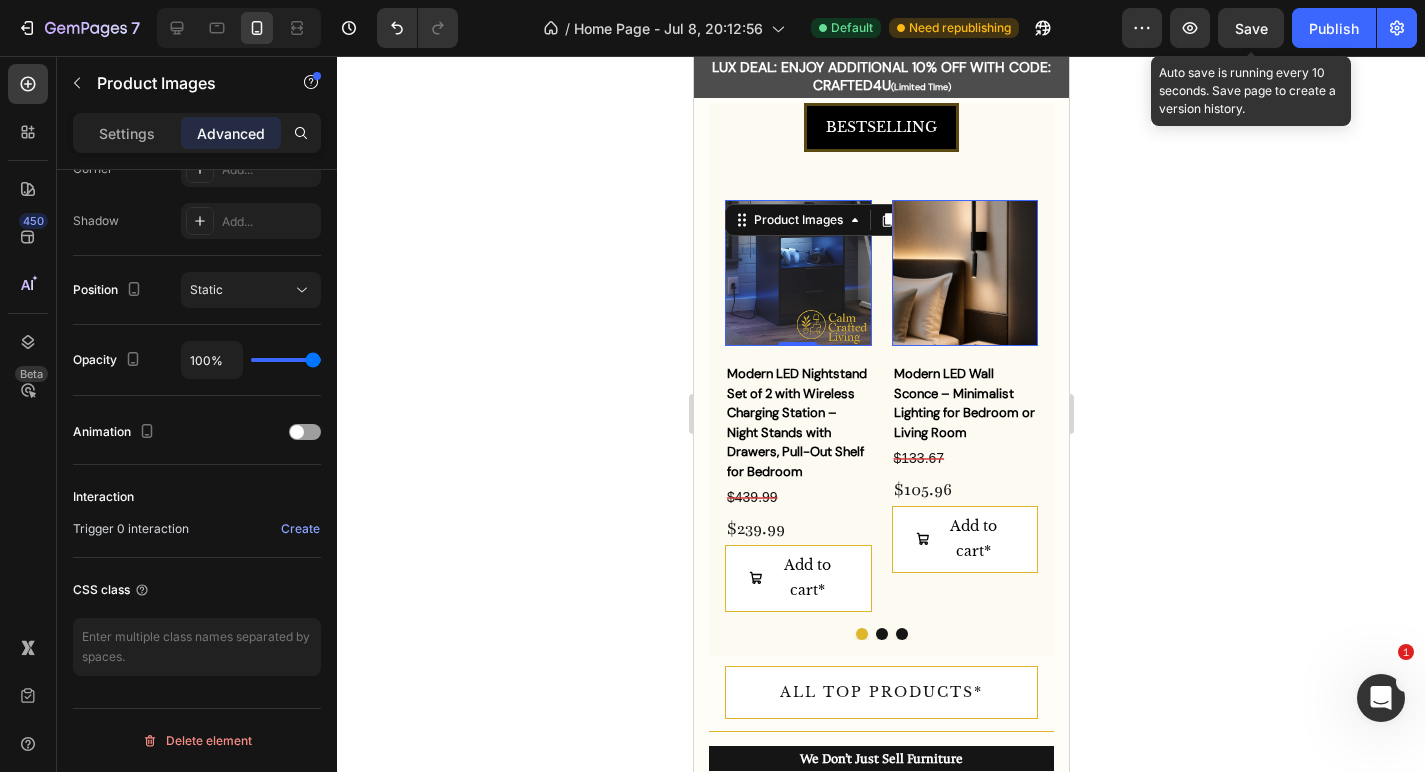 click on "Save" at bounding box center [1251, 28] 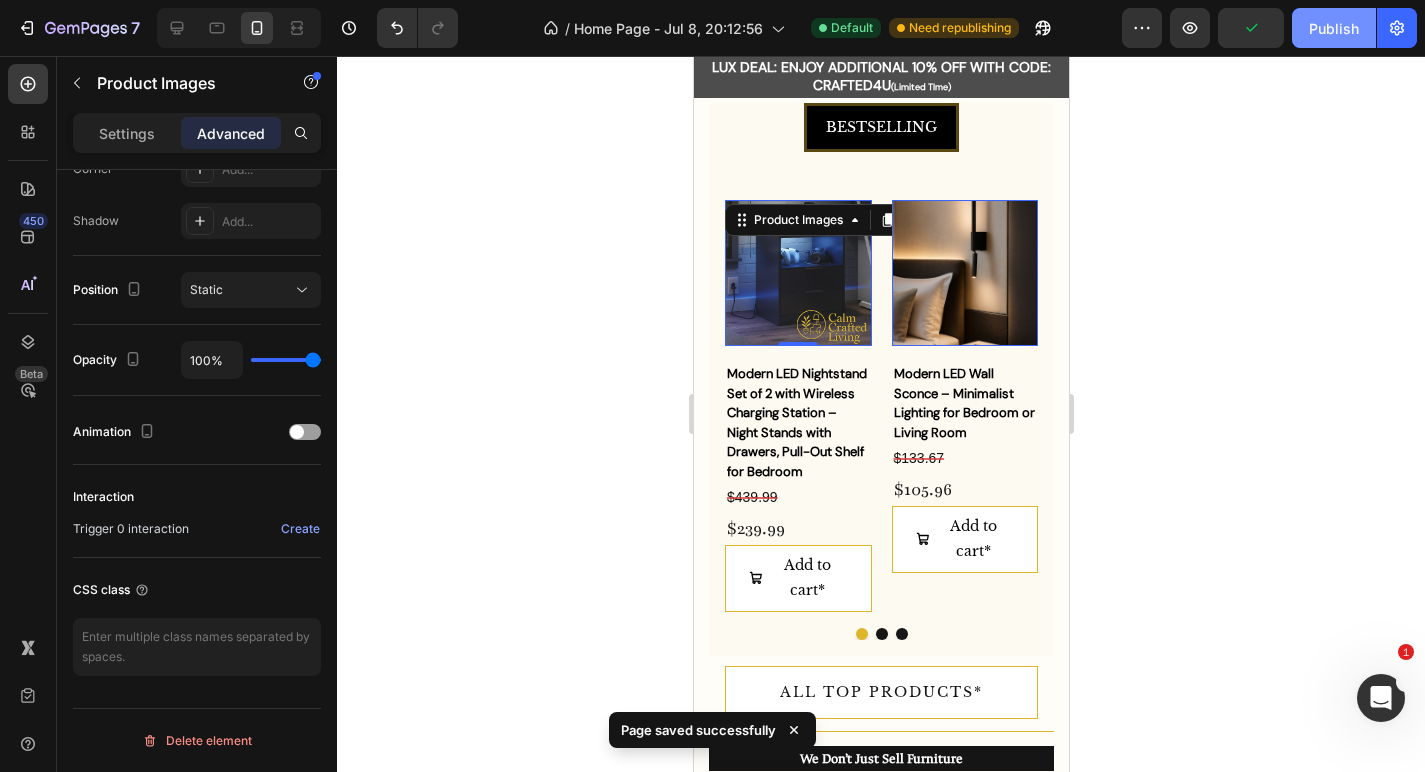 click on "Publish" at bounding box center [1334, 28] 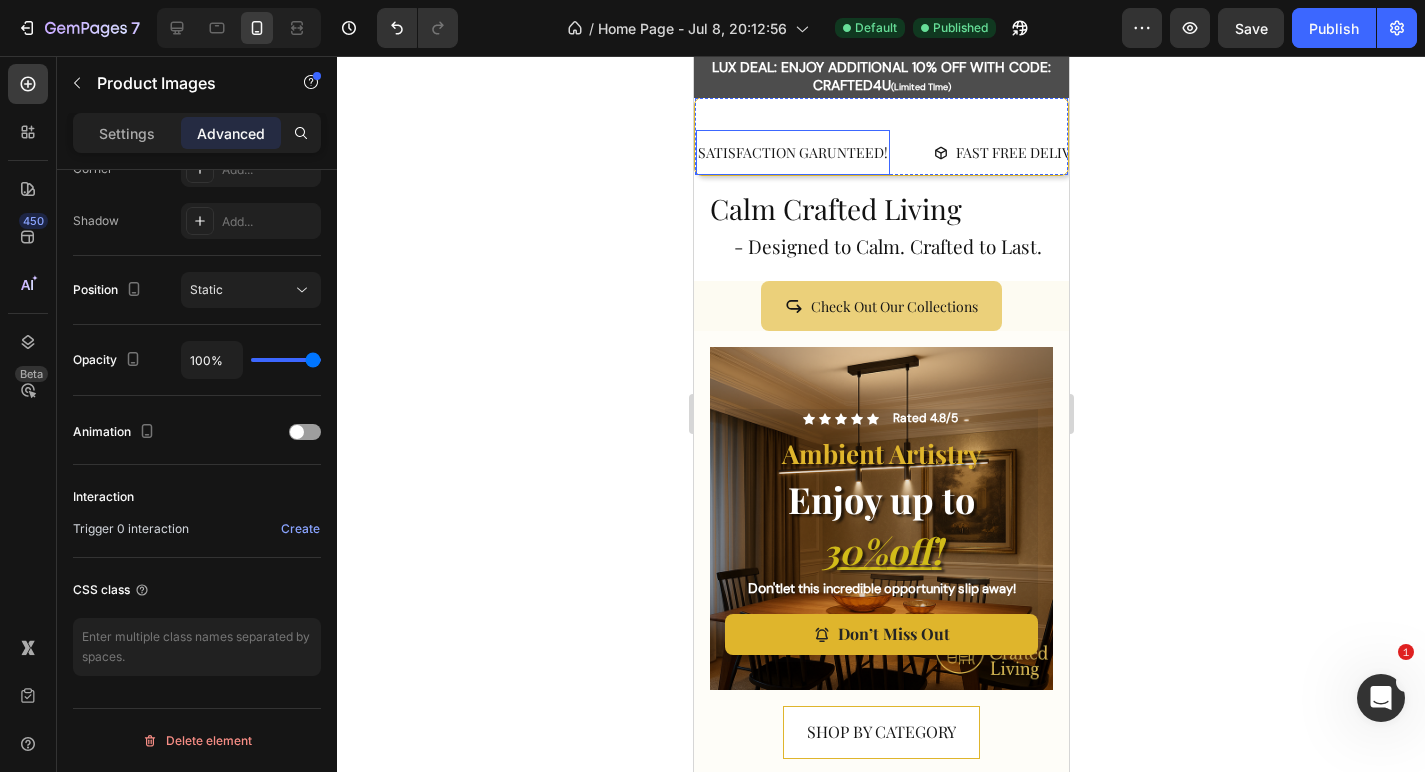 scroll, scrollTop: 0, scrollLeft: 0, axis: both 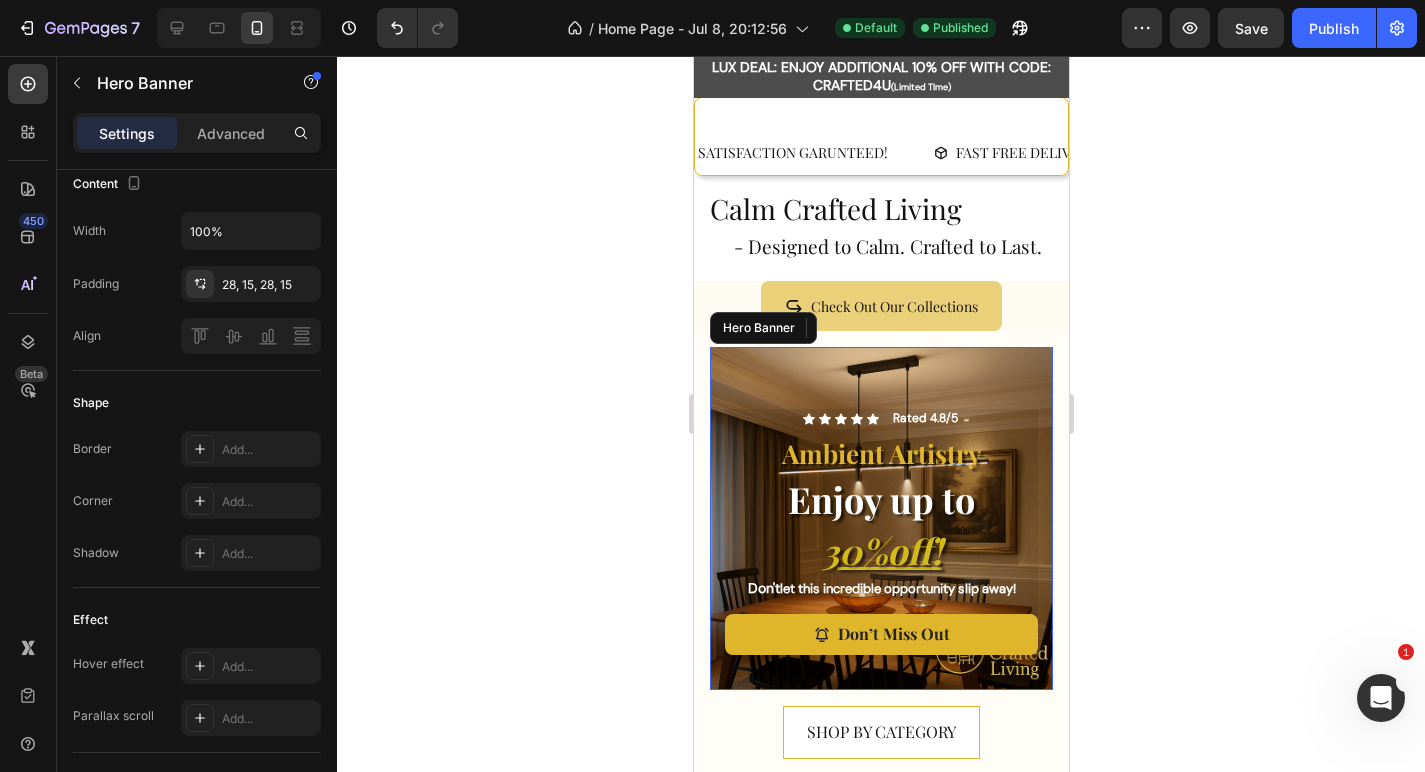click on "Icon Icon Icon Icon Icon Icon List Rated 4.8/5  Text Block Row Ambient Artistry Text Block Enjoy up to 30%  off ! Heading Don't  let this incredible opportunity slip away!  Text Block
Don’t Miss Out Button Row" at bounding box center (880, 535) 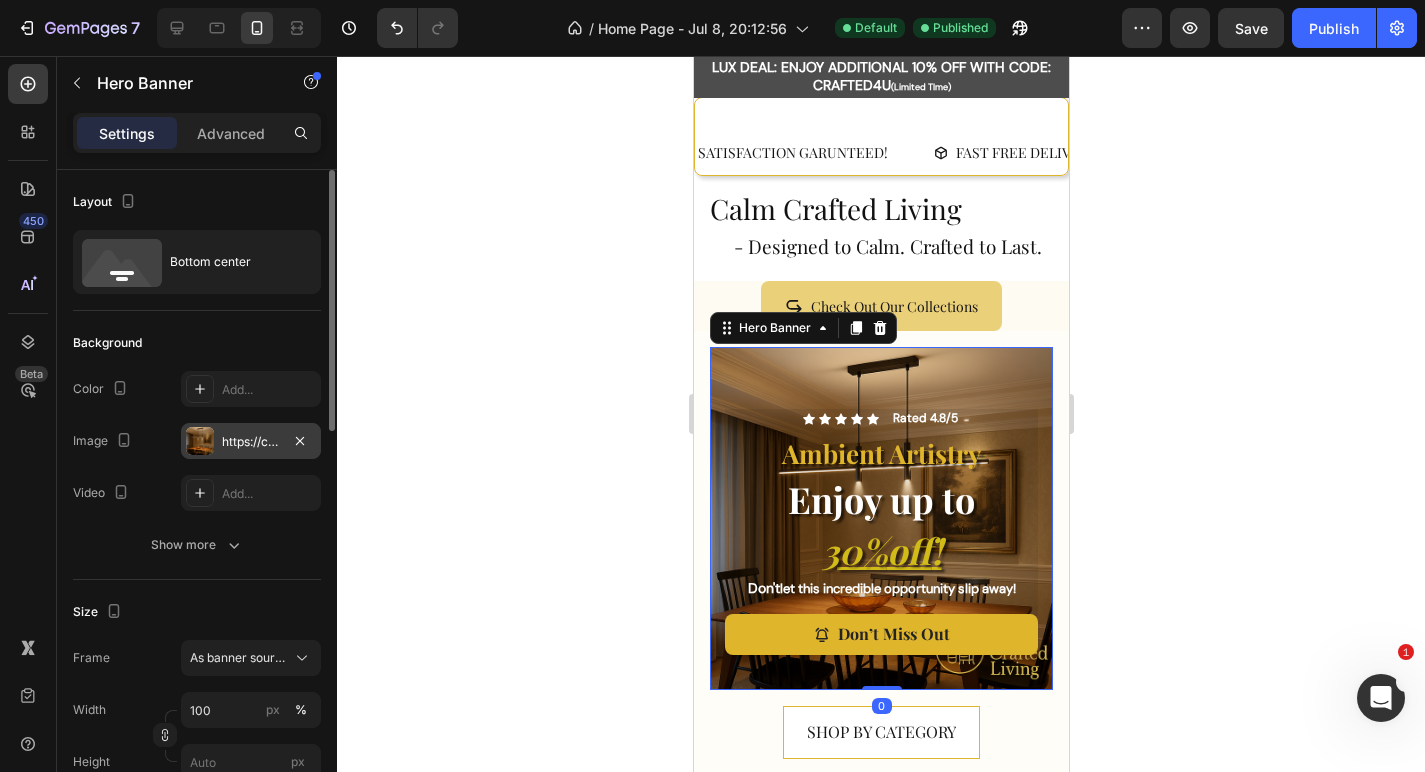 click on "https://cdn.shopify.com/s/files/1/0765/9077/6534/files/gempages_574608981599716581-d514b1ff-b937-4a7e-8831-35d2d2e456c9.png" at bounding box center (251, 441) 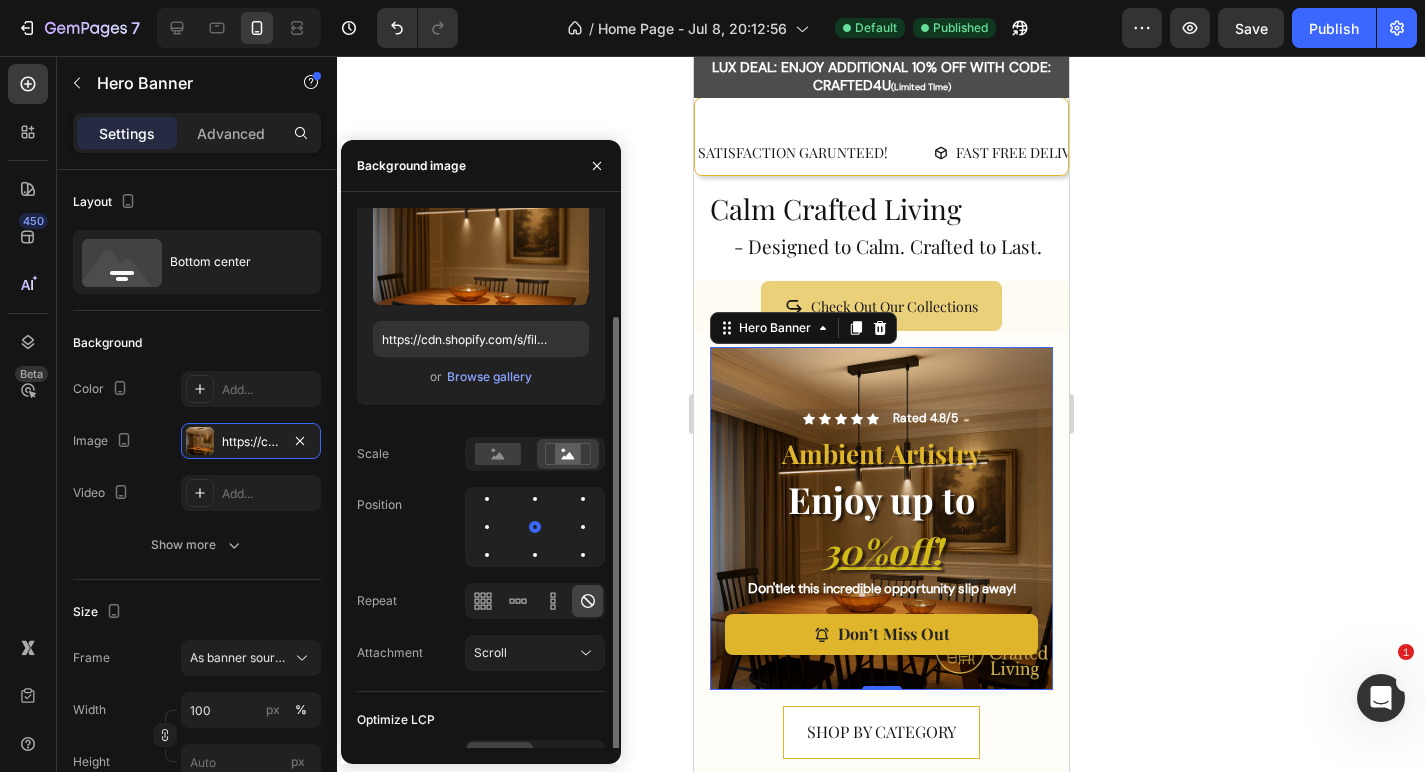 scroll, scrollTop: 109, scrollLeft: 0, axis: vertical 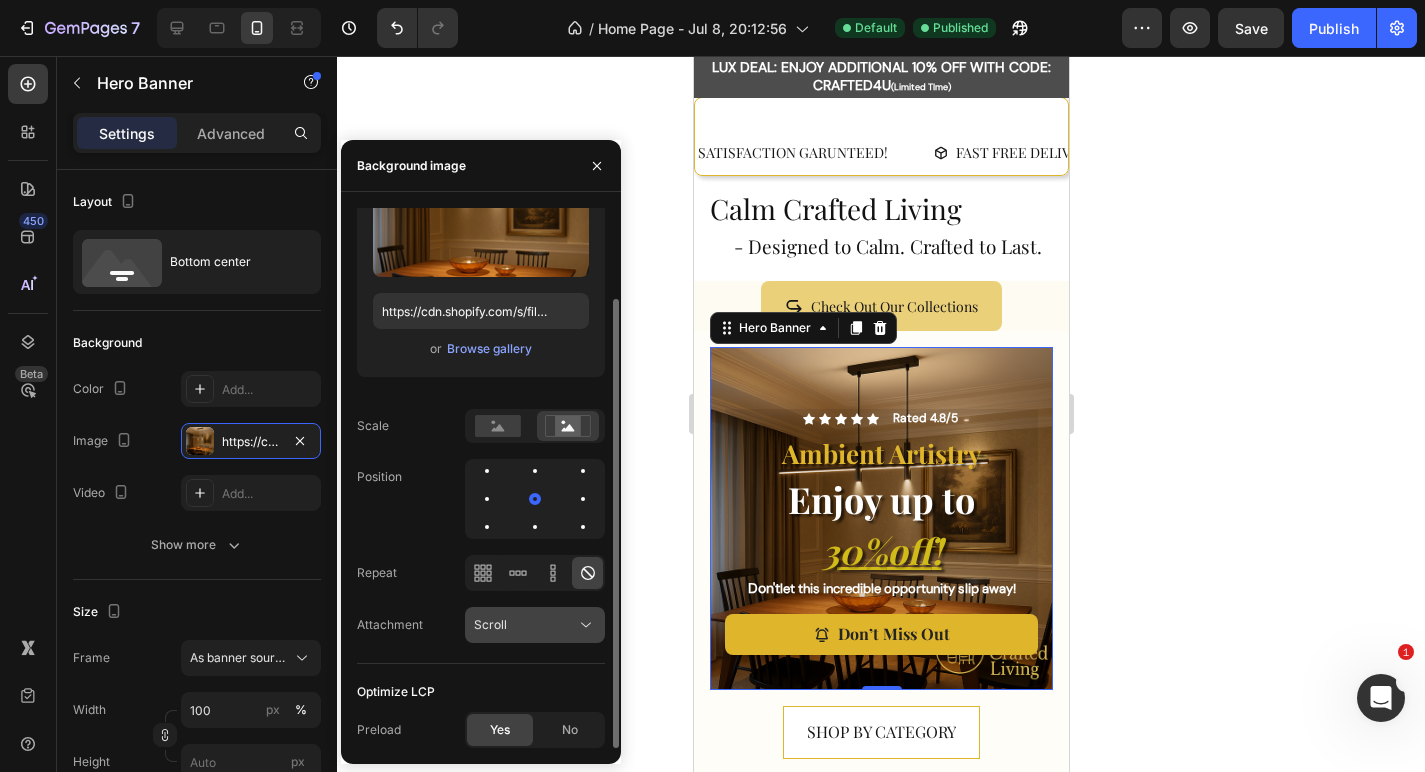 click on "Scroll" 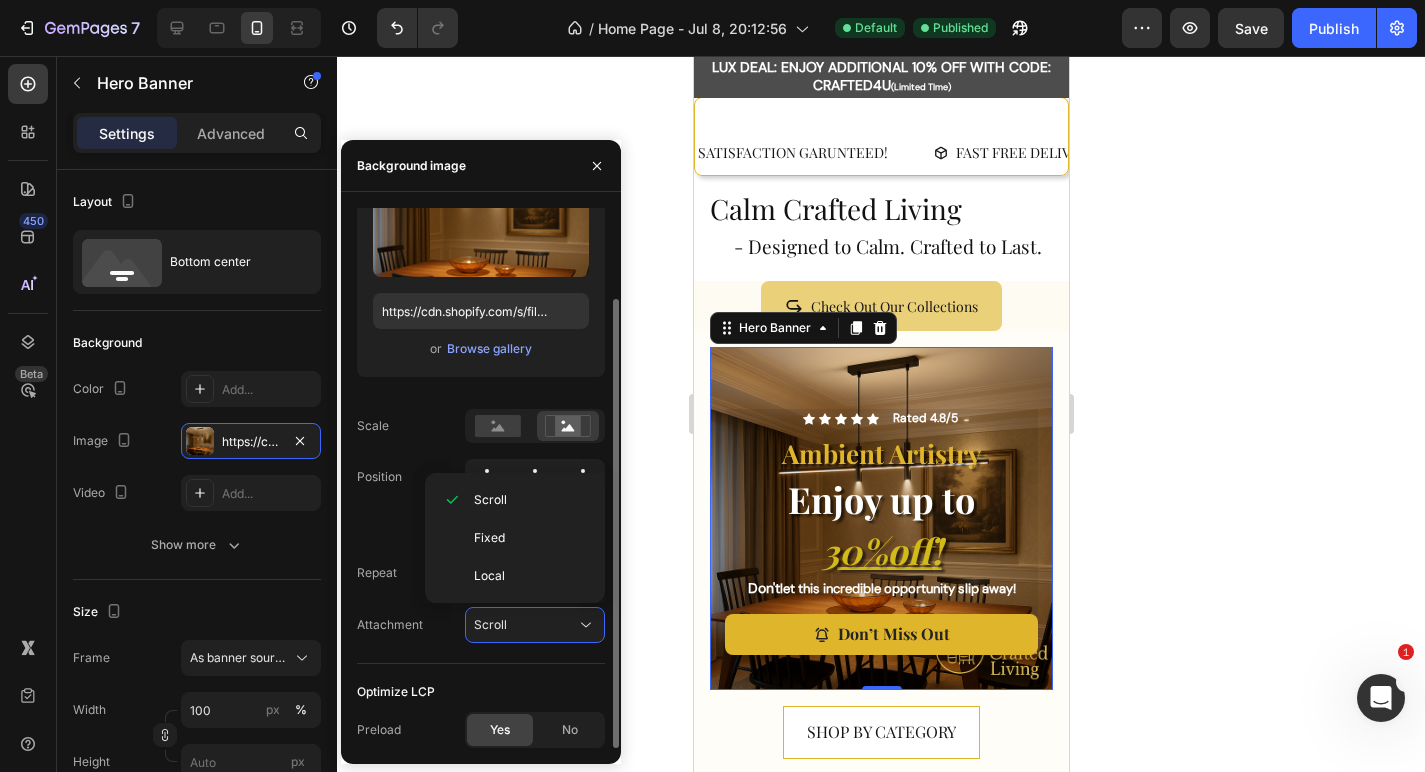 click on "Attachment Scroll" at bounding box center (481, 625) 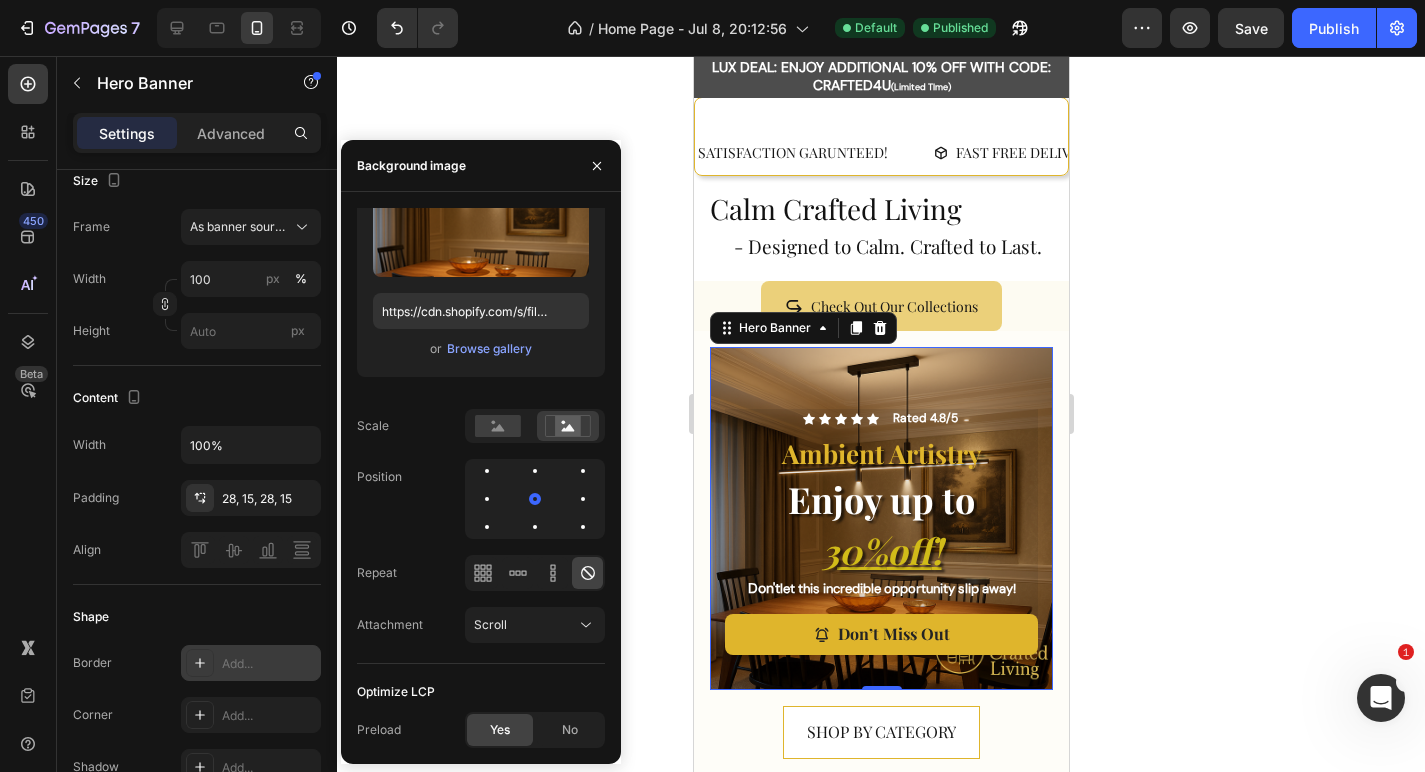 scroll, scrollTop: 0, scrollLeft: 0, axis: both 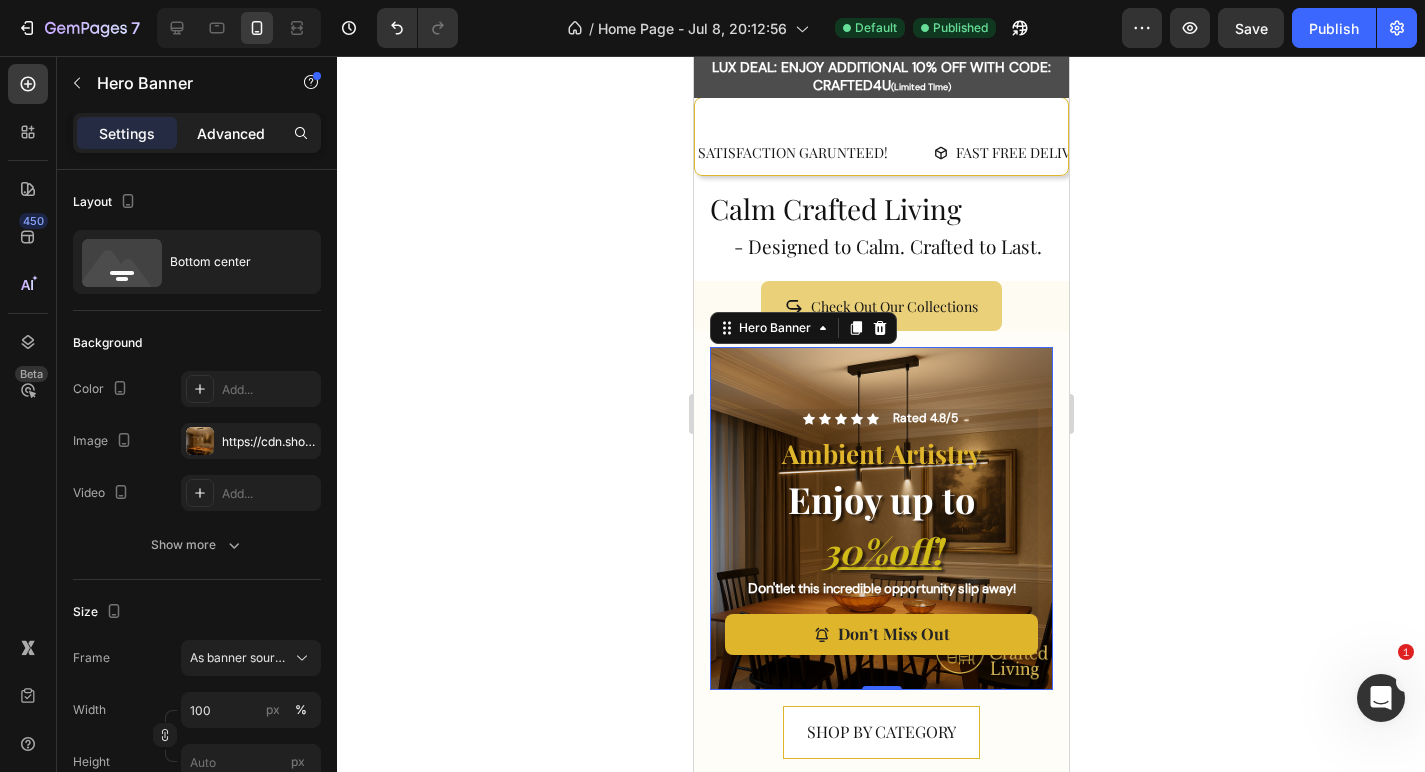 click on "Advanced" 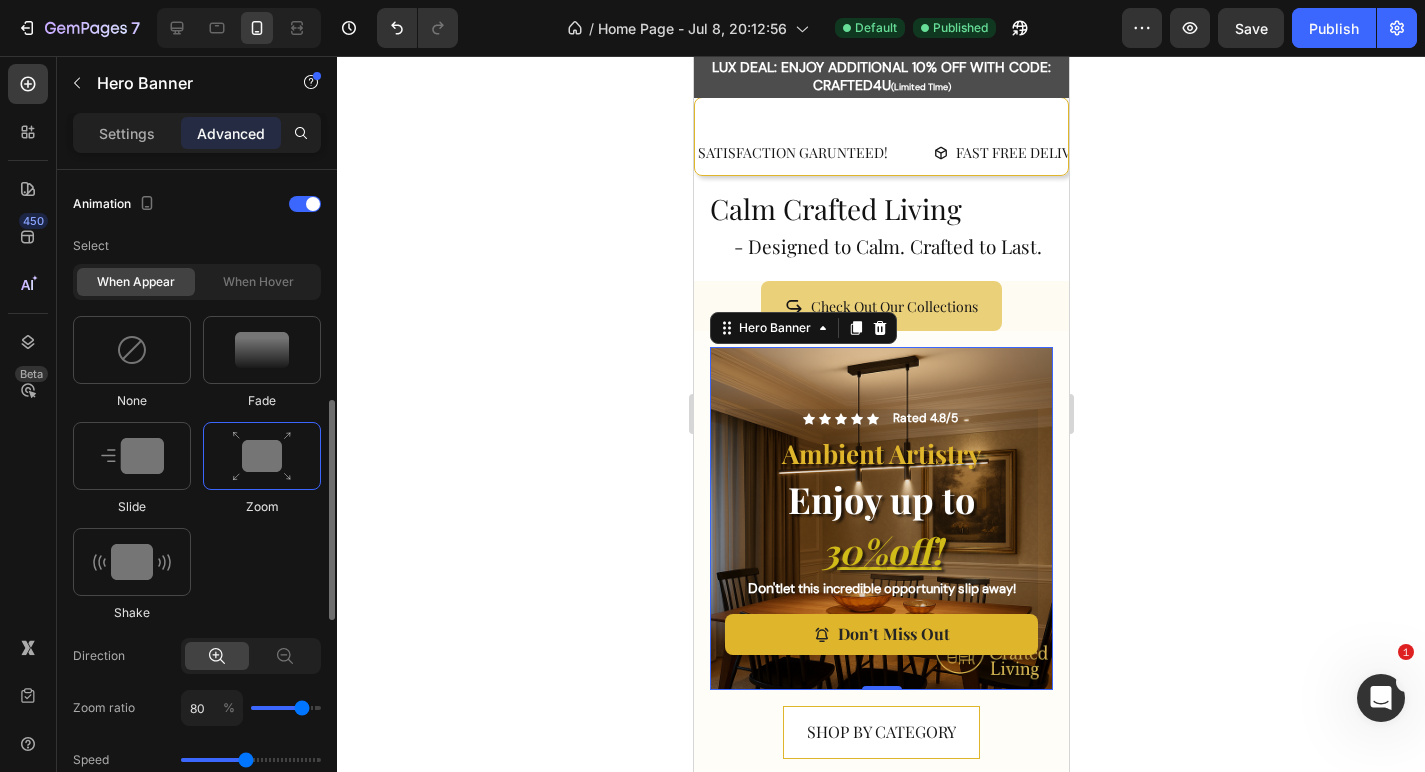 scroll, scrollTop: 816, scrollLeft: 0, axis: vertical 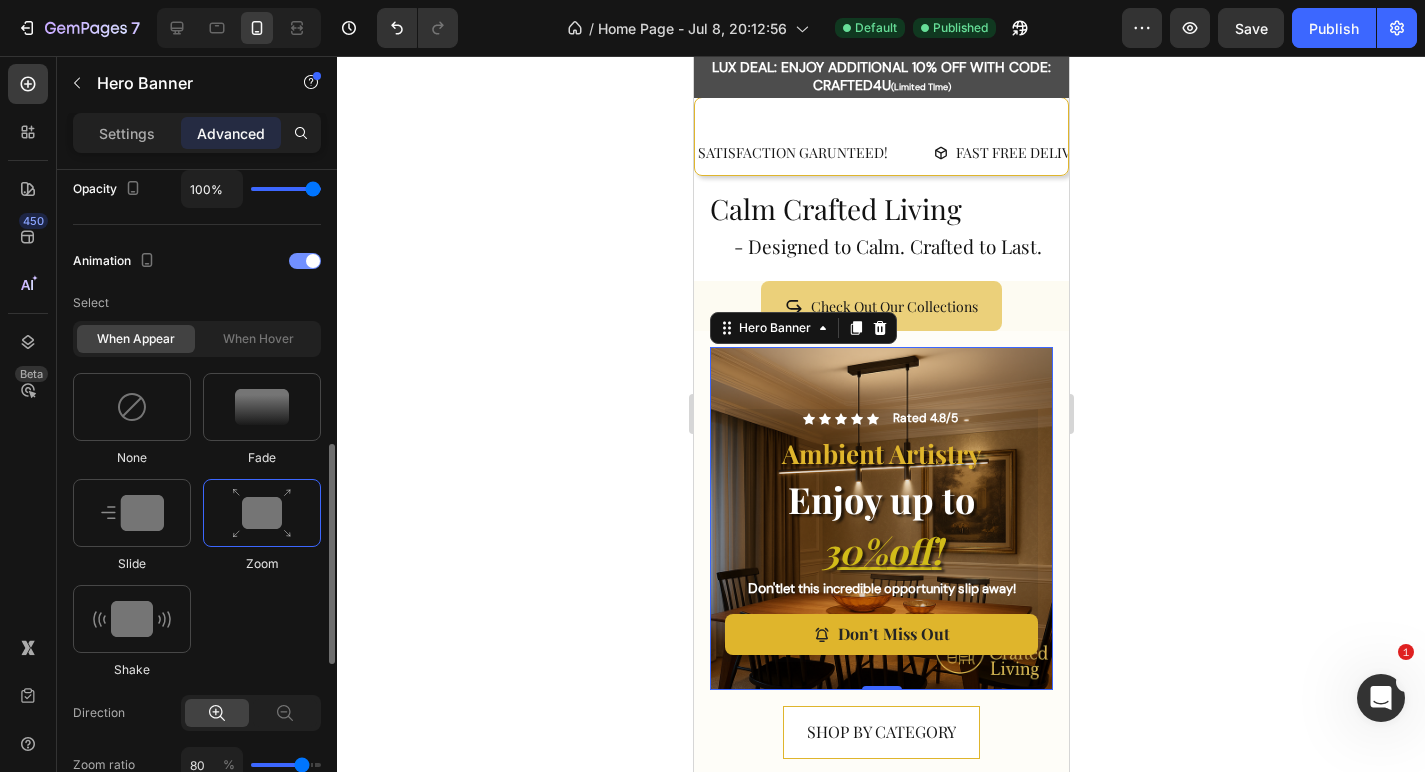 click at bounding box center [305, 261] 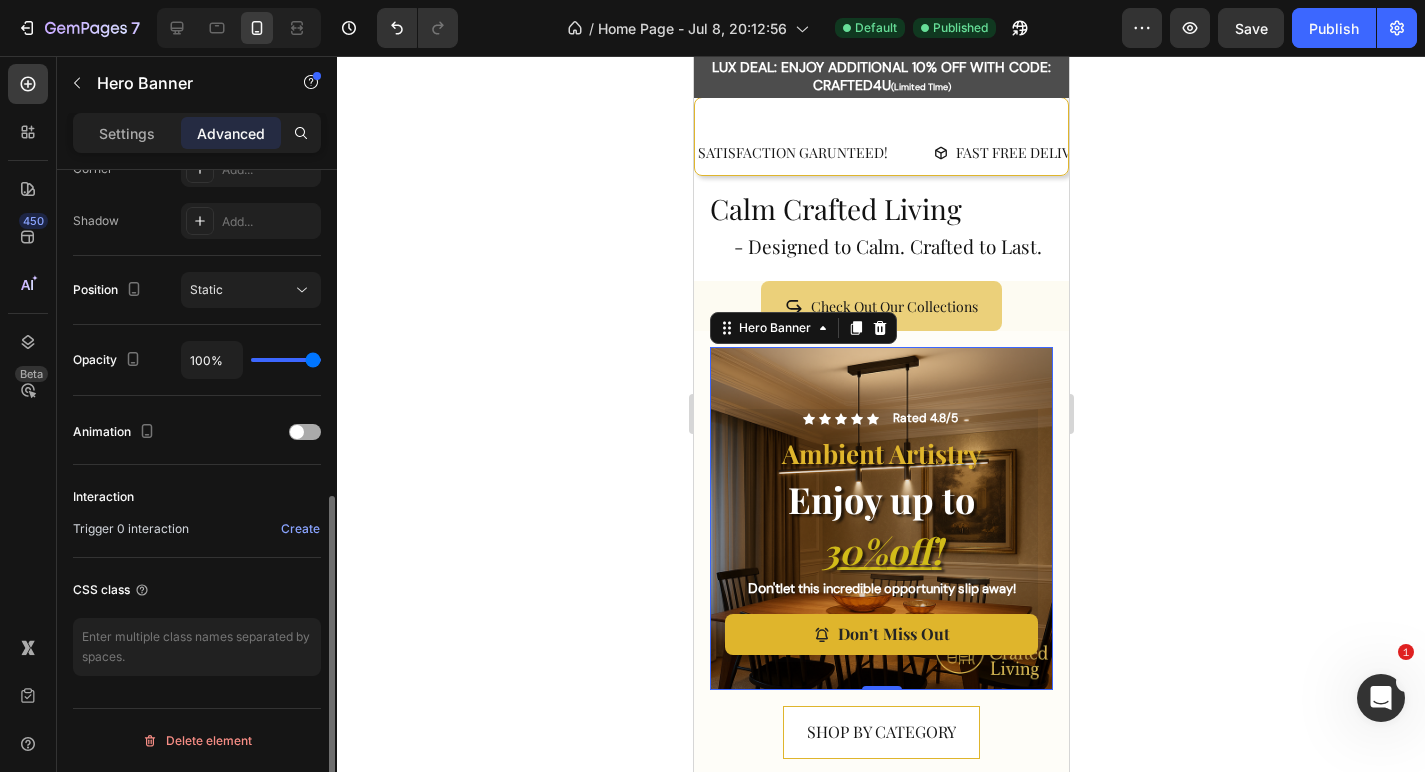 scroll, scrollTop: 645, scrollLeft: 0, axis: vertical 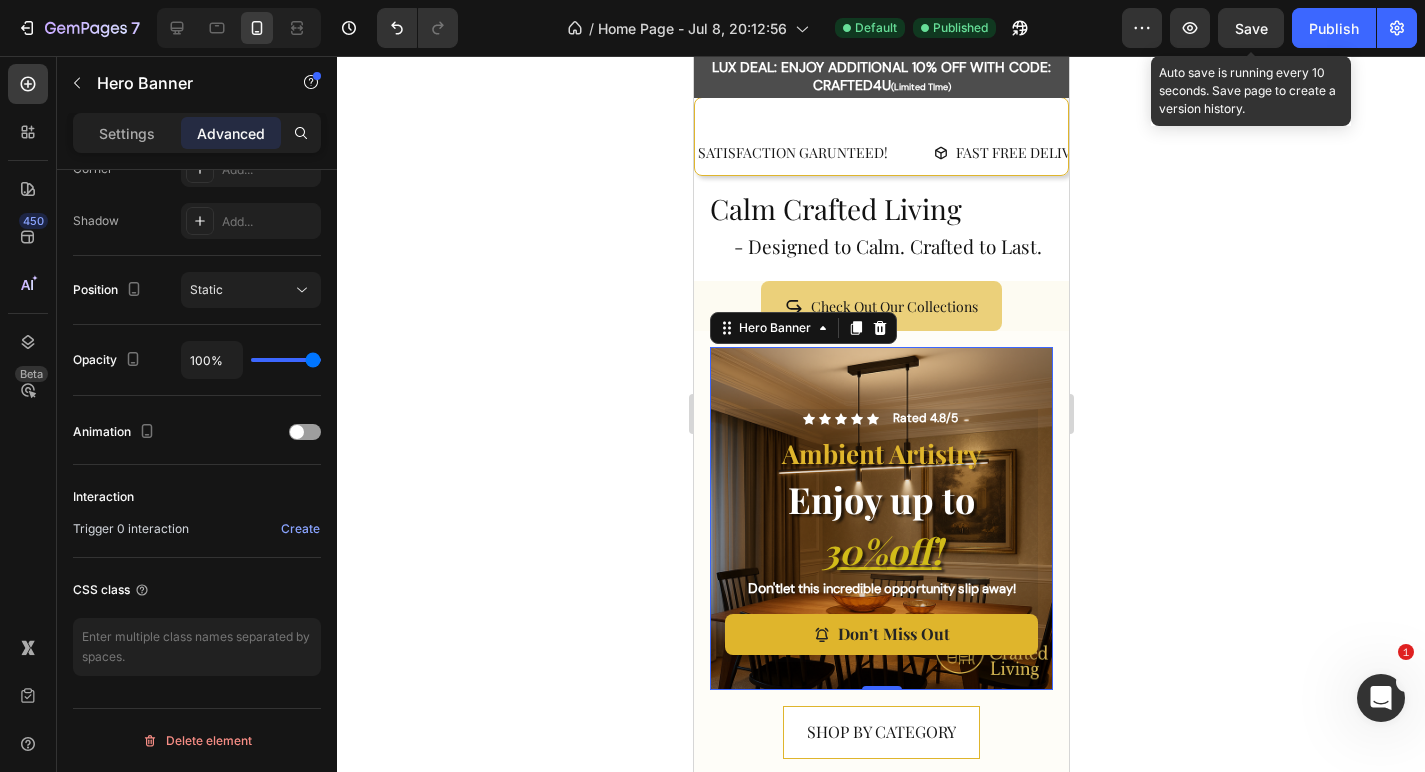 click on "Save" at bounding box center (1251, 28) 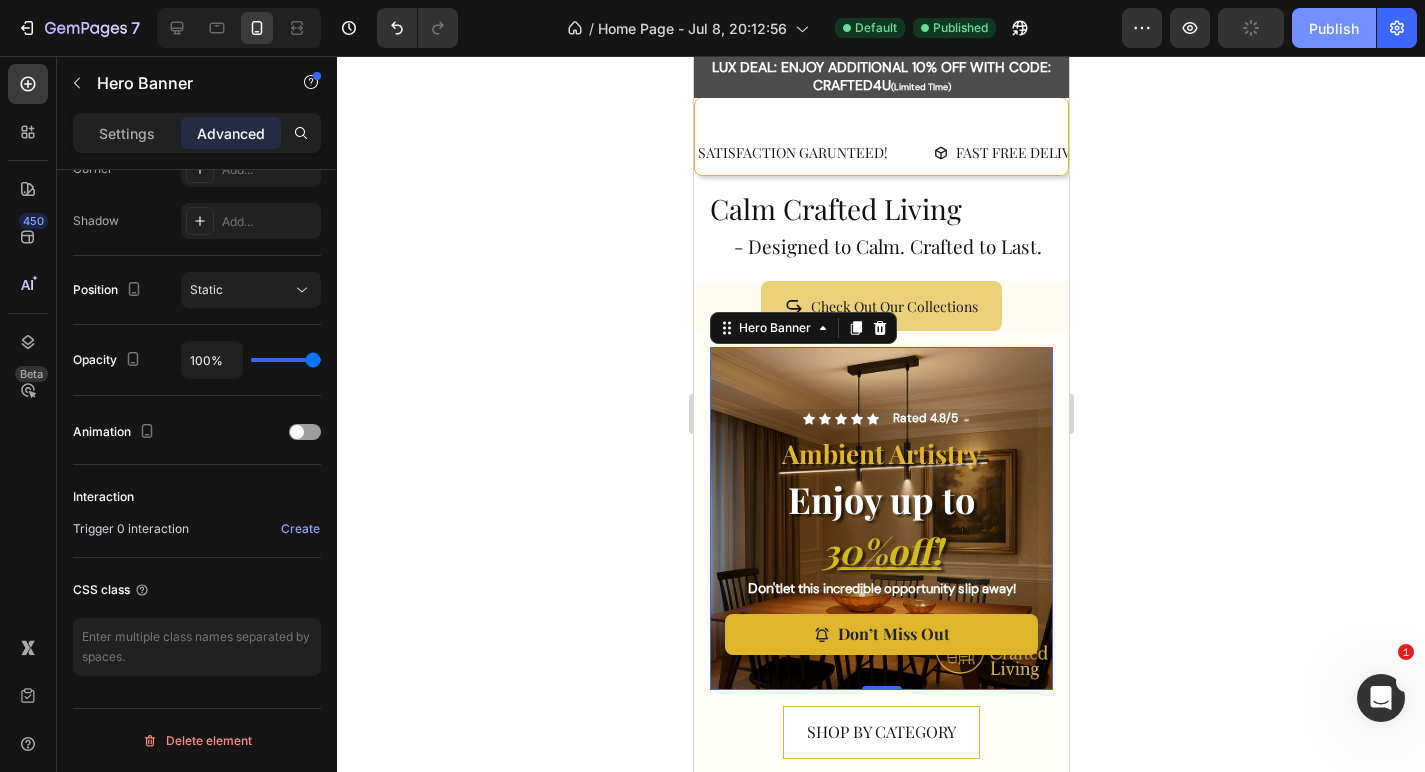 click on "Publish" at bounding box center (1334, 28) 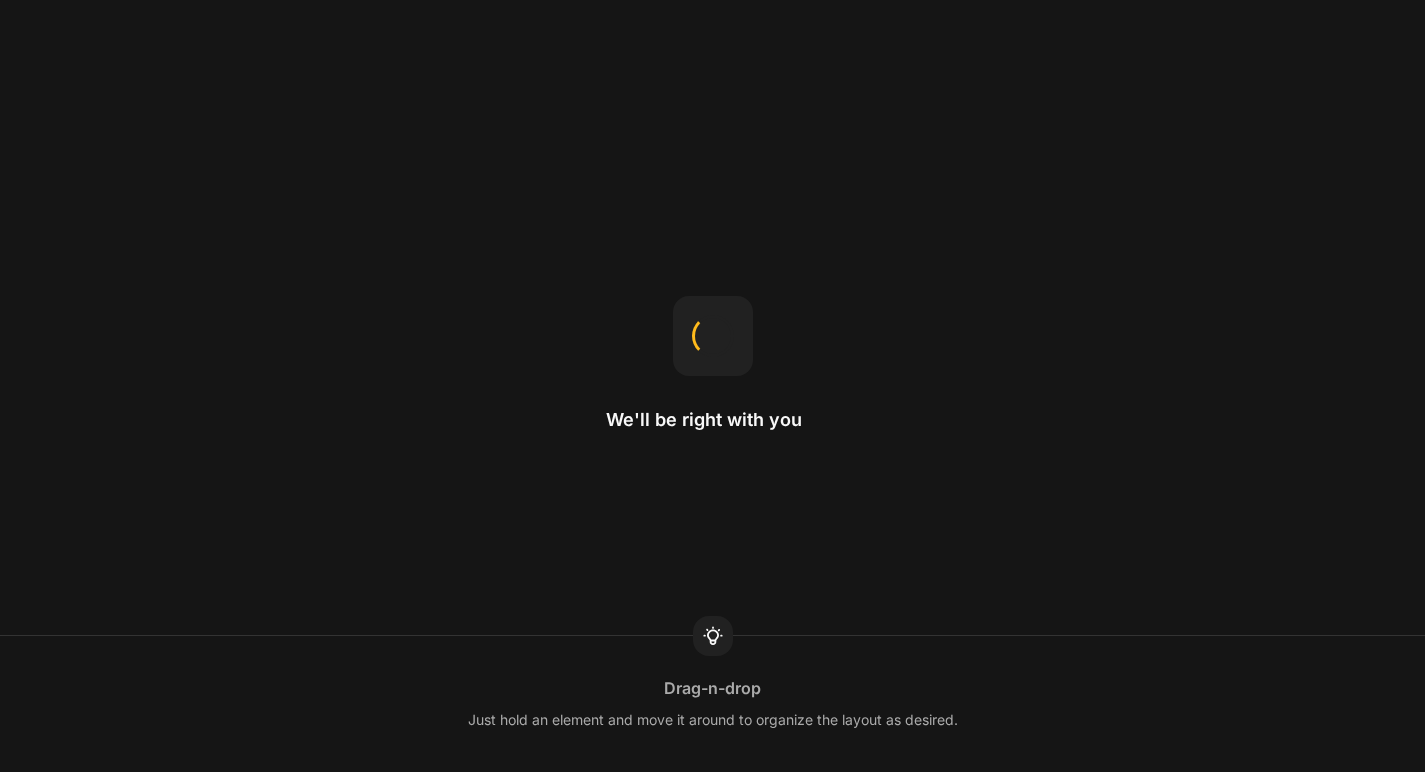 scroll, scrollTop: 0, scrollLeft: 0, axis: both 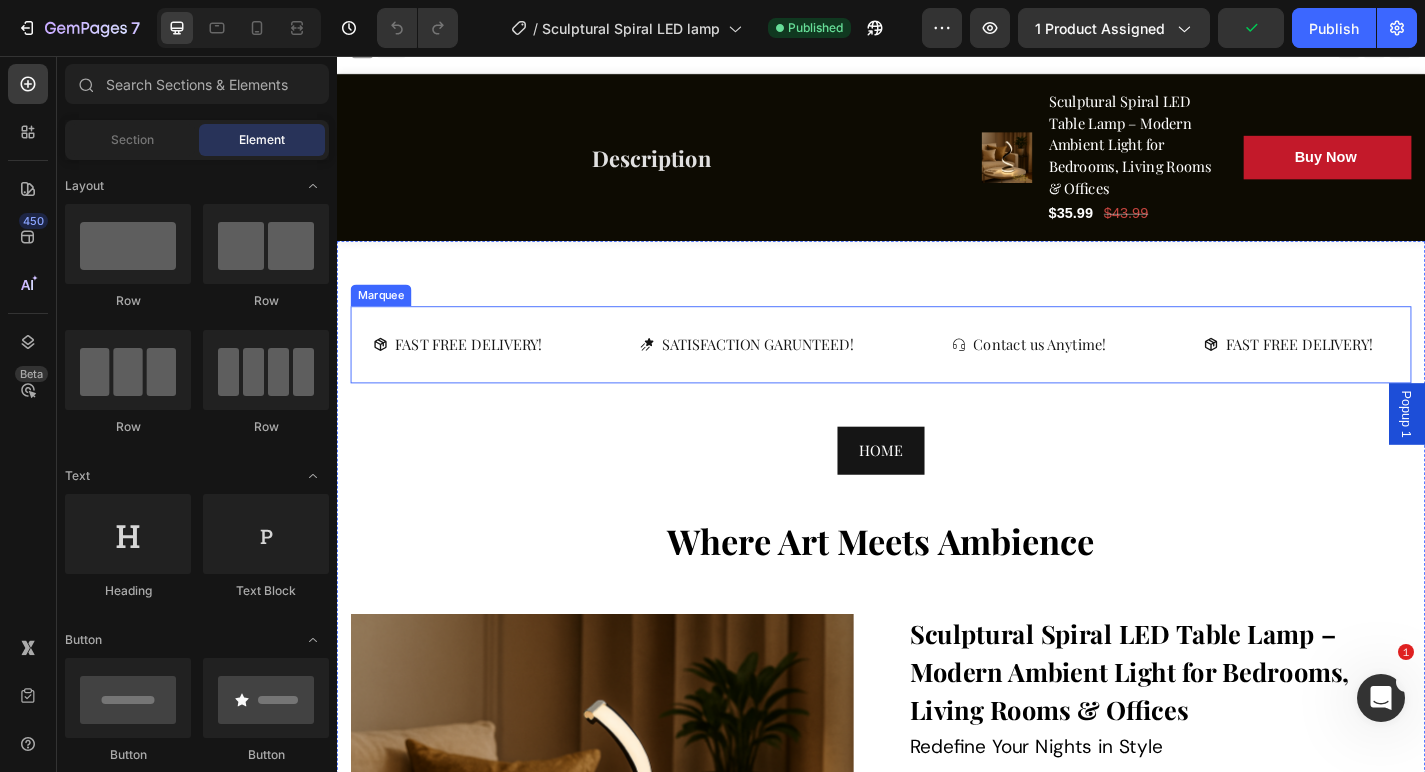 click on "Contact us Anytime! Button" at bounding box center (1130, 374) 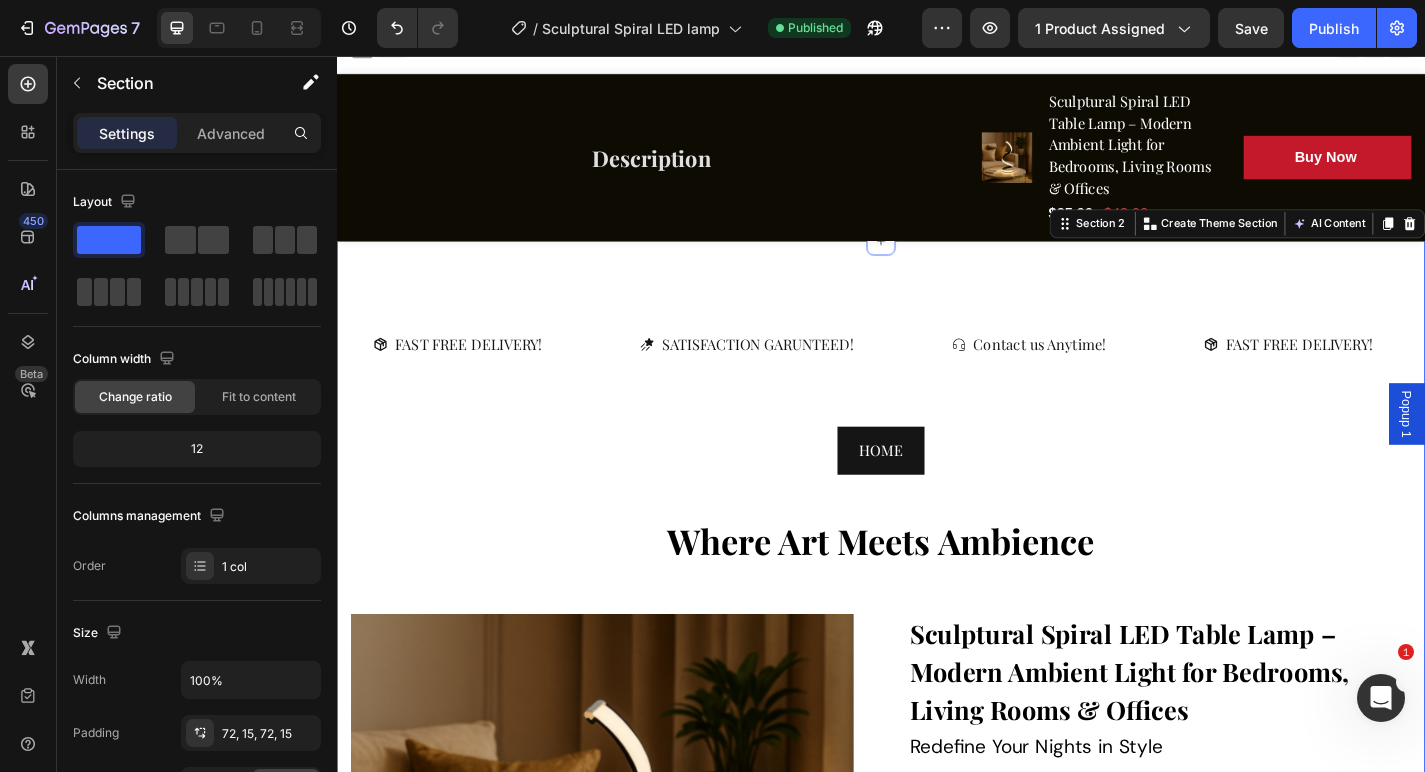 click on "FAST FREE DELIVERY! Button
SATISFACTION GARUNTEED! Button
Contact us Anytime! Button
FAST FREE DELIVERY! Button
SATISFACTION GARUNTEED! Button
Contact us Anytime! Button
FAST FREE DELIVERY! Button
SATISFACTION GARUNTEED! Button
Contact us Anytime! Button
FAST FREE DELIVERY! Button
SATISFACTION GARUNTEED! Button
Contact us Anytime! Button
FAST FREE DELIVERY! Button
SATISFACTION GARUNTEED! Button
Contact us Anytime! Button
FAST FREE DELIVERY! Button
SATISFACTION GARUNTEED! Button
Contact us Anytime! Button Marquee HOME Button Where Art Meets Ambience Heading Row Product Images Sculptural Spiral LED Table Lamp – Modern Ambient Light for Bedrooms, Living Rooms & Offices (P) Title Redefine Your Nights in Style Text block Icon Row" at bounding box center (937, 1232) 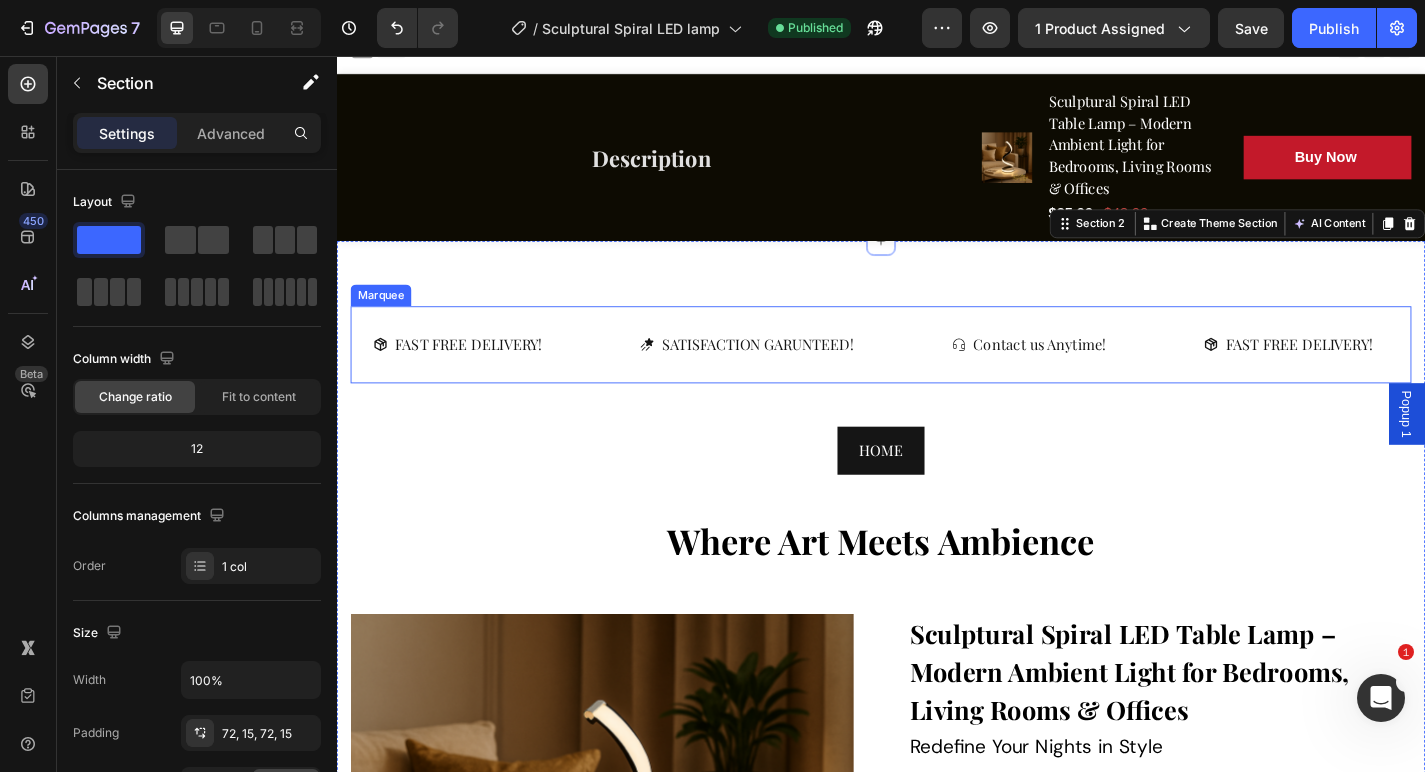click on "Contact us Anytime! Button" at bounding box center (1130, 374) 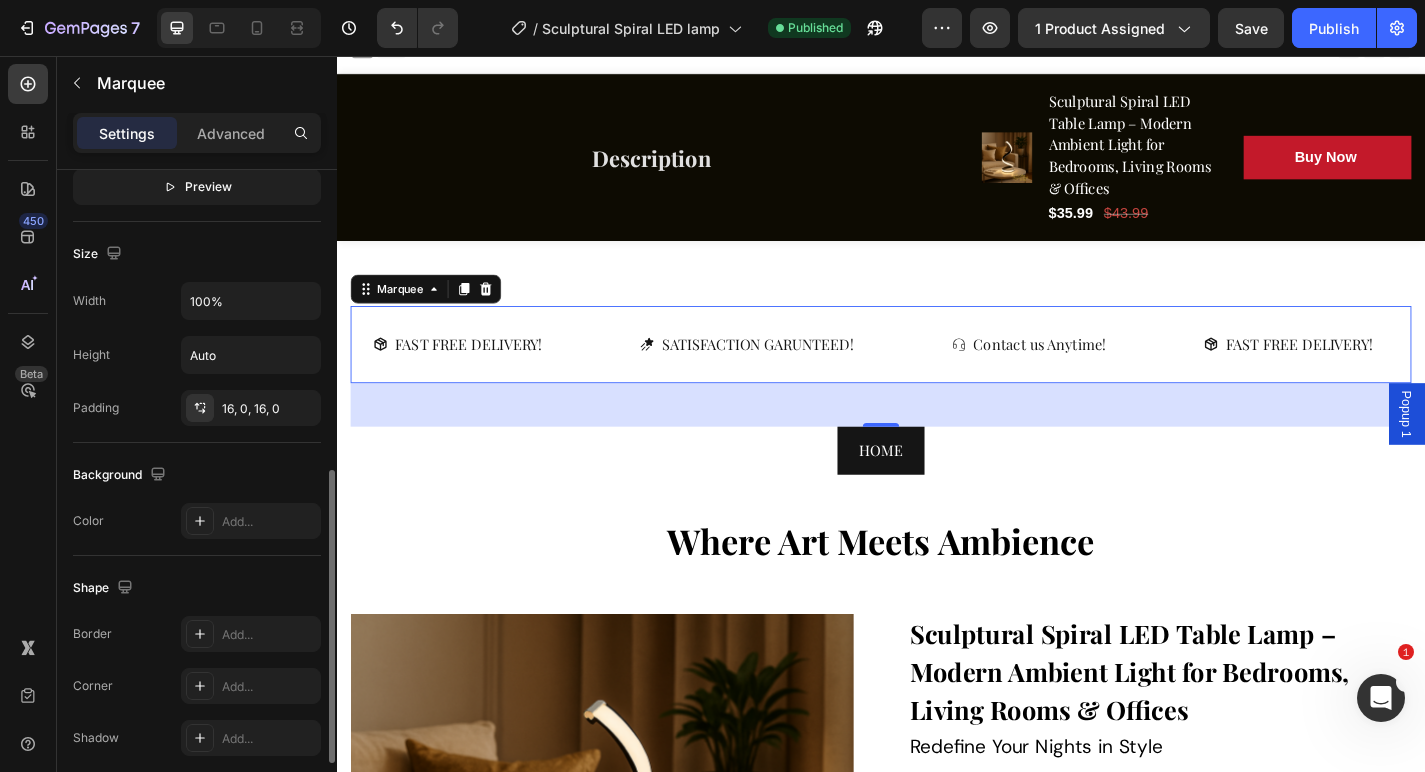 scroll, scrollTop: 675, scrollLeft: 0, axis: vertical 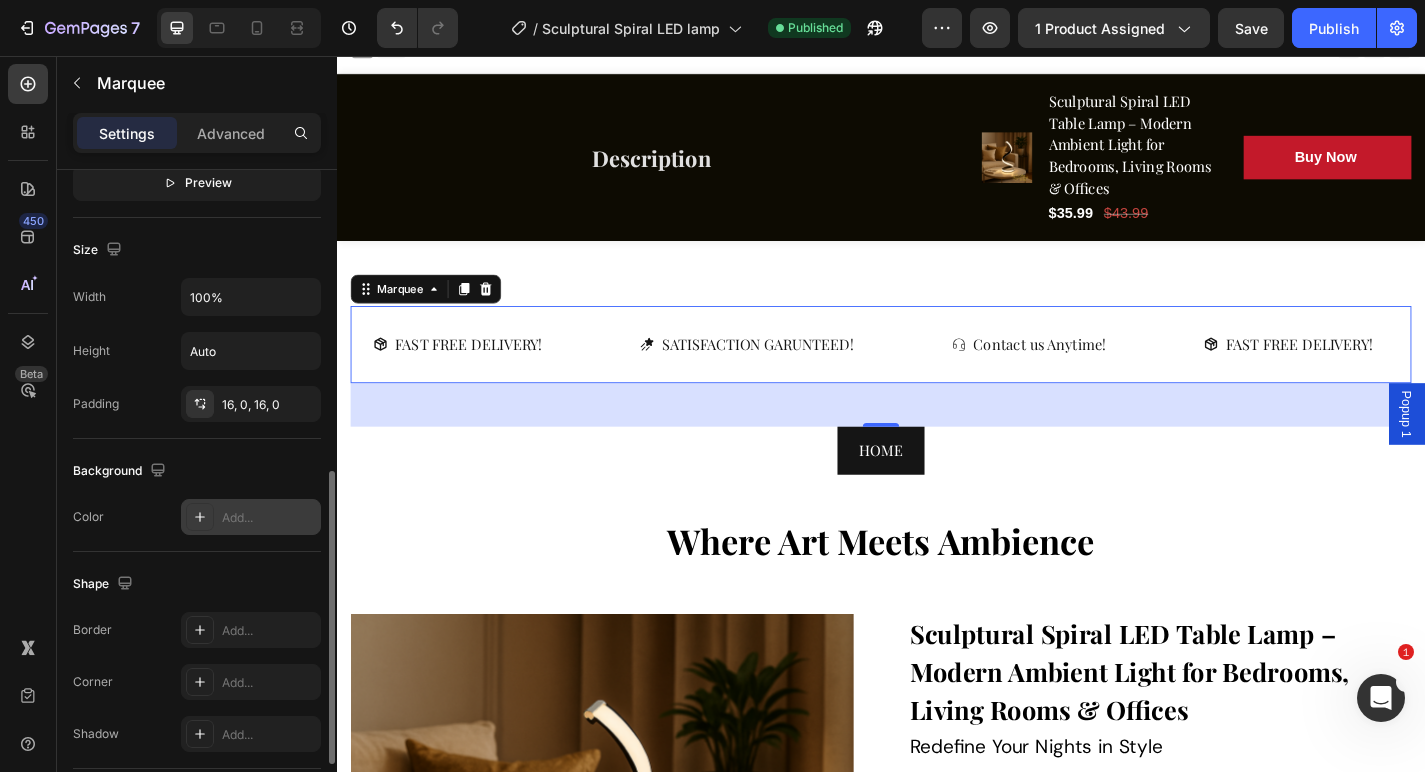 click on "Add..." at bounding box center [269, 518] 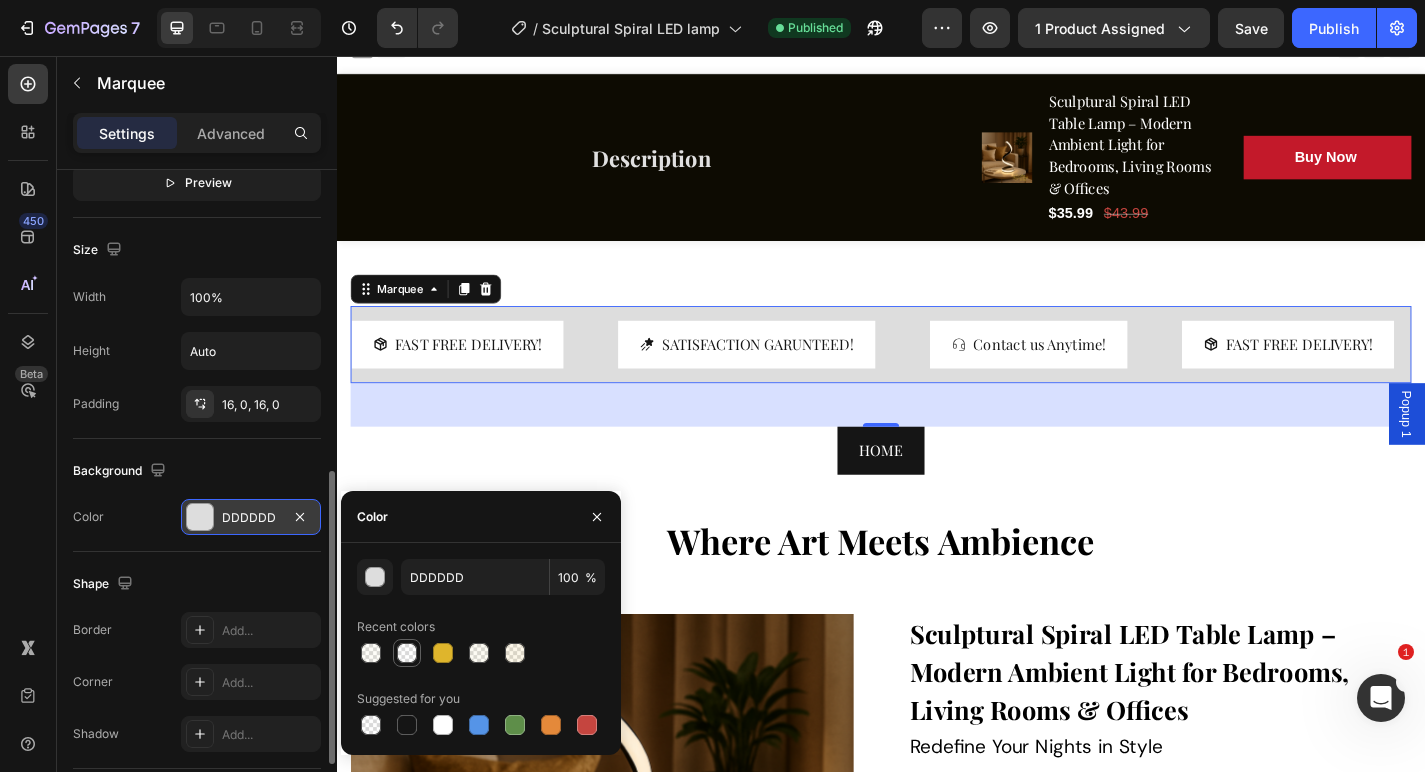 click at bounding box center [407, 653] 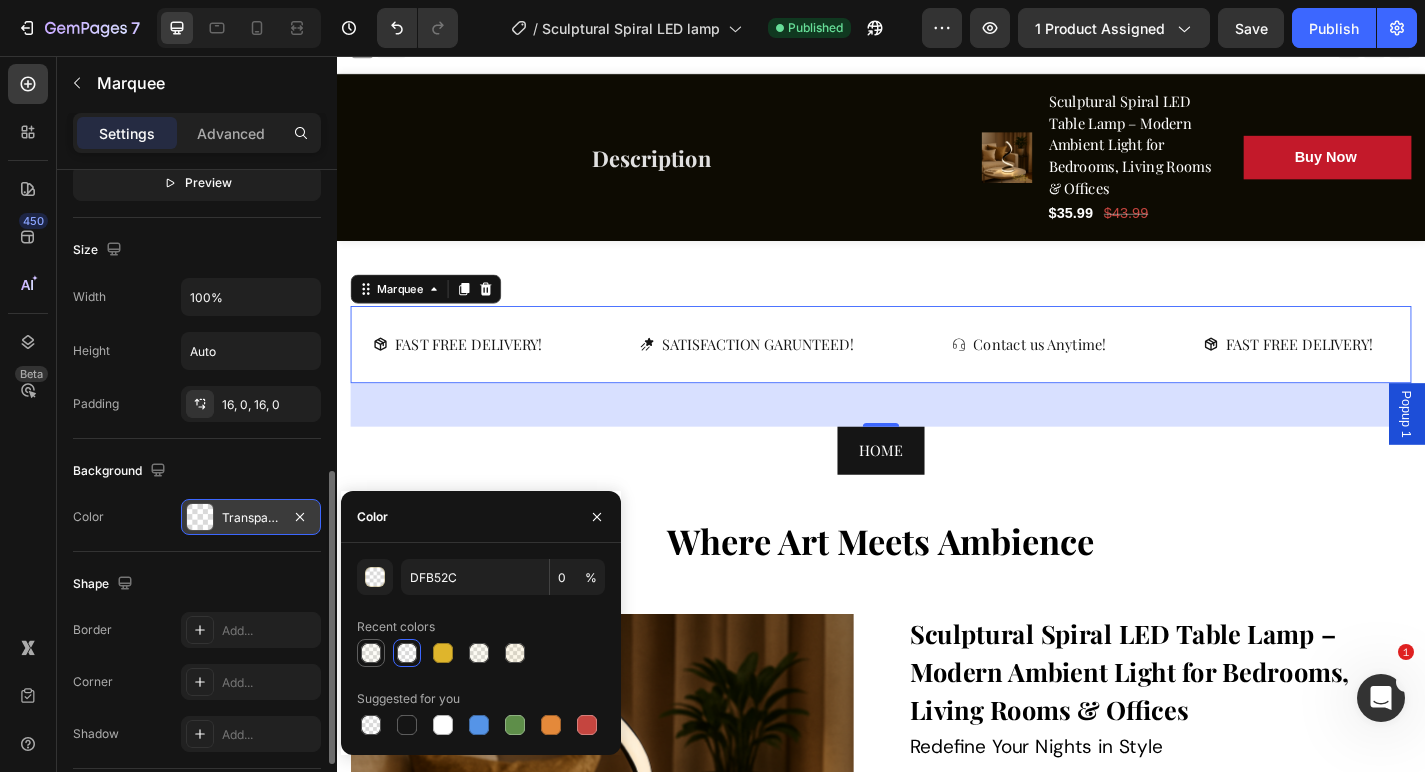 click at bounding box center (371, 653) 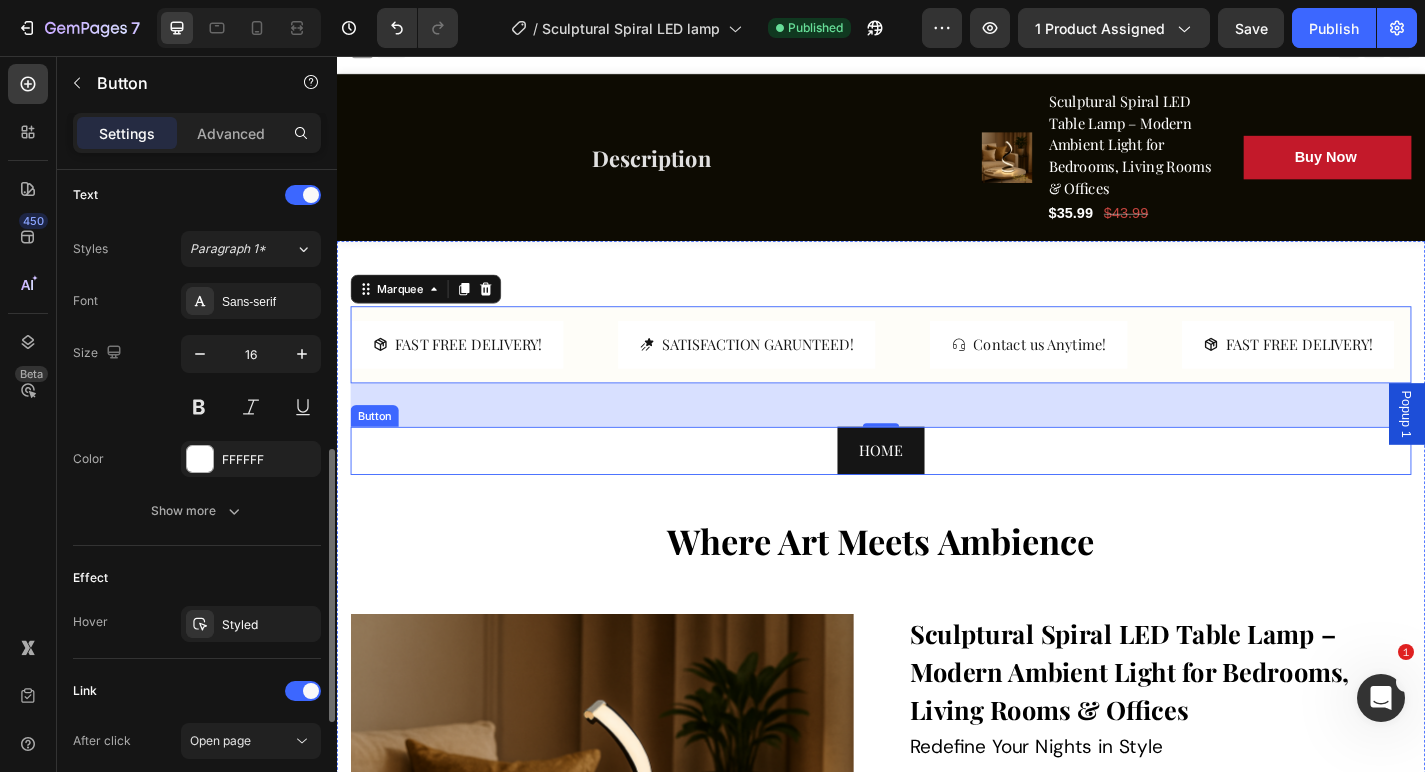 click on "HOME Button" at bounding box center [937, 491] 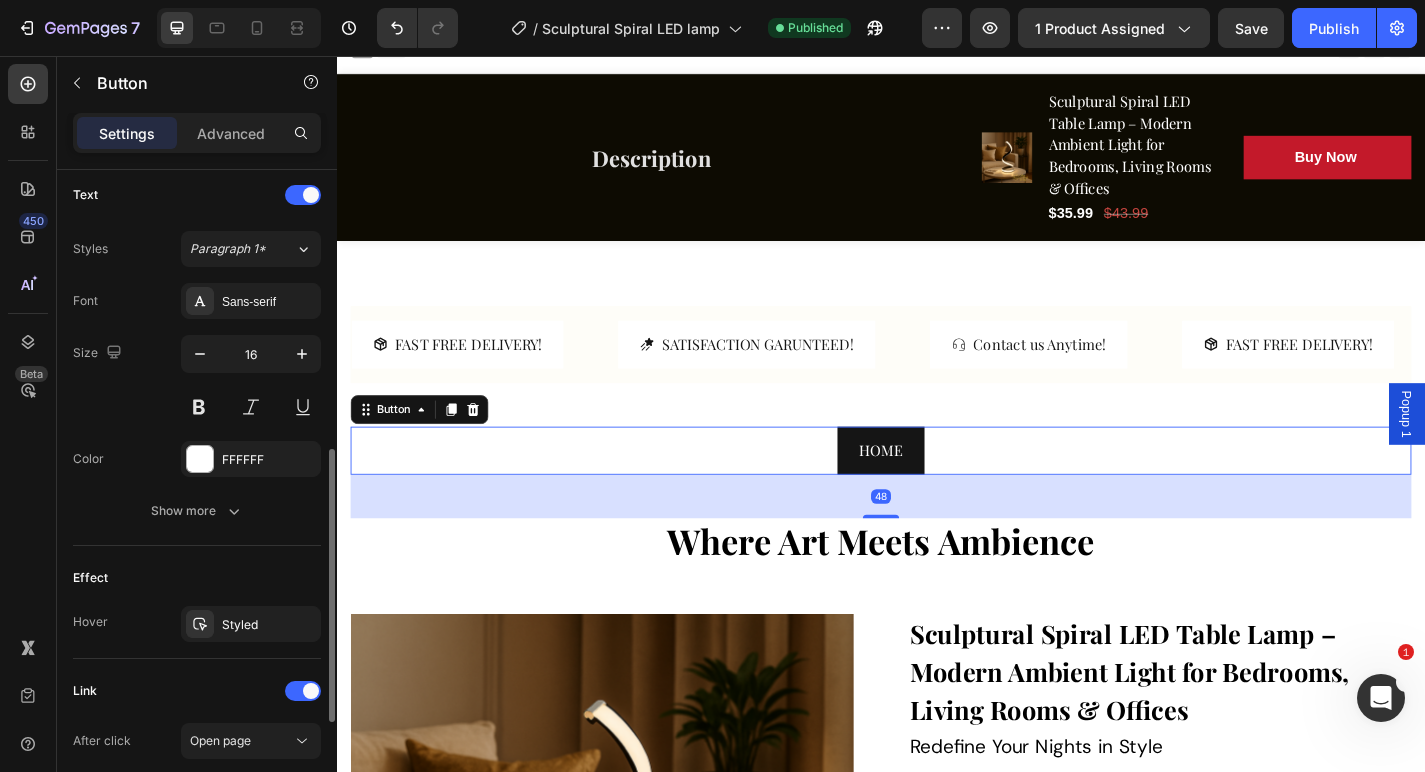 scroll, scrollTop: 0, scrollLeft: 0, axis: both 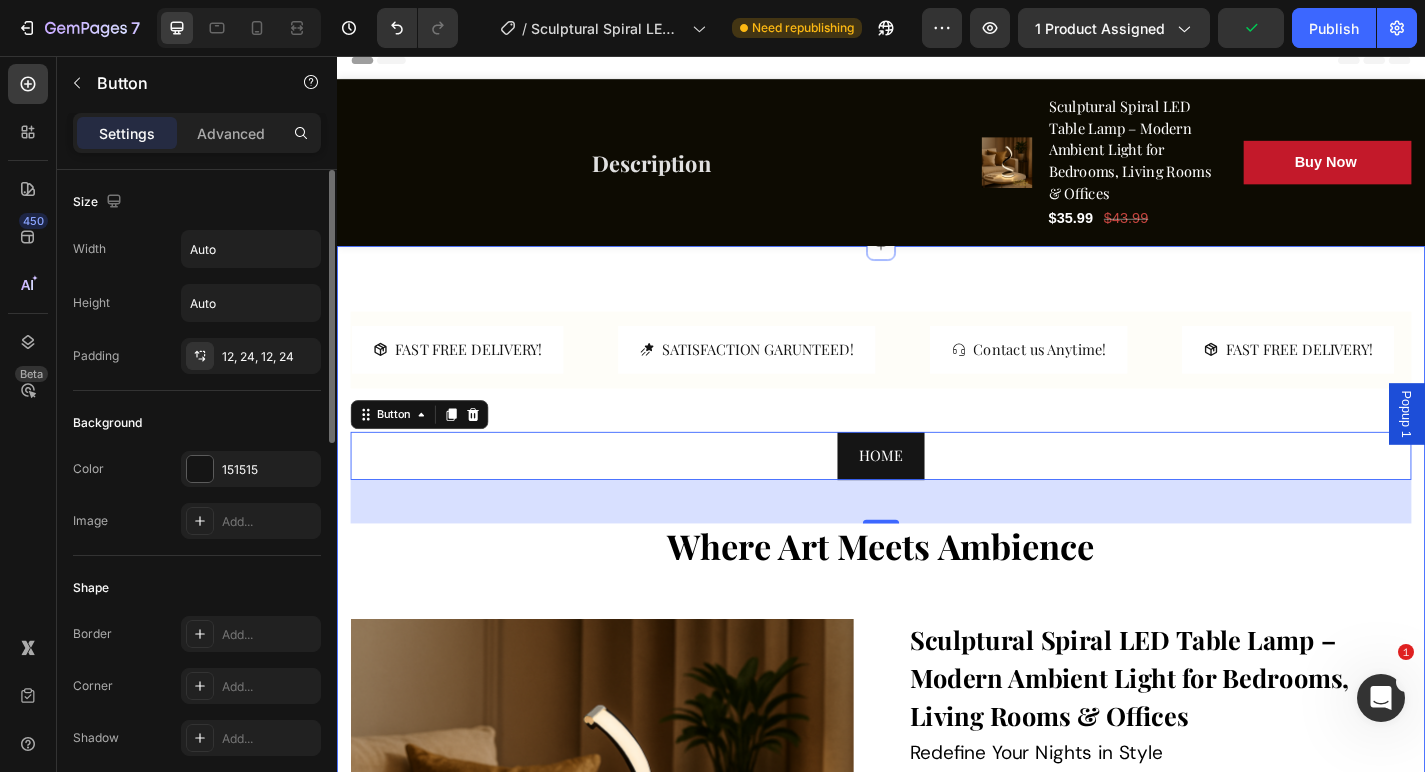 click on "FAST FREE DELIVERY! Button
SATISFACTION GARUNTEED! Button
Contact us Anytime! Button
FAST FREE DELIVERY! Button
SATISFACTION GARUNTEED! Button
Contact us Anytime! Button
FAST FREE DELIVERY! Button
SATISFACTION GARUNTEED! Button
Contact us Anytime! Button
FAST FREE DELIVERY! Button
SATISFACTION GARUNTEED! Button
Contact us Anytime! Button
FAST FREE DELIVERY! Button
SATISFACTION GARUNTEED! Button
Contact us Anytime! Button
FAST FREE DELIVERY! Button
SATISFACTION GARUNTEED! Button
Contact us Anytime! Button Marquee" at bounding box center (937, 404) 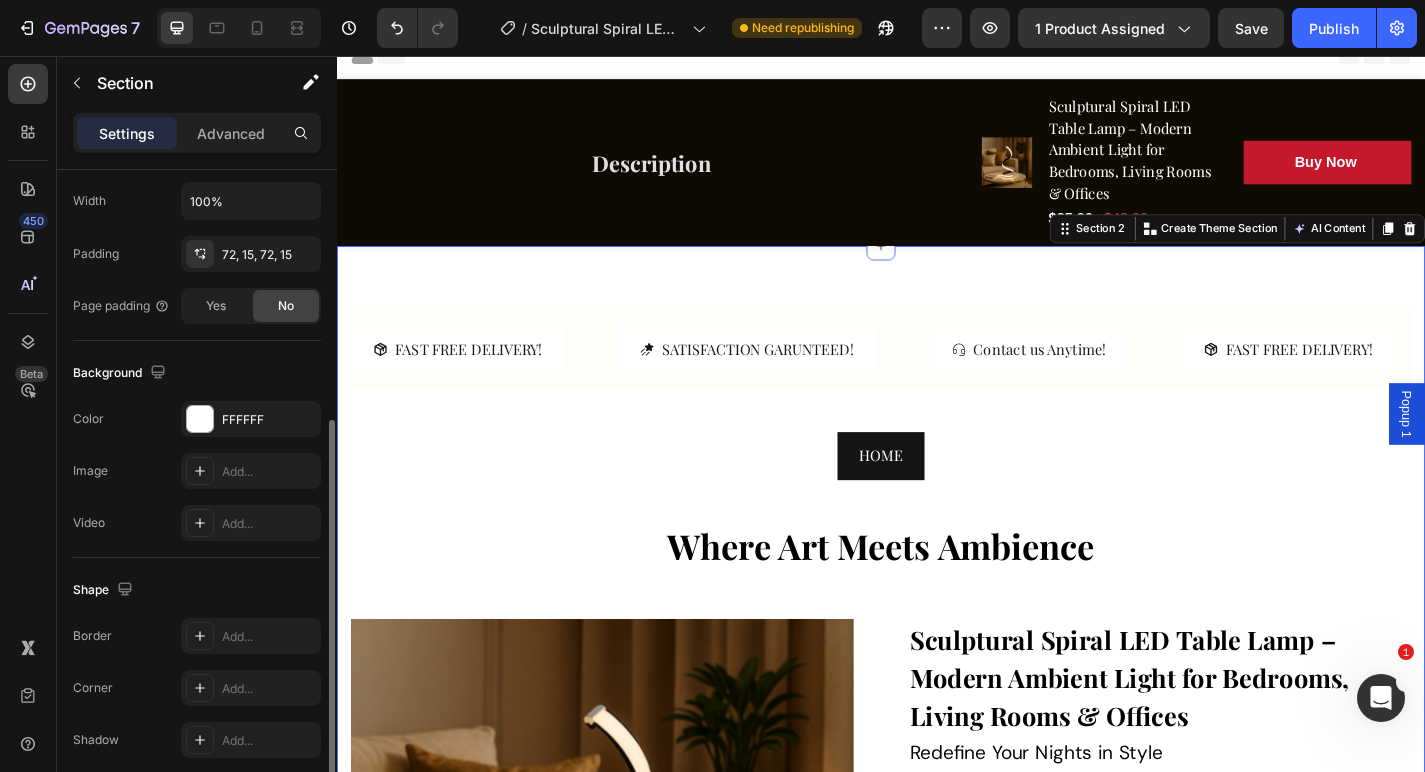 scroll, scrollTop: 484, scrollLeft: 0, axis: vertical 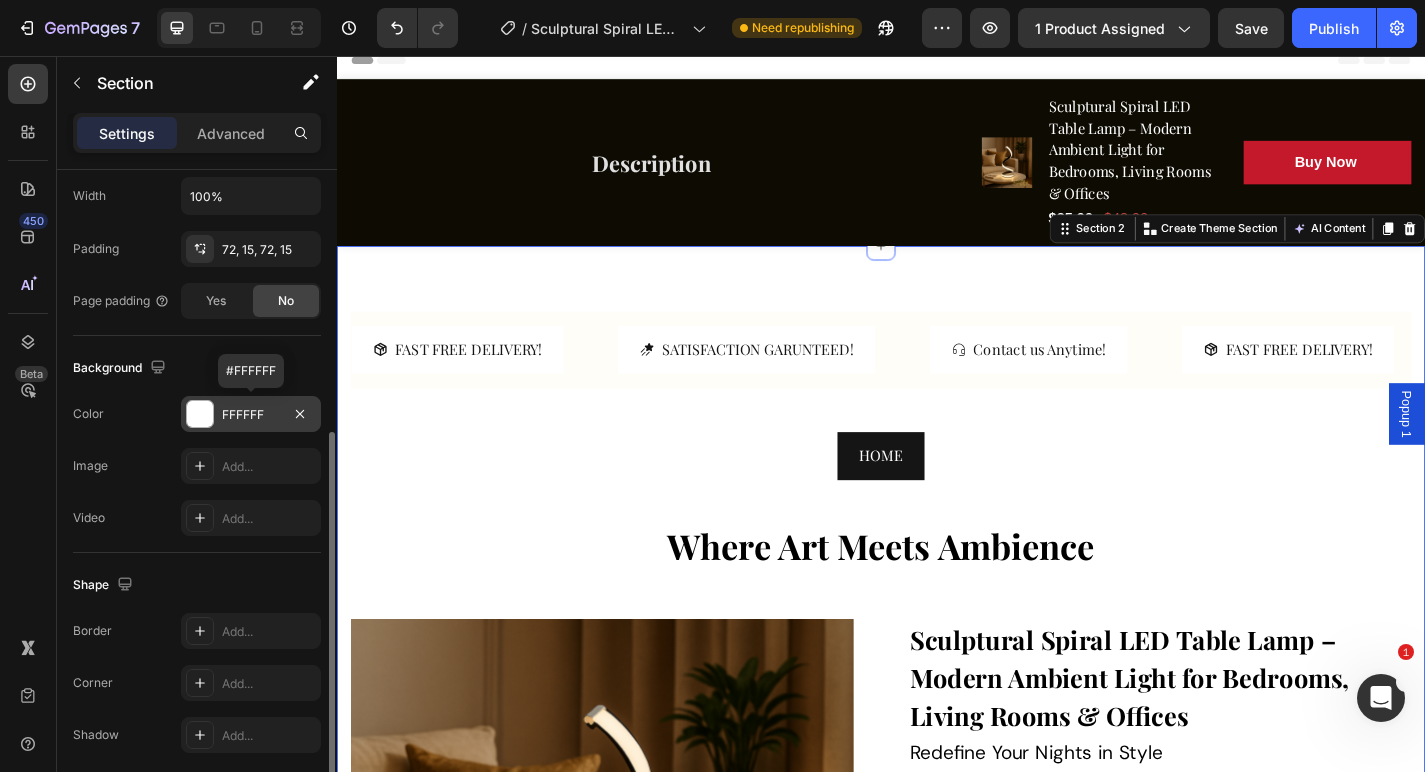 click on "FFFFFF" at bounding box center [251, 415] 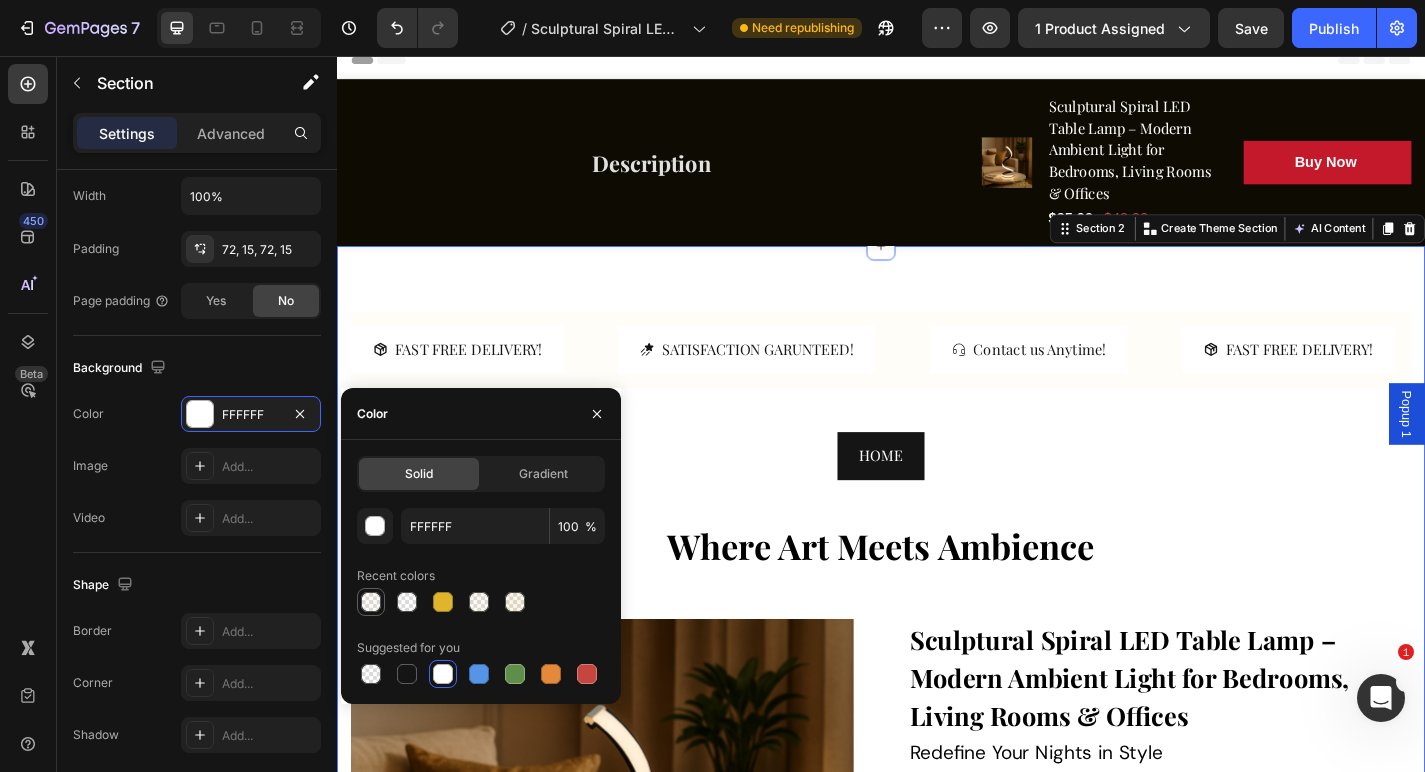 click at bounding box center (371, 602) 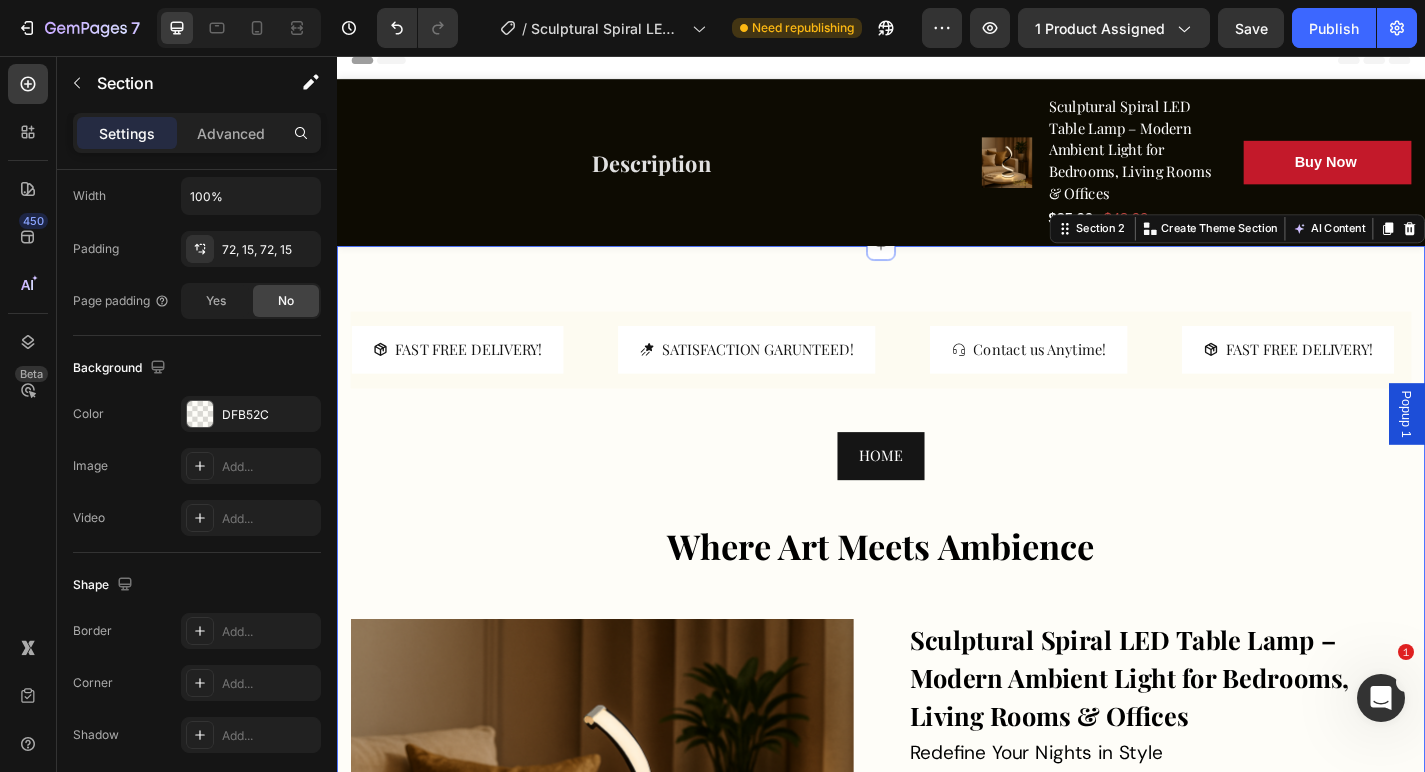 click on "HOME Button" at bounding box center [937, 521] 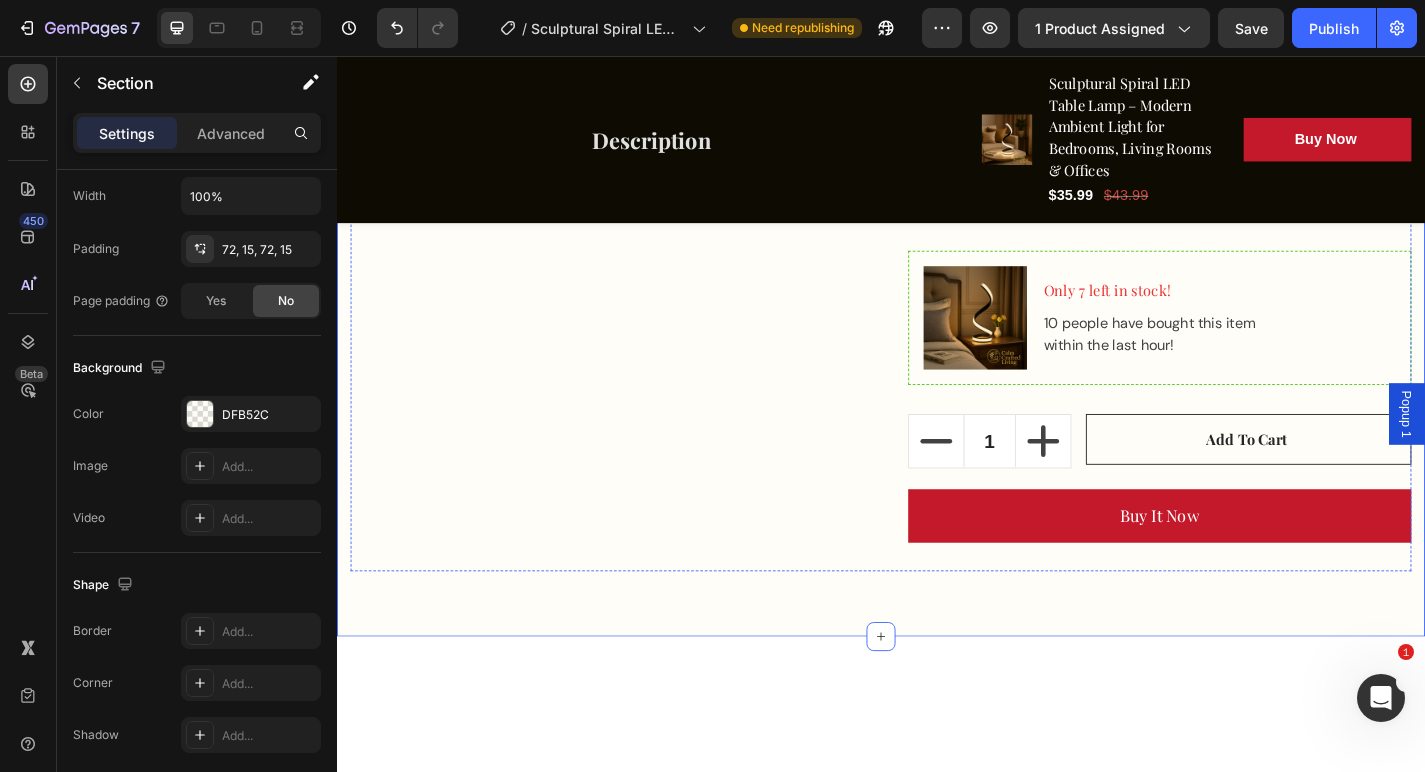 scroll, scrollTop: 1589, scrollLeft: 0, axis: vertical 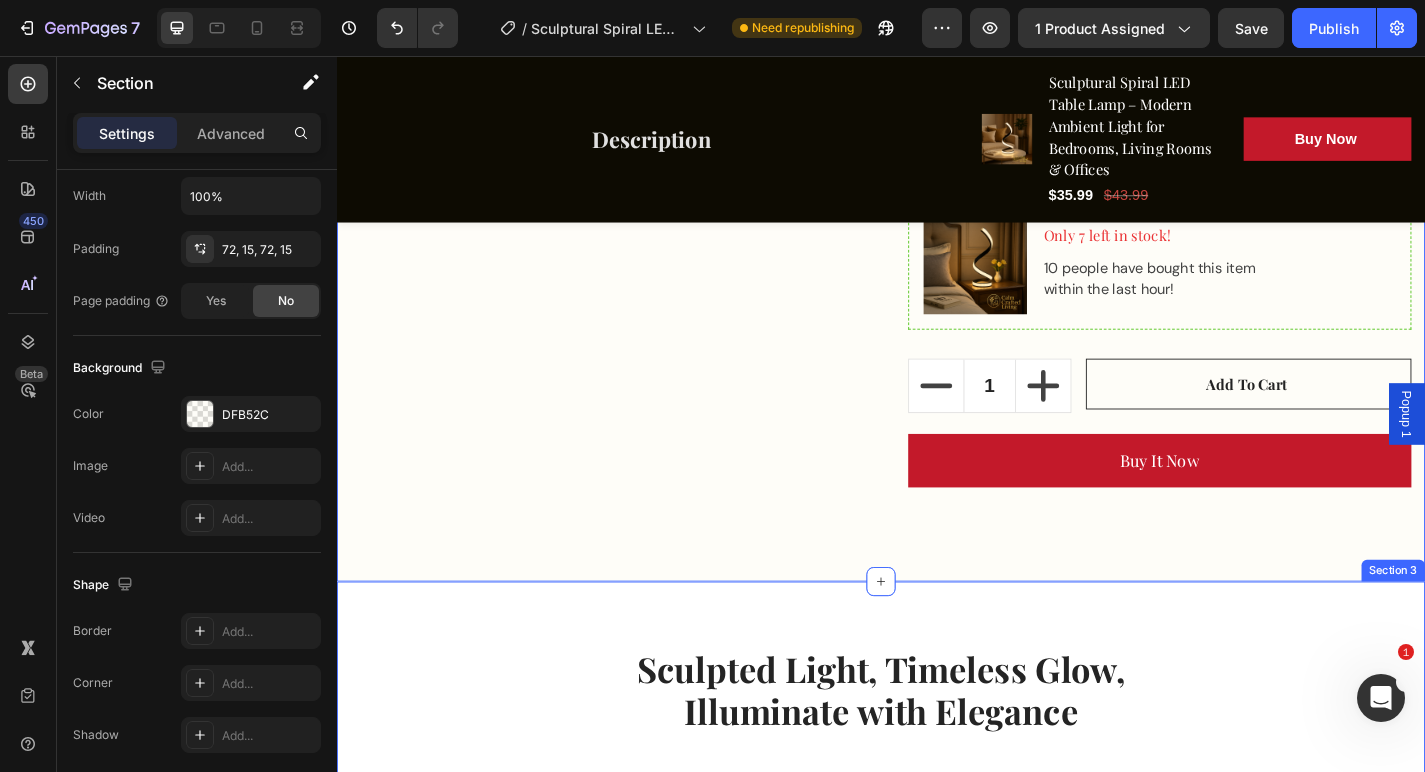 click on "Sculpted Light, Timeless Glow, Illuminate with Elegance Heading Row Image Sculptural Modern Design Text block Elegant infinity-loop Silhouette That doubles as statement art piece. Text block Row Row Warm Ambient Glow Text block Soft LED lighting creates a cozy, relaxing atmosphere - perfect for bedrooms, living rooms, or mood lighting. Text block Row Image Row Section 3" at bounding box center [937, 1368] 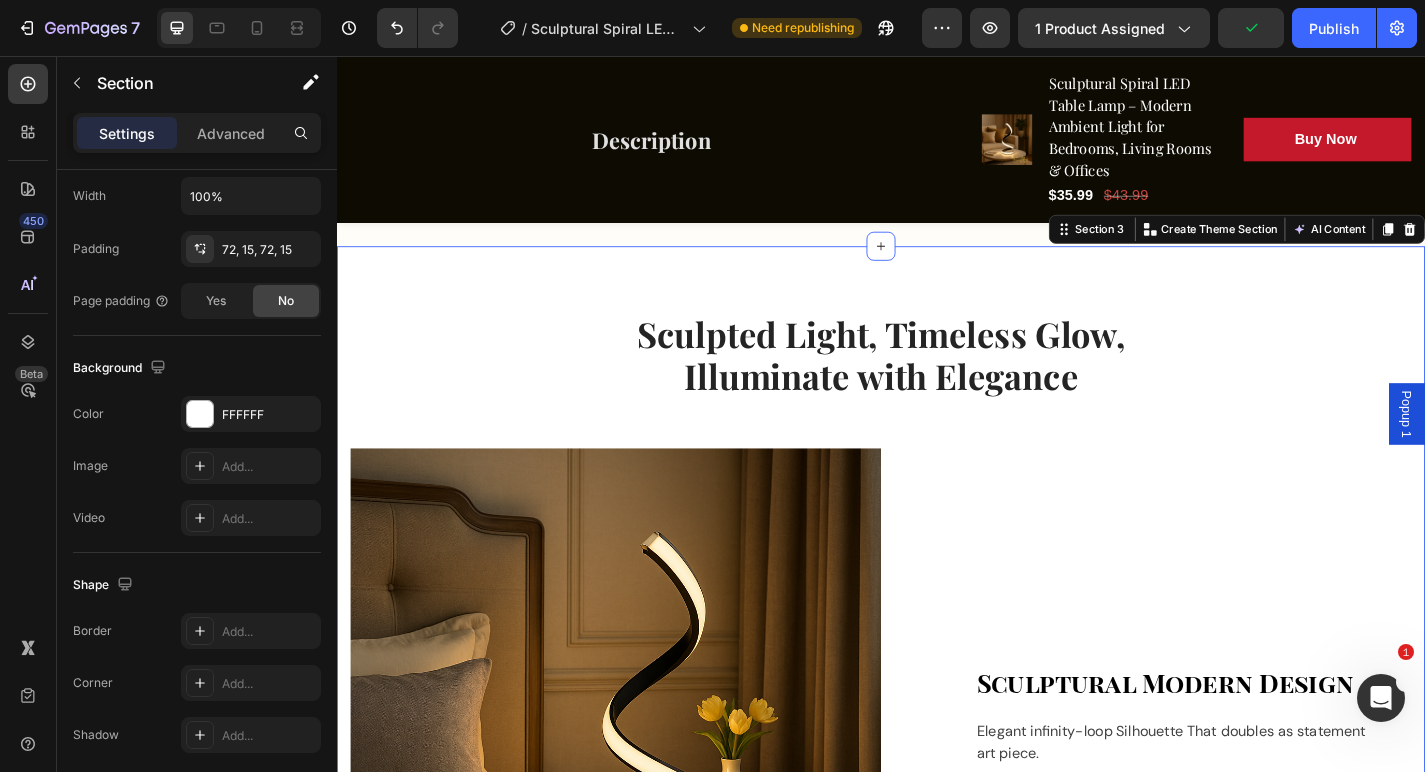 scroll, scrollTop: 1971, scrollLeft: 0, axis: vertical 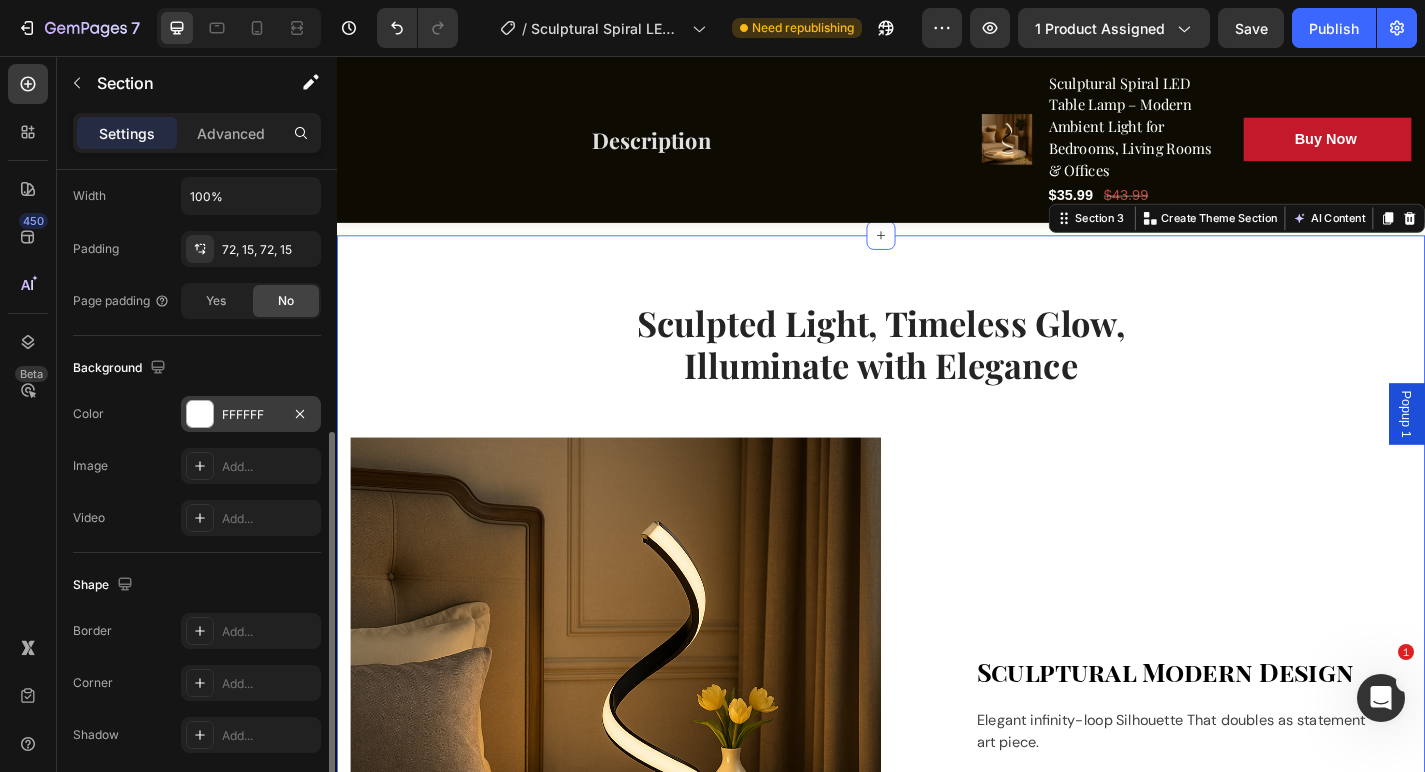 click on "FFFFFF" at bounding box center (251, 415) 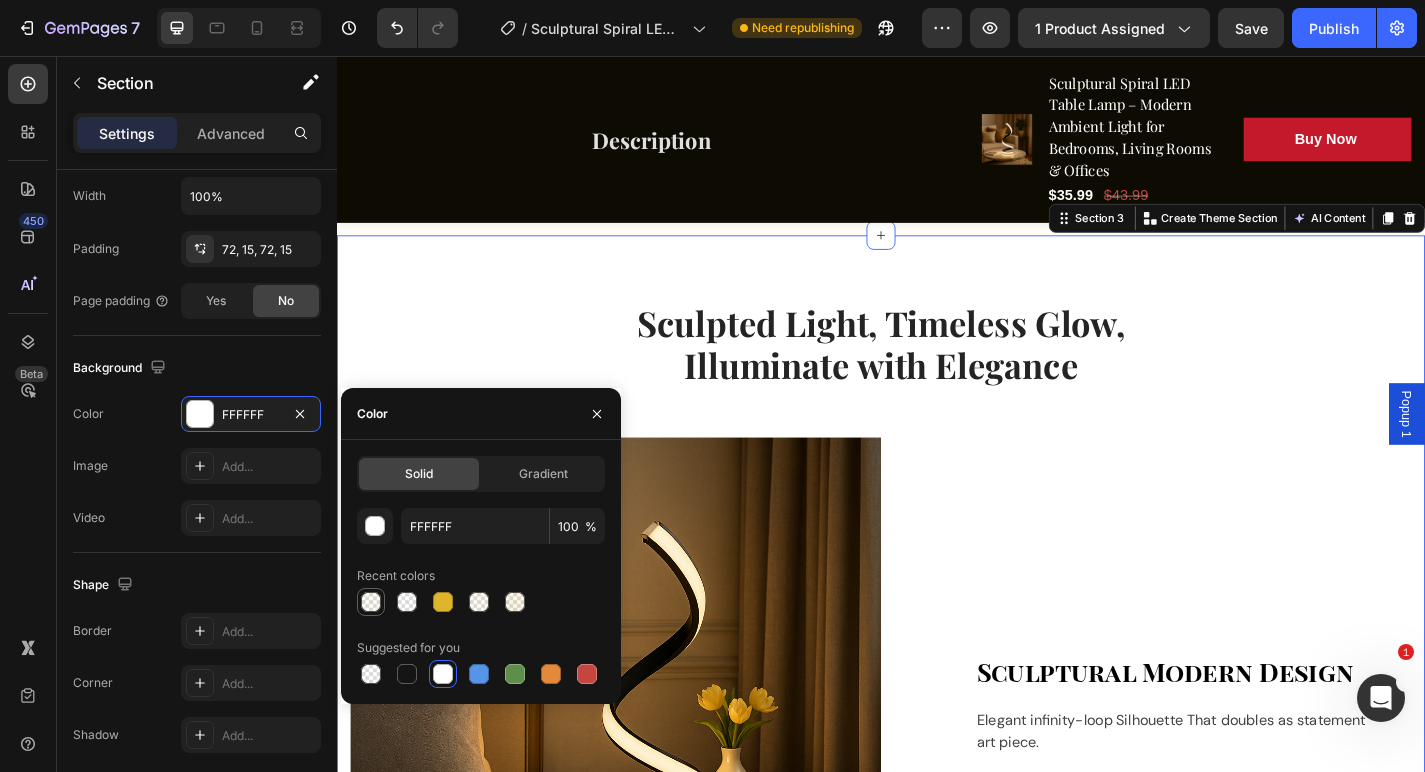 click at bounding box center (371, 602) 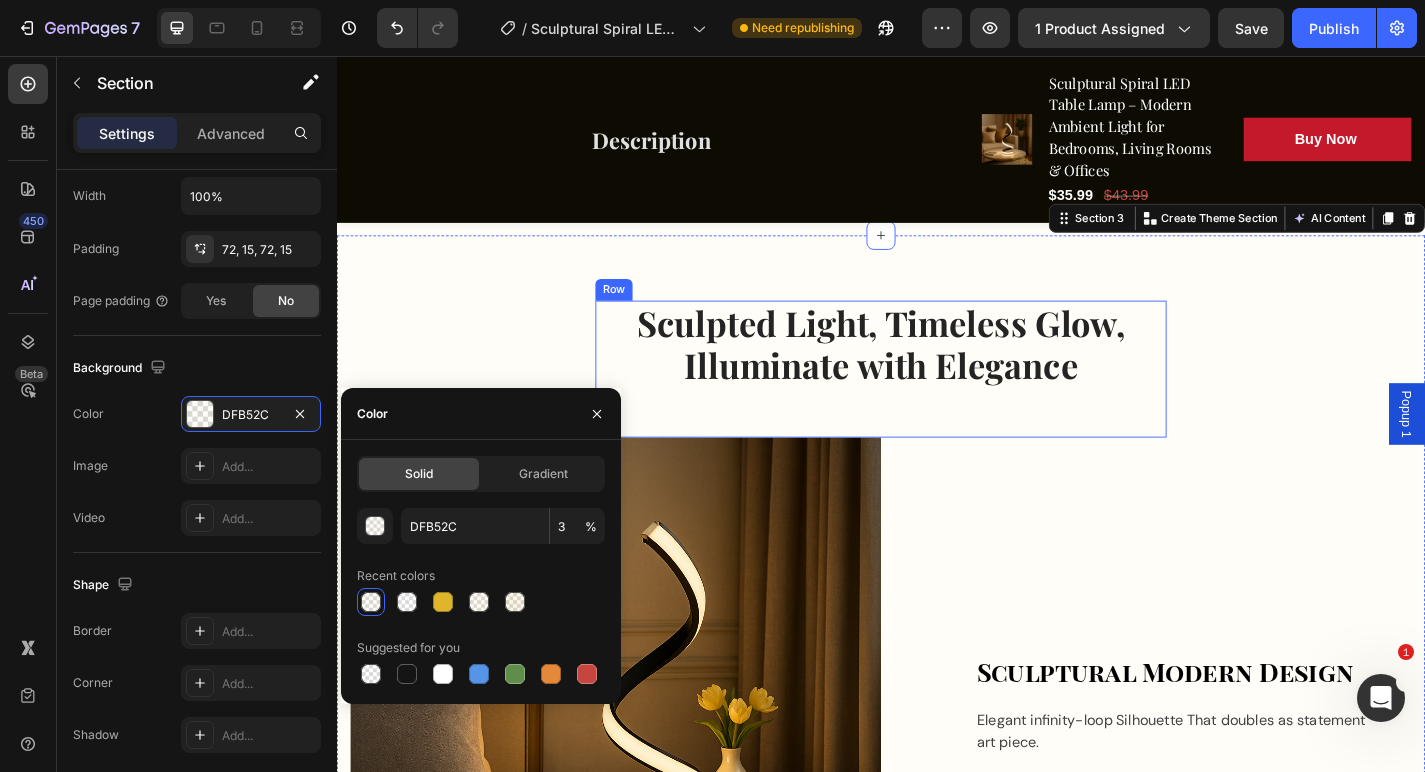 click on "Sculpted Light, Timeless Glow, Illuminate with Elegance Heading" at bounding box center [937, 401] 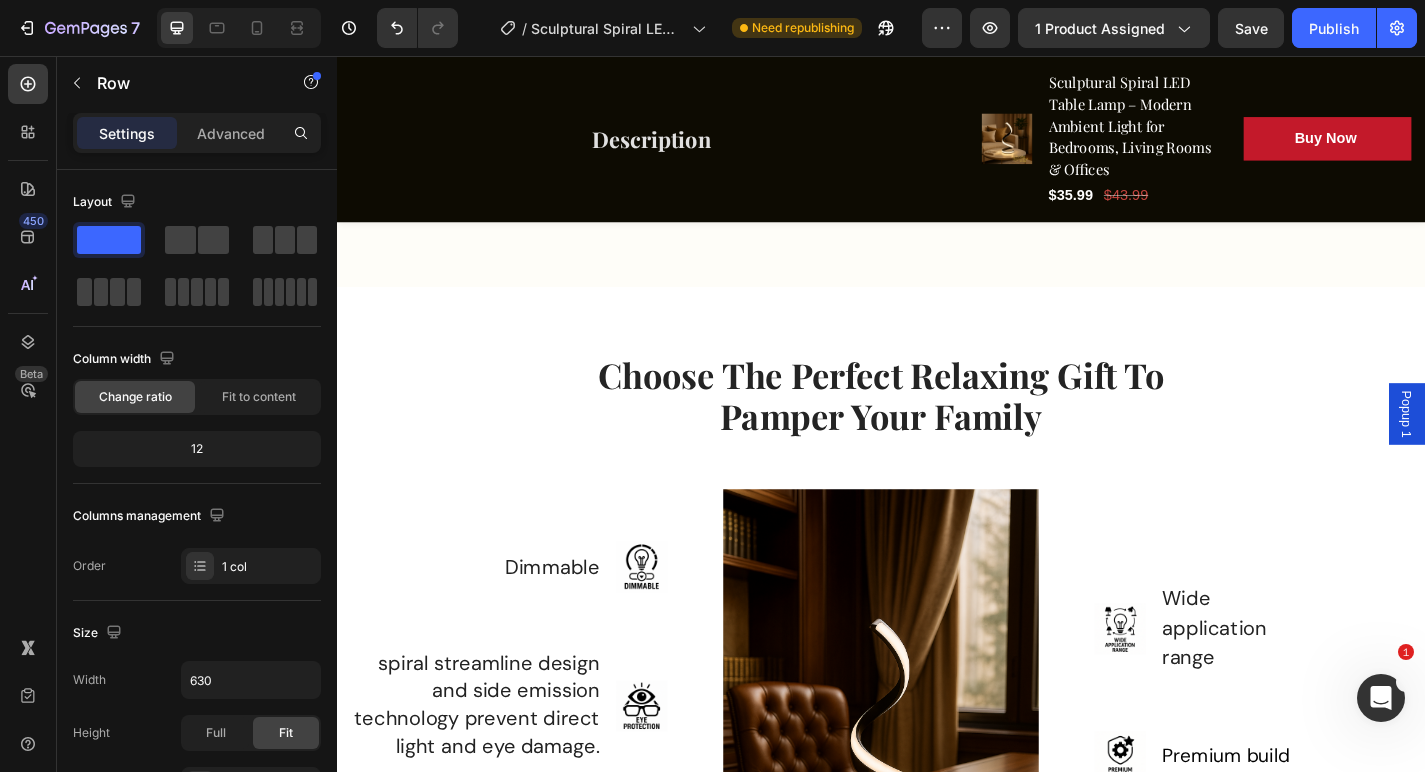scroll, scrollTop: 3446, scrollLeft: 0, axis: vertical 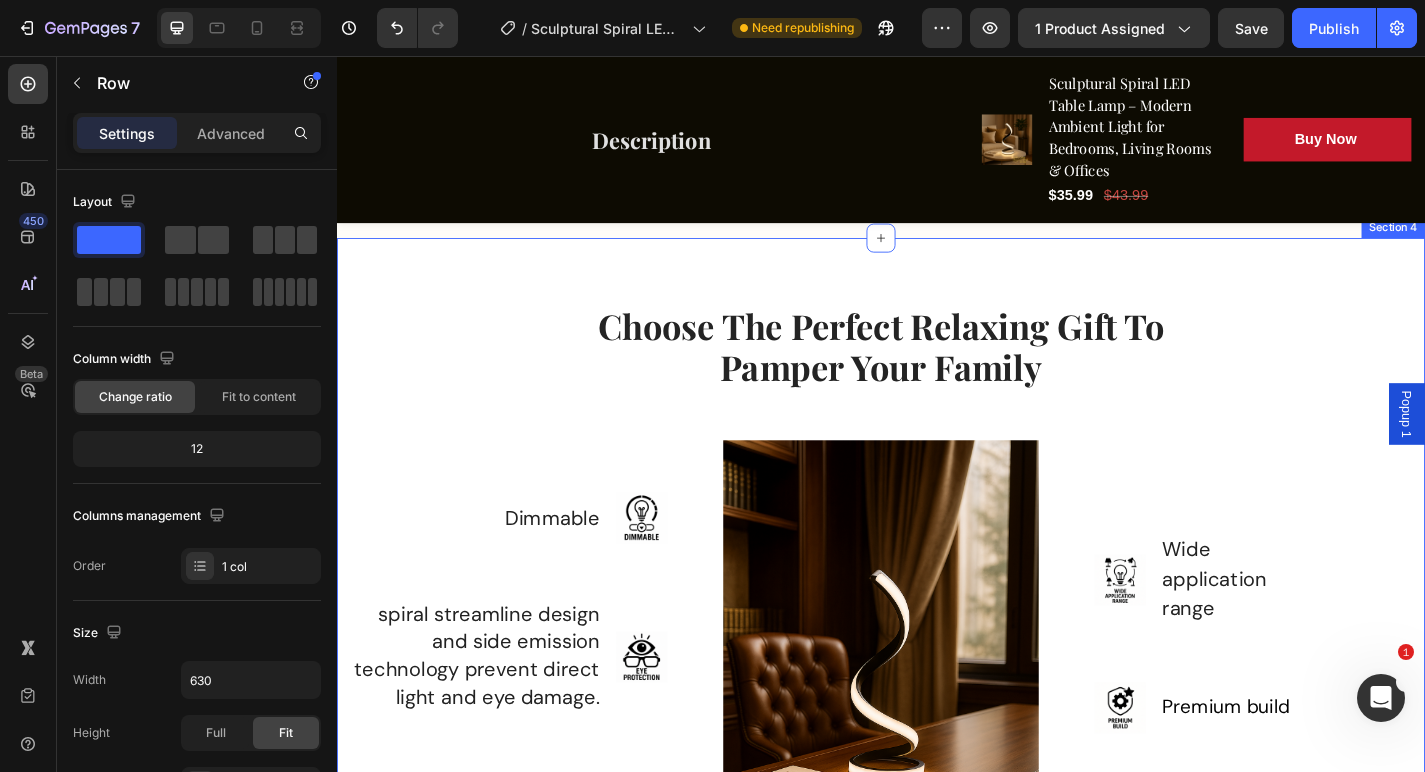 click on "Choose The Perfect Relaxing Gift To Pamper Your Family Heading Row Dimmable  Text block Image Row spiral streamline design and side emission technology prevent direct light and eye damage. Text Block Image Row 3000K warm light,4500K neutral light, 6500K white light Text block Image Row Image Image Wide application range Text block Row Image Premium build Text block Row Image ECO Friendly Text block Row Row Section 4" at bounding box center [937, 666] 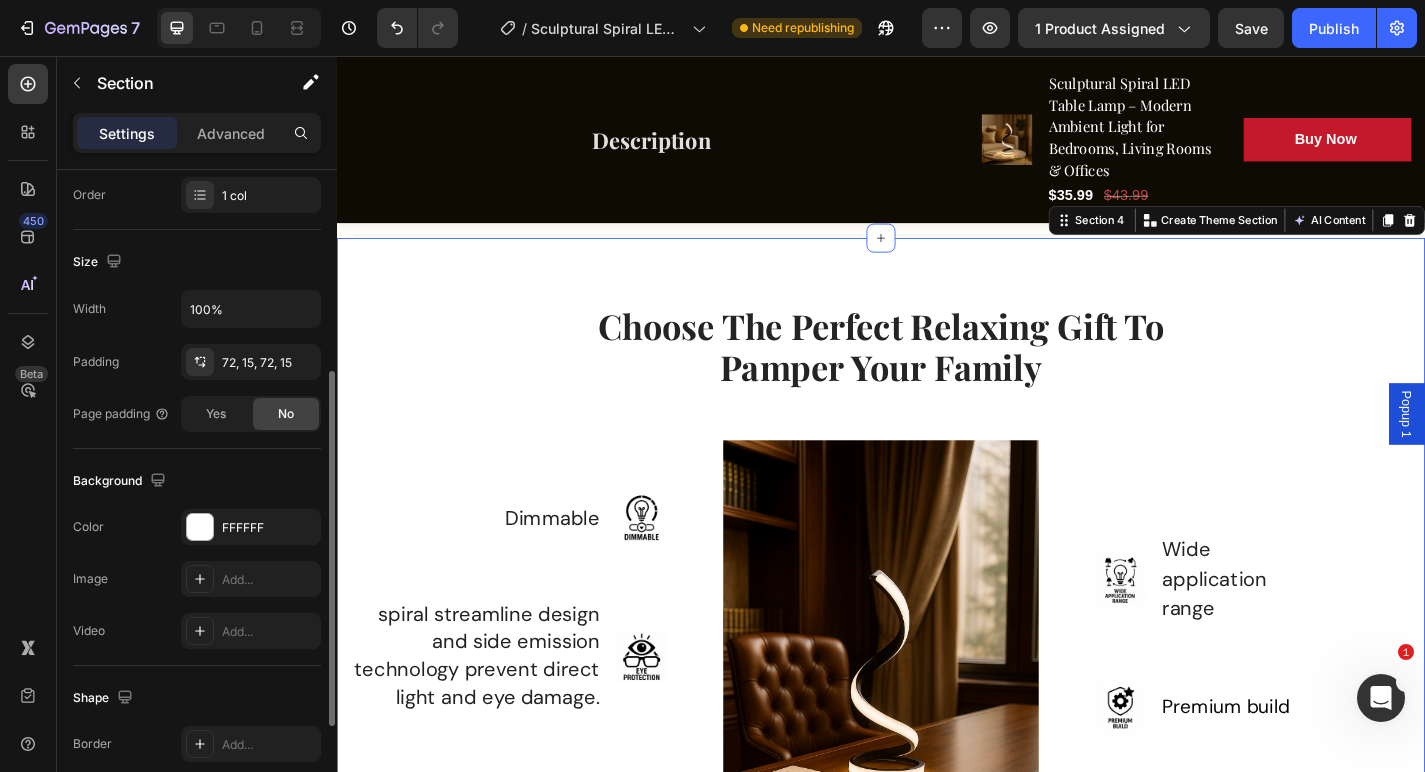 scroll, scrollTop: 381, scrollLeft: 0, axis: vertical 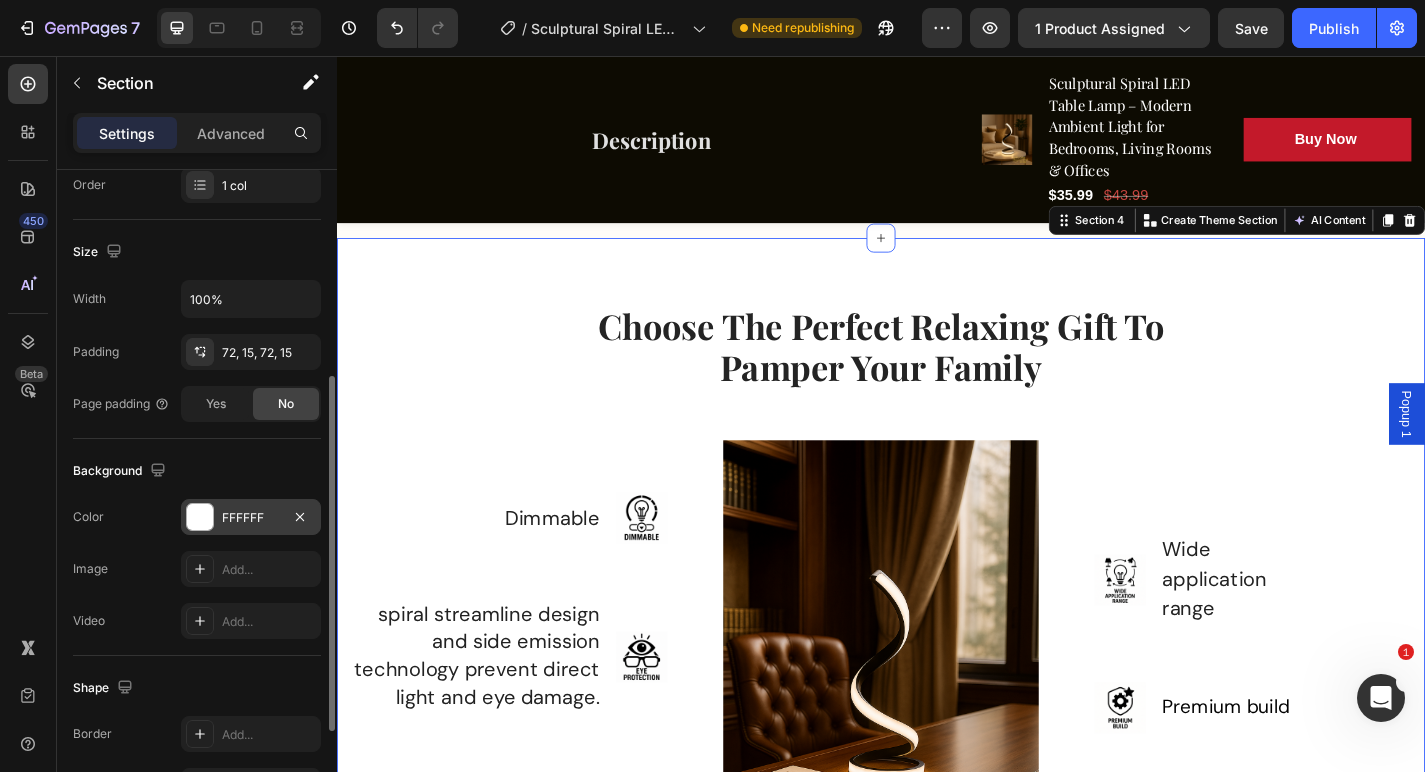 click on "FFFFFF" at bounding box center (251, 518) 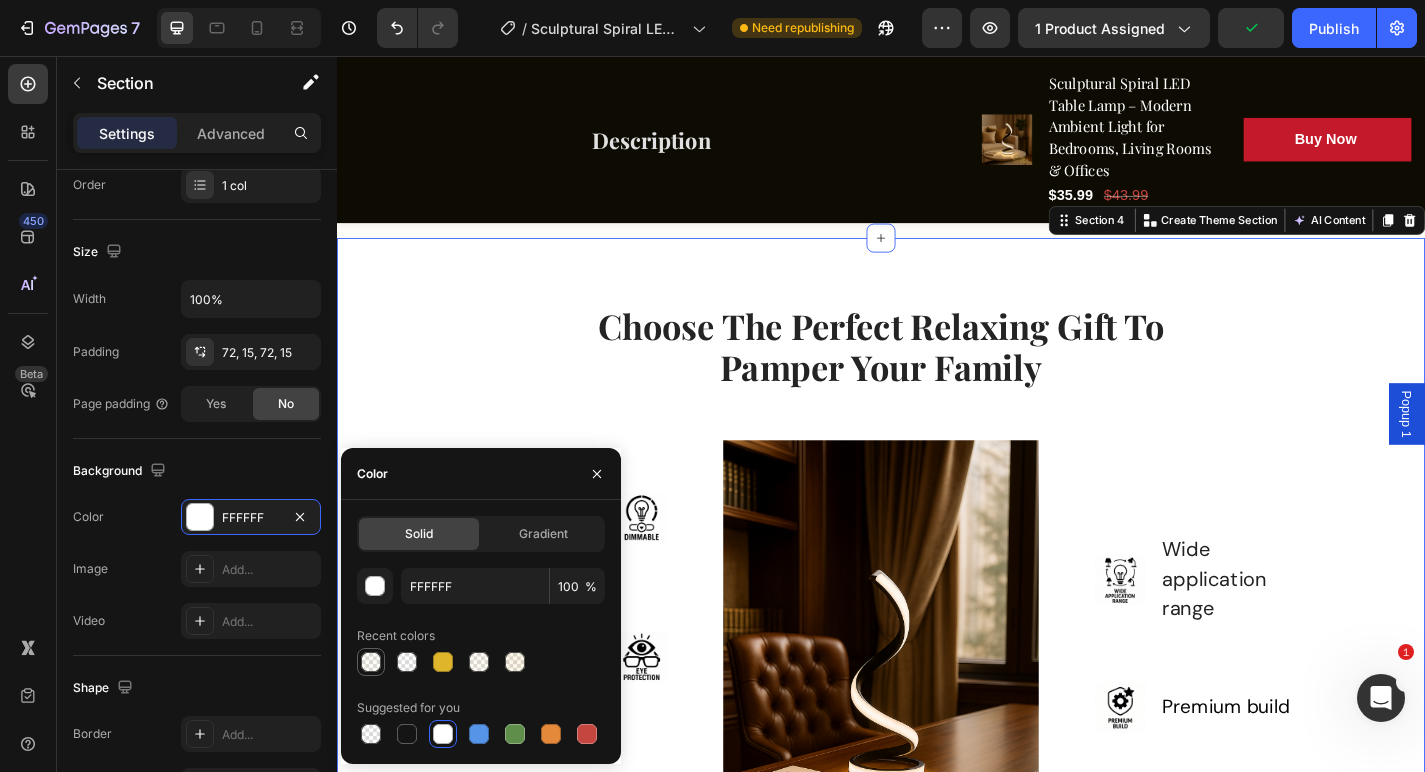 click at bounding box center (371, 662) 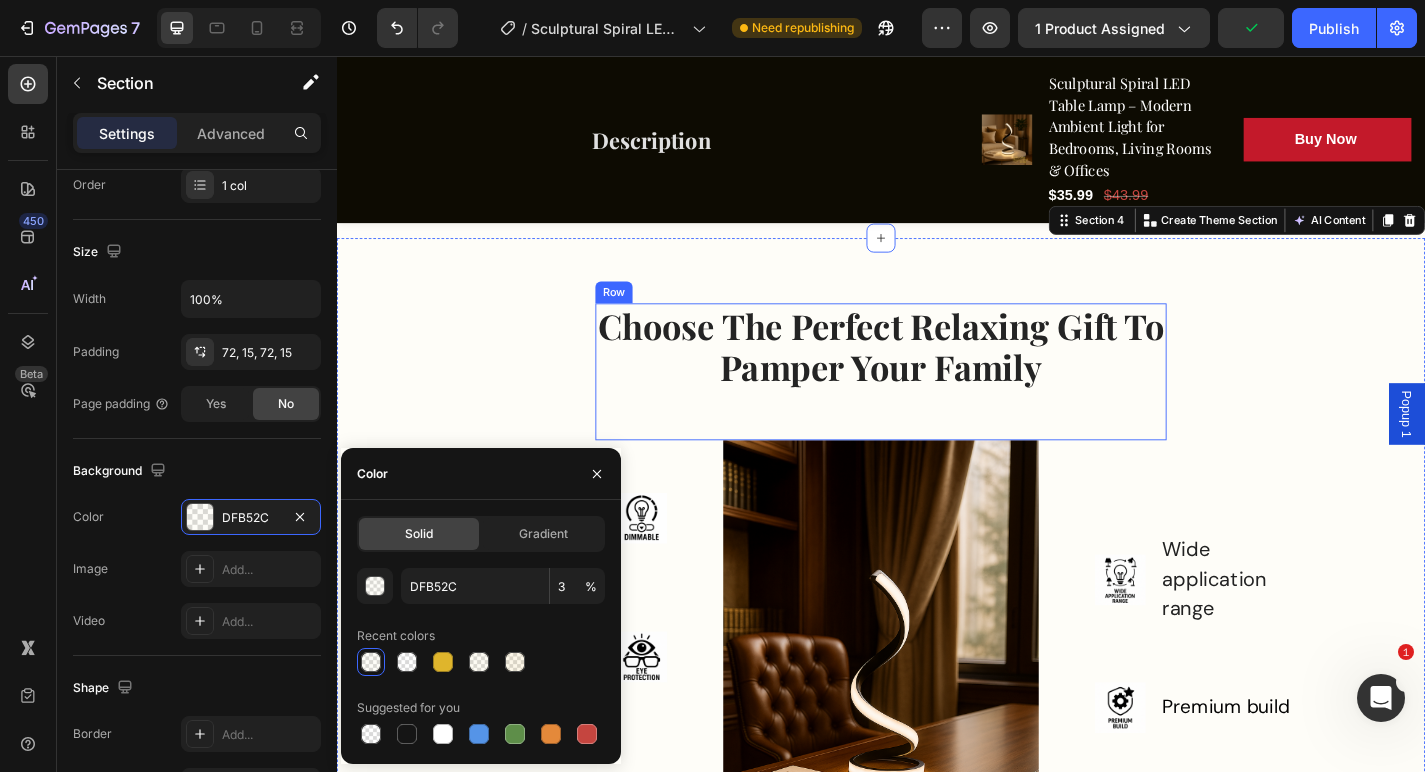 click on "Choose The Perfect Relaxing Gift To Pamper Your Family Heading" at bounding box center [937, 404] 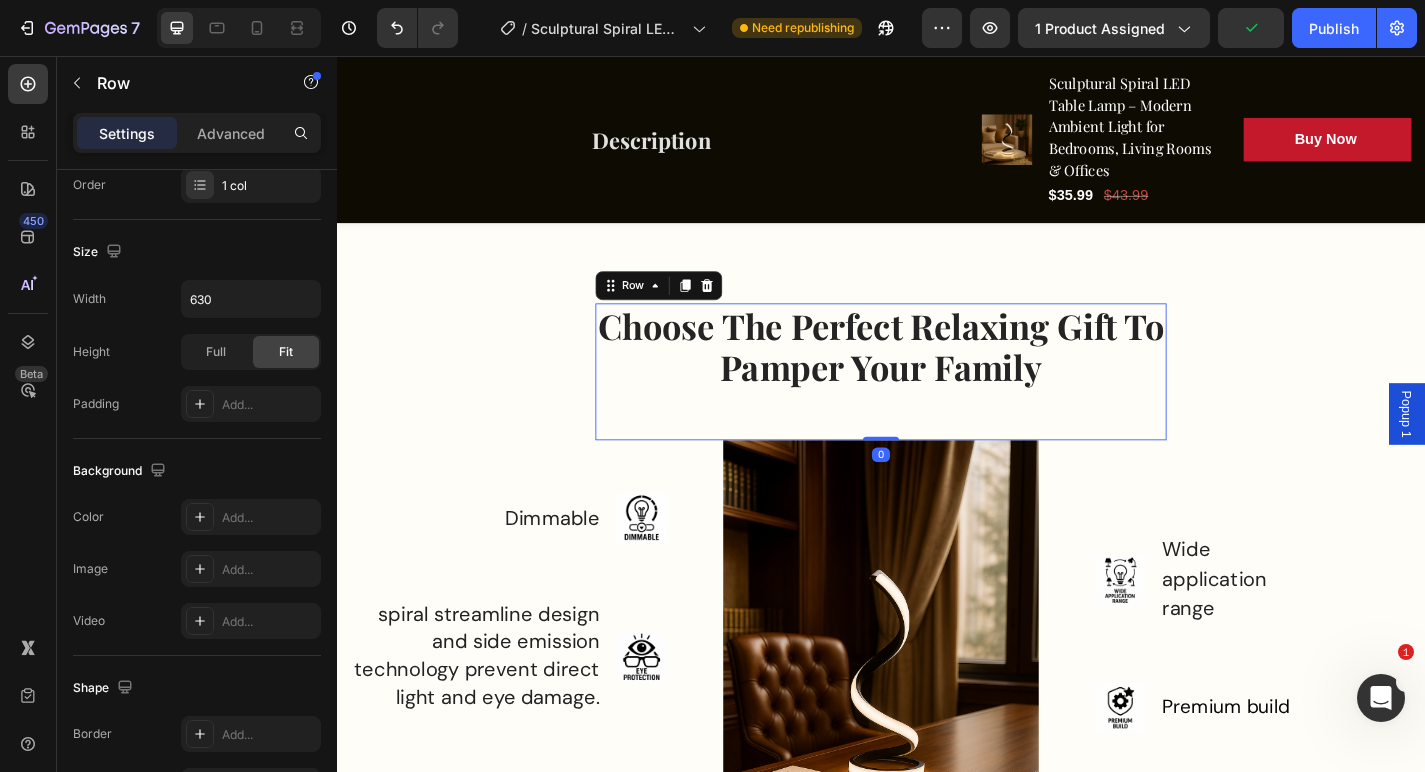 scroll, scrollTop: 0, scrollLeft: 0, axis: both 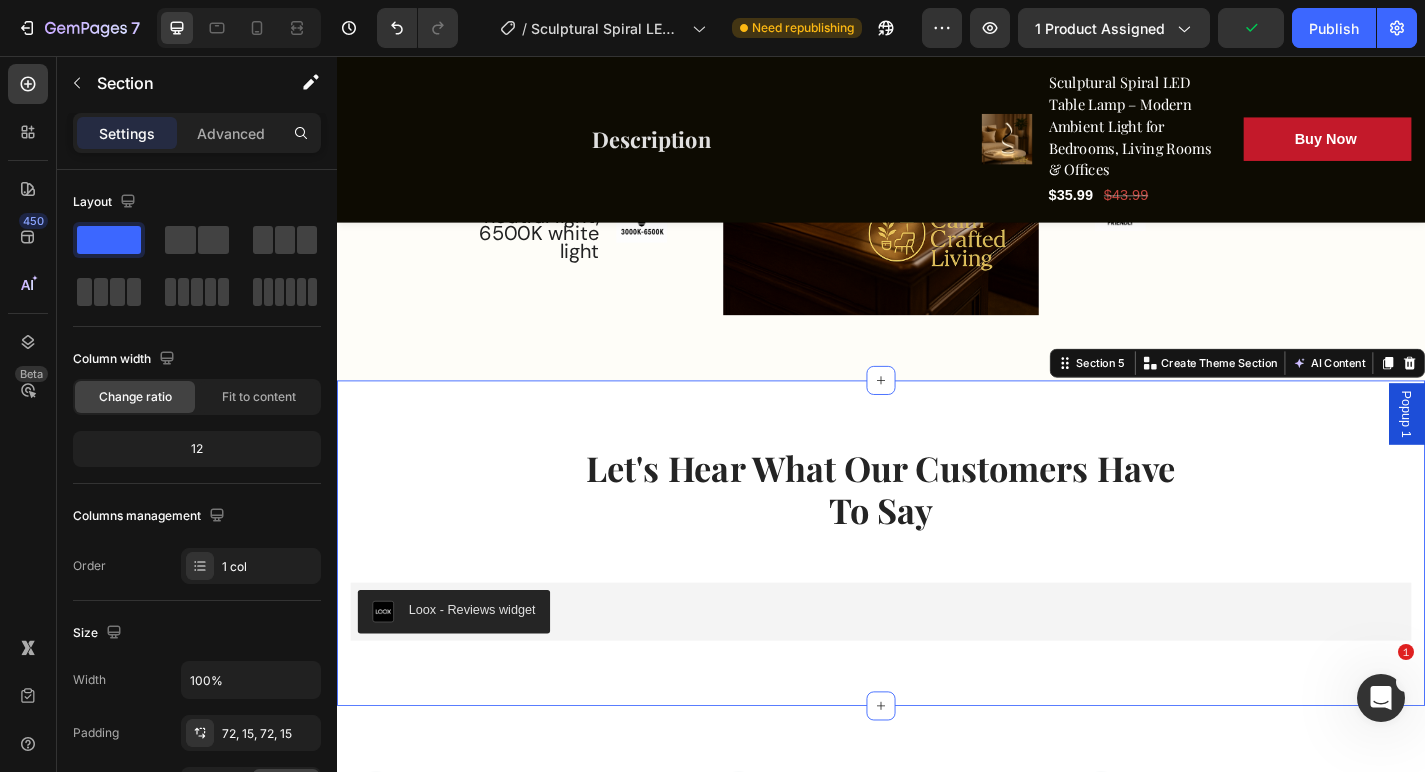 click on "Let's Hear What Our Customers Have To Say Heading Row Loox - Reviews widget Loox Row" at bounding box center [937, 593] 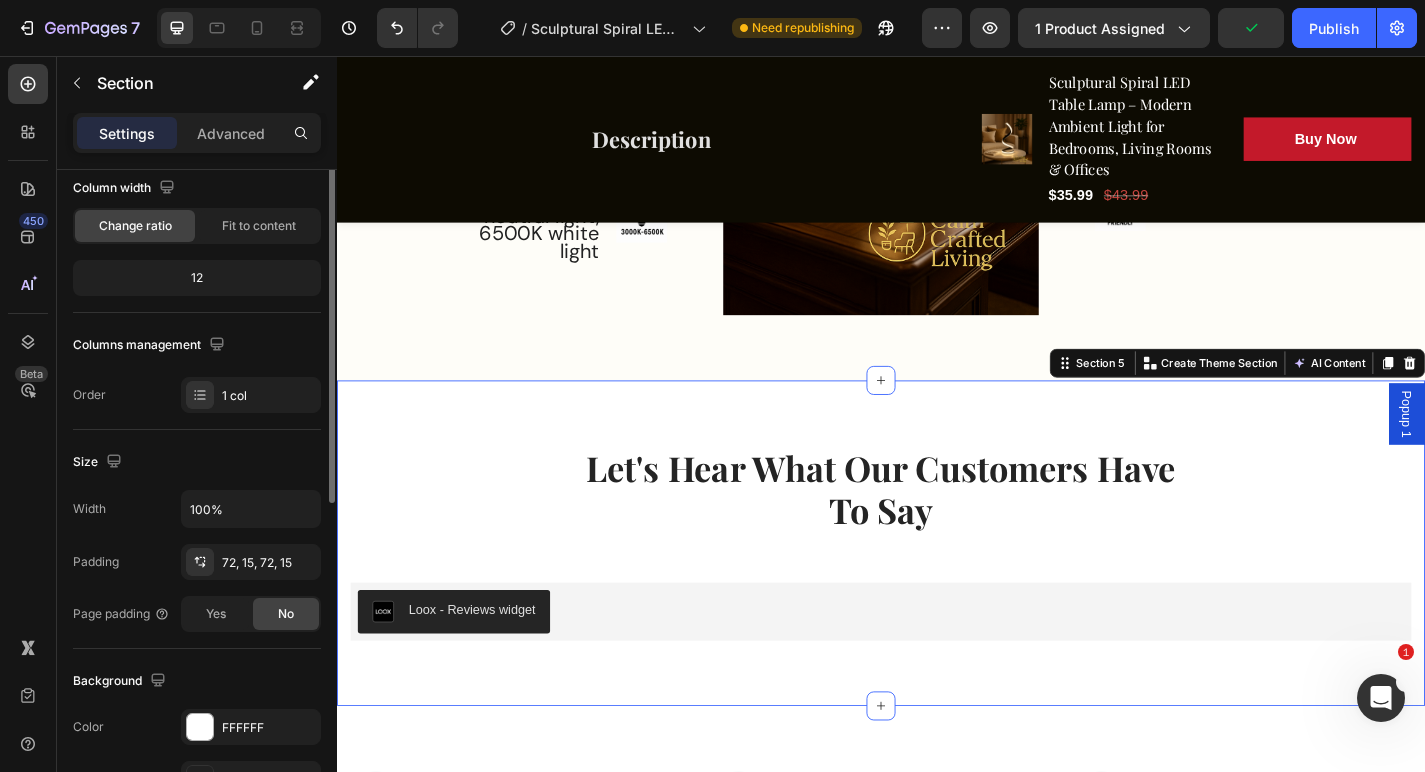 scroll, scrollTop: 348, scrollLeft: 0, axis: vertical 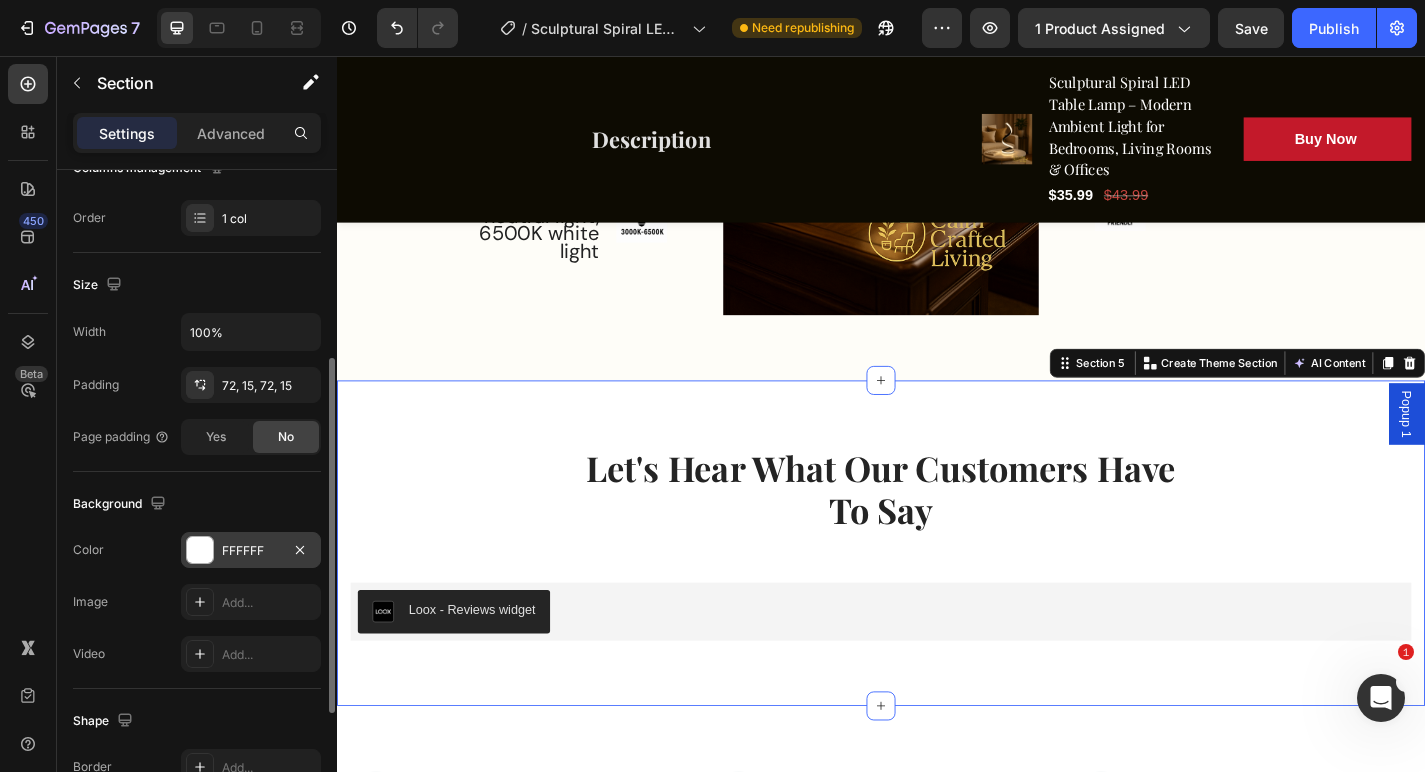 click on "FFFFFF" at bounding box center (251, 551) 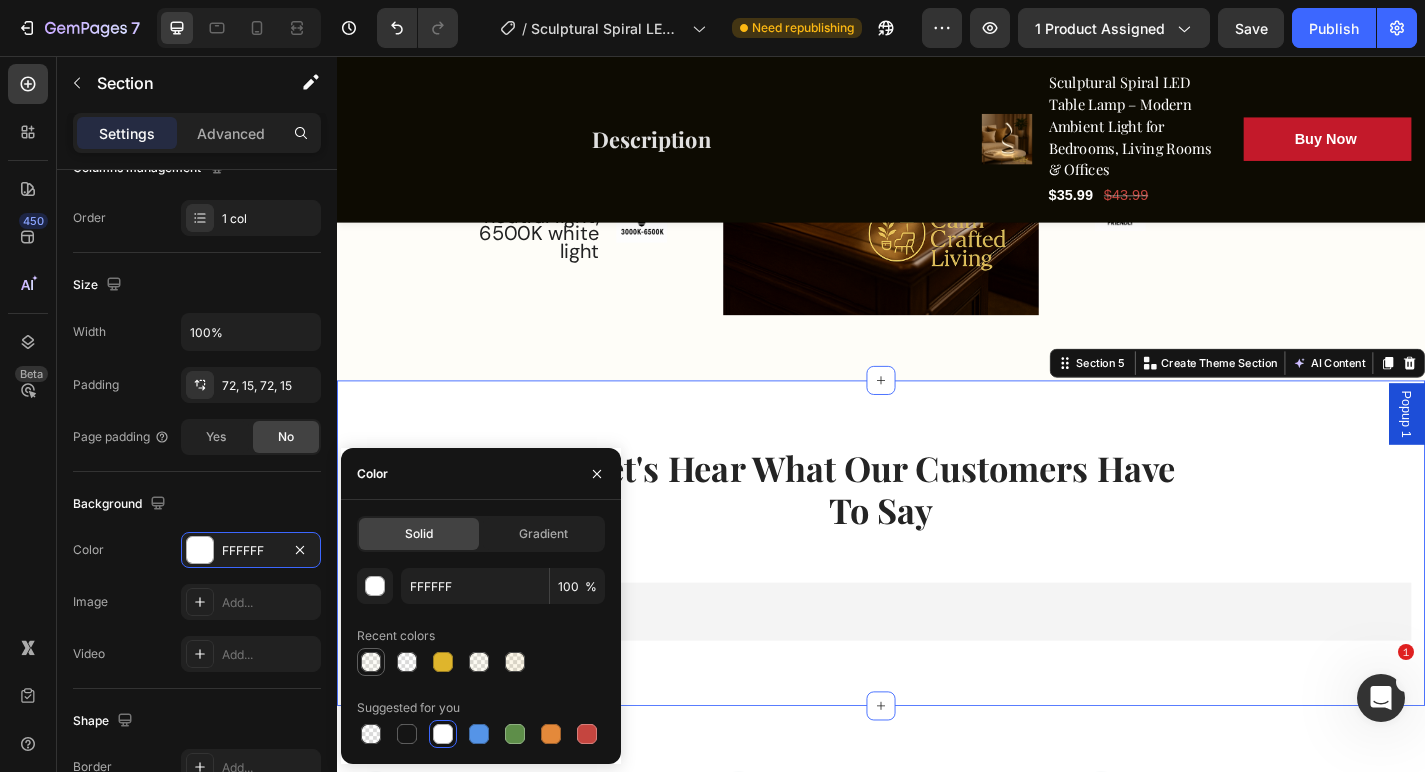click at bounding box center (371, 662) 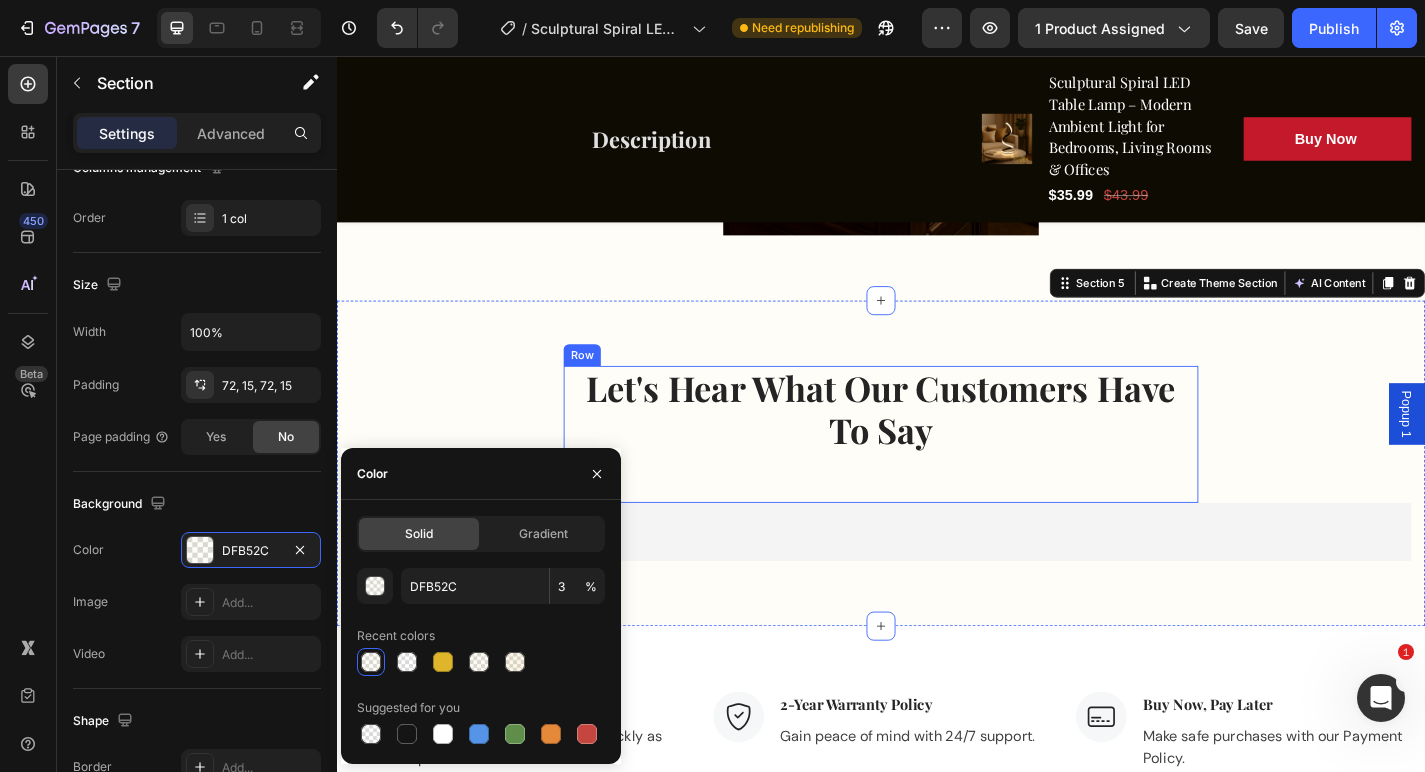 scroll, scrollTop: 4591, scrollLeft: 0, axis: vertical 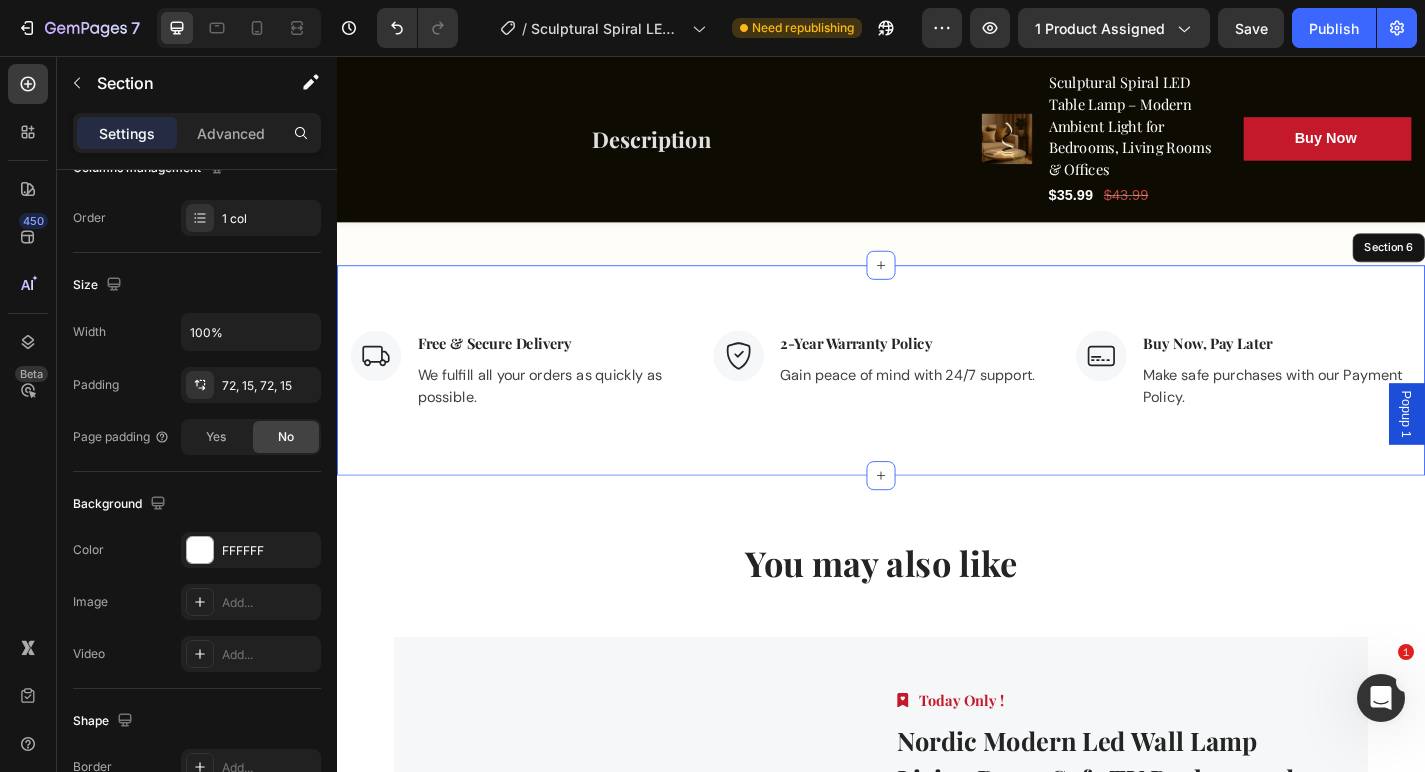 click on "Image Free & Secure Delivery Text block We fulfill all your orders as quickly as possible. Text block Row Image 2-Year Warranty Policy Text block Gain peace of mind with 24/7 support. Text block Row Image Buy Now, Pay Later Text block Make safe purchases with our Payment Policy. Text block Row Row Section 6" at bounding box center [937, 403] 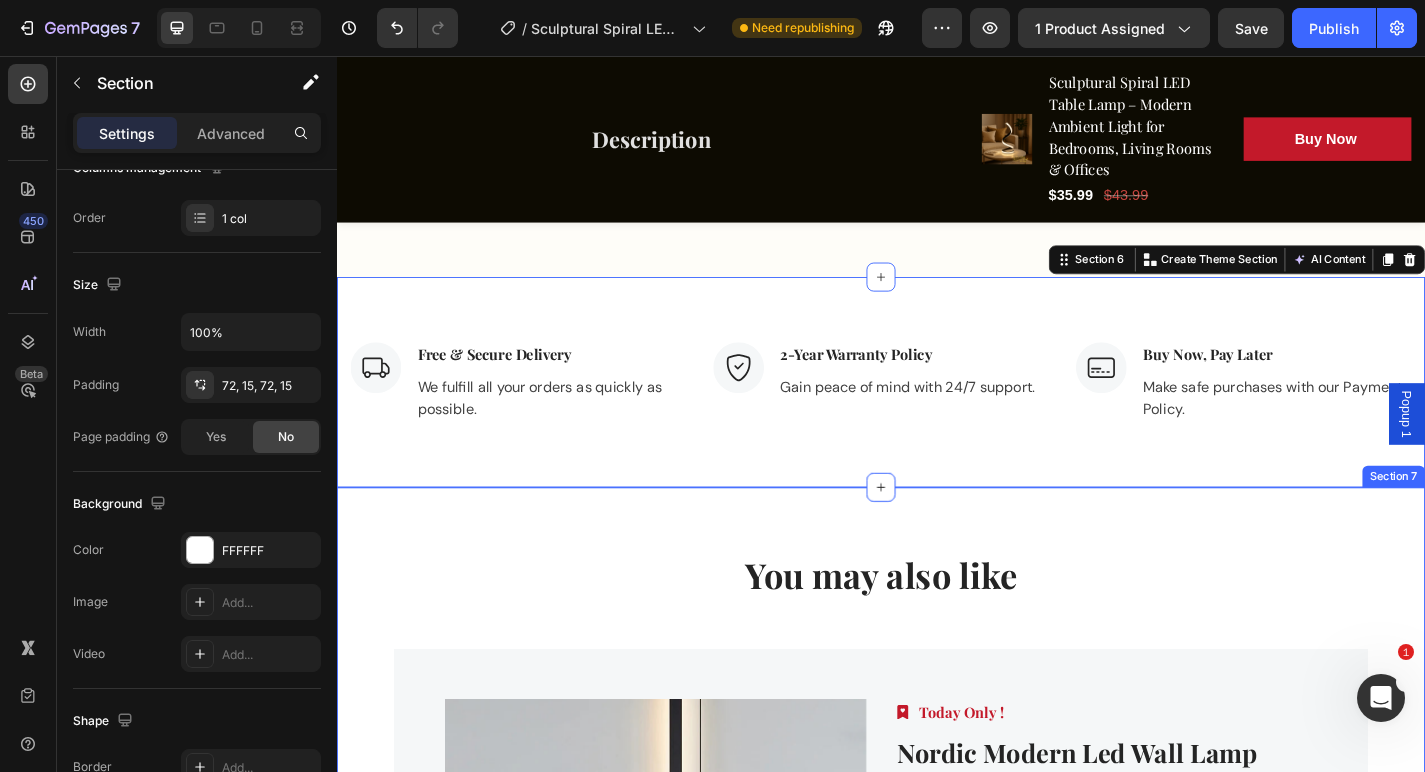 scroll, scrollTop: 4586, scrollLeft: 0, axis: vertical 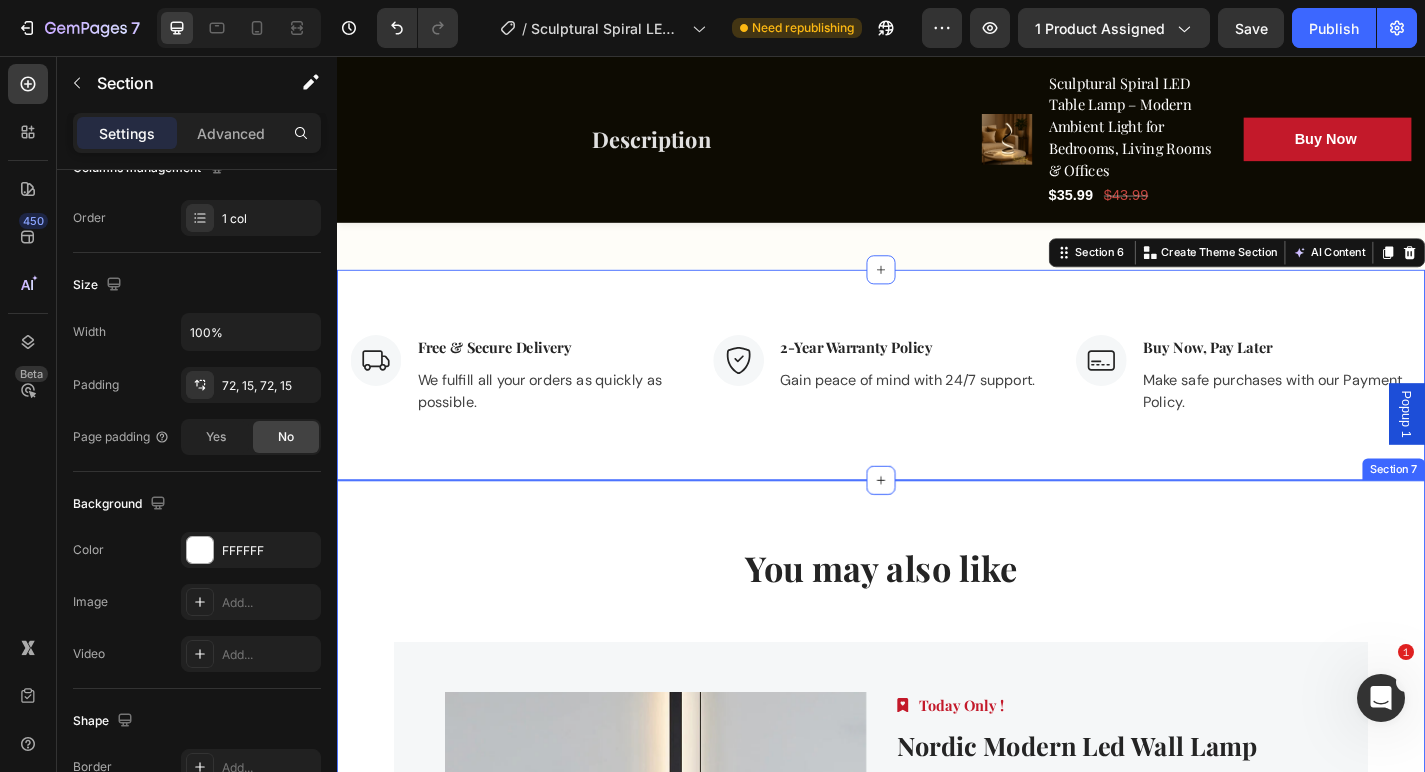 click on "You may also like Heading Row
Product Images Image Today Only ! Text block Row Nordic Modern Led Wall Lamp Living Room Sofa TV Background Home Decor Spot Light Design Led Reading Lamp Light Bedroom (P) Title                Icon                Icon                Icon                Icon                Icon Icon List Hoz (14 reviews) Text block Row $72.99 (P) Price (P) Price $115.99 (P) Price (P) Price Row Buy Now (P) Cart Button Row Product Product Images Image Deal of The Day! Text block Row Modern Farmhouse Nightstand Set of 2 – Smart Charging Station with Glass Desktop & Hidden Drawer Storage (P) Title                Icon                Icon                Icon                Icon                Icon Icon List Hoz (13 reviews) Text block Row $372.99 (P) Price (P) Price $527.99 (P) Price (P) Price Row Buy Now (P) Cart Button Row Product Product Images Image Before its too late! Text block Row (P) Title                Icon                Icon                Icon                Icon Icon Row" at bounding box center (937, 937) 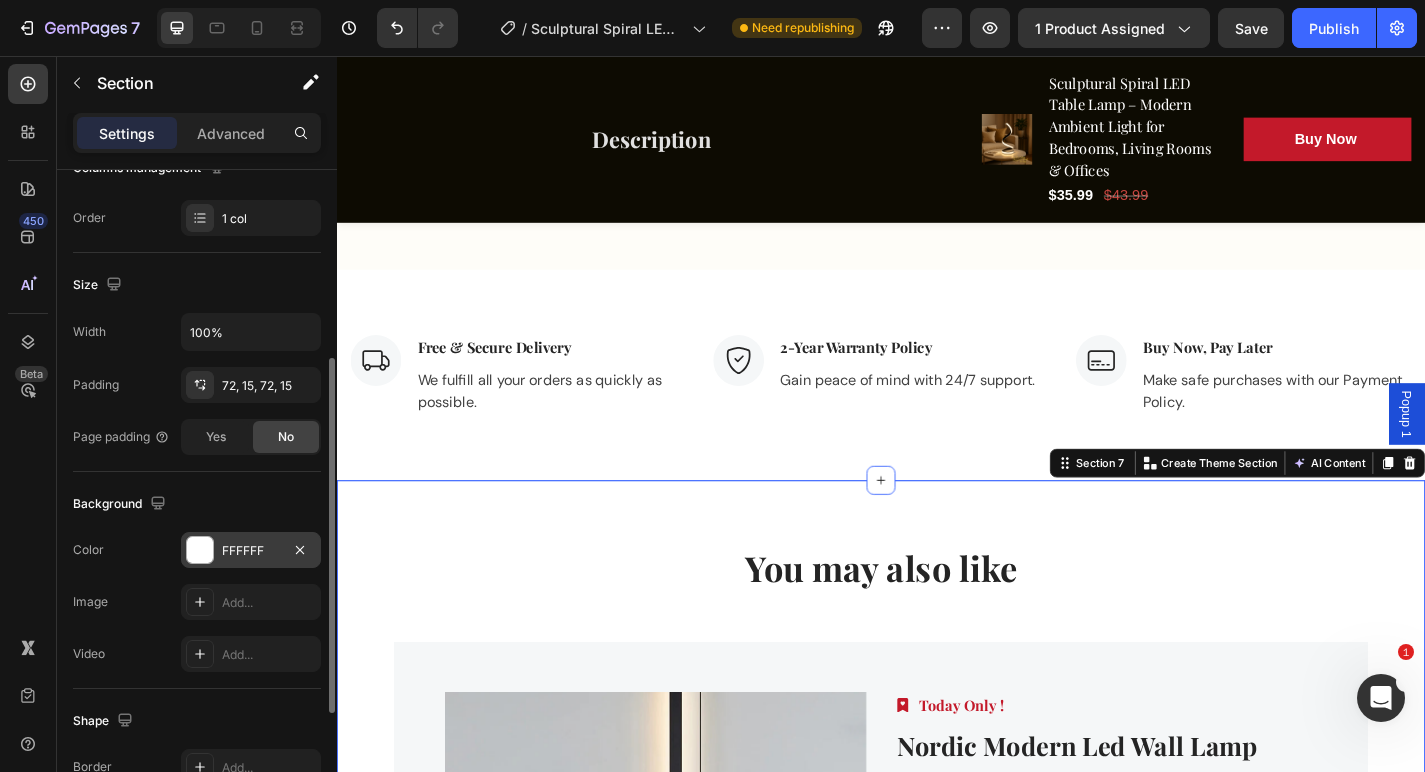 click on "FFFFFF" at bounding box center (251, 551) 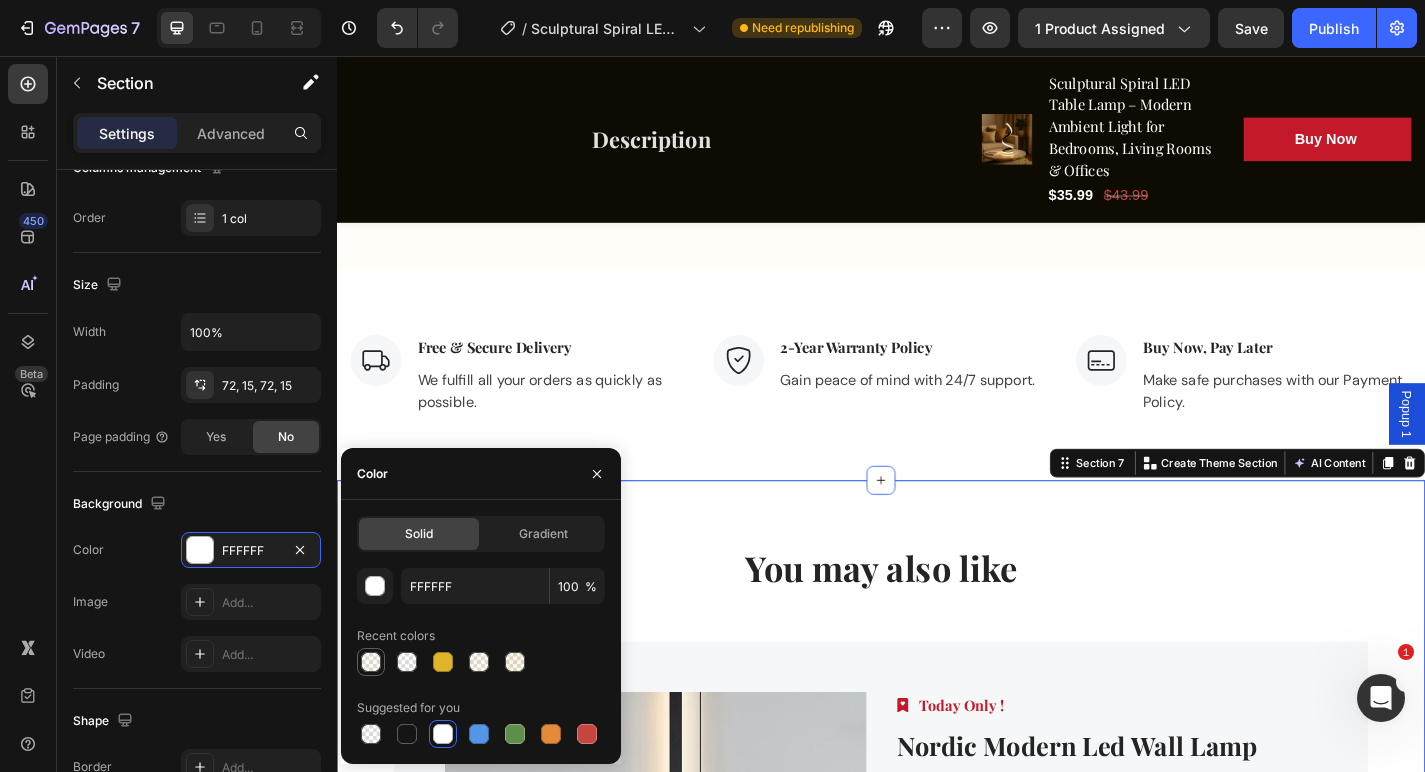 click at bounding box center (371, 662) 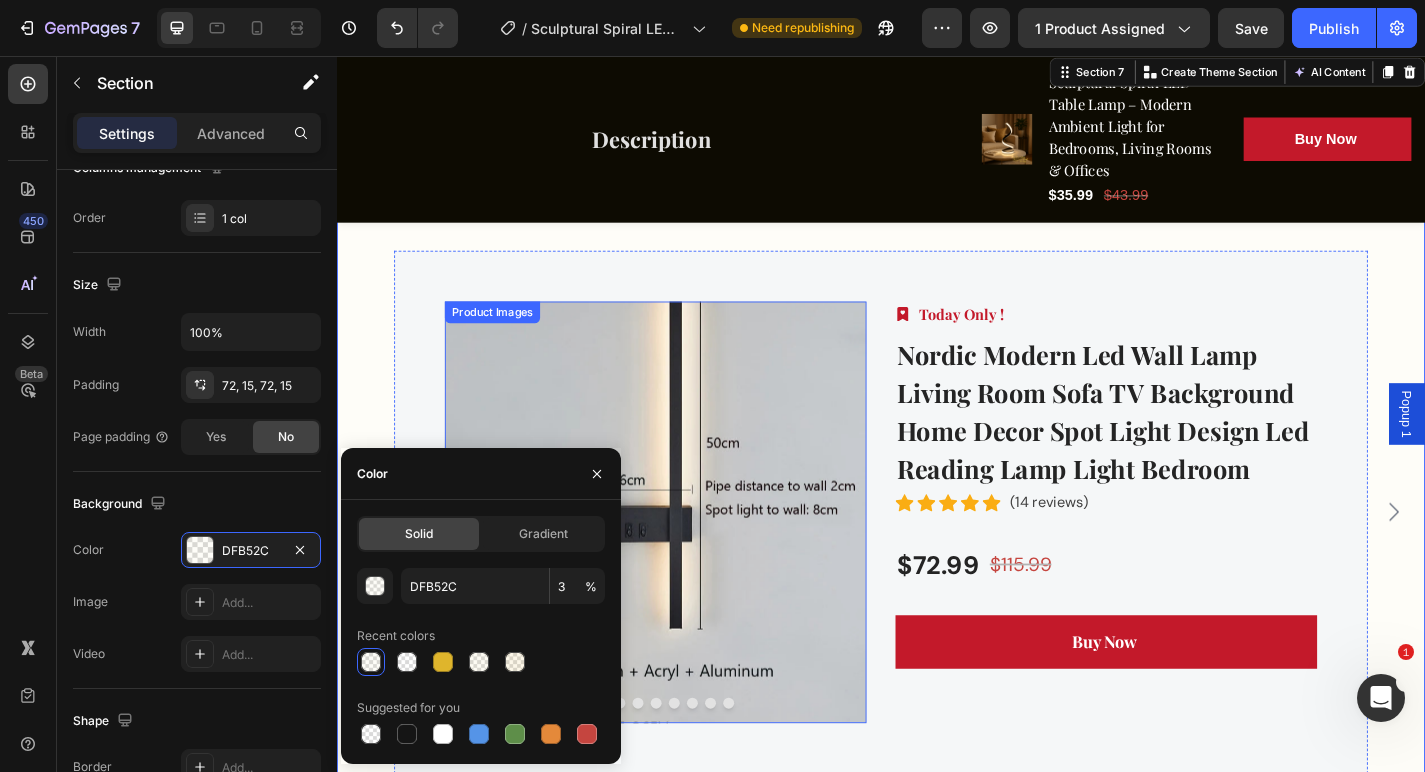 scroll, scrollTop: 4980, scrollLeft: 0, axis: vertical 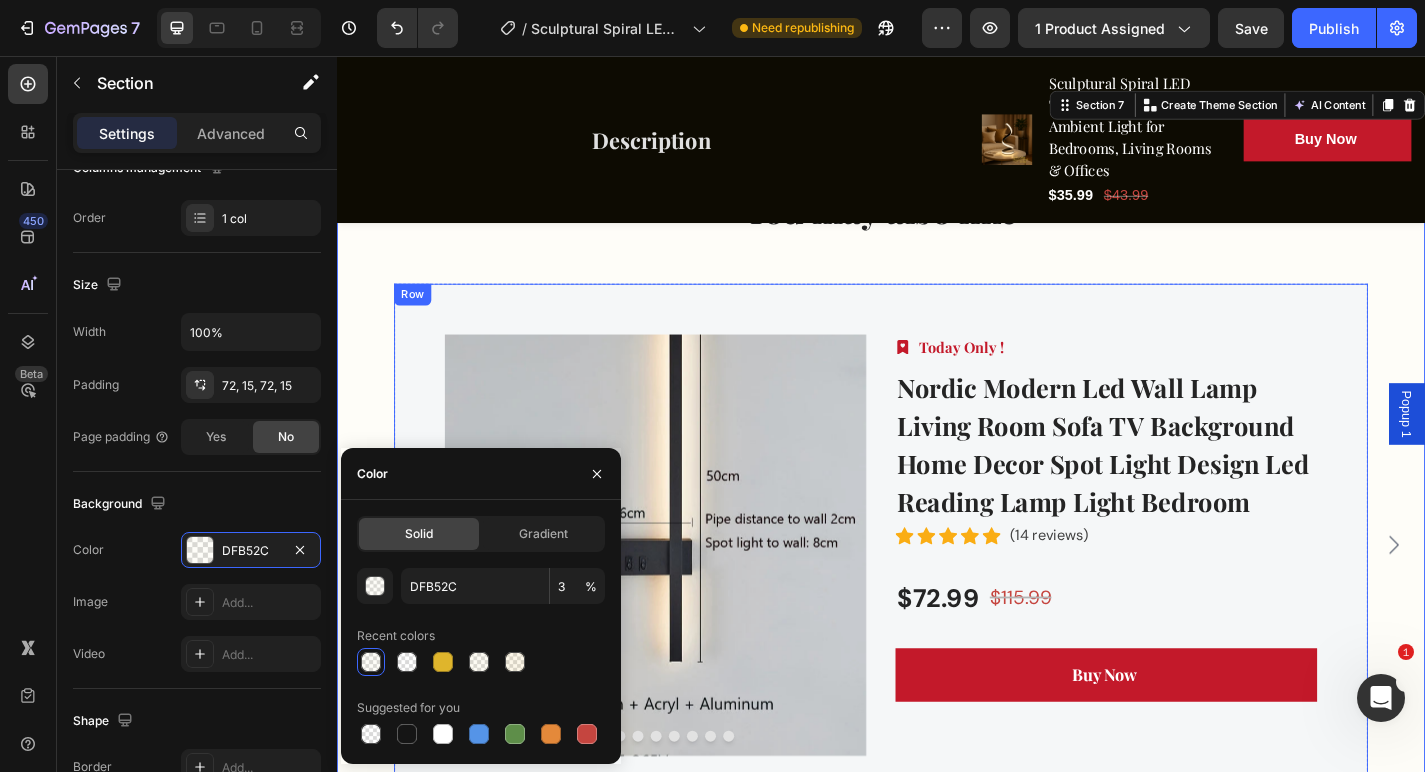 click on "Product Images Image Today Only ! Text block Row Nordic Modern Led Wall Lamp Living Room Sofa TV Background Home Decor Spot Light Design Led Reading Lamp Light Bedroom (P) Title                Icon                Icon                Icon                Icon                Icon Icon List Hoz (14 reviews) Text block Row $72.99 (P) Price (P) Price $115.99 (P) Price (P) Price Row Buy Now (P) Cart Button Row" at bounding box center [937, 595] 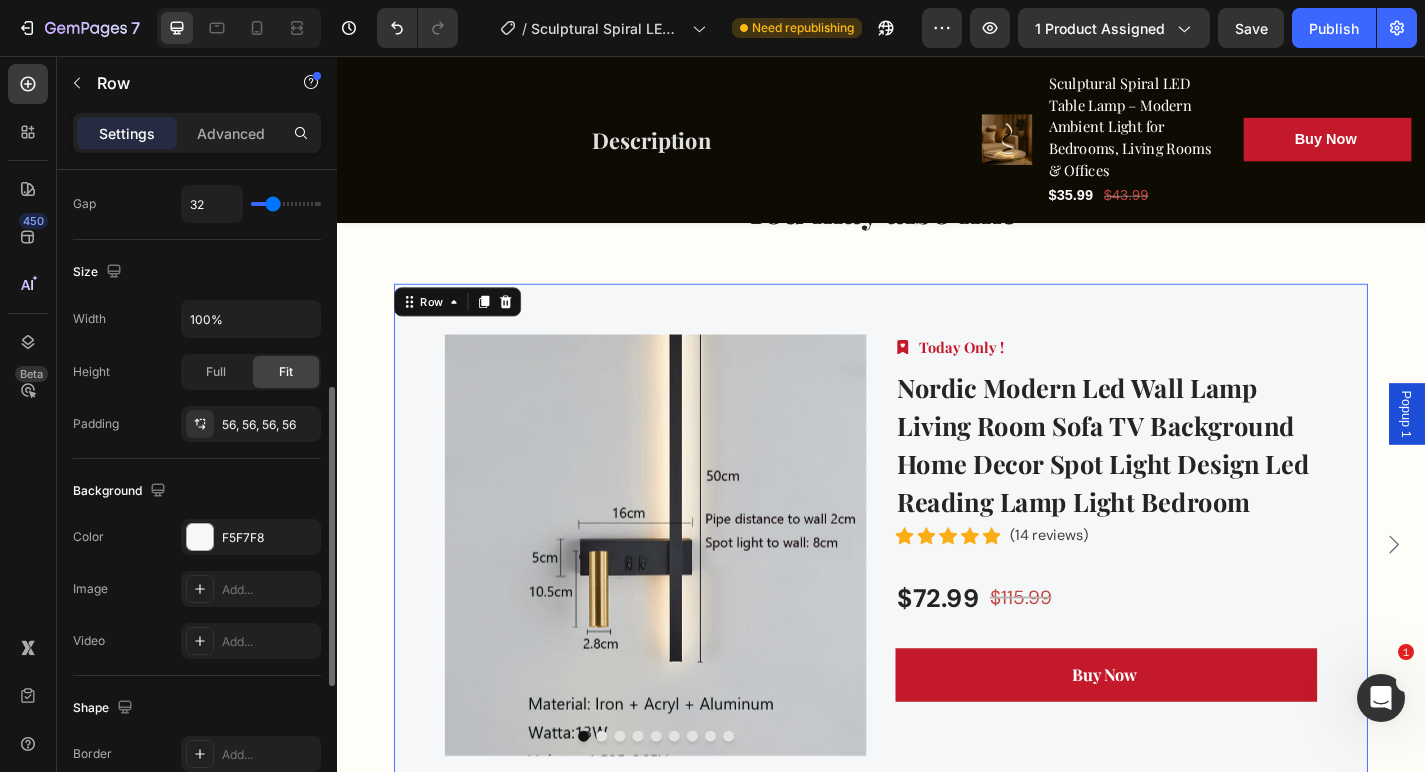 scroll, scrollTop: 477, scrollLeft: 0, axis: vertical 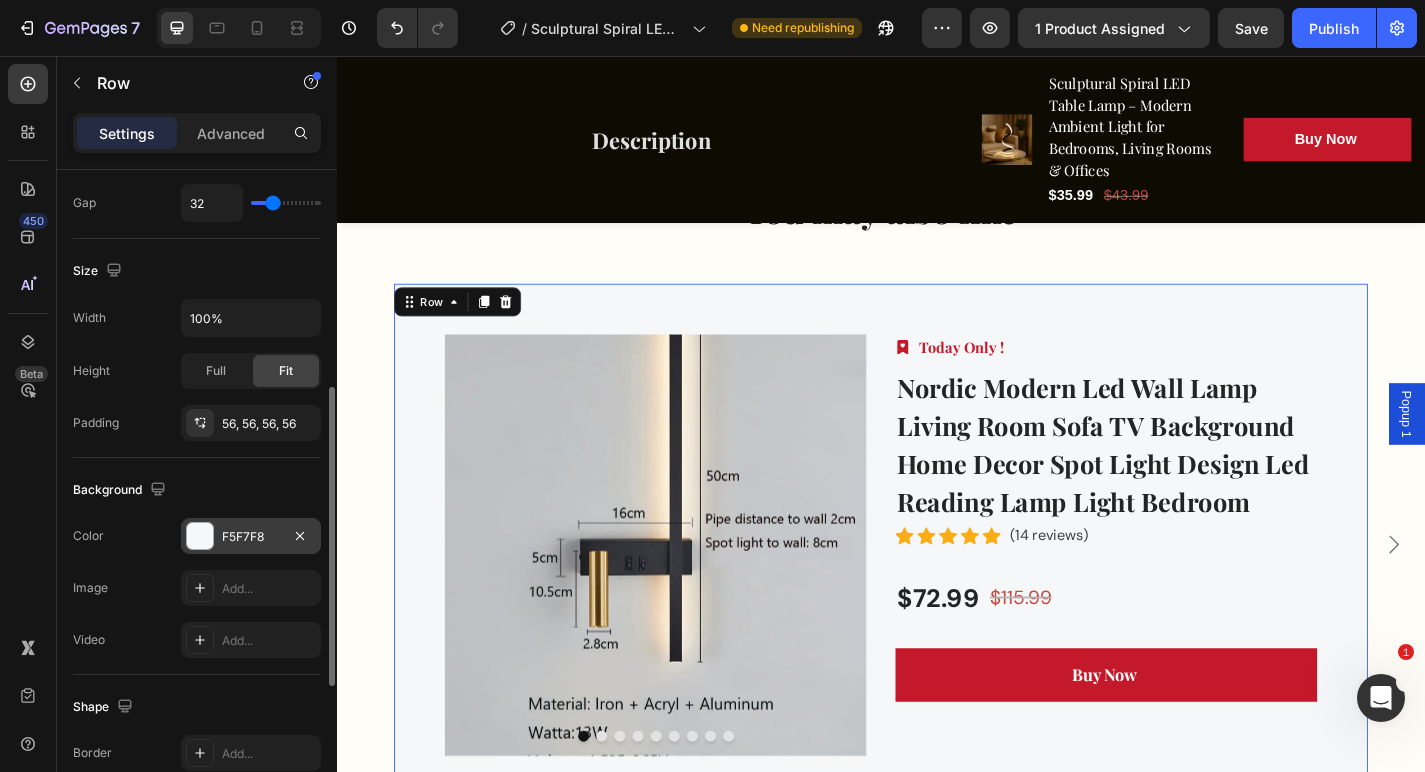 click on "F5F7F8" at bounding box center (251, 537) 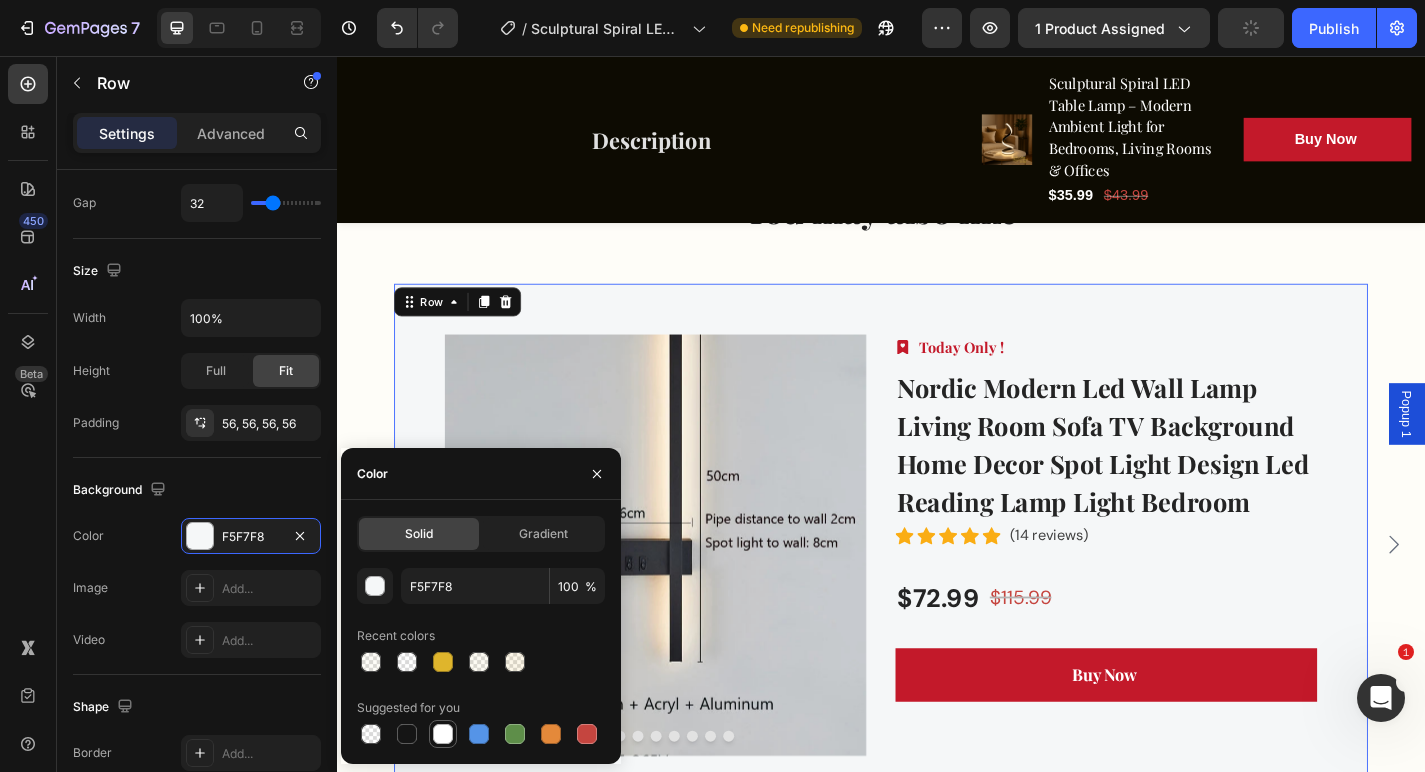 click at bounding box center [443, 734] 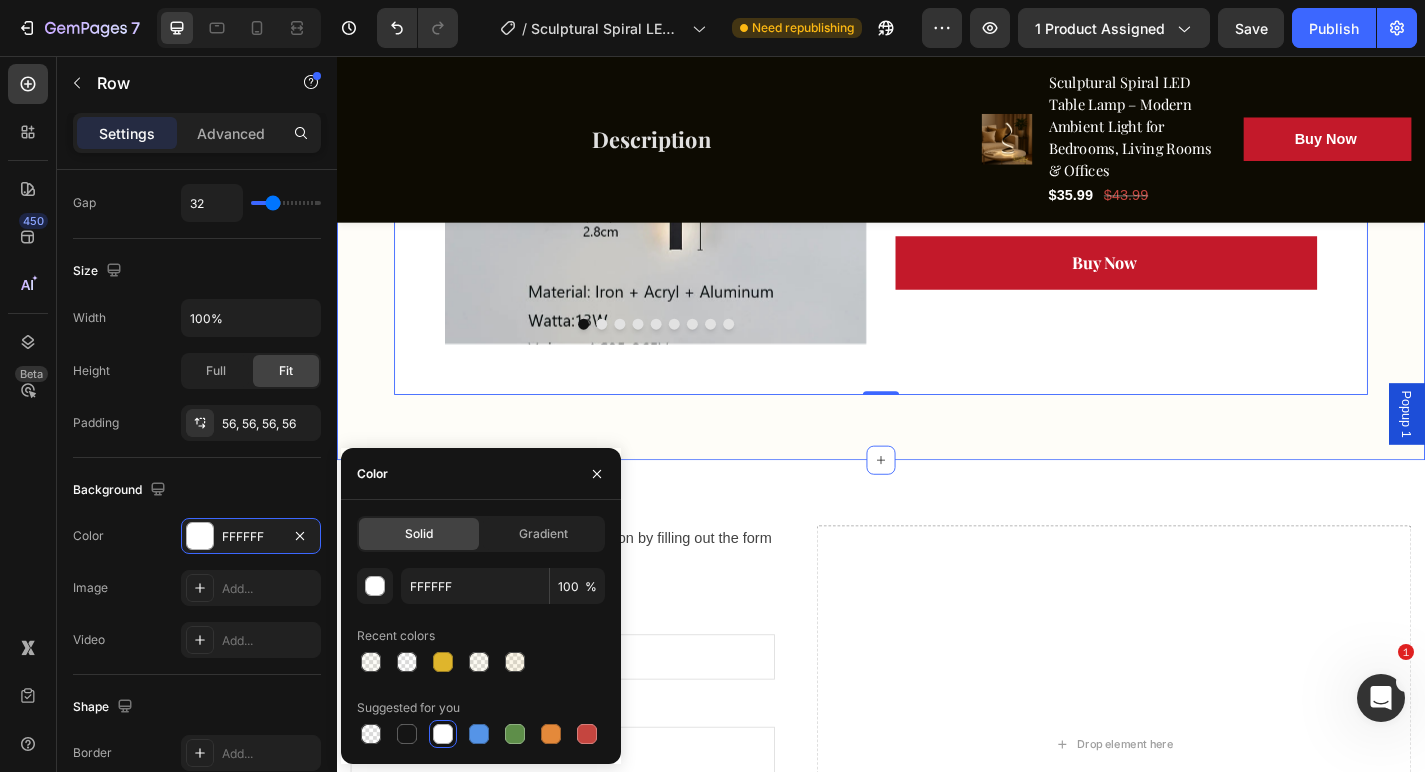 scroll, scrollTop: 5486, scrollLeft: 0, axis: vertical 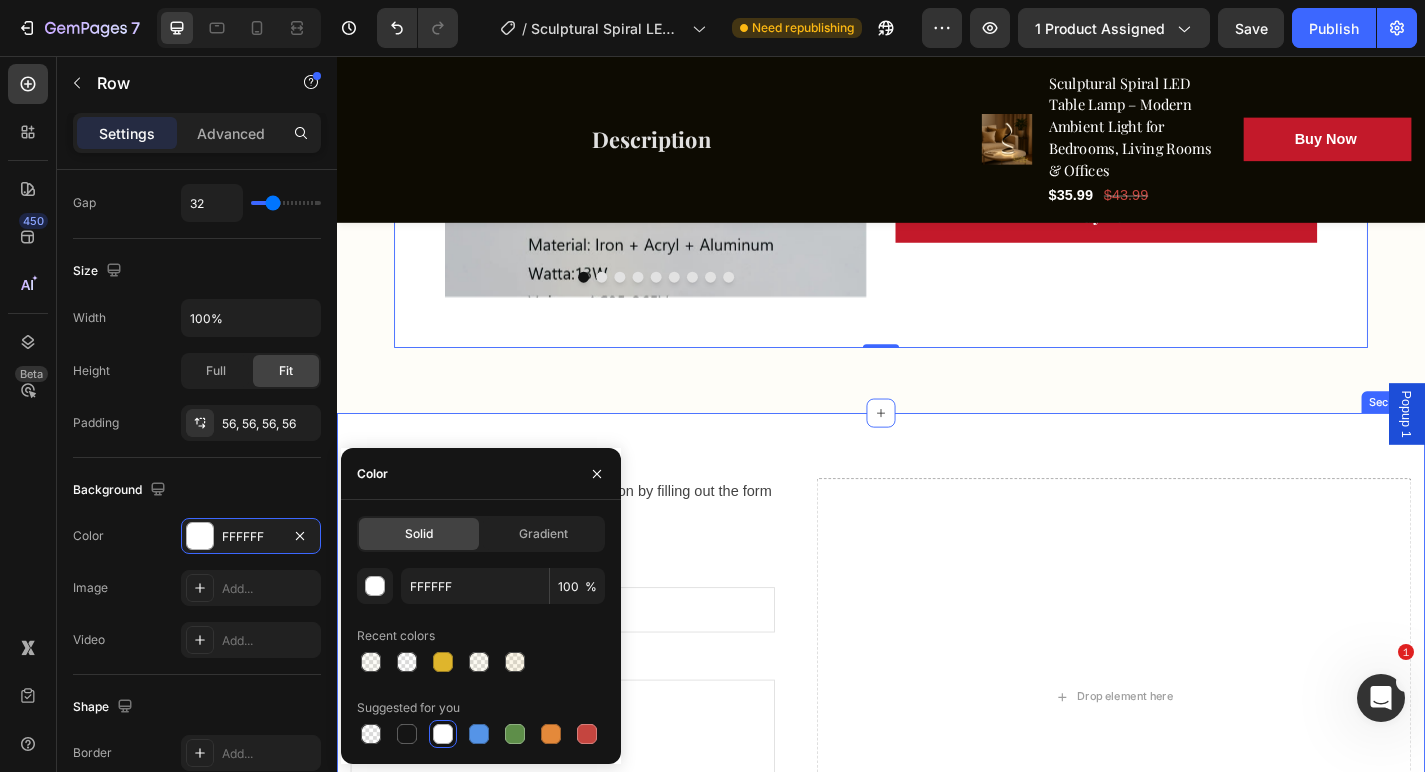 click on "Still have questions? Send us your question by filling out the form below, we will be happy to assist you. Text block Email  * Text block Email Field Question  * Text block Text Area Submit Now Submit Button Contact Form
Drop element here Row Section 8" at bounding box center [937, 755] 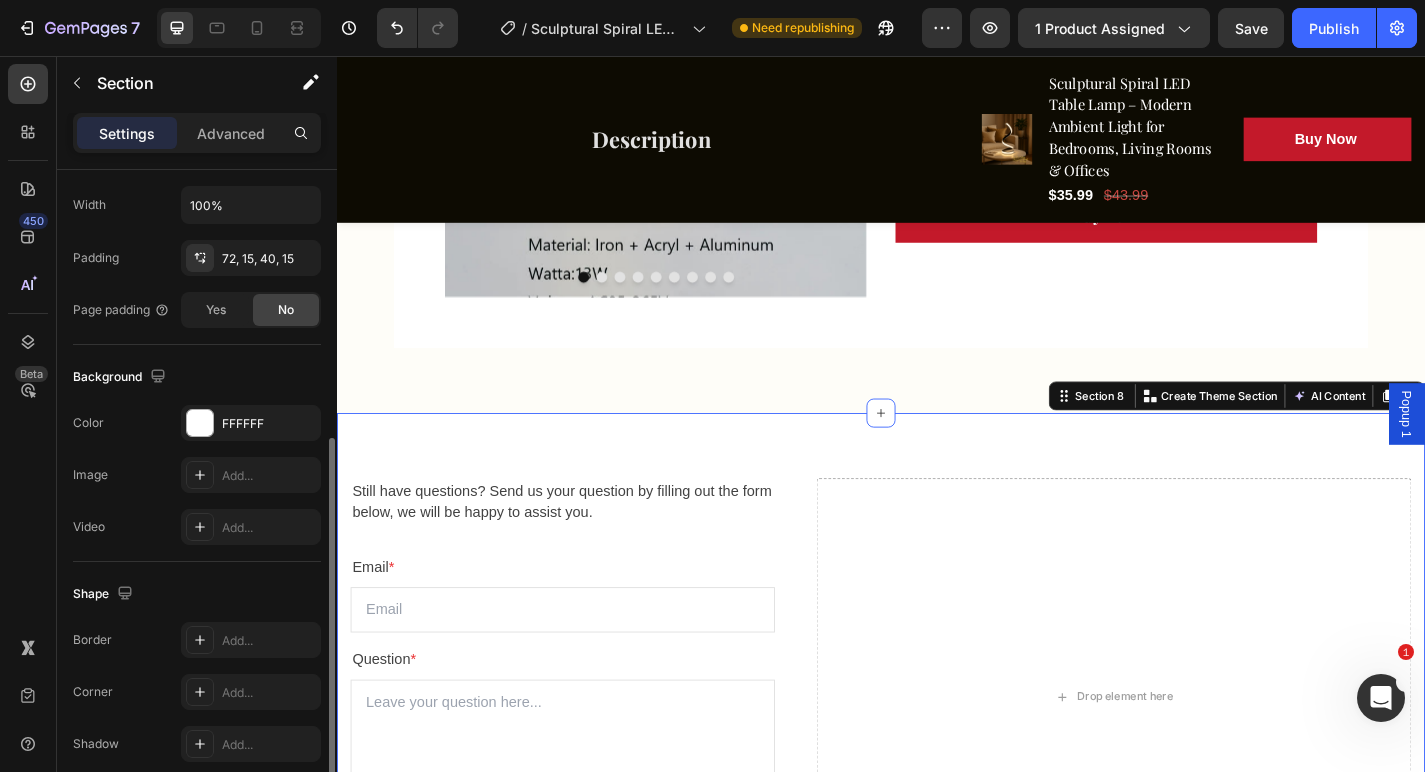 scroll, scrollTop: 494, scrollLeft: 0, axis: vertical 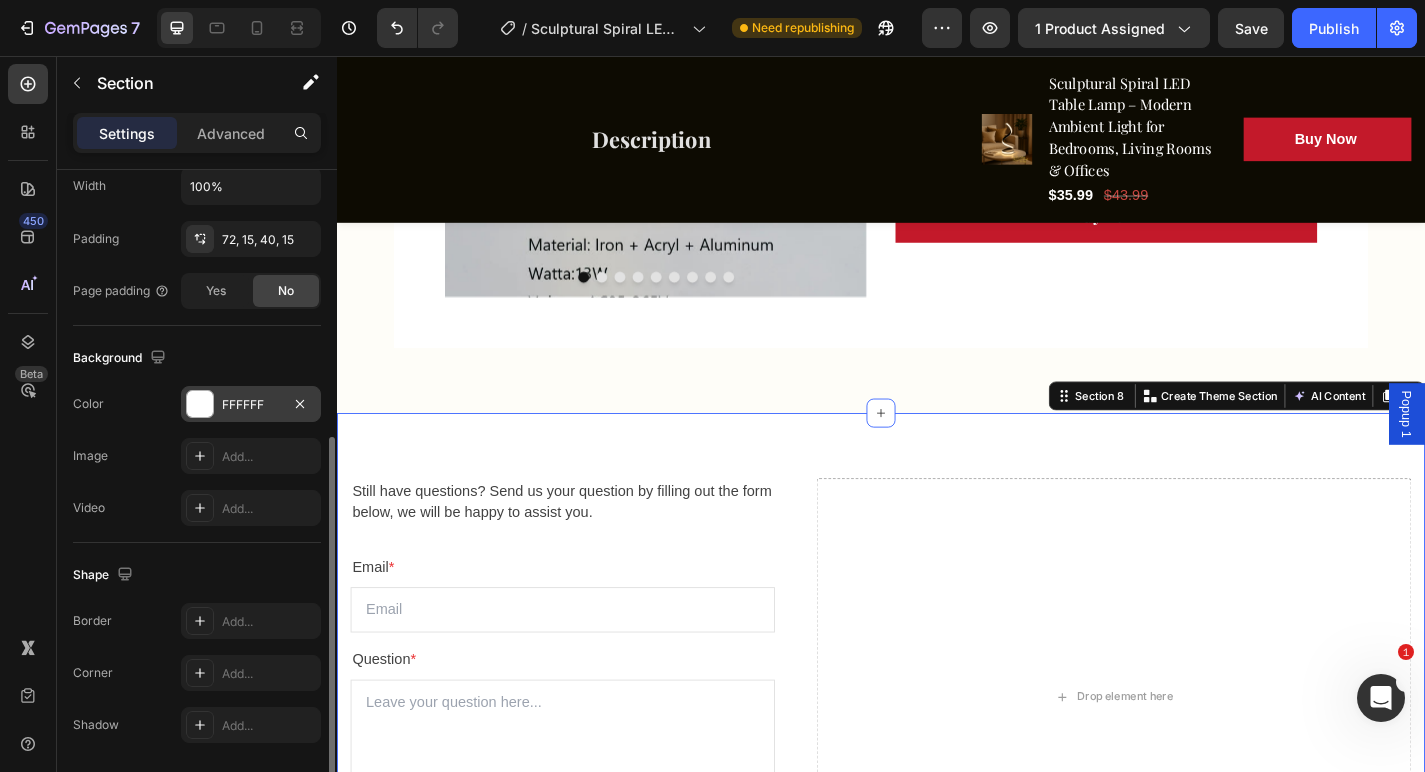 click on "FFFFFF" at bounding box center [251, 405] 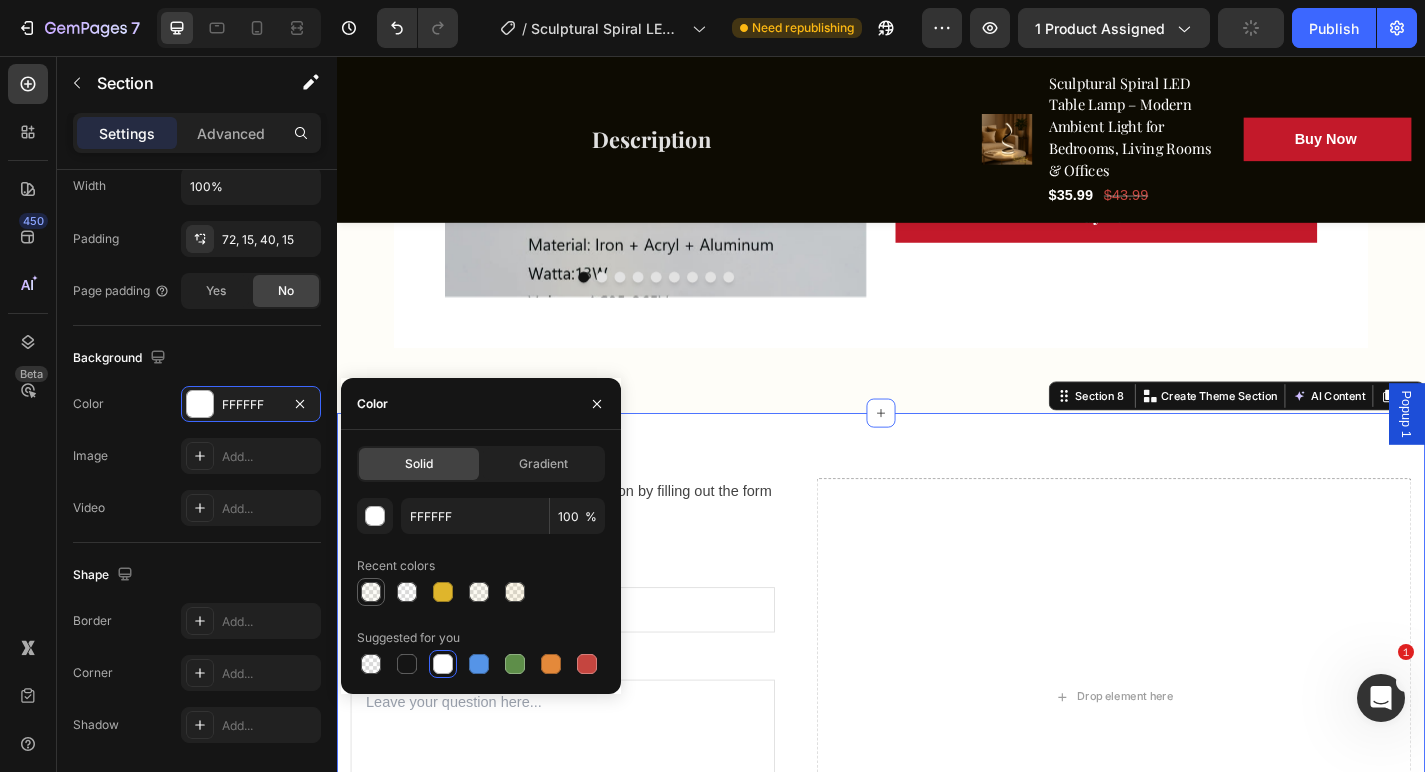 click at bounding box center (371, 592) 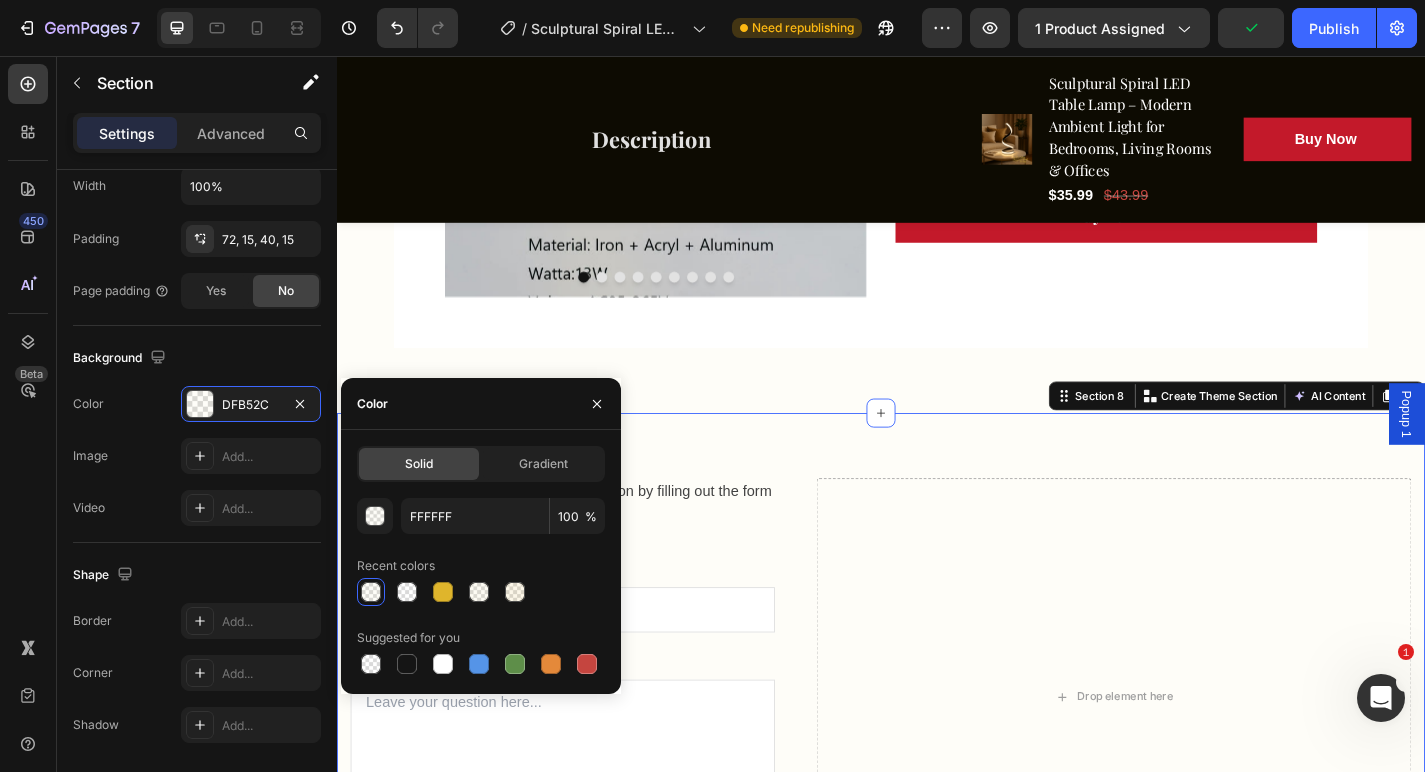 type on "DFB52C" 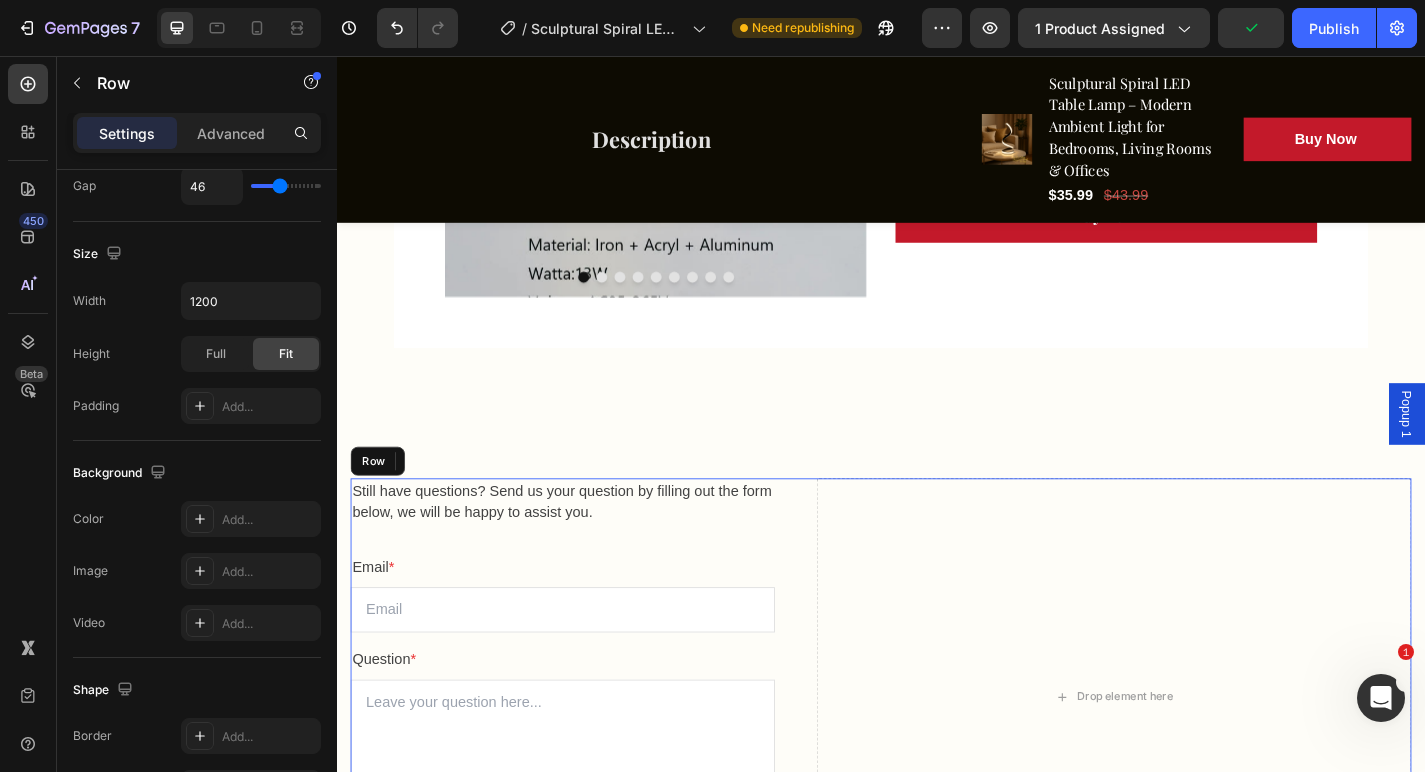 click on "Still have questions? Send us your question by filling out the form below, we will be happy to assist you. Text block Email  * Text block Email Field Question  * Text block Text Area Submit Now Submit Button Contact Form
Drop element here Row" at bounding box center [937, 763] 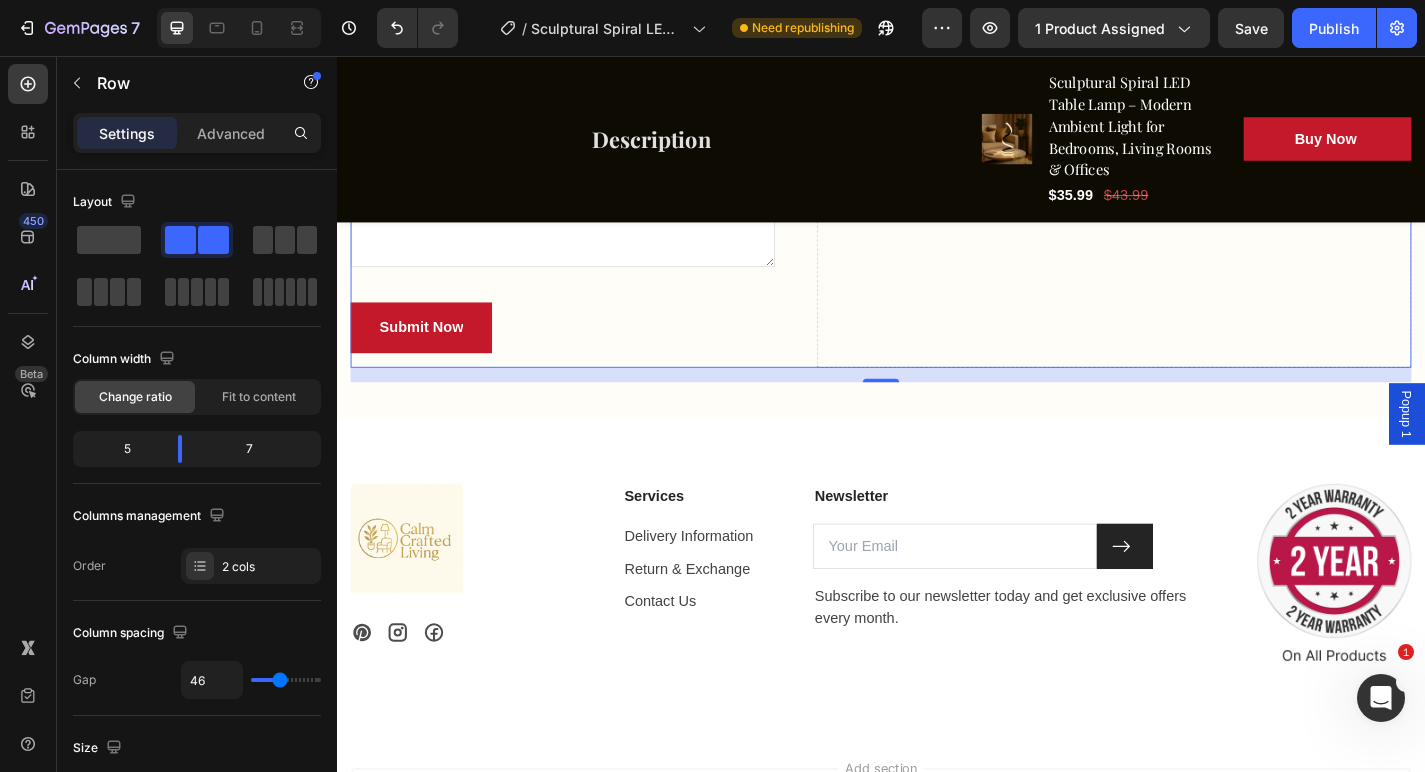 scroll, scrollTop: 6088, scrollLeft: 0, axis: vertical 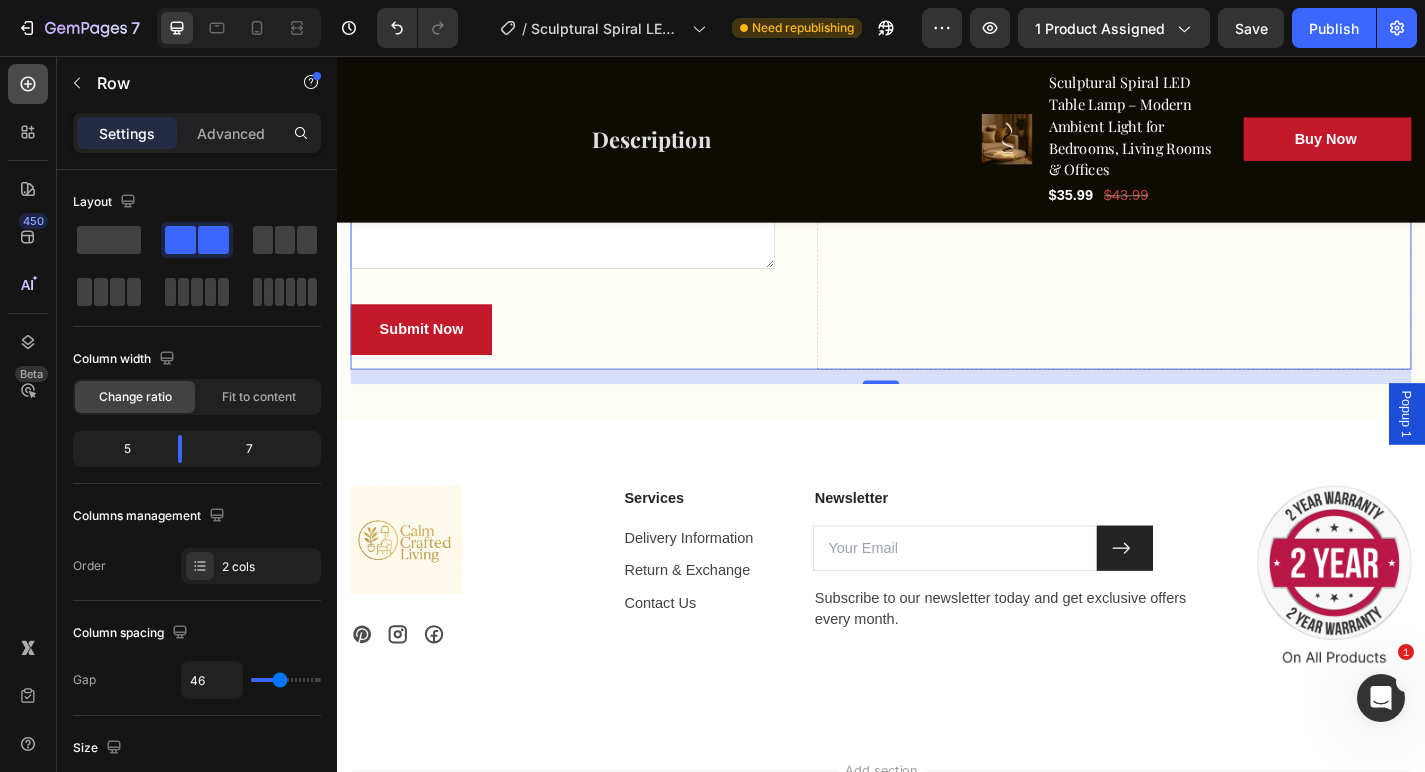 click 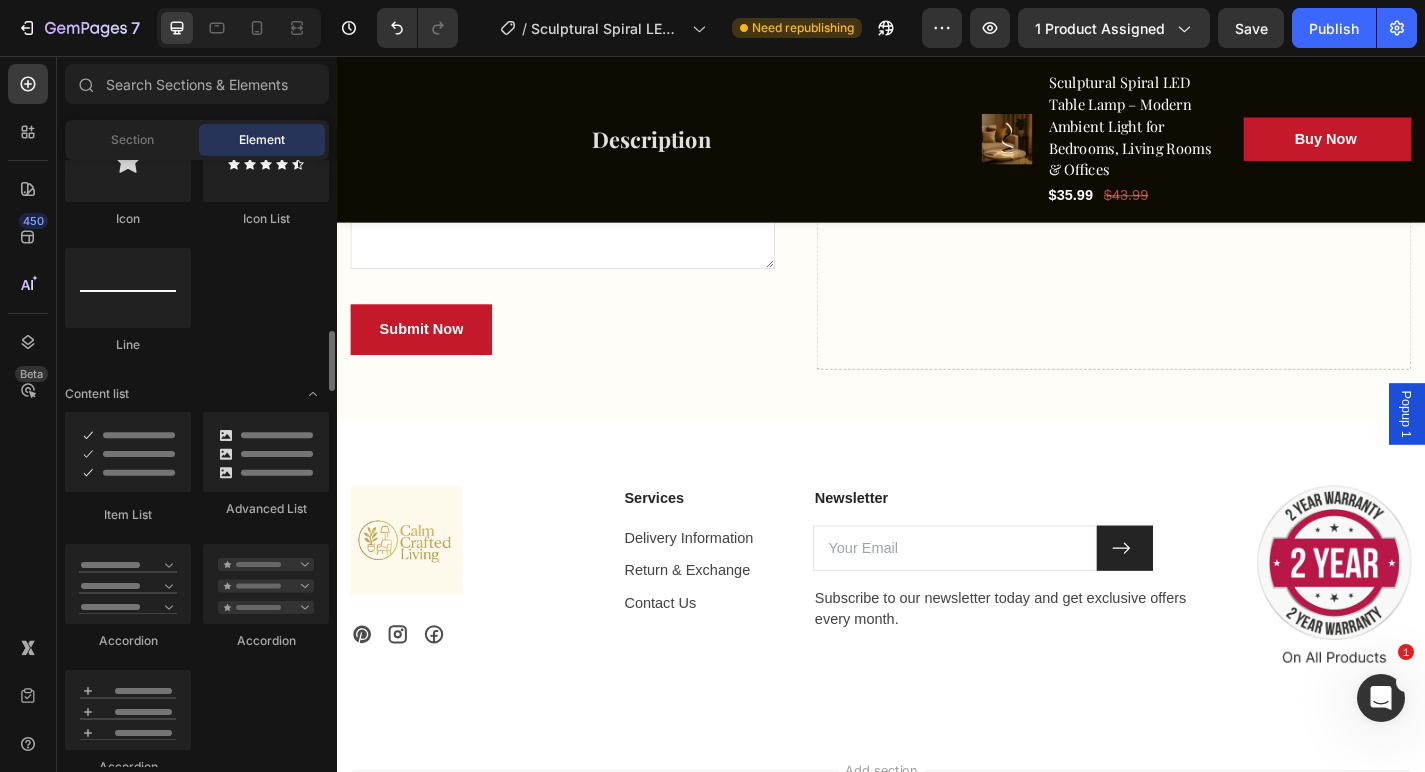 scroll, scrollTop: 1399, scrollLeft: 0, axis: vertical 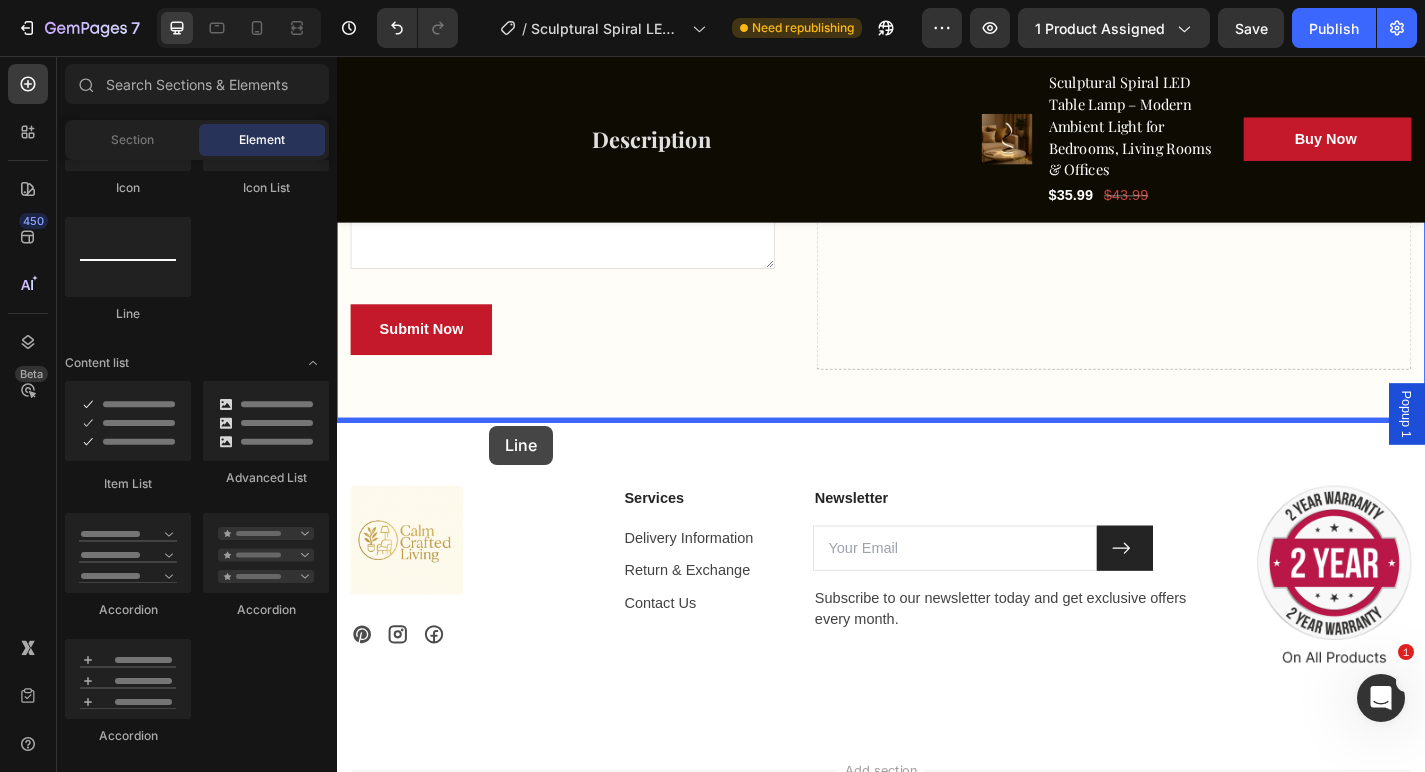 drag, startPoint x: 441, startPoint y: 338, endPoint x: 505, endPoint y: 464, distance: 141.32233 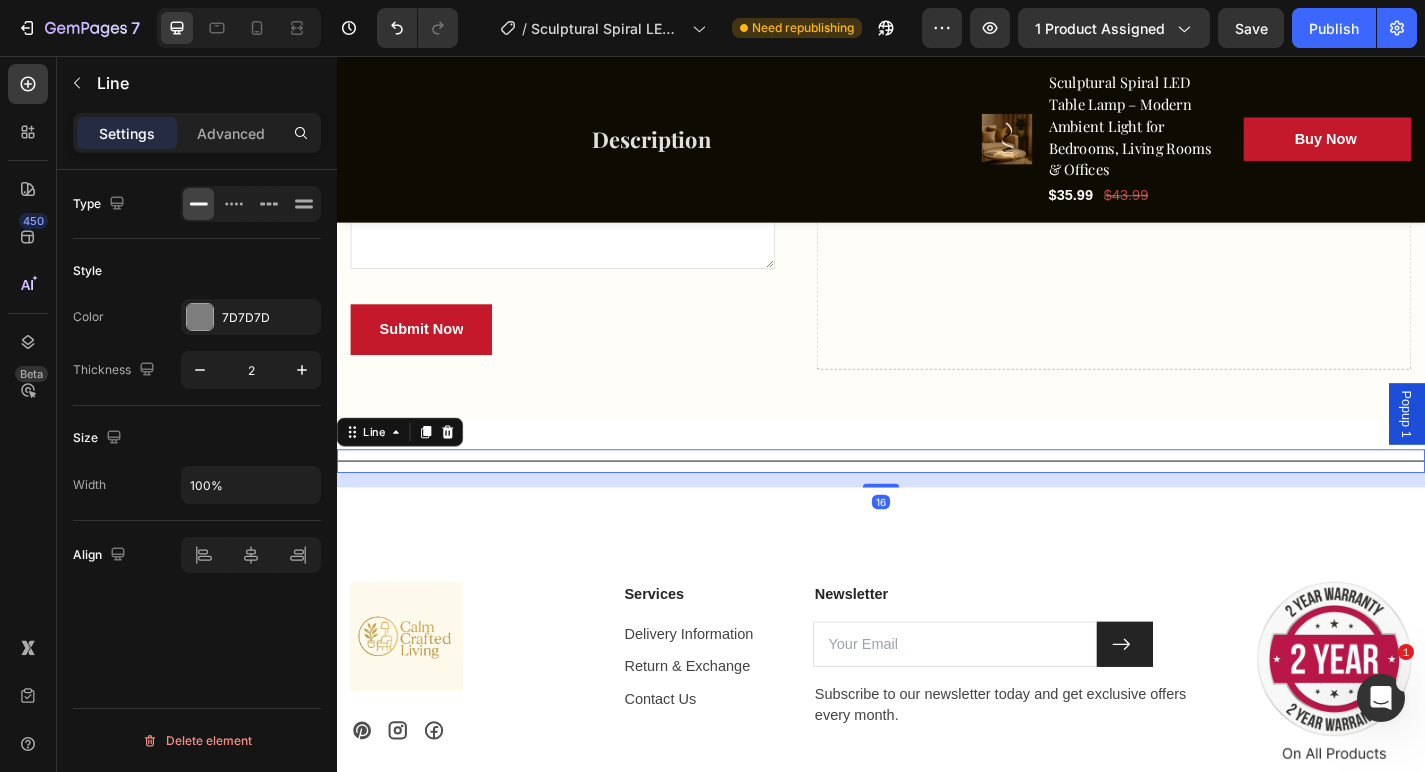 click at bounding box center [937, 503] 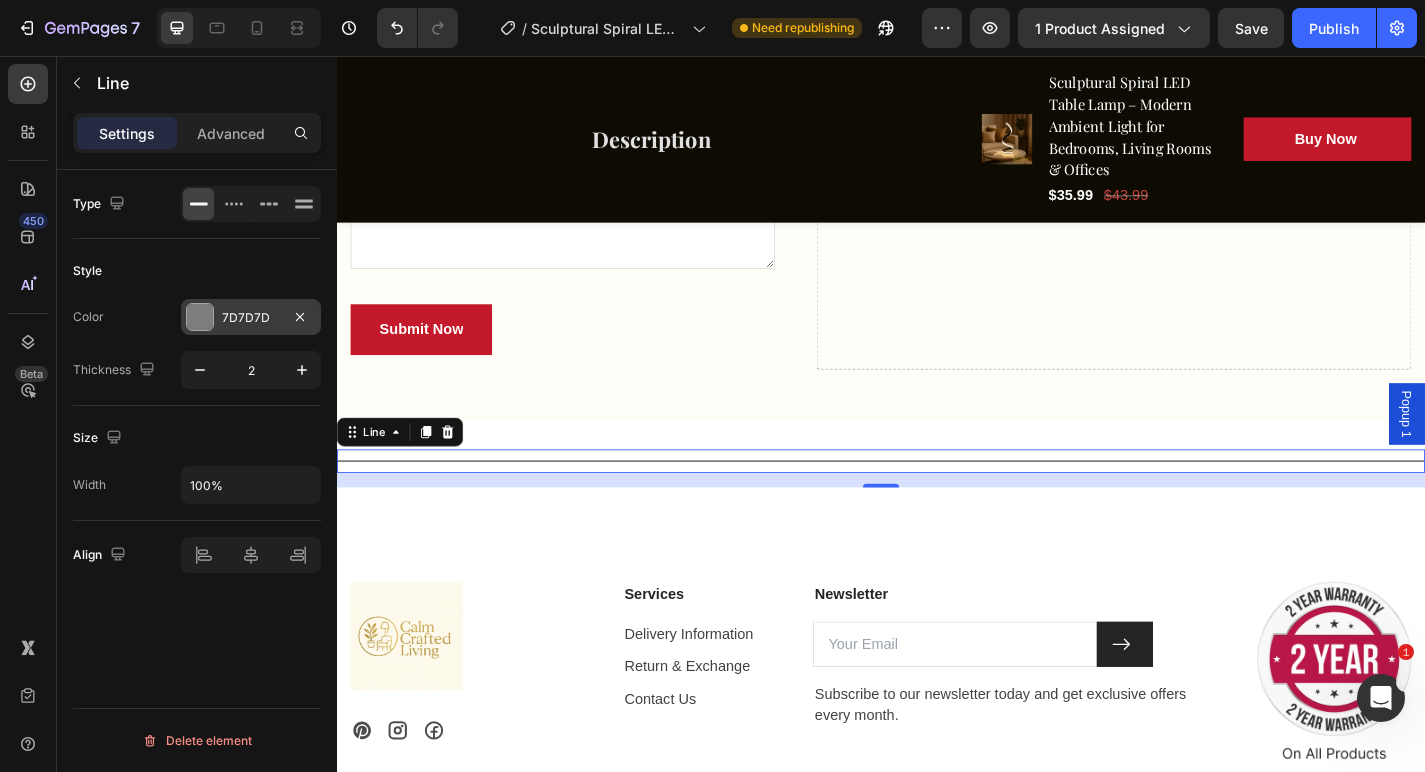 click at bounding box center [200, 317] 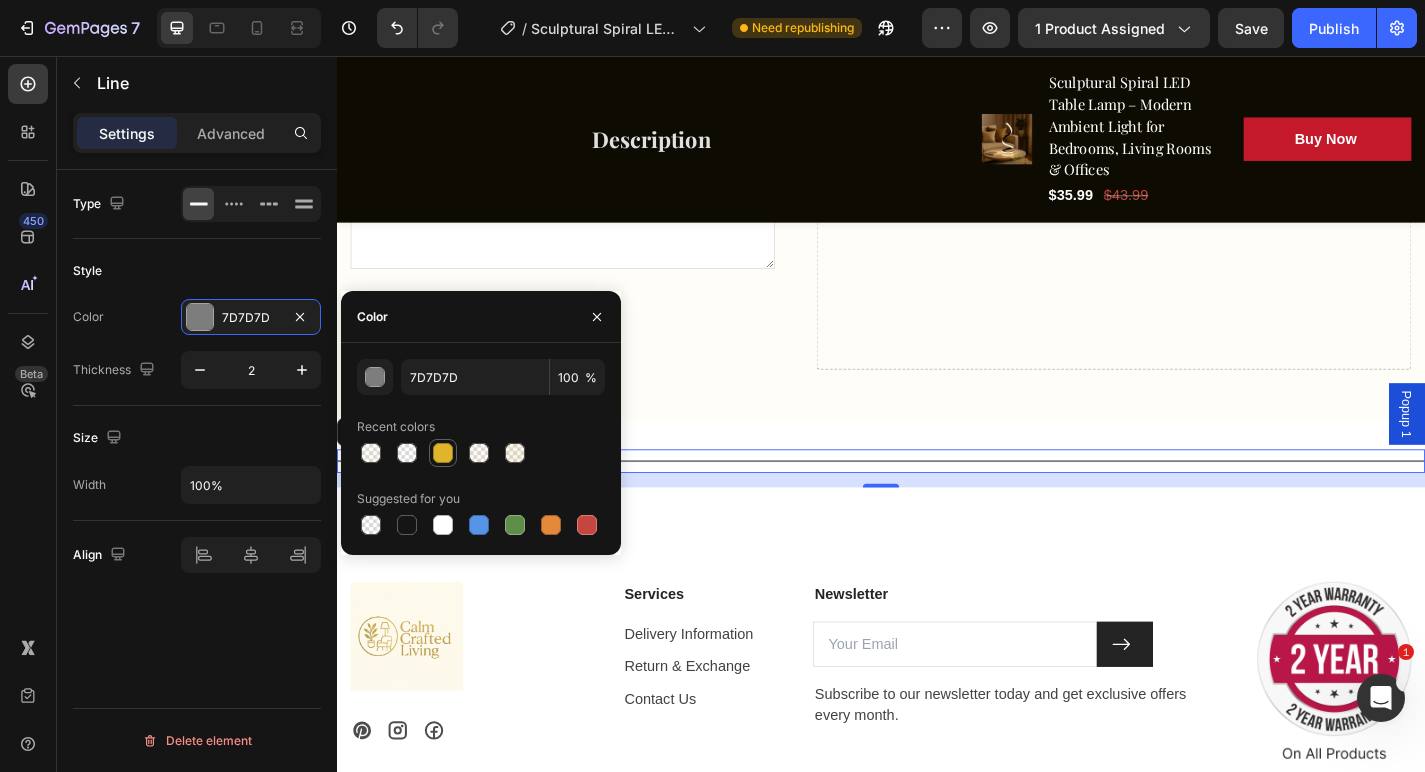 click at bounding box center [443, 453] 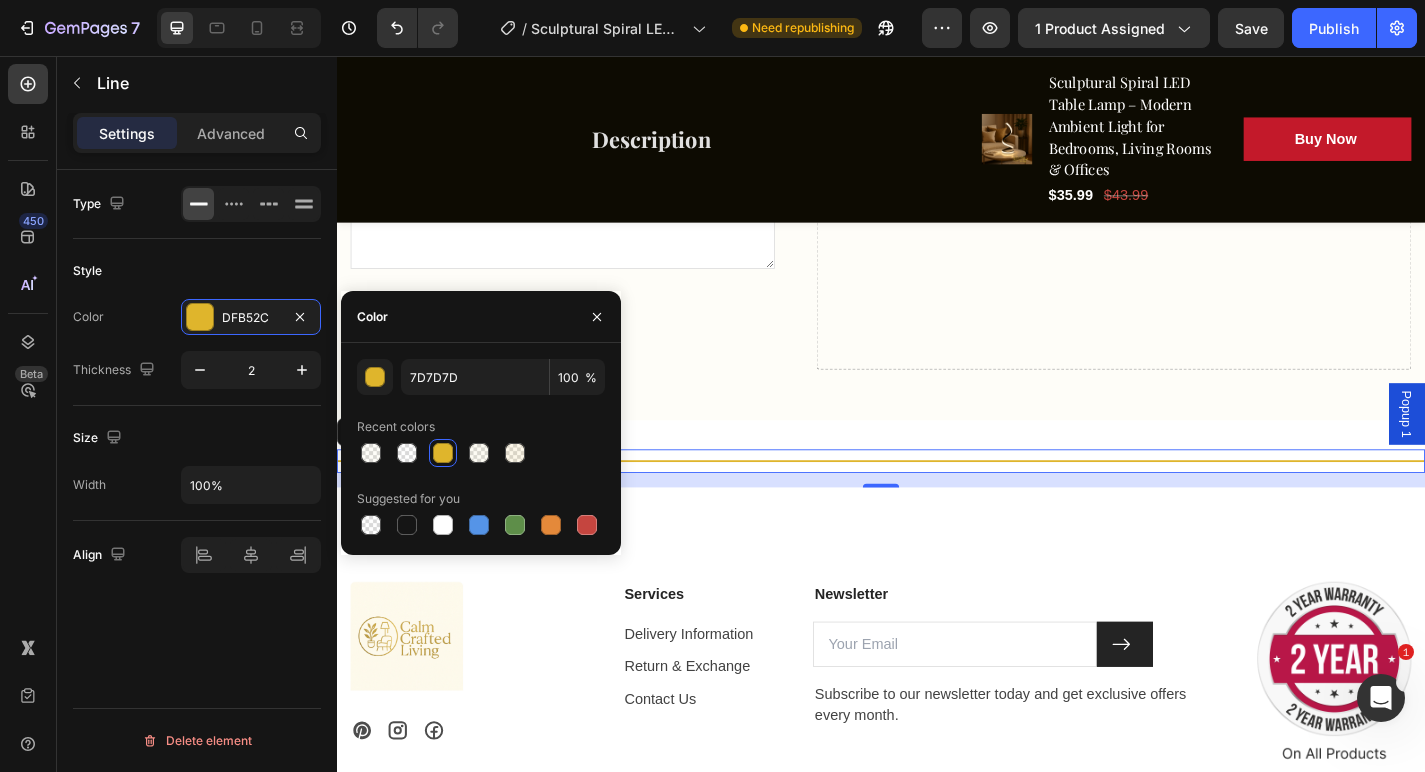 type on "DFB52C" 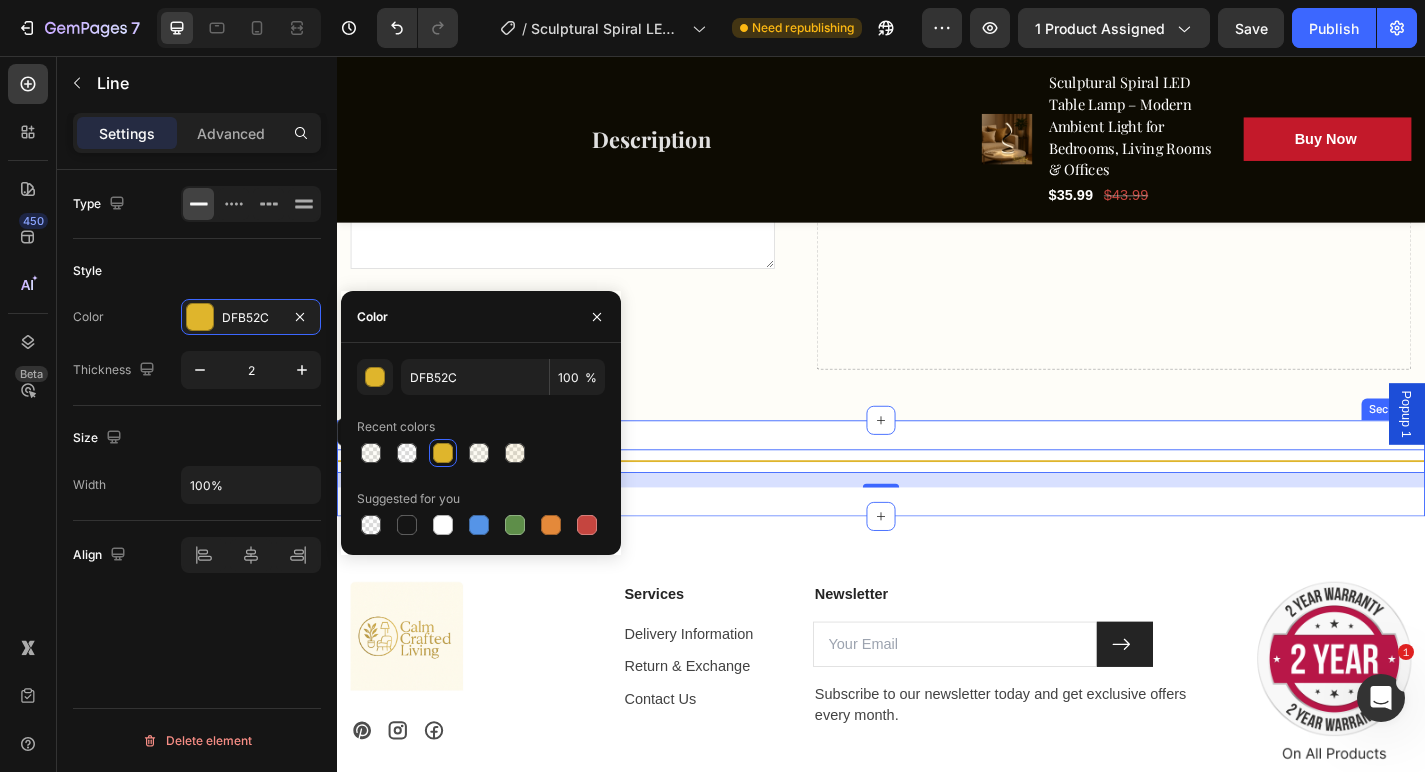 click on "Title Line   16 Section 9" at bounding box center [937, 511] 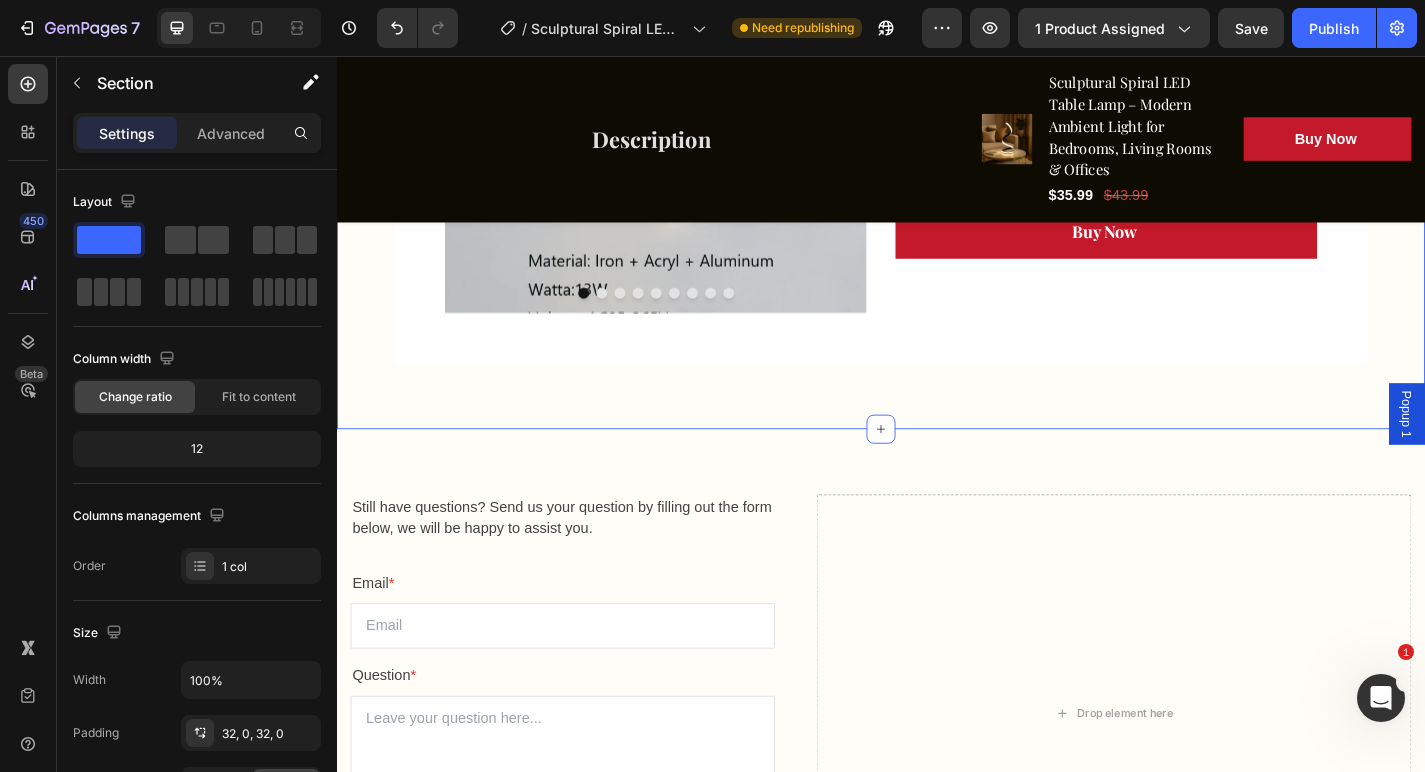 scroll, scrollTop: 5469, scrollLeft: 0, axis: vertical 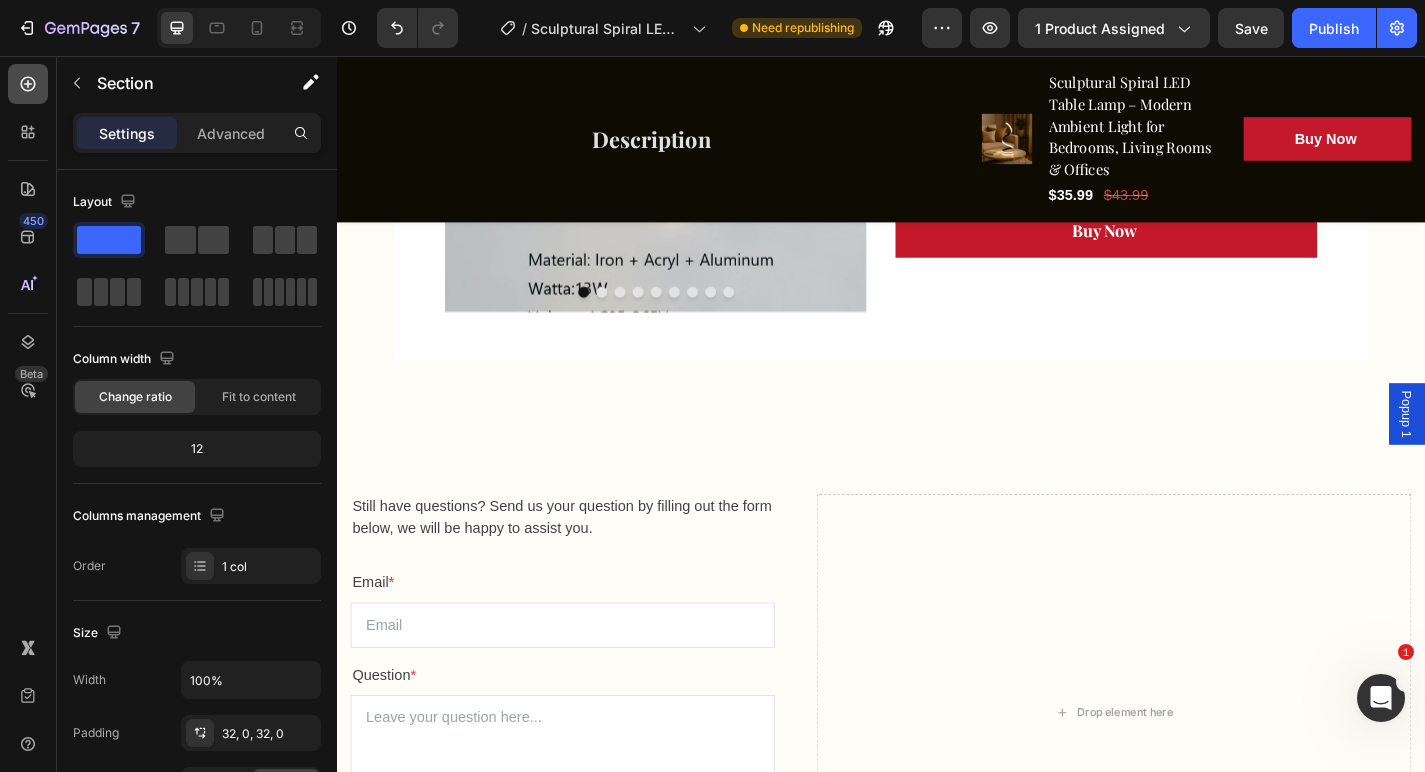 click 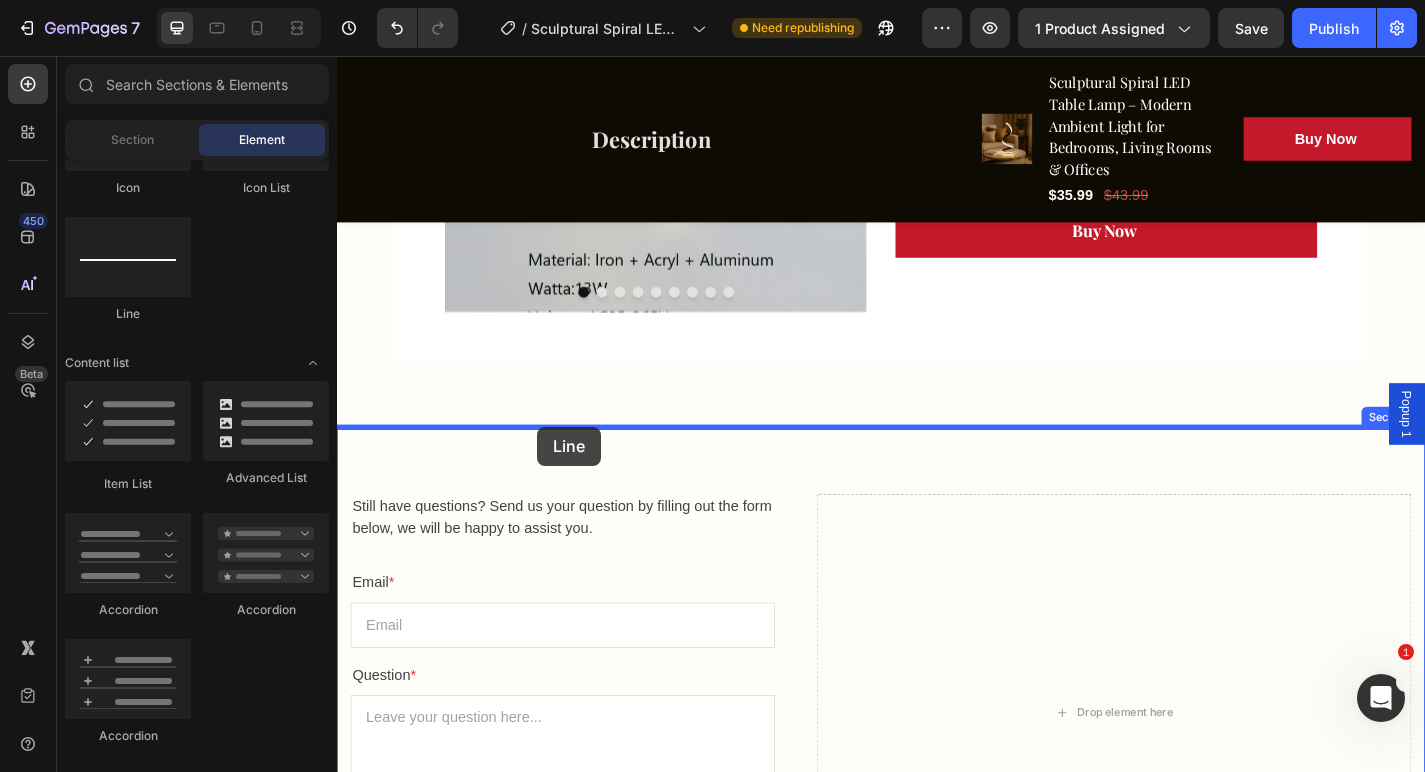 drag, startPoint x: 478, startPoint y: 318, endPoint x: 558, endPoint y: 465, distance: 167.3589 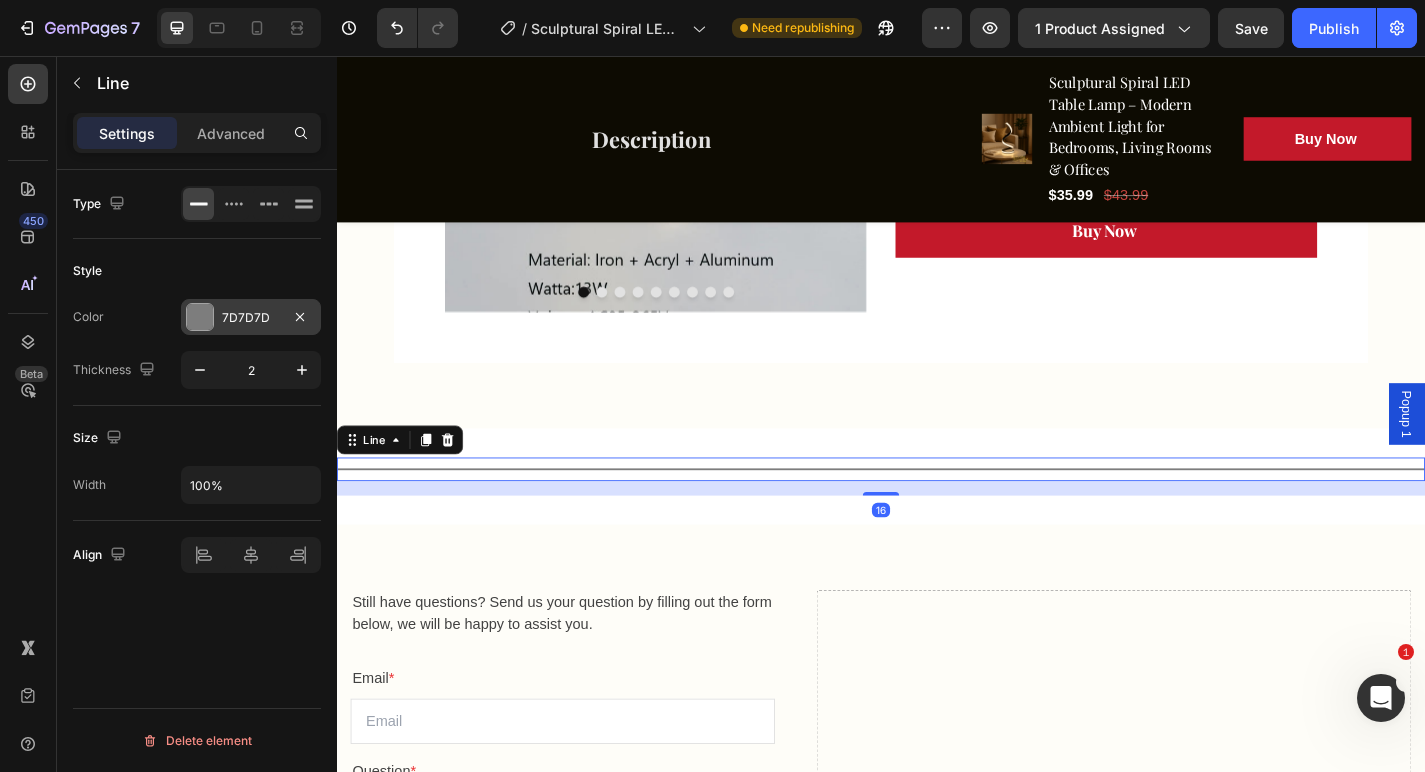 click on "7D7D7D" at bounding box center [251, 317] 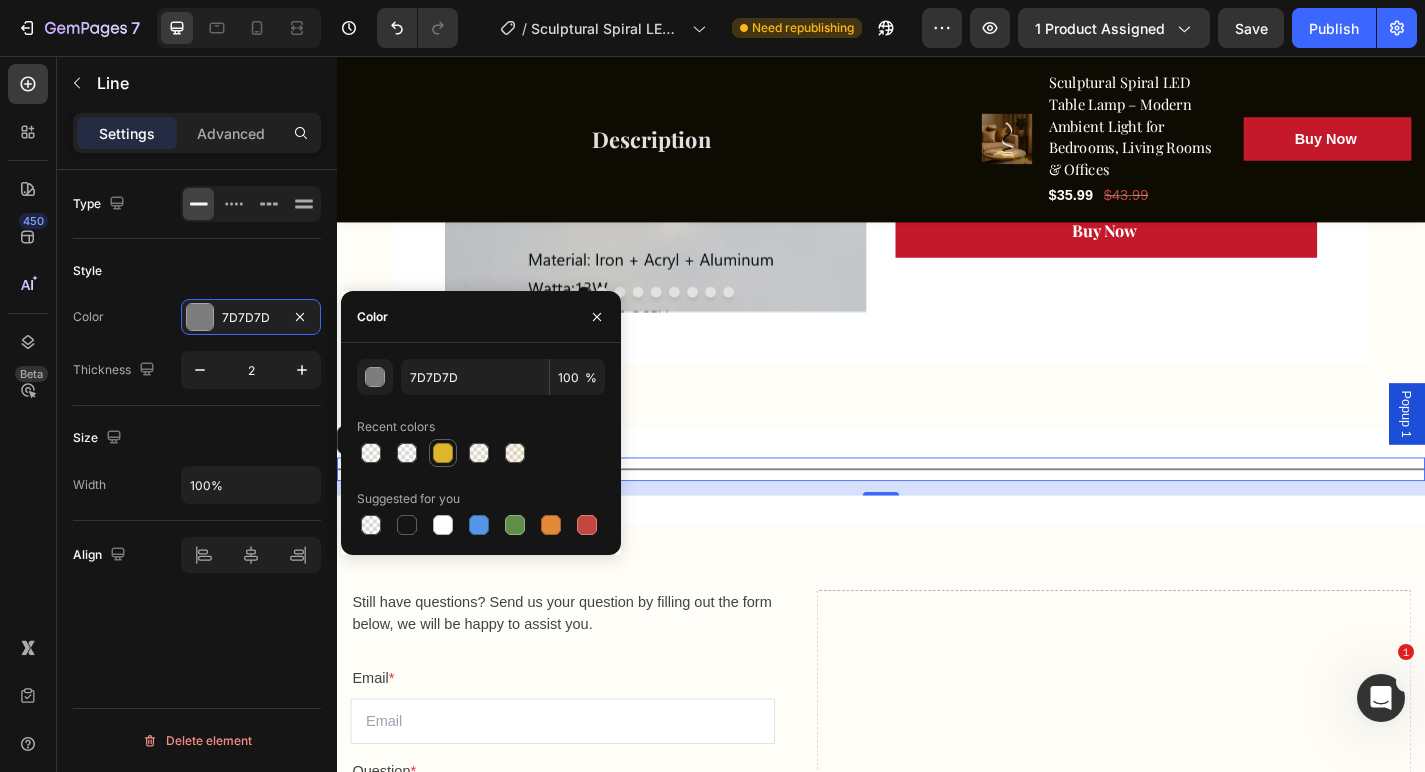 click at bounding box center (443, 453) 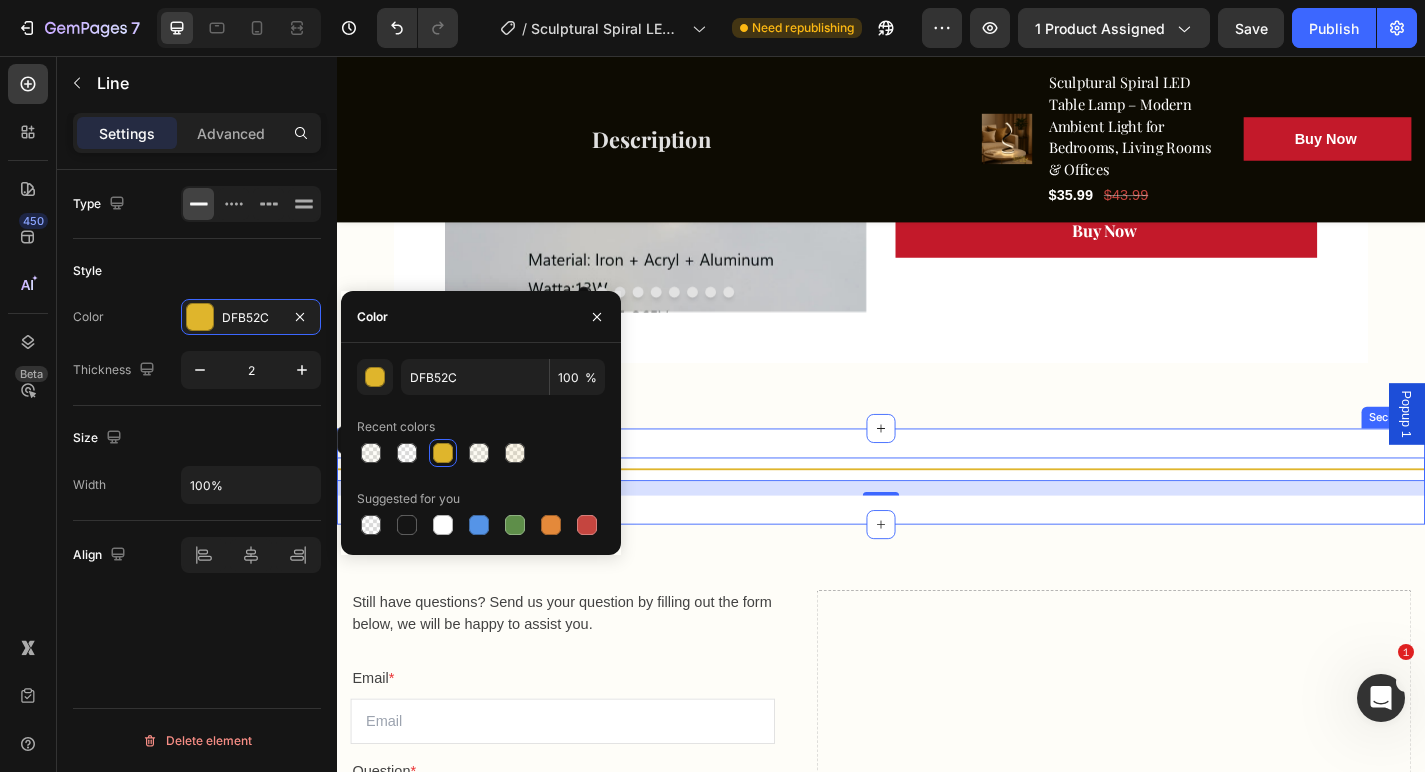 click on "Title Line   16 Section 8" at bounding box center (937, 520) 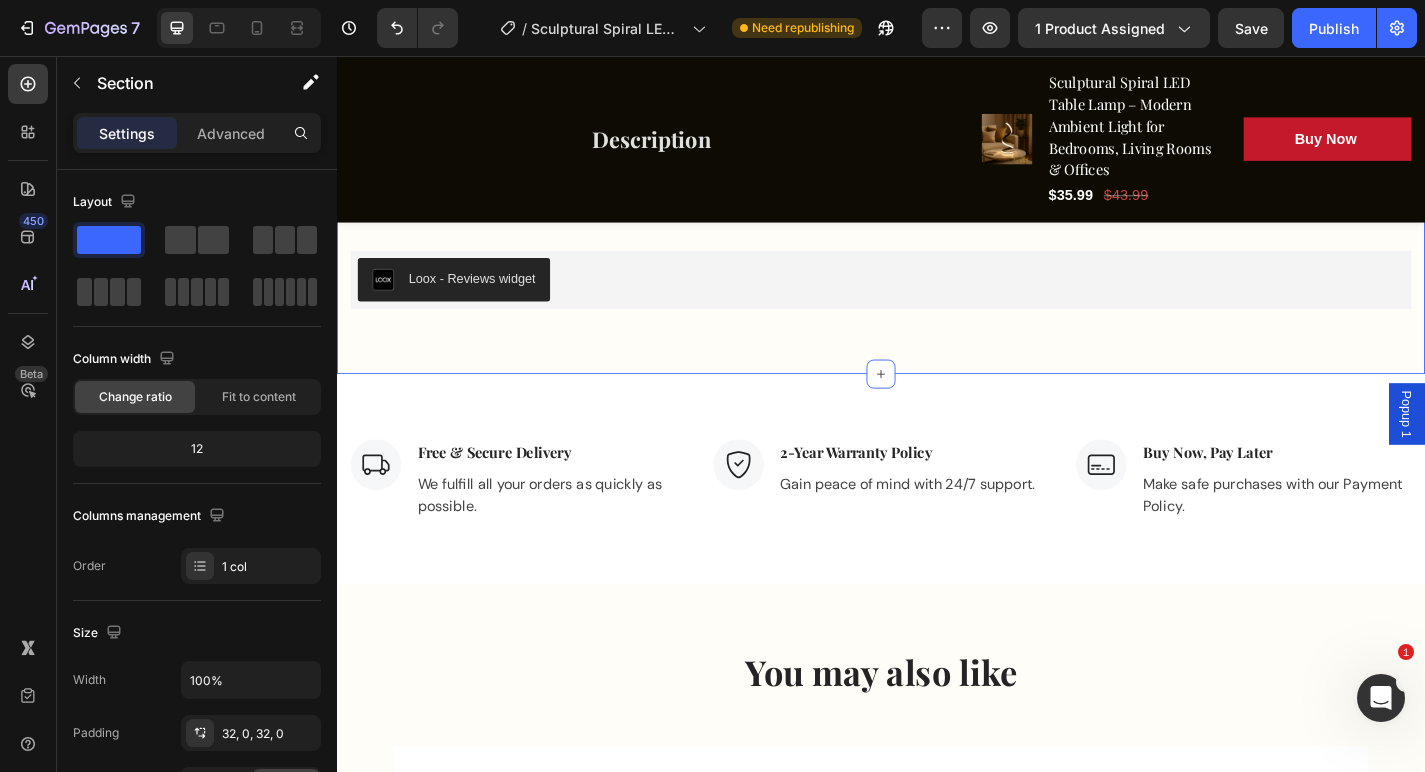 scroll, scrollTop: 4469, scrollLeft: 0, axis: vertical 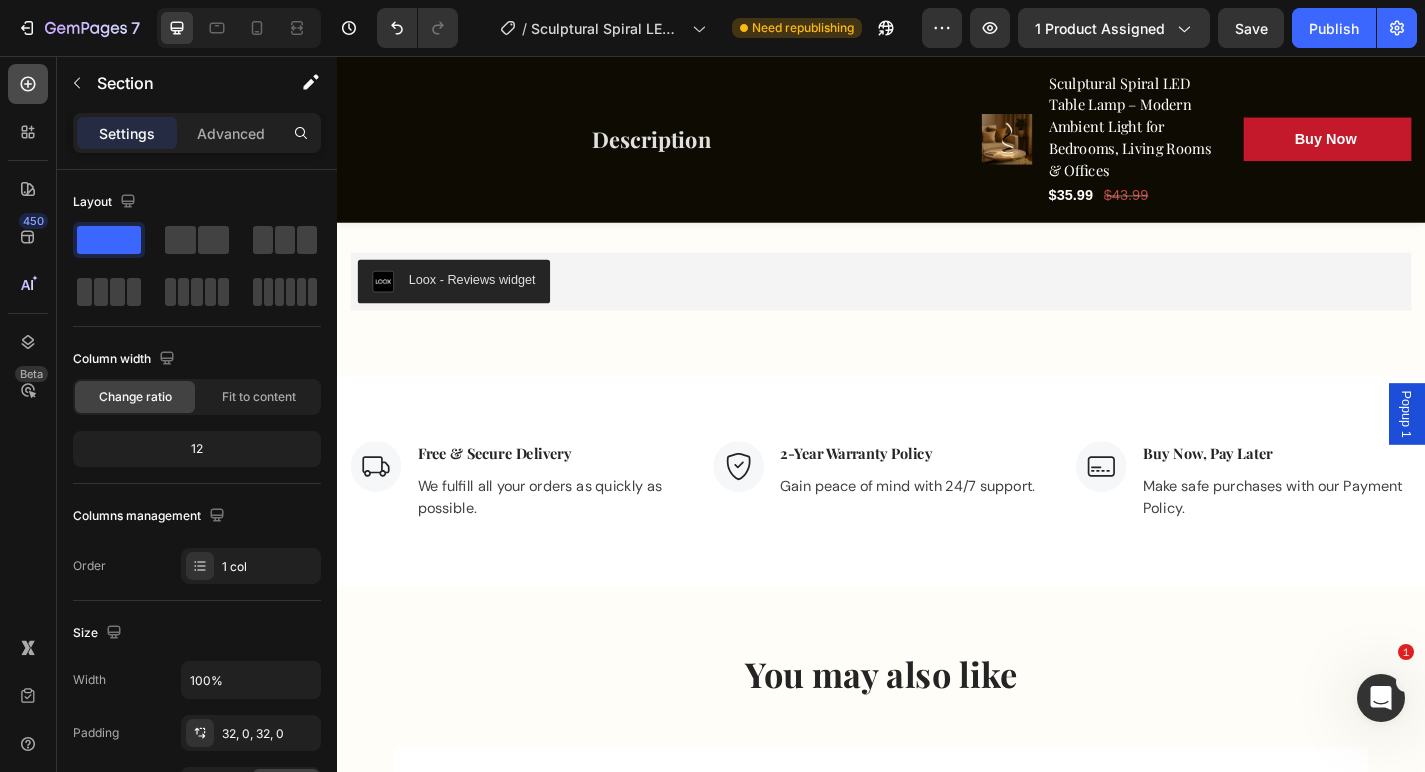 click 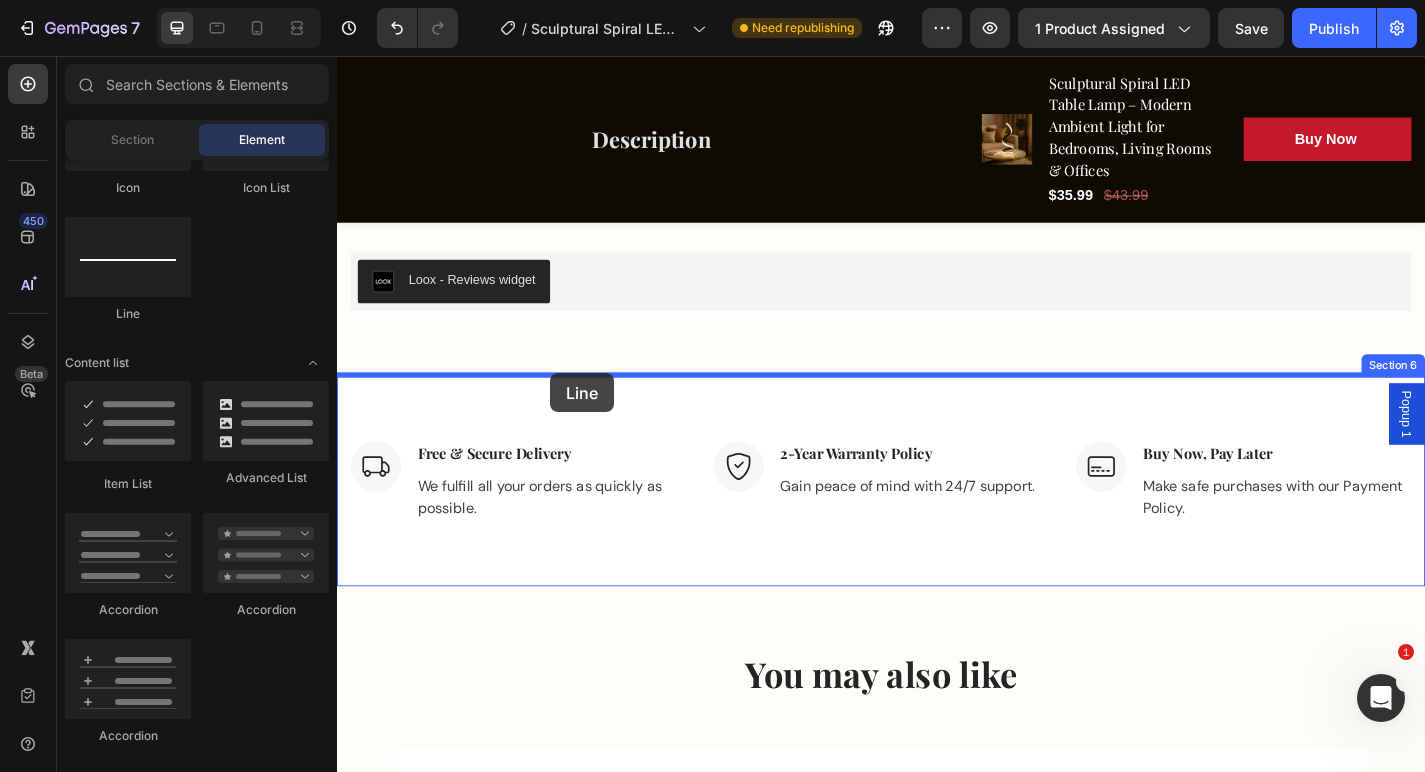 drag, startPoint x: 475, startPoint y: 323, endPoint x: 572, endPoint y: 406, distance: 127.66362 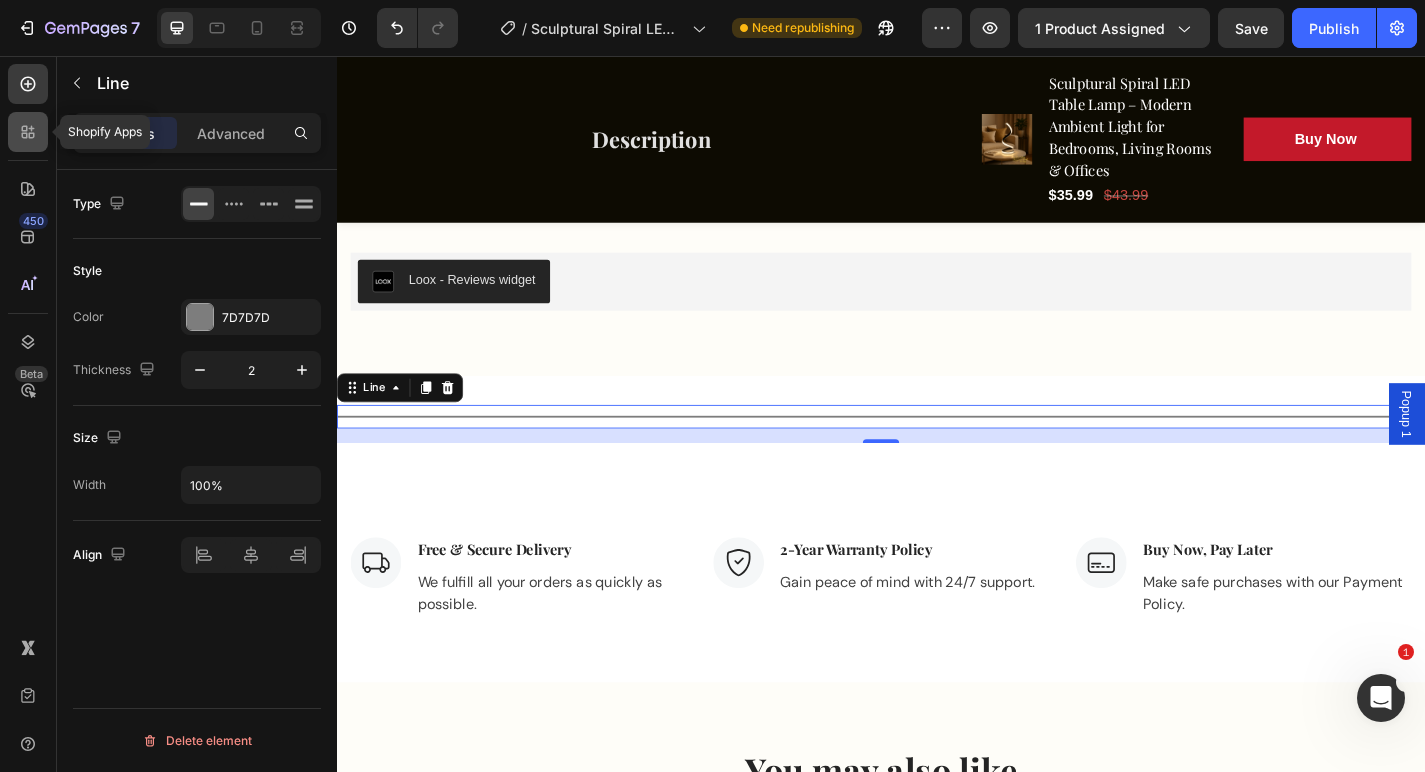 click 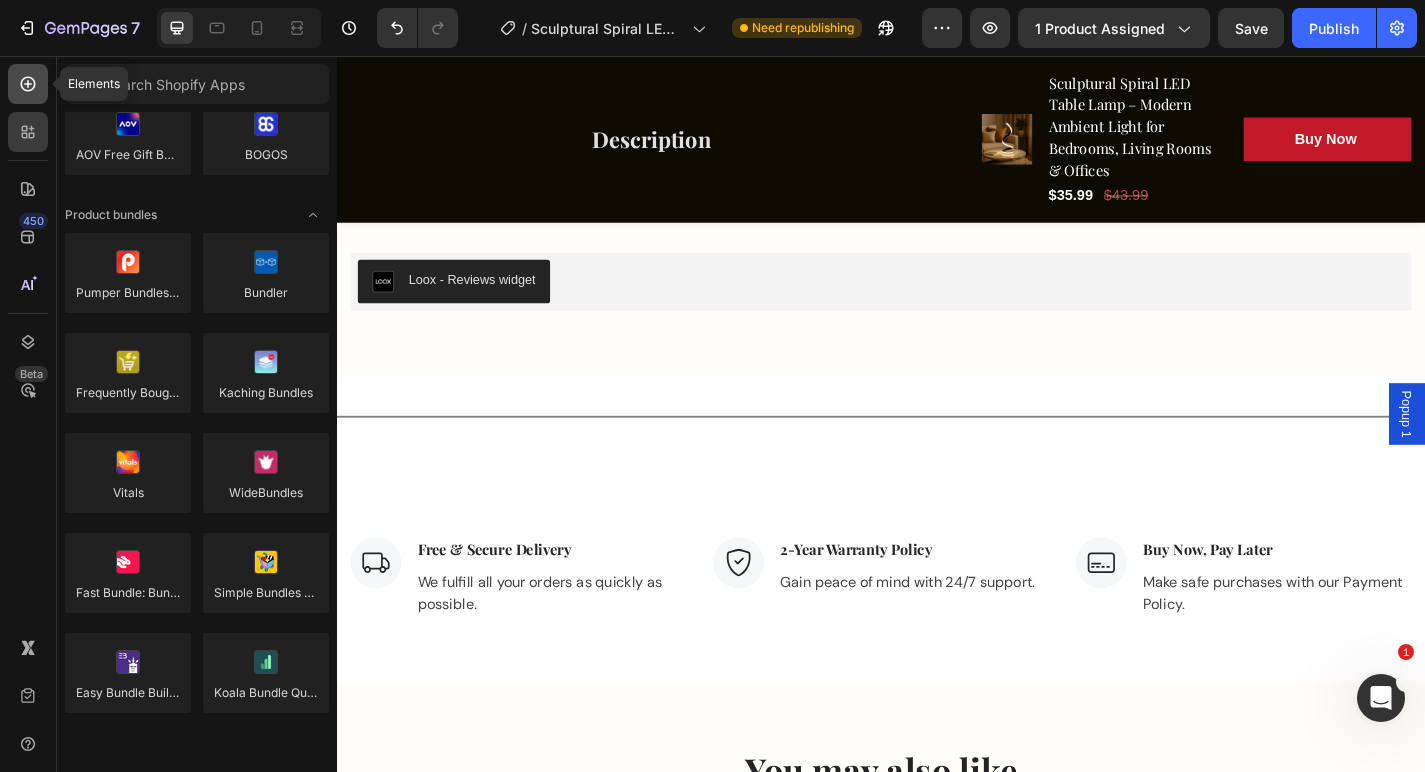 click 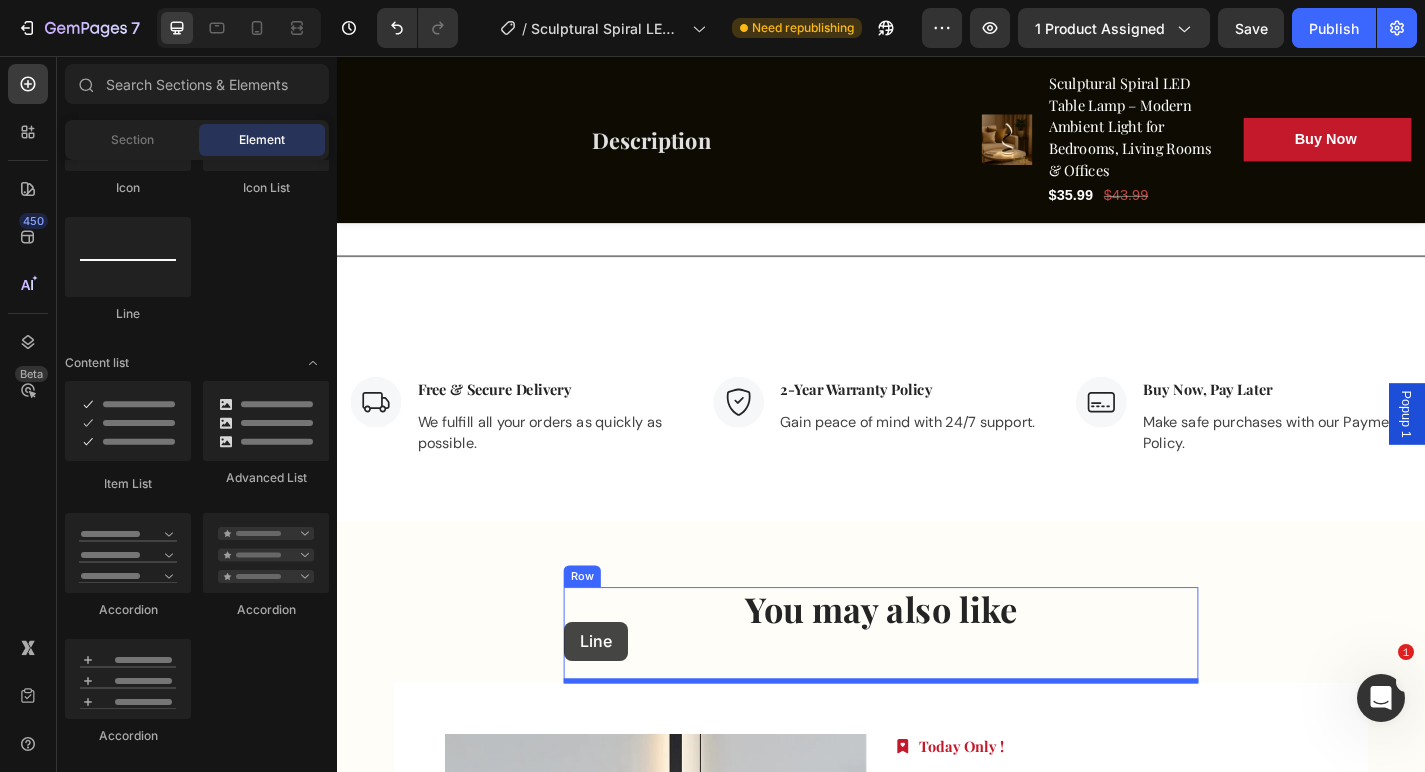scroll, scrollTop: 4654, scrollLeft: 0, axis: vertical 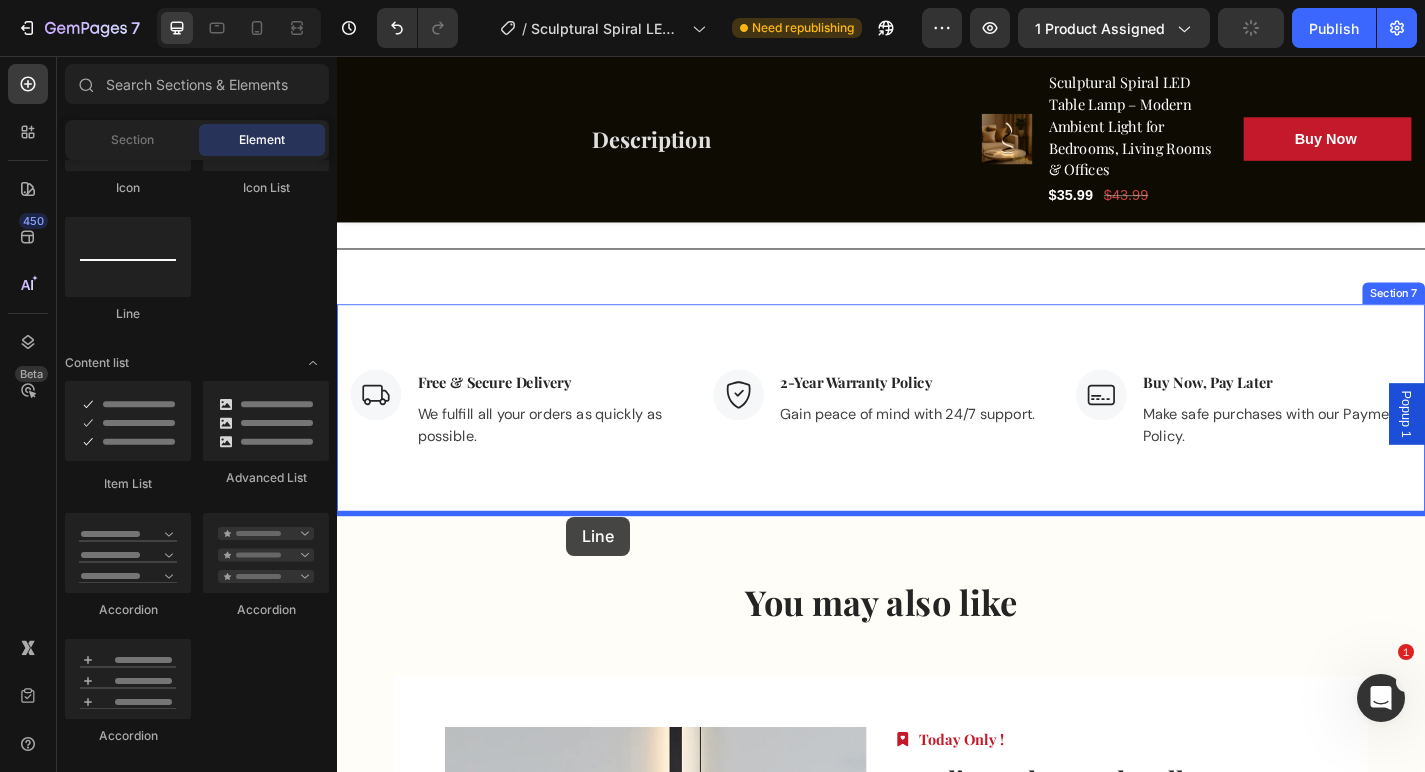 drag, startPoint x: 465, startPoint y: 329, endPoint x: 590, endPoint y: 564, distance: 266.17664 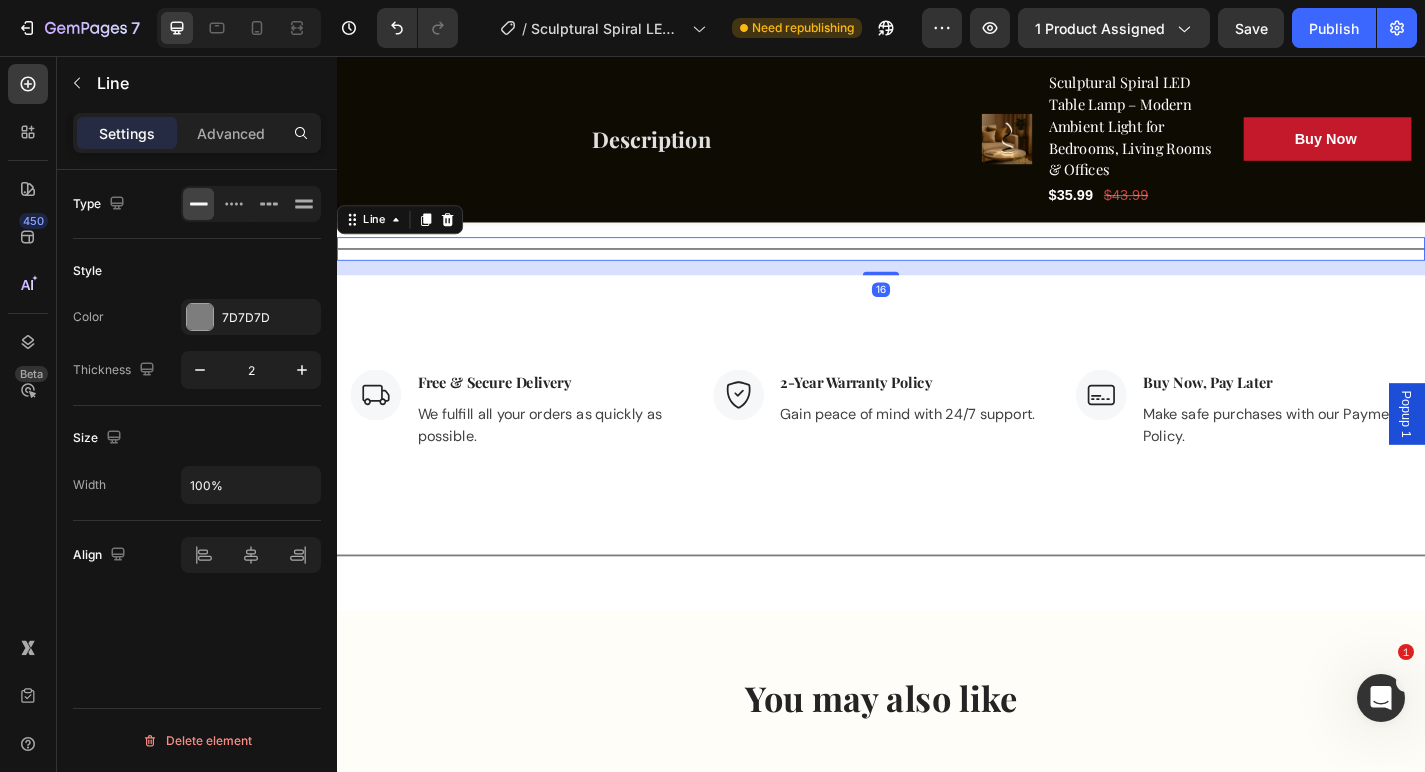 click on "Title Line   16" at bounding box center (937, 269) 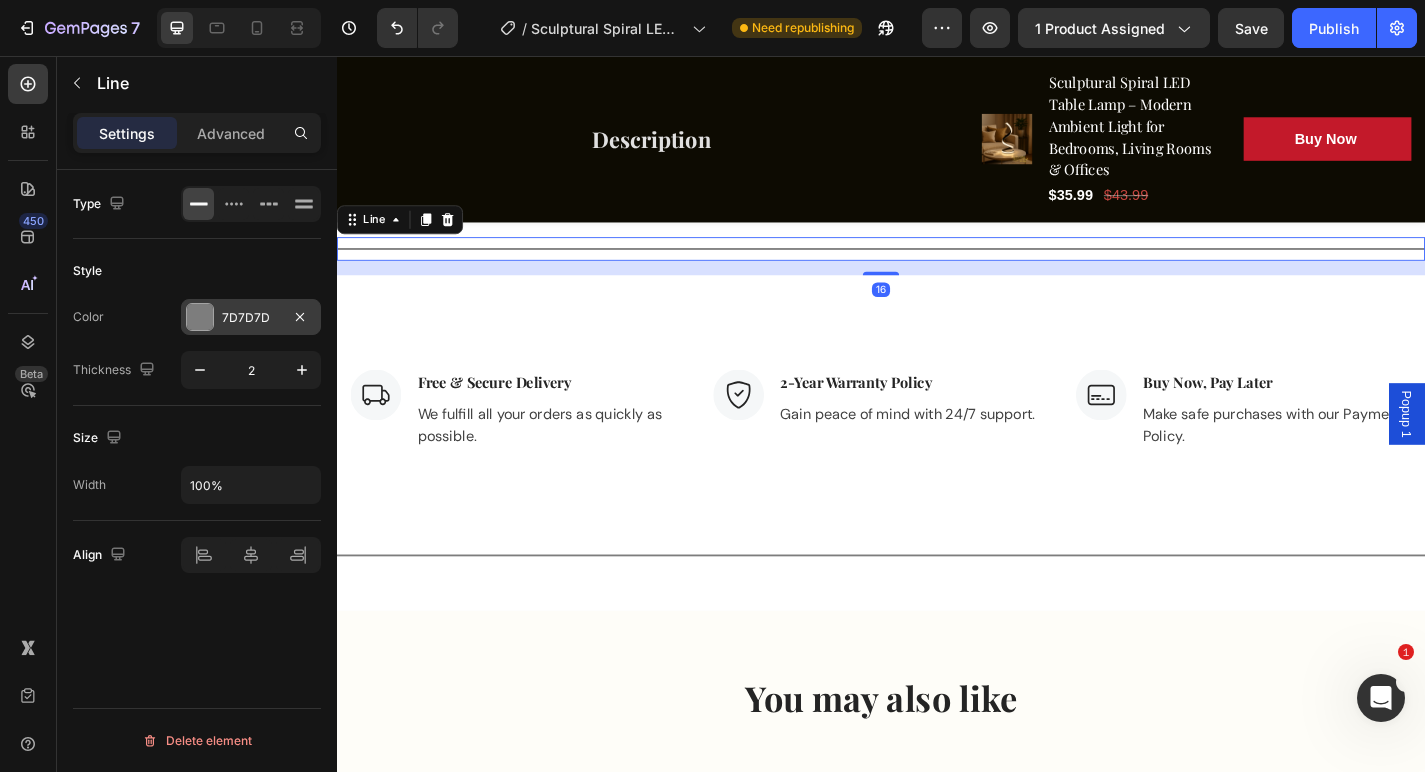 click on "7D7D7D" at bounding box center [251, 317] 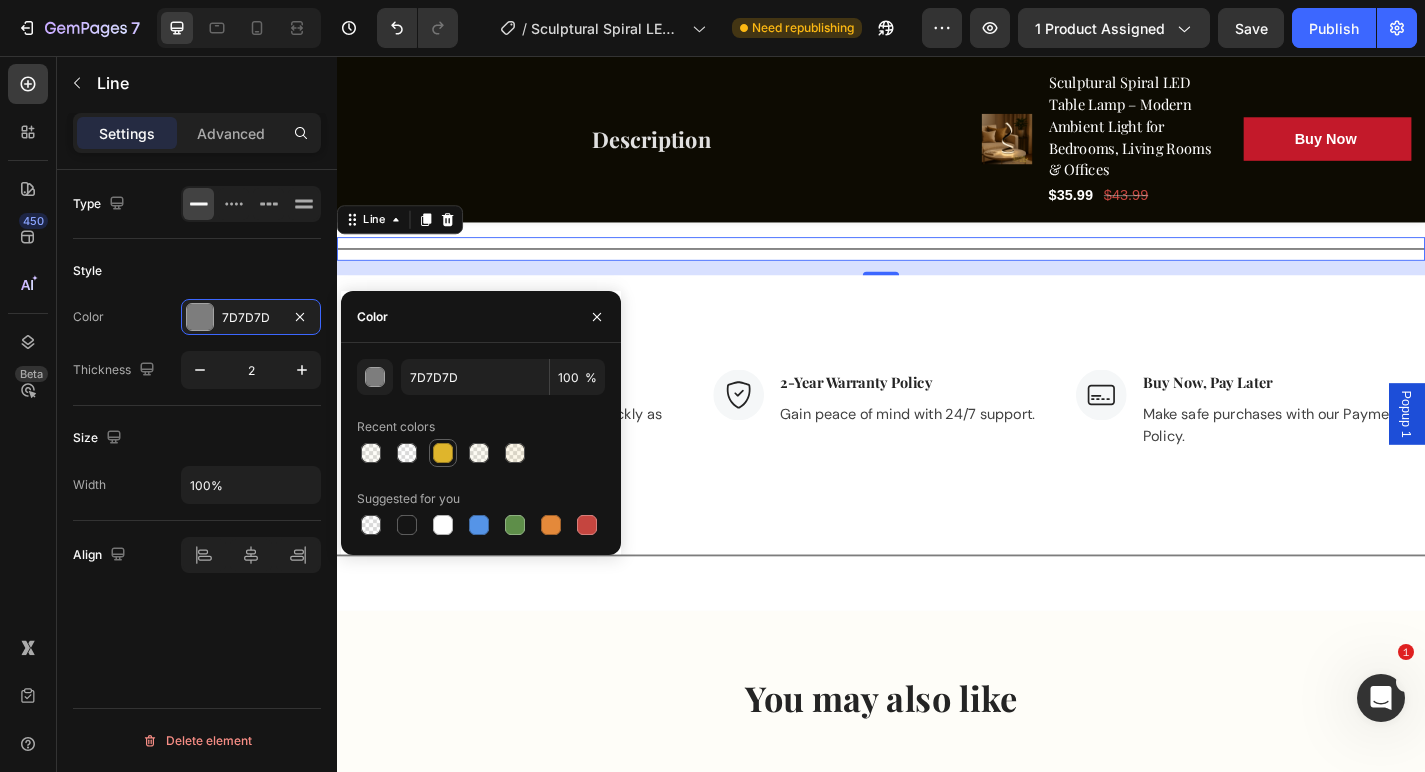 click at bounding box center [443, 453] 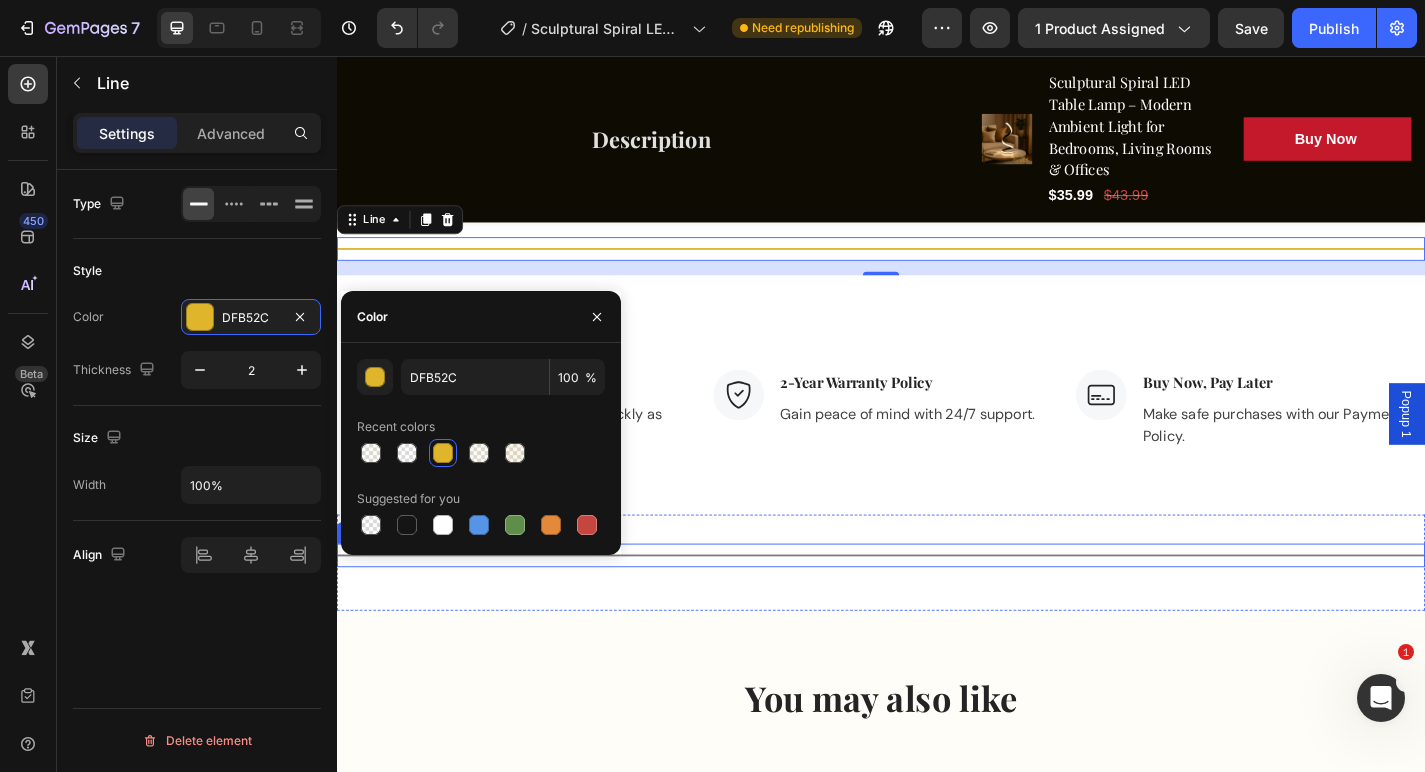 click at bounding box center [937, 607] 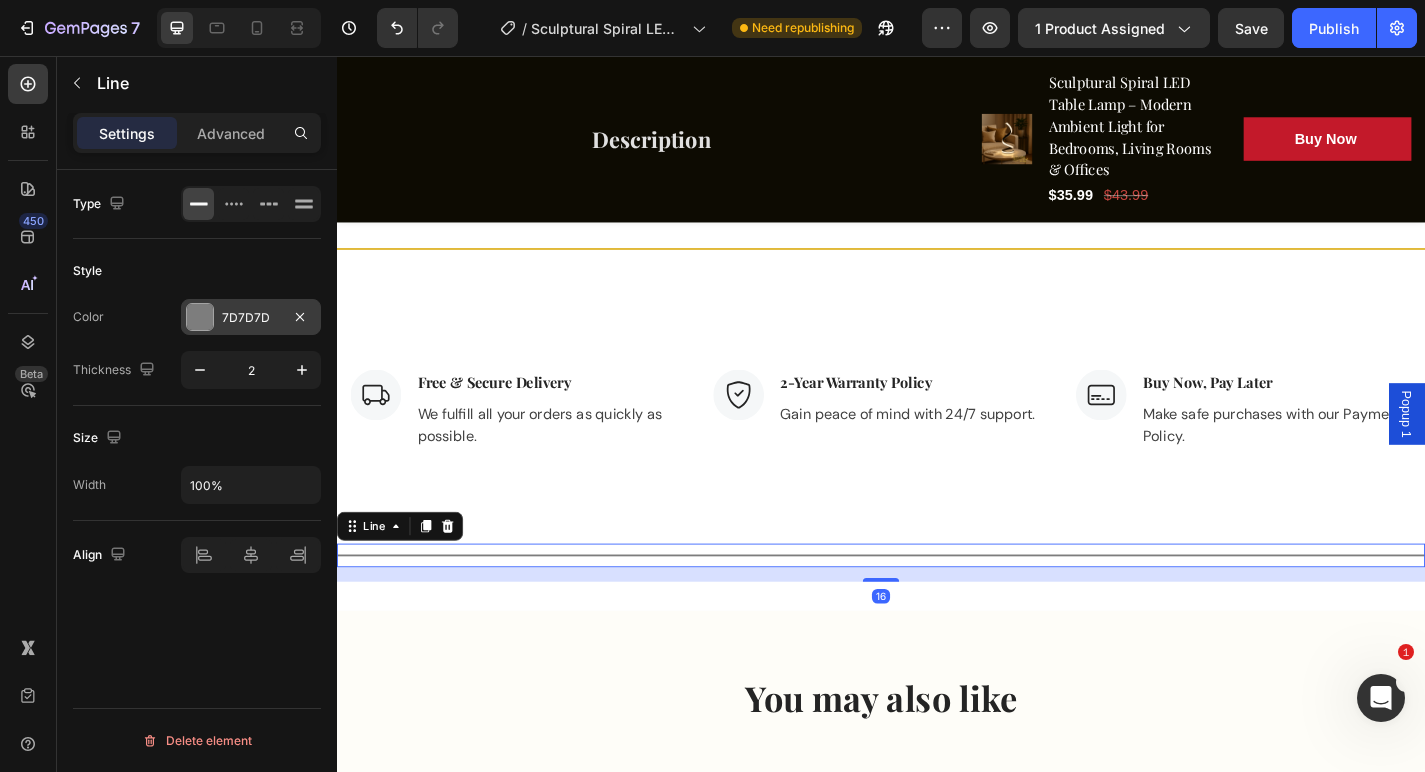 click at bounding box center (200, 317) 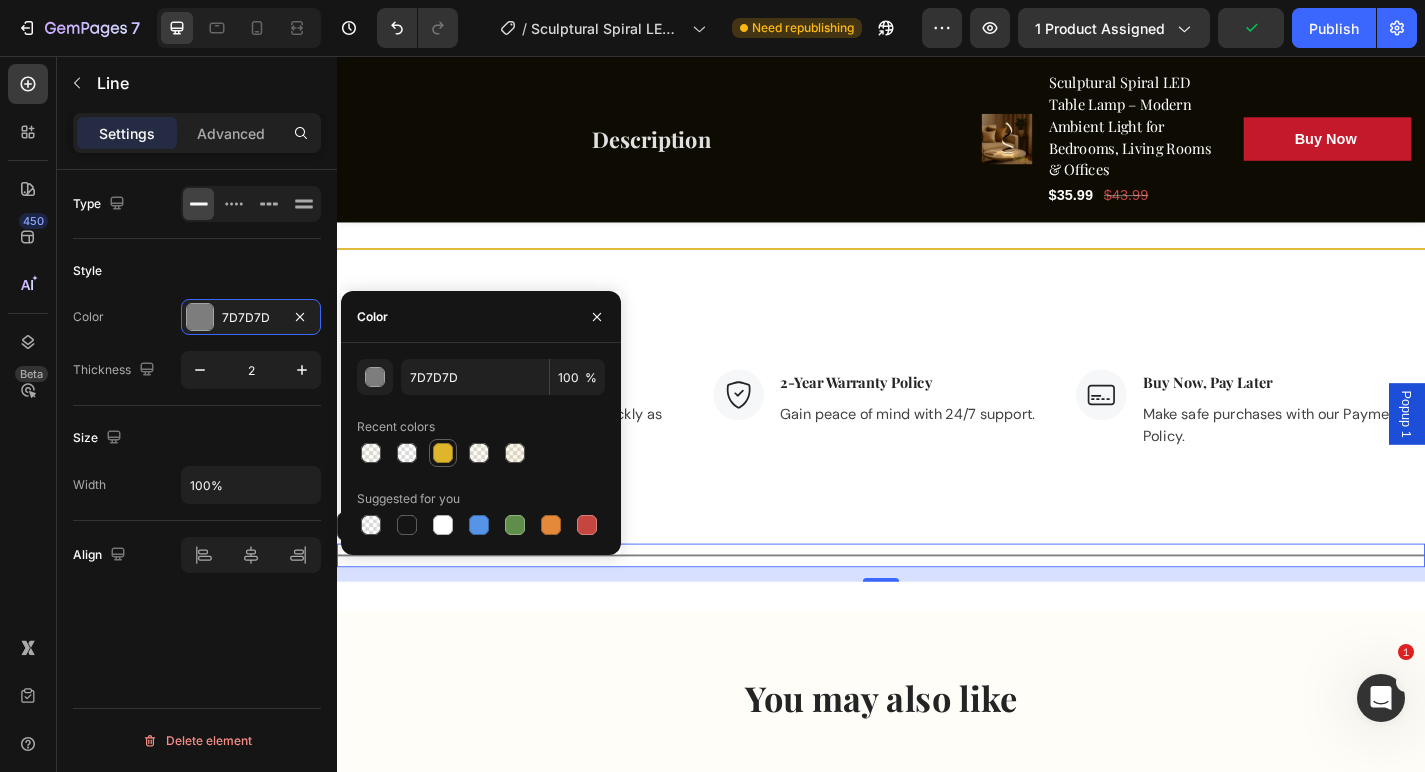 click at bounding box center [443, 453] 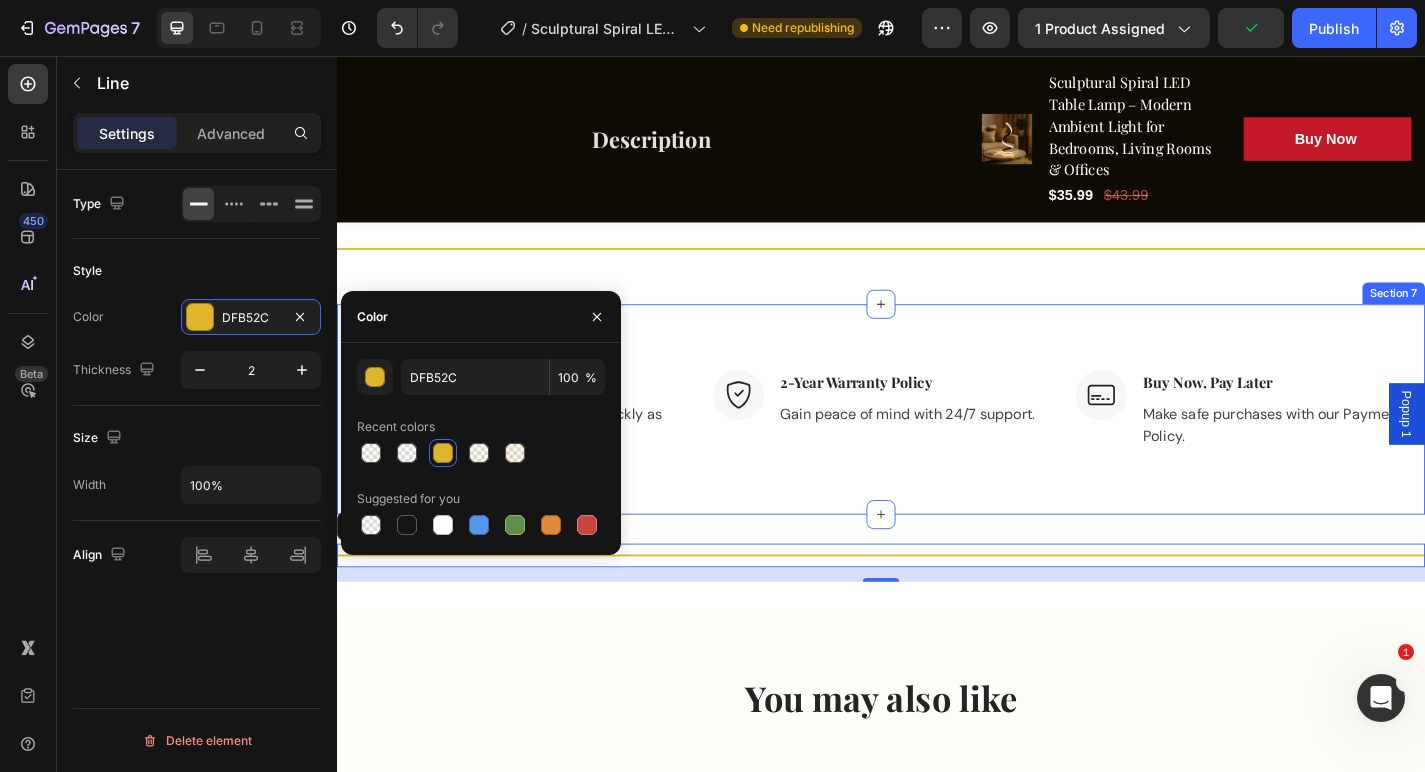 click on "Image Free & Secure Delivery Text block We fulfill all your orders as quickly as possible. Text block Row Image 2-Year Warranty Policy Text block Gain peace of mind with 24/7 support. Text block Row Image Buy Now, Pay Later Text block Make safe purchases with our Payment Policy. Text block Row Row Section 7" at bounding box center (937, 446) 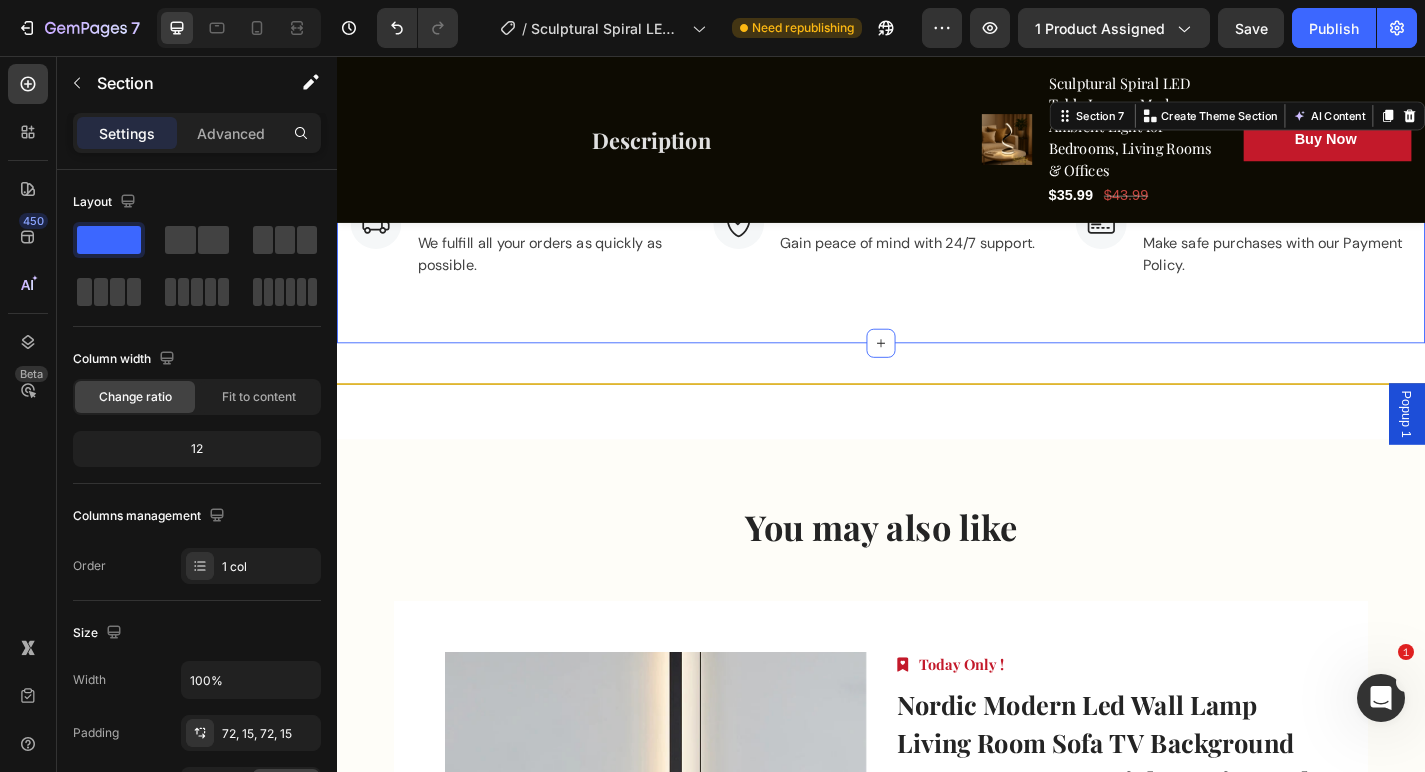 scroll, scrollTop: 4850, scrollLeft: 0, axis: vertical 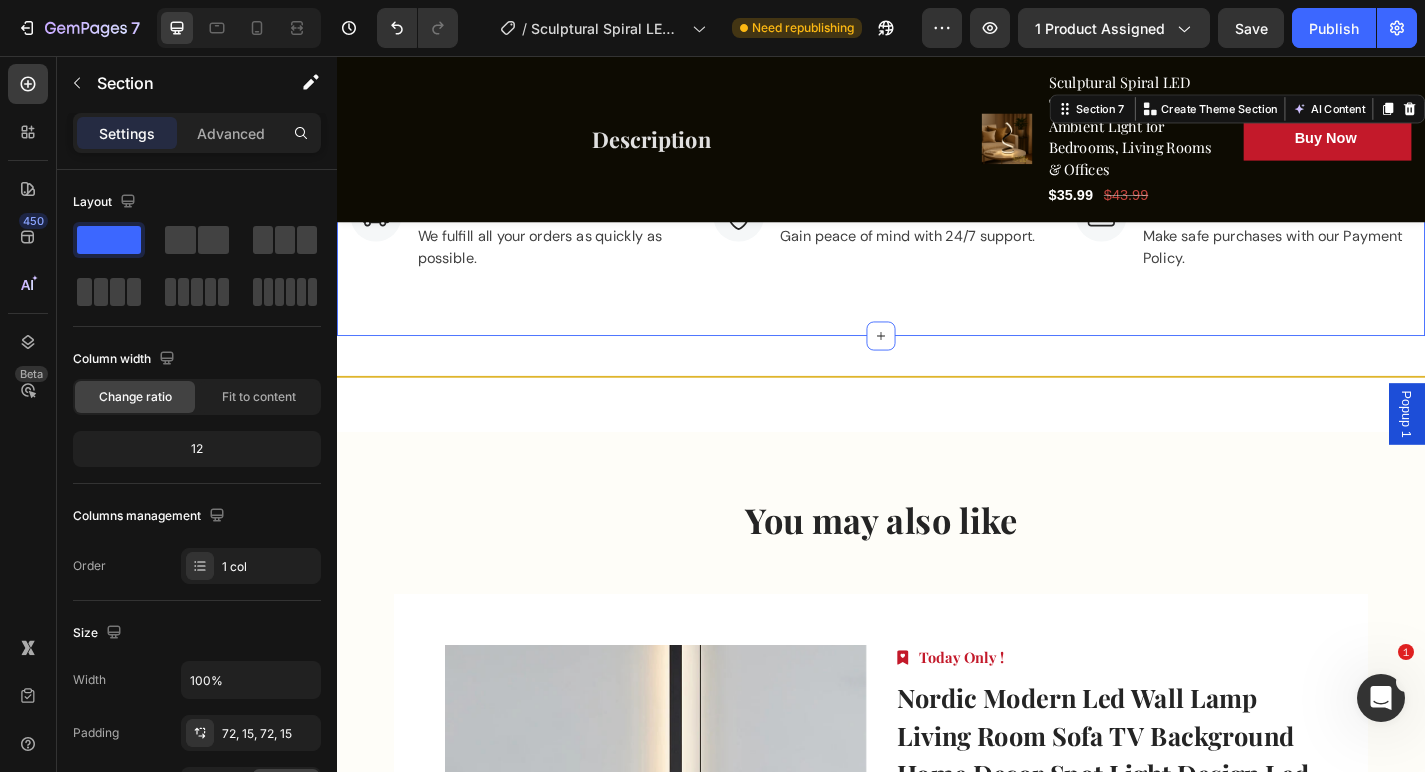 click on "Image Free & Secure Delivery Text block We fulfill all your orders as quickly as possible. Text block Row Image 2-Year Warranty Policy Text block Gain peace of mind with 24/7 support. Text block Row Image Buy Now, Pay Later Text block Make safe purchases with our Payment Policy. Text block Row Row Section 7   Create Theme Section AI Content Write with GemAI What would you like to describe here? Tone and Voice Persuasive Product U-shaped Living Room Sofa, 111 Inch Modular Double Recliner Sofa, Apartment Large Leisure Sofa, Gray Show more Generate" at bounding box center (937, 249) 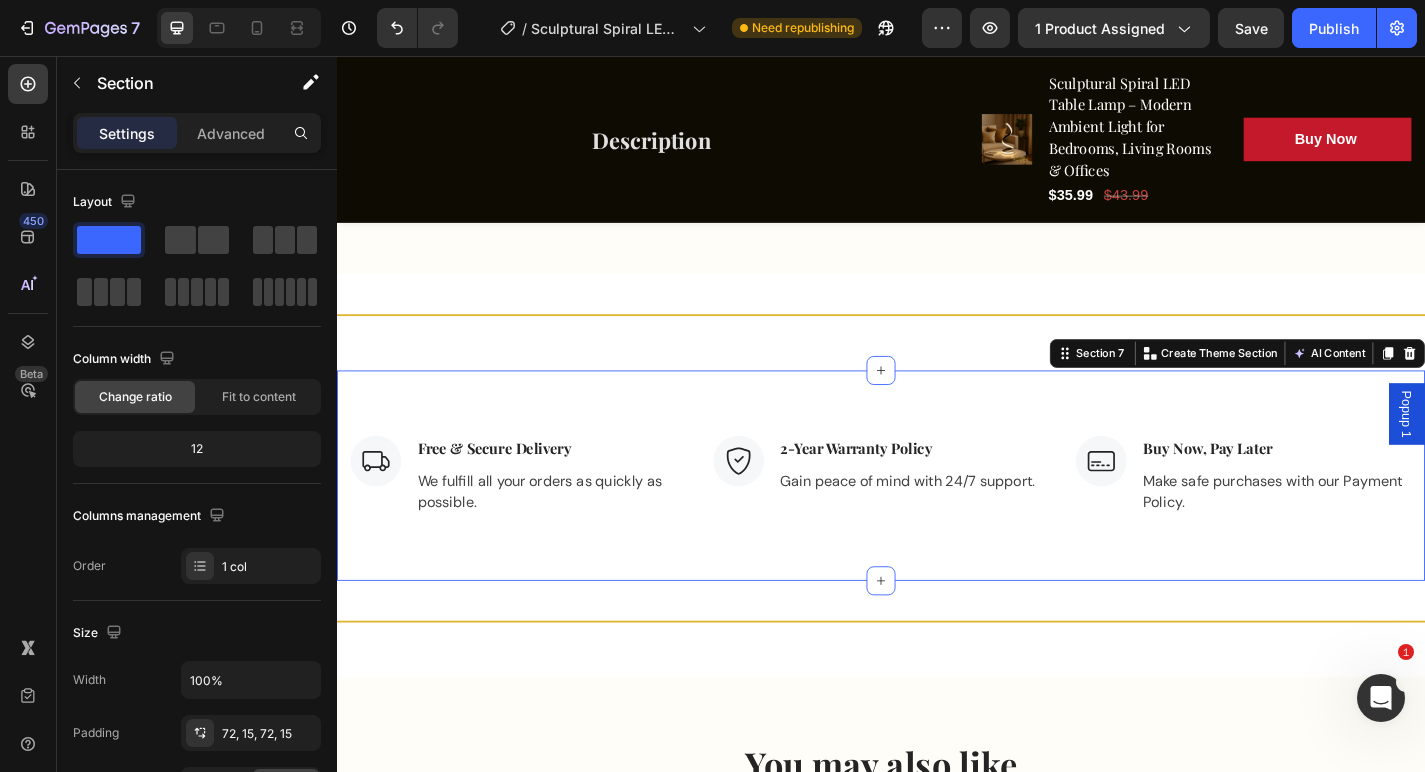 scroll, scrollTop: 4458, scrollLeft: 0, axis: vertical 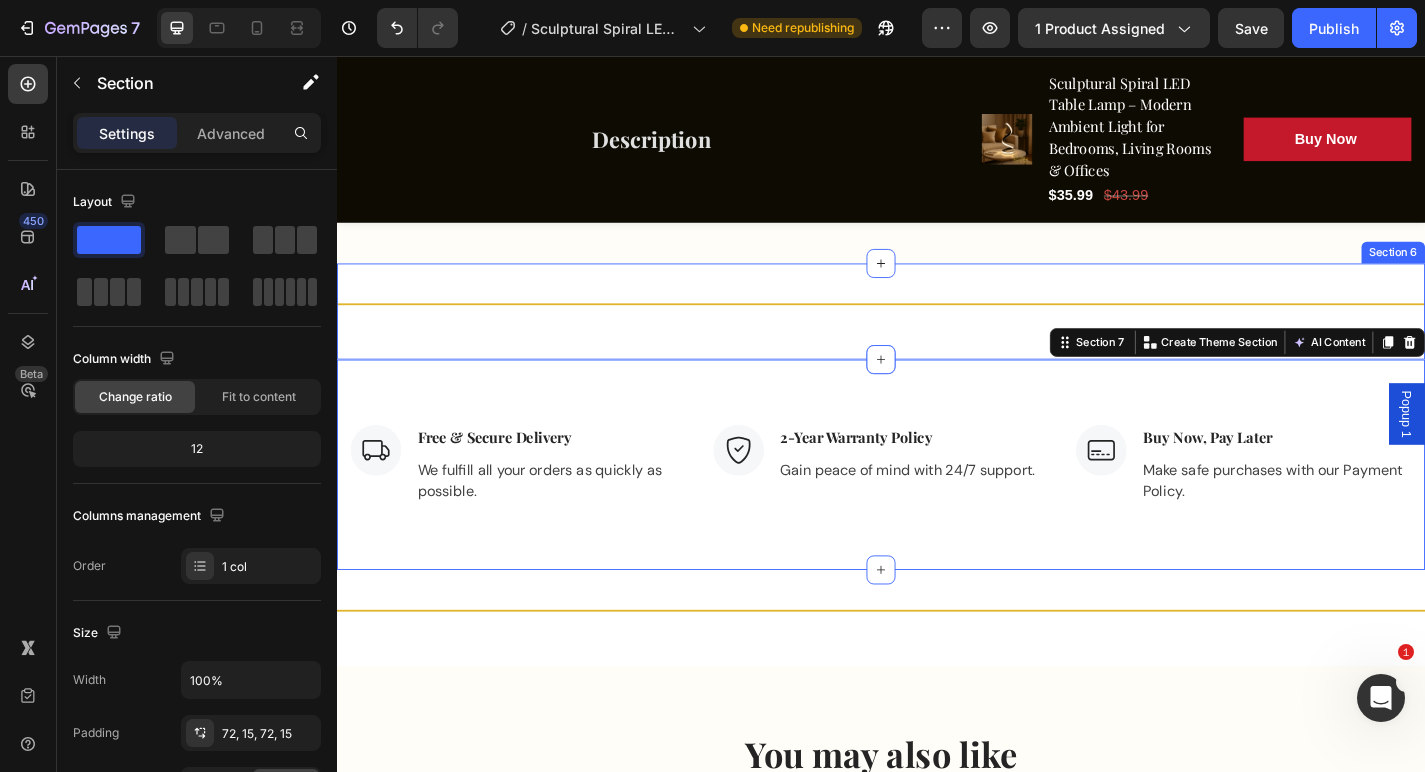 click on "Title Line Section 6" at bounding box center [937, 338] 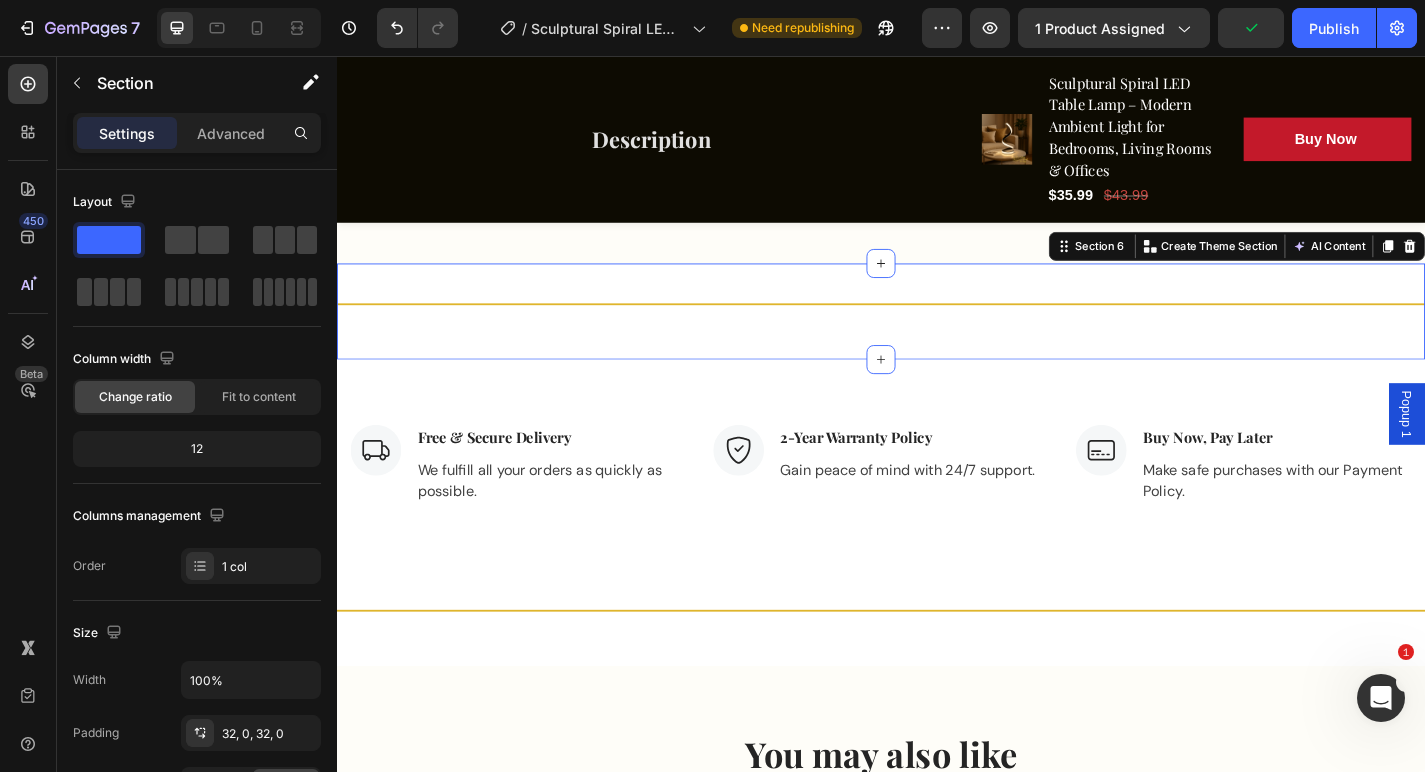 click on "Title Line" at bounding box center (937, 338) 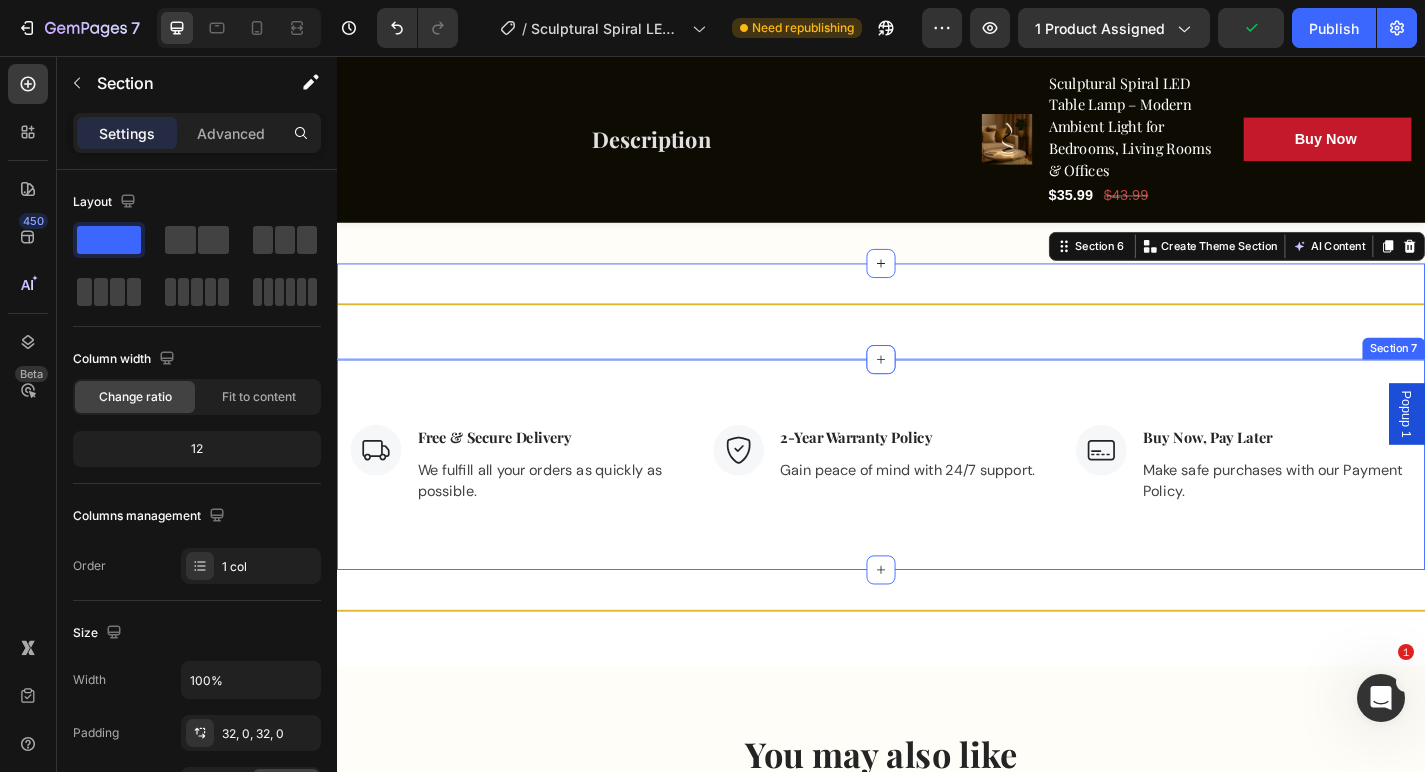 click on "Image Free & Secure Delivery Text block We fulfill all your orders as quickly as possible. Text block Row Image 2-Year Warranty Policy Text block Gain peace of mind with 24/7 support. Text block Row Image Buy Now, Pay Later Text block Make safe purchases with our Payment Policy. Text block Row Row Section 7" at bounding box center [937, 507] 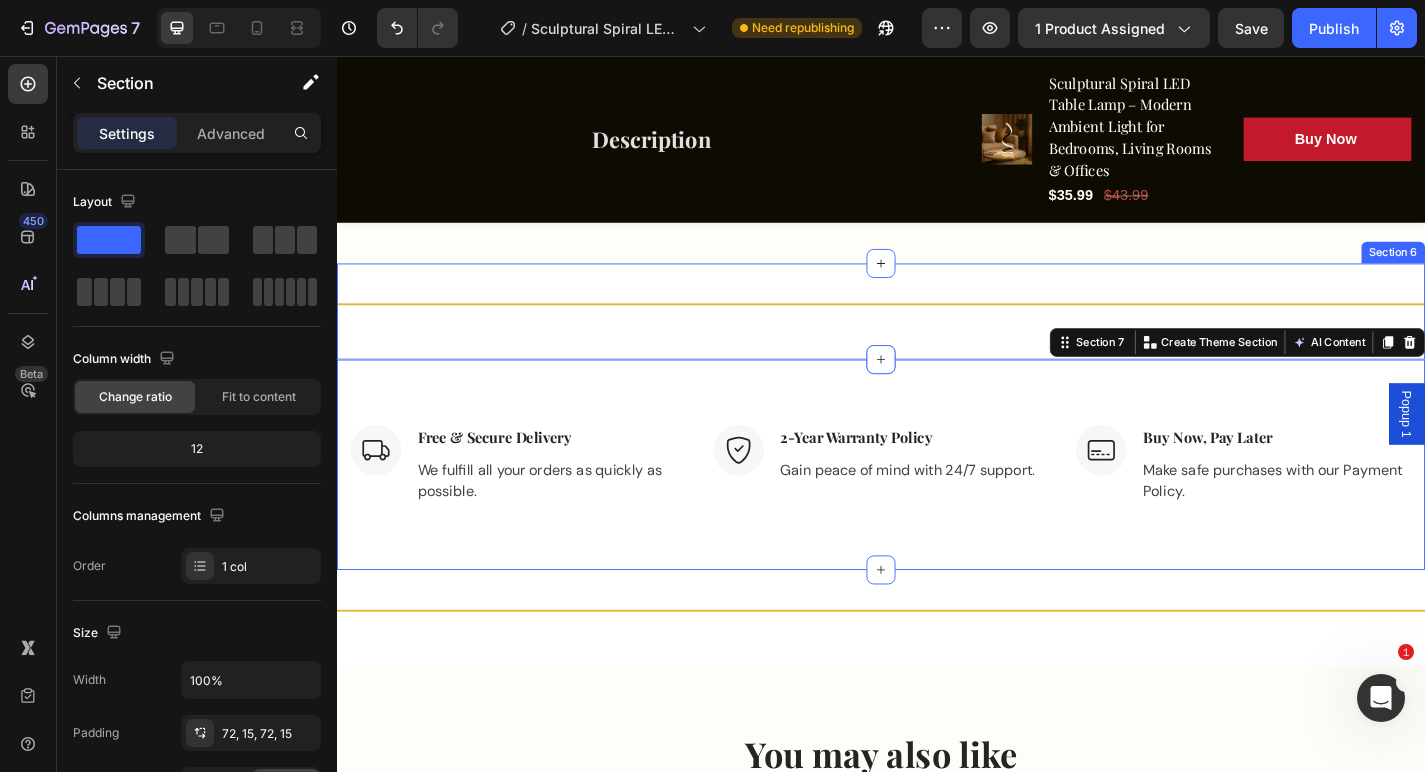 click on "Title Line" at bounding box center (937, 338) 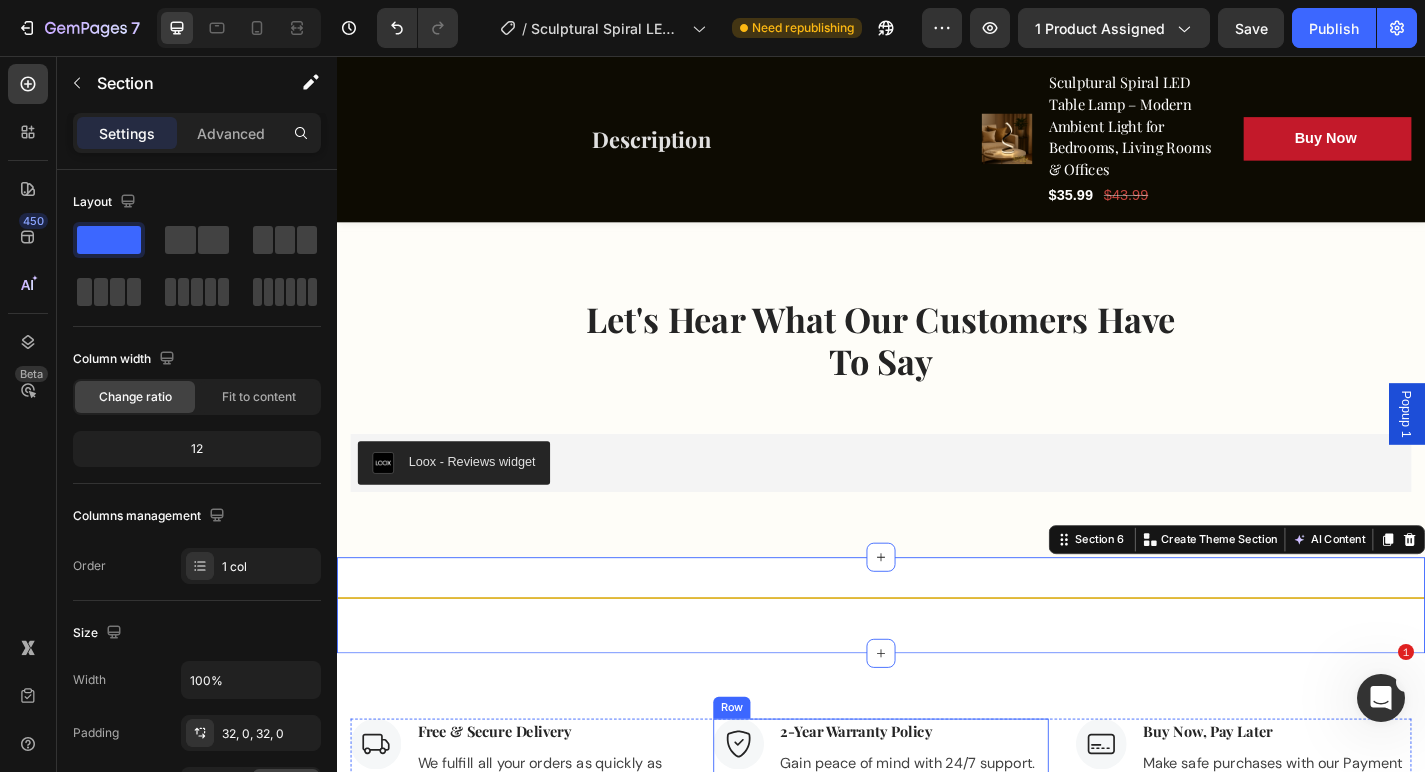 scroll, scrollTop: 4268, scrollLeft: 0, axis: vertical 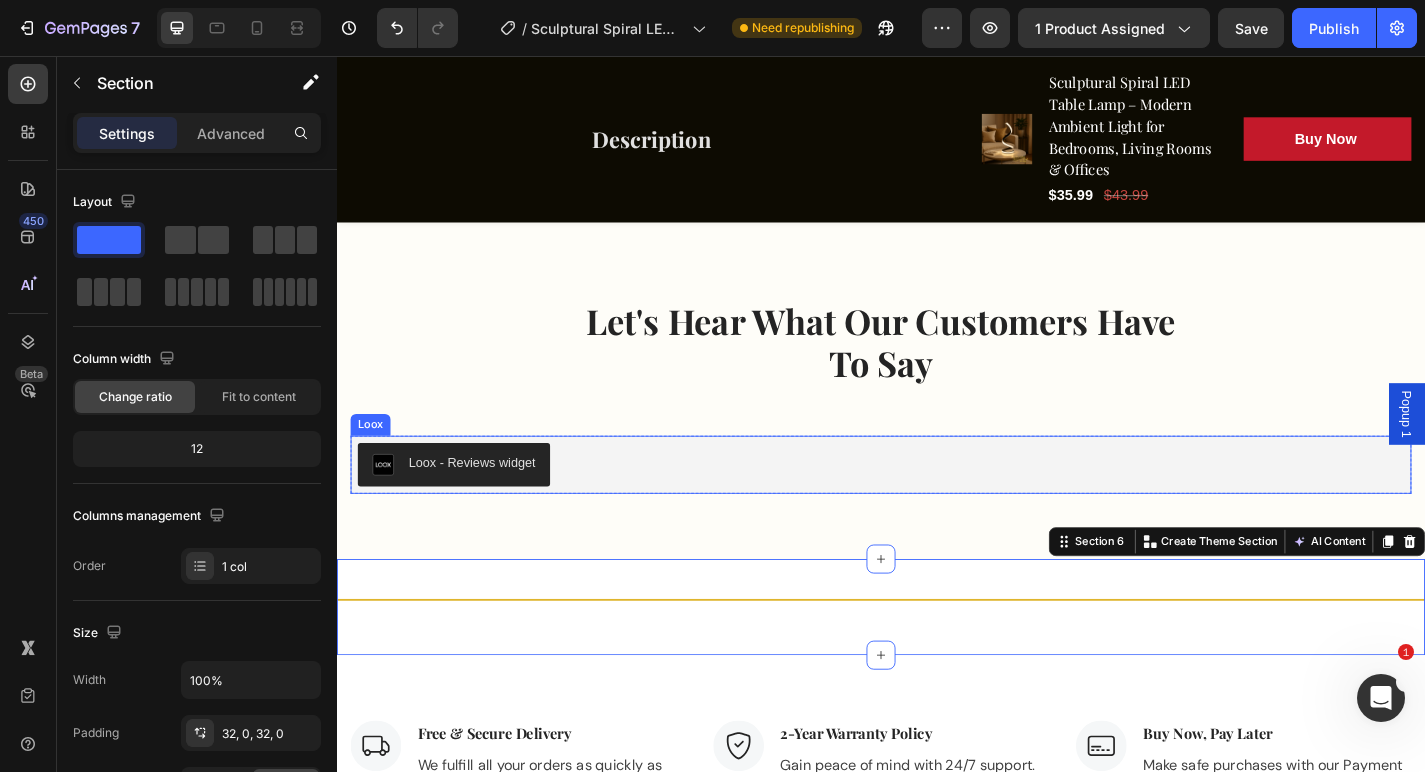 click on "Loox - Reviews widget" at bounding box center [937, 507] 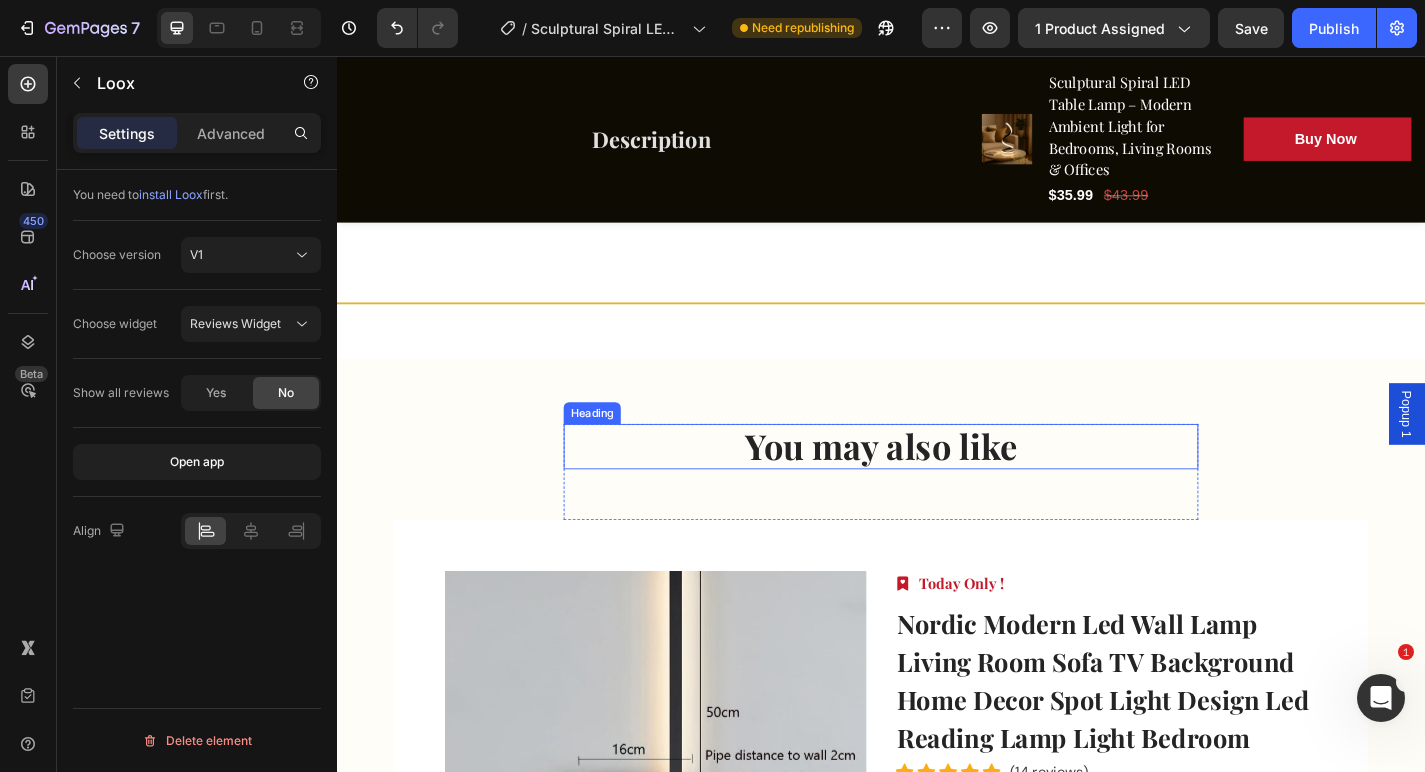 scroll, scrollTop: 4933, scrollLeft: 0, axis: vertical 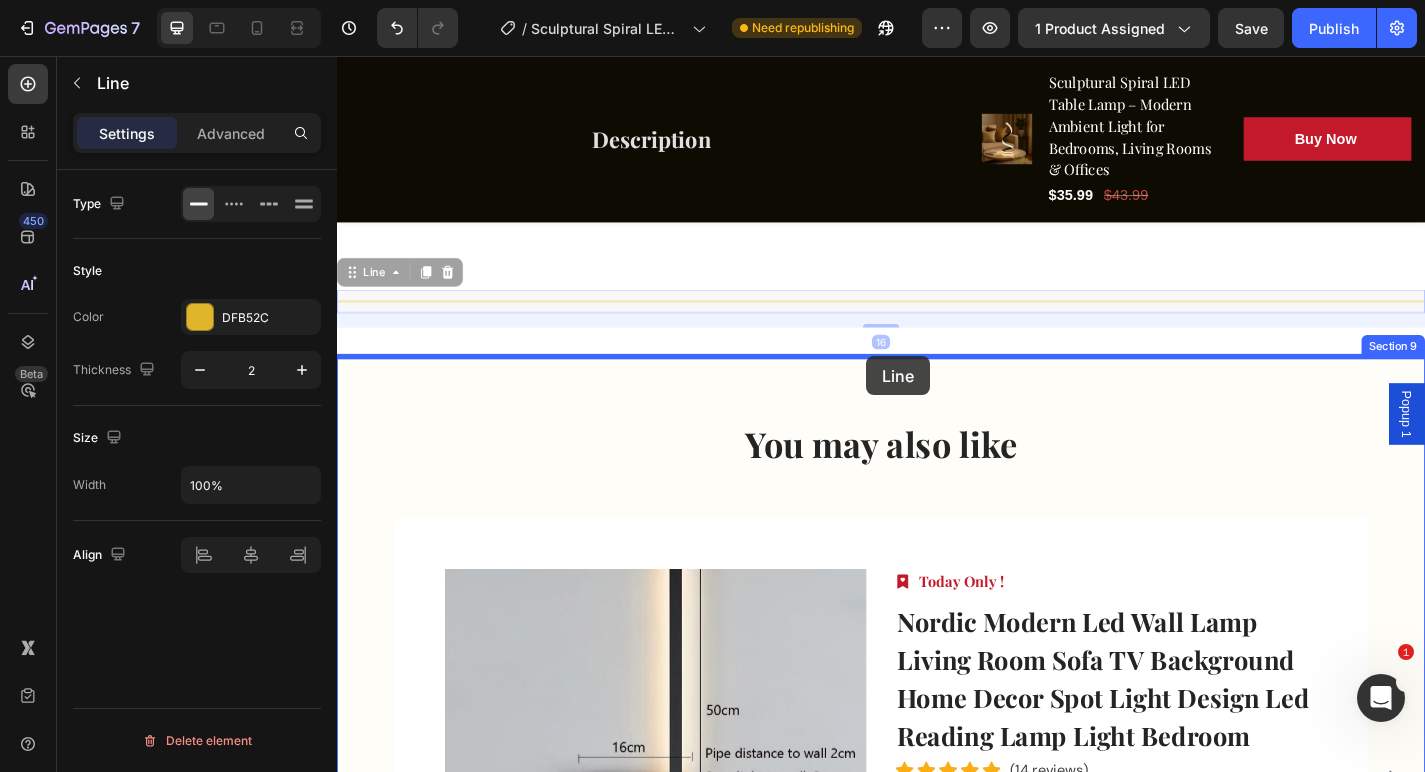 drag, startPoint x: 923, startPoint y: 326, endPoint x: 920, endPoint y: 387, distance: 61.073727 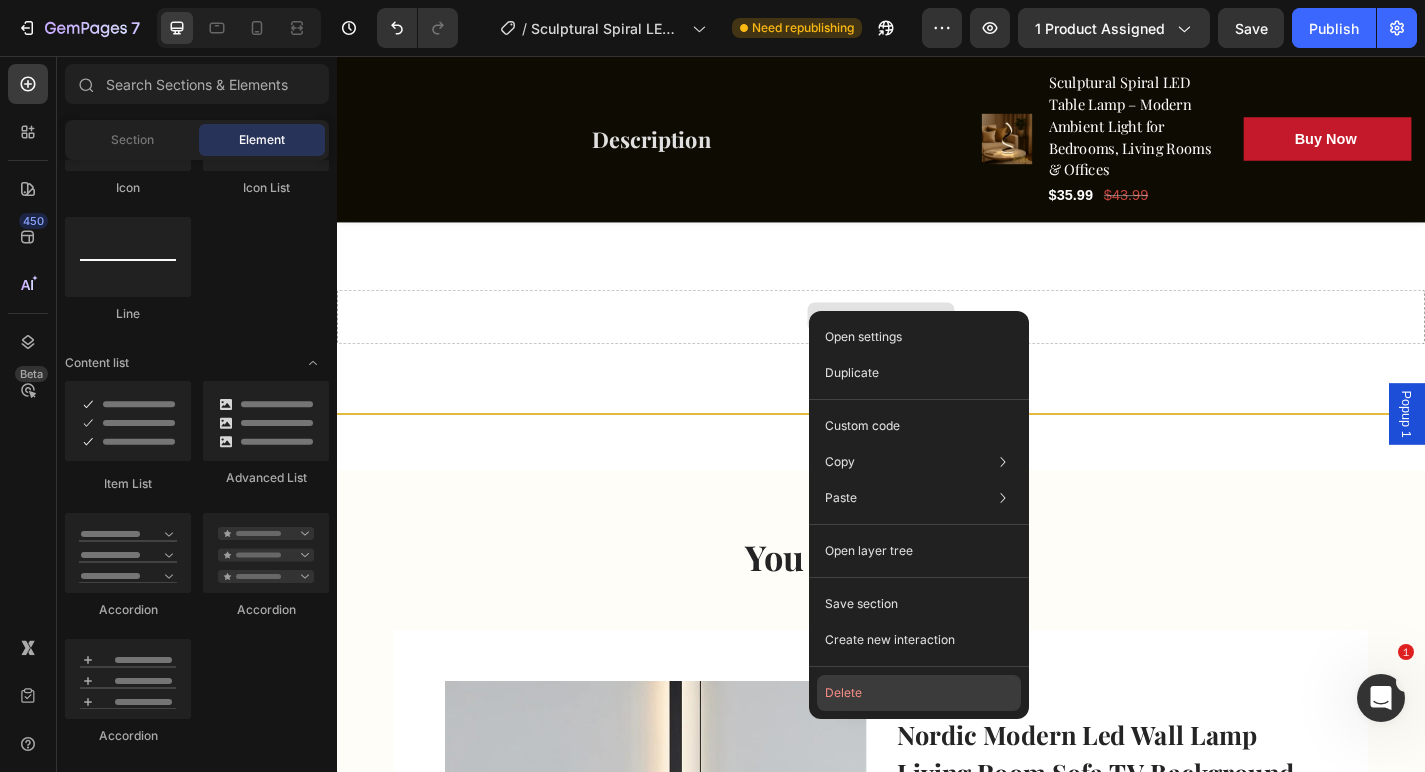 click on "Delete" 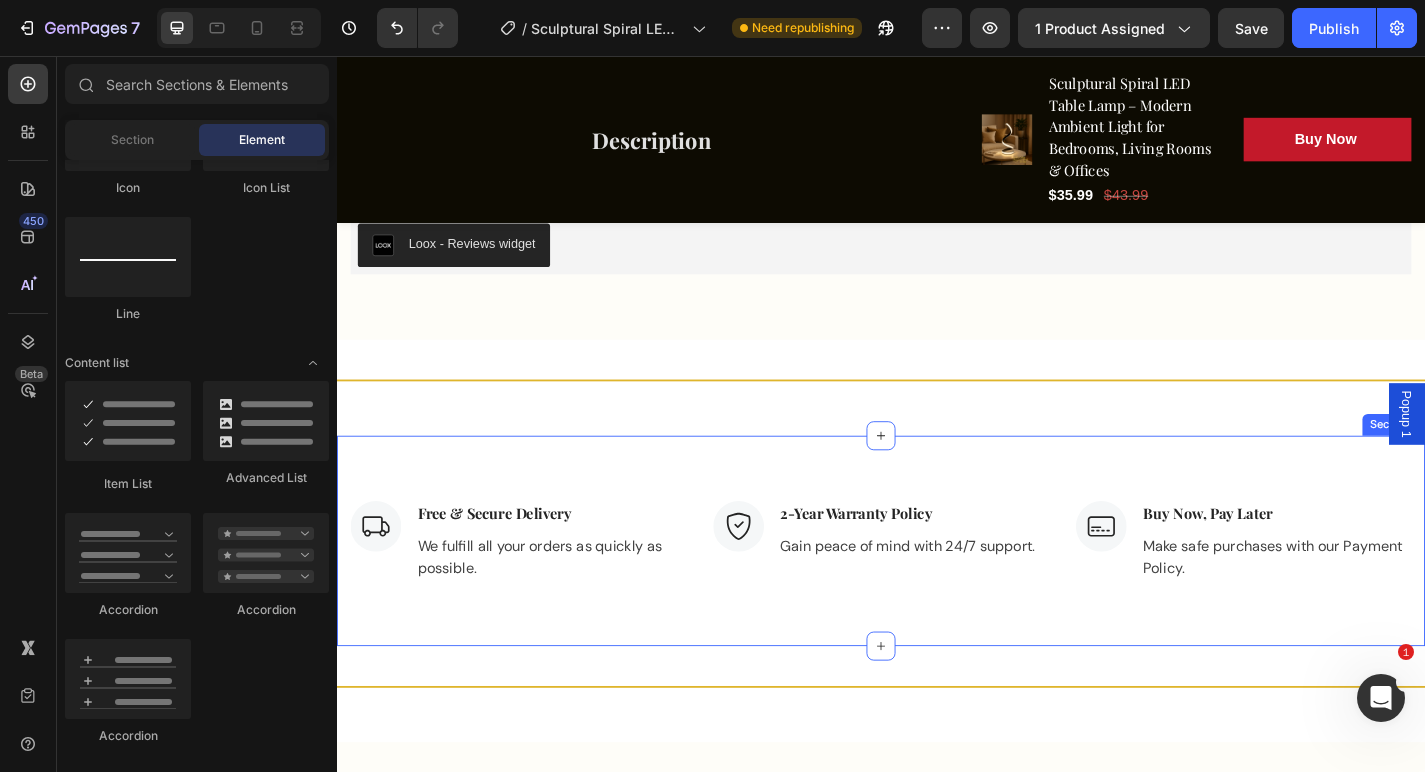 scroll, scrollTop: 4472, scrollLeft: 0, axis: vertical 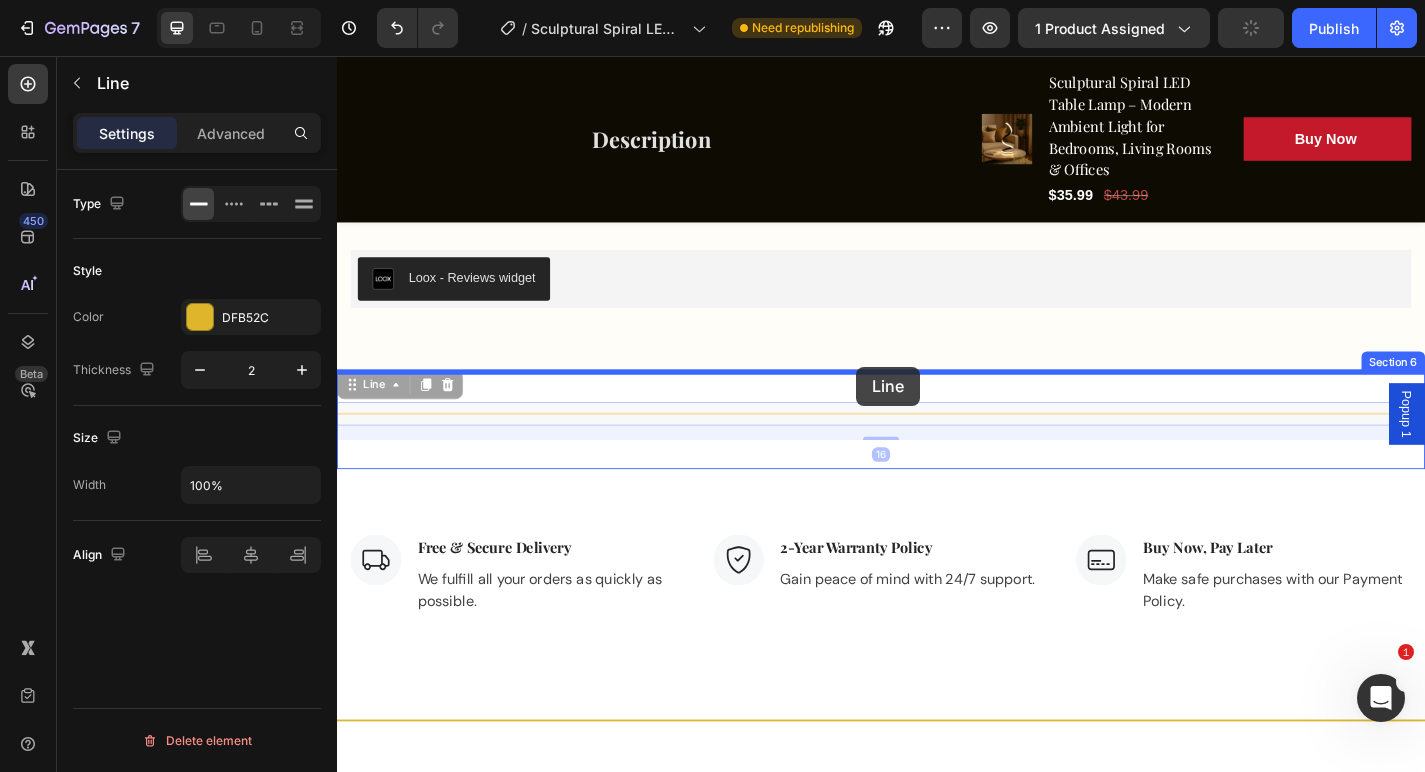 drag, startPoint x: 913, startPoint y: 454, endPoint x: 909, endPoint y: 400, distance: 54.147945 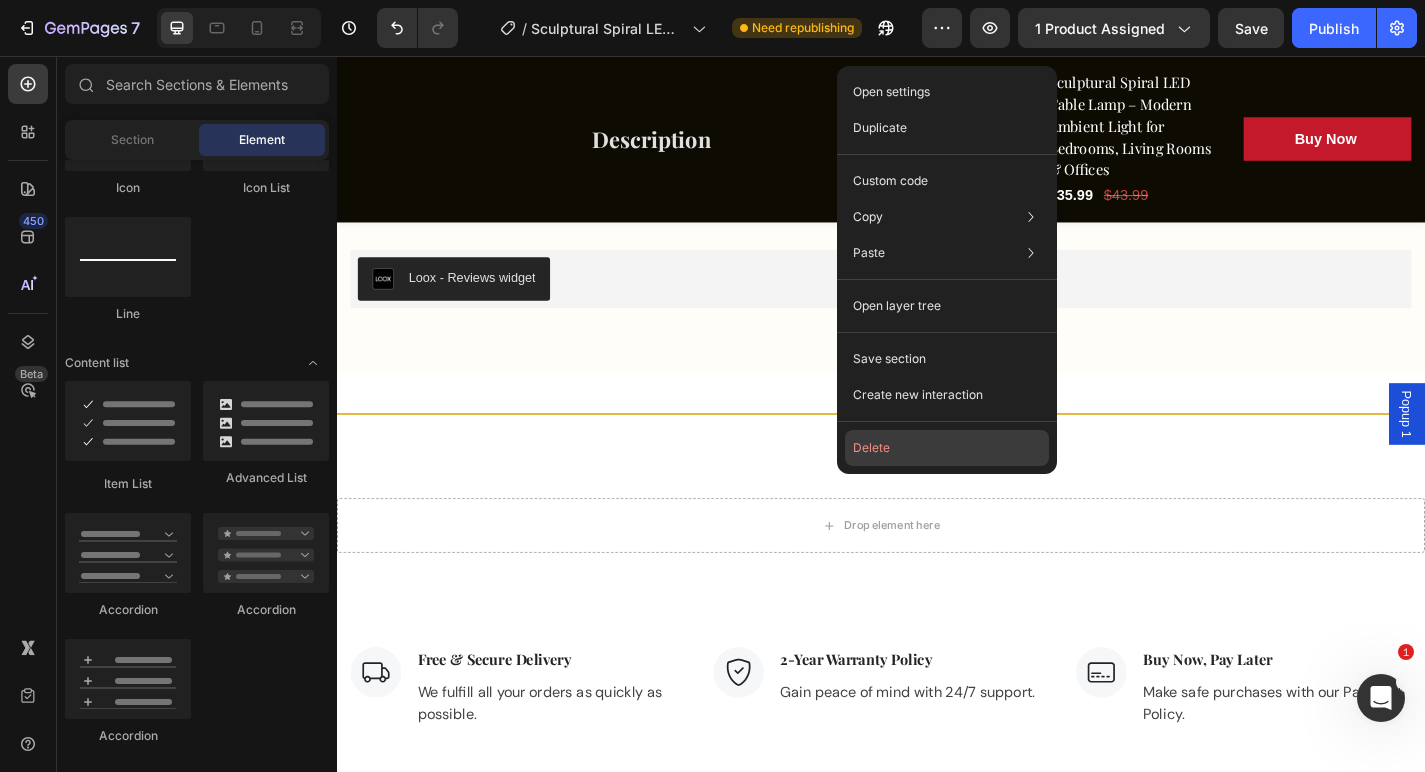 click on "Delete" 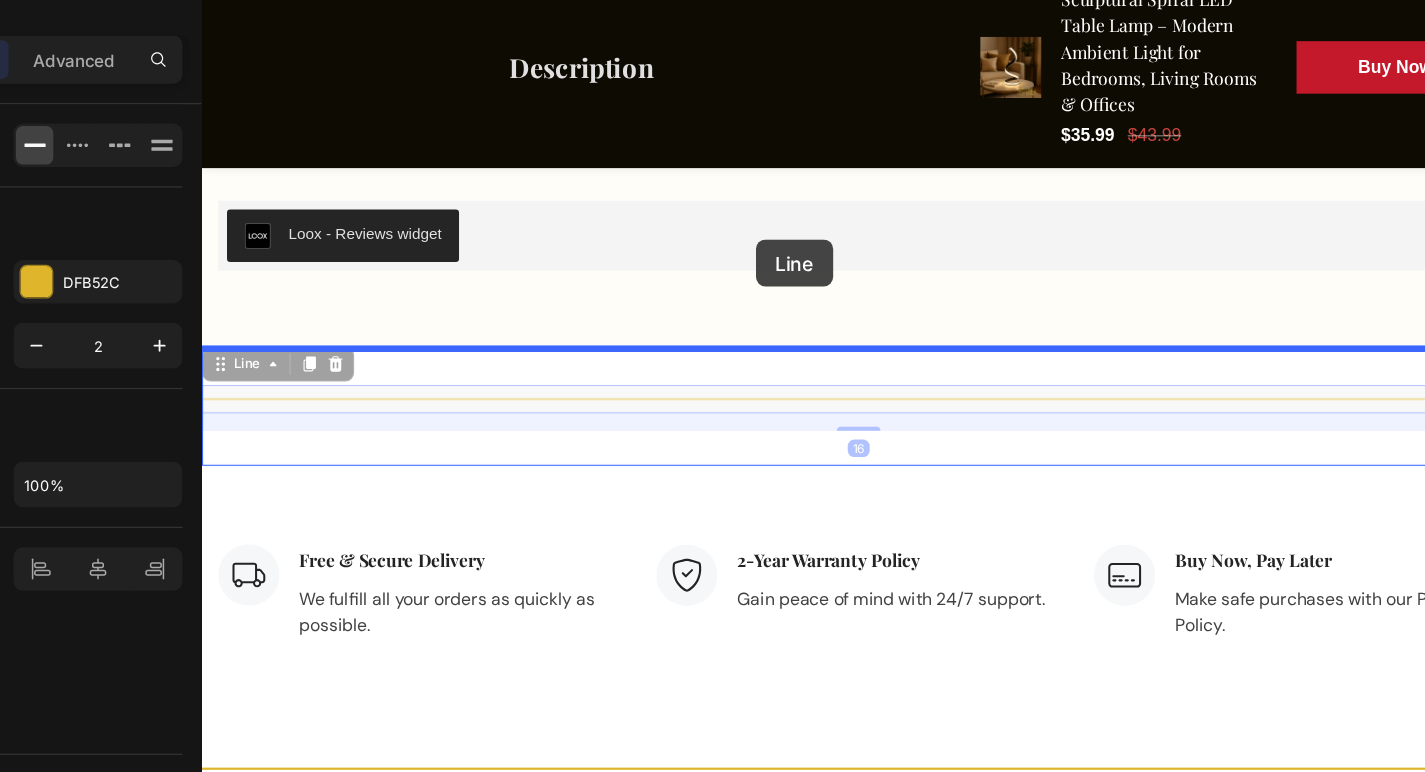 drag, startPoint x: 896, startPoint y: 363, endPoint x: 894, endPoint y: 309, distance: 54.037025 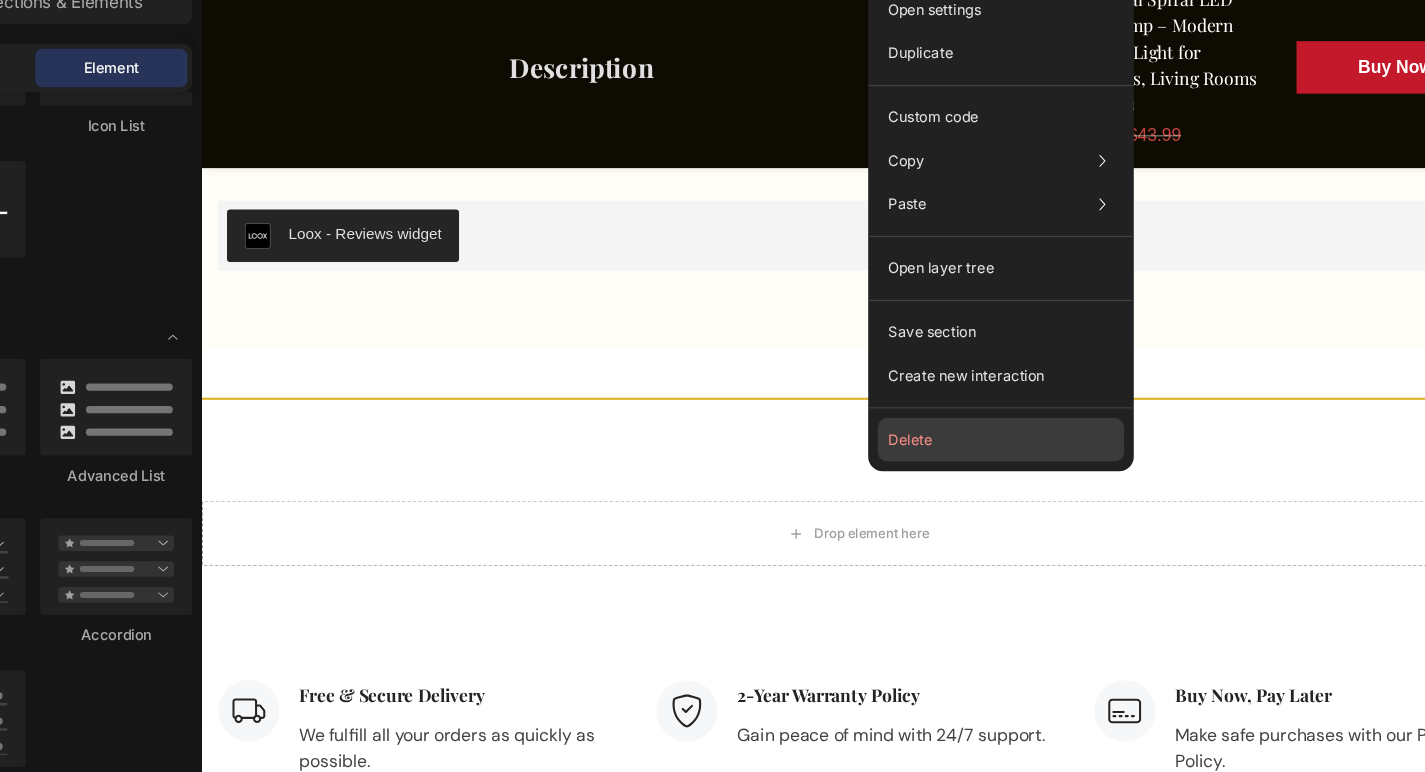 click on "Delete" 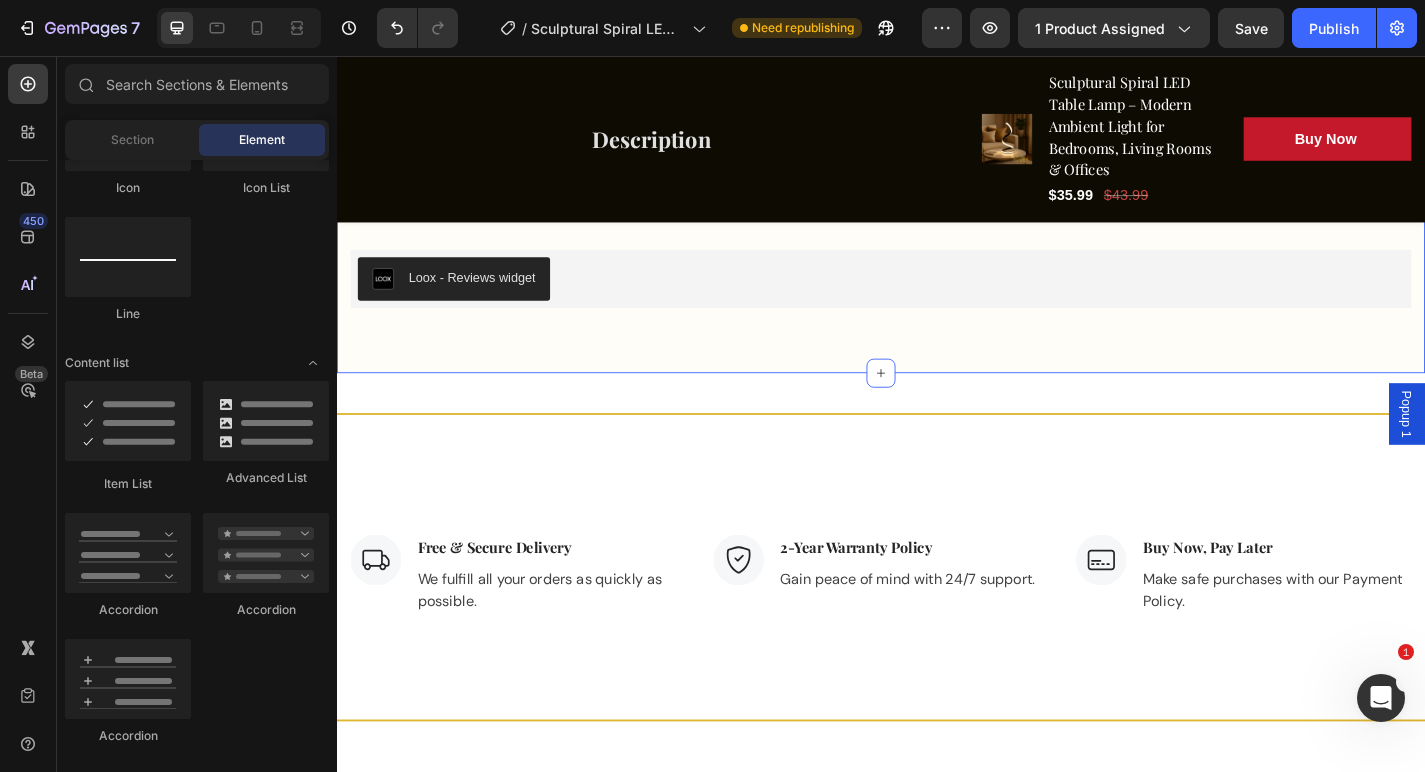 click on "Let's Hear What Our Customers Have To Say Heading Row Loox - Reviews widget Loox Row Section 5" at bounding box center (937, 226) 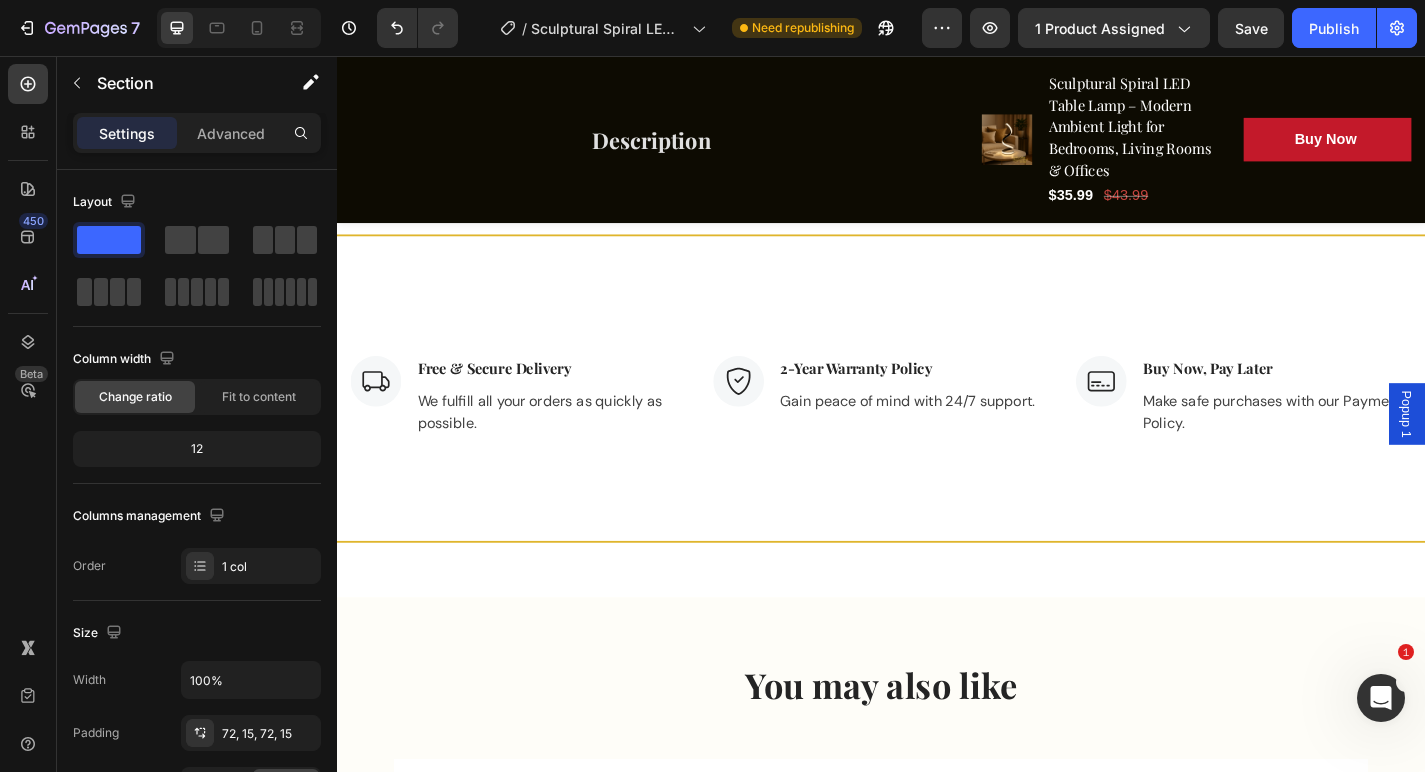 scroll, scrollTop: 4670, scrollLeft: 0, axis: vertical 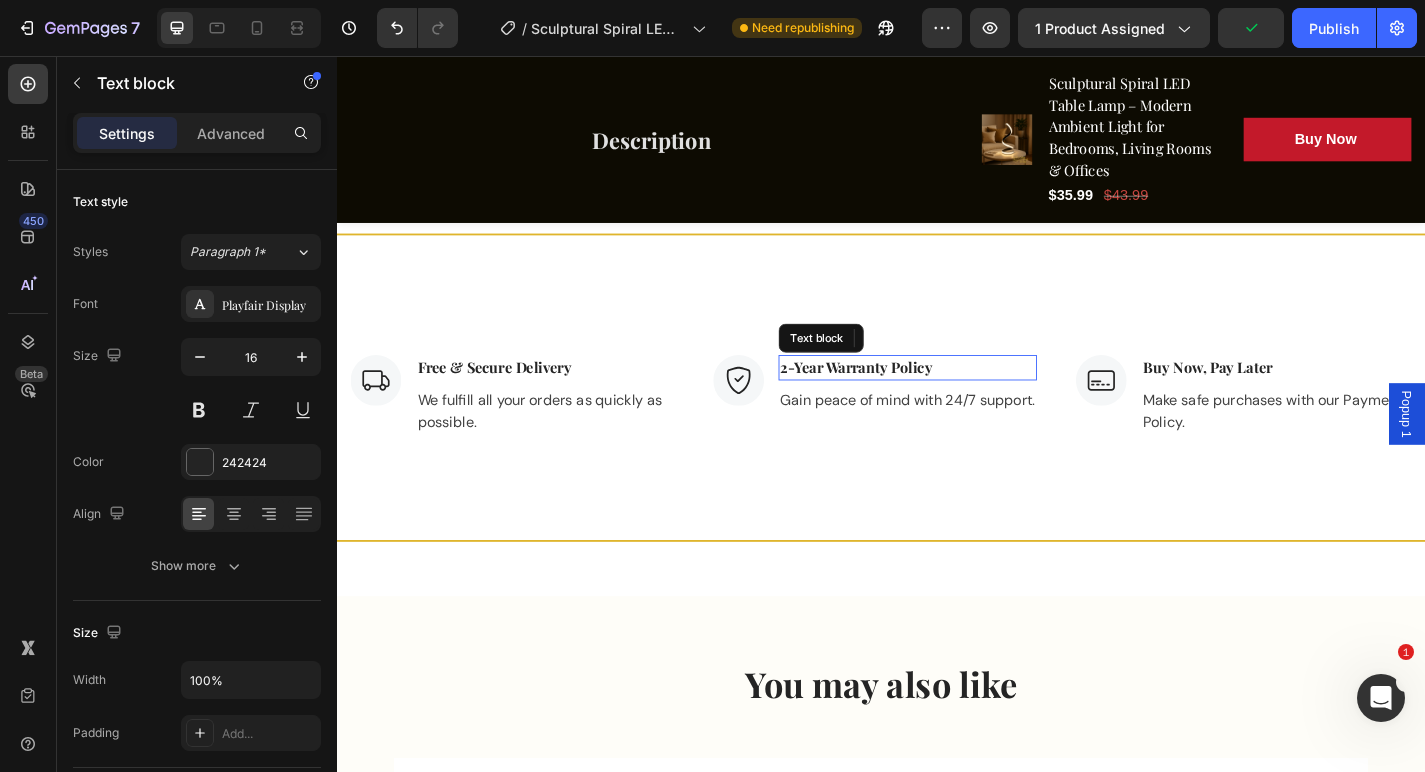 click on "2-Year Warranty Policy" at bounding box center [966, 400] 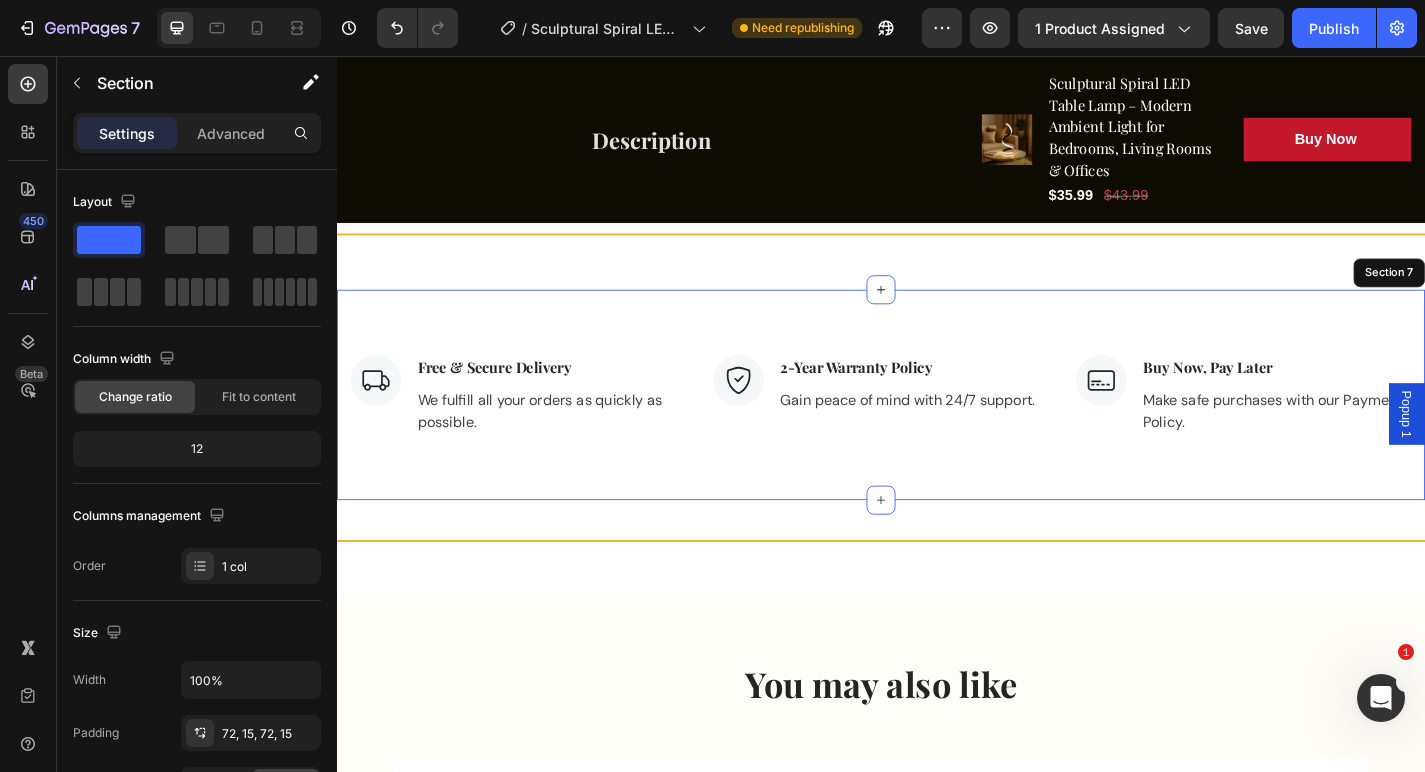 drag, startPoint x: 982, startPoint y: 502, endPoint x: 720, endPoint y: 400, distance: 281.15475 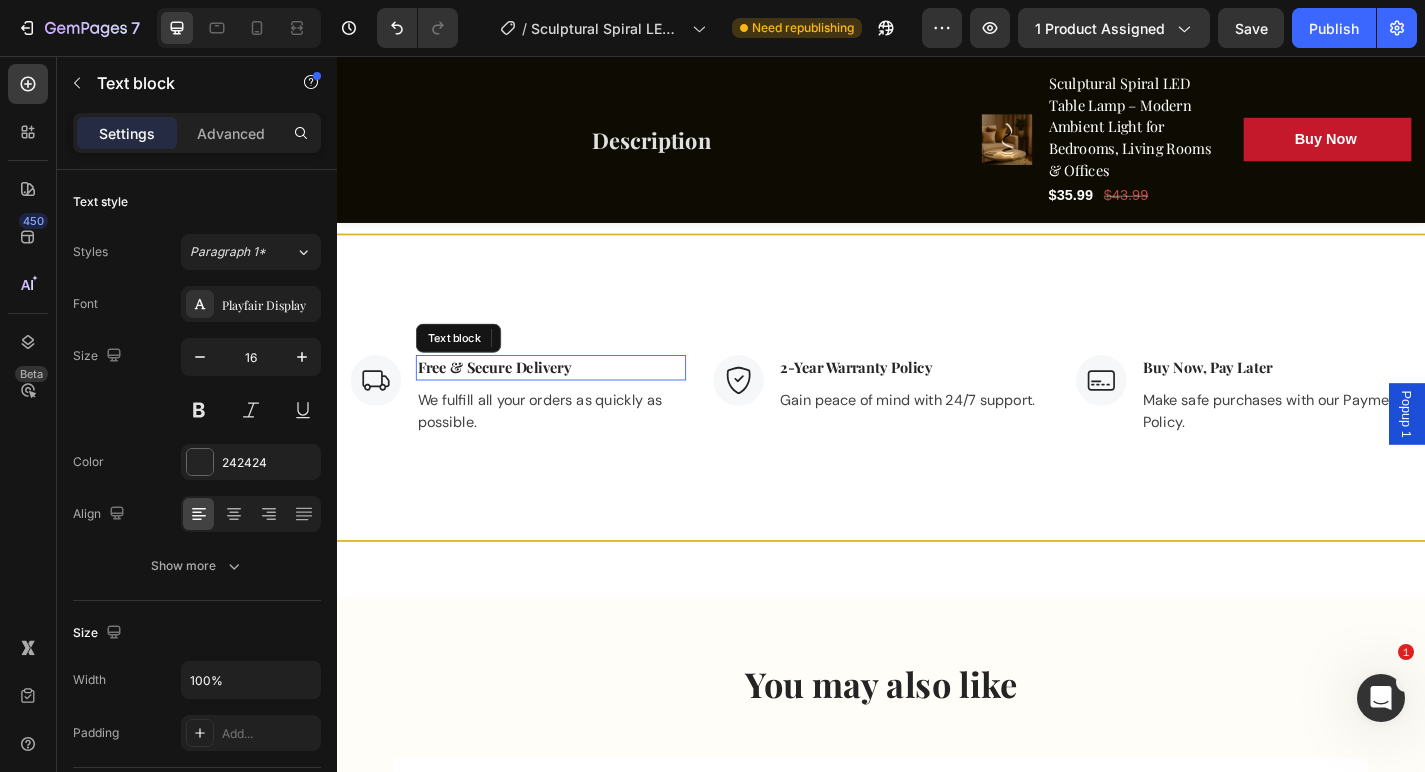 click on "Free & Secure Delivery" at bounding box center (573, 400) 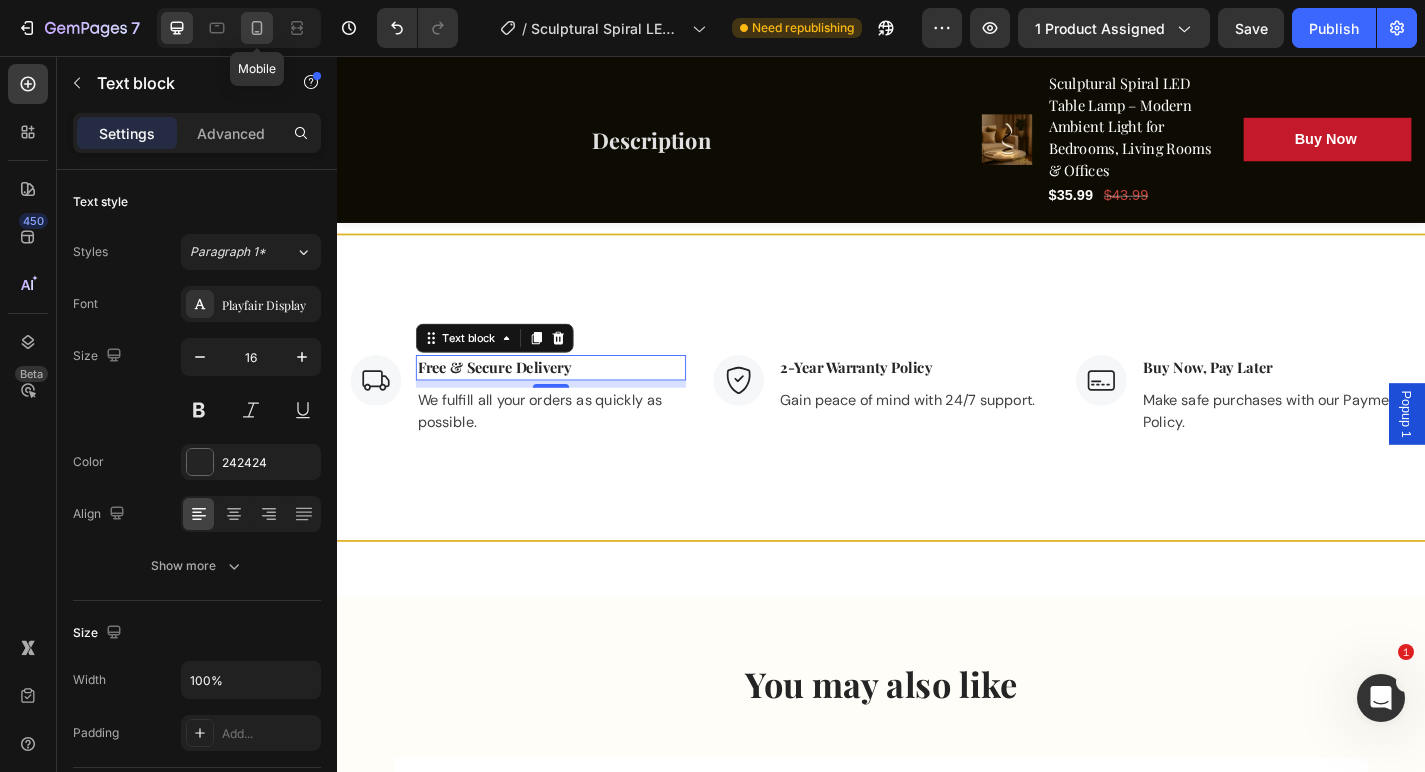 click 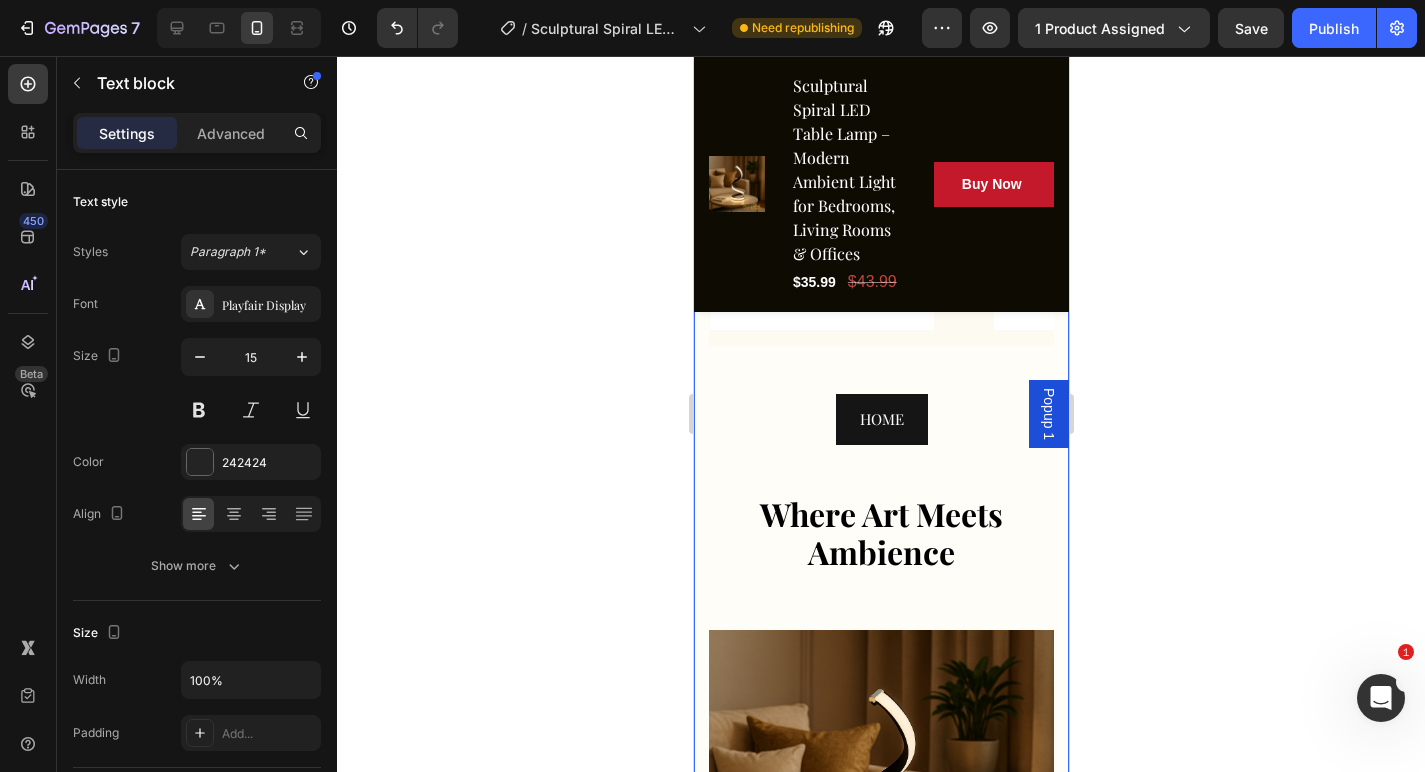scroll, scrollTop: 155, scrollLeft: 0, axis: vertical 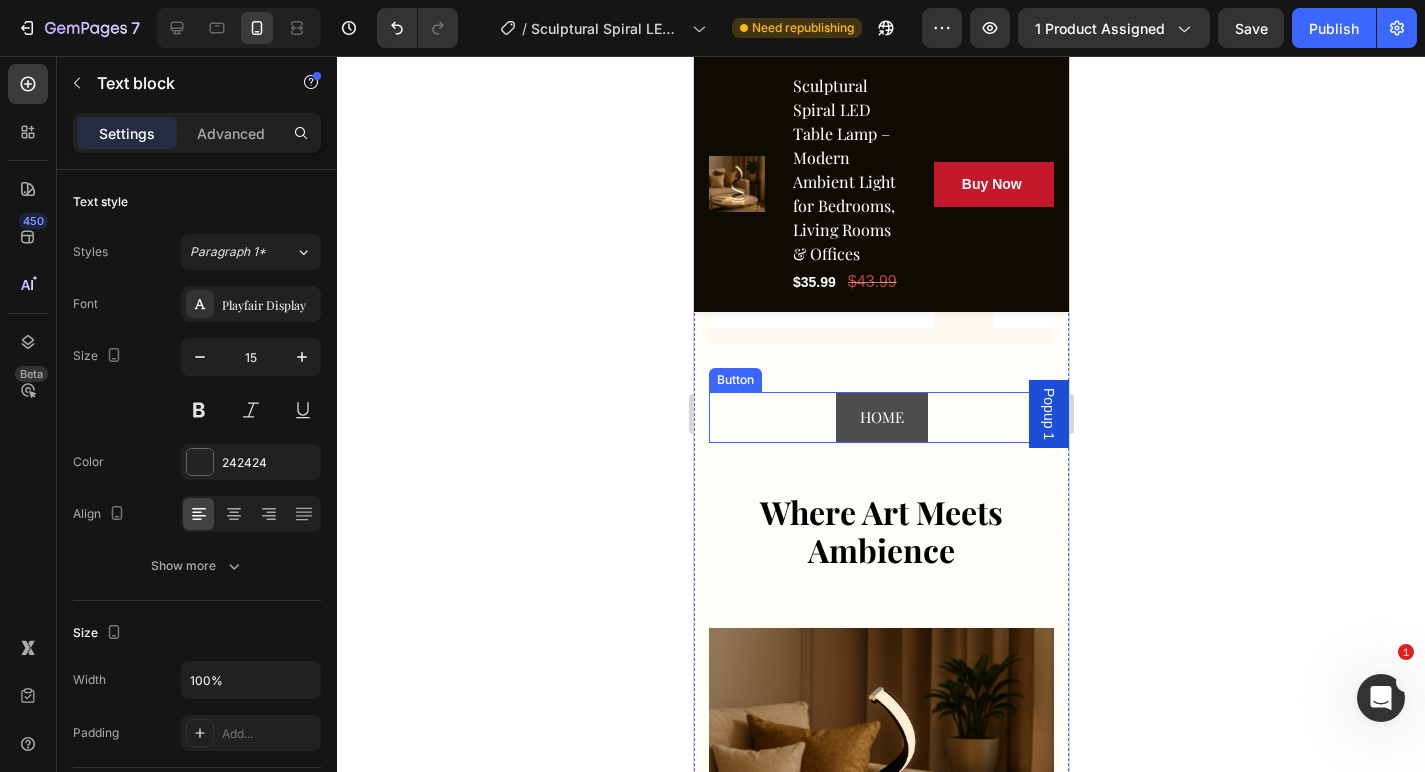 click on "HOME" at bounding box center [881, 417] 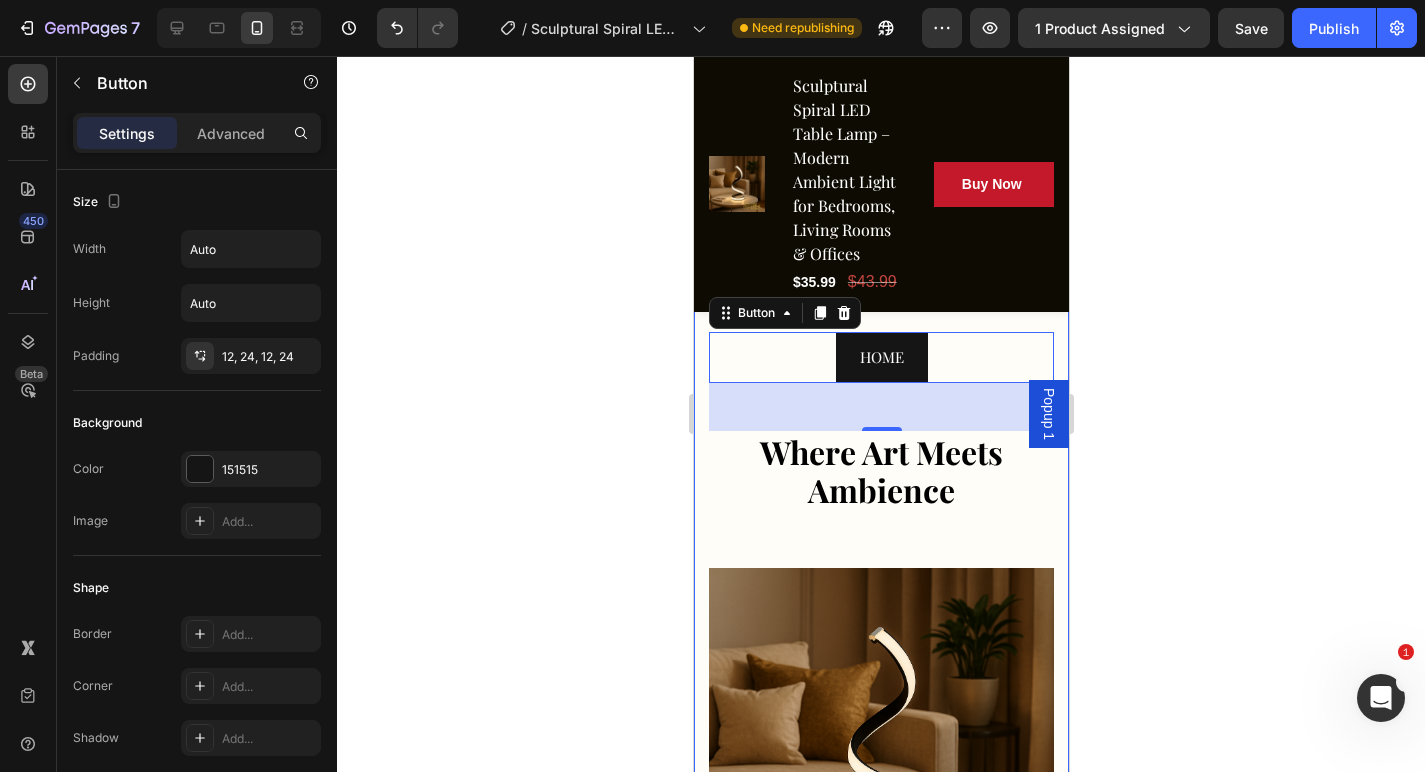 scroll, scrollTop: 208, scrollLeft: 0, axis: vertical 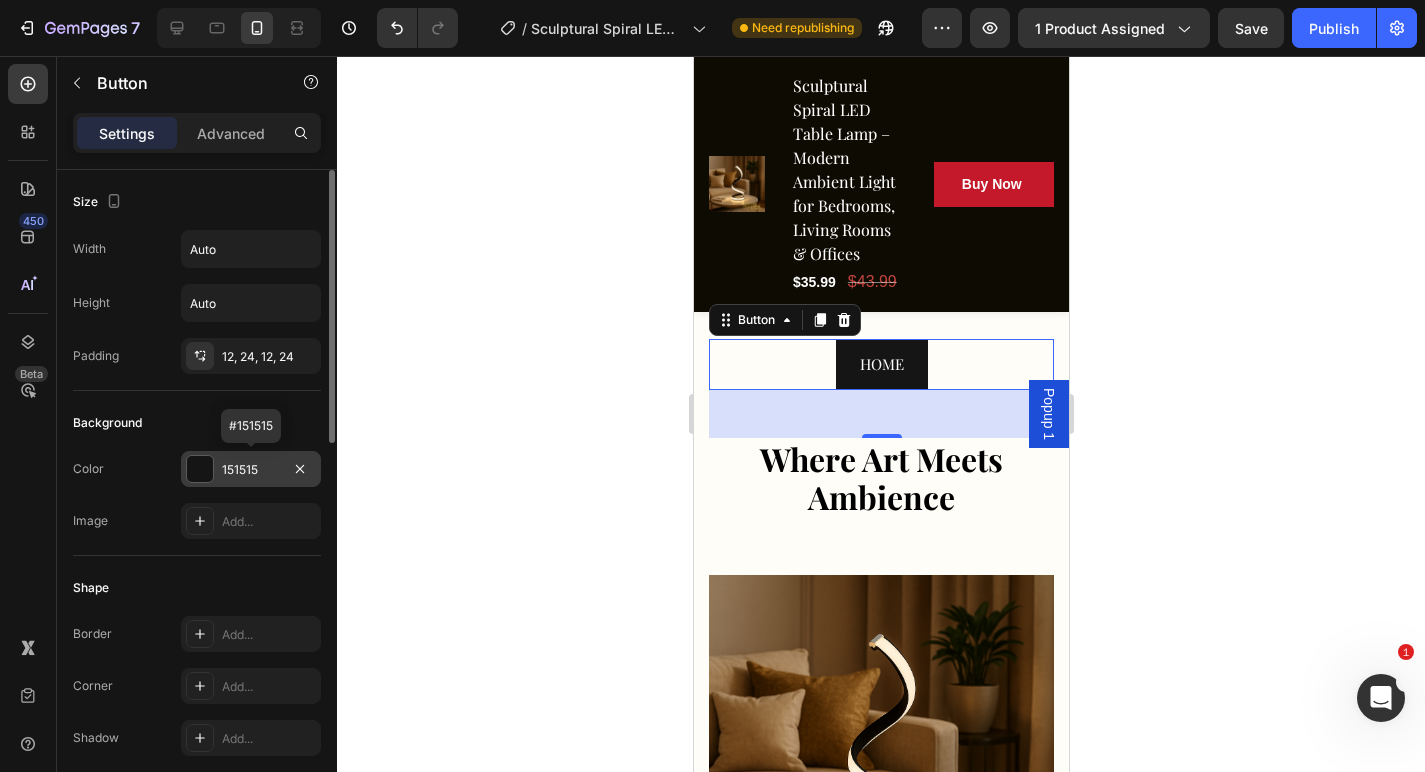 click on "151515" at bounding box center (251, 469) 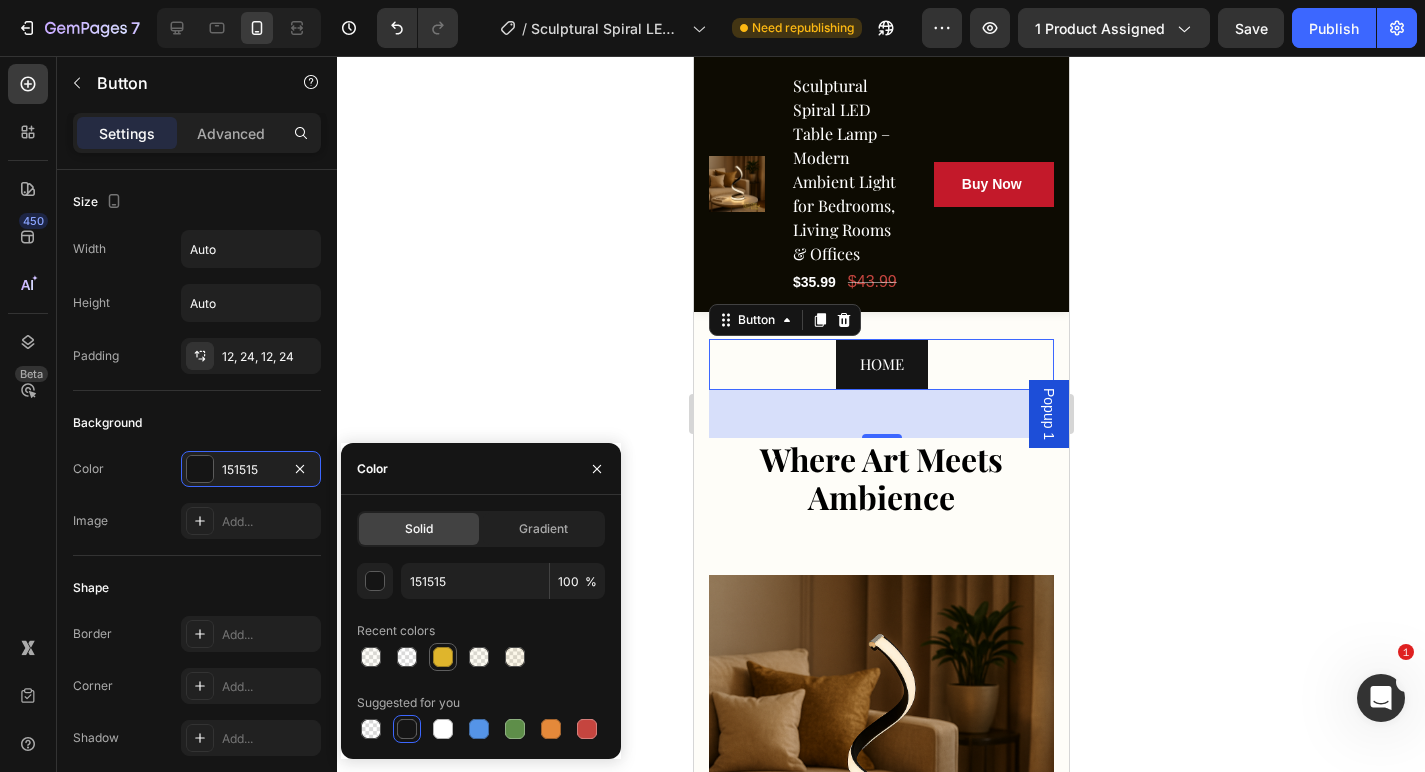 click at bounding box center (443, 657) 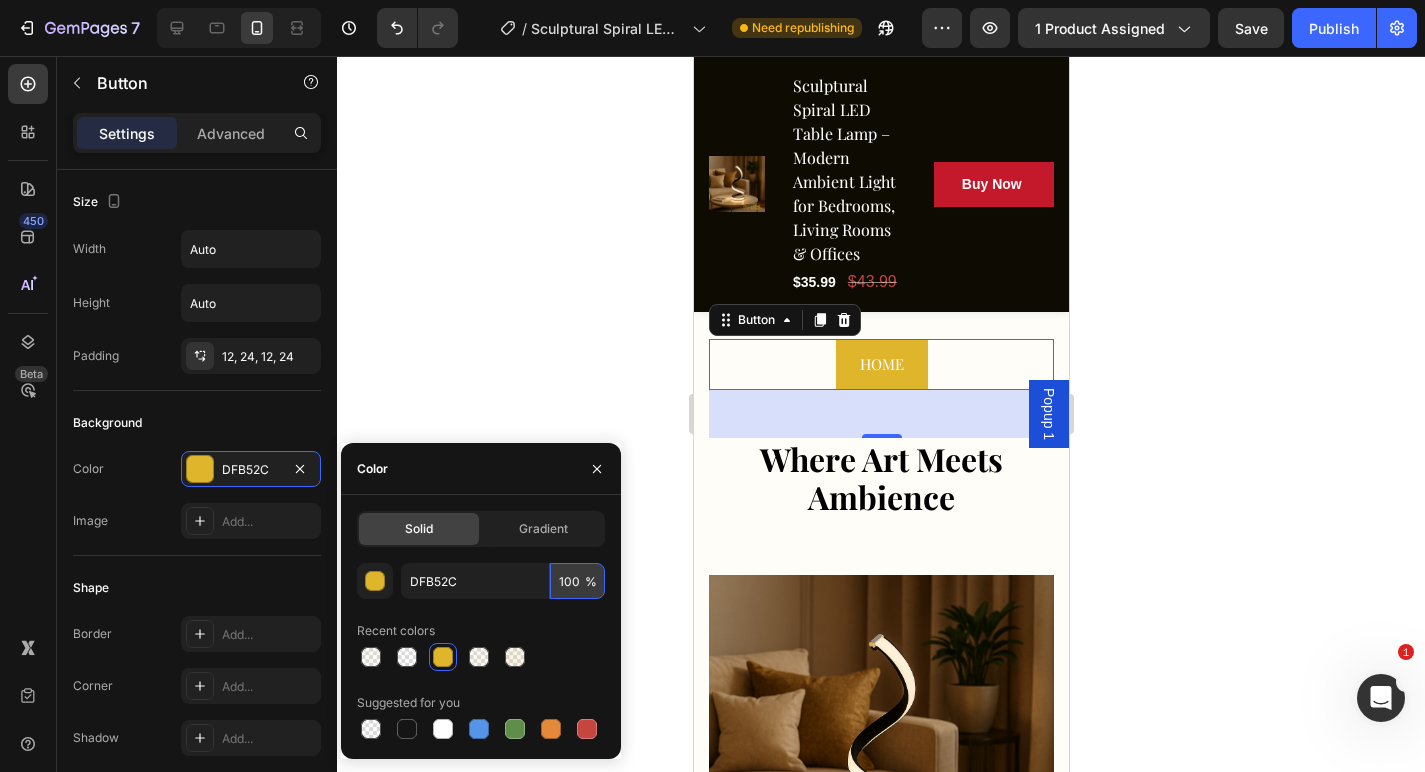 click on "100" at bounding box center [577, 581] 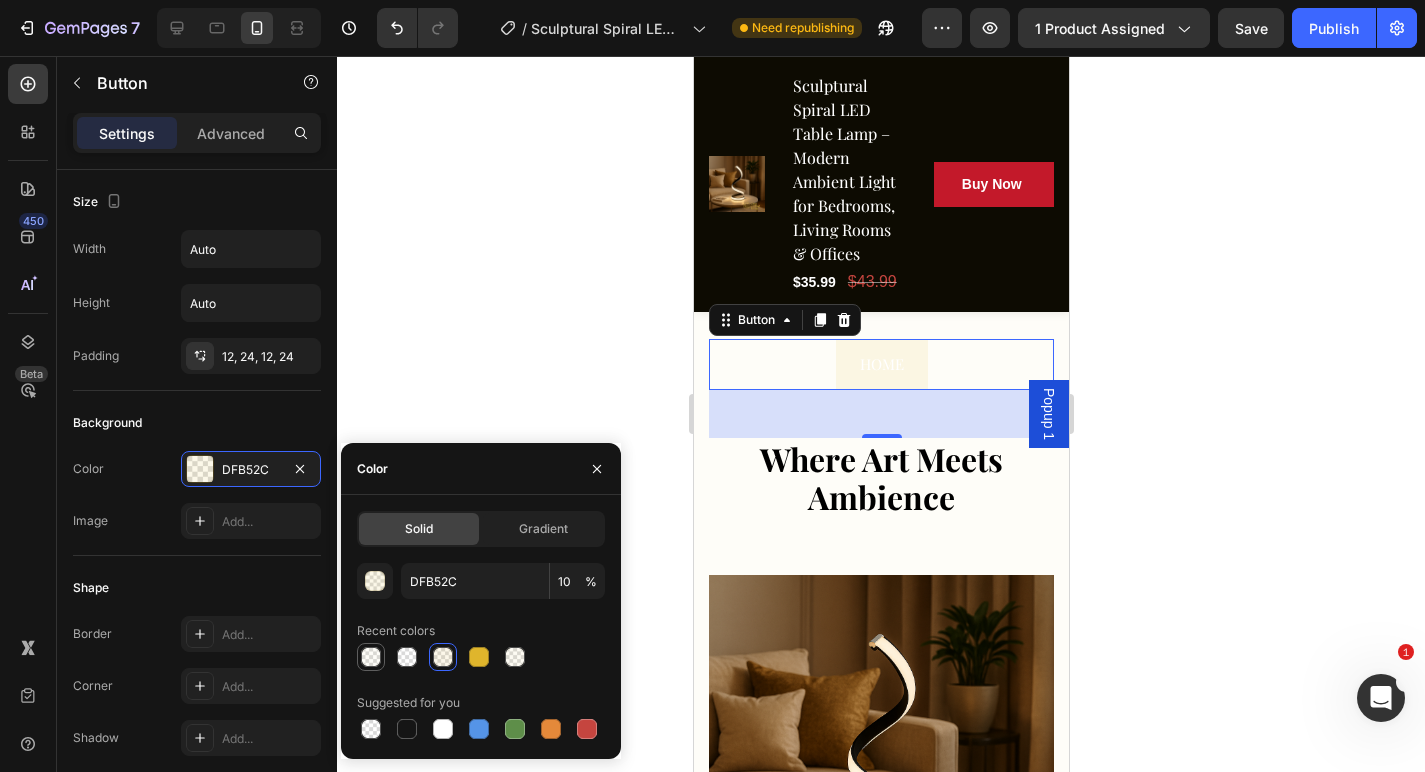 click at bounding box center (371, 657) 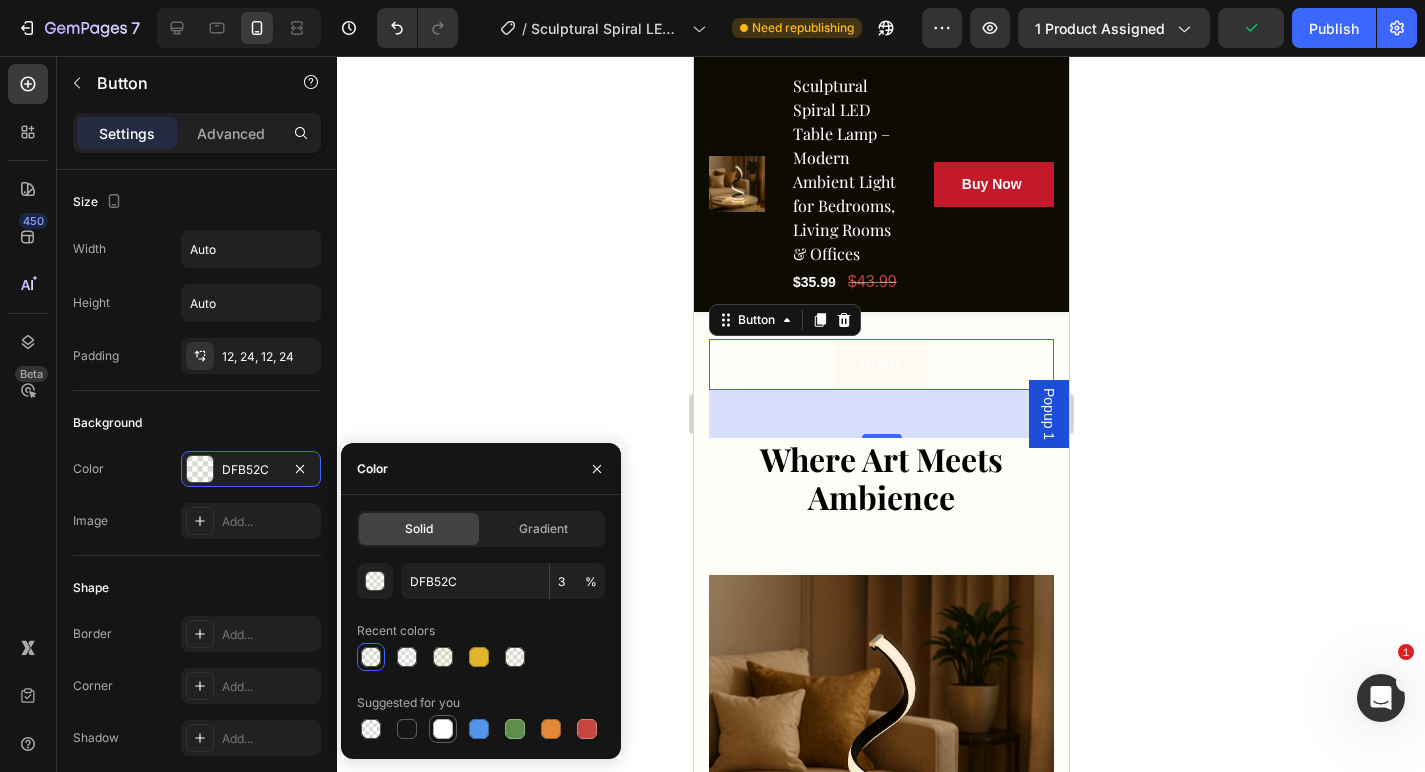 click at bounding box center [443, 729] 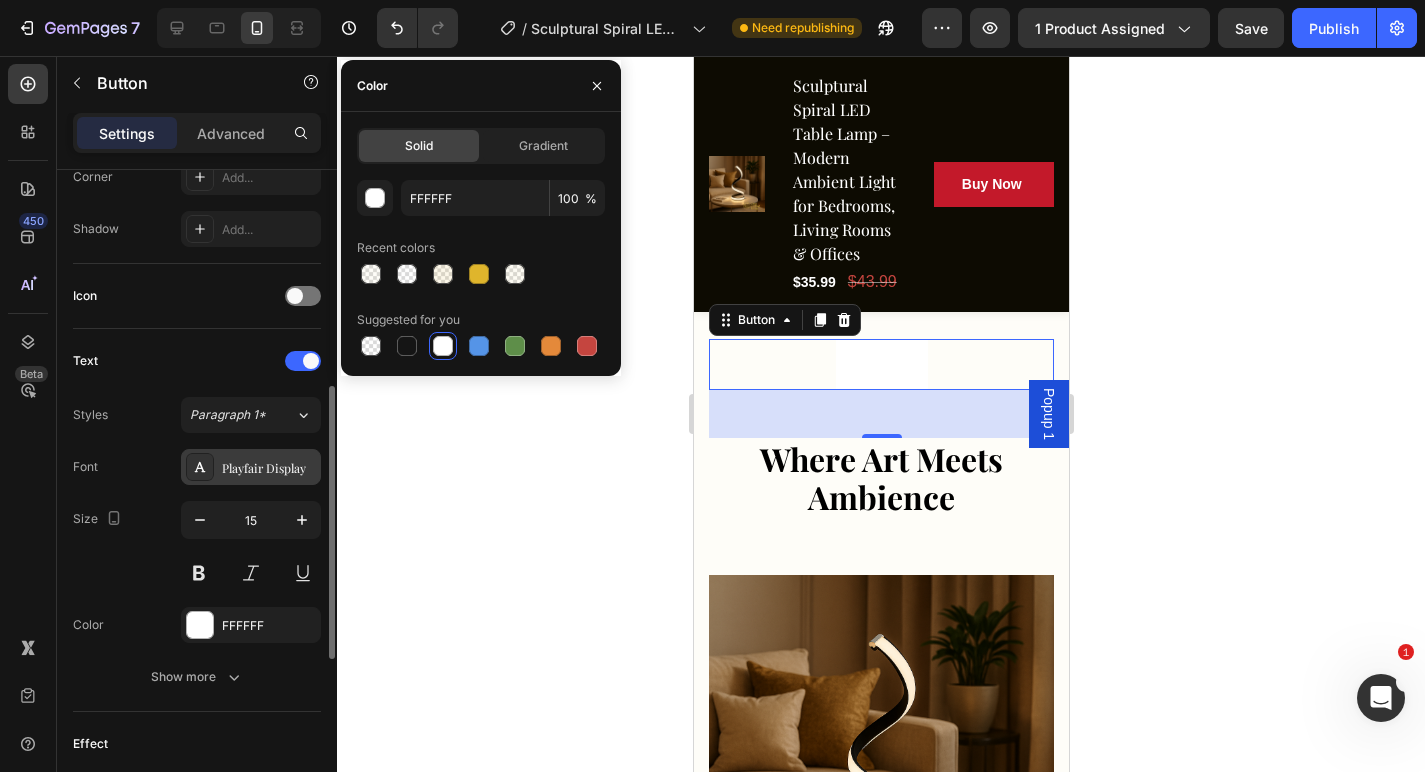 scroll, scrollTop: 526, scrollLeft: 0, axis: vertical 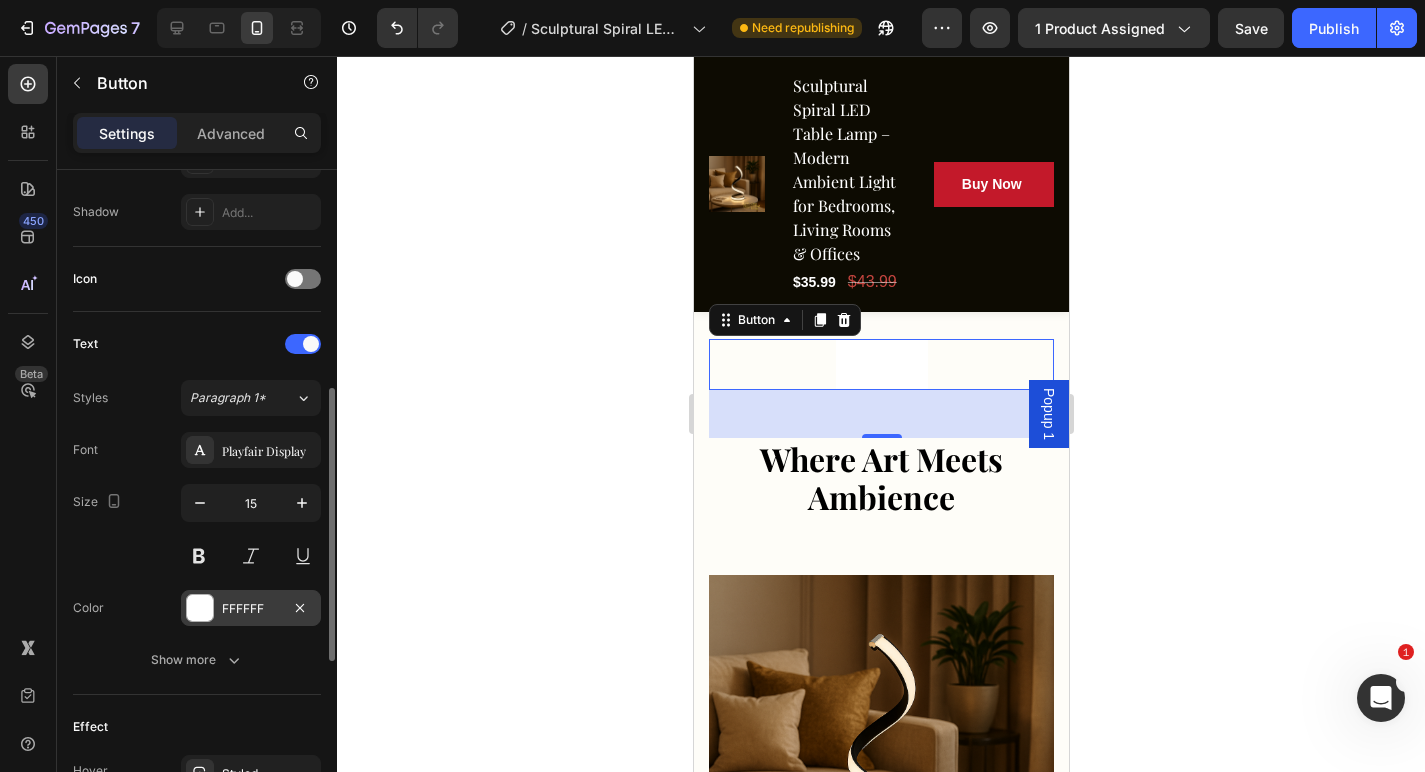 click on "FFFFFF" at bounding box center (251, 609) 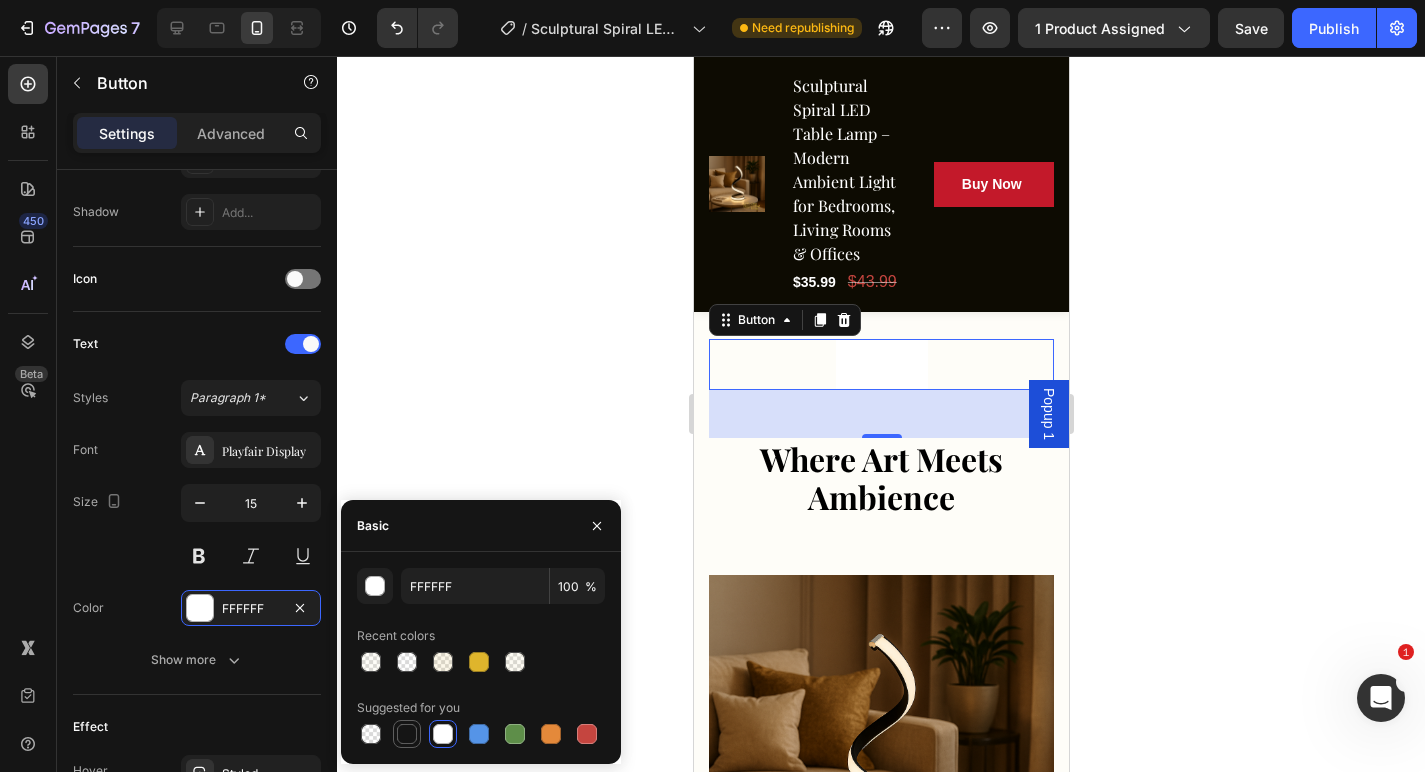click at bounding box center (407, 734) 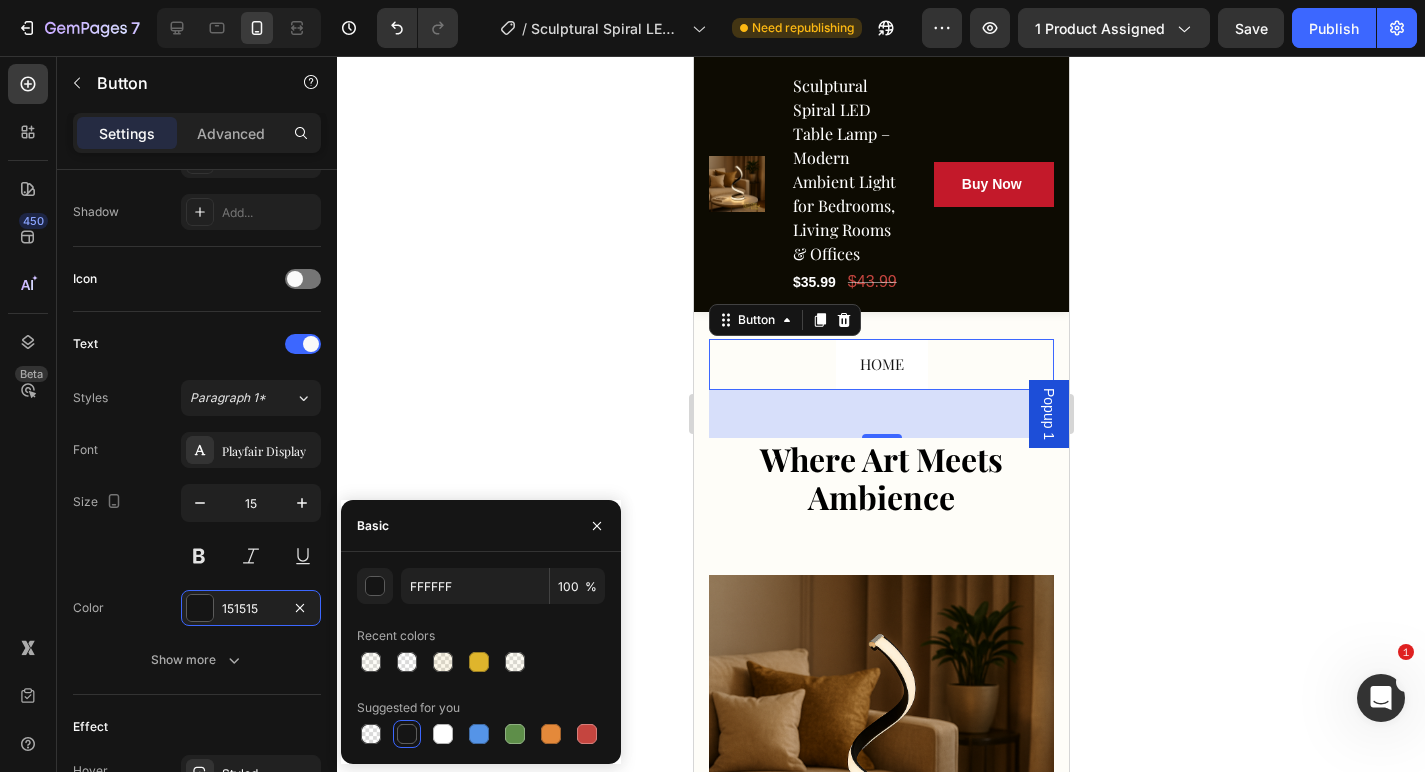 type on "151515" 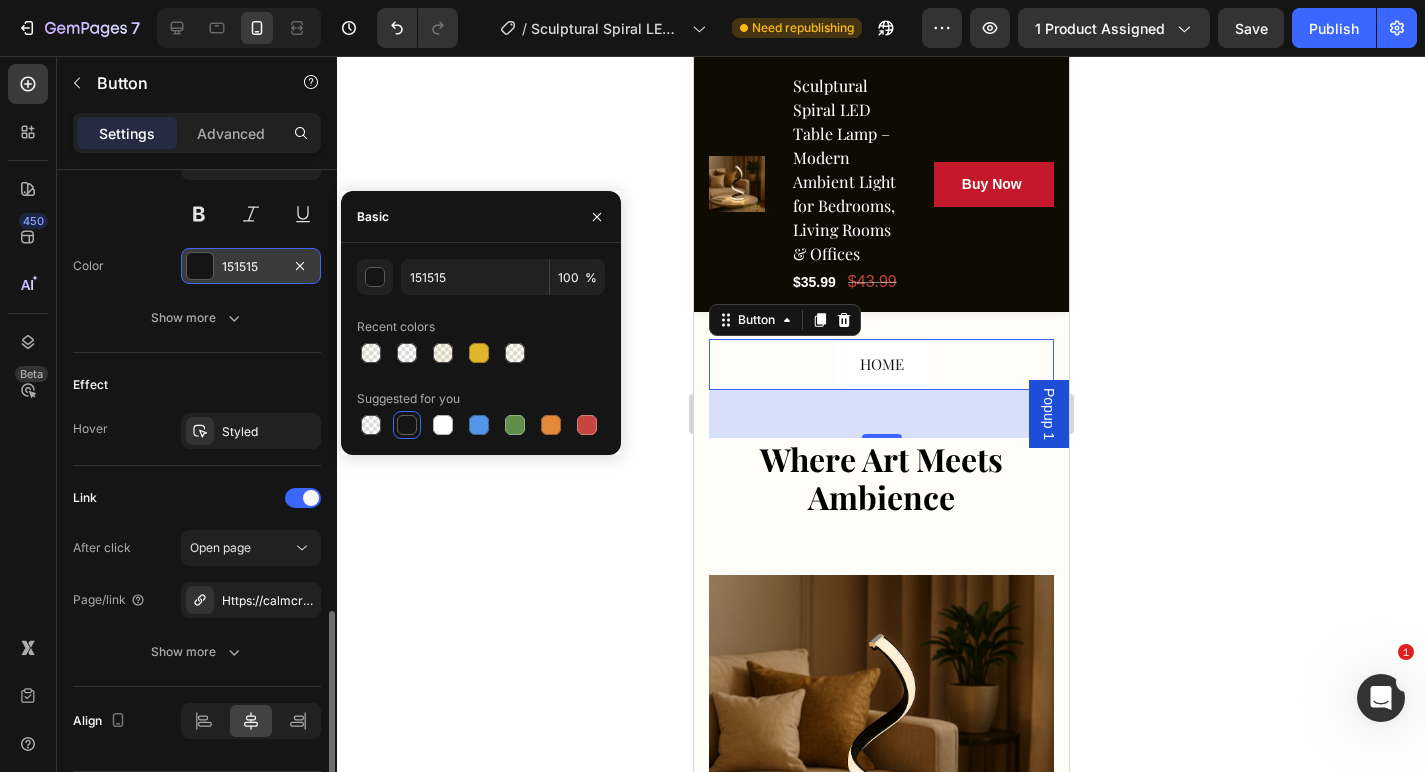 scroll, scrollTop: 931, scrollLeft: 0, axis: vertical 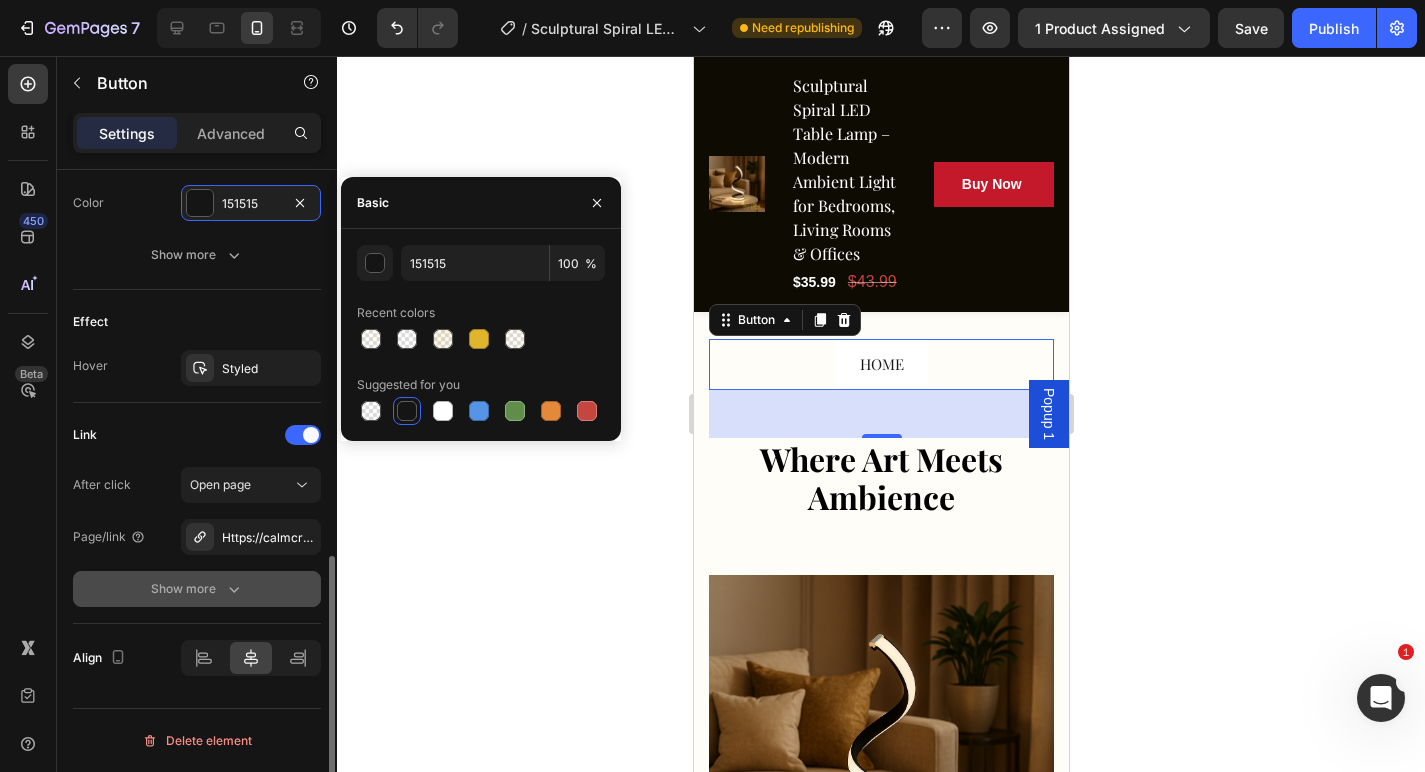 click 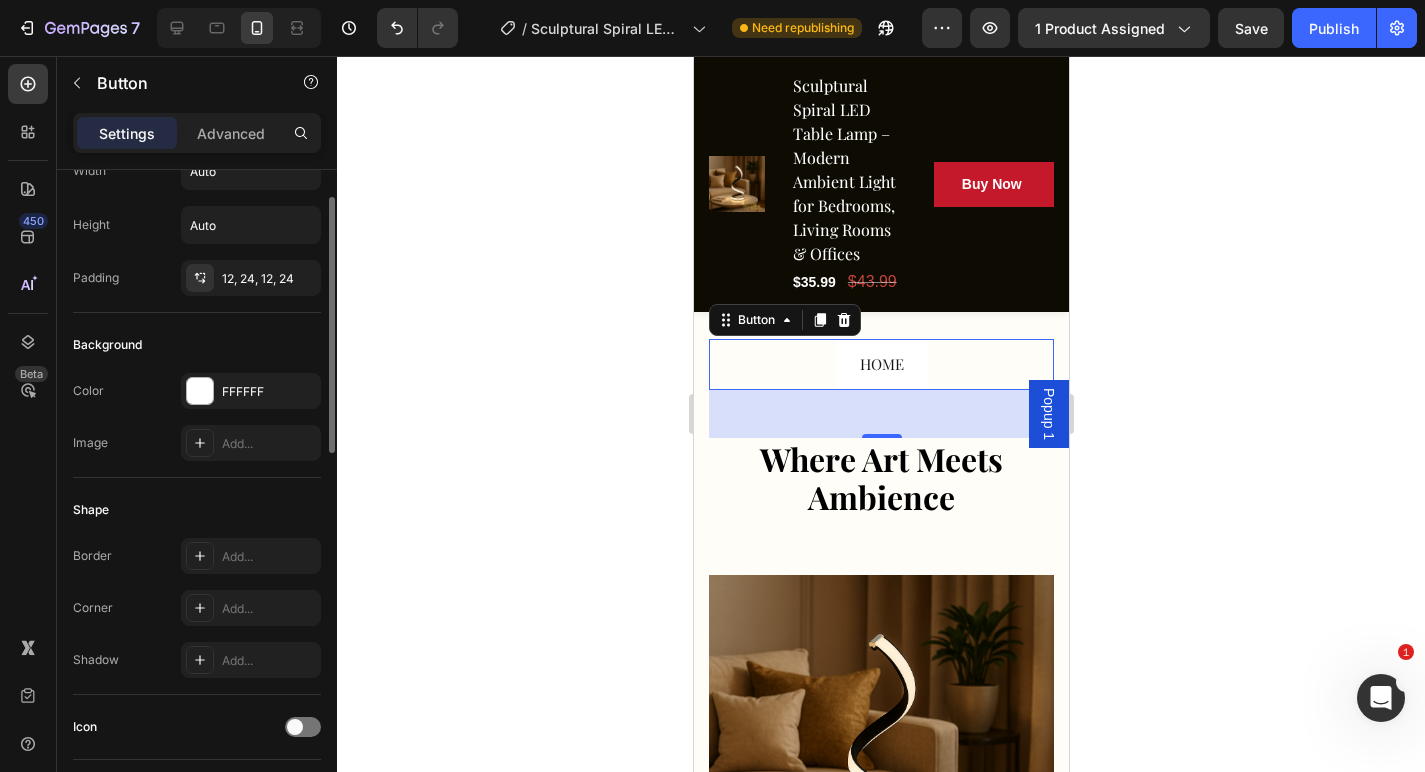 scroll, scrollTop: 76, scrollLeft: 0, axis: vertical 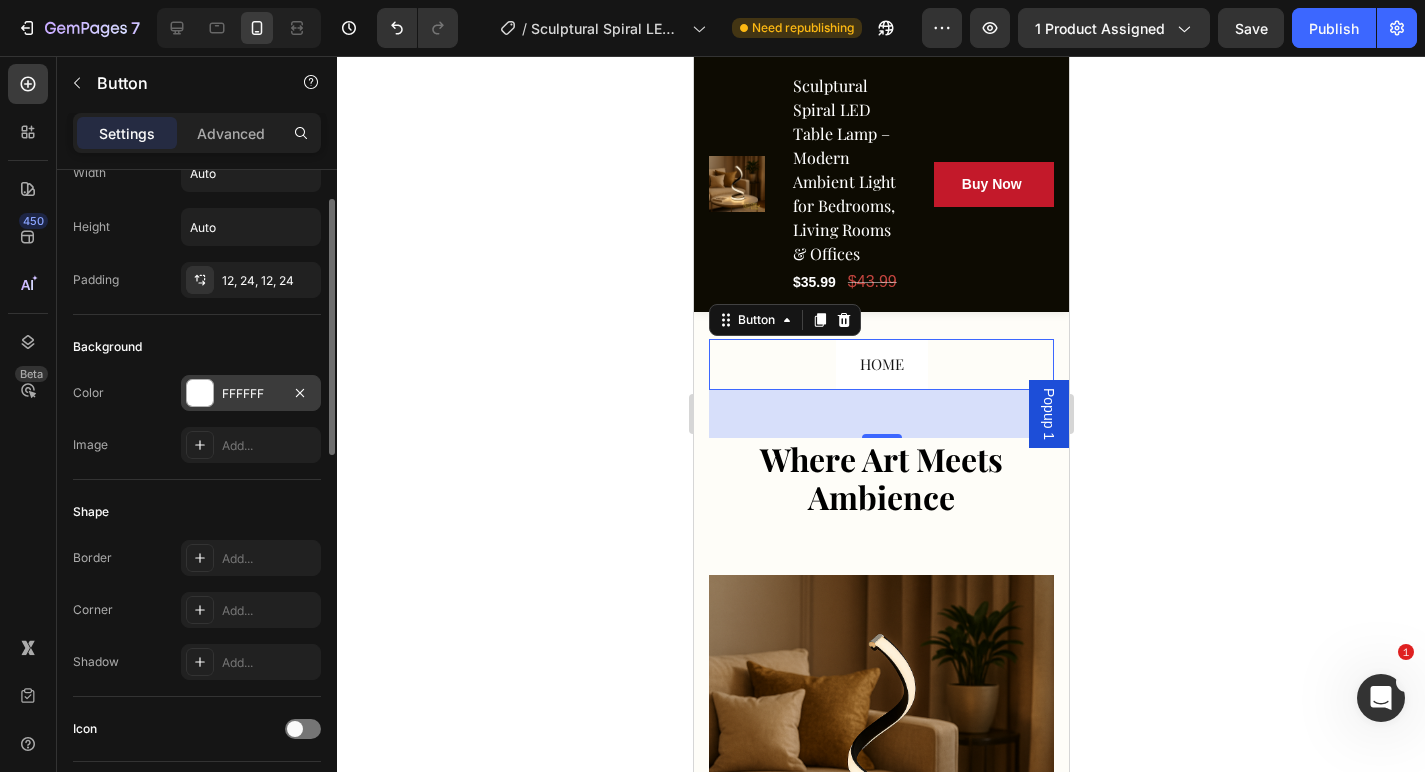 click on "FFFFFF" at bounding box center (251, 394) 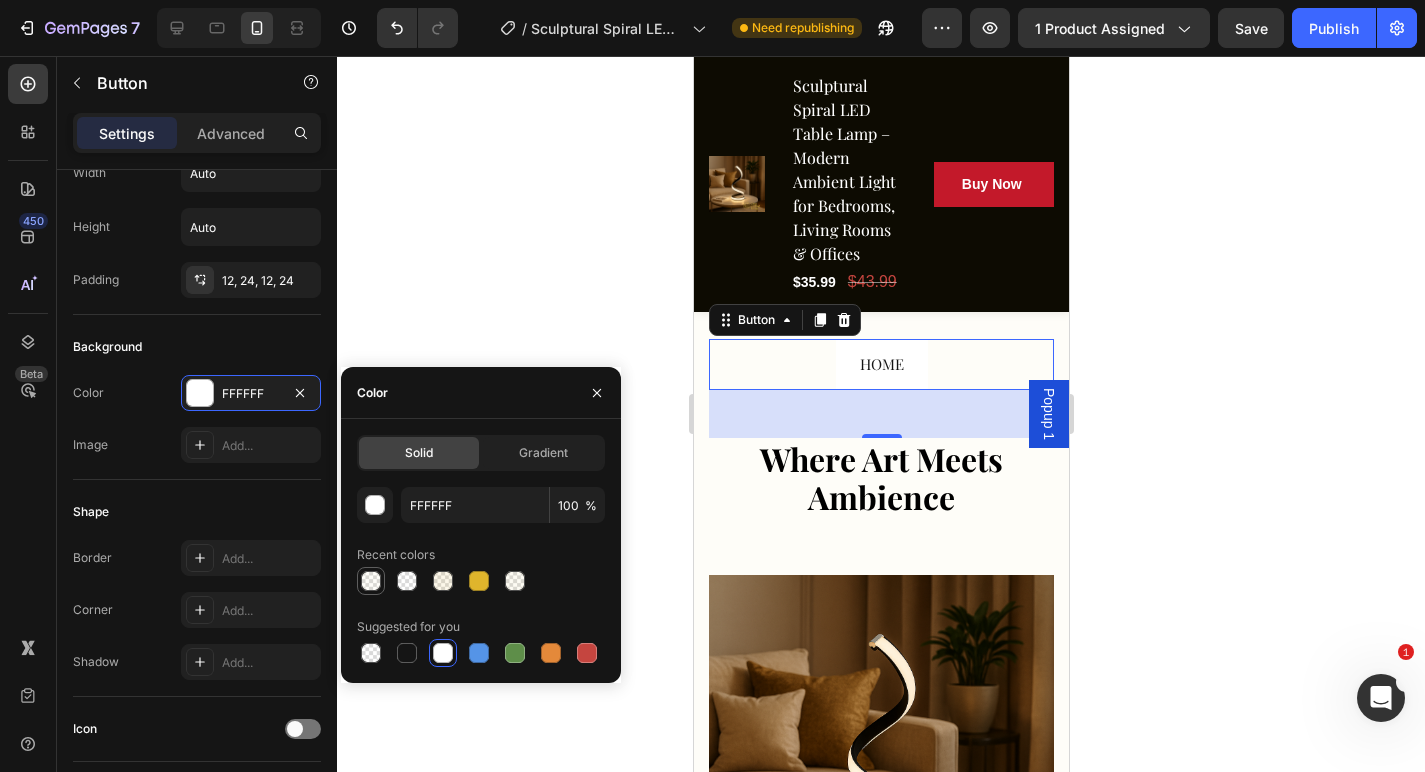 click at bounding box center (371, 581) 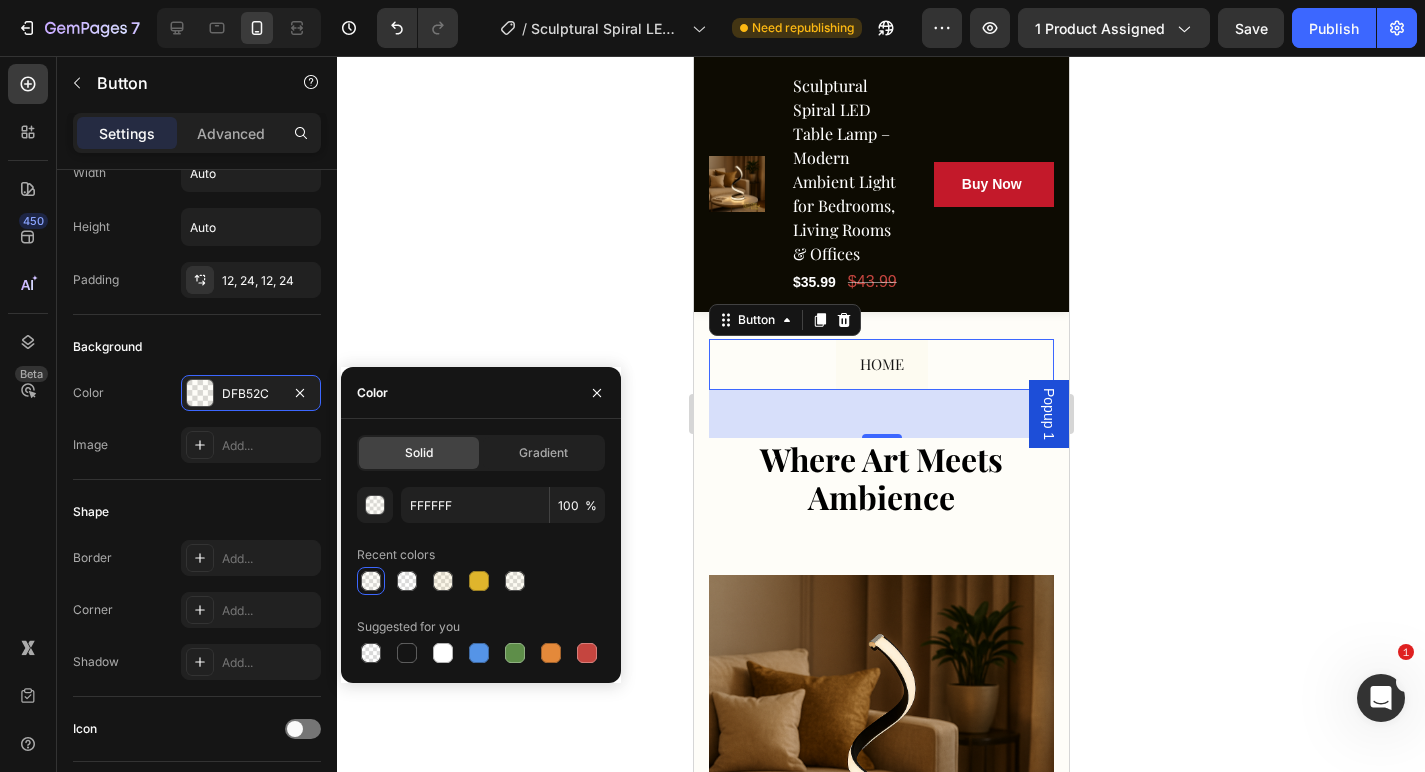 type on "DFB52C" 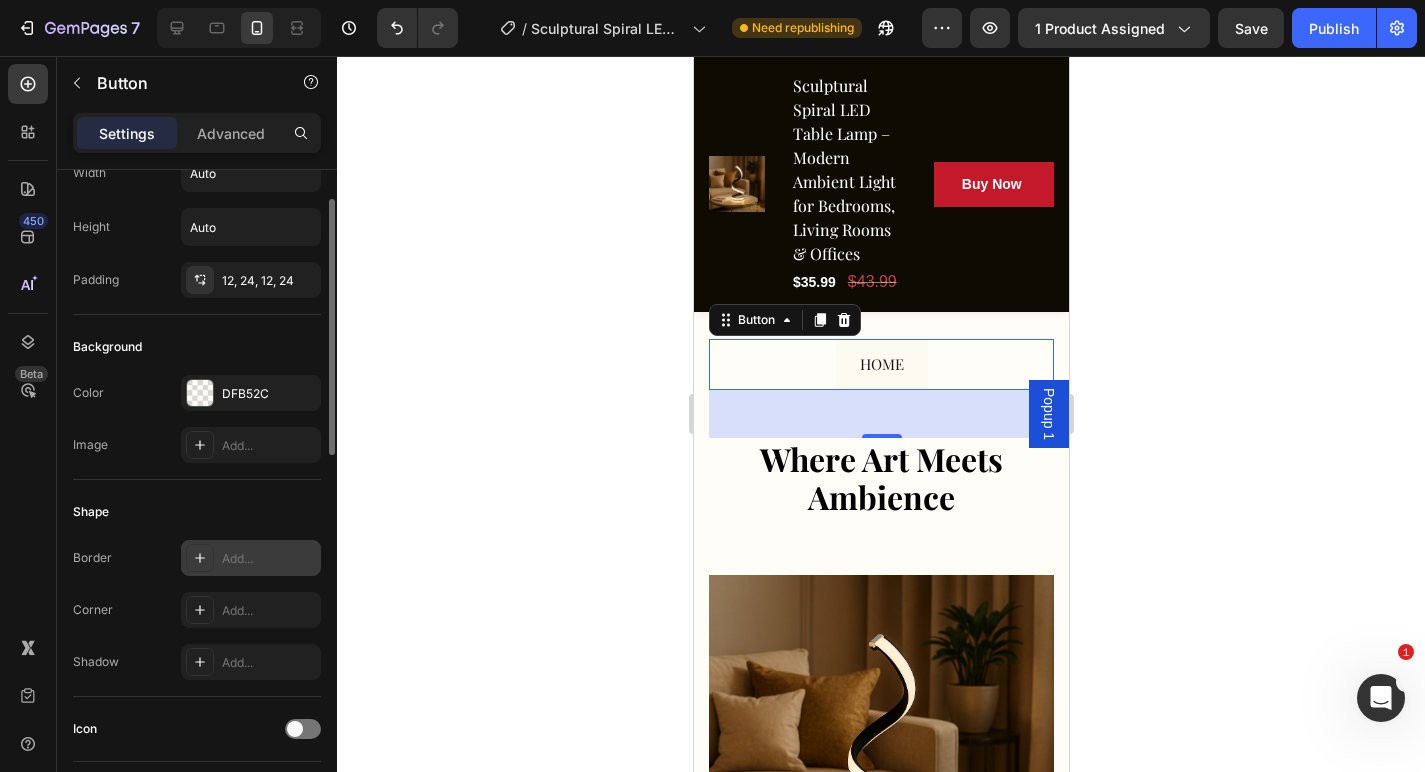 click on "Add..." at bounding box center (251, 558) 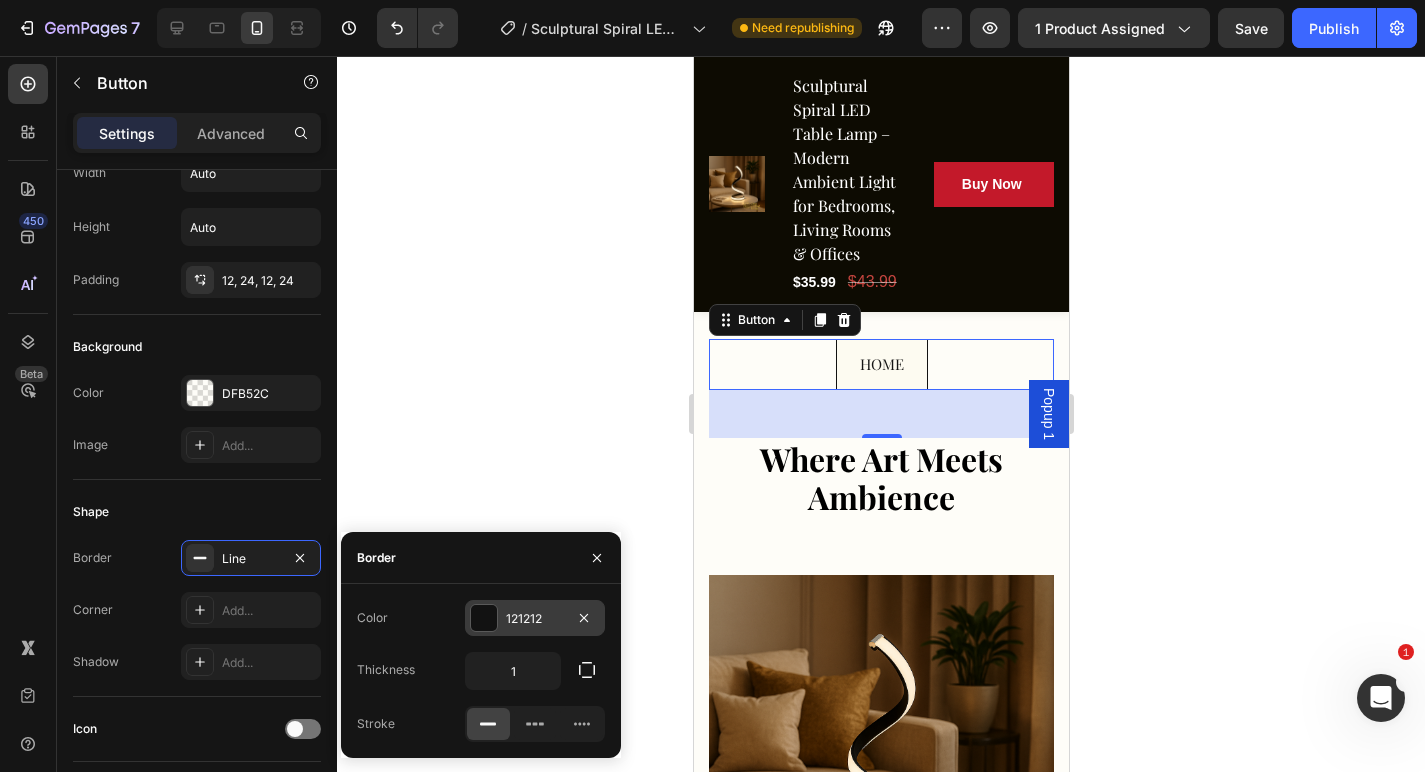click on "121212" at bounding box center [535, 618] 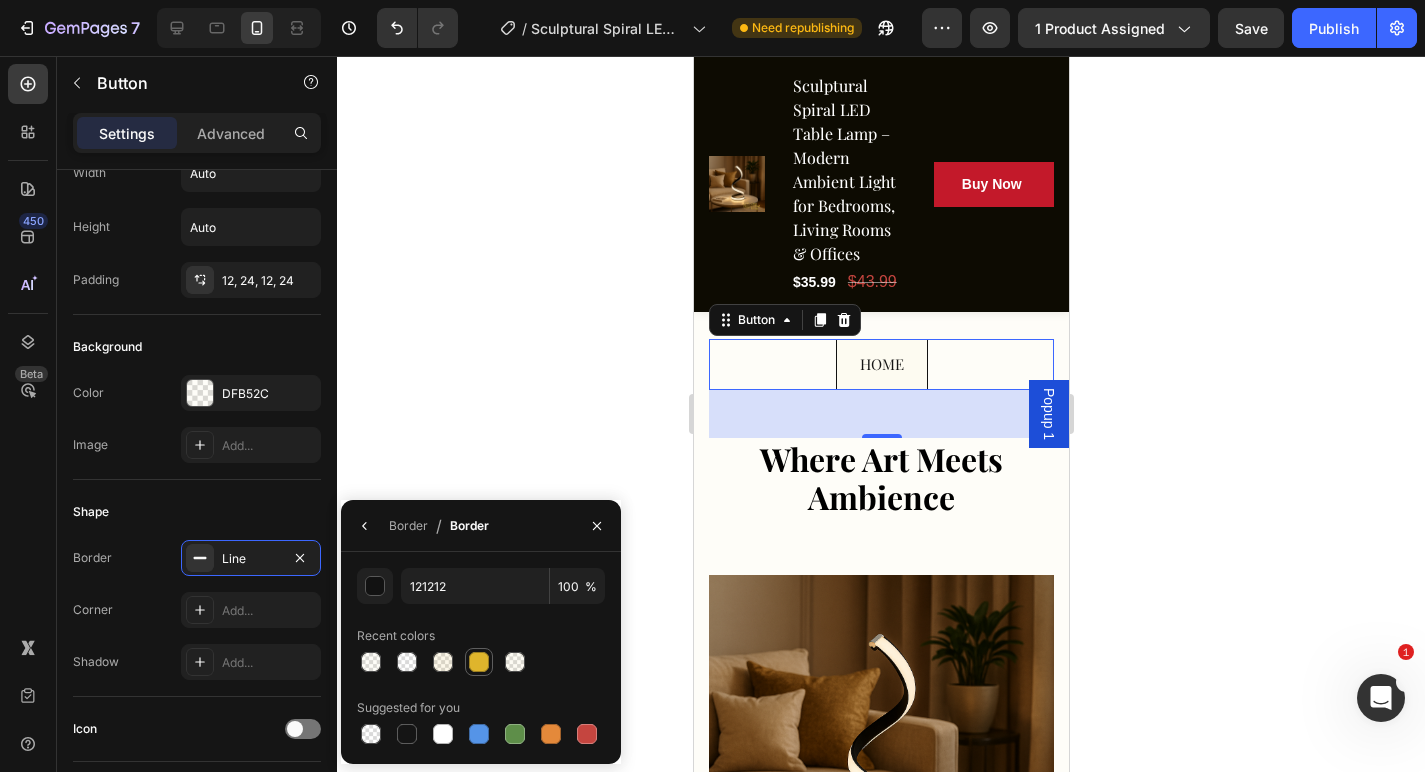 click at bounding box center [479, 662] 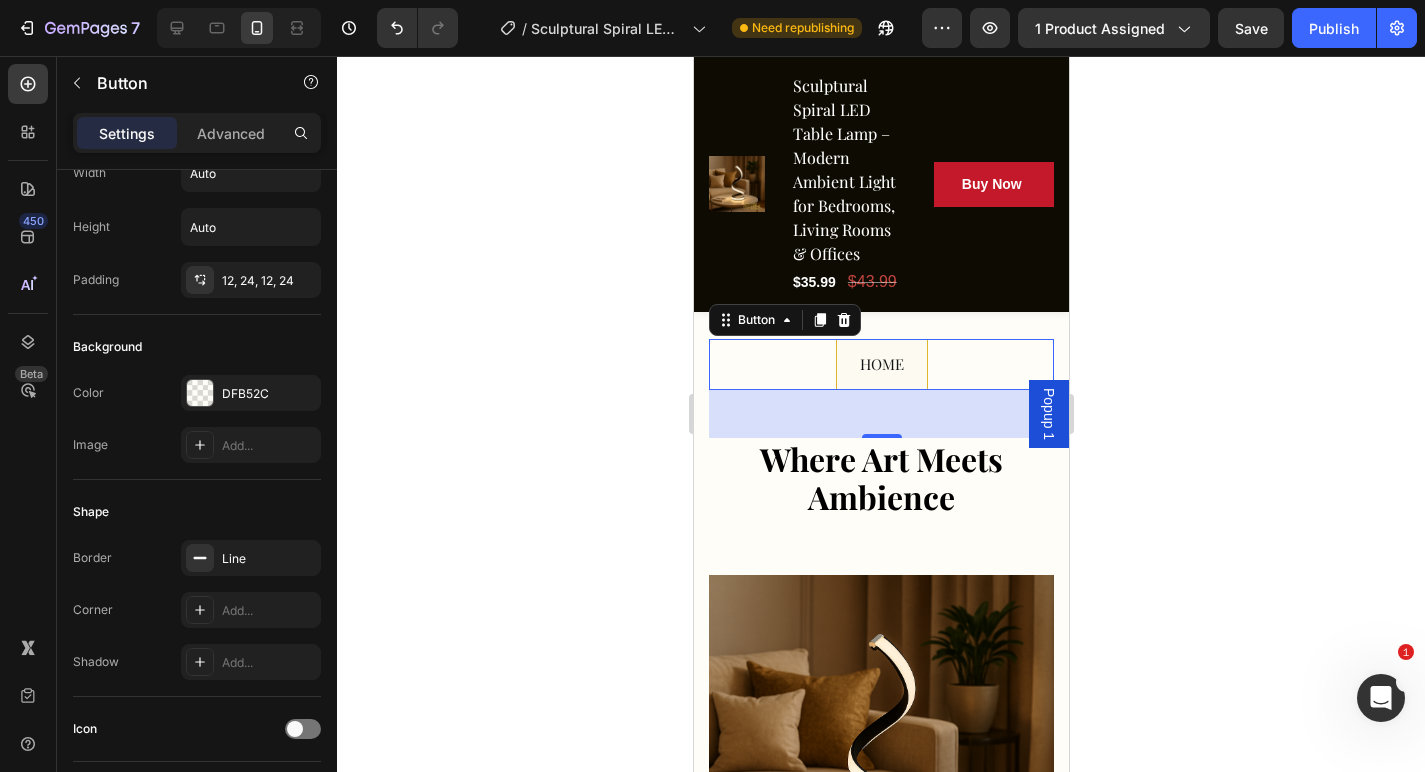 click 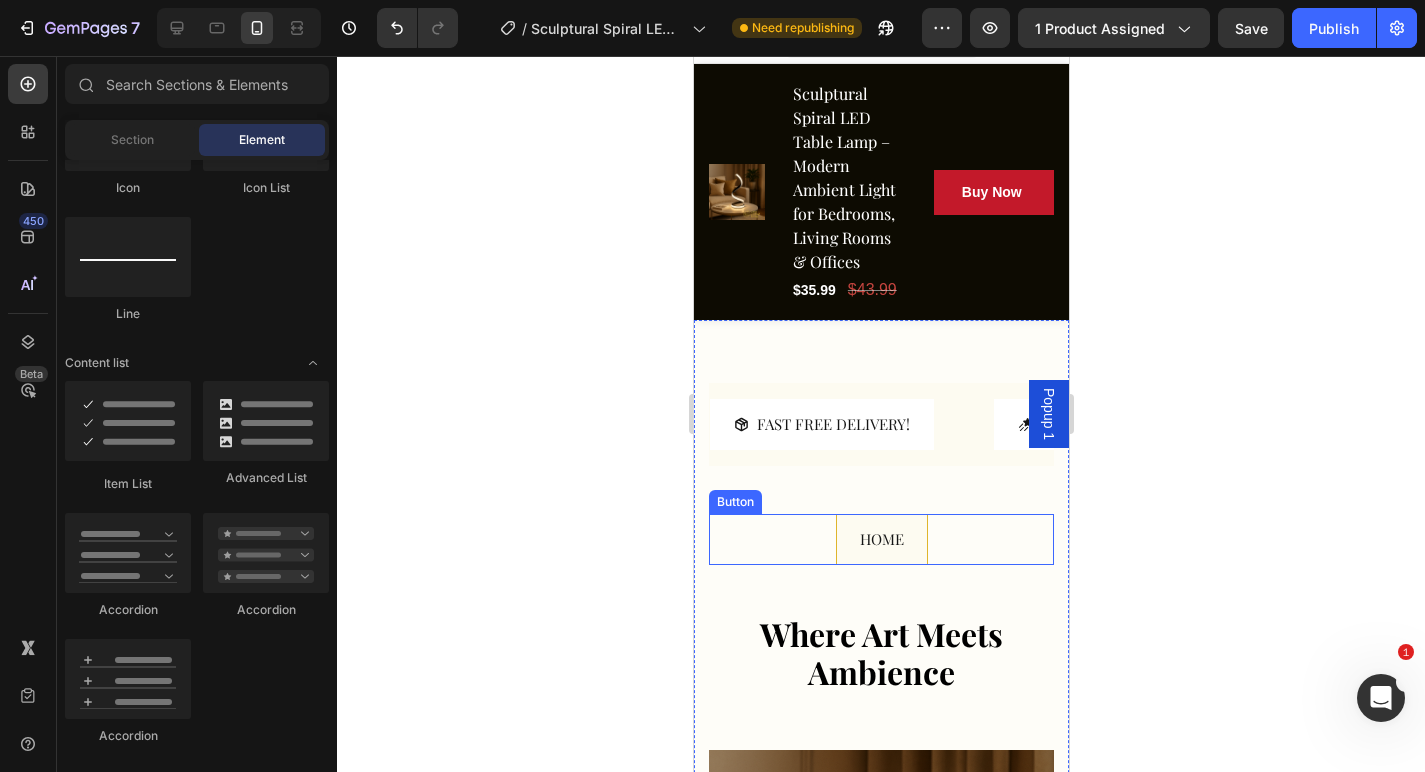 scroll, scrollTop: 16, scrollLeft: 0, axis: vertical 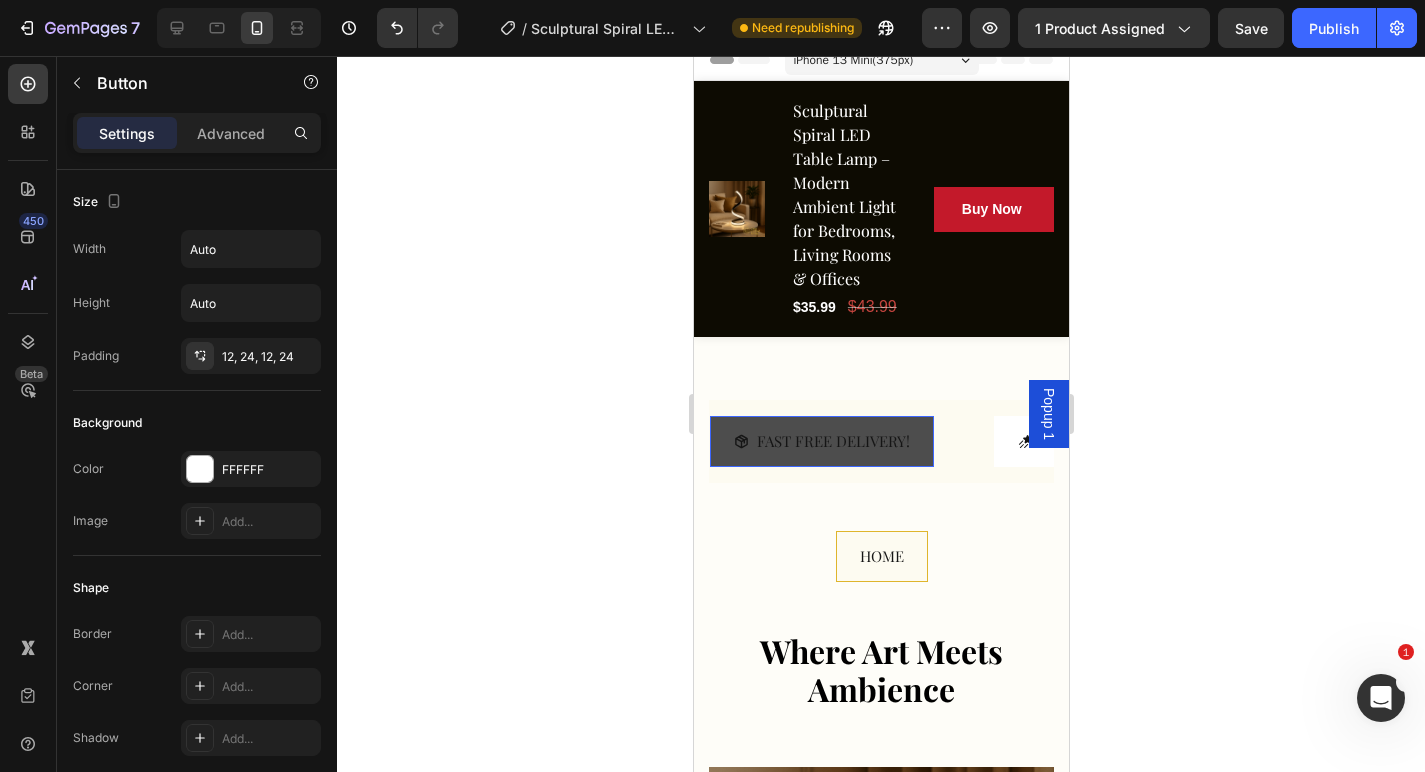 click on "FAST FREE DELIVERY!" at bounding box center (821, 441) 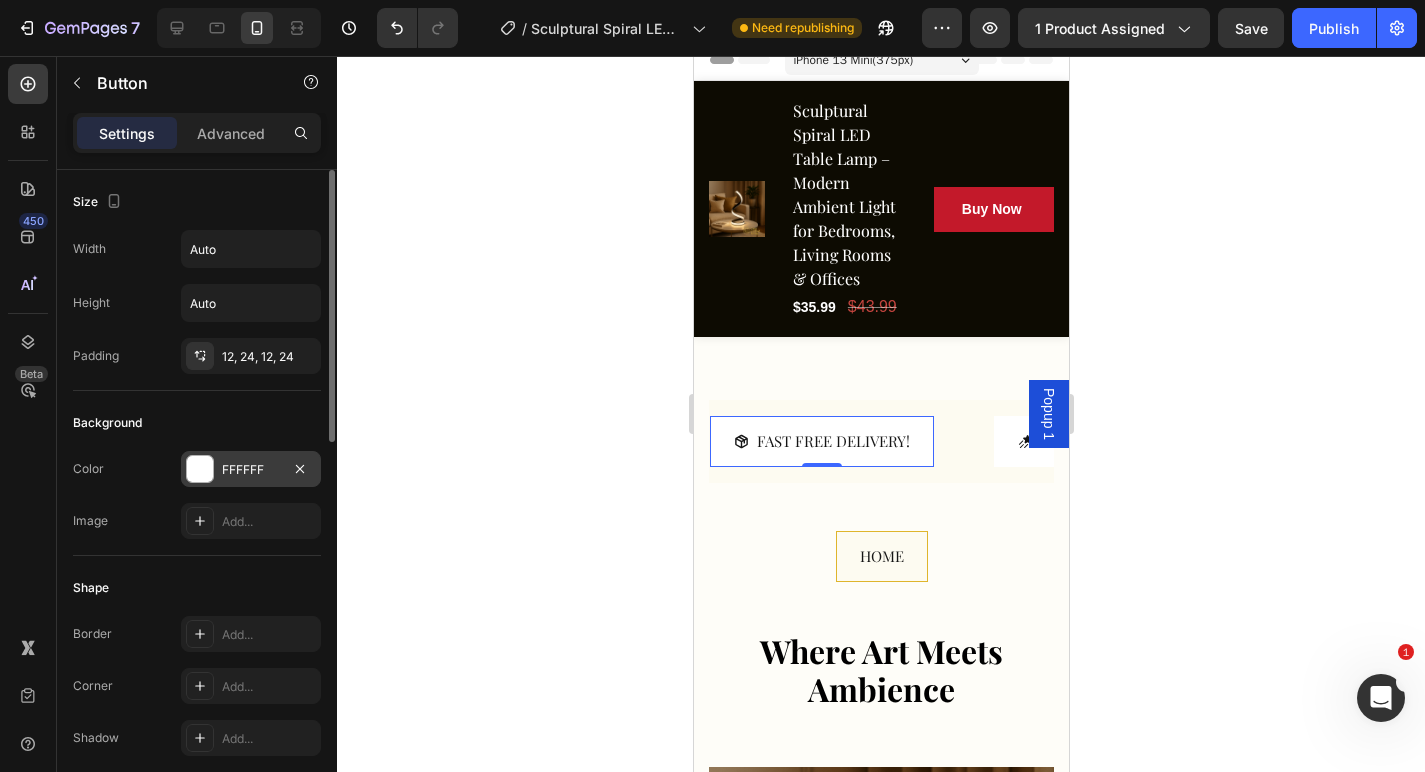 click at bounding box center (200, 469) 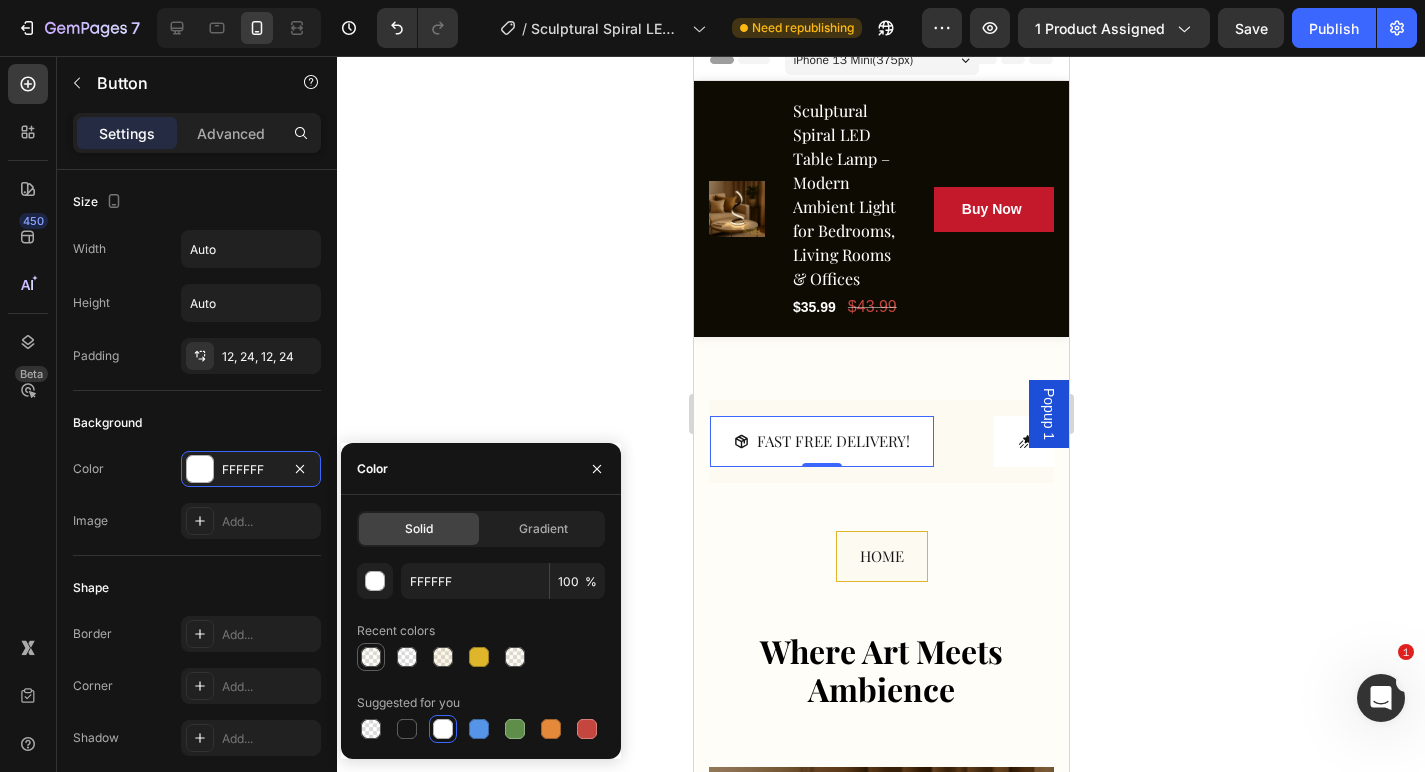 click at bounding box center [371, 657] 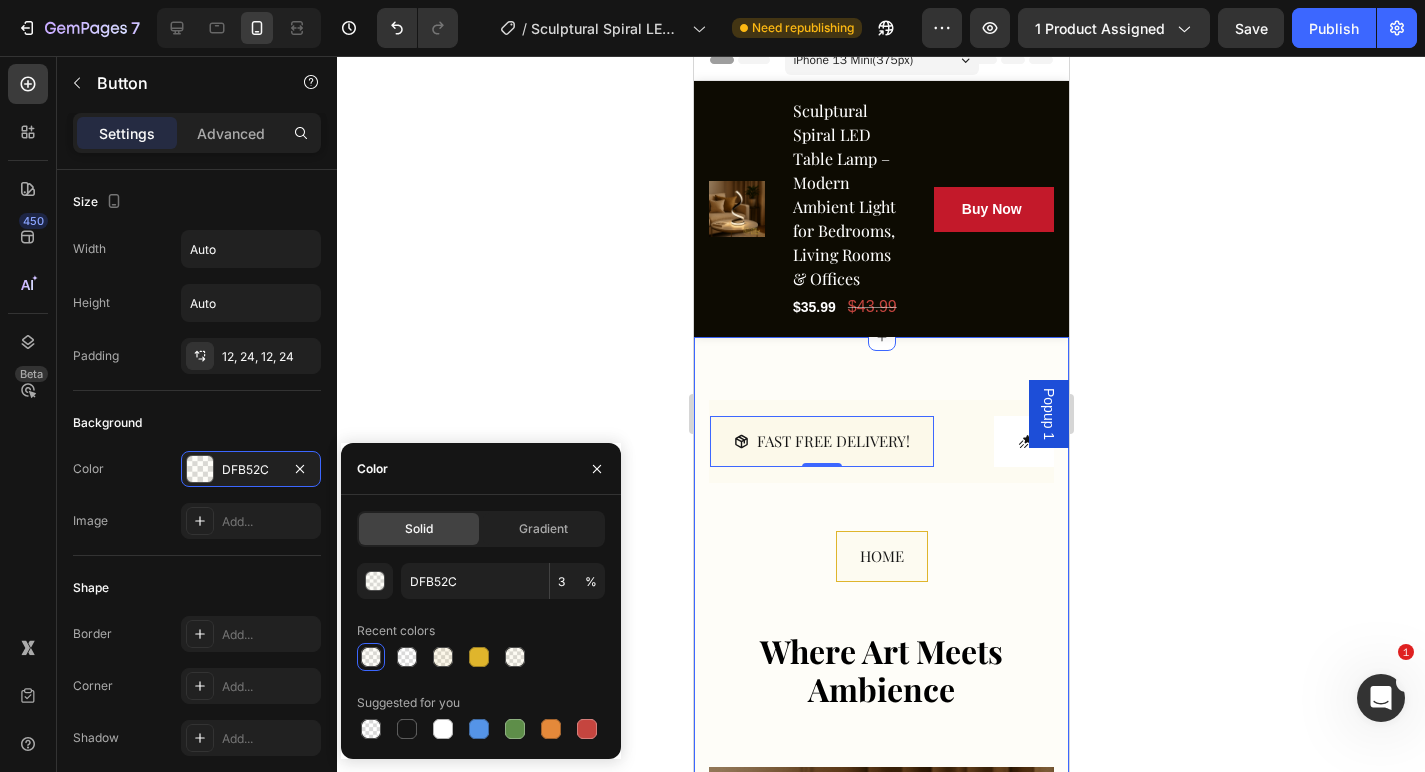 click on "FAST FREE DELIVERY! Button   0
SATISFACTION GARUNTEED! Button
Contact us Anytime! Button
FAST FREE DELIVERY! Button   0
SATISFACTION GARUNTEED! Button
Contact us Anytime! Button Marquee" at bounding box center (880, 465) 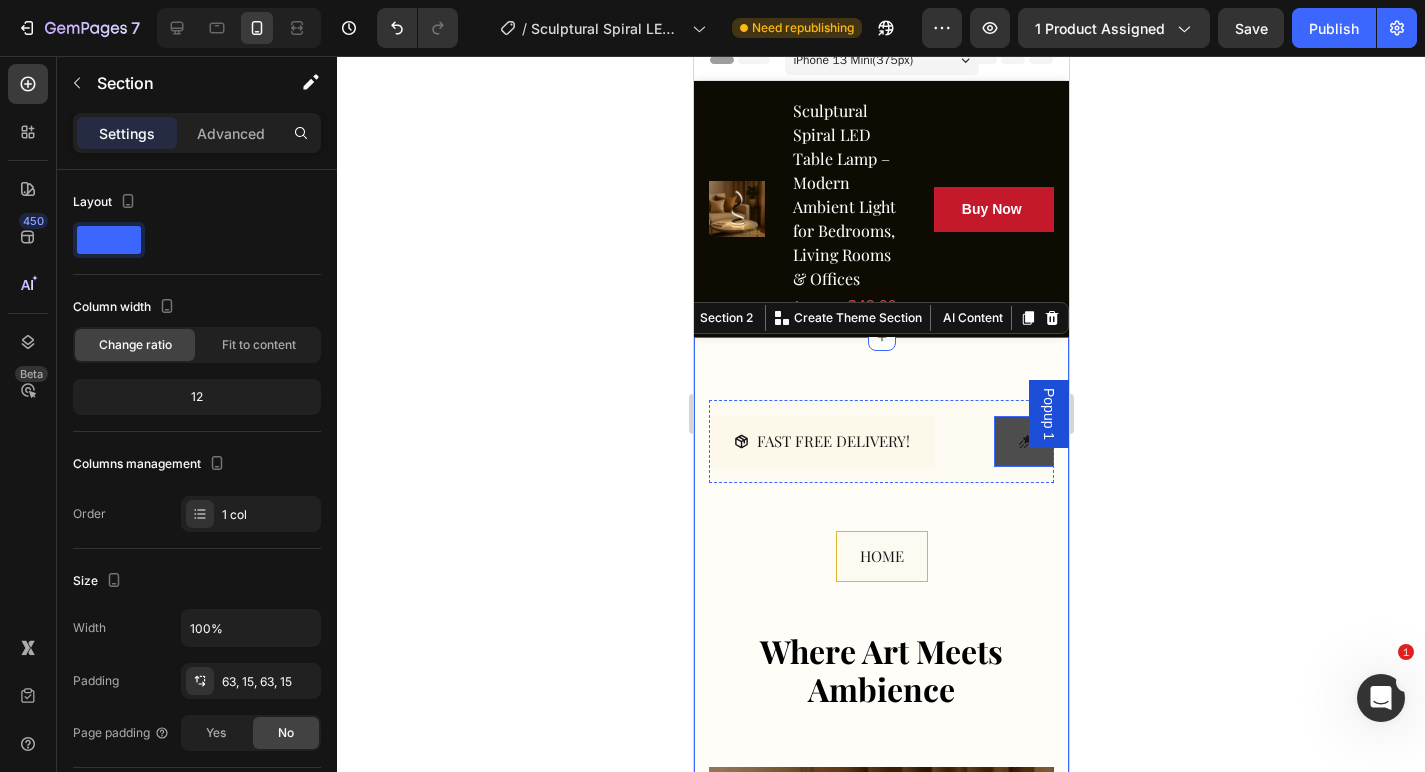 click on "SATISFACTION GARUNTEED!" at bounding box center [1127, 441] 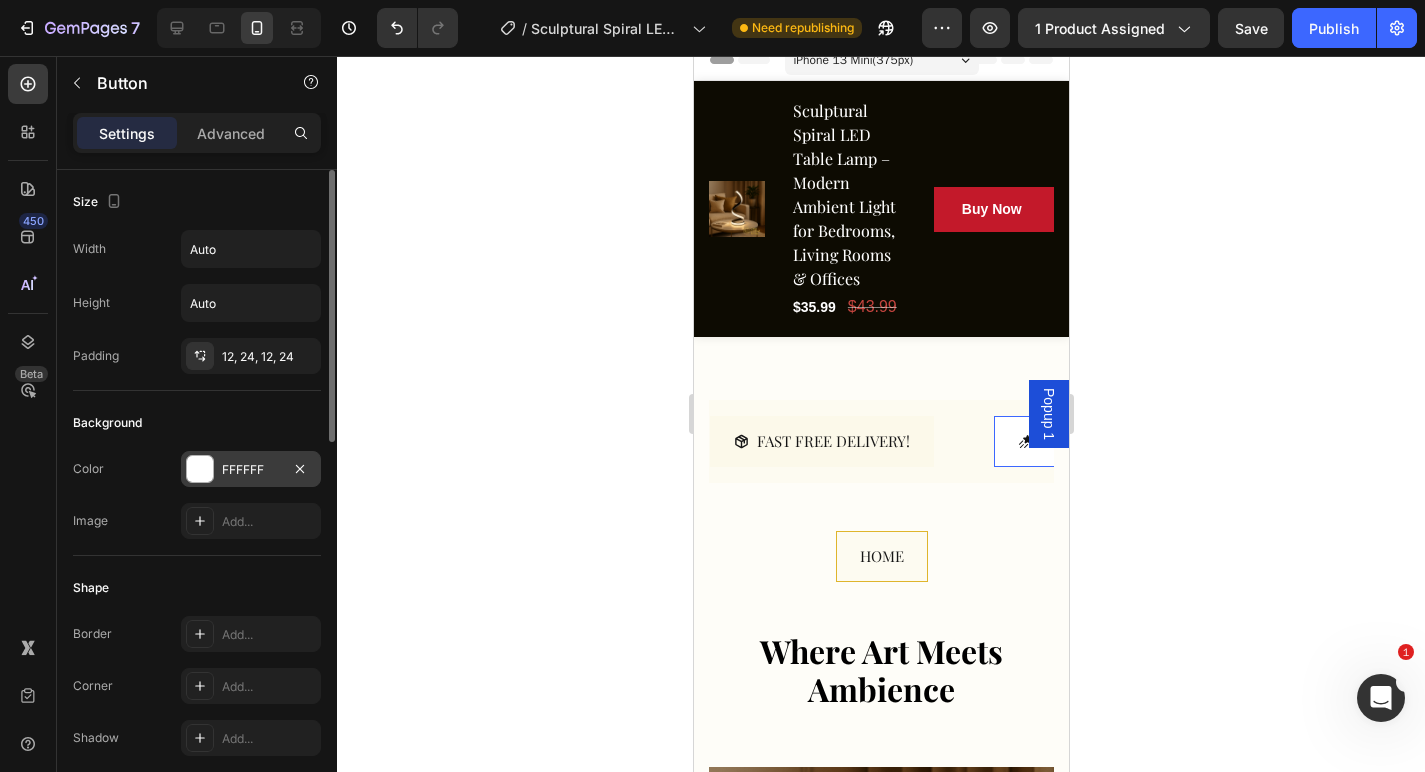 click on "FFFFFF" at bounding box center [251, 470] 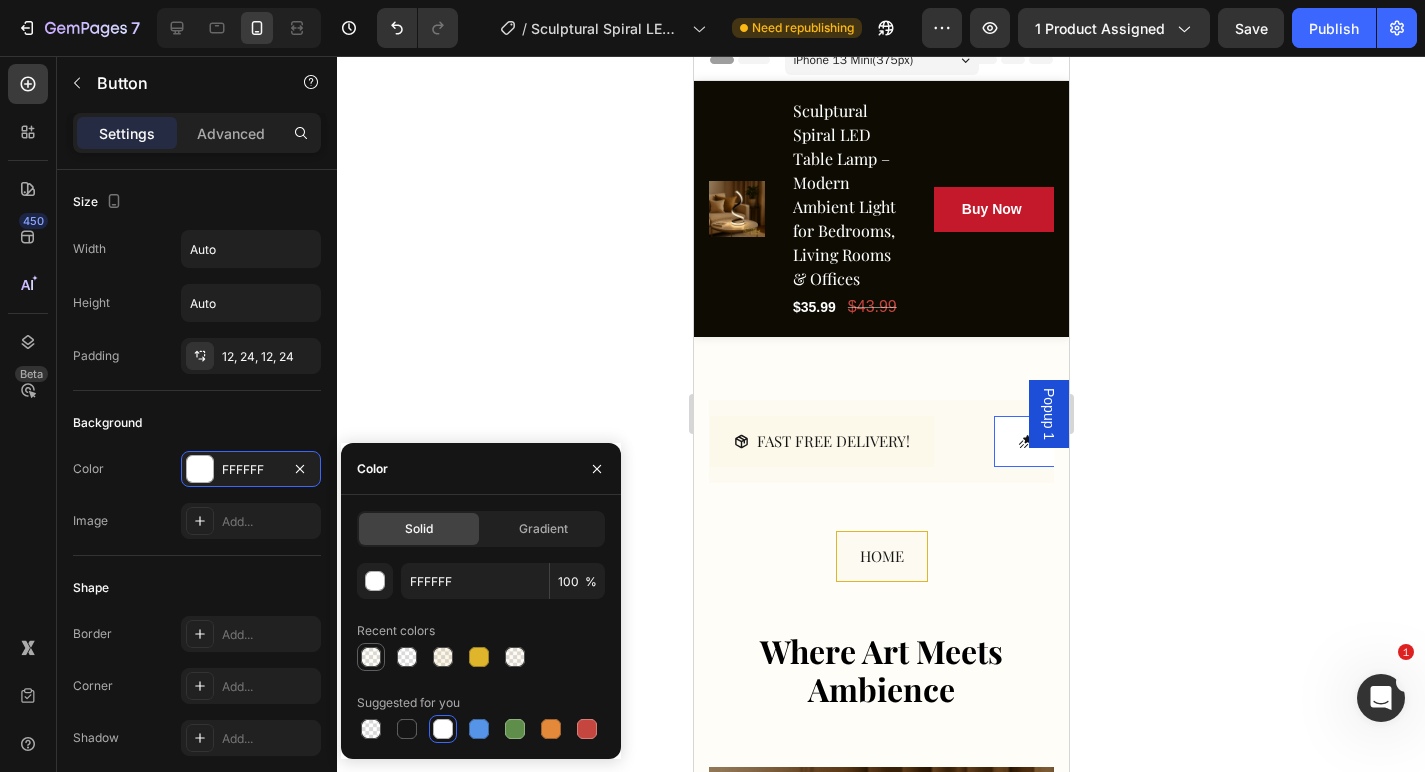 click at bounding box center [371, 657] 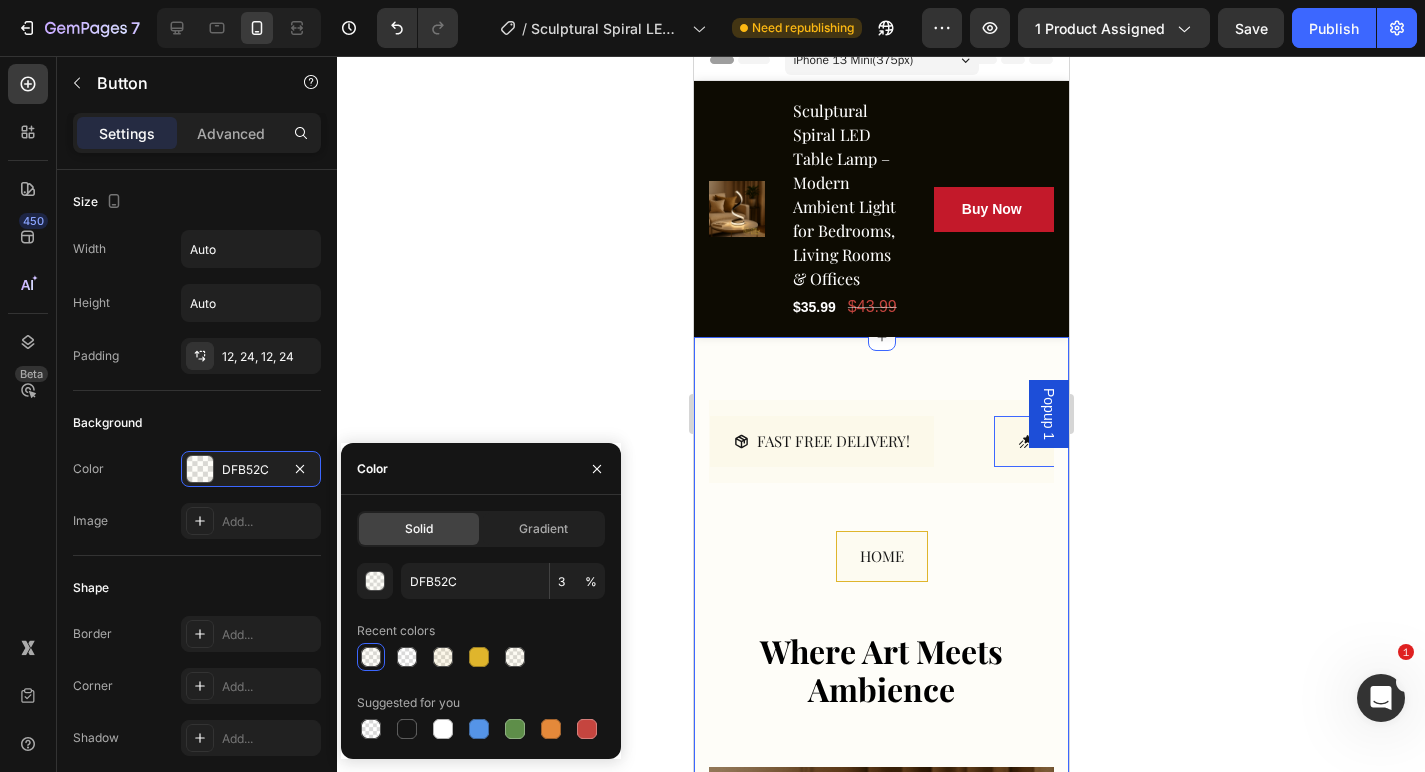 click on "FAST FREE DELIVERY! Button
SATISFACTION GARUNTEED! Button   0
Contact us Anytime! Button
FAST FREE DELIVERY! Button
SATISFACTION GARUNTEED! Button   0
Contact us Anytime! Button Marquee" at bounding box center [880, 465] 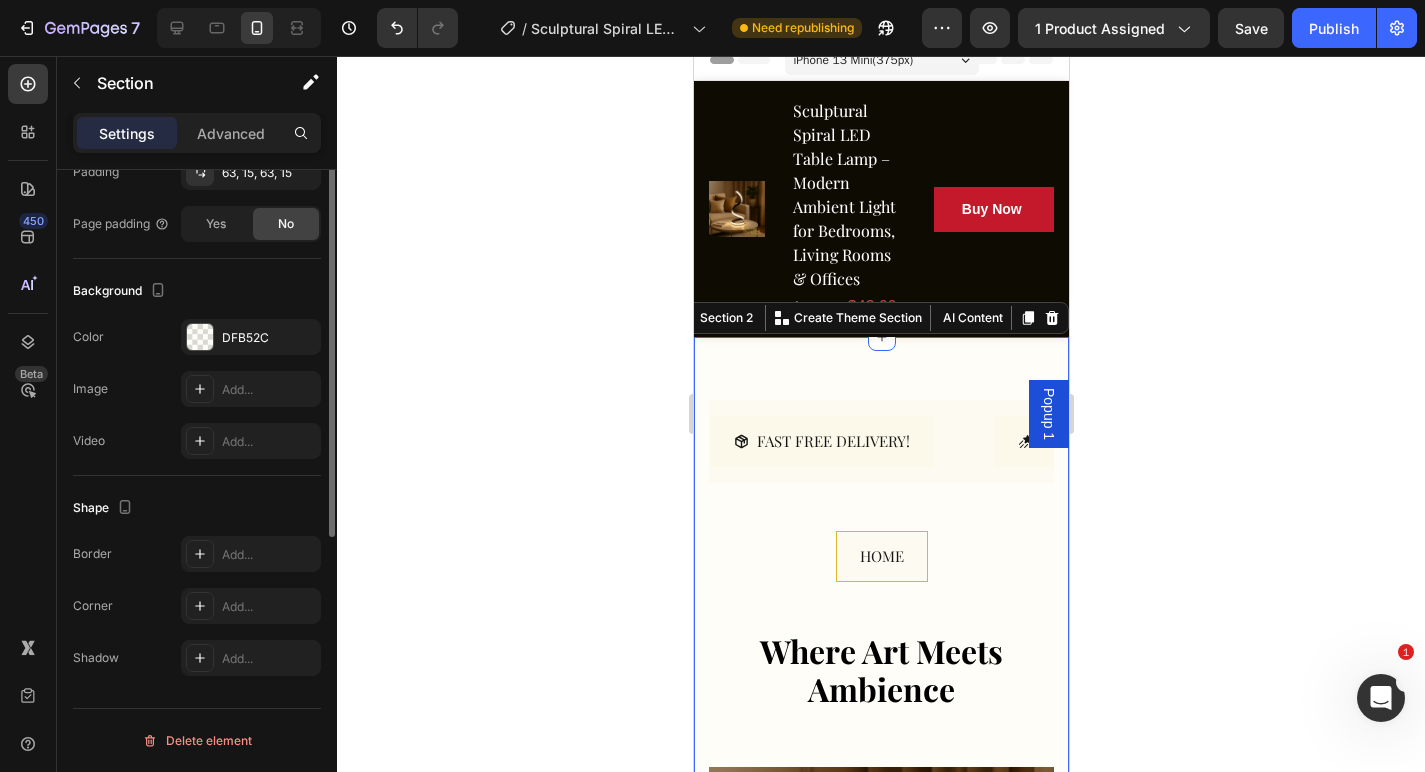 scroll, scrollTop: 0, scrollLeft: 0, axis: both 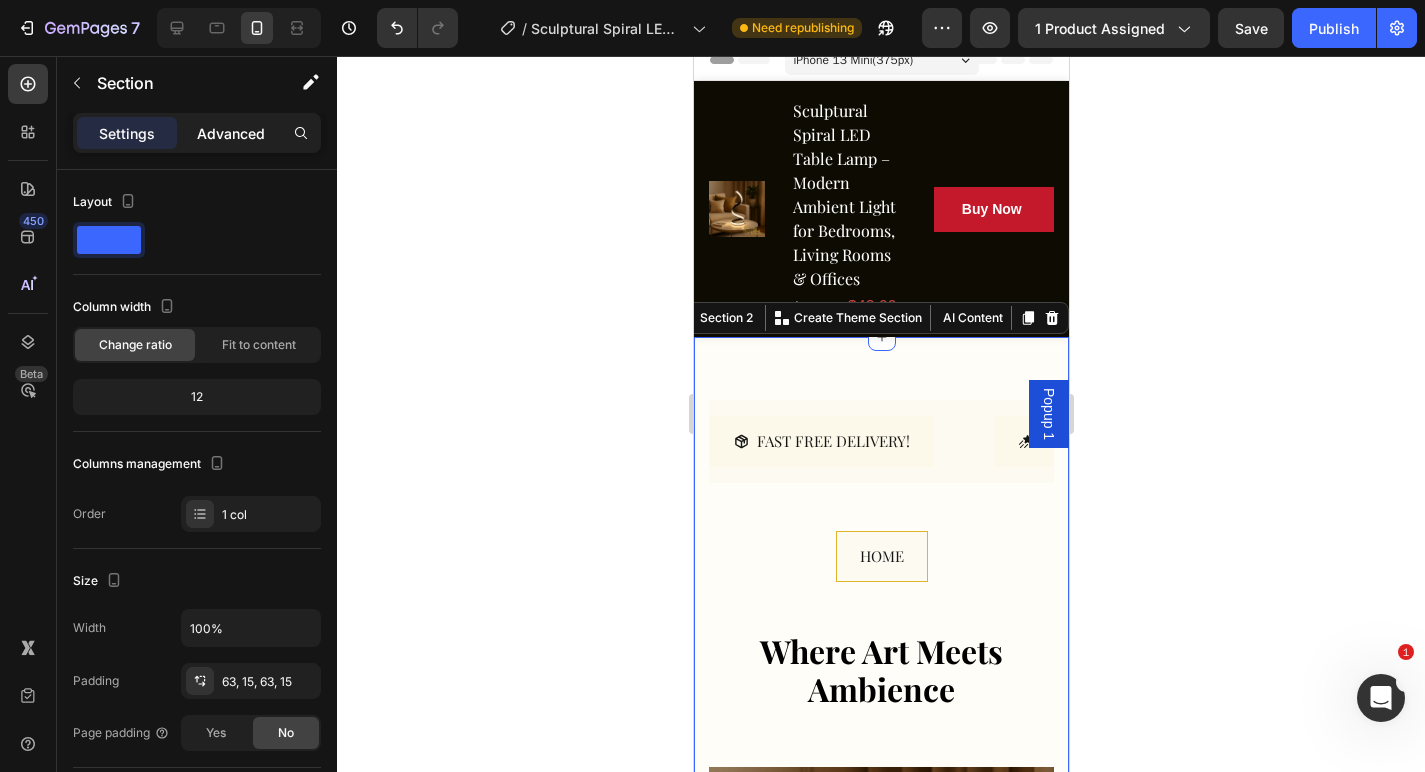 click on "Advanced" at bounding box center [231, 133] 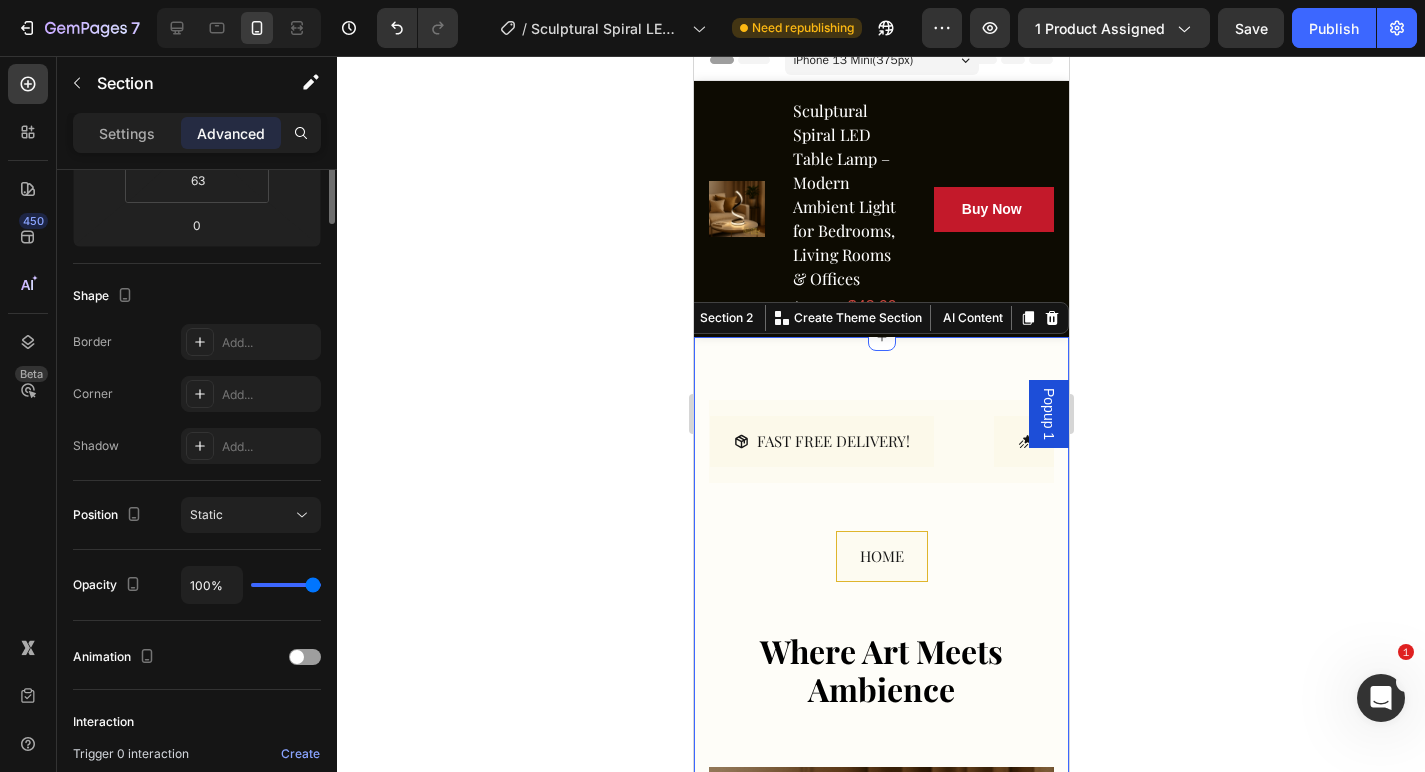 scroll, scrollTop: 645, scrollLeft: 0, axis: vertical 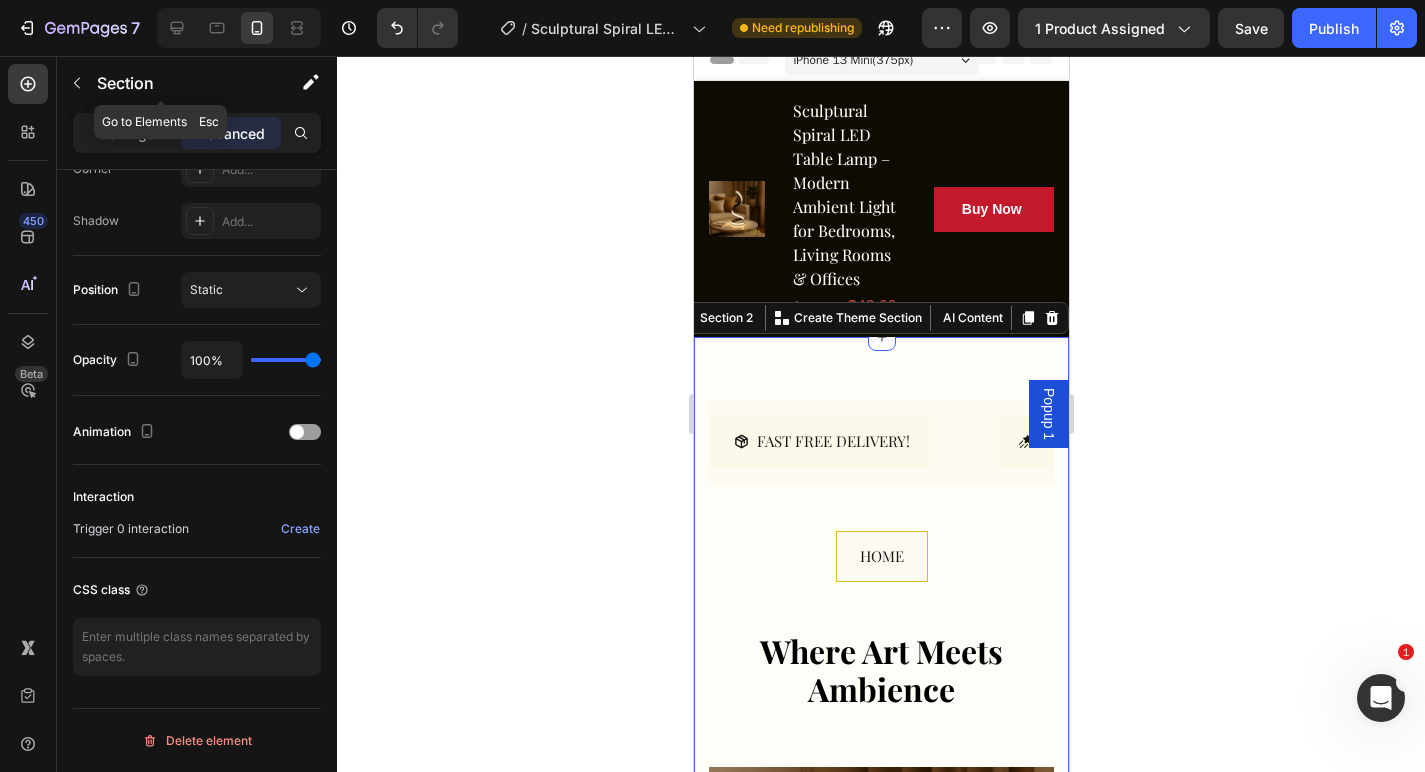 click on "Section" 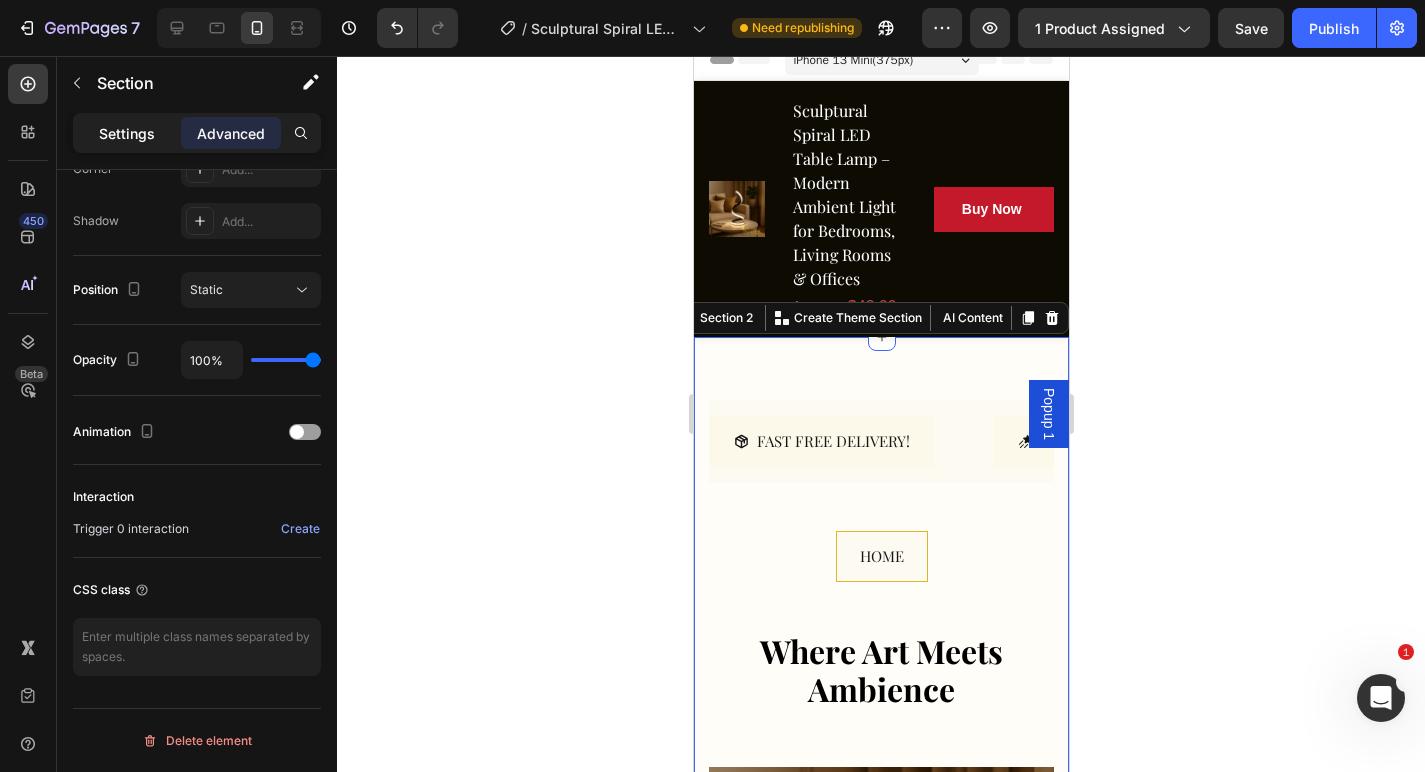 click on "Settings" at bounding box center (127, 133) 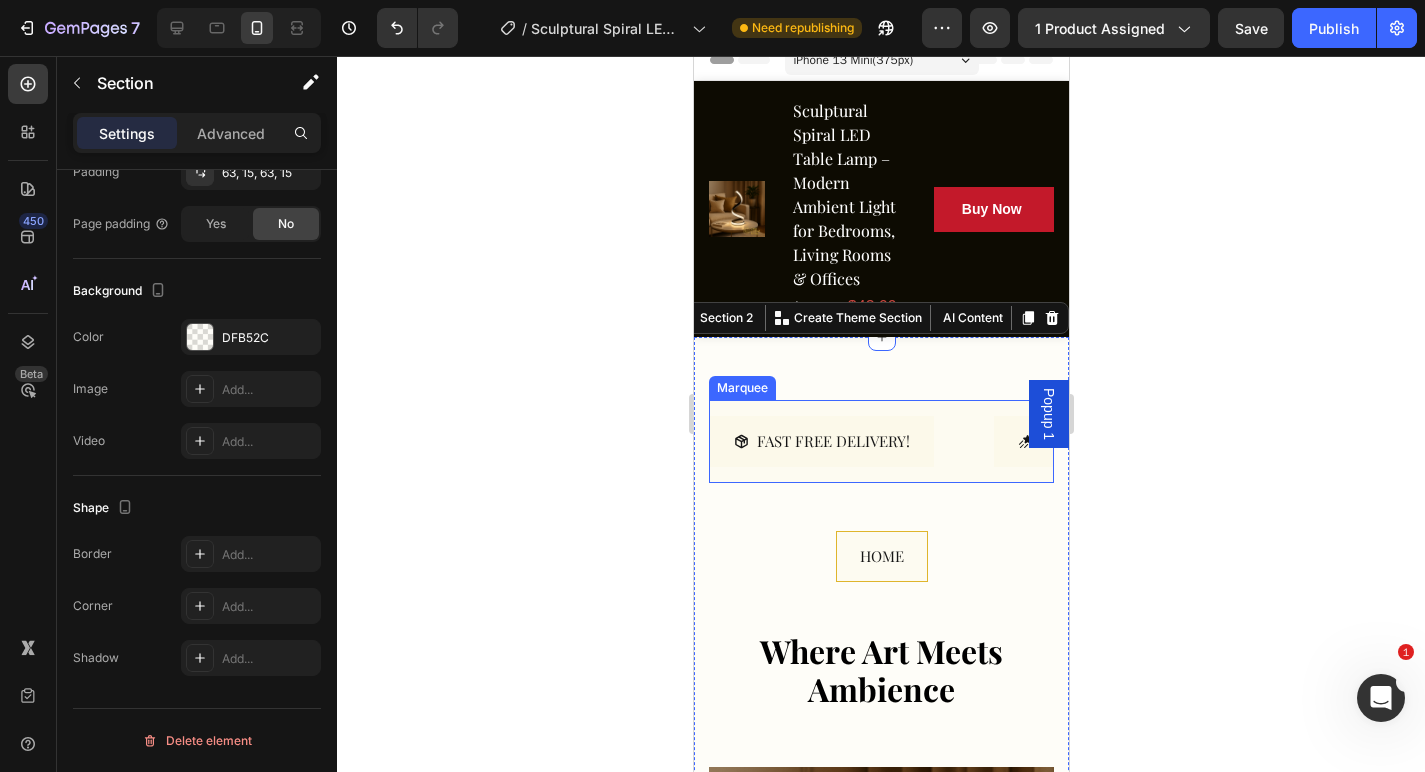 click on "FAST FREE DELIVERY! Button
SATISFACTION GARUNTEED! Button
Contact us Anytime! Button
FAST FREE DELIVERY! Button
SATISFACTION GARUNTEED! Button
Contact us Anytime! Button Marquee" at bounding box center (880, 441) 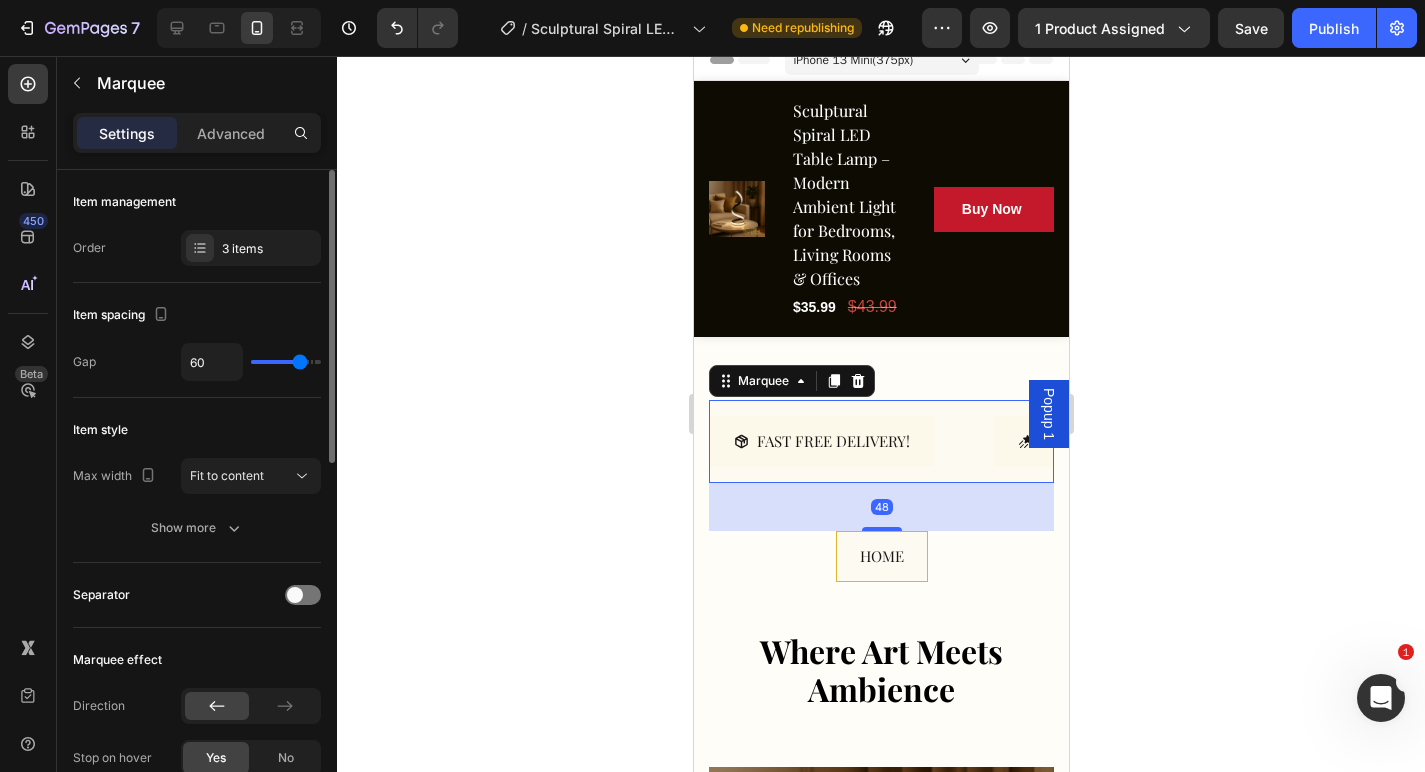 click on "Item management Order 3 items" 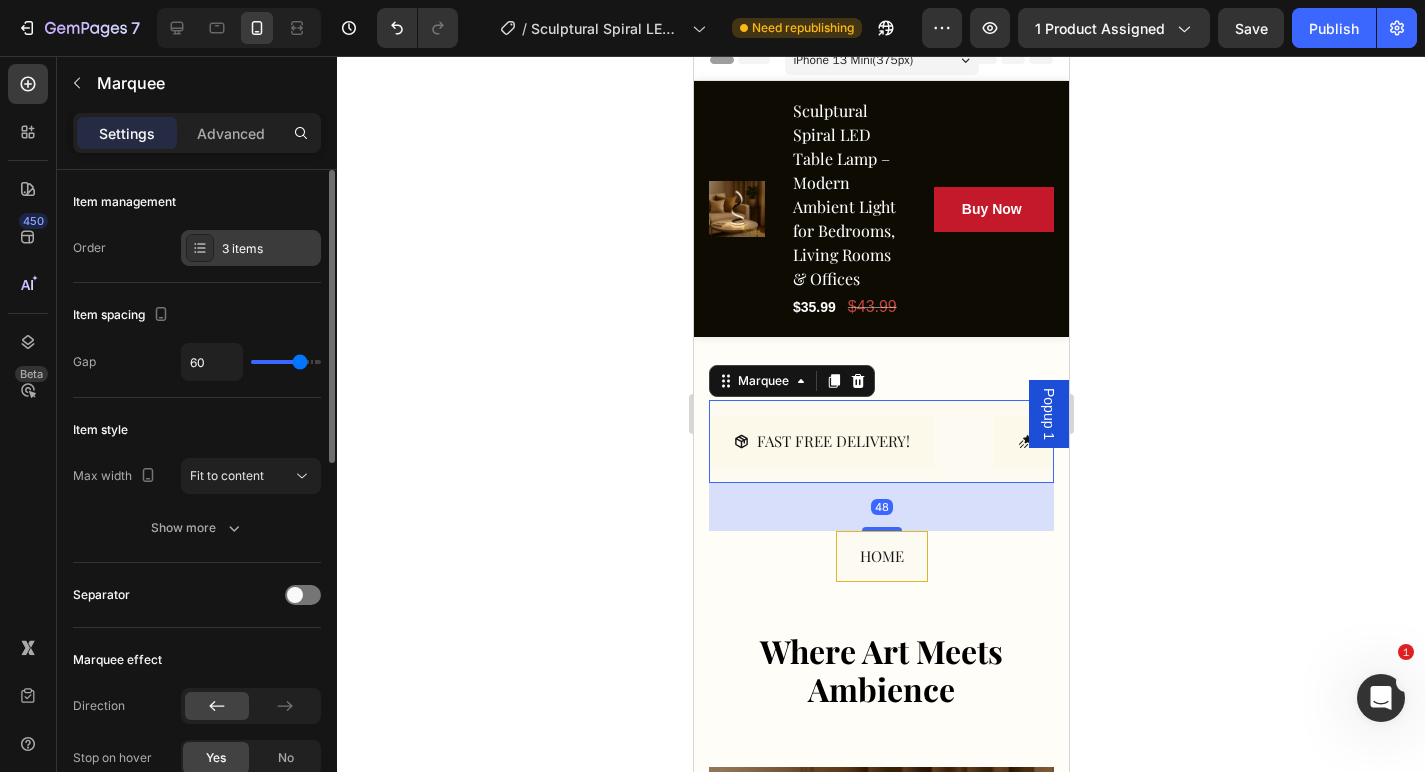 click on "3 items" at bounding box center (251, 248) 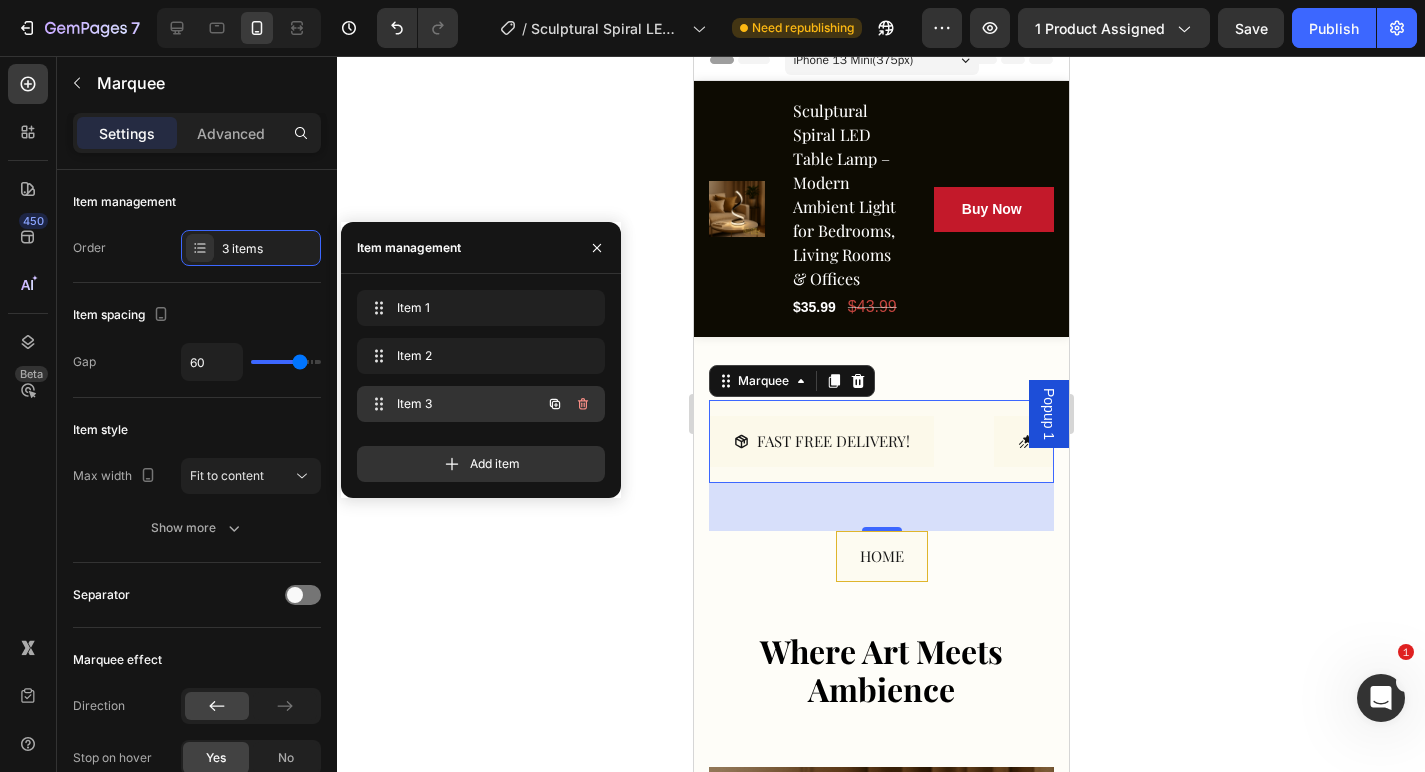 click on "Item 3" at bounding box center [453, 404] 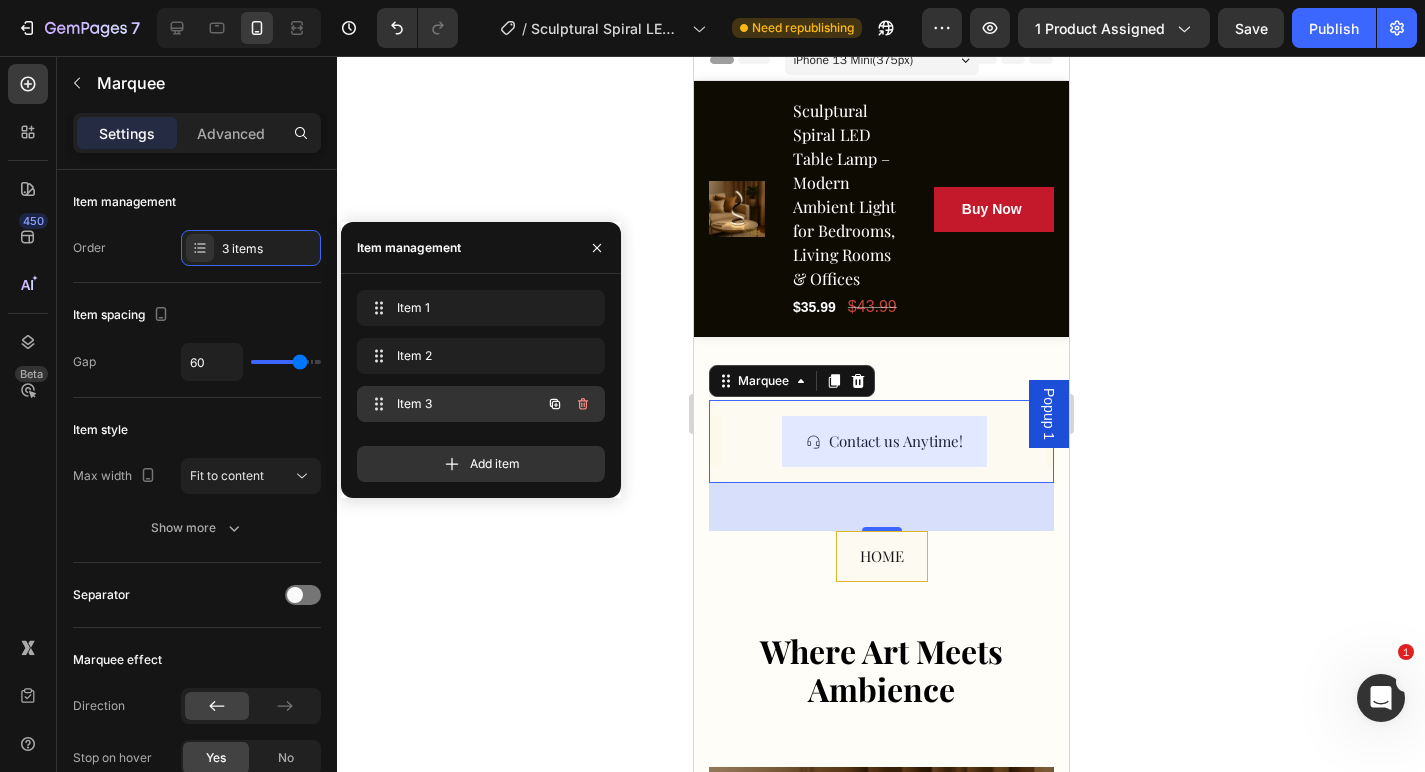 scroll, scrollTop: 0, scrollLeft: 545, axis: horizontal 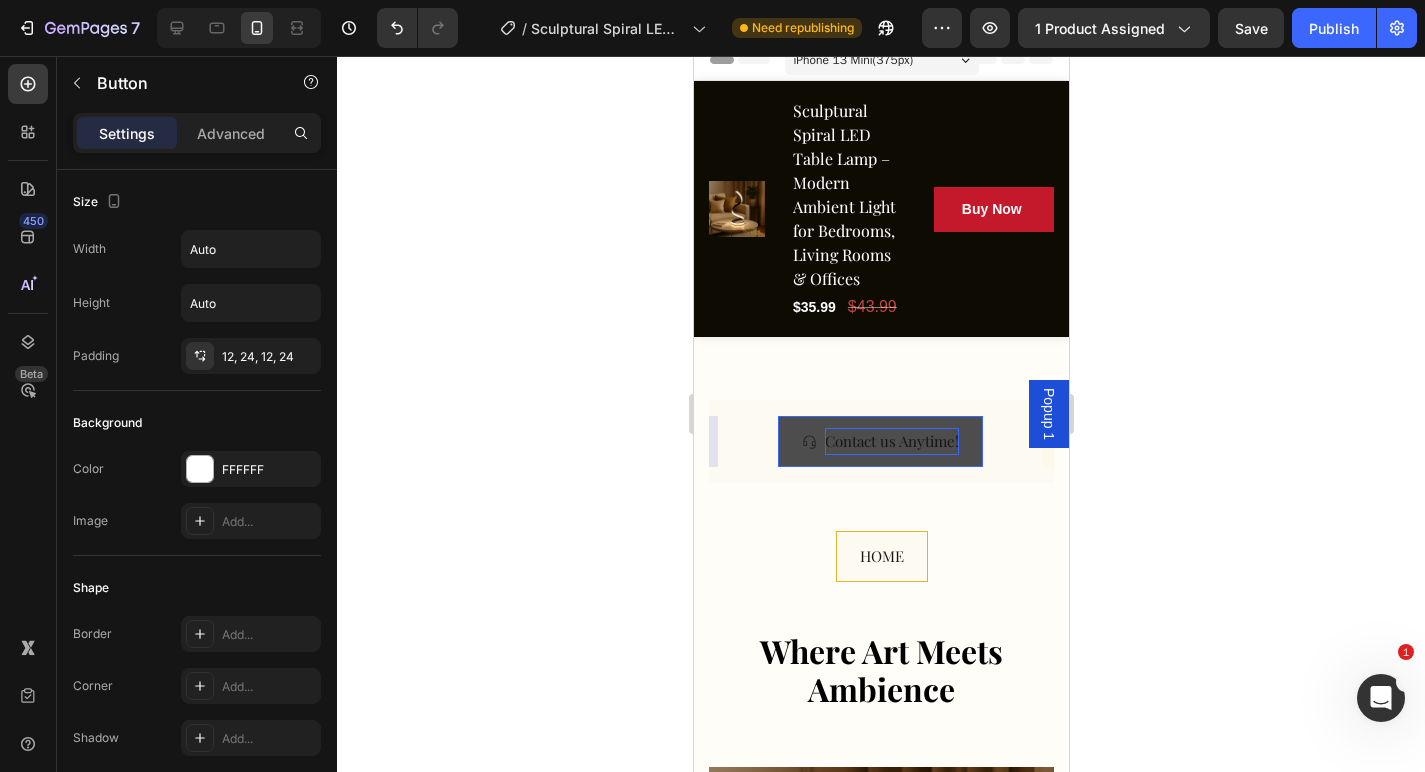 click on "Contact us Anytime!" at bounding box center [891, 441] 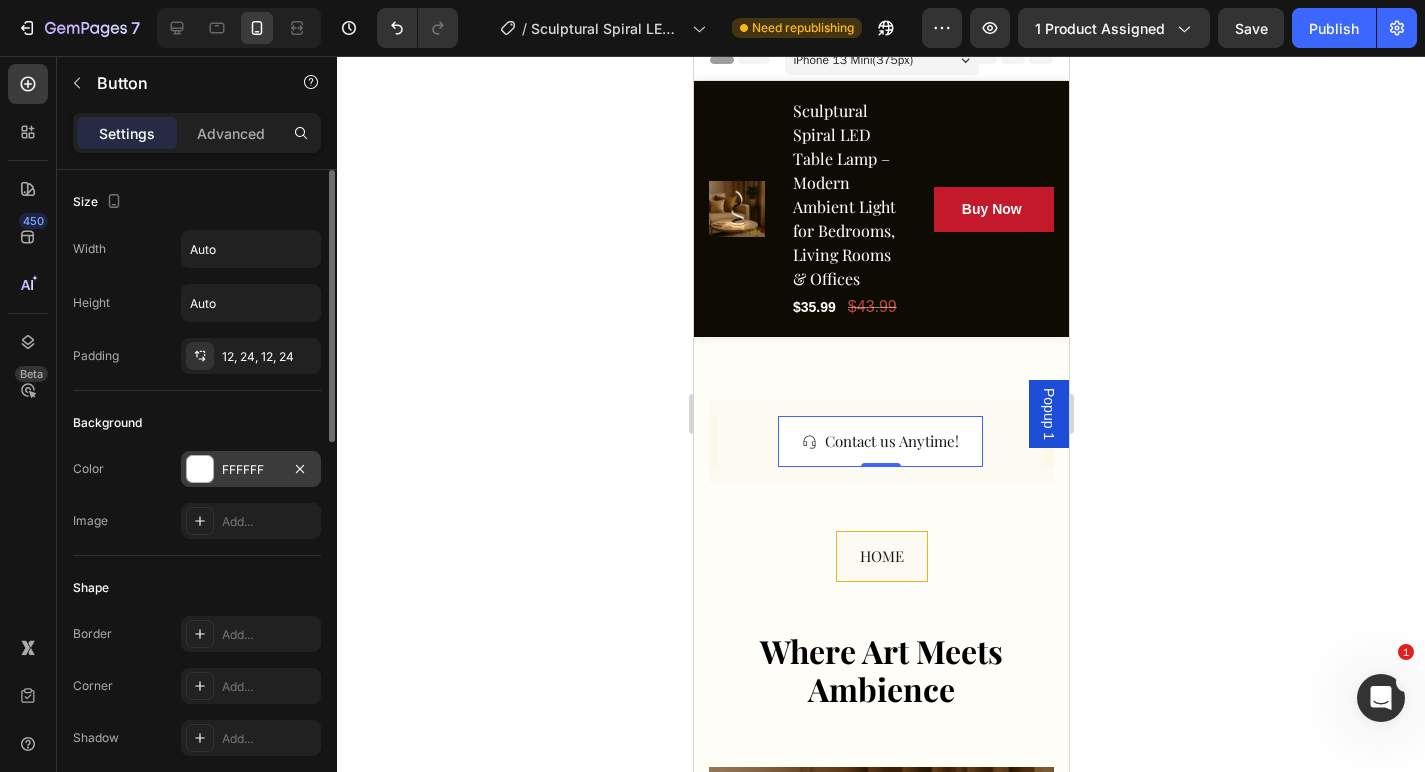 click on "FFFFFF" at bounding box center [251, 470] 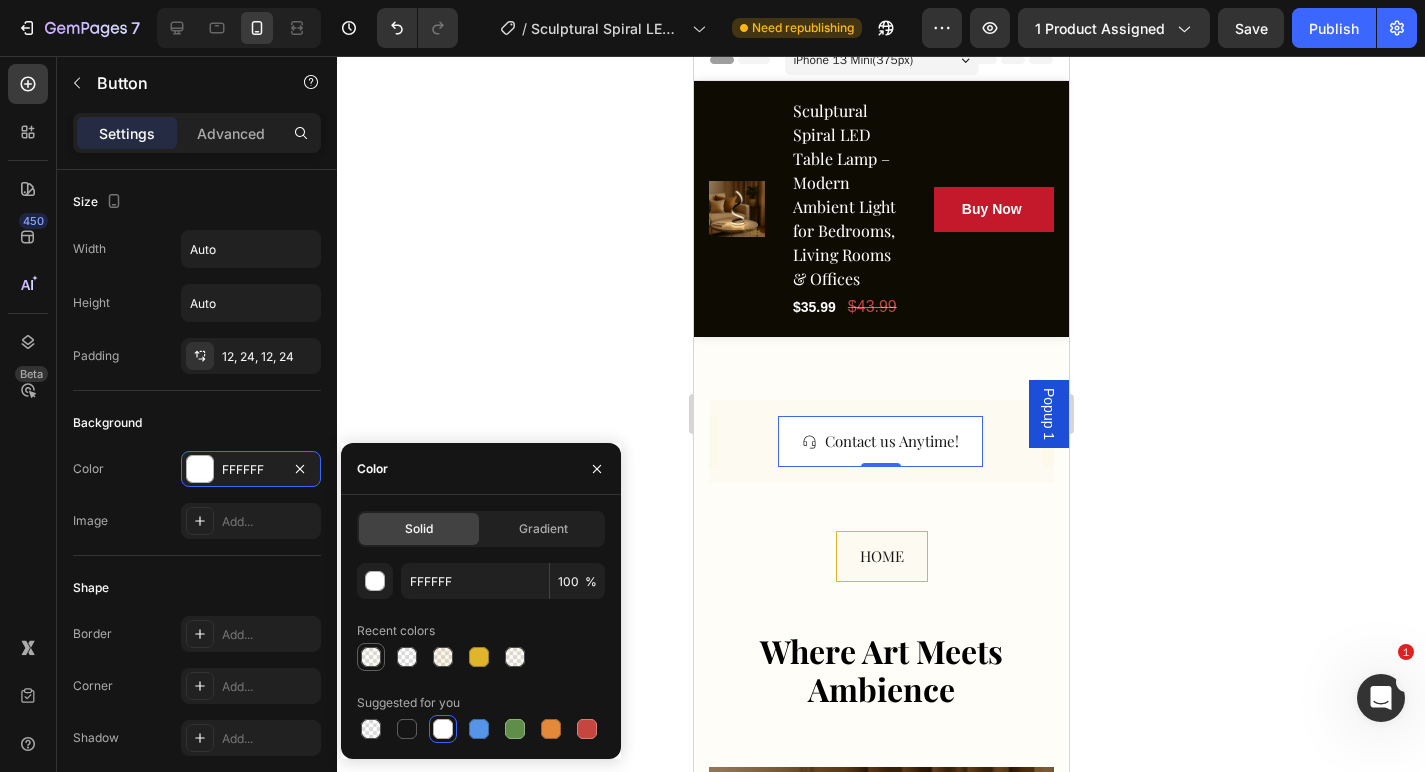 click at bounding box center [371, 657] 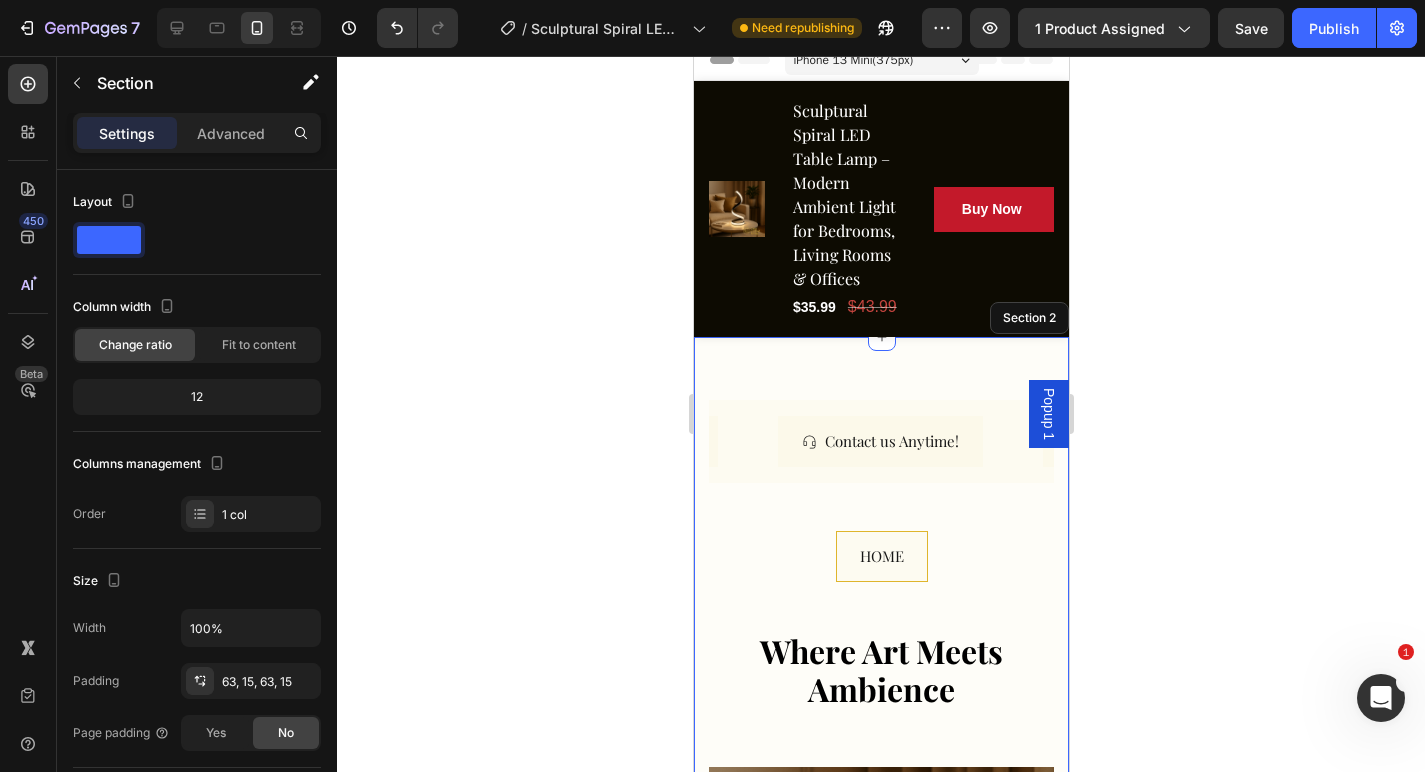 click on "FAST FREE DELIVERY! Button
SATISFACTION GARUNTEED! Button
Contact us Anytime! Button   0
FAST FREE DELIVERY! Button
SATISFACTION GARUNTEED! Button
Contact us Anytime! Button   0 Marquee" at bounding box center [880, 465] 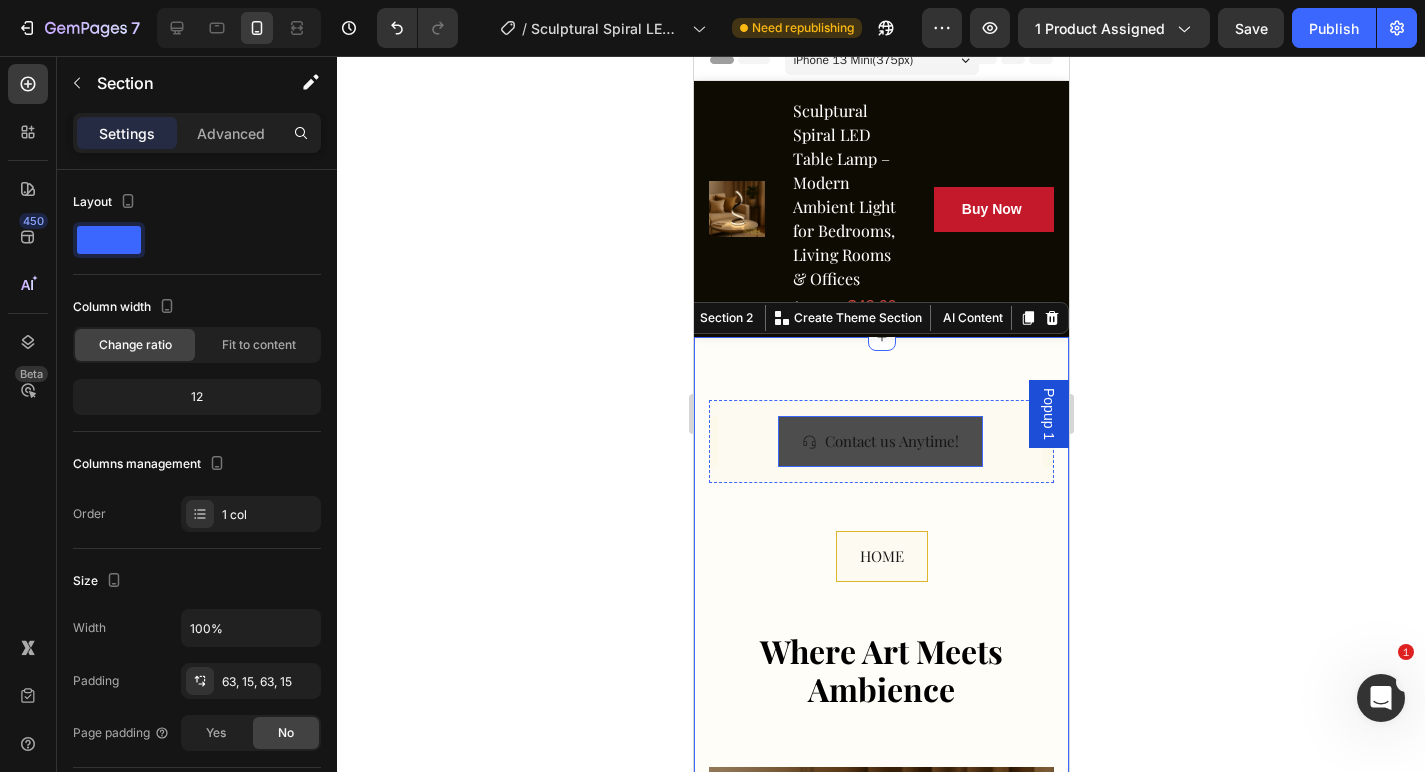 scroll, scrollTop: 32, scrollLeft: 0, axis: vertical 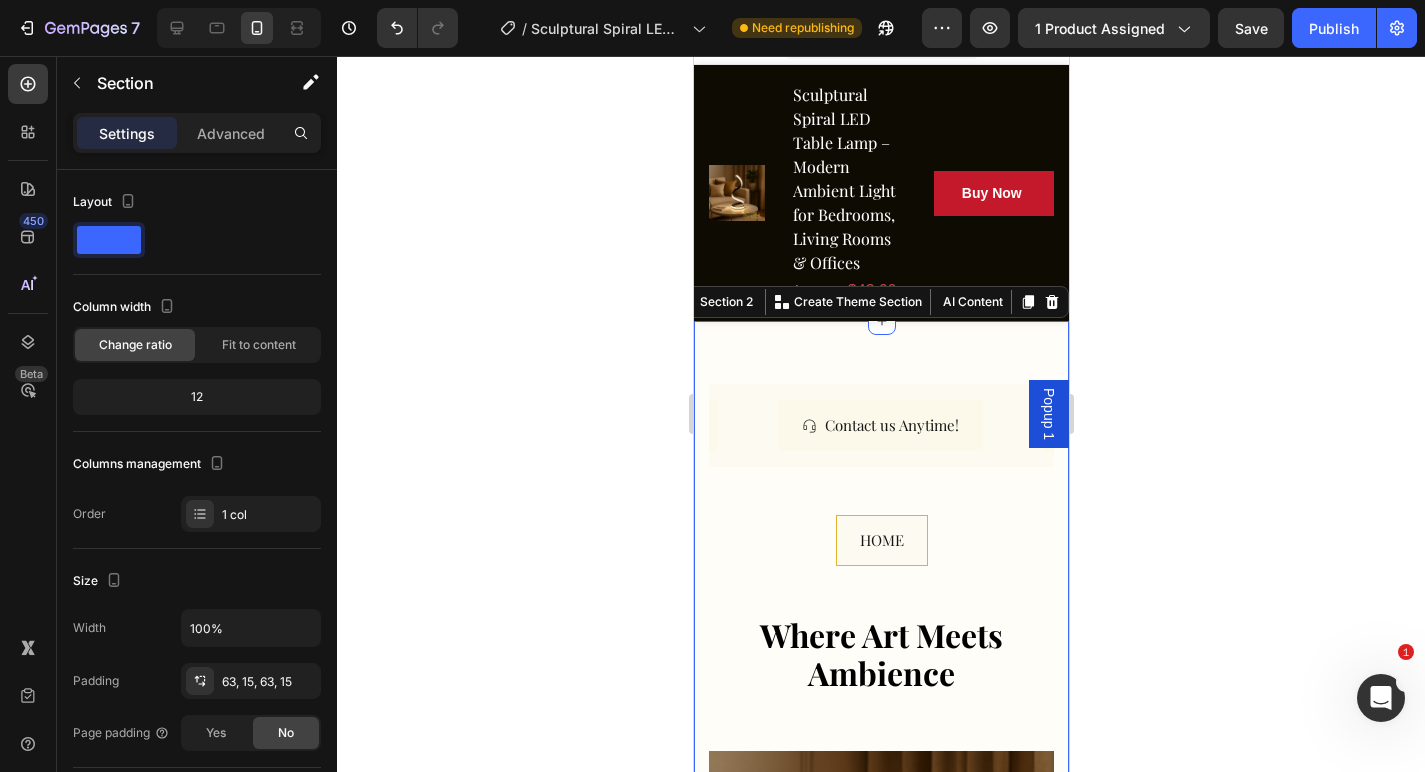 click on "FAST FREE DELIVERY! Button
SATISFACTION GARUNTEED! Button
Contact us Anytime! Button
FAST FREE DELIVERY! Button
SATISFACTION GARUNTEED! Button
Contact us Anytime! Button Marquee HOME Button Where Art Meets Ambience Heading Row Product Images Sculptural Spiral LED Table Lamp – Modern Ambient Light for Bedrooms, Living Rooms & Offices (P) Title Redefine Your Nights in Style Text block                Icon                Icon                Icon                Icon                Icon Icon List Hoz (4 reviews) Text block Row                Title Line $35.99 (P) Price (P) Price $43.99 (P) Price (P) Price Row Save 18% (Limited time deal) Product Badge Row   📝  Product Description :
✨ Key Features:
Sleek Spiral Design – Adds a sculptural, modern accent to your space
Soft Ambient Glow – Ideal for relaxing or focused lighting
Dimmable Touch Control – Easily adjust brightness with a single touch" at bounding box center (880, 1720) 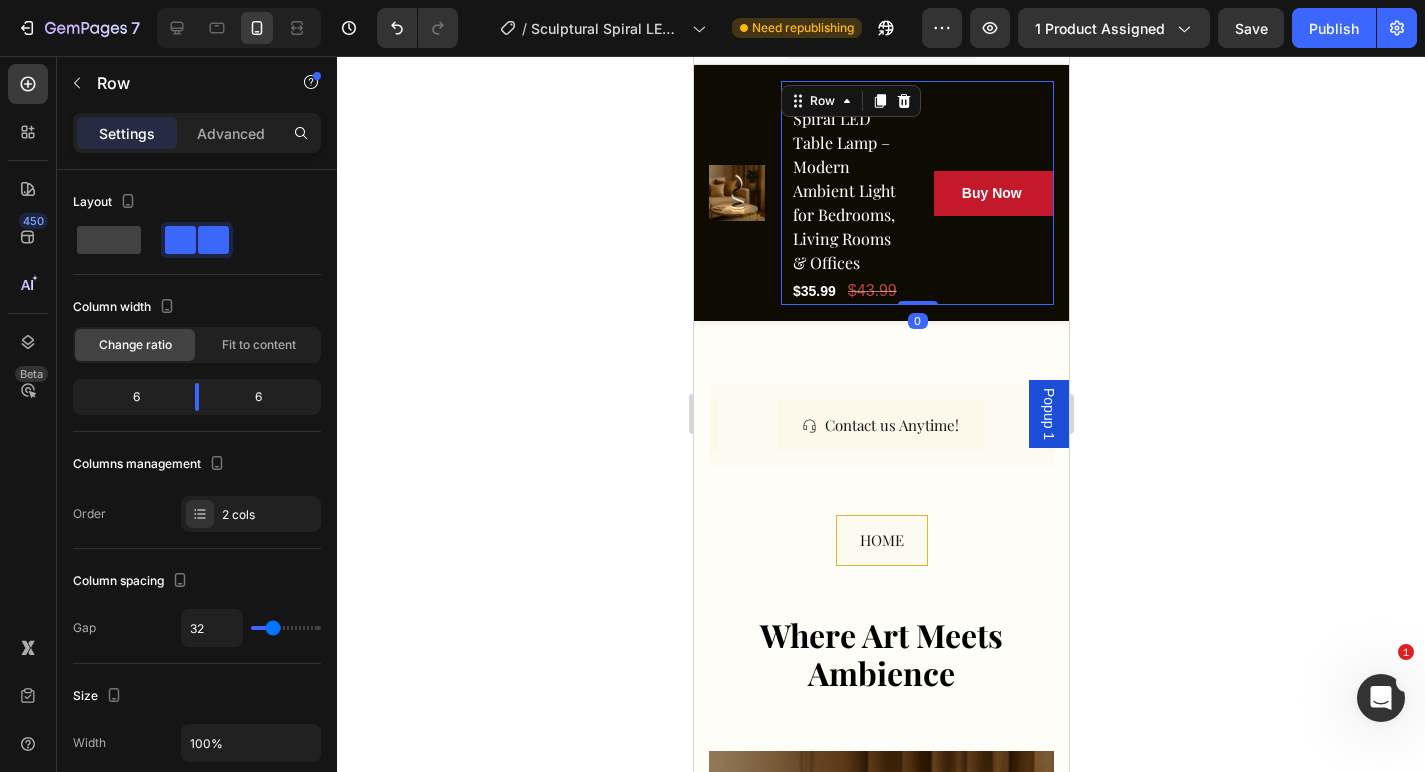click on "Sculptural Spiral LED Table Lamp – Modern Ambient Light for Bedrooms, Living Rooms & Offices (P) Title $35.99 (P) Price (P) Price $43.99 (P) Price (P) Price Row Buy Now (P) Cart Button Row   0" at bounding box center (916, 193) 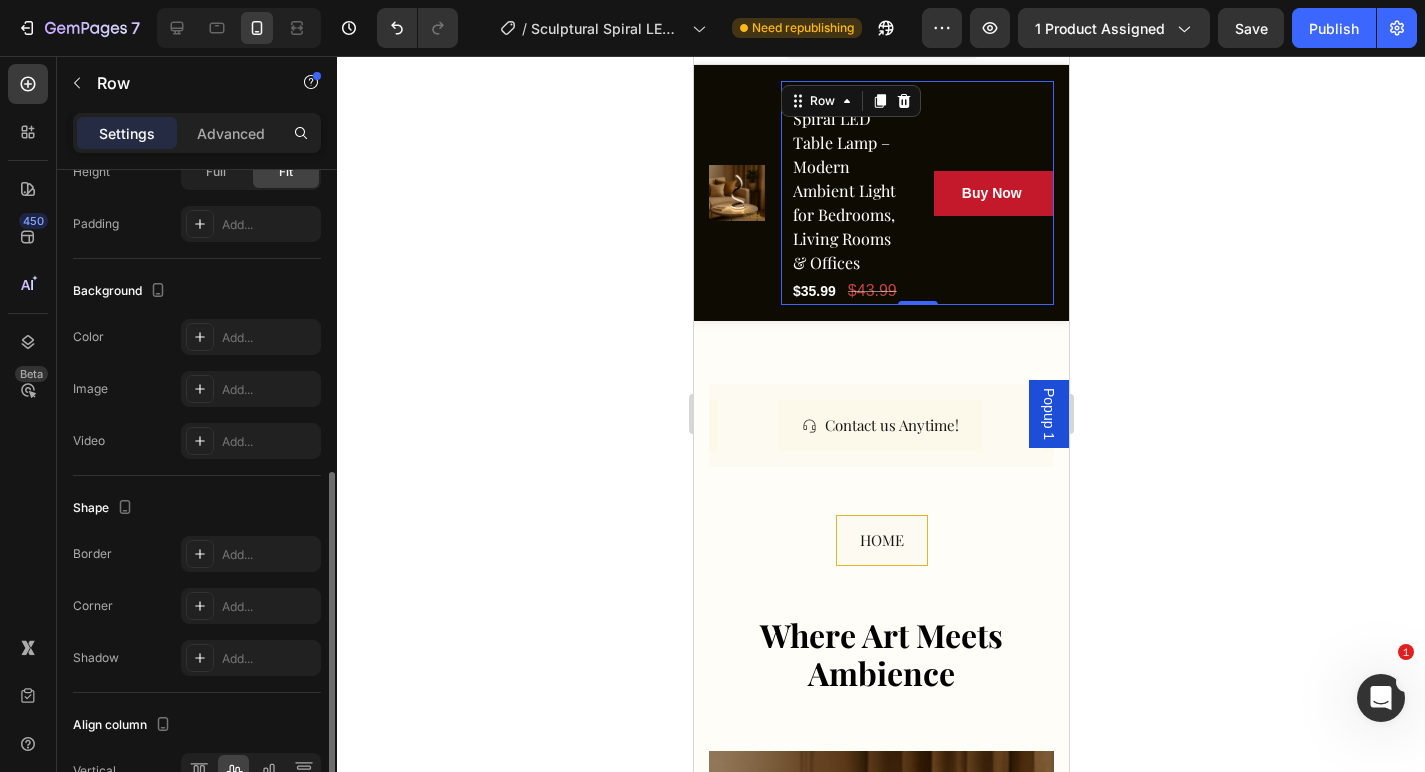 scroll, scrollTop: 621, scrollLeft: 0, axis: vertical 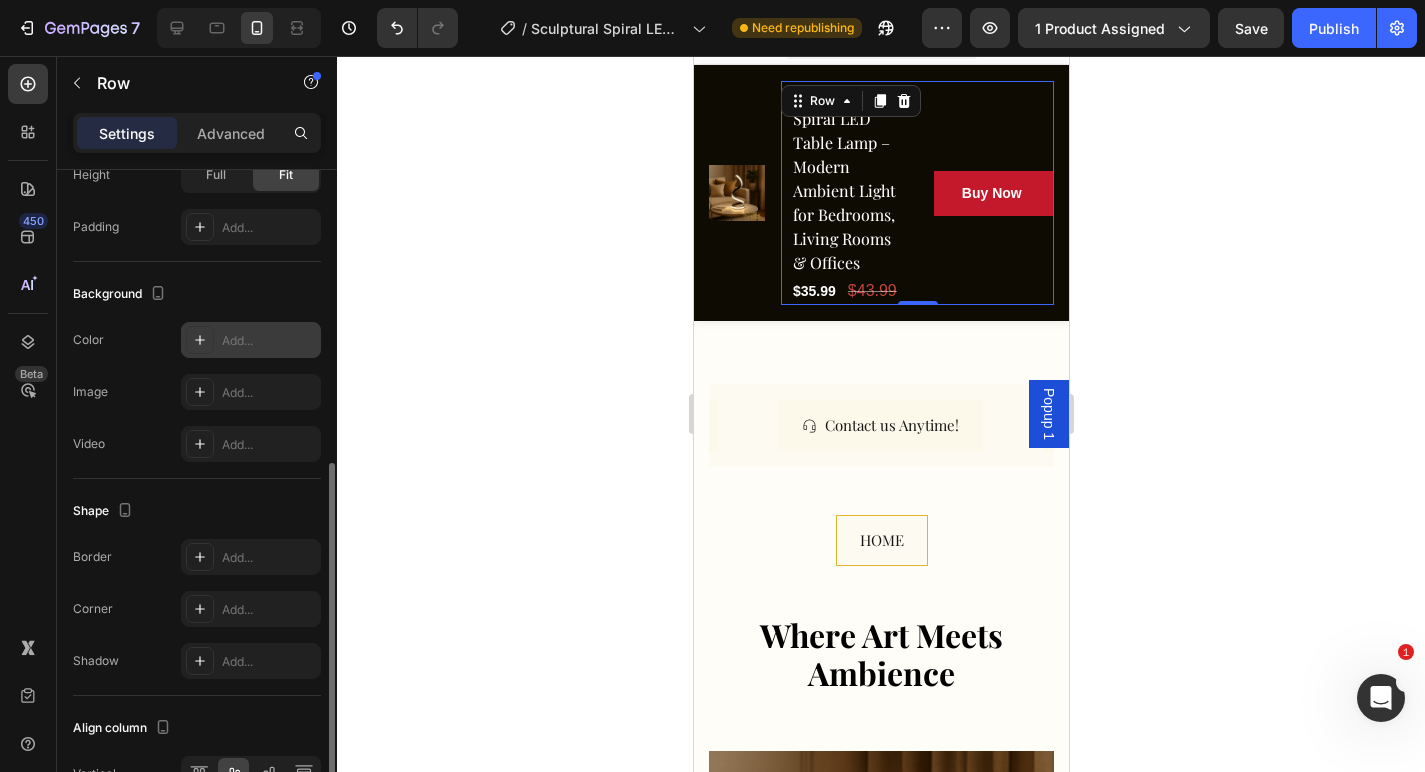 click on "Add..." at bounding box center [251, 340] 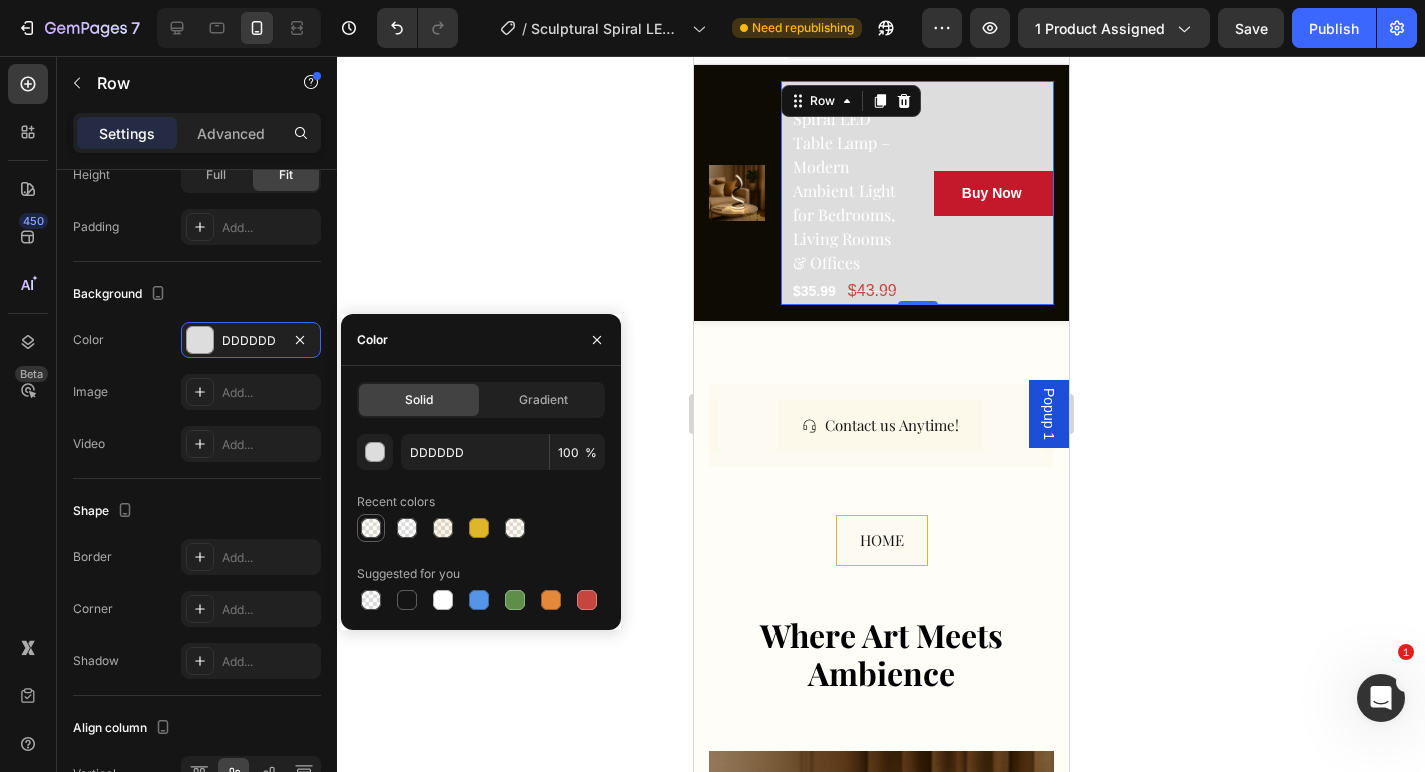 click at bounding box center [371, 528] 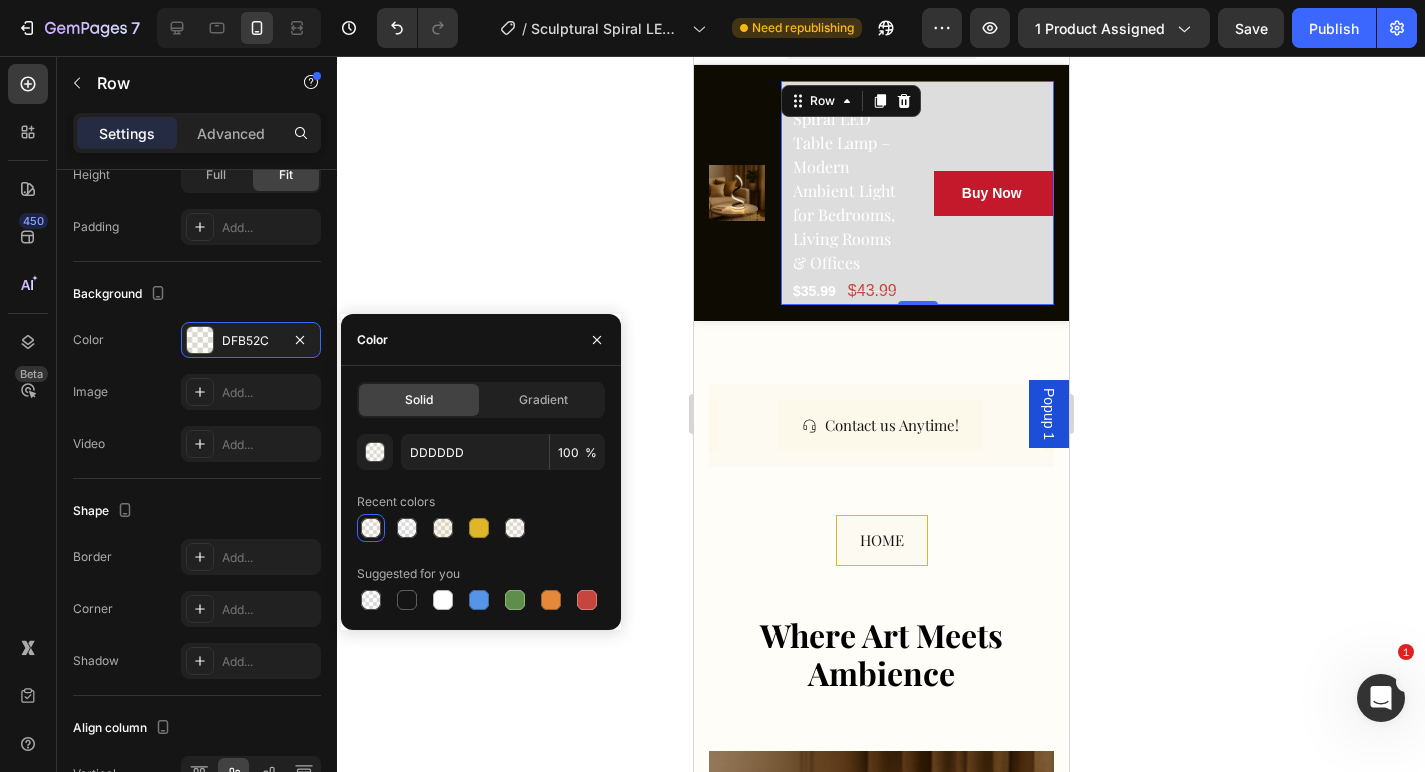 type on "DFB52C" 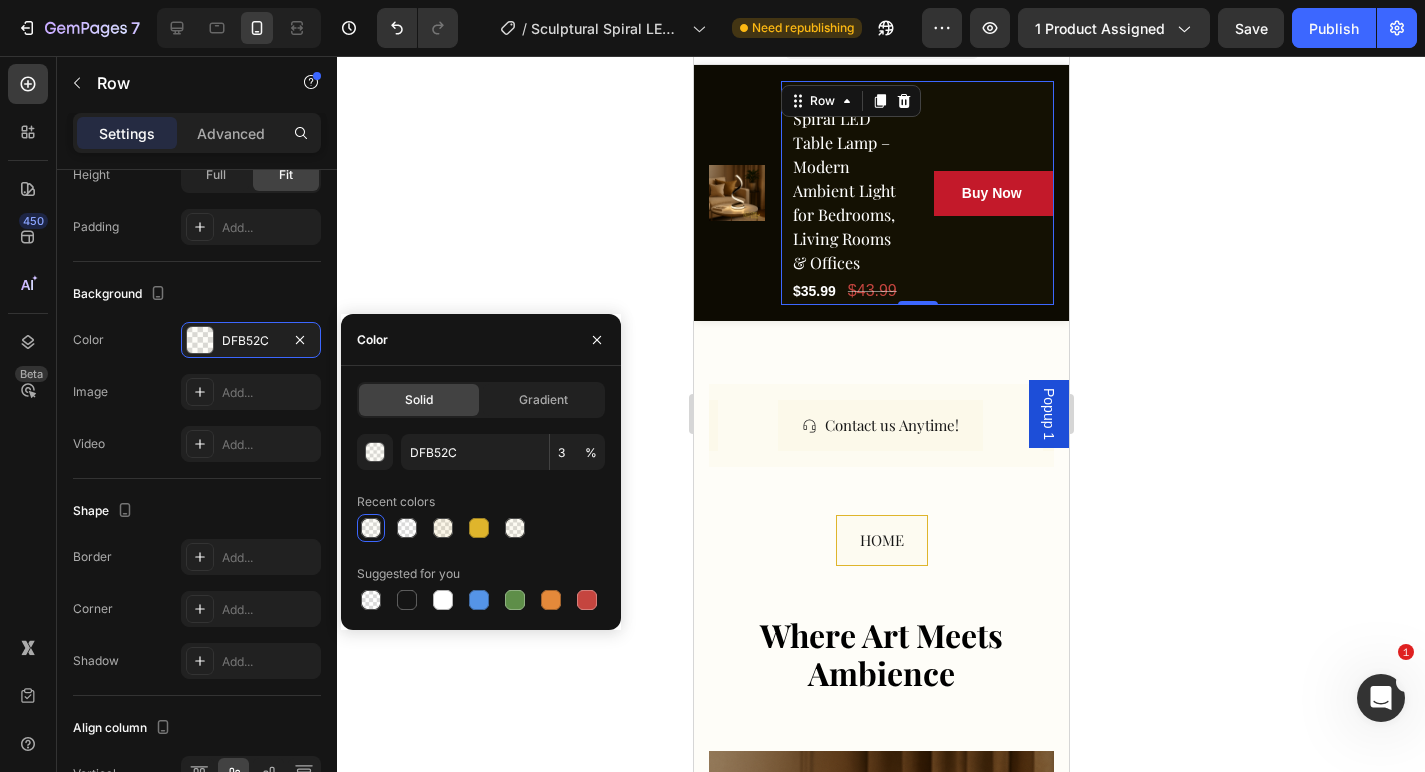 click 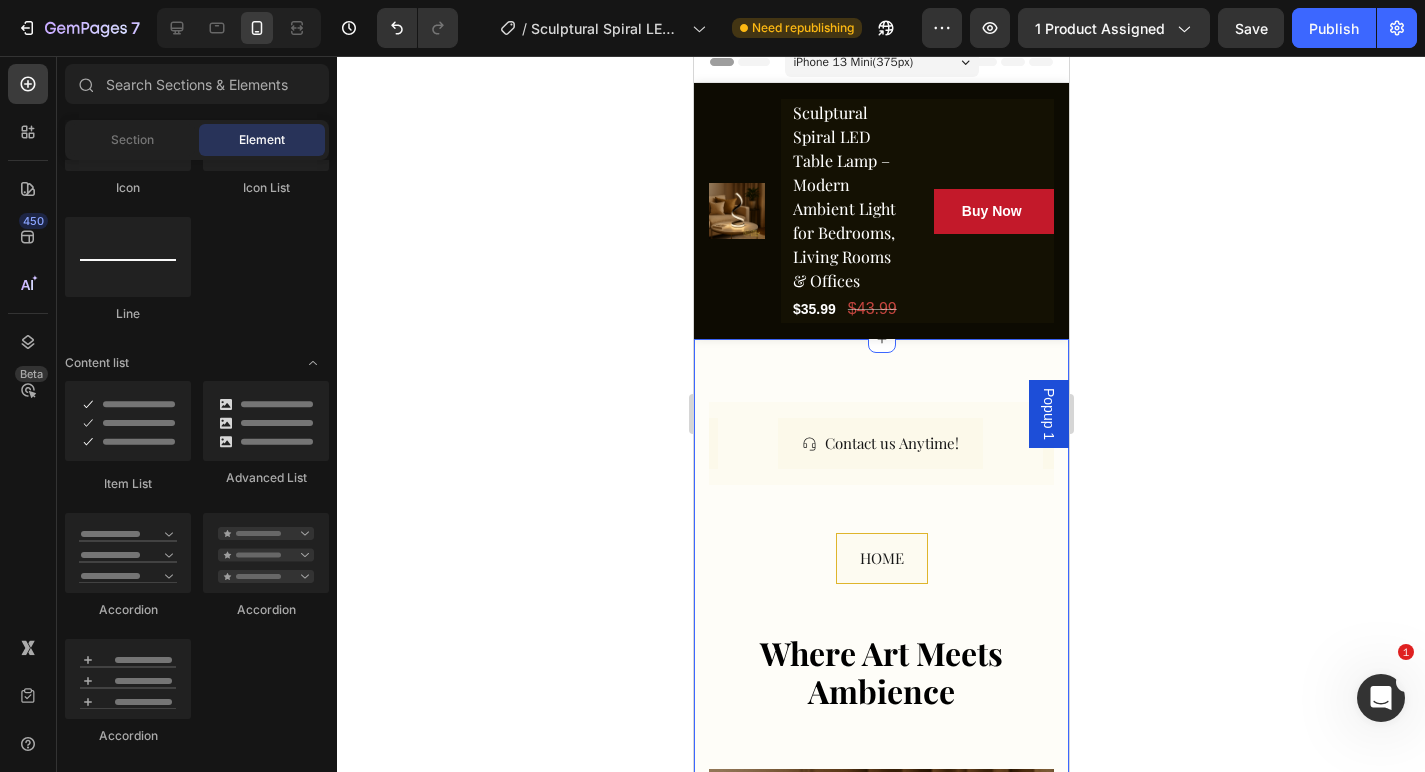 scroll, scrollTop: 15, scrollLeft: 0, axis: vertical 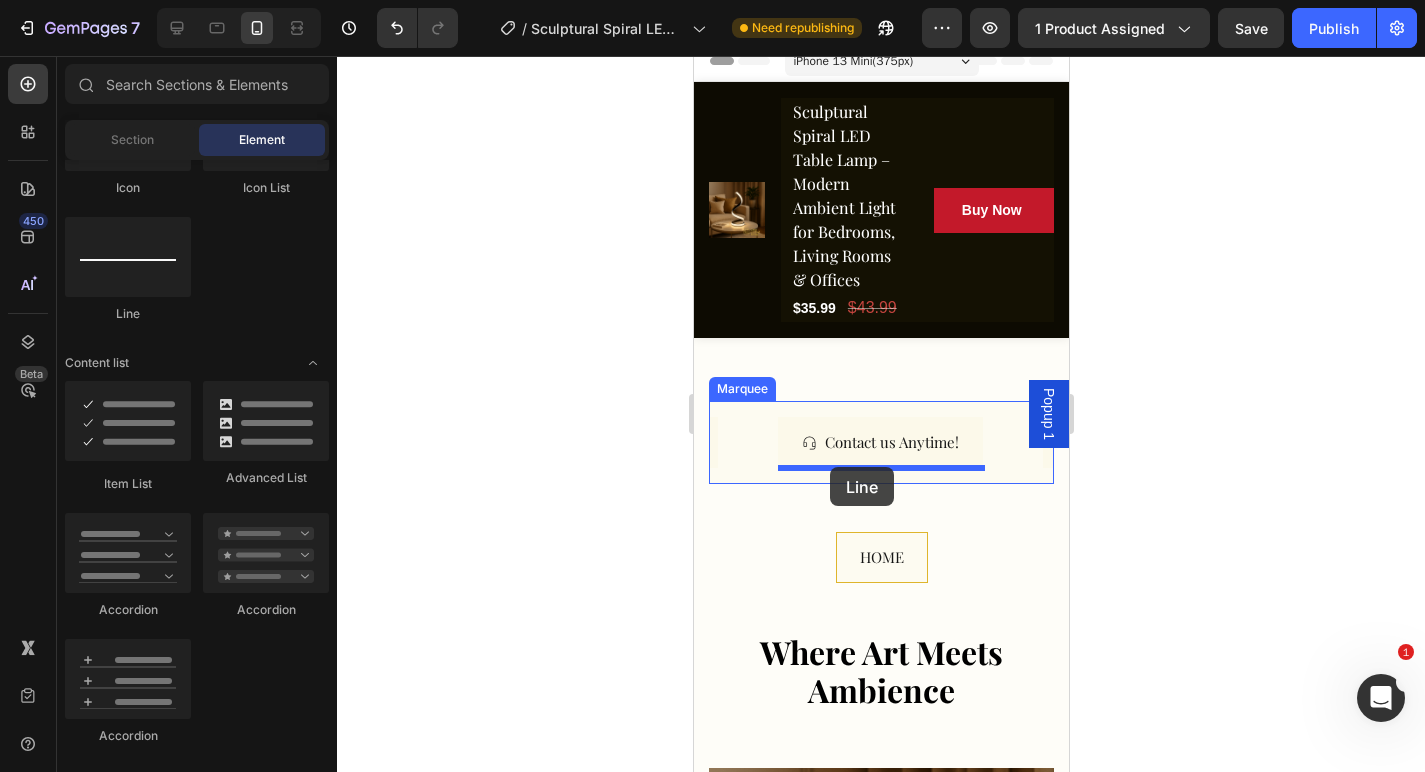 drag, startPoint x: 839, startPoint y: 316, endPoint x: 829, endPoint y: 467, distance: 151.33076 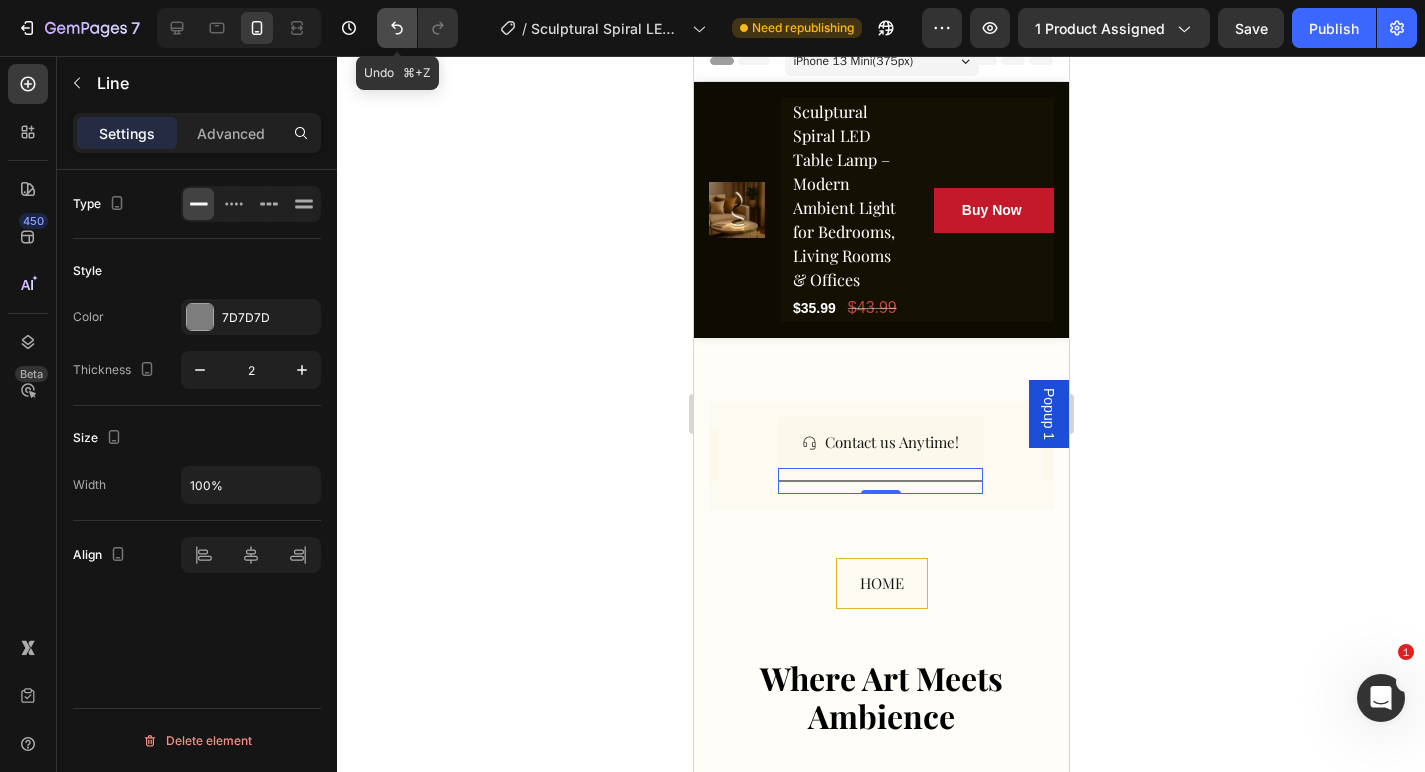 click 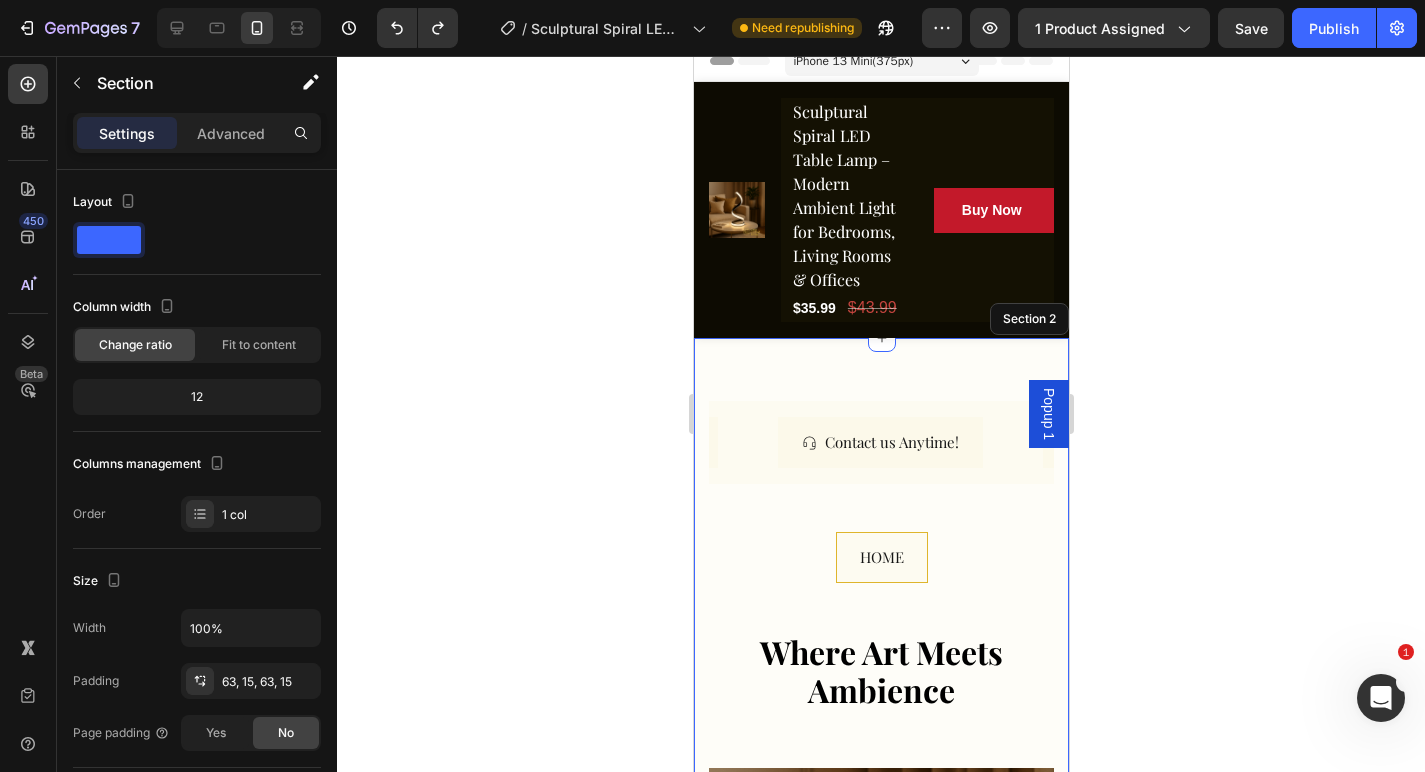 click on "FAST FREE DELIVERY! Button
SATISFACTION GARUNTEED! Button
Contact us Anytime! Button
FAST FREE DELIVERY! Button
SATISFACTION GARUNTEED! Button
Contact us Anytime! Button Marquee" at bounding box center (880, 466) 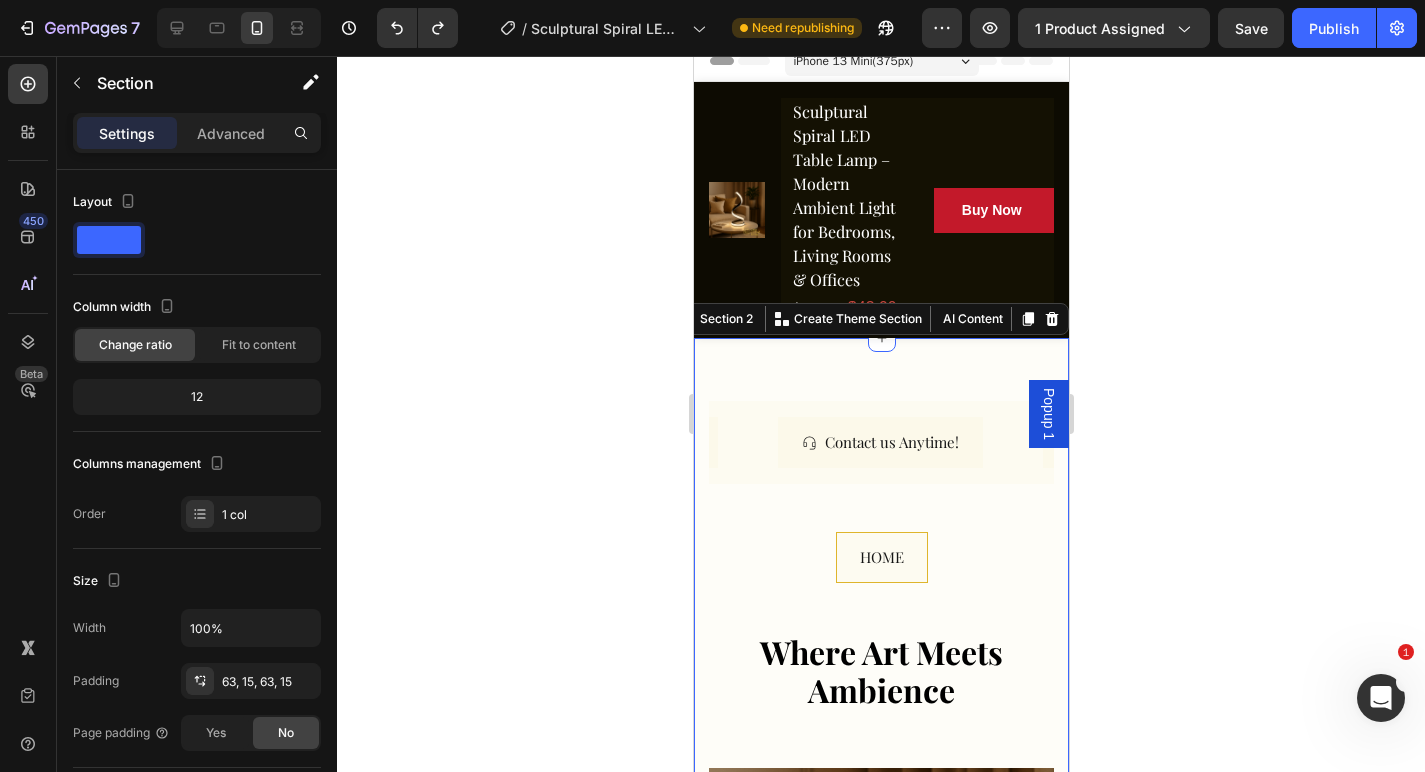 click on "FAST FREE DELIVERY! Button
SATISFACTION GARUNTEED! Button
Contact us Anytime! Button
FAST FREE DELIVERY! Button
SATISFACTION GARUNTEED! Button
Contact us Anytime! Button Marquee HOME Button Where Art Meets Ambience Heading Row Product Images Sculptural Spiral LED Table Lamp – Modern Ambient Light for Bedrooms, Living Rooms & Offices (P) Title Redefine Your Nights in Style Text block                Icon                Icon                Icon                Icon                Icon Icon List Hoz (4 reviews) Text block Row                Title Line $35.99 (P) Price (P) Price $43.99 (P) Price (P) Price Row Save 18% (Limited time deal) Product Badge Row   📝  Product Description :
✨ Key Features:
Sleek Spiral Design – Adds a sculptural, modern accent to your space
Soft Ambient Glow – Ideal for relaxing or focused lighting
Dimmable Touch Control – Easily adjust brightness with a single touch" at bounding box center (880, 1737) 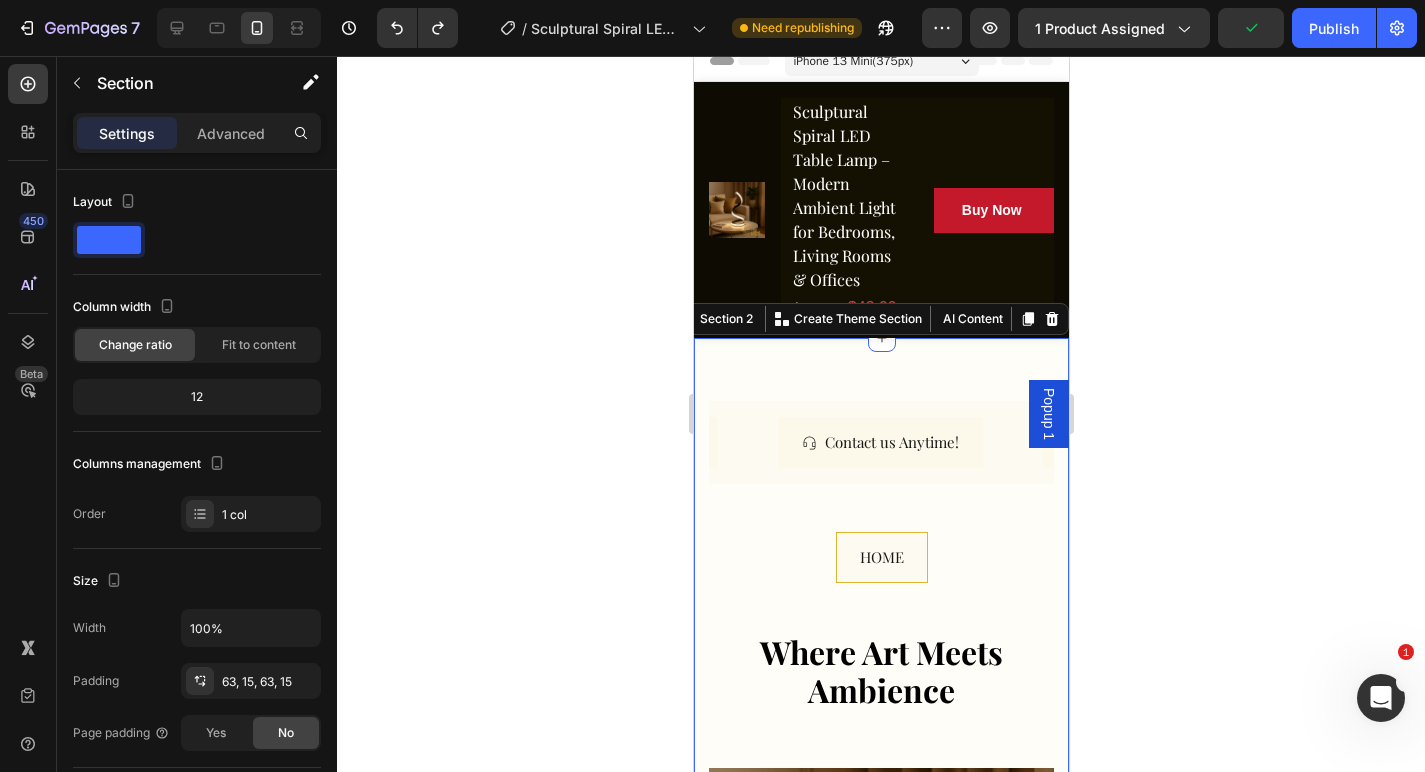 click on "HOME Button" at bounding box center (880, 581) 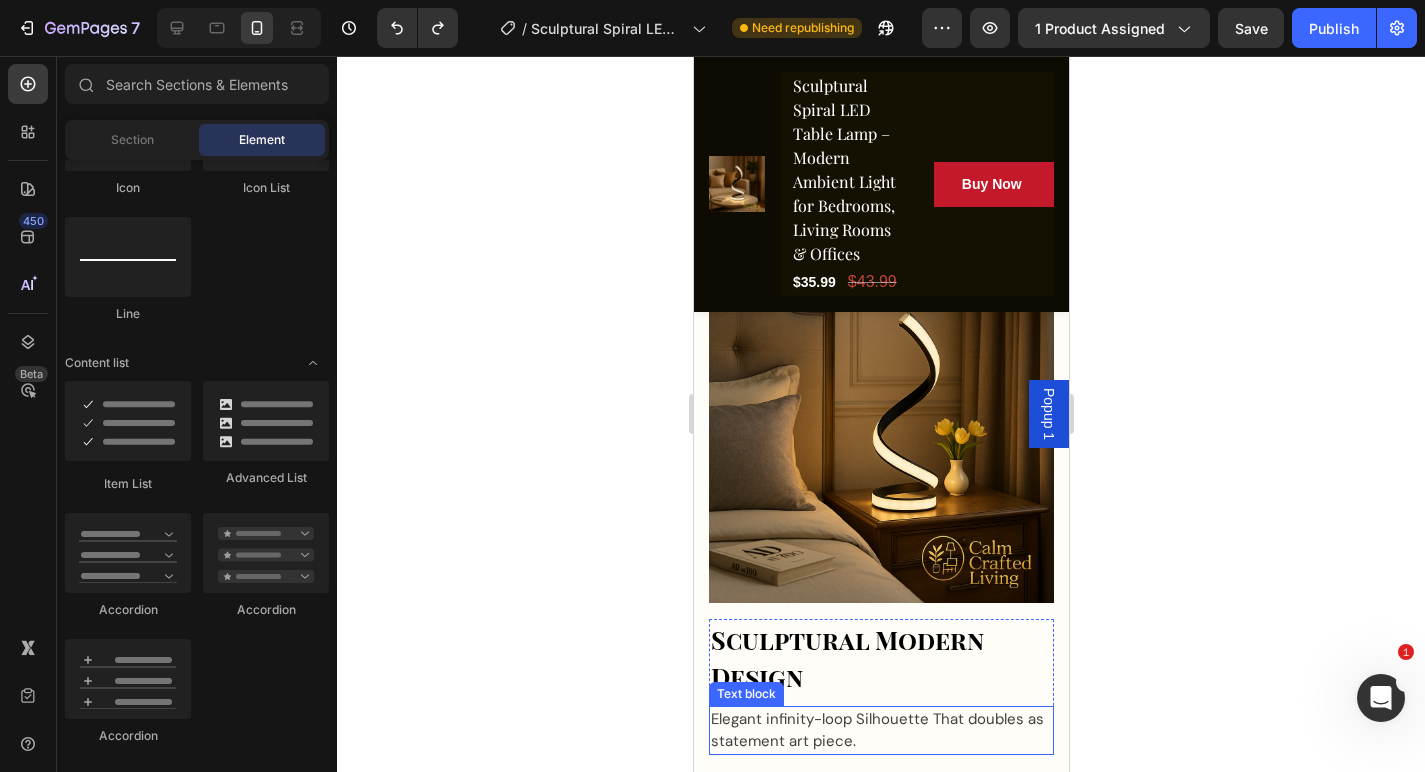 scroll, scrollTop: 3154, scrollLeft: 0, axis: vertical 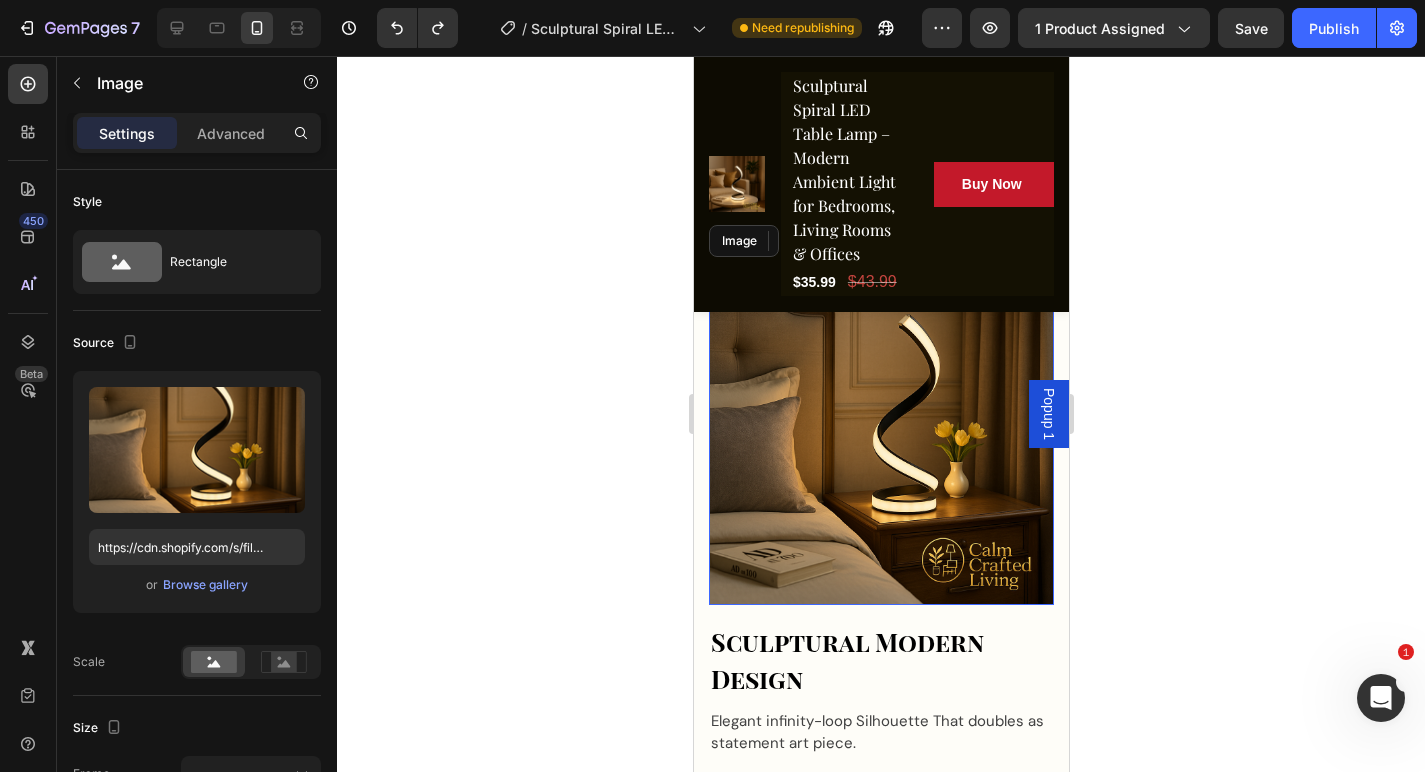 click at bounding box center [880, 432] 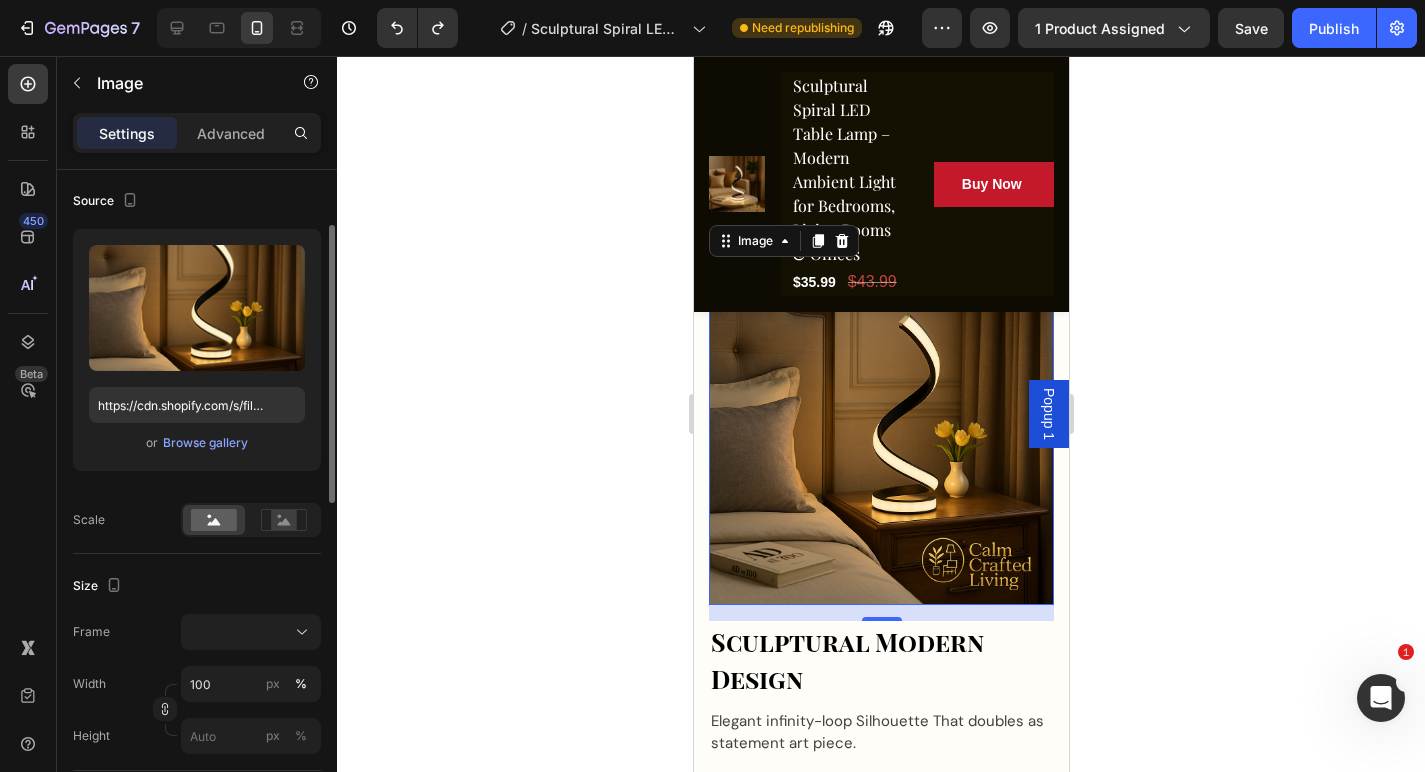 scroll, scrollTop: 144, scrollLeft: 0, axis: vertical 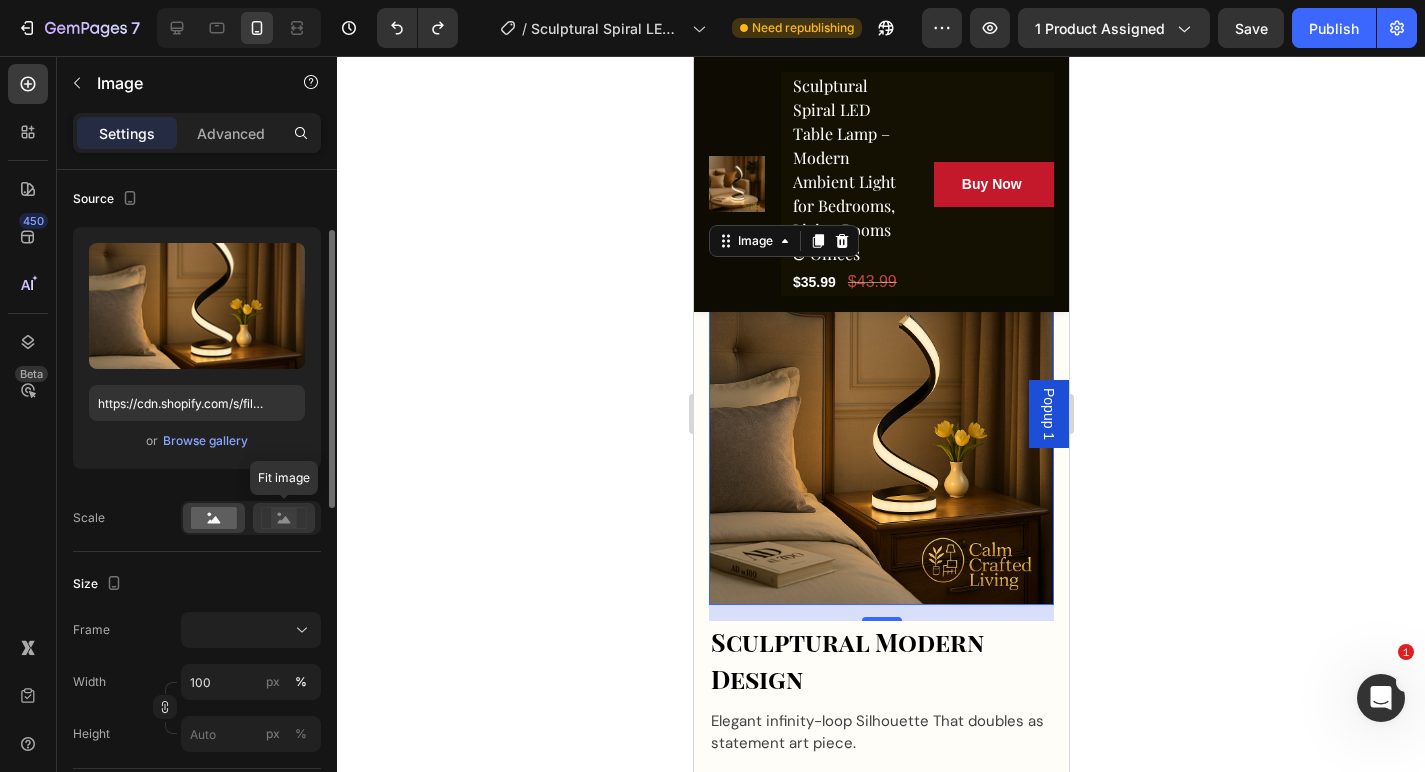click 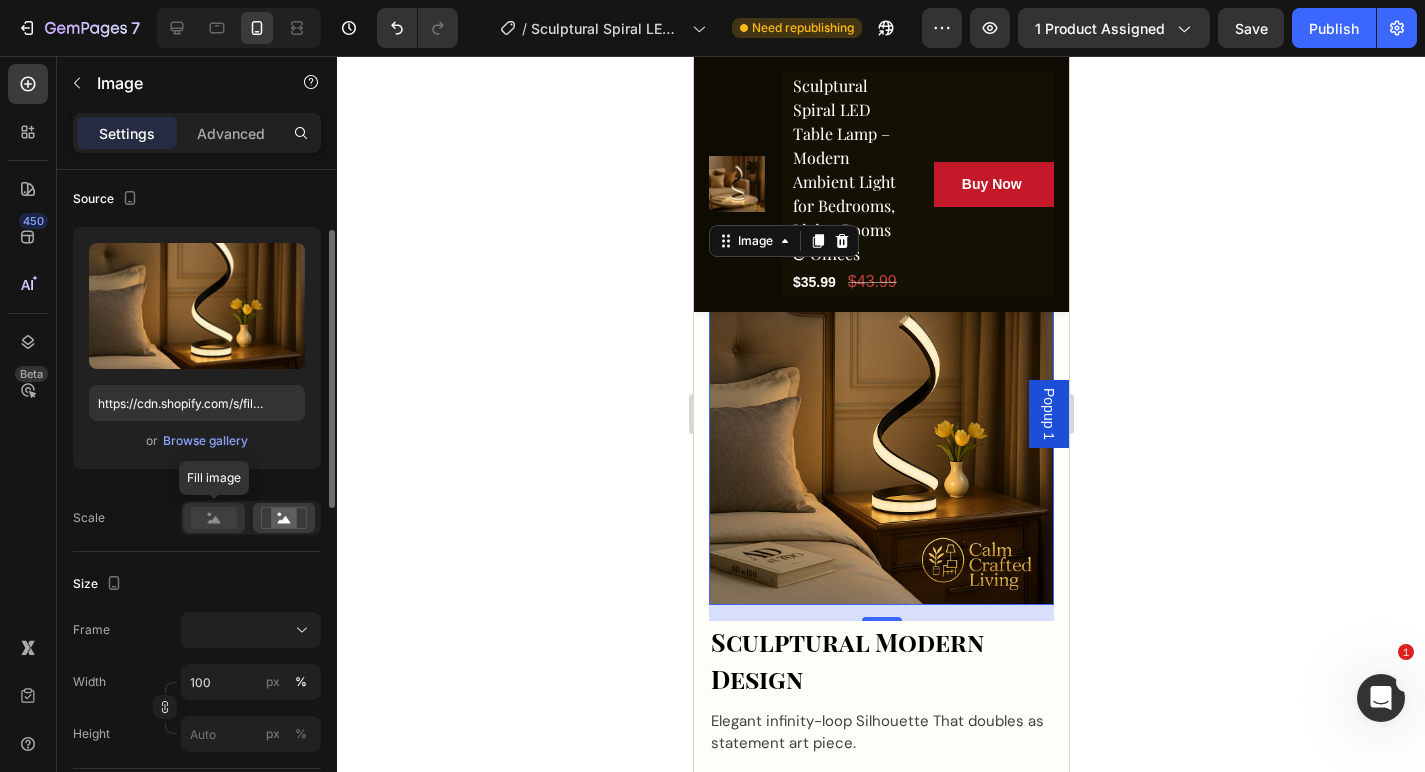 click 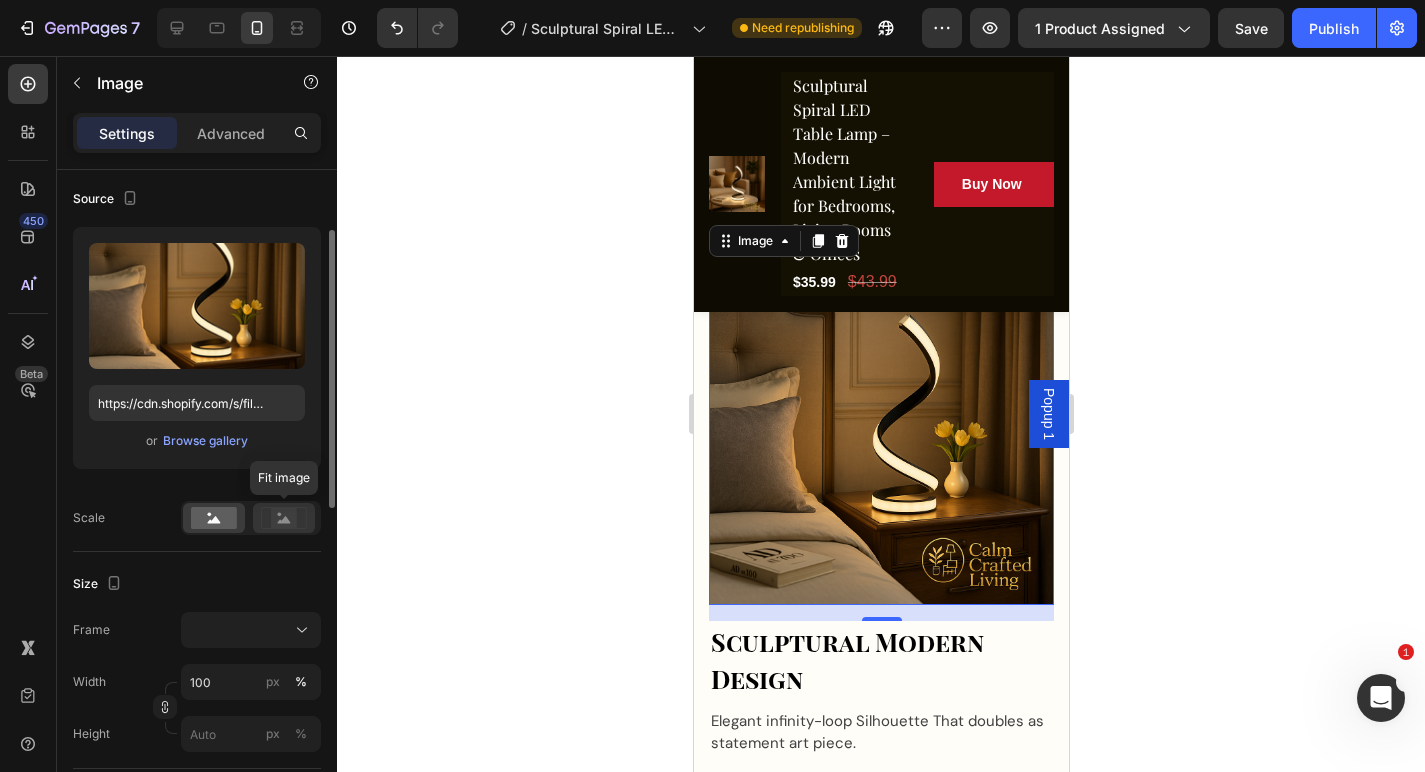 click 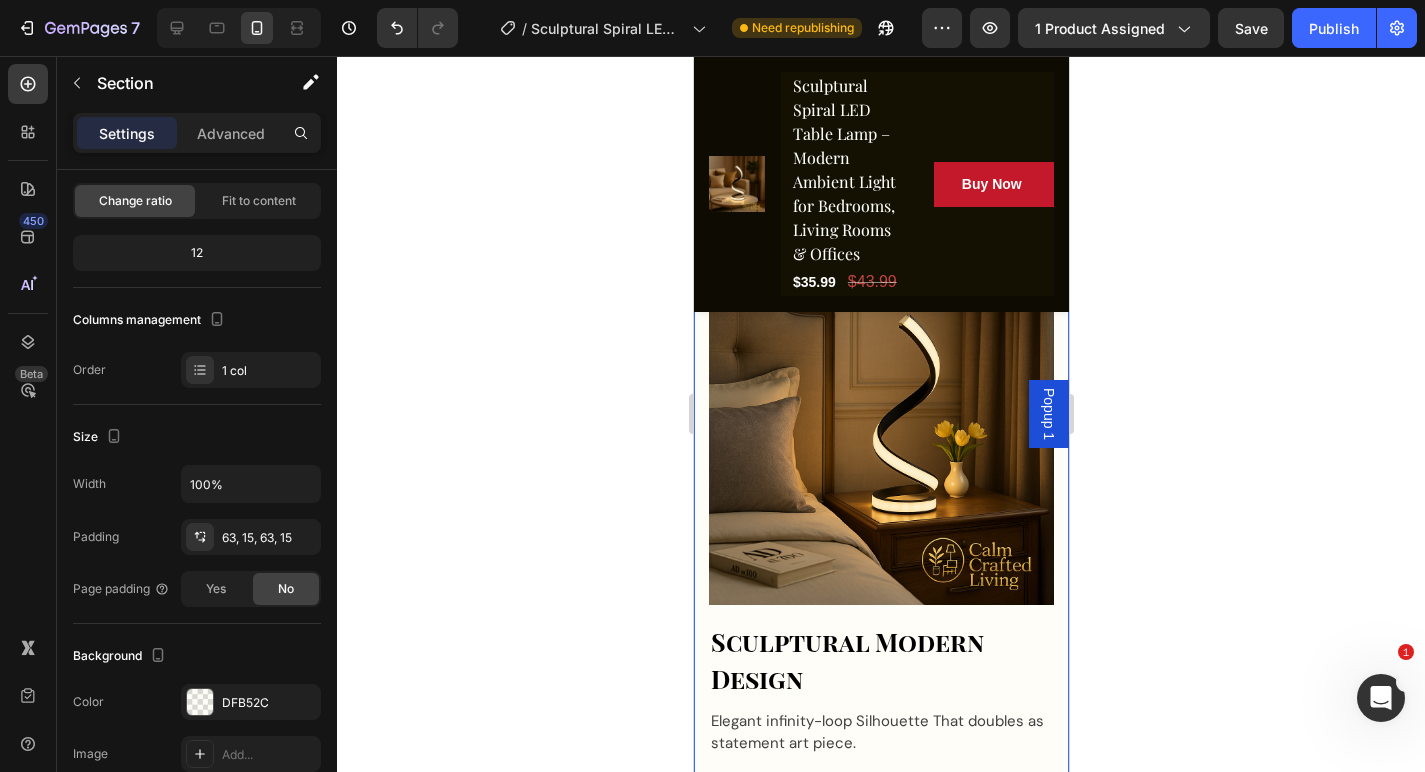 click on "Sculpted Light, Timeless Glow, Illuminate with Elegance Heading Row Image   16 Sculptural Modern Design Text block Elegant infinity-loop Silhouette That doubles as statement art piece. Text block Row Row Warm Ambient Glow Text block Soft LED lighting creates a cozy, relaxing atmosphere - perfect for bedrooms, living rooms, or mood lighting. Text block Row Image Row Section 3" at bounding box center [880, 492] 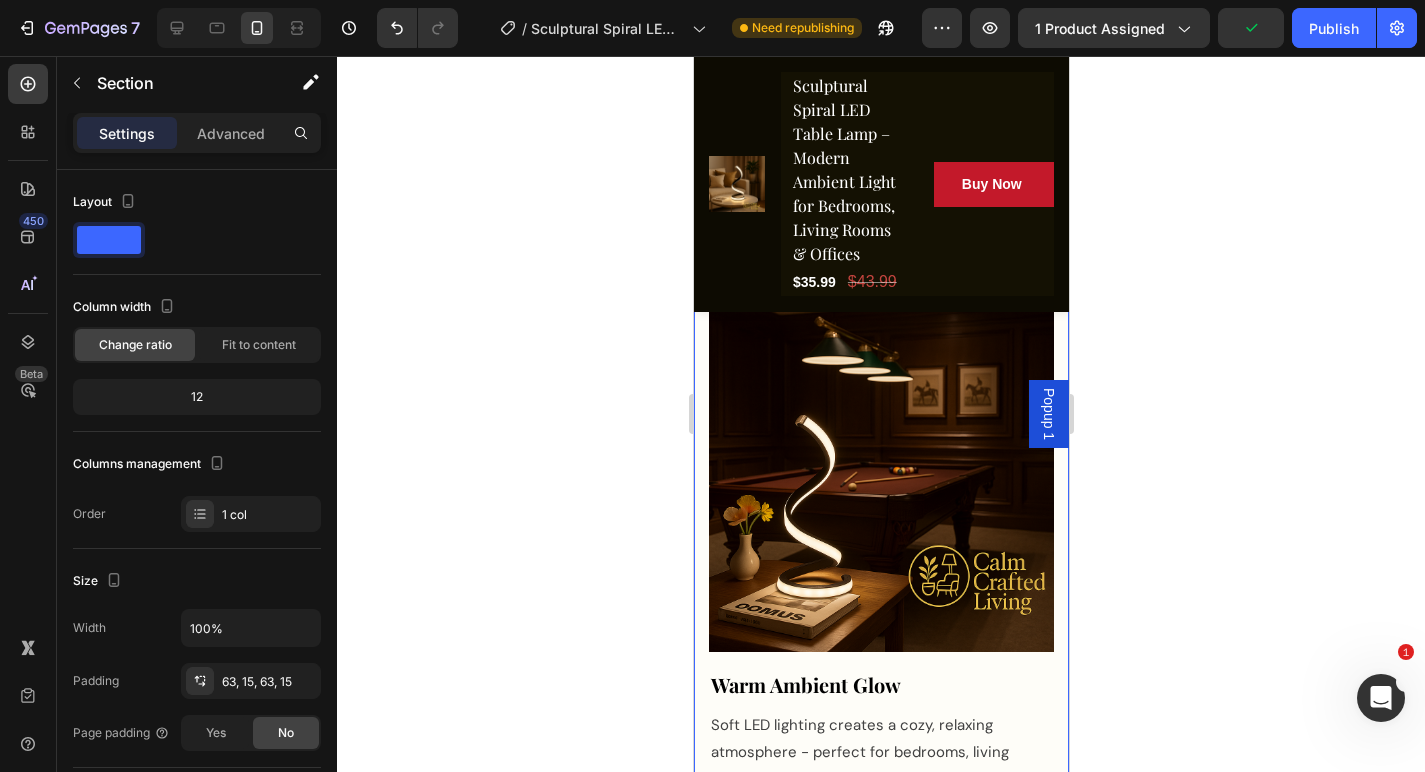 scroll, scrollTop: 3640, scrollLeft: 0, axis: vertical 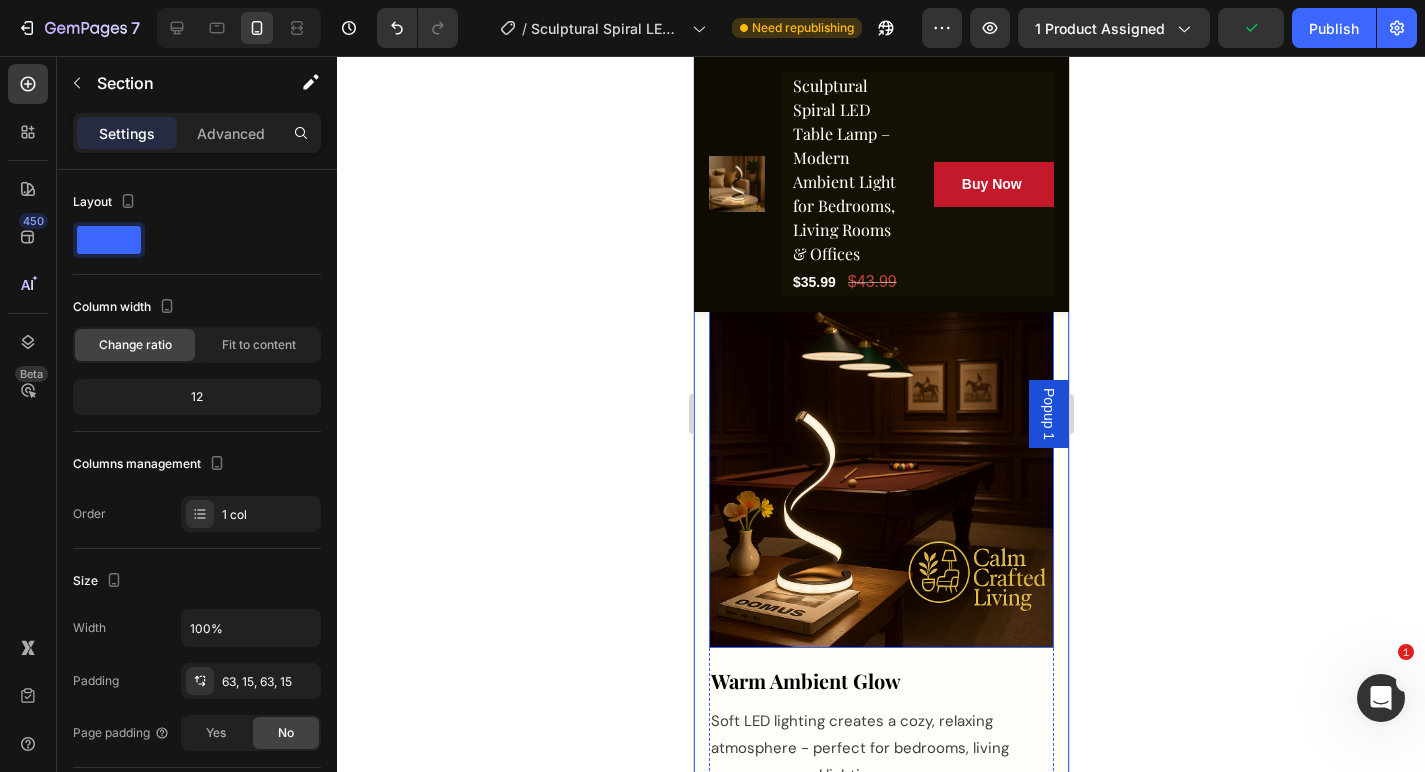 click at bounding box center [880, 475] 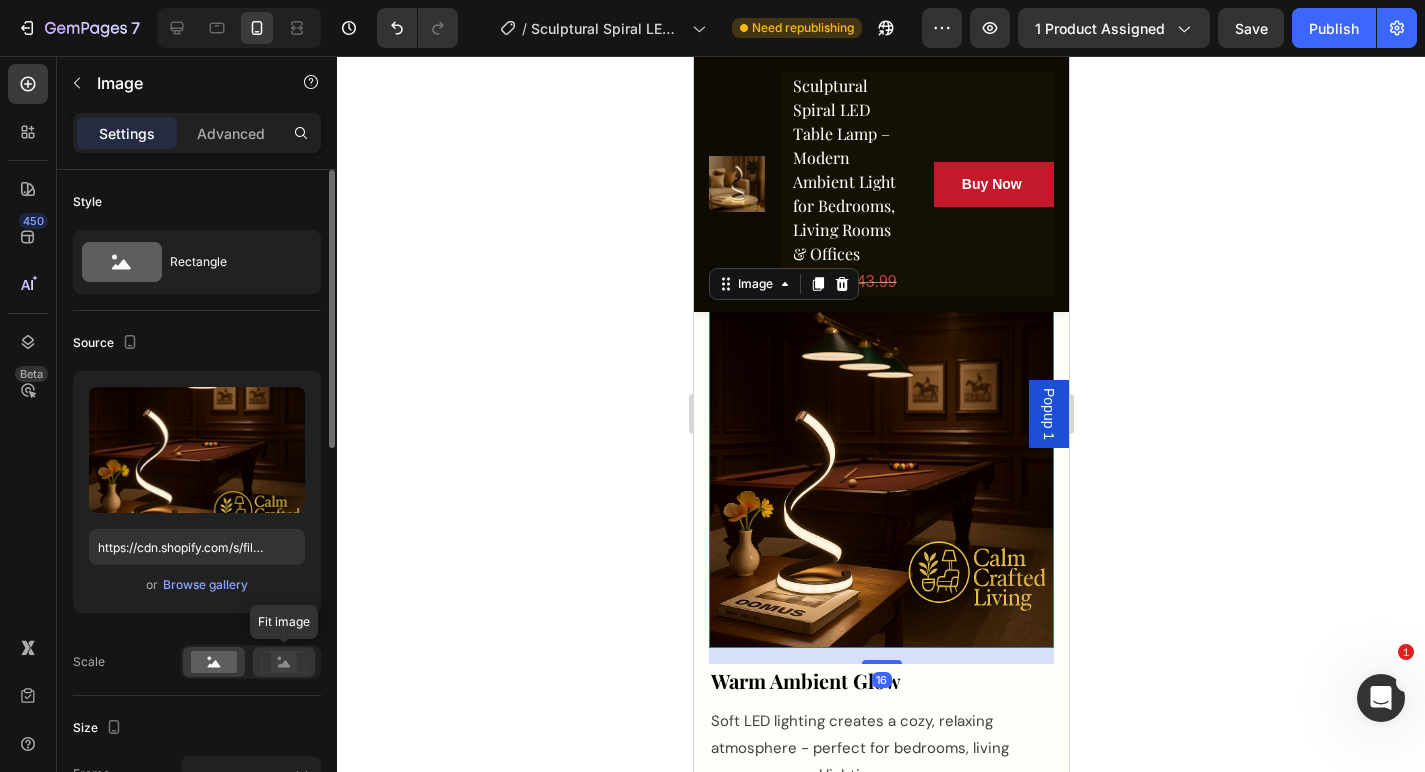 click 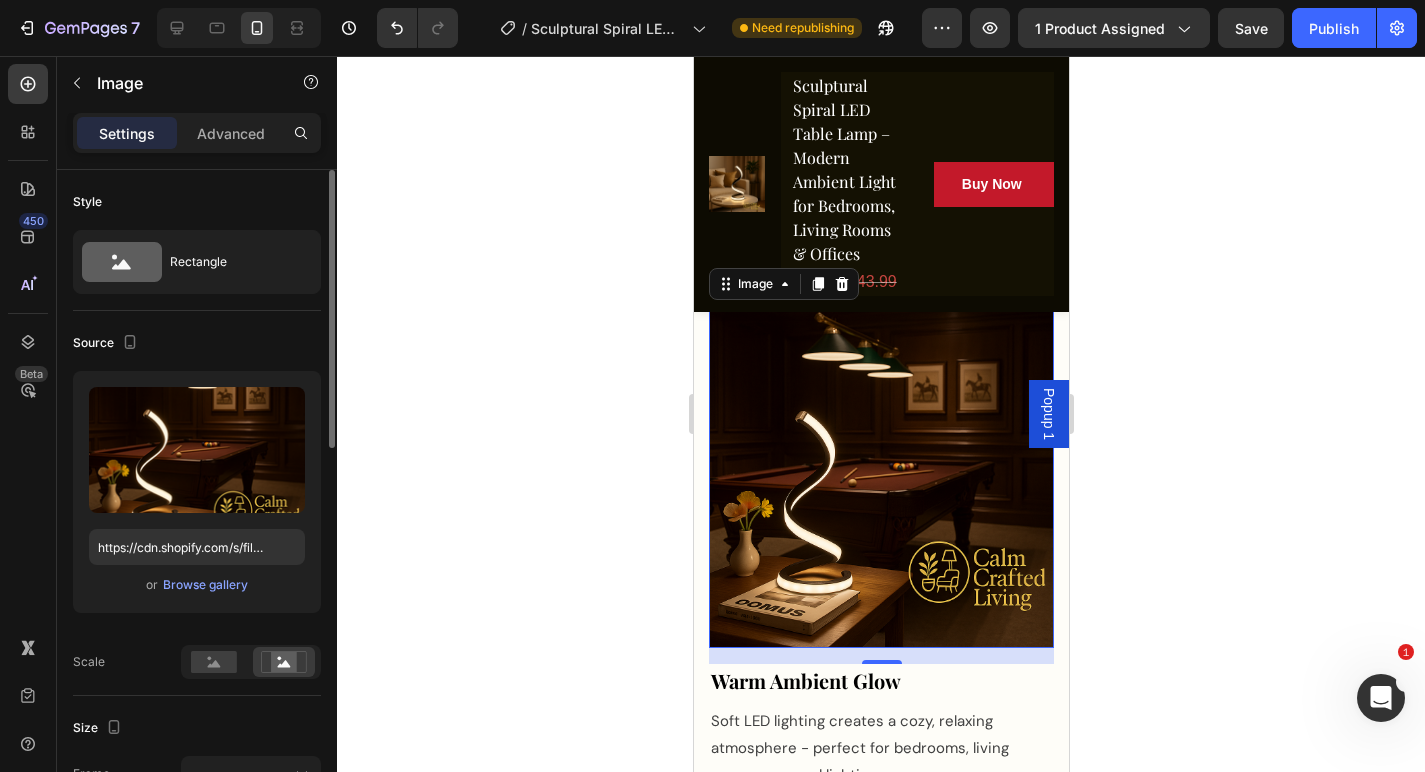 click on "Upload Image https://cdn.shopify.com/s/files/1/0765/9077/6534/files/IMG-3910.png?v=1754068326 or  Browse gallery  Scale" at bounding box center [197, 525] 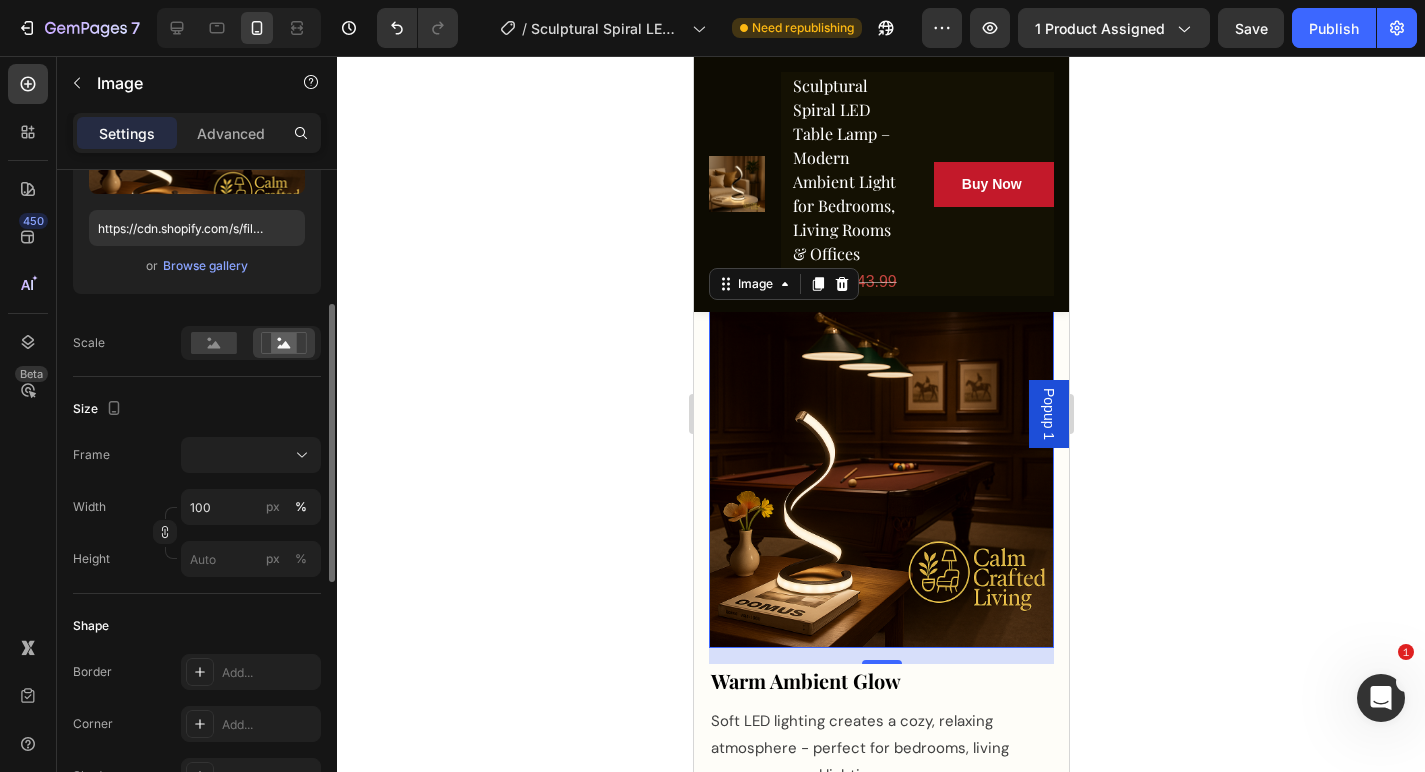 scroll, scrollTop: 323, scrollLeft: 0, axis: vertical 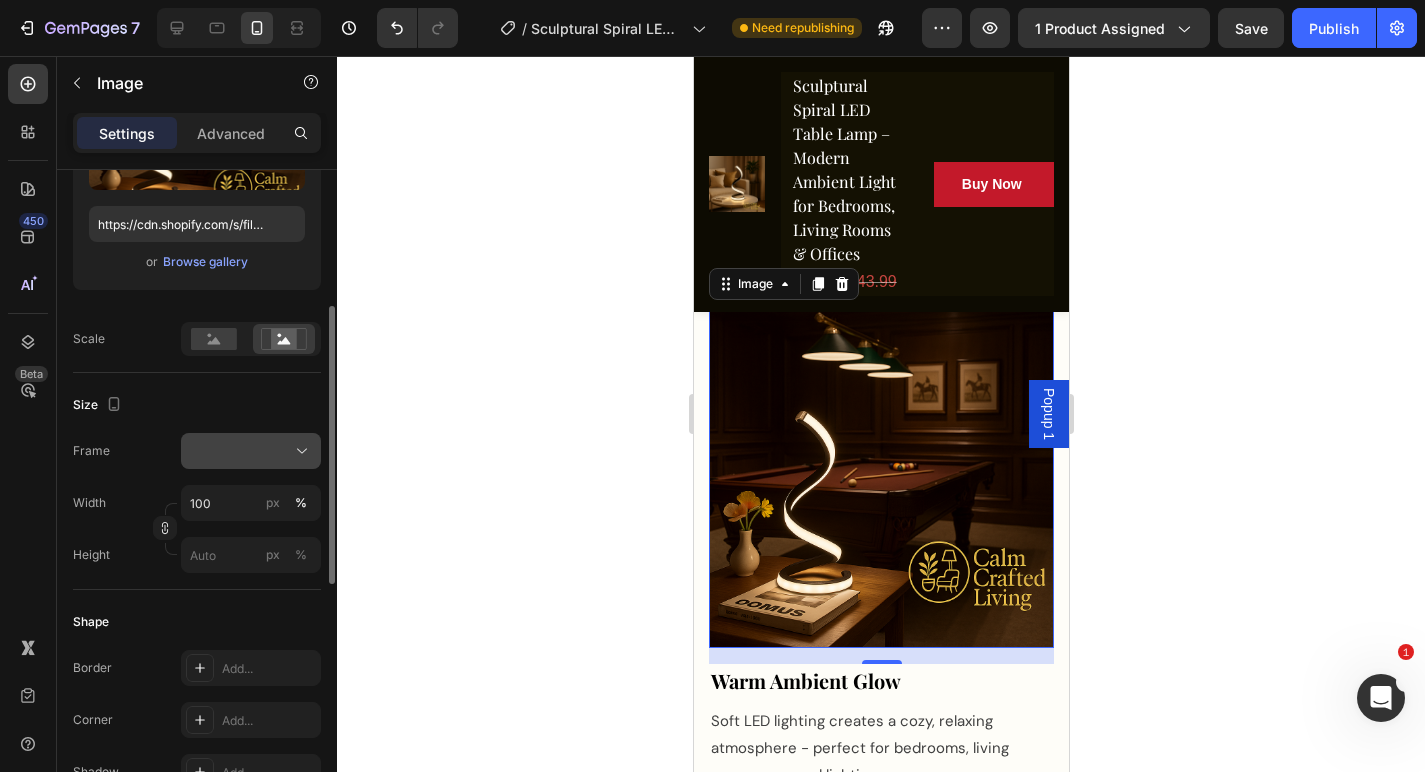 click at bounding box center (251, 451) 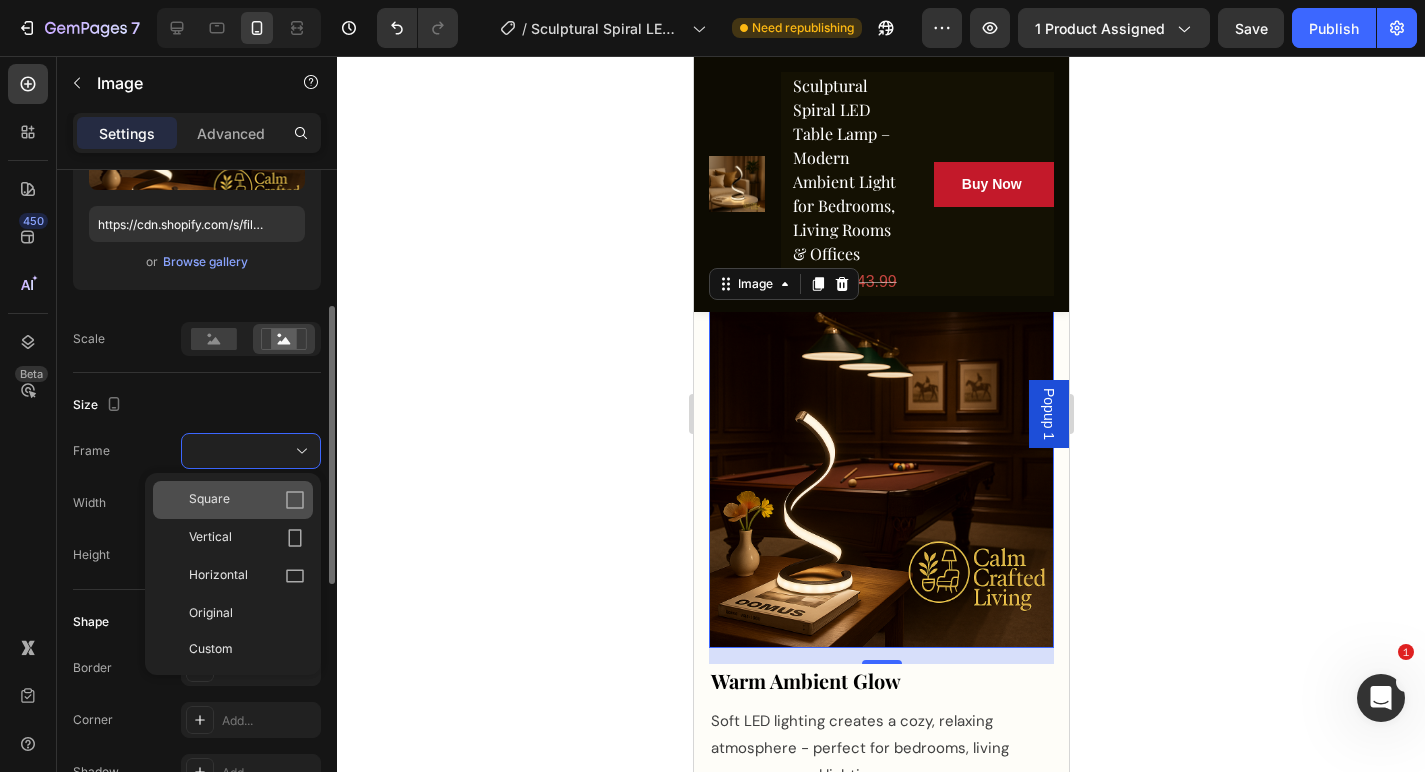 click on "Square" at bounding box center [247, 500] 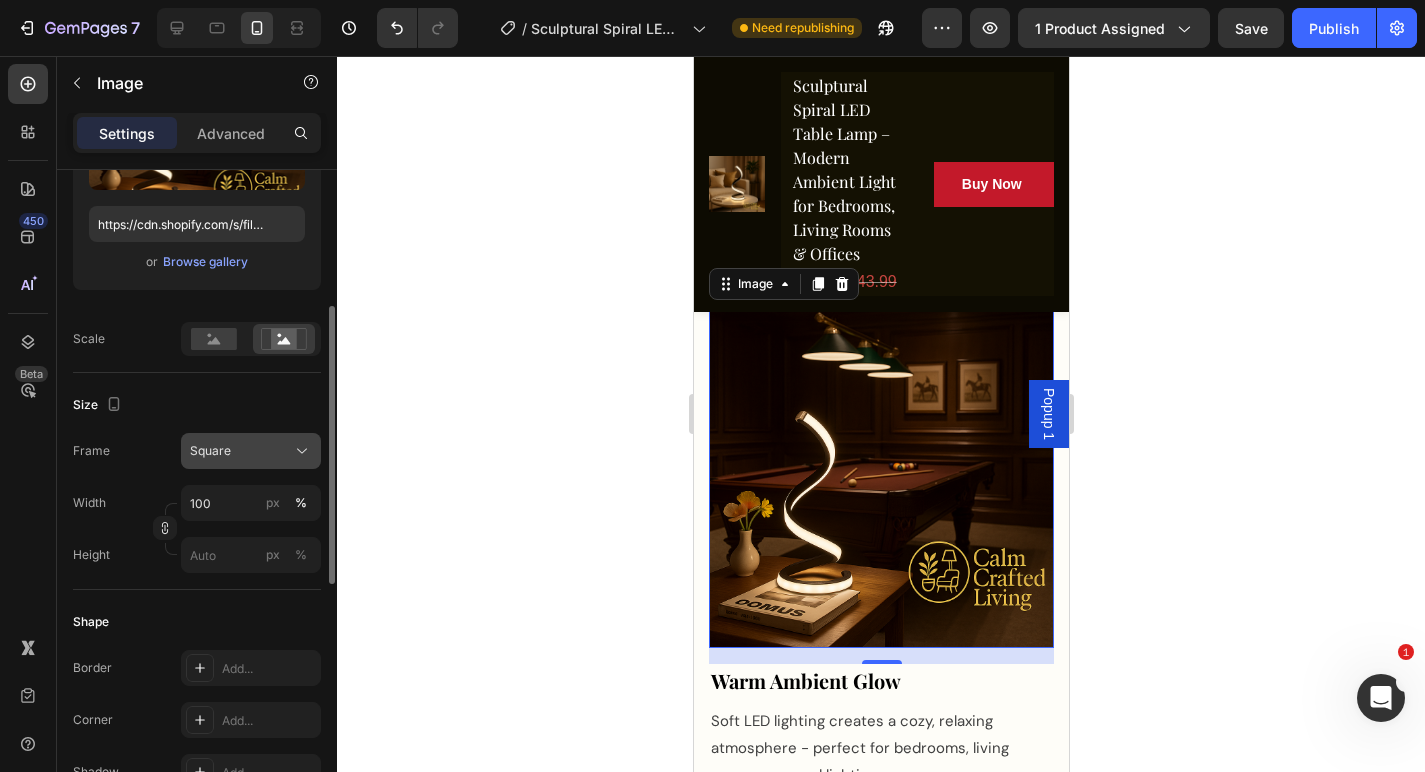 click on "Square" at bounding box center (251, 451) 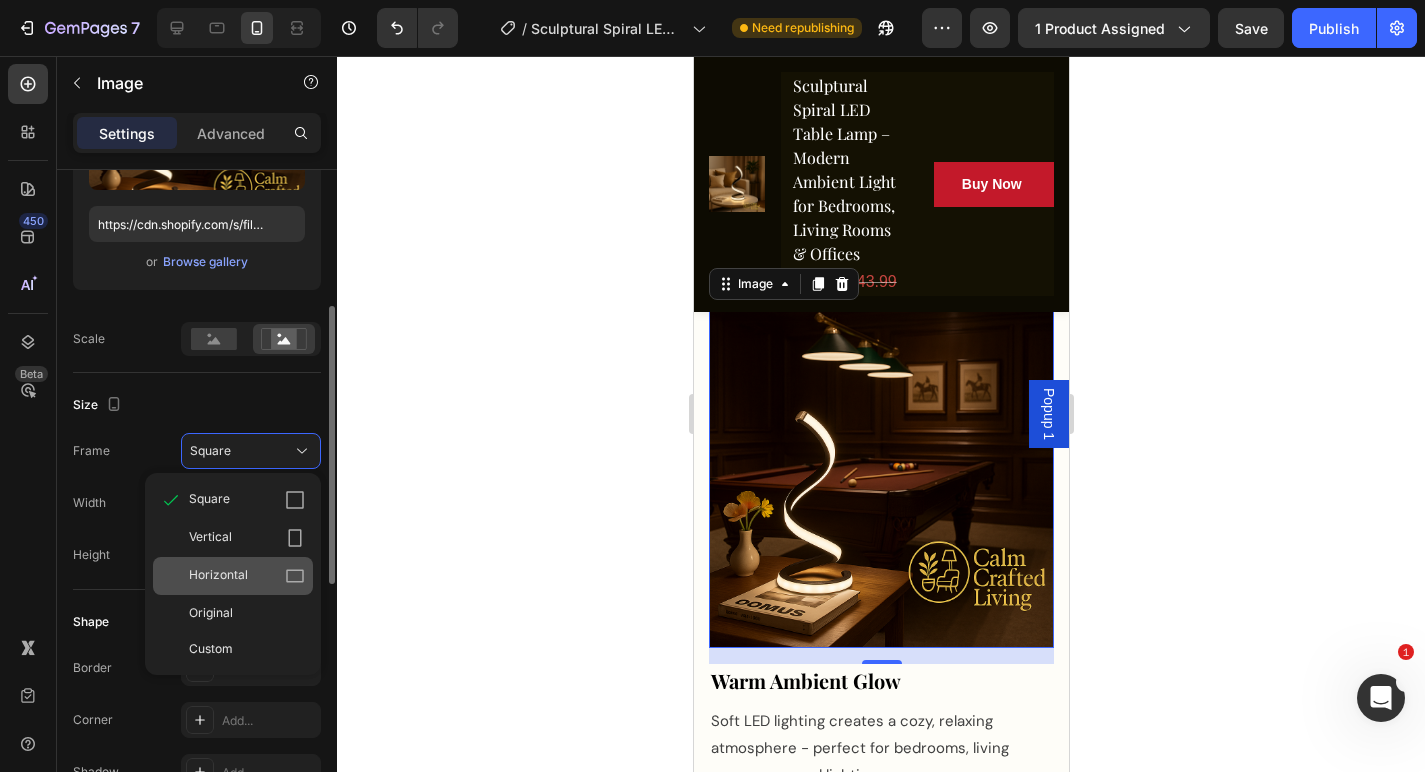 click on "Horizontal" at bounding box center (247, 576) 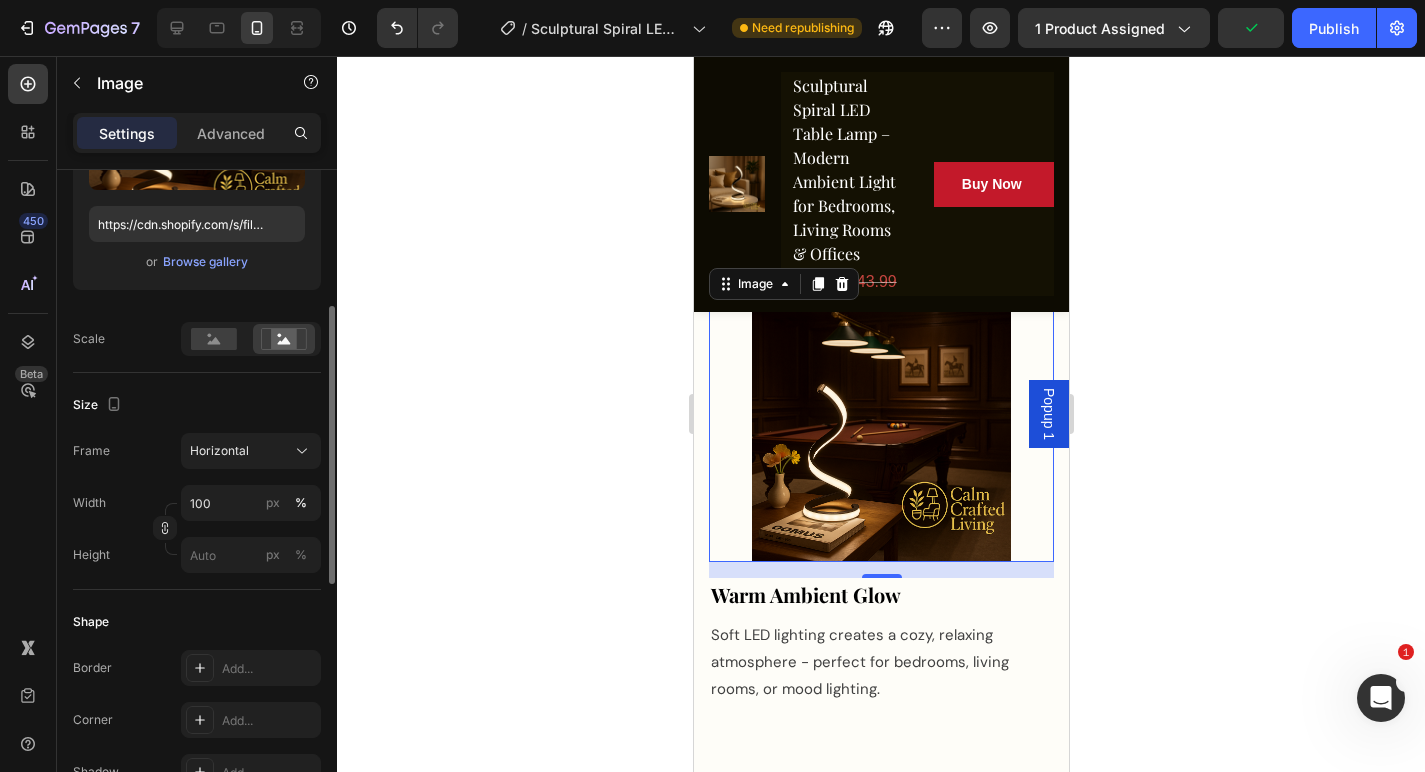 click 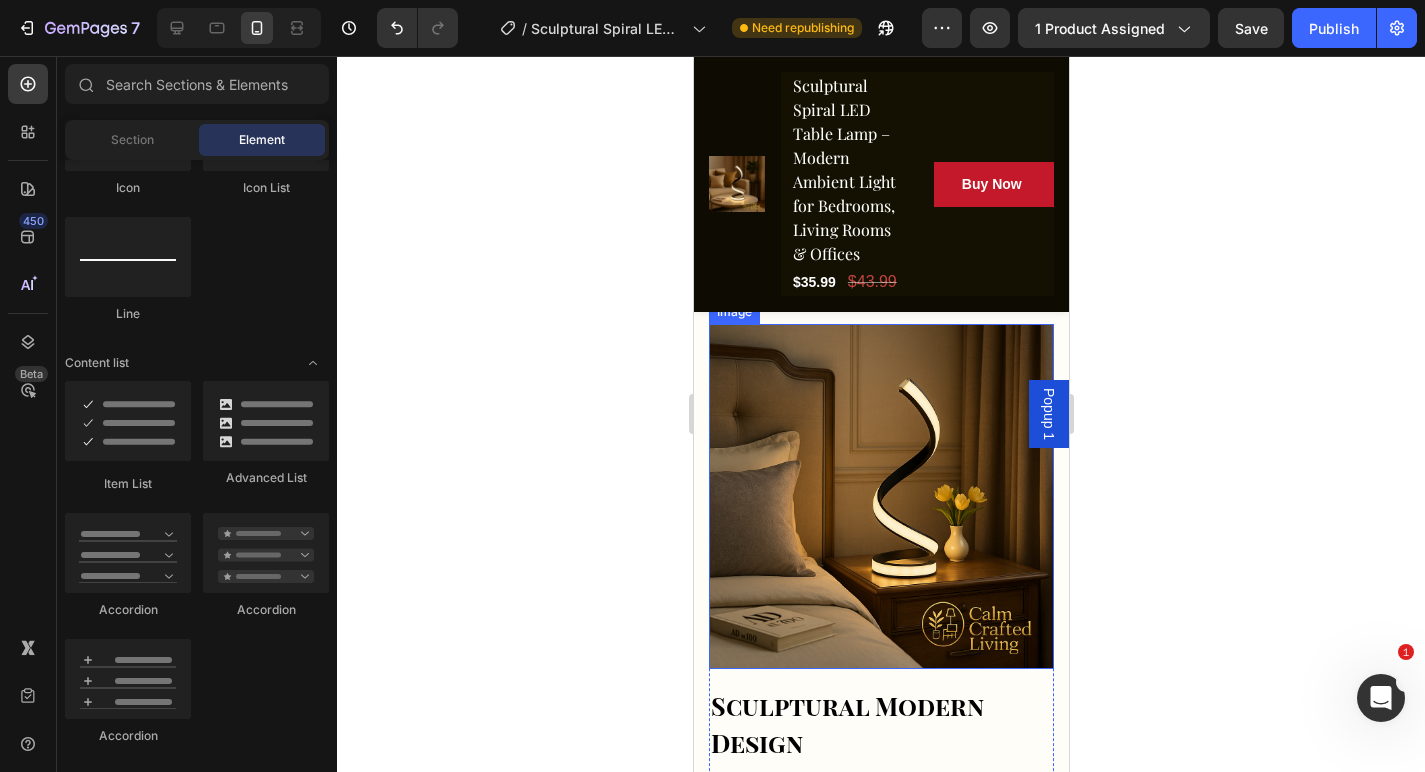 scroll, scrollTop: 3018, scrollLeft: 0, axis: vertical 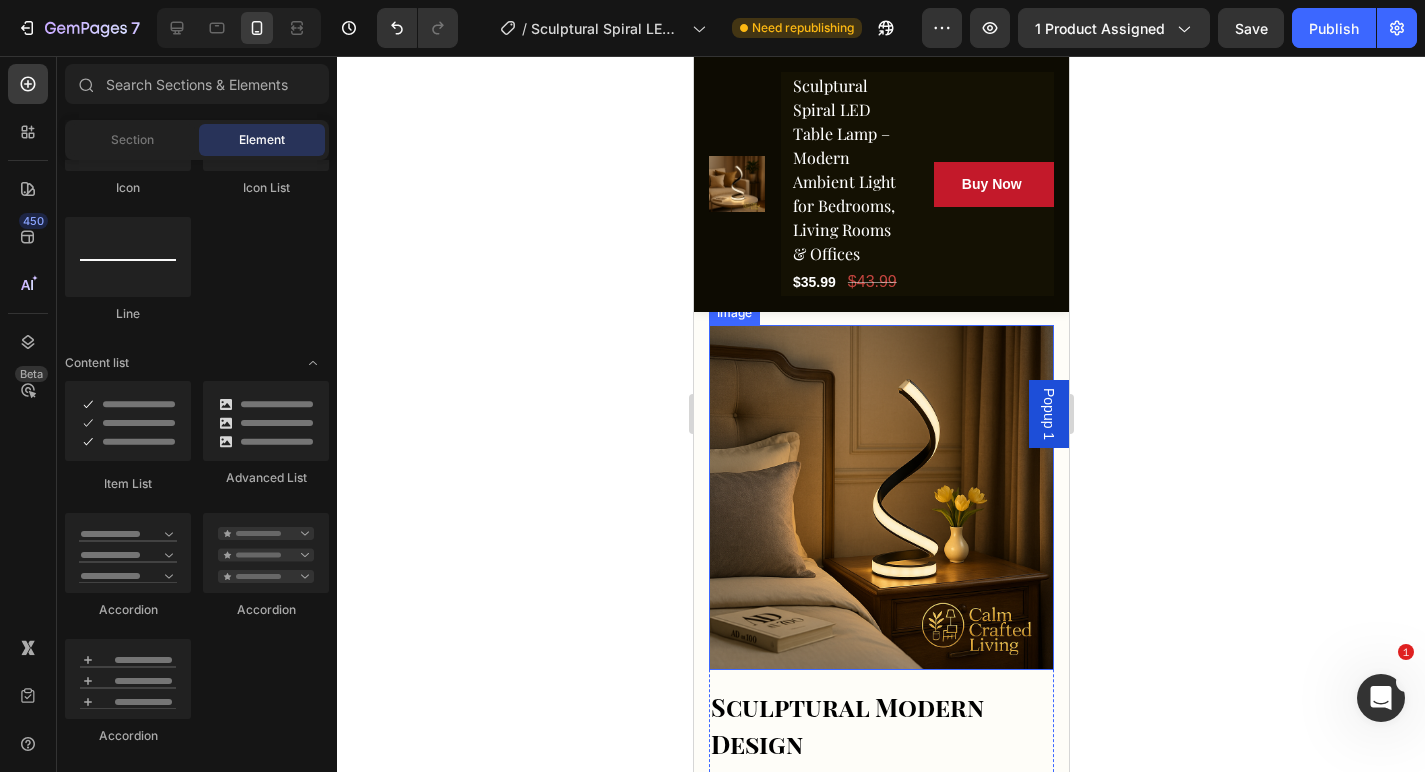 click at bounding box center [880, 497] 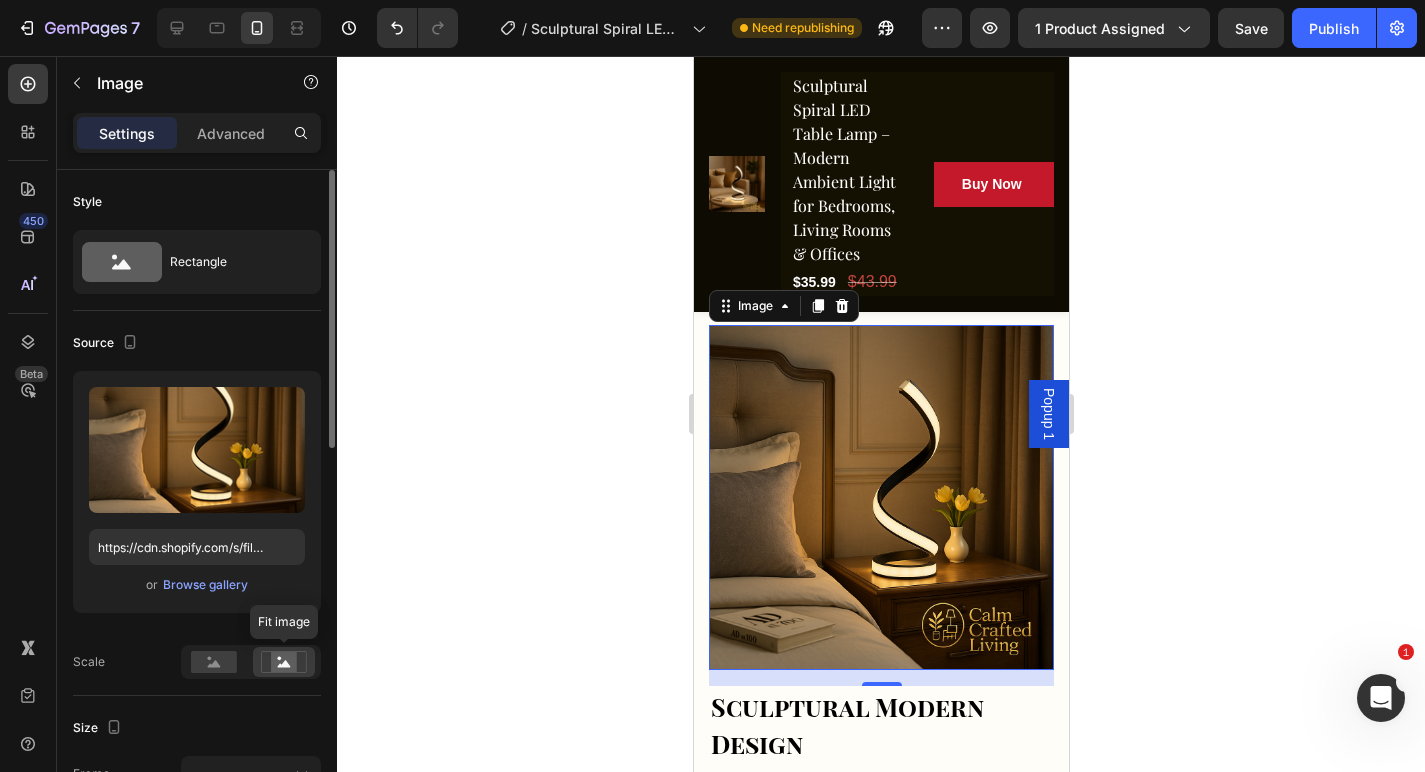 click 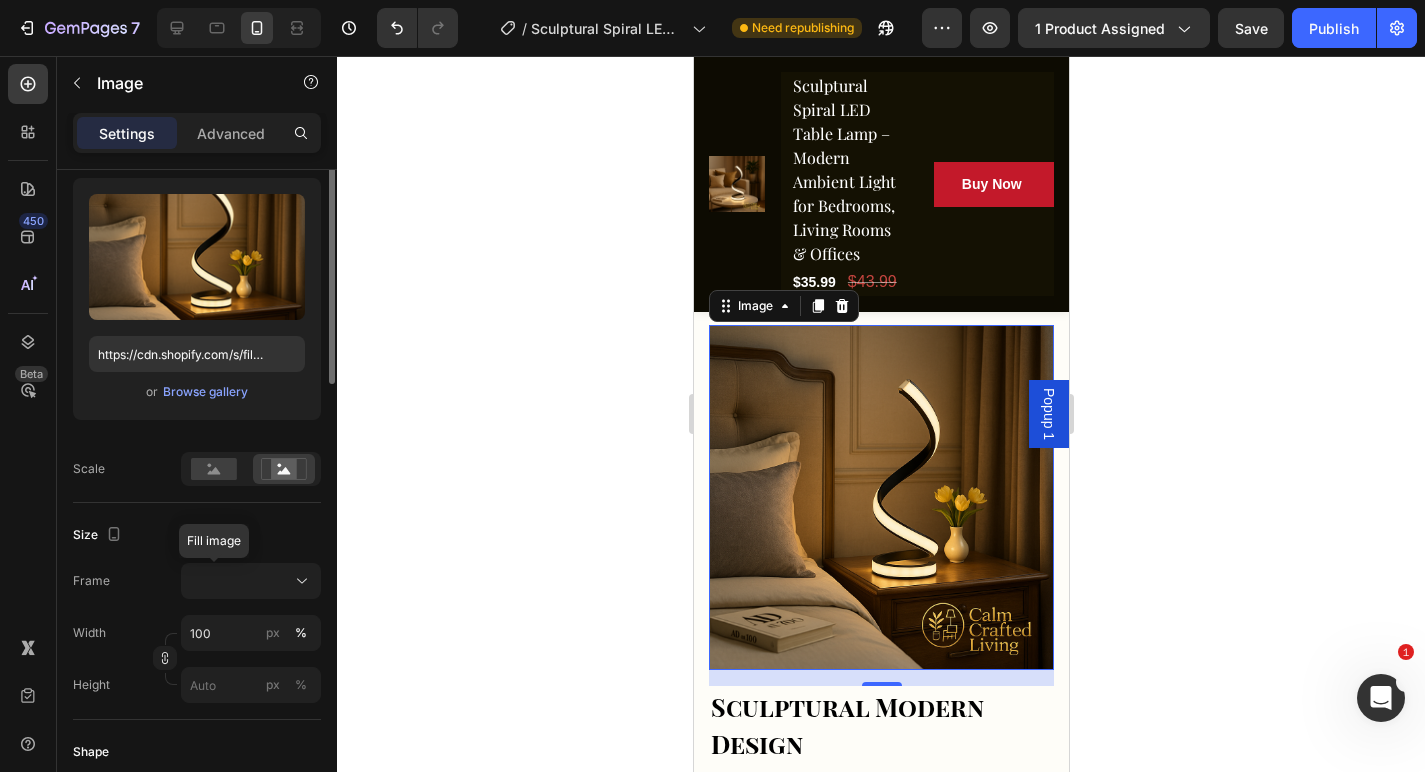 scroll, scrollTop: 269, scrollLeft: 0, axis: vertical 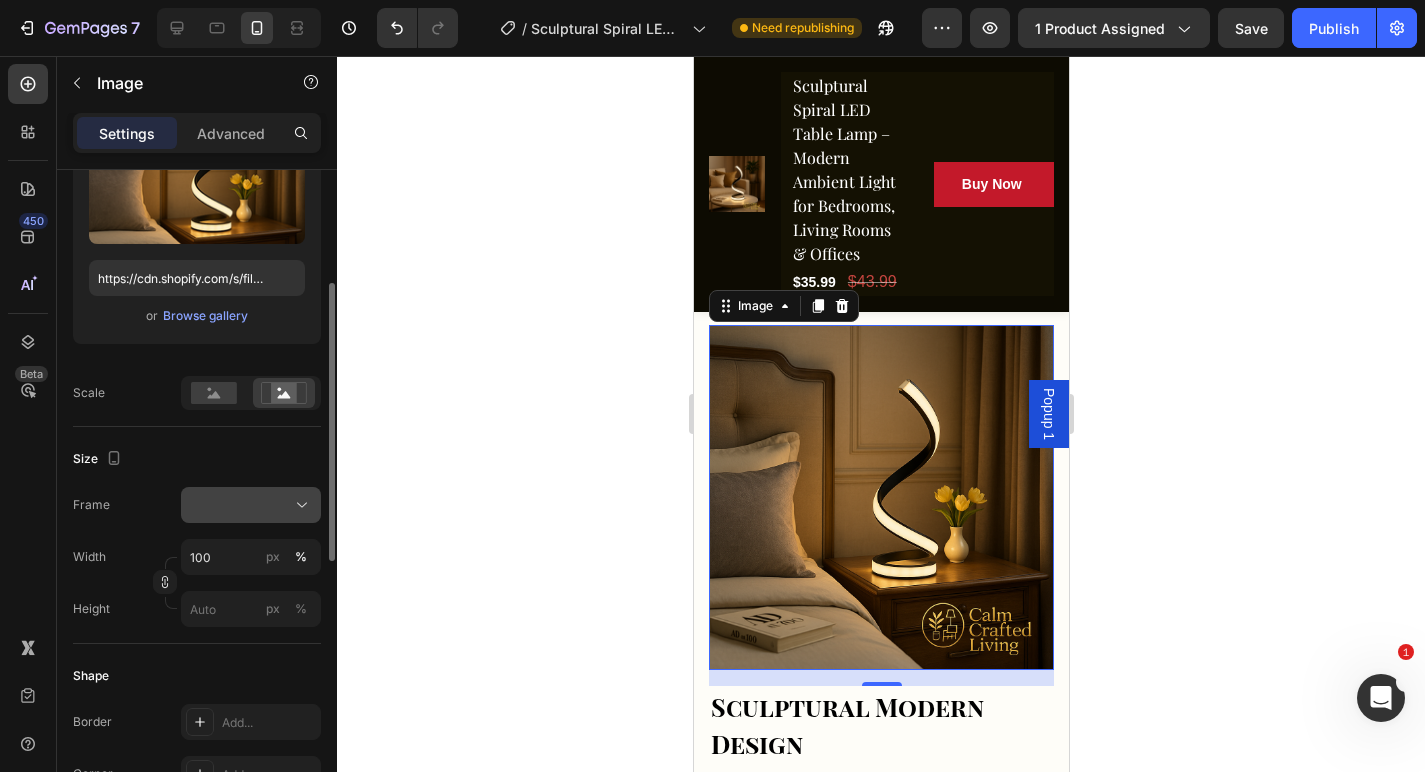 click at bounding box center [251, 505] 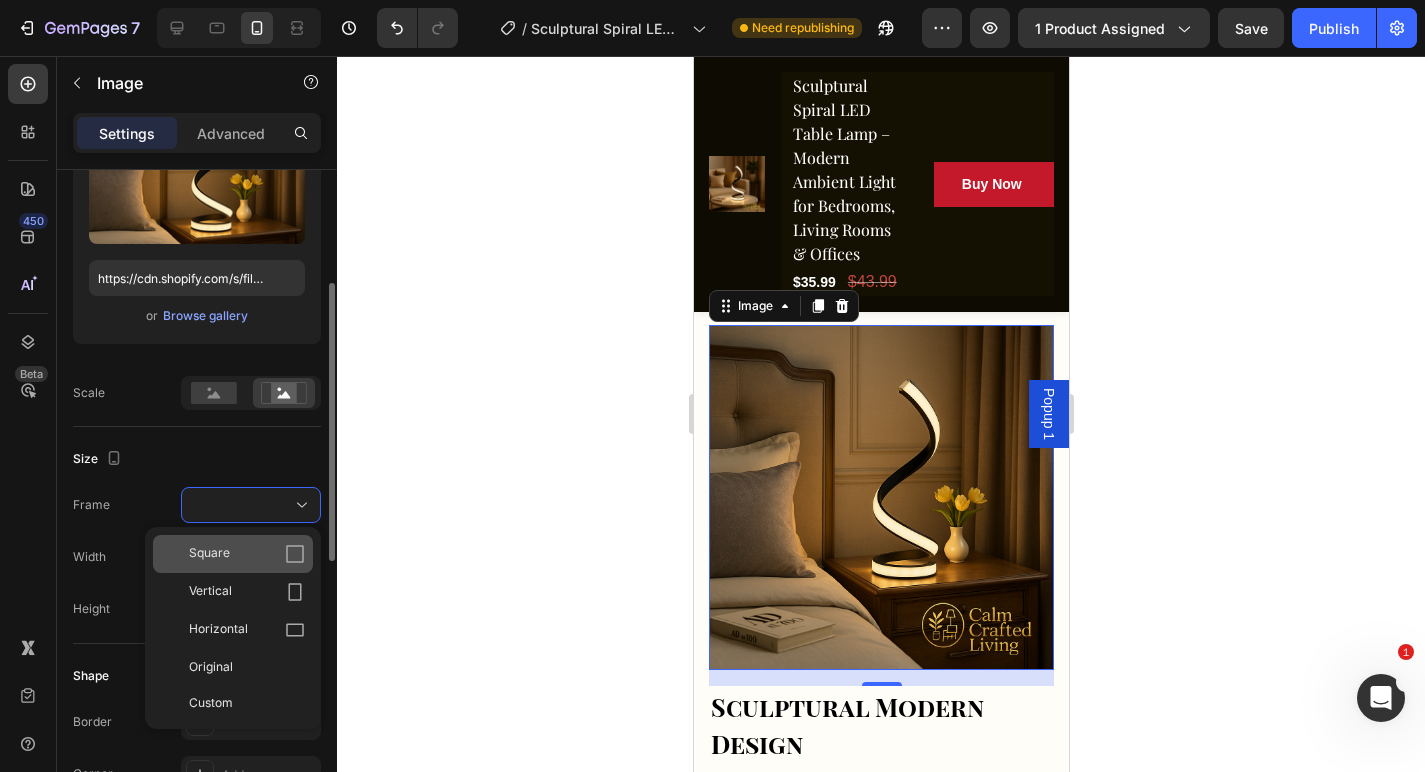 click on "Square" at bounding box center [247, 554] 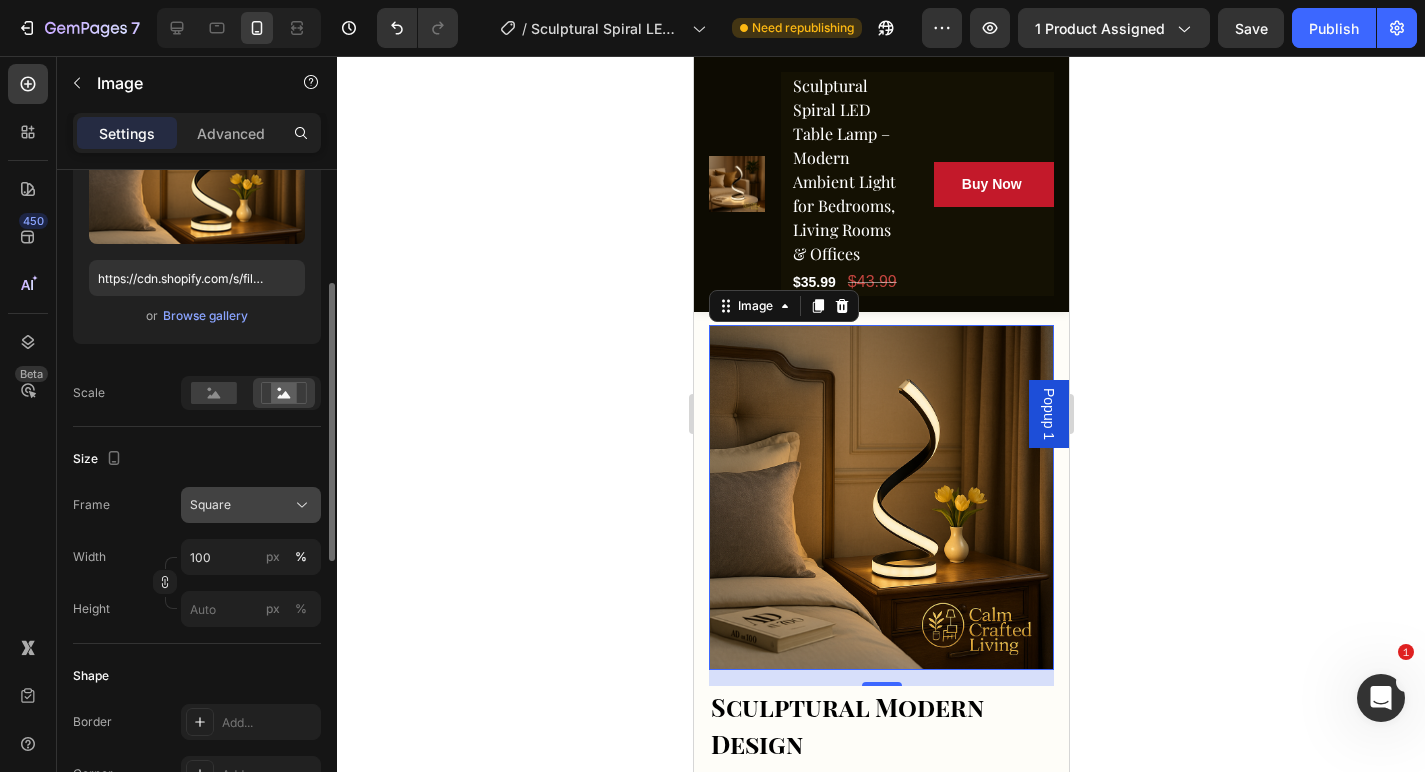 click on "Square" 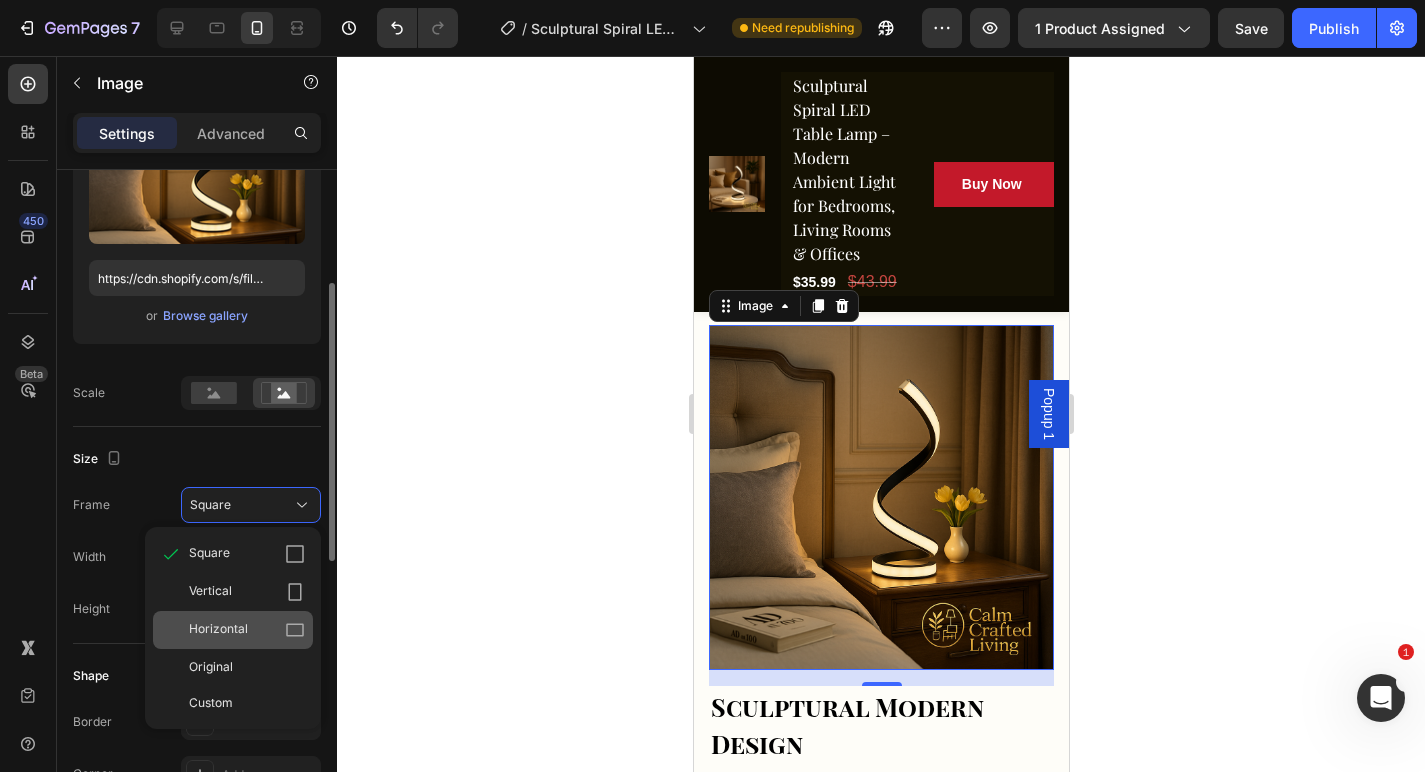 click 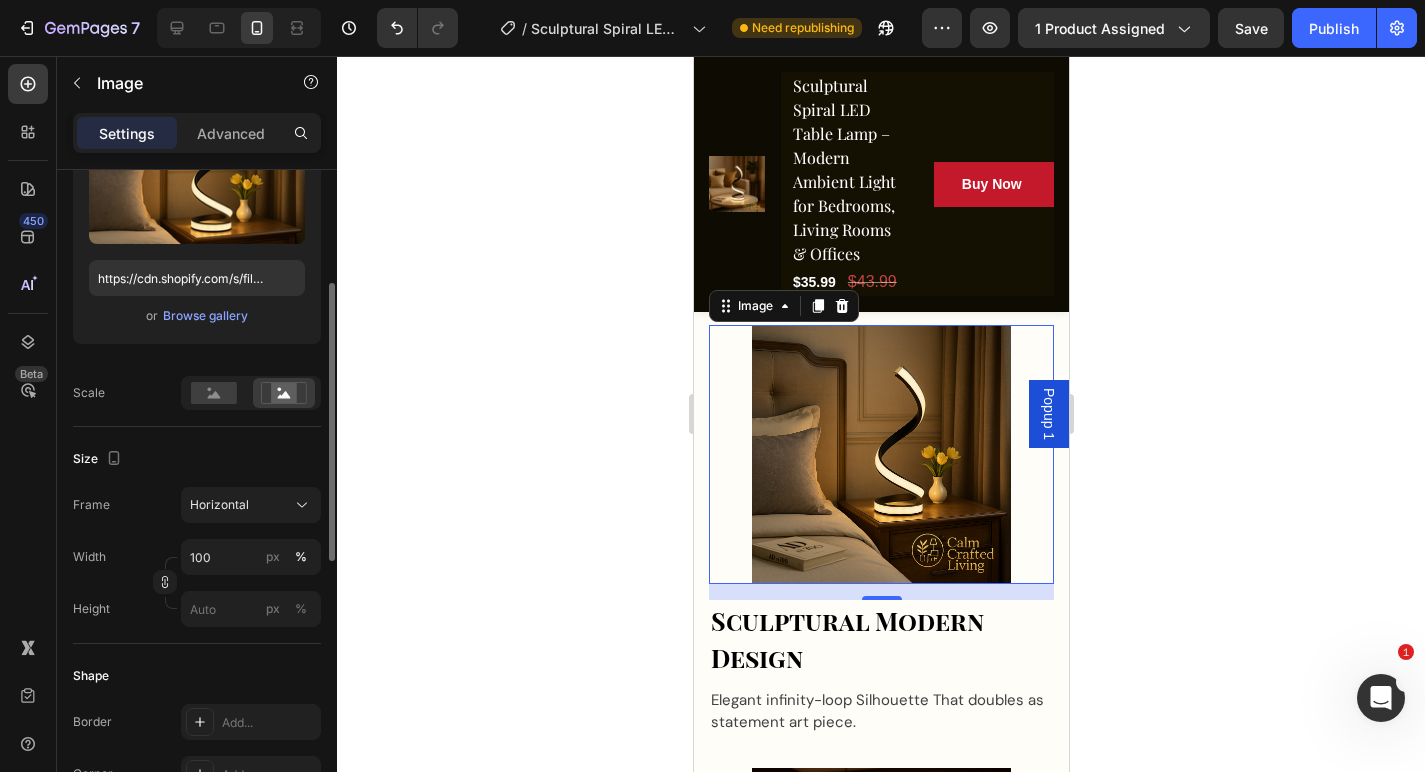 click 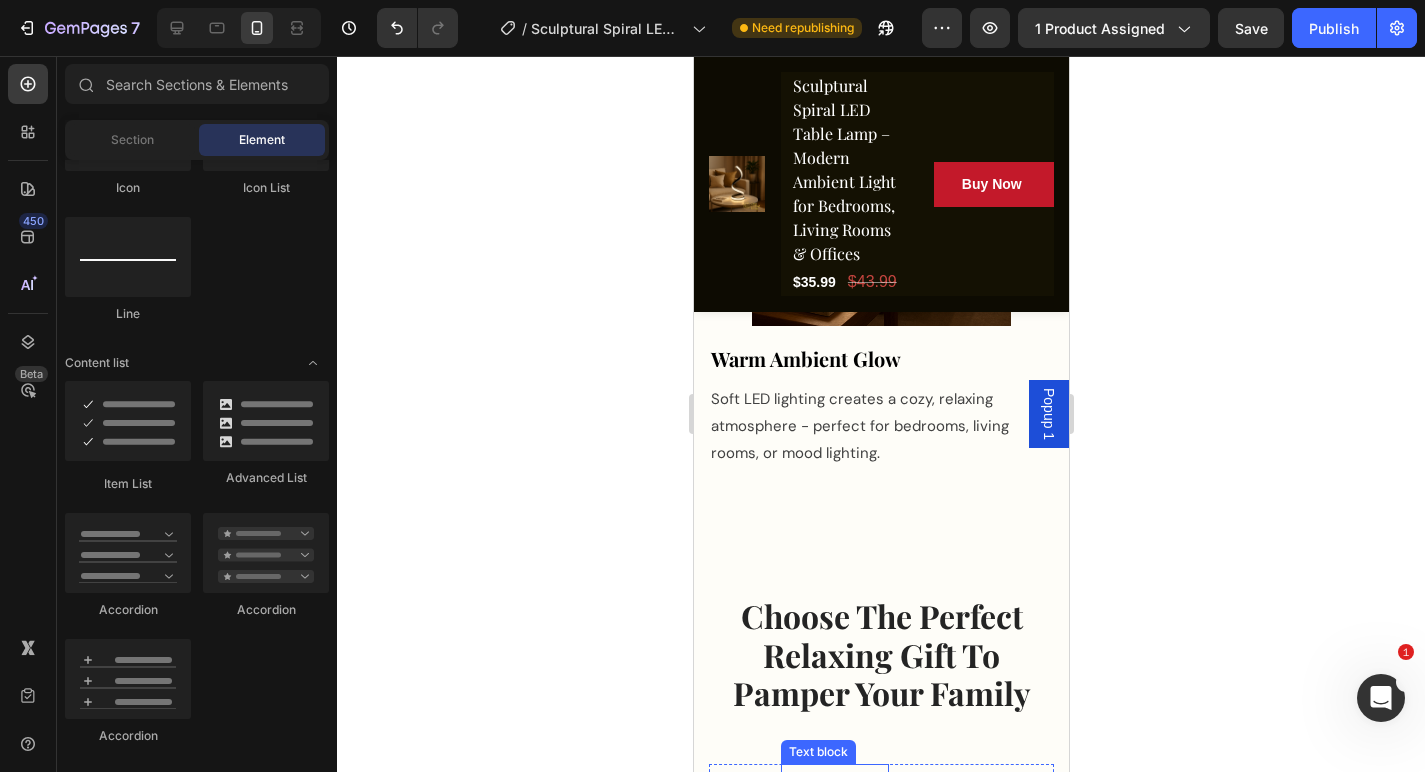 scroll, scrollTop: 3717, scrollLeft: 0, axis: vertical 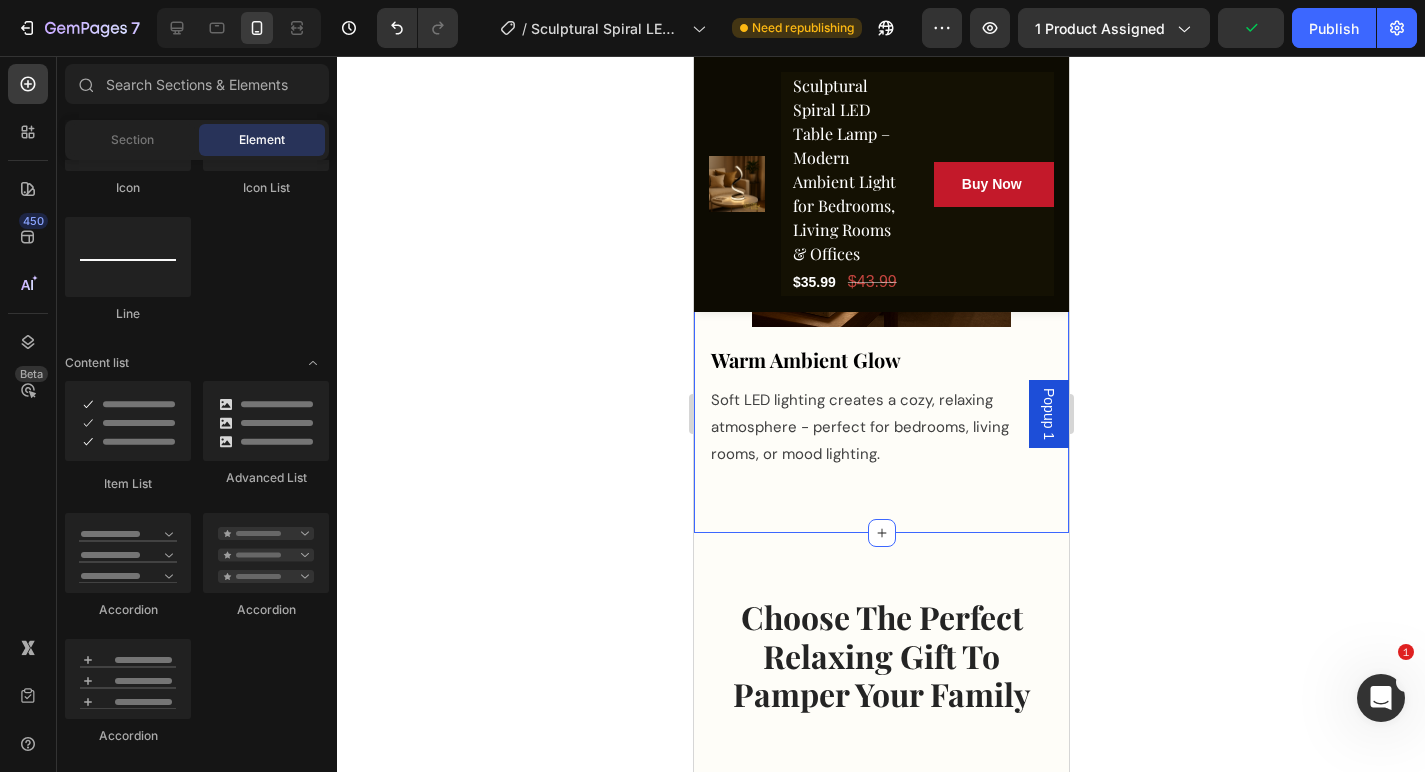 click on "Sculpted Light, Timeless Glow, Illuminate with Elegance Heading Row Image Sculptural Modern Design Text block Elegant infinity-loop Silhouette That doubles as statement art piece. Text block Row Row Warm Ambient Glow Text block Soft LED lighting creates a cozy, relaxing atmosphere - perfect for bedrooms, living rooms, or mood lighting. Text block Row Image Row Section 3" at bounding box center [880, -56] 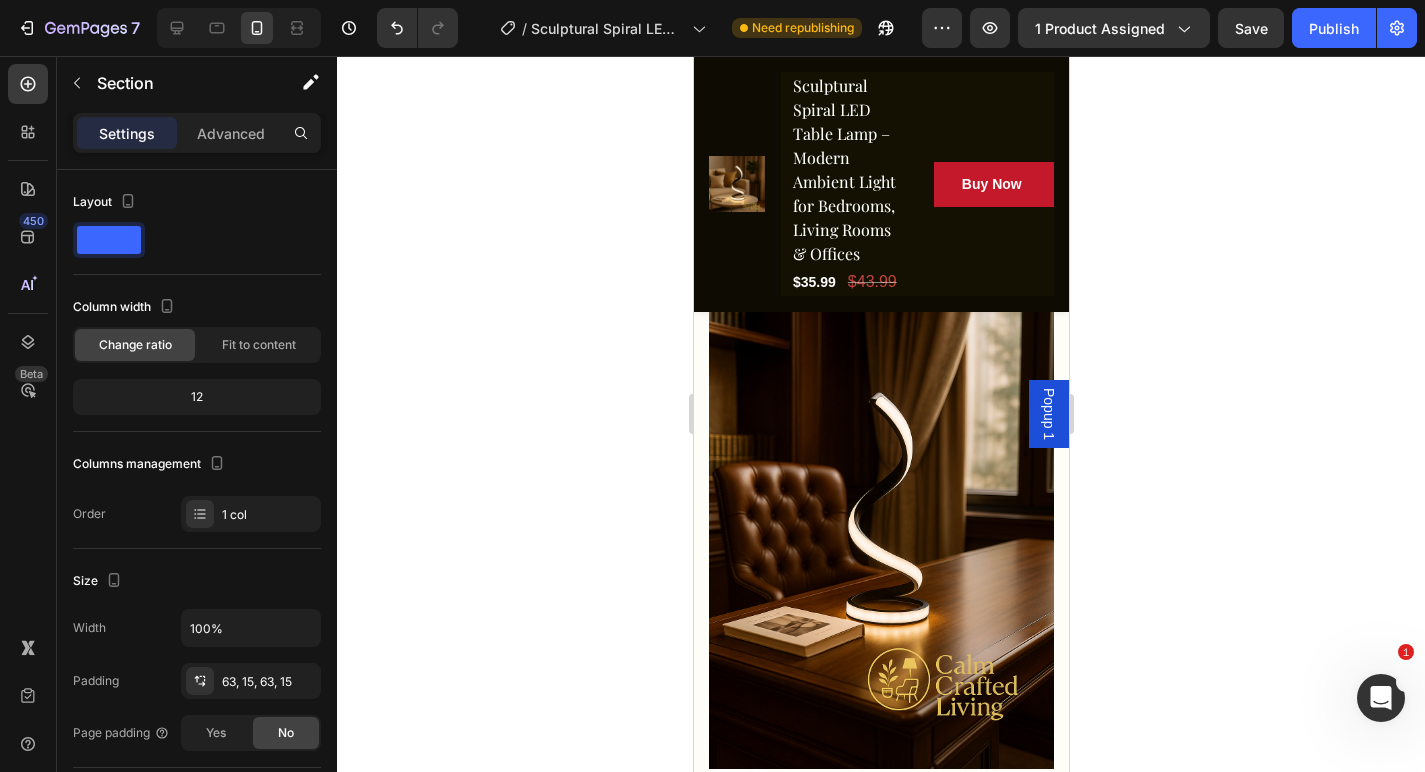 scroll, scrollTop: 4627, scrollLeft: 0, axis: vertical 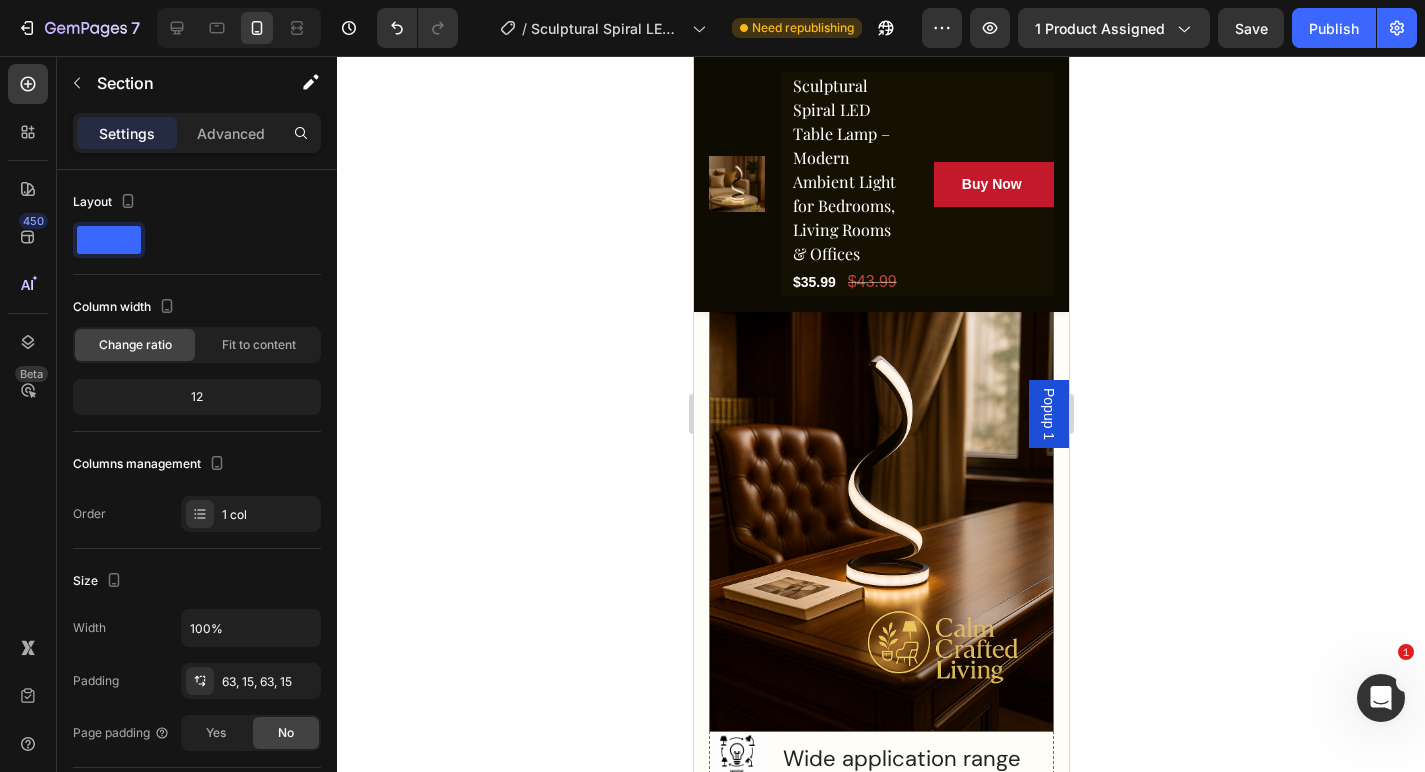 click at bounding box center [880, 473] 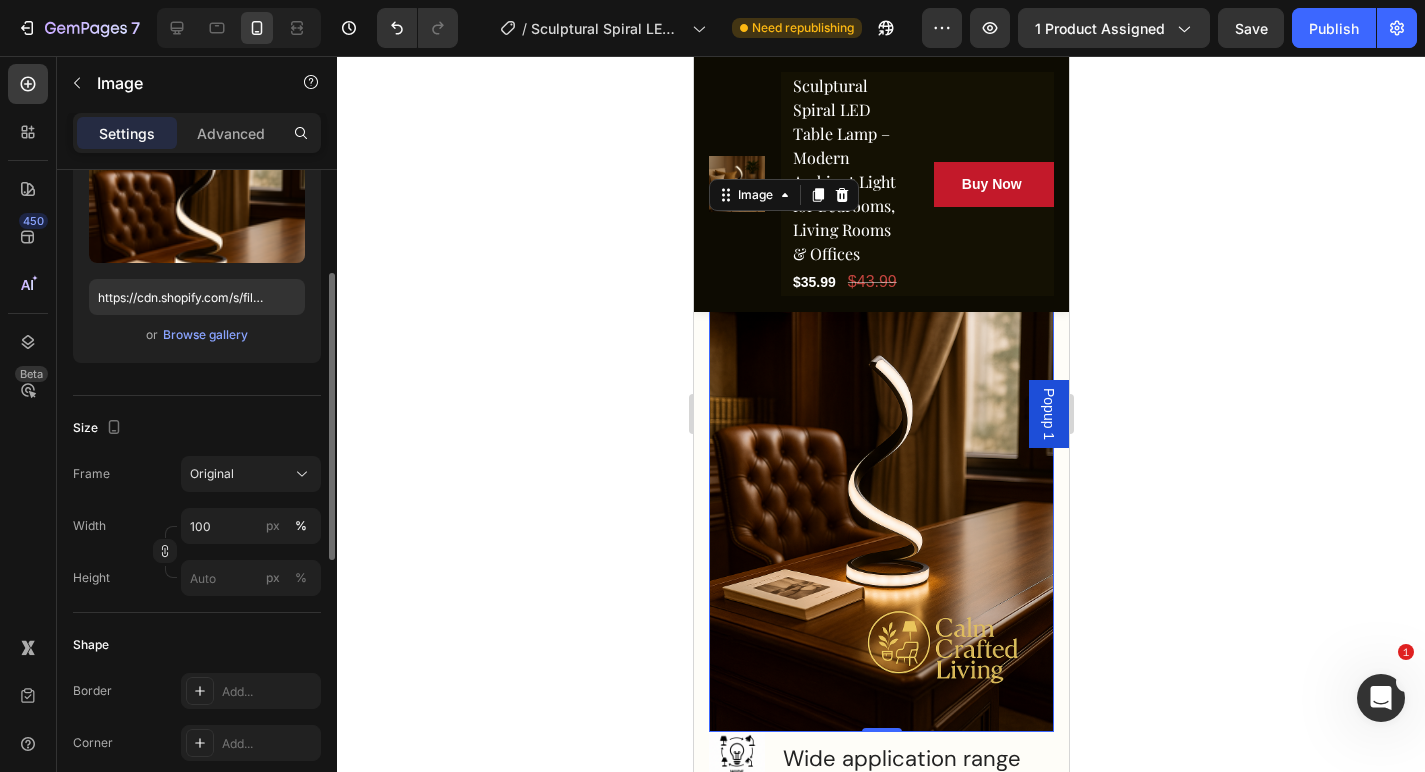 scroll, scrollTop: 245, scrollLeft: 0, axis: vertical 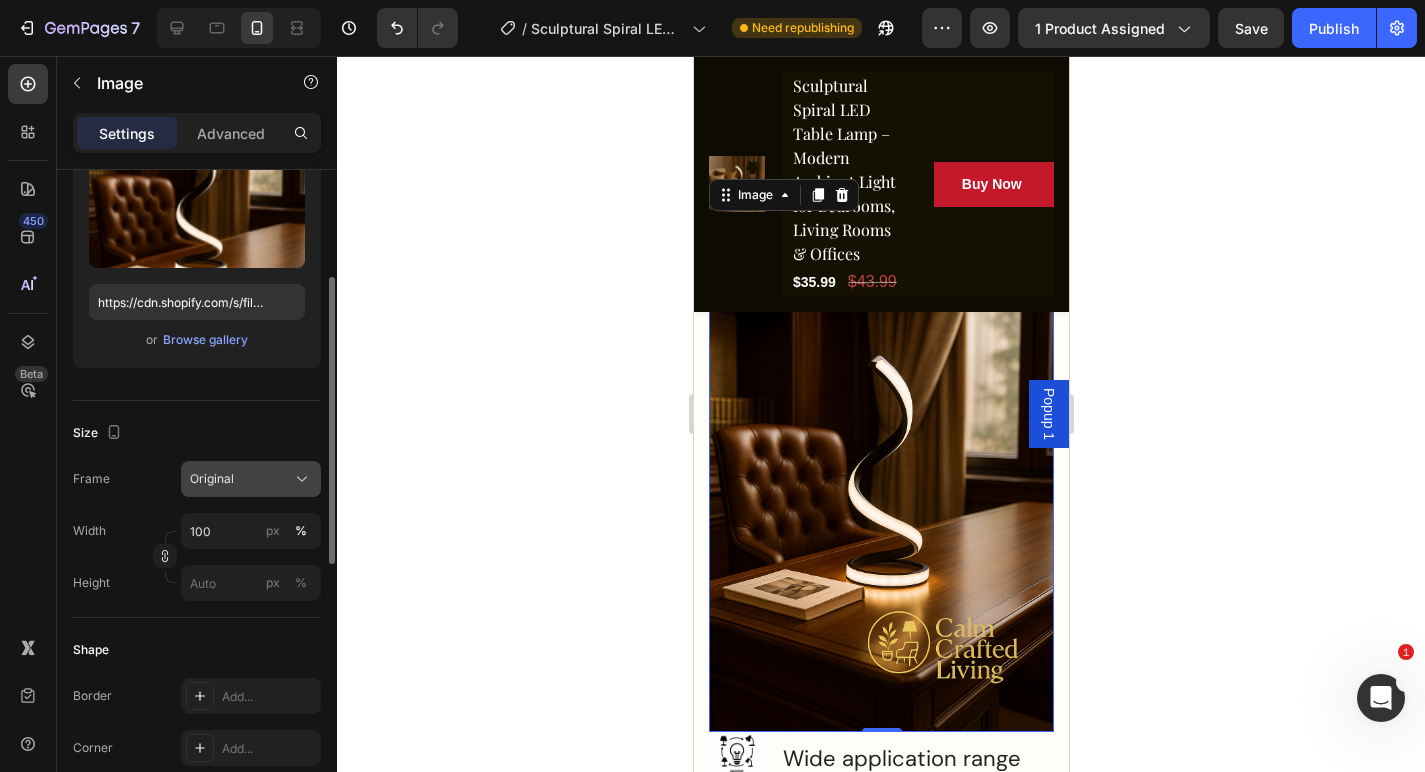 click on "Original" 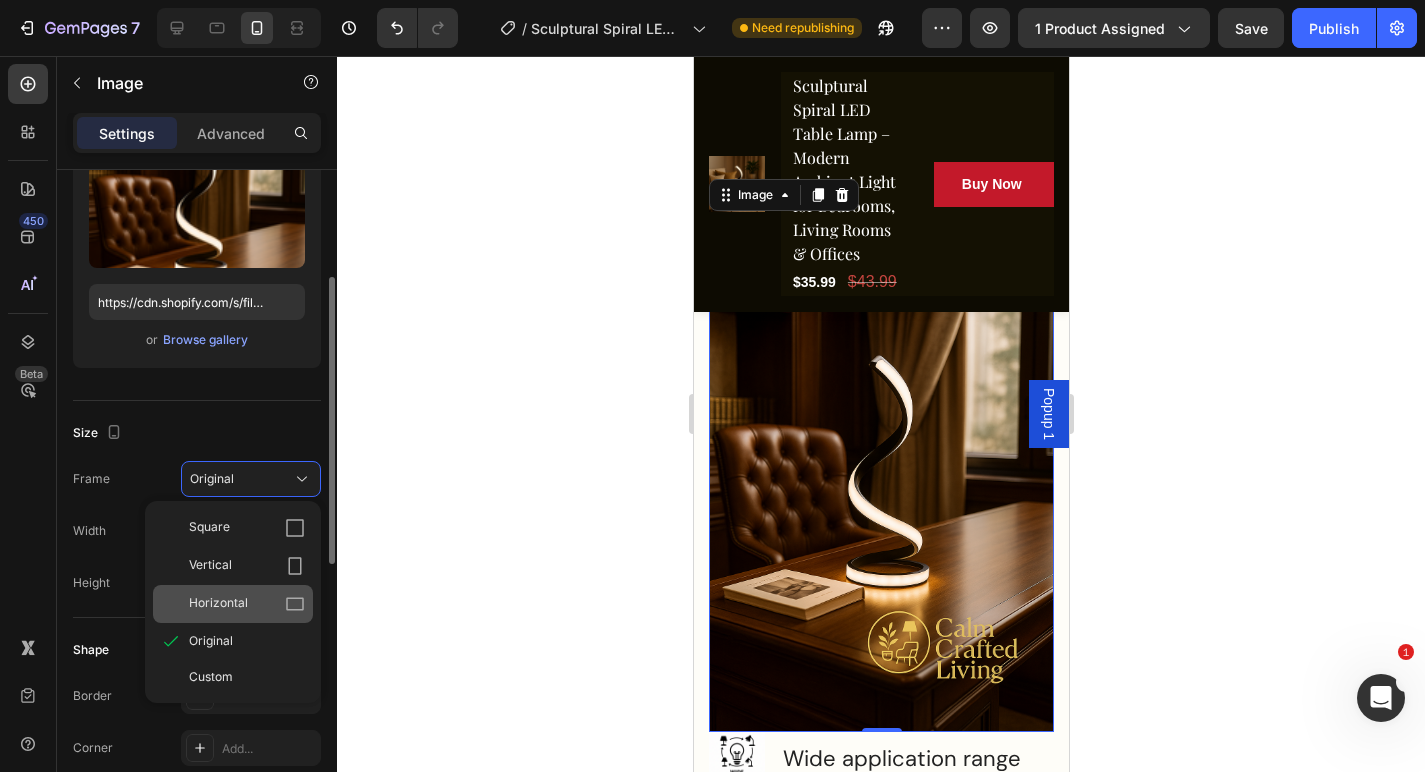 click on "Horizontal" at bounding box center [247, 604] 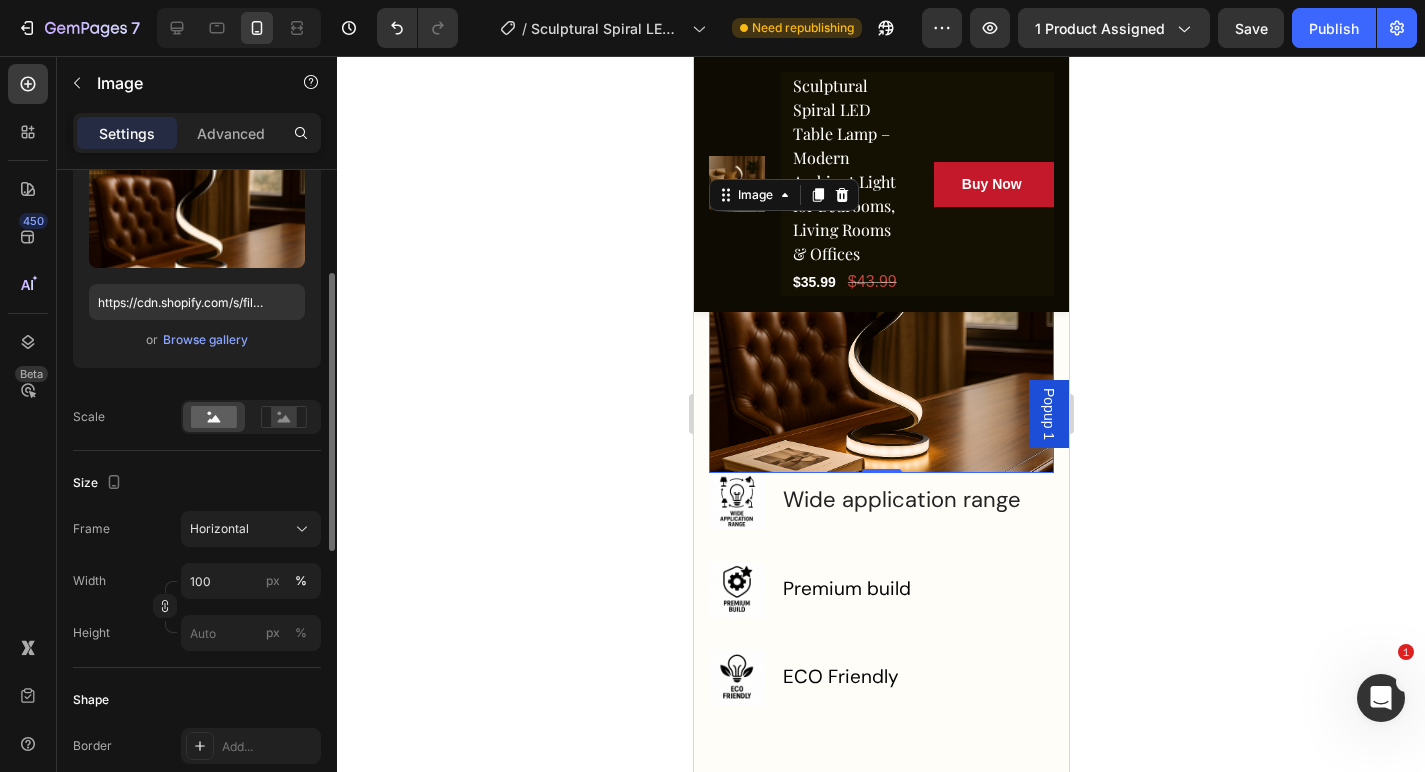 click 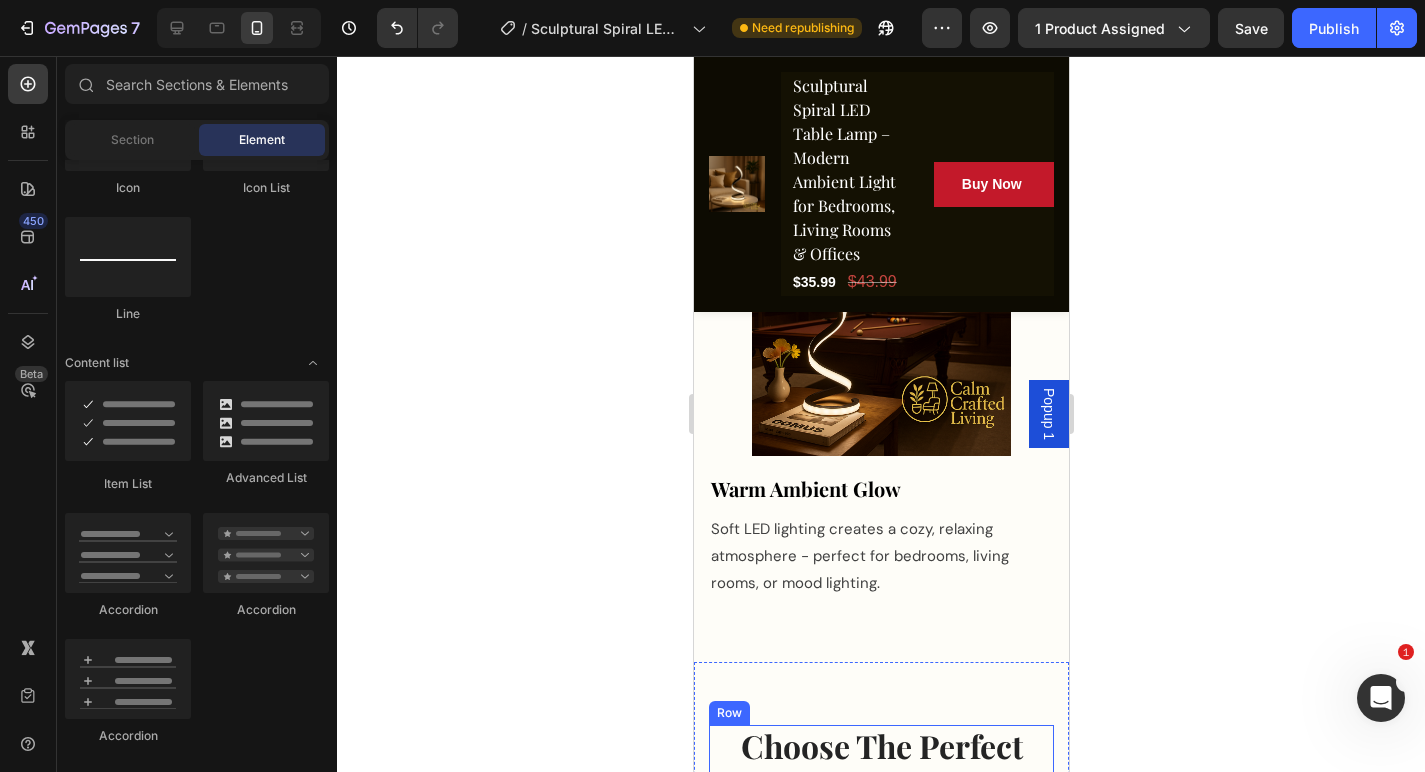 scroll, scrollTop: 3506, scrollLeft: 0, axis: vertical 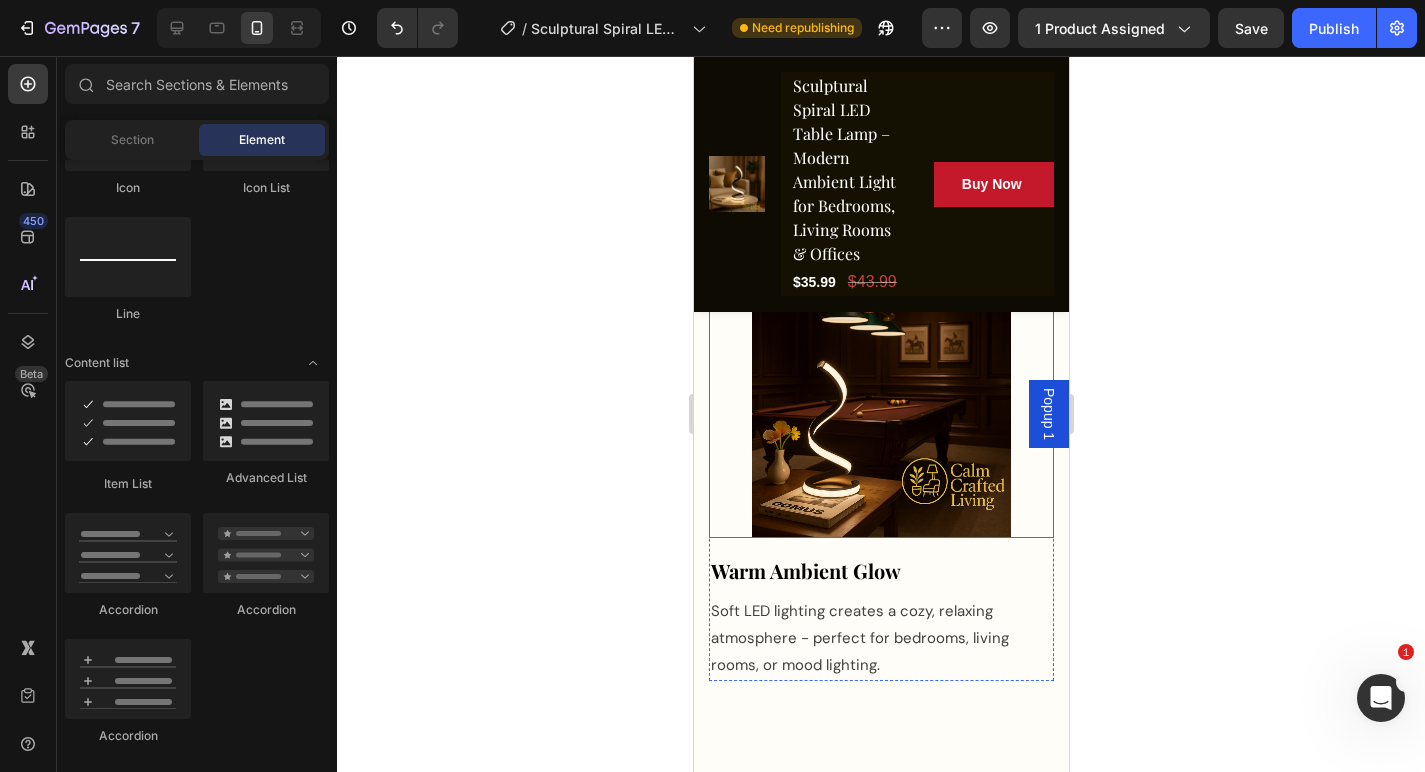 click at bounding box center (880, 409) 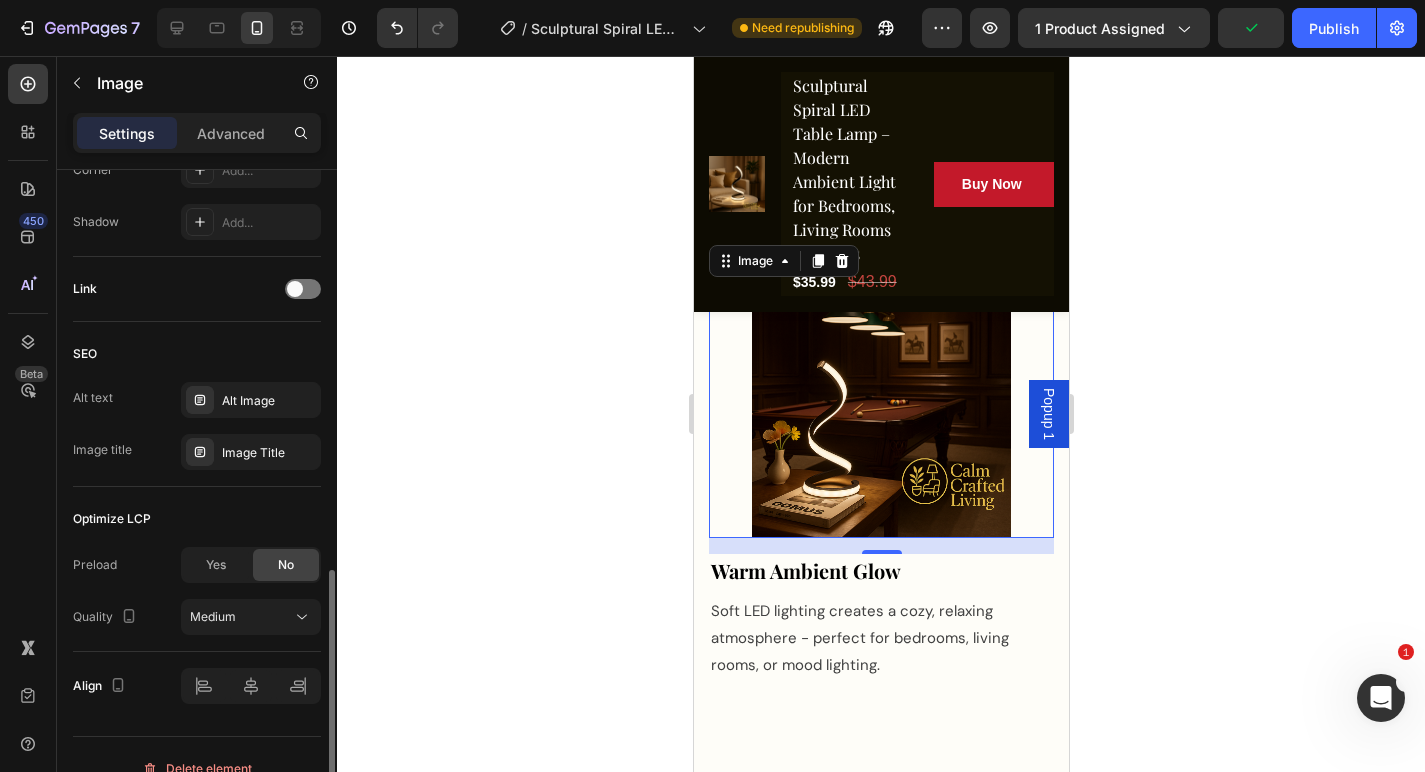 scroll, scrollTop: 901, scrollLeft: 0, axis: vertical 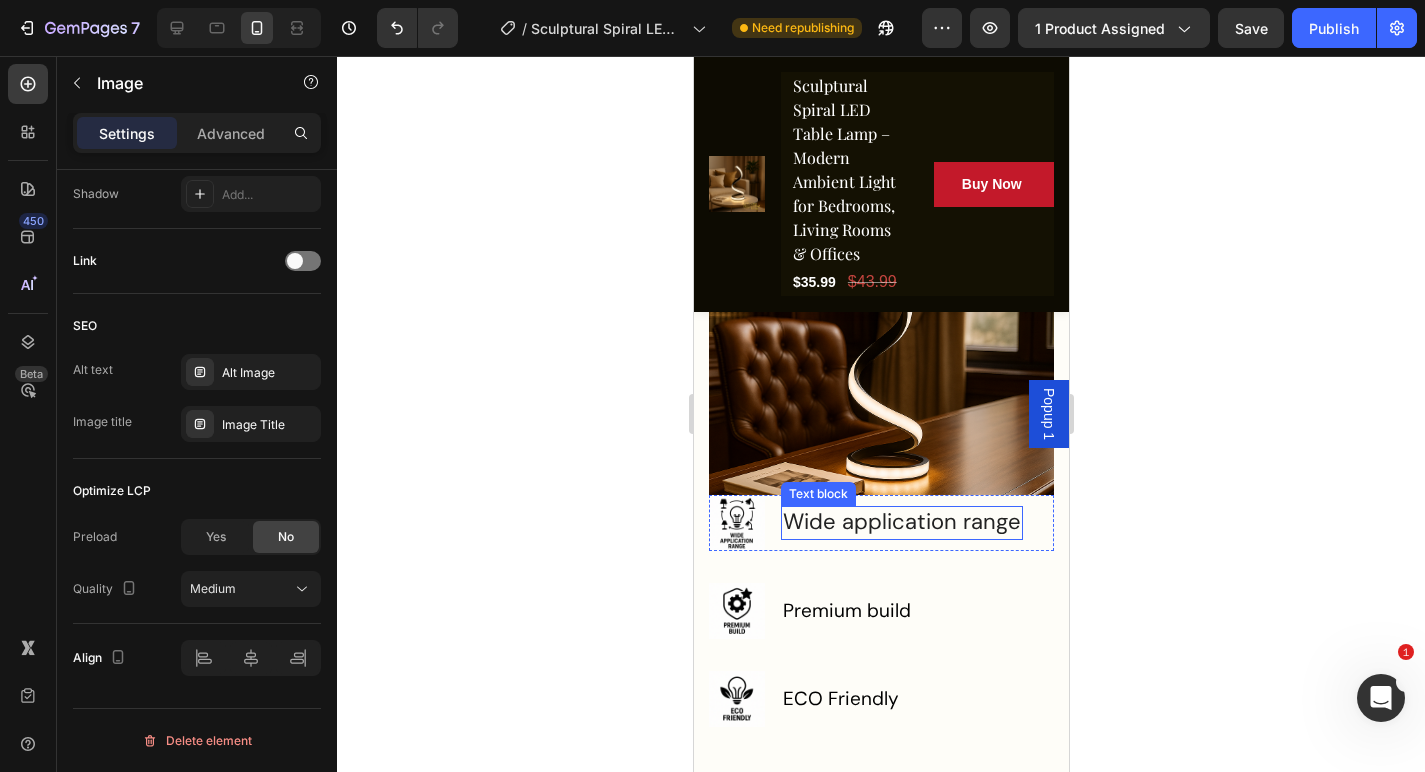 click on "Text block" at bounding box center [817, 494] 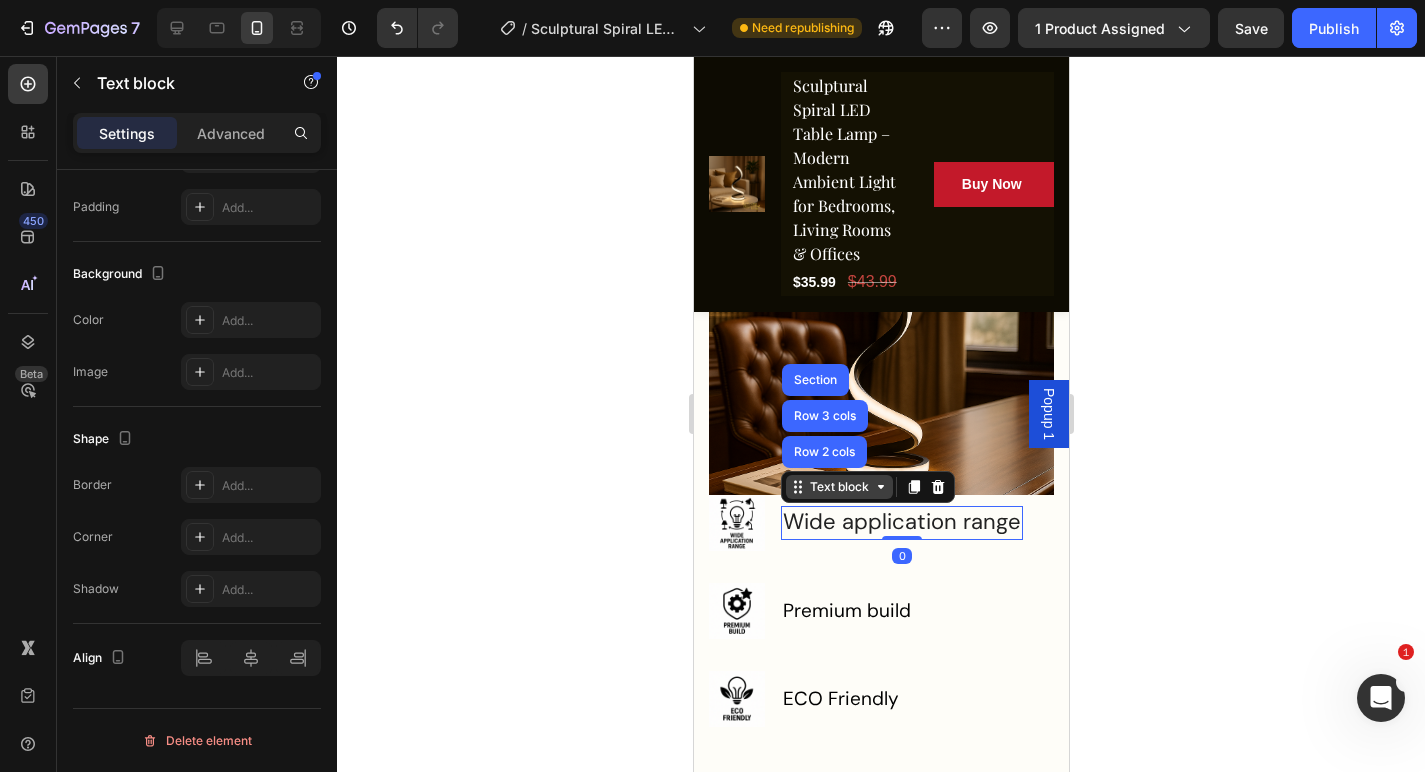 scroll, scrollTop: 0, scrollLeft: 0, axis: both 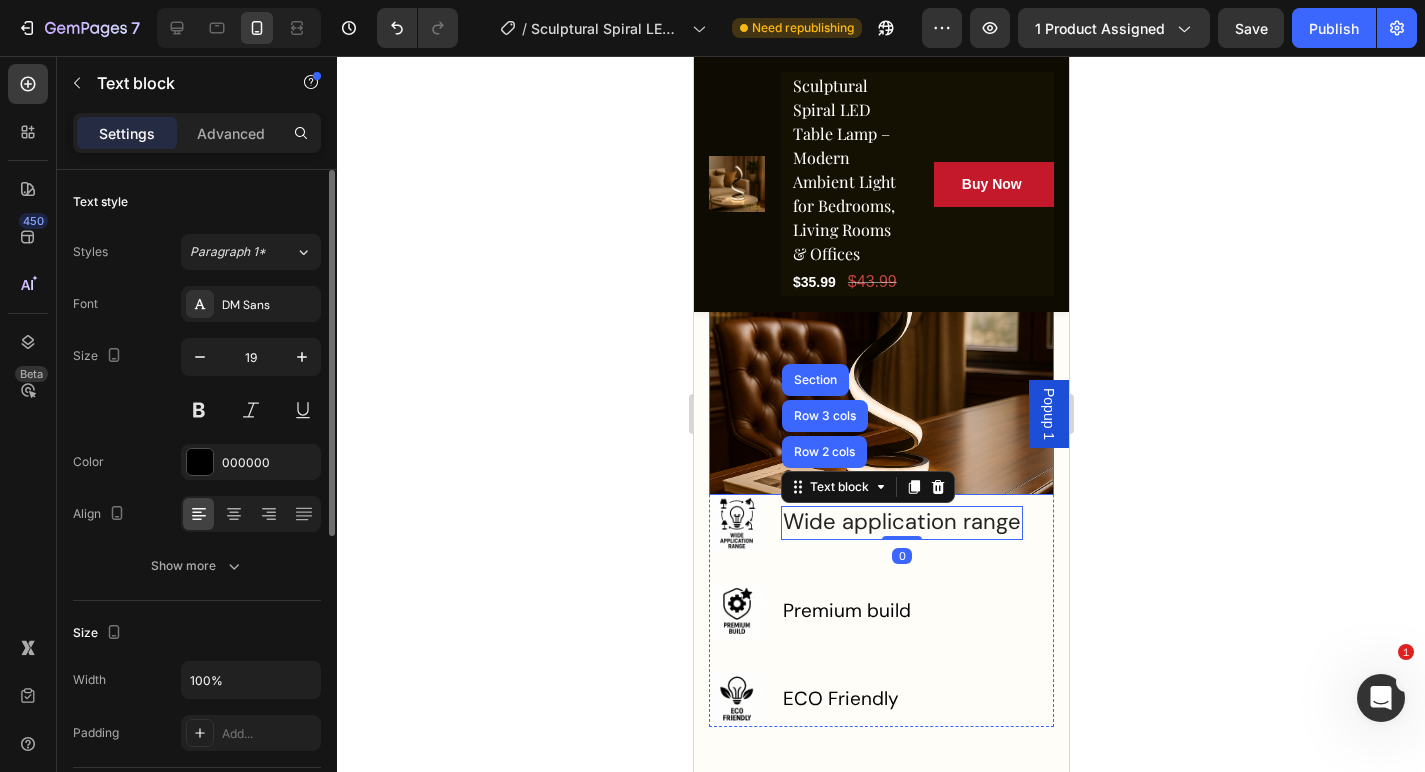 click at bounding box center [880, 365] 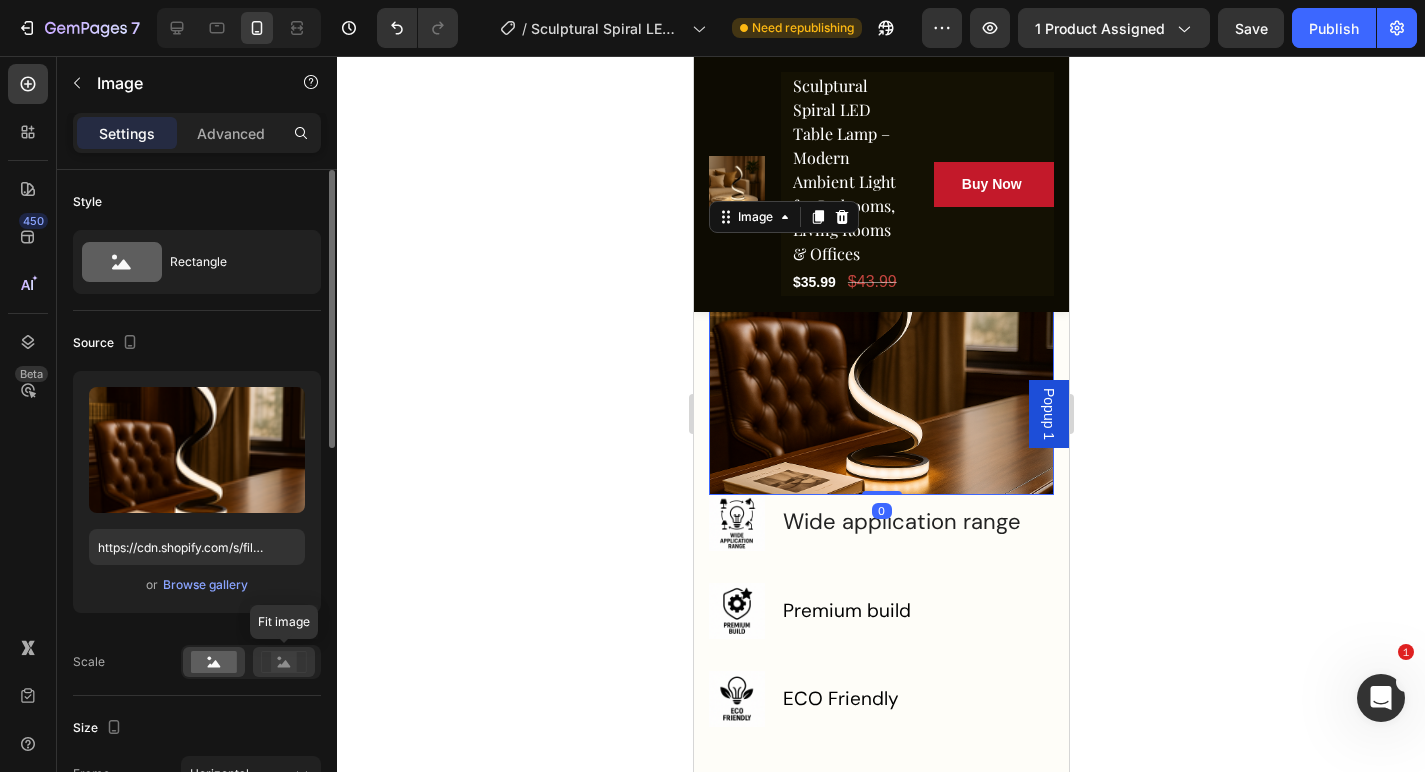click 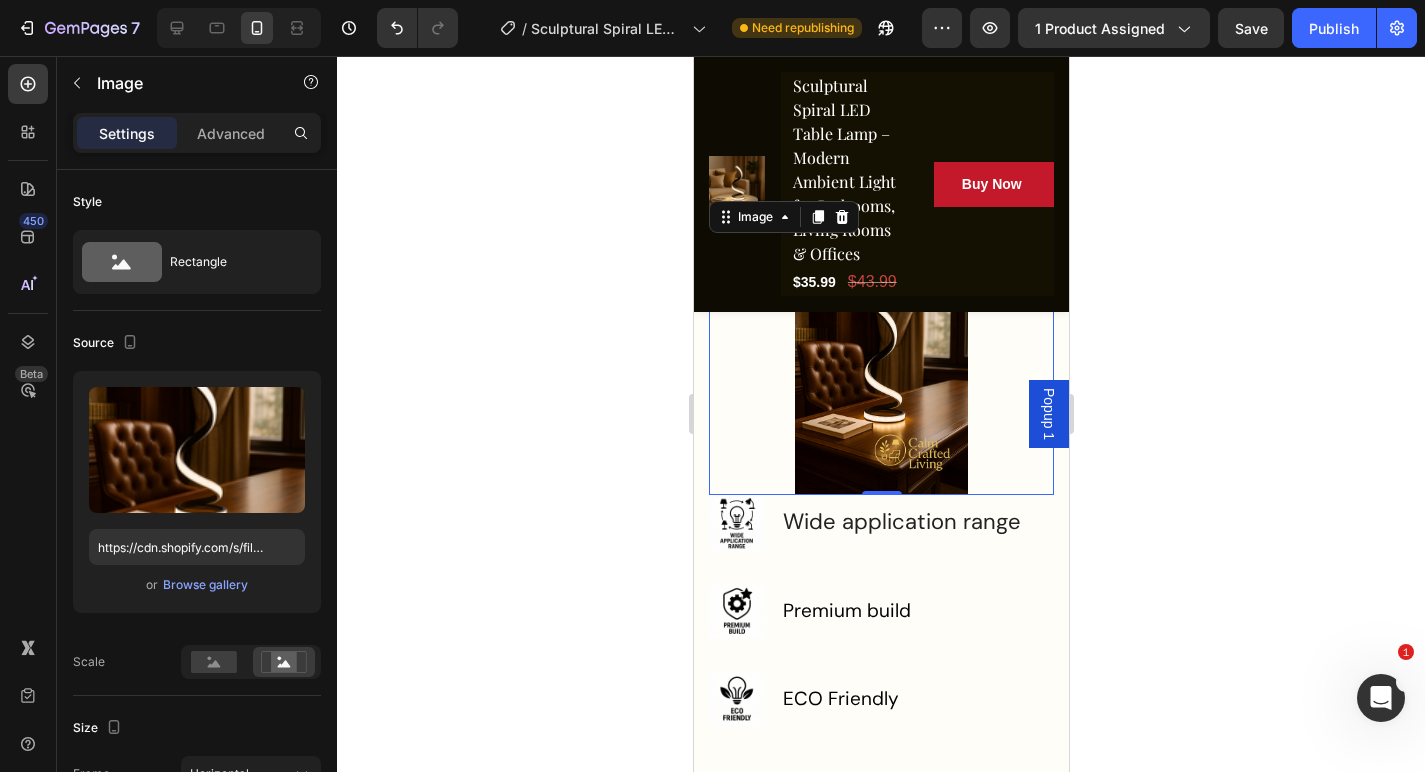 click 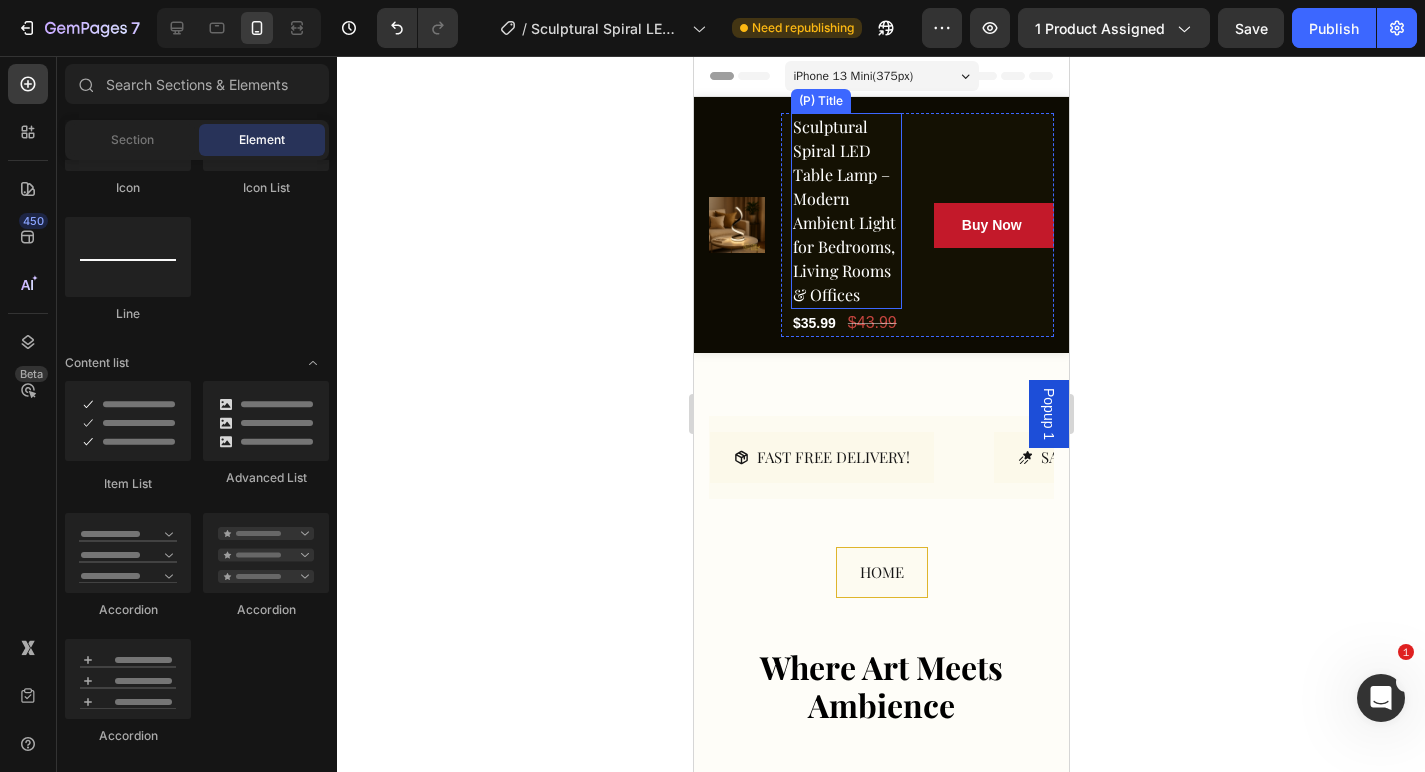 scroll, scrollTop: 0, scrollLeft: 0, axis: both 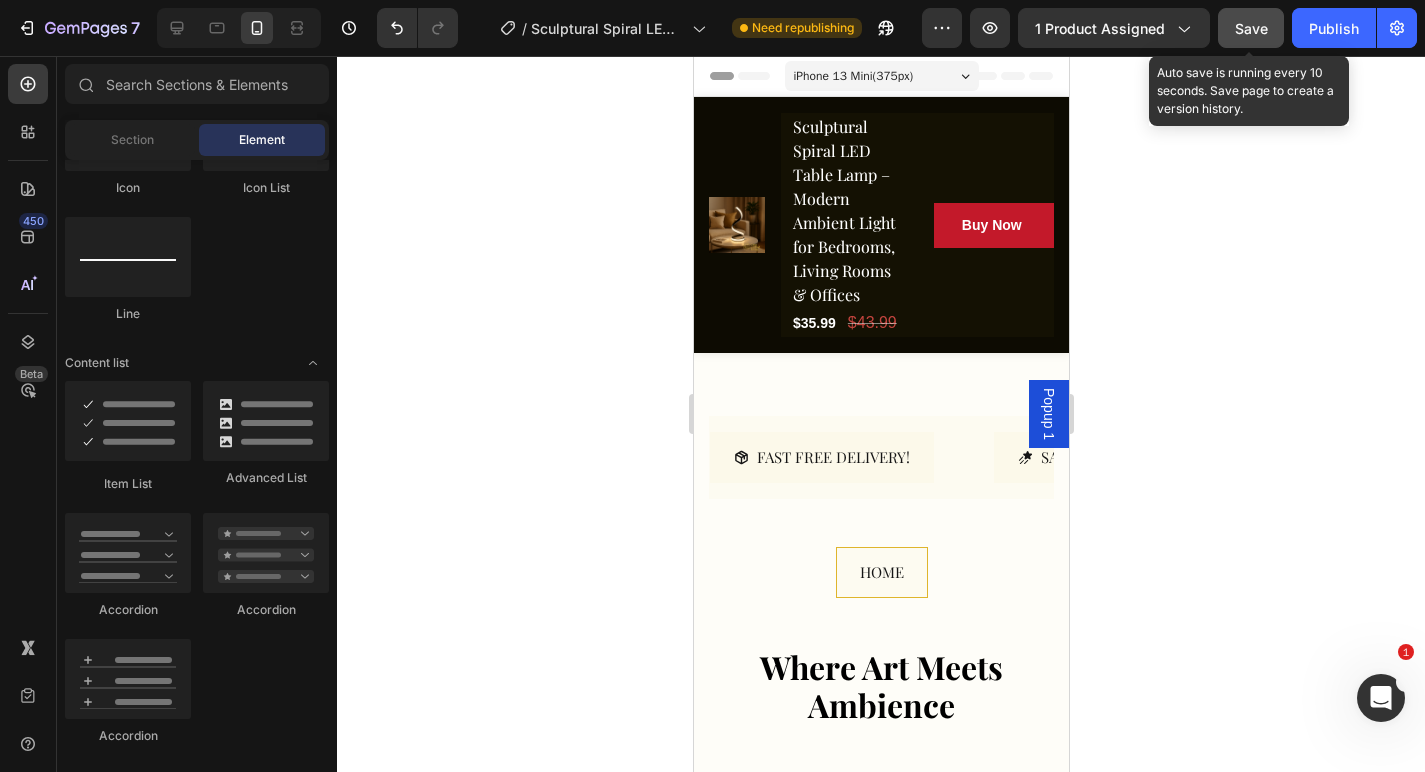 click on "Save" 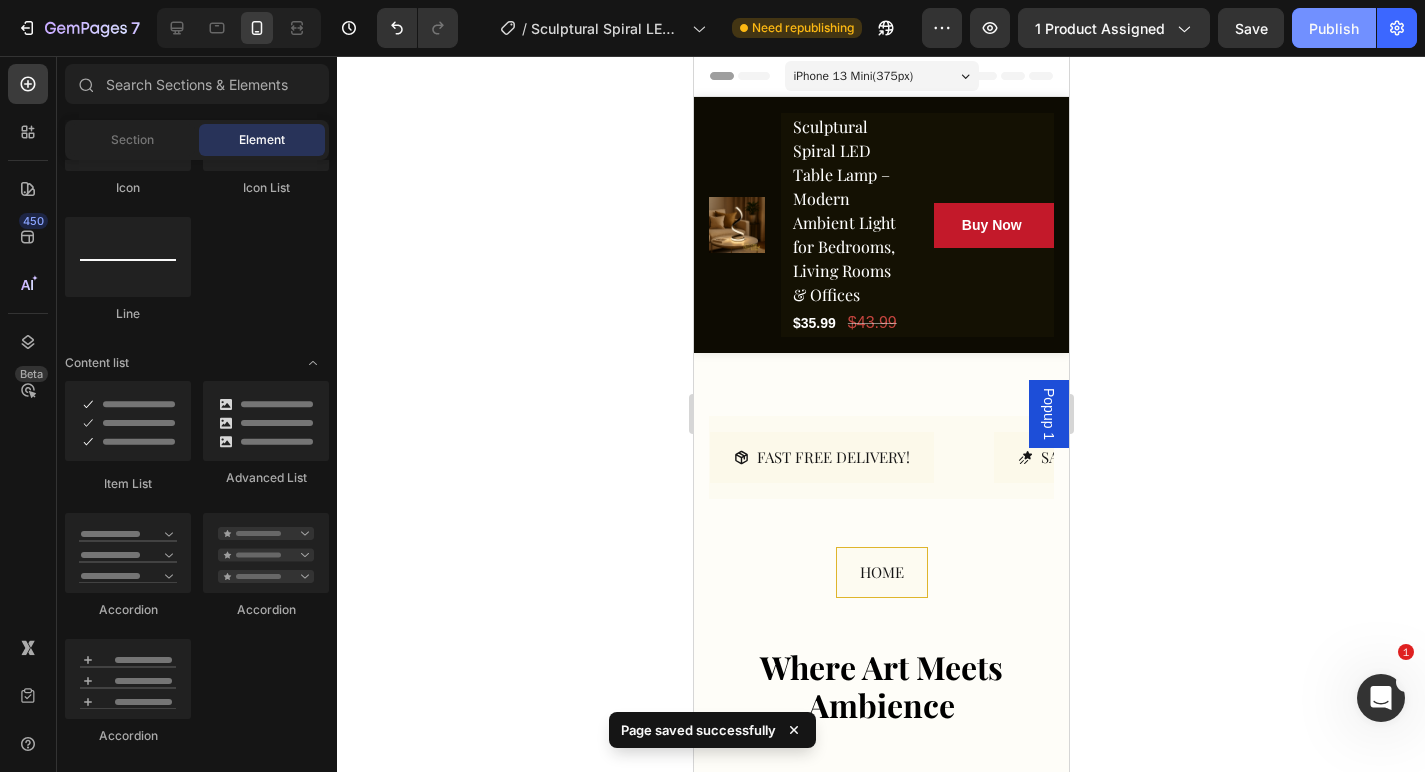 click on "Publish" 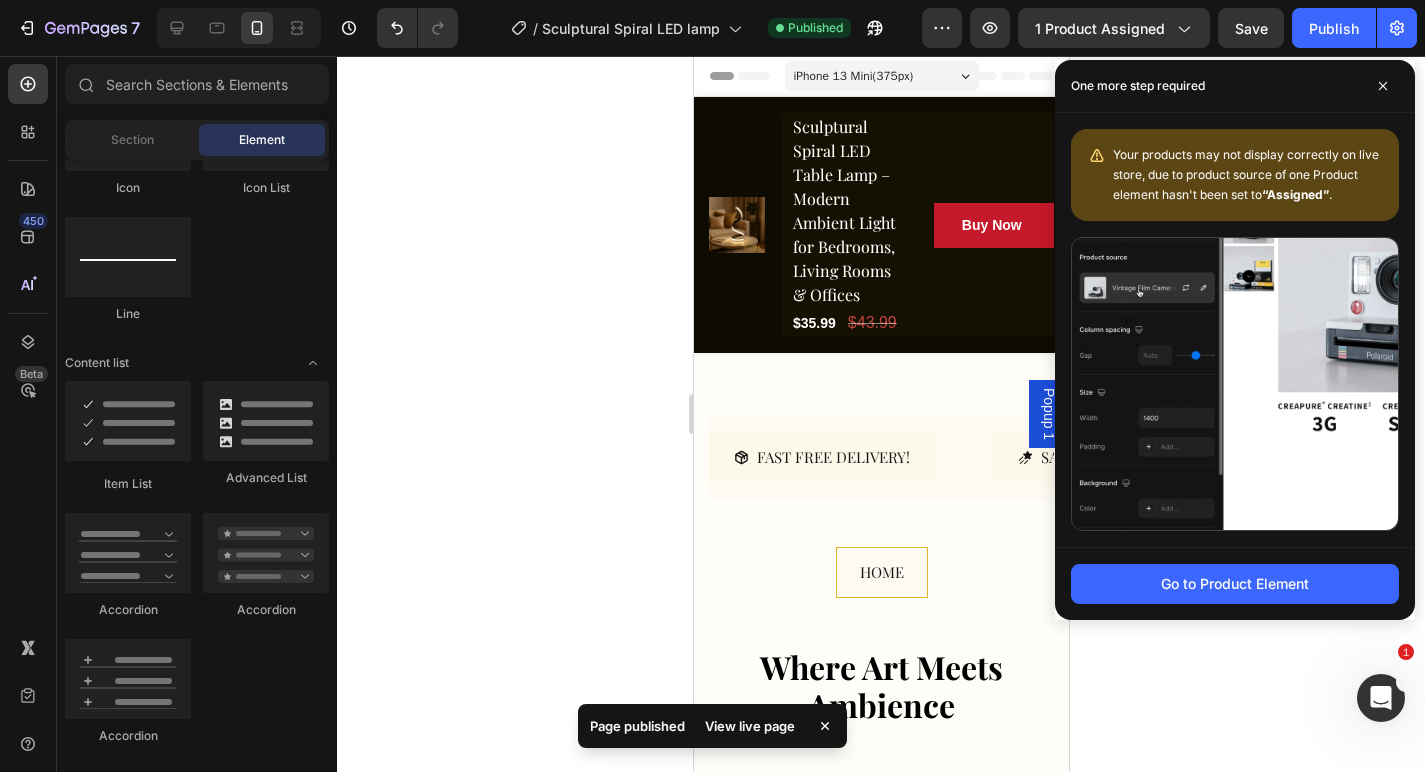 scroll, scrollTop: 0, scrollLeft: 0, axis: both 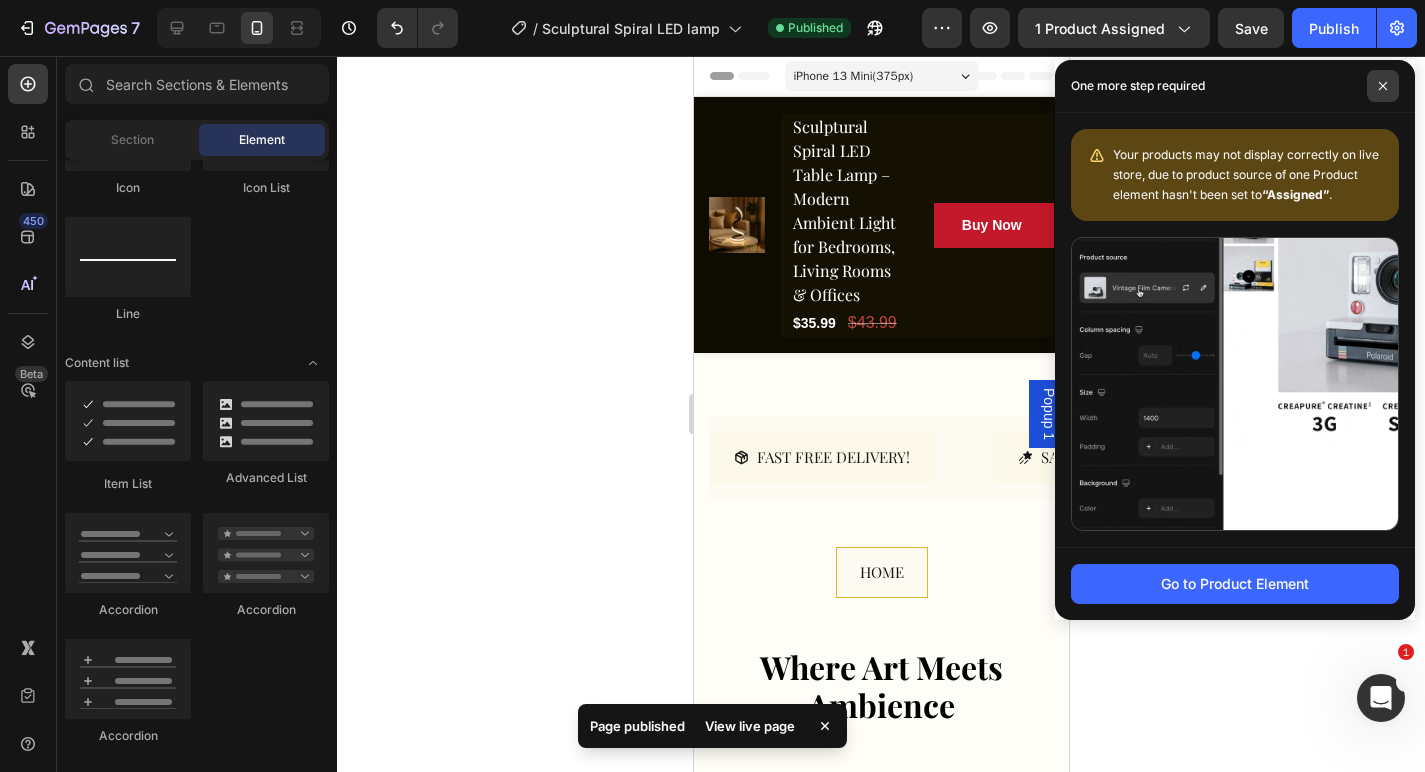 click at bounding box center (1383, 86) 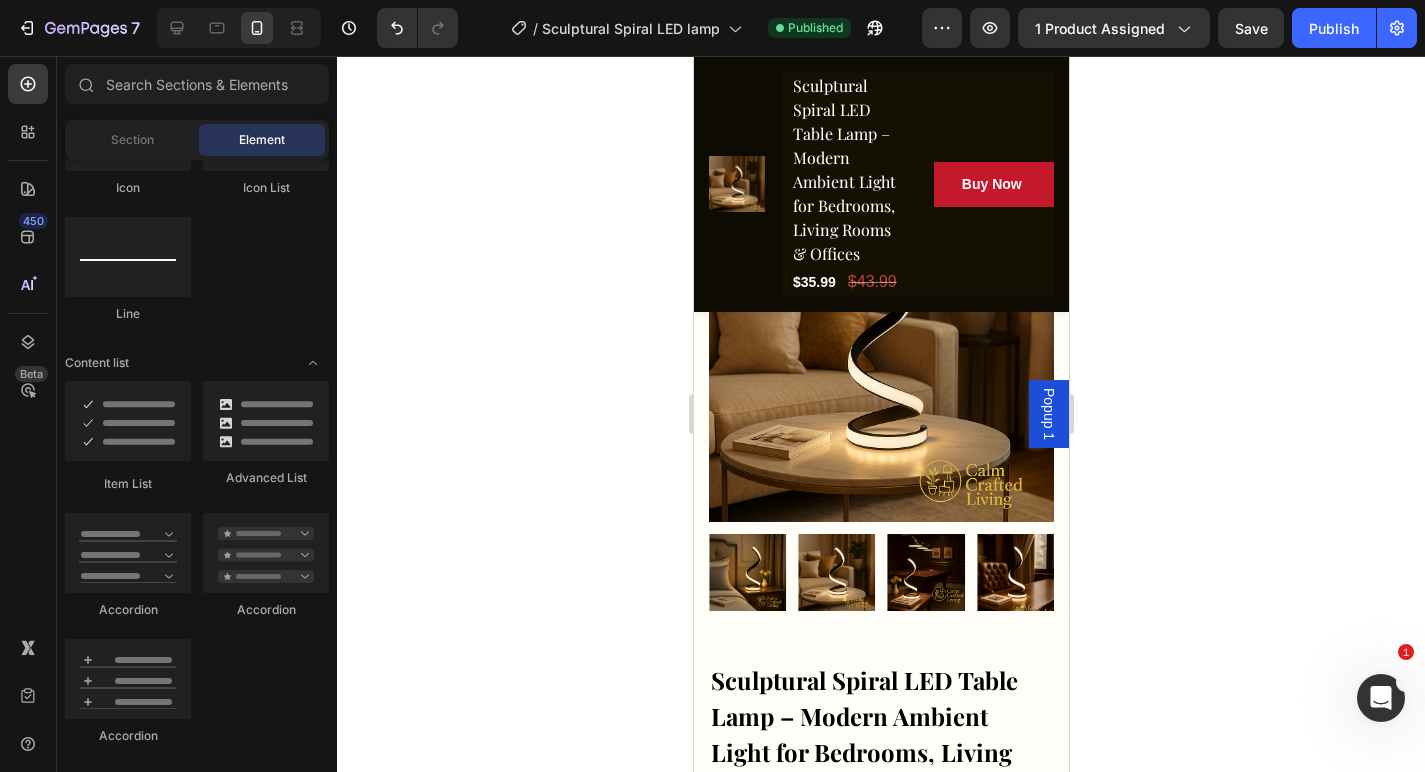 scroll, scrollTop: 614, scrollLeft: 0, axis: vertical 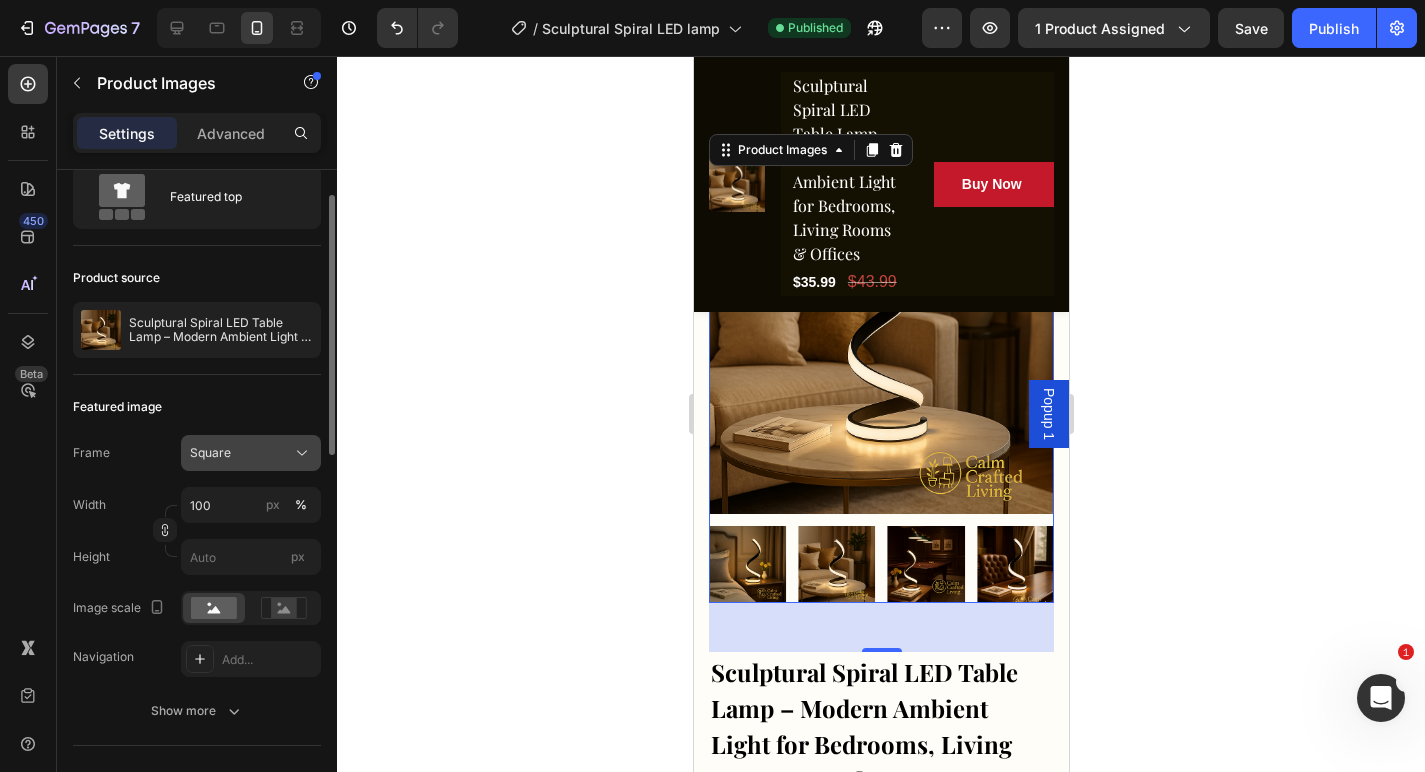 click on "Square" 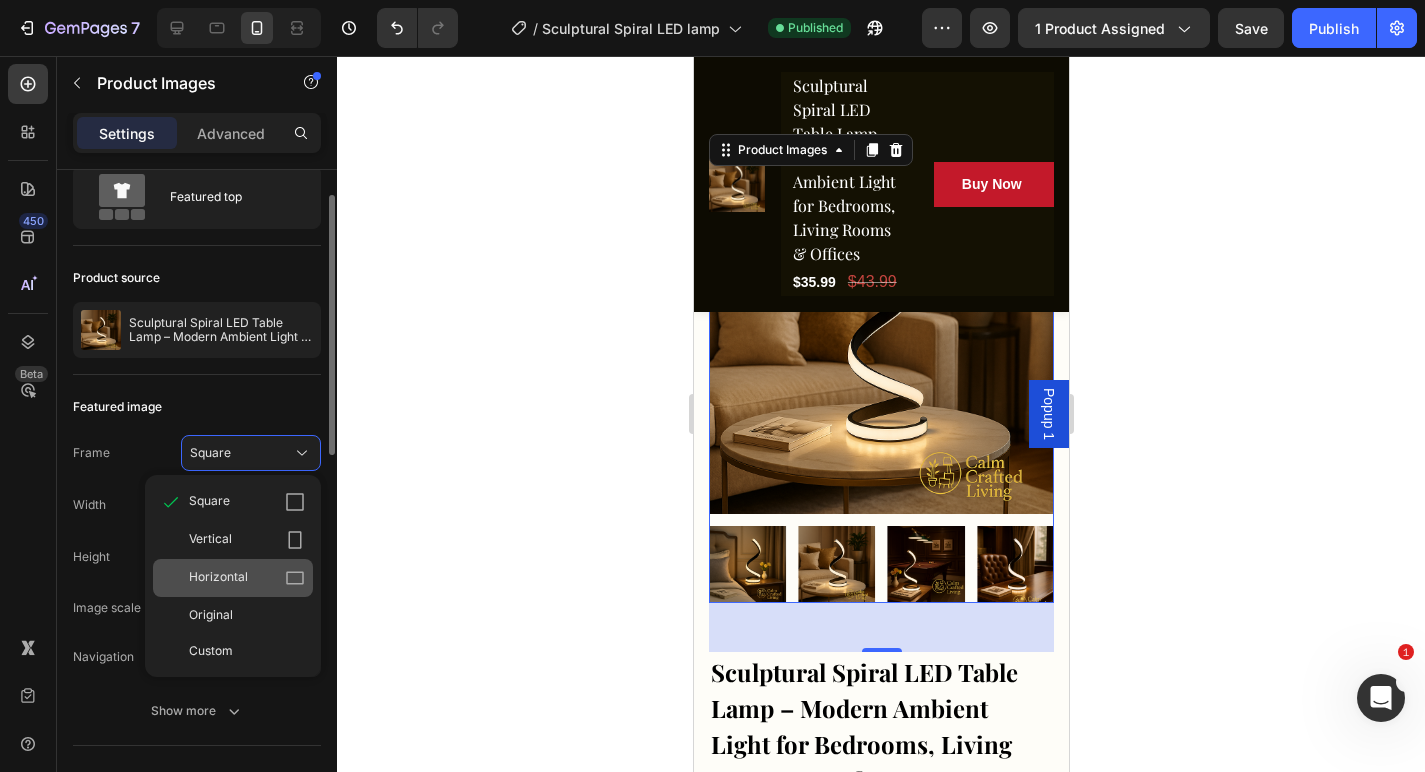 click on "Horizontal" at bounding box center [247, 578] 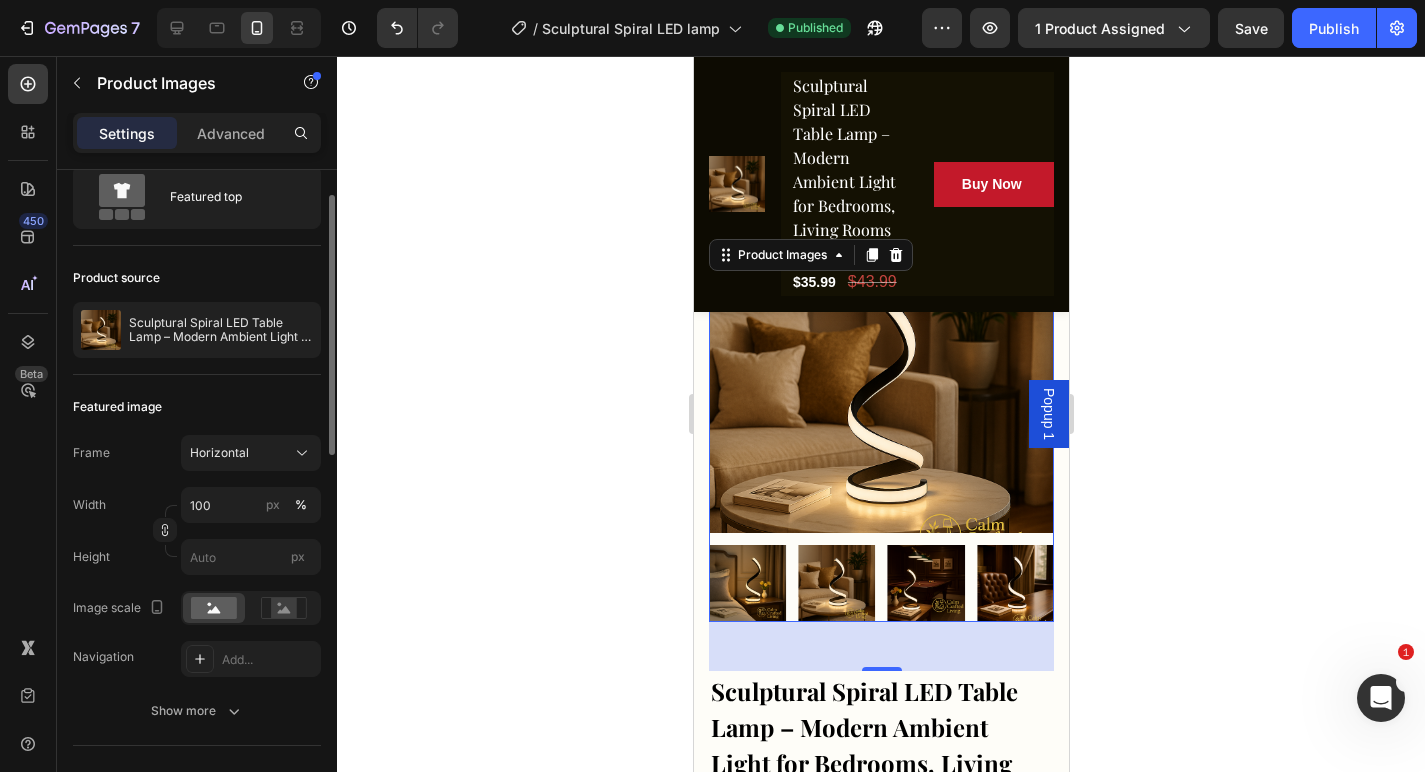 scroll, scrollTop: 511, scrollLeft: 0, axis: vertical 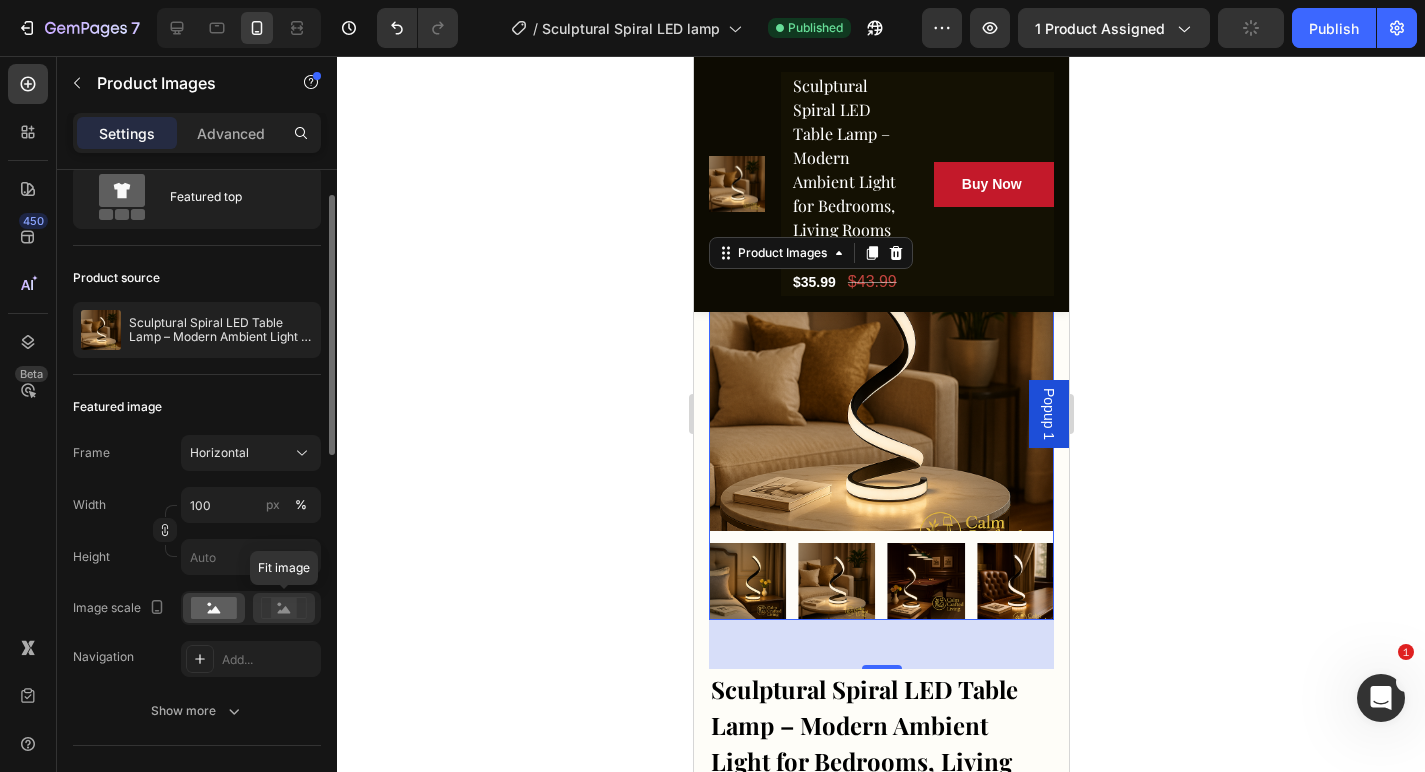 click 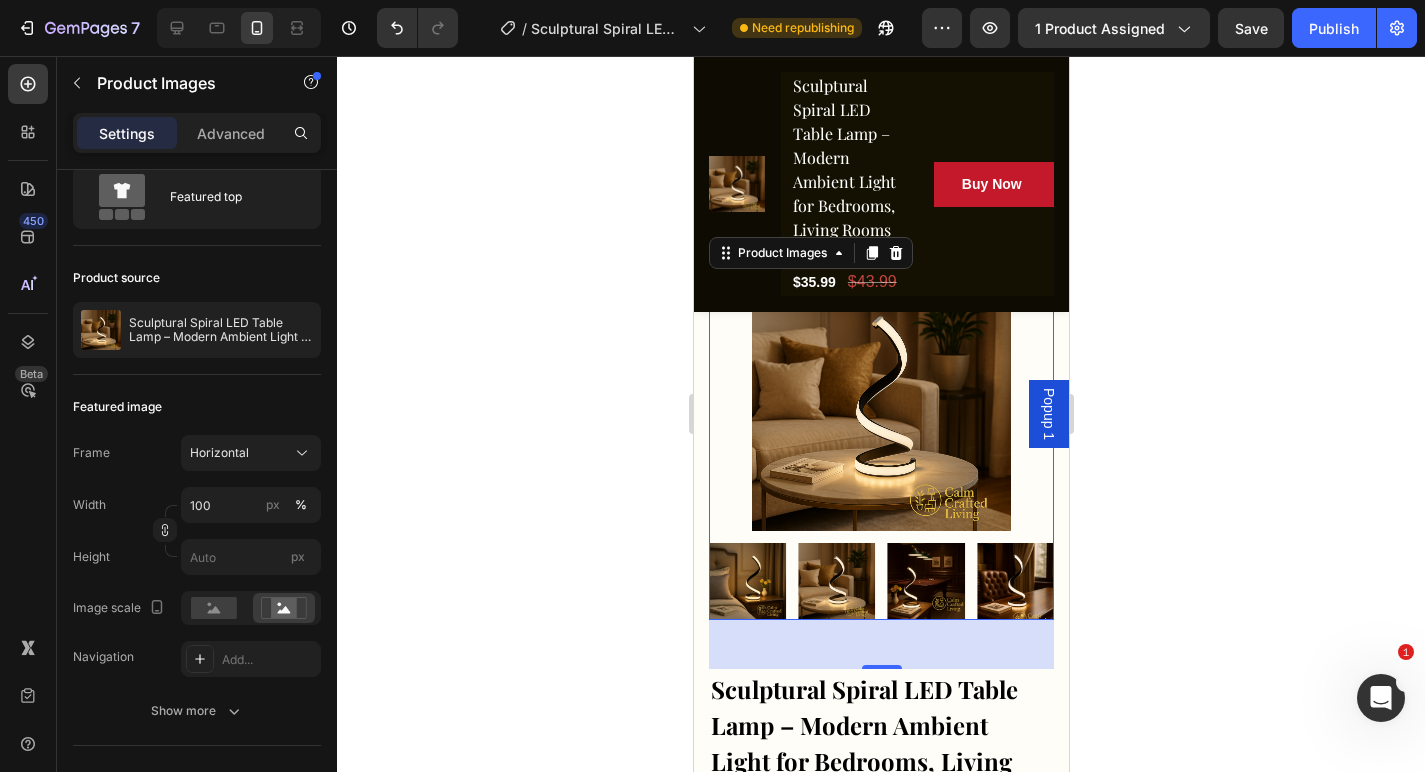 click 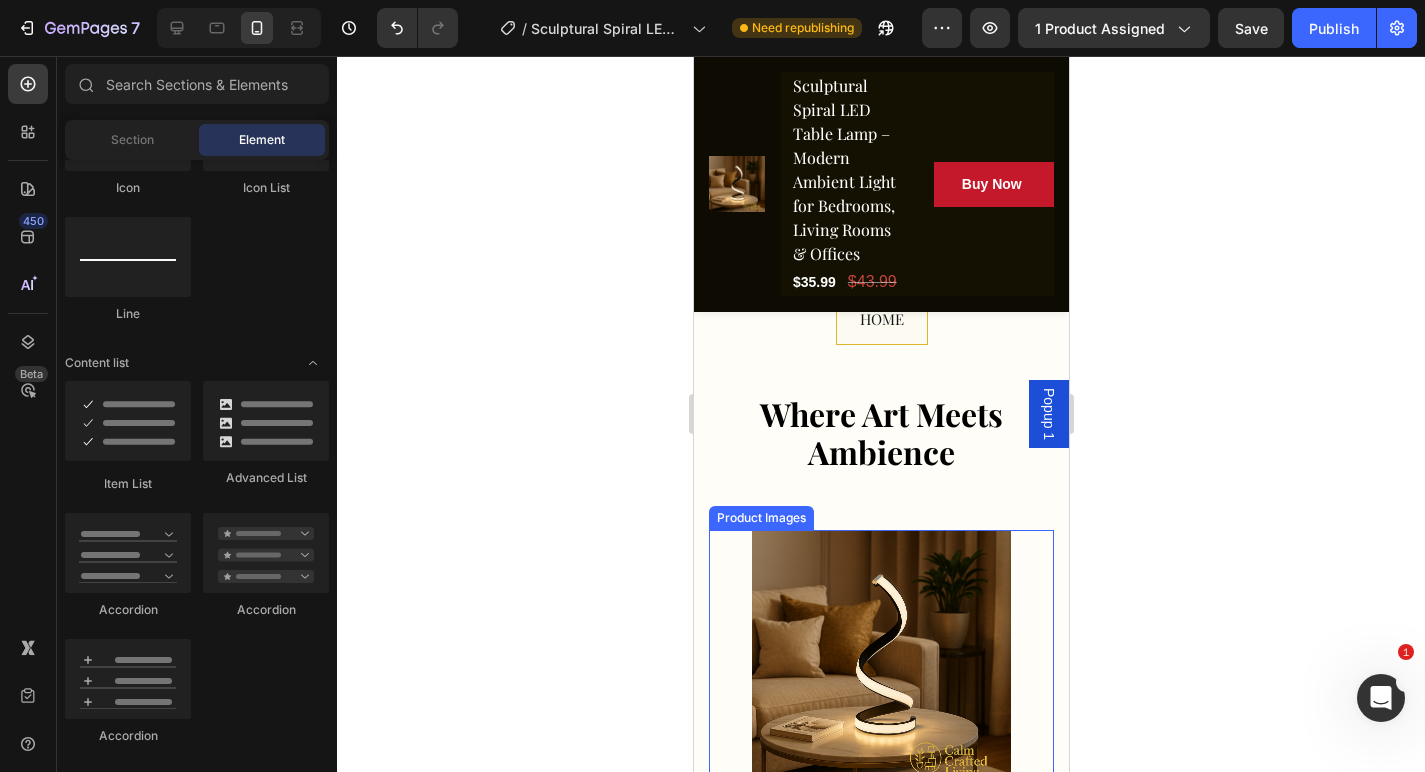 scroll, scrollTop: 270, scrollLeft: 0, axis: vertical 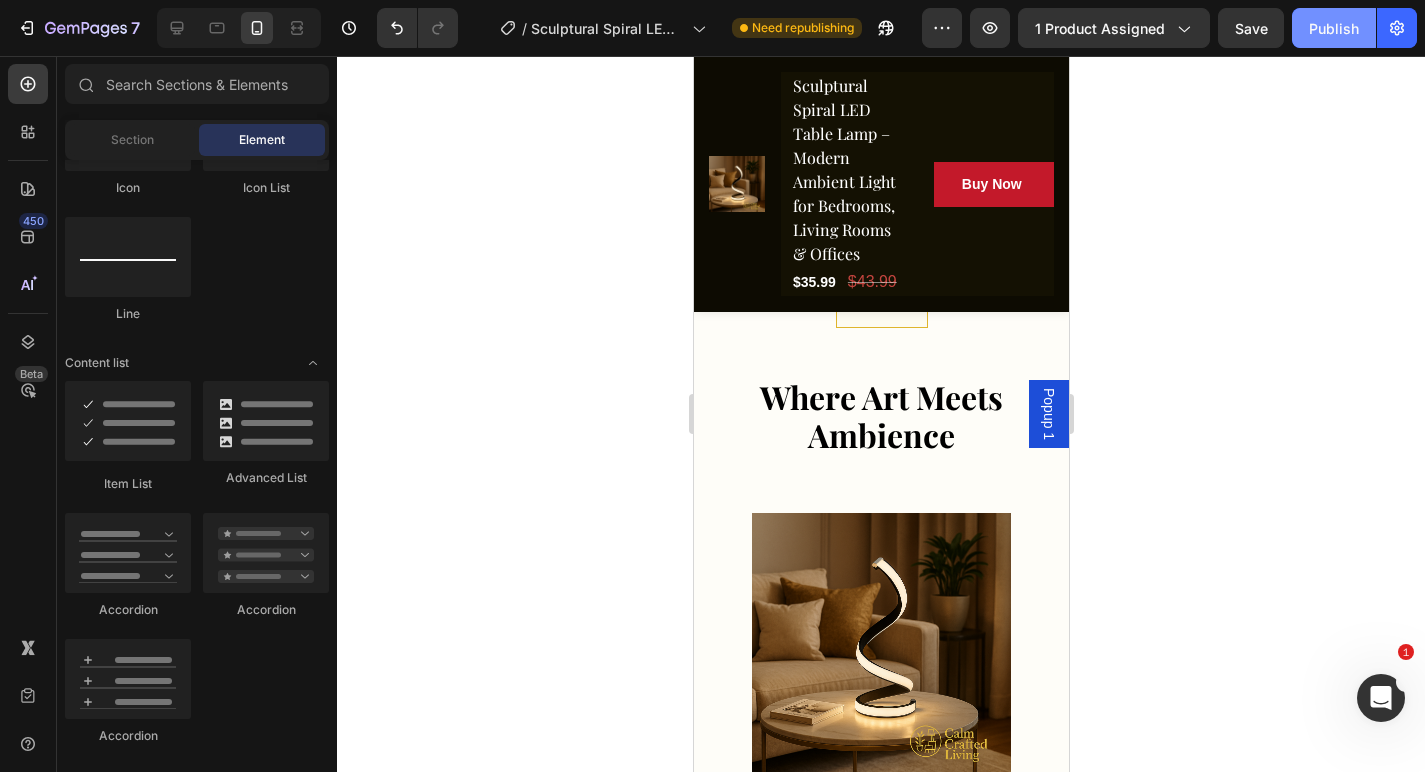 click on "Publish" at bounding box center (1334, 28) 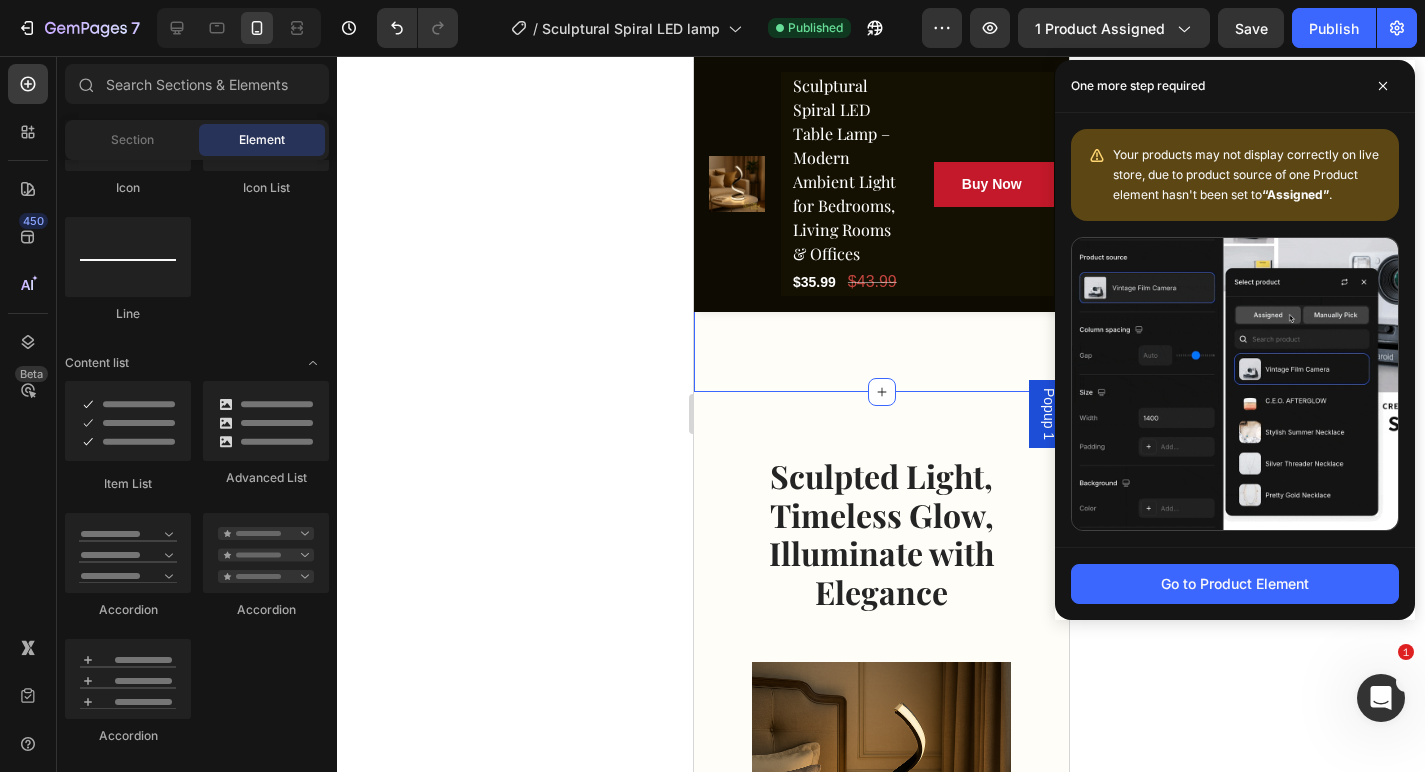 scroll, scrollTop: 2712, scrollLeft: 0, axis: vertical 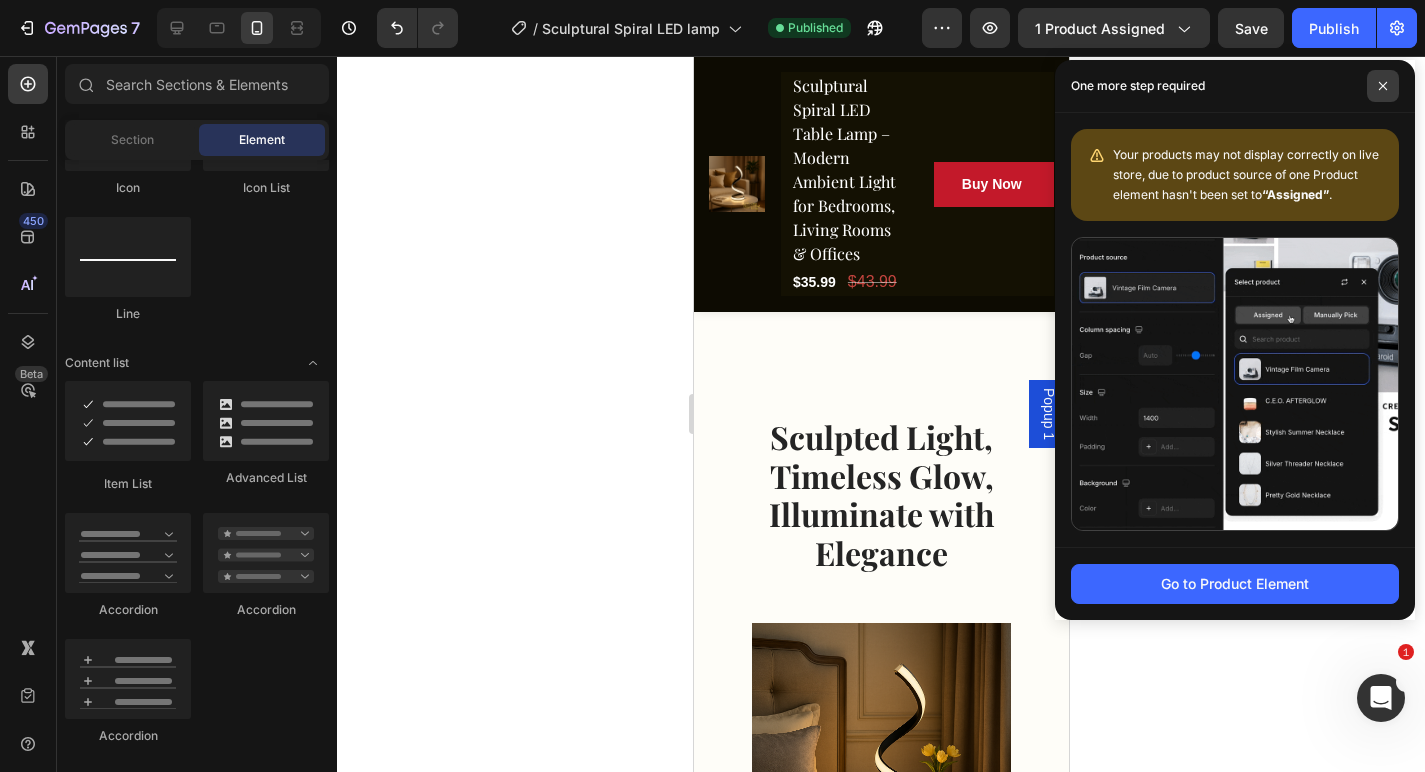 click at bounding box center [1383, 86] 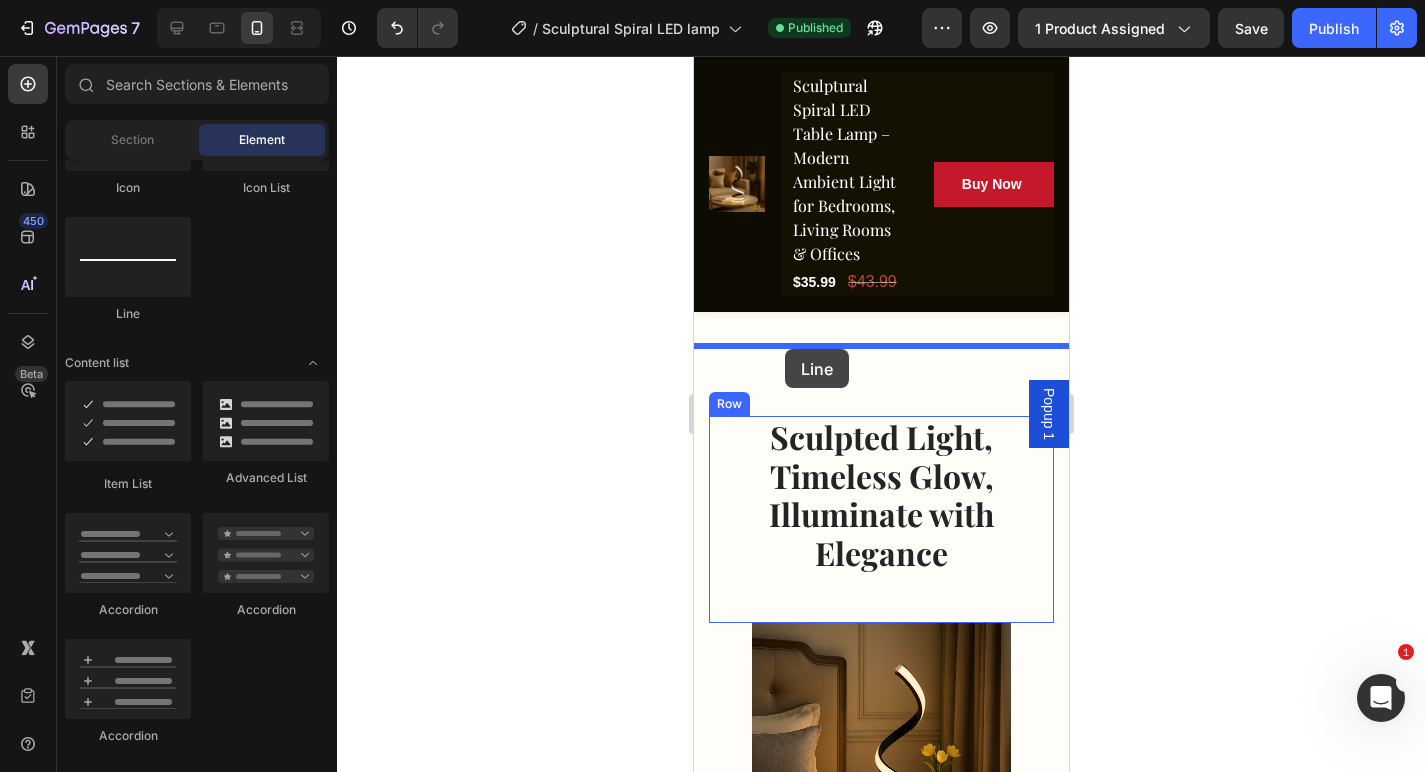 drag, startPoint x: 856, startPoint y: 331, endPoint x: 784, endPoint y: 350, distance: 74.46476 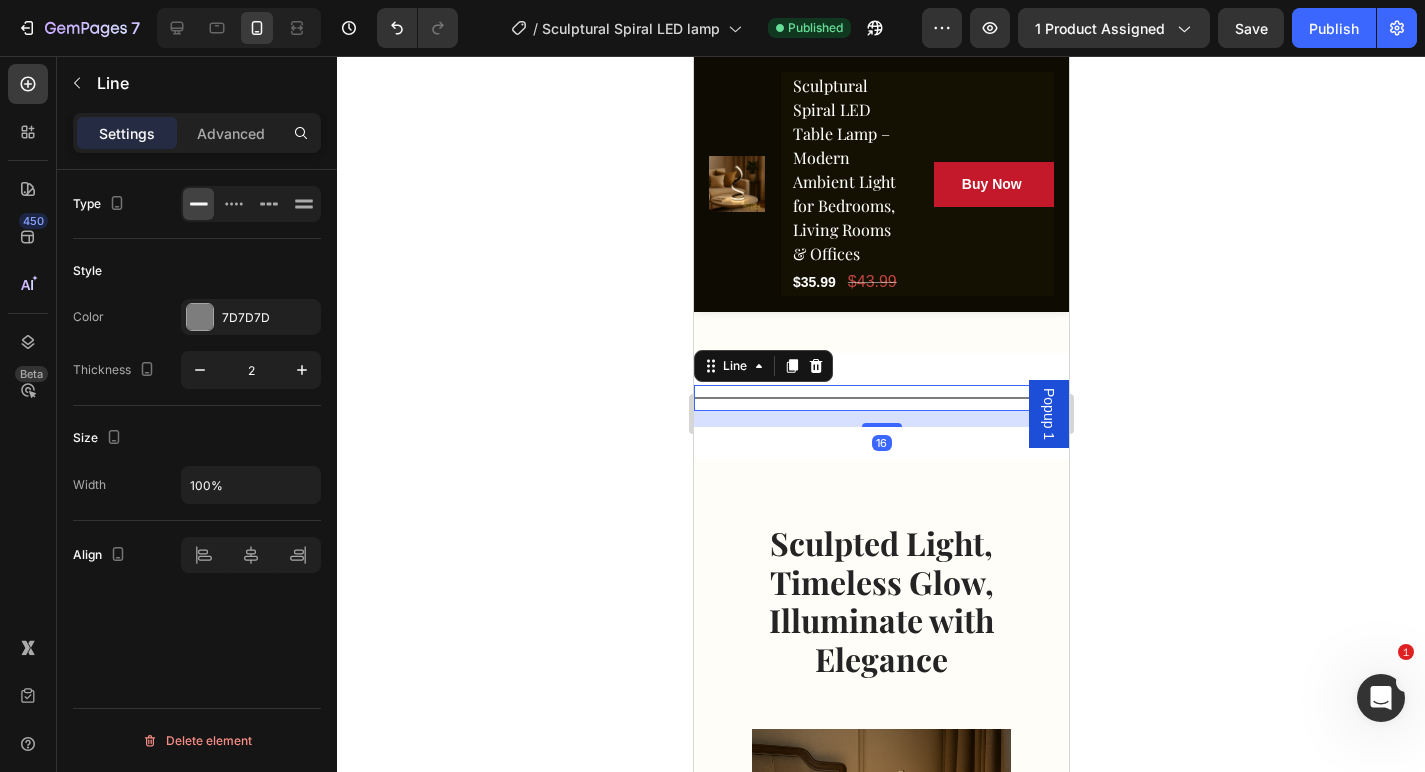 click on "Title Line   16" at bounding box center [880, 398] 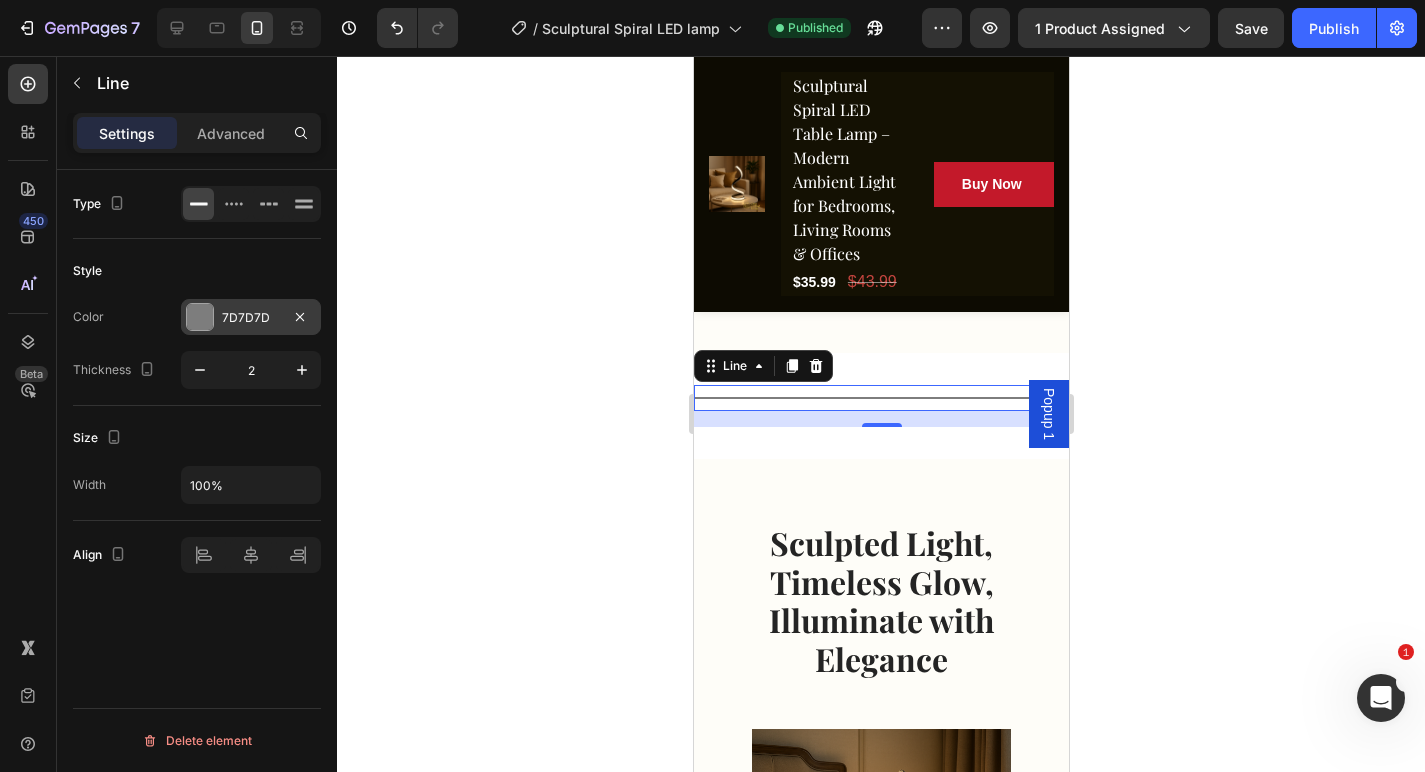 click on "7D7D7D" at bounding box center [251, 318] 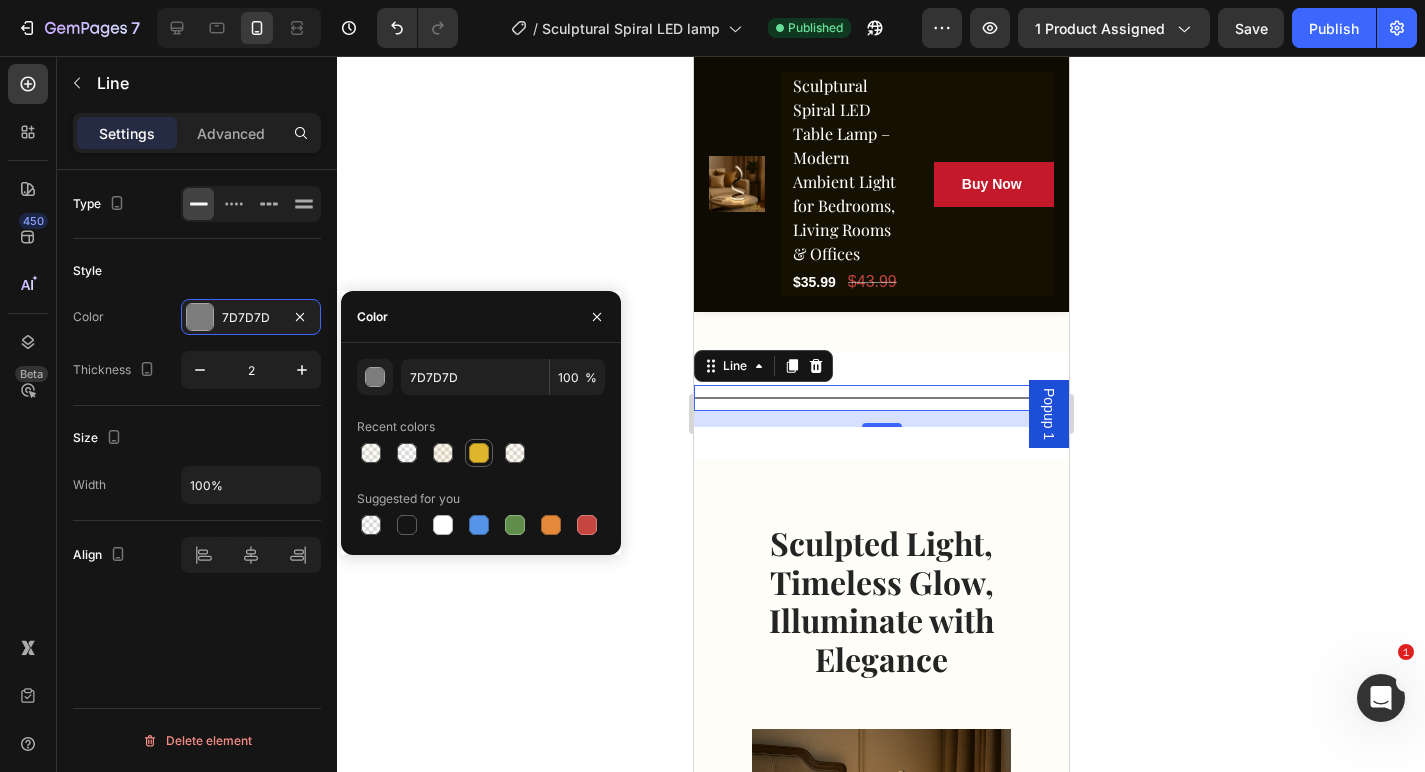 click at bounding box center (479, 453) 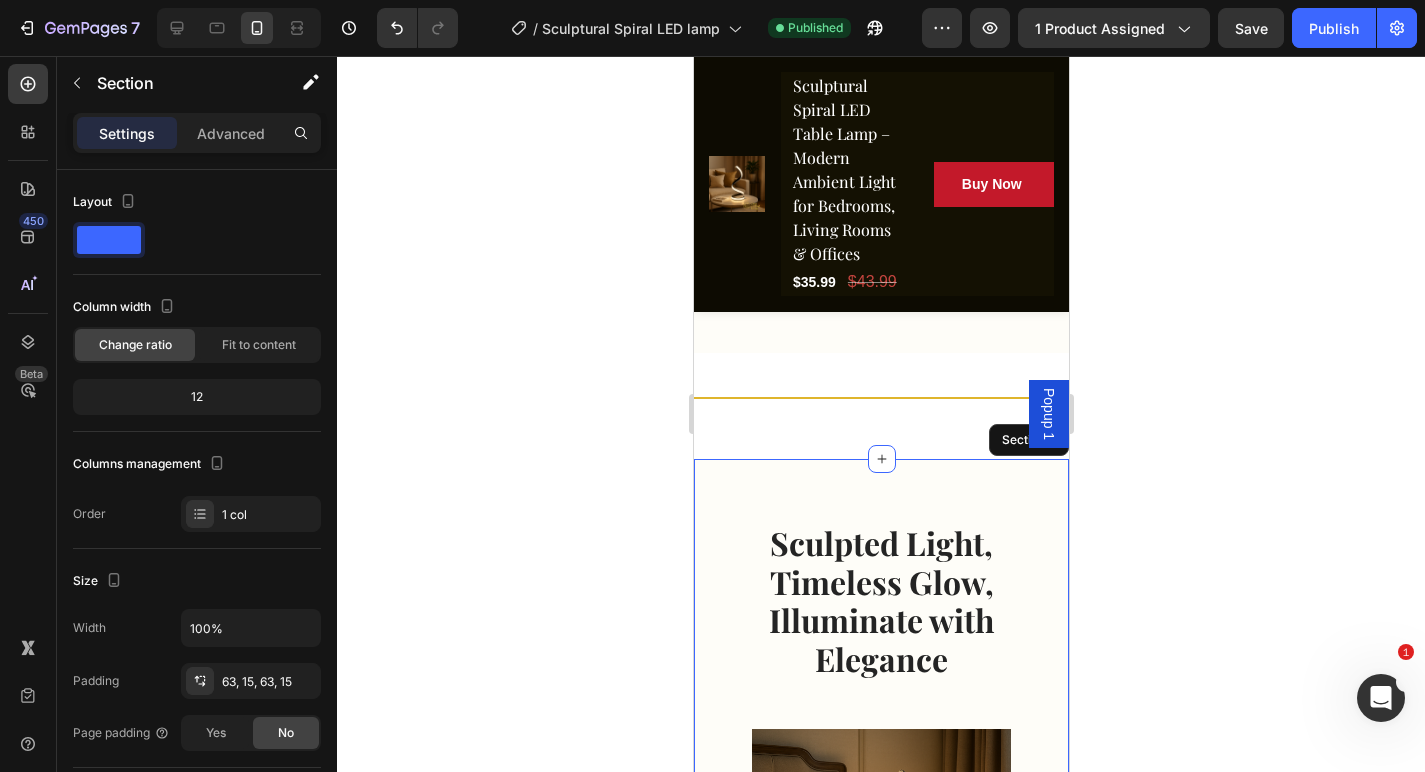 click on "Sculpted Light, Timeless Glow, Illuminate with Elegance Heading Row Image Sculptural Modern Design Text block Elegant infinity-loop Silhouette That doubles as statement art piece. Text block Row Row Warm Ambient Glow Text block Soft LED lighting creates a cozy, relaxing atmosphere - perfect for bedrooms, living rooms, or mood lighting. Text block Row Image Row Section 4" at bounding box center (880, 1047) 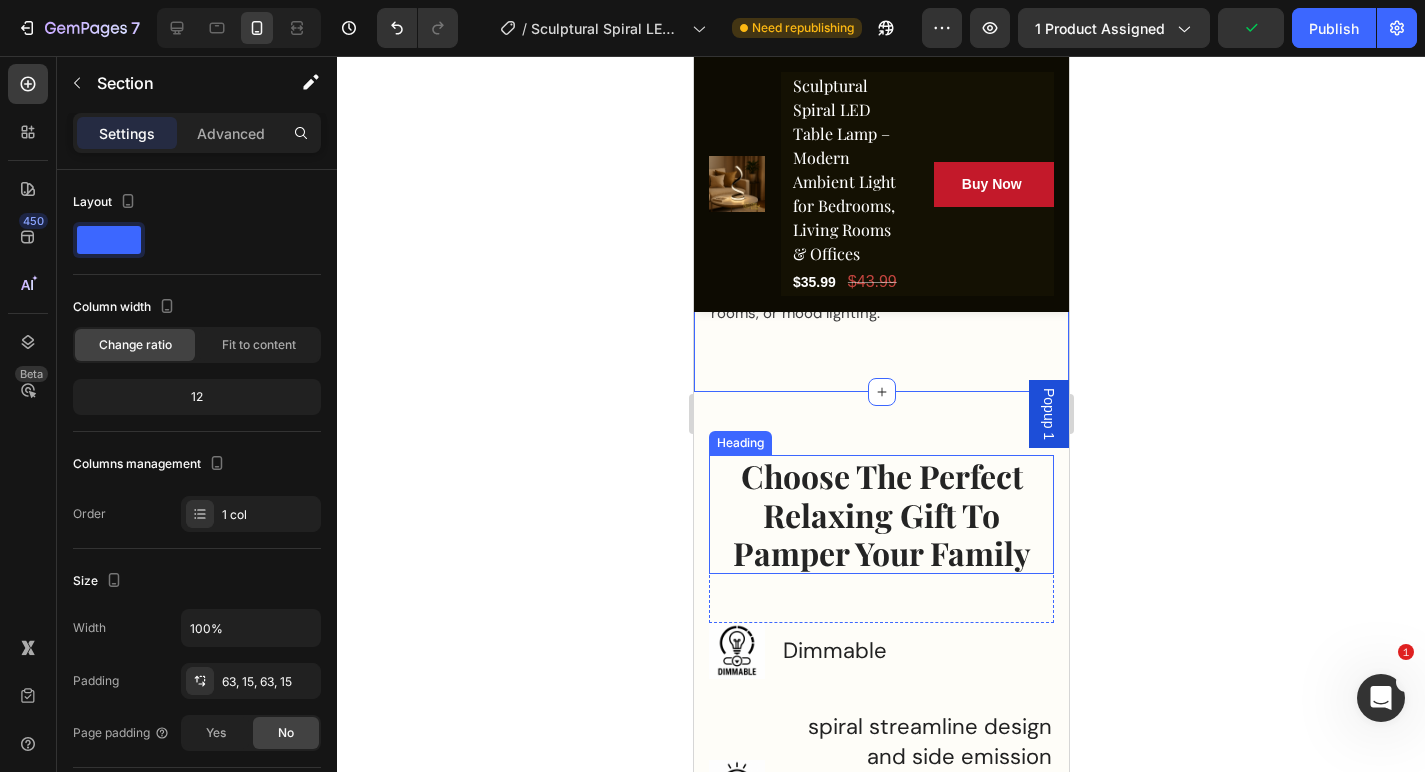 scroll, scrollTop: 3942, scrollLeft: 0, axis: vertical 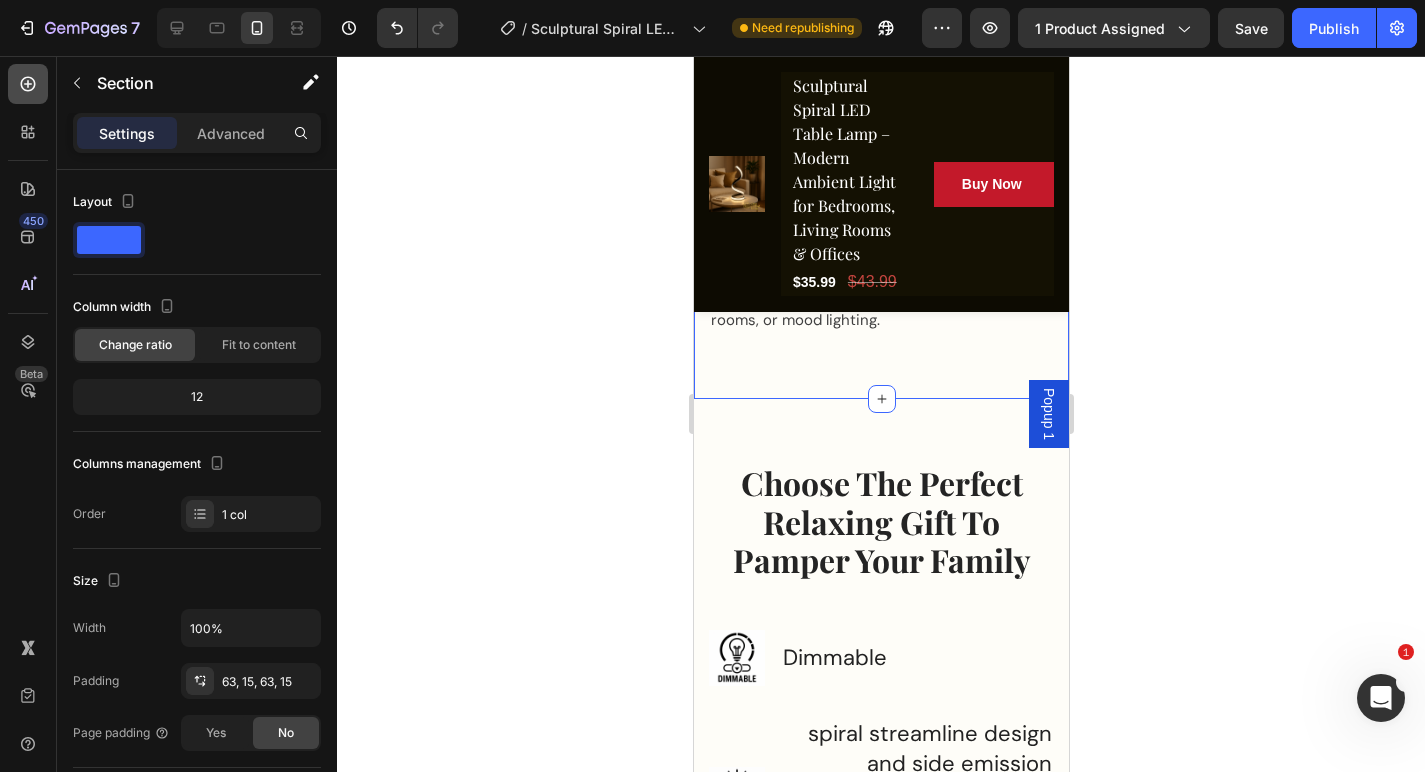 click 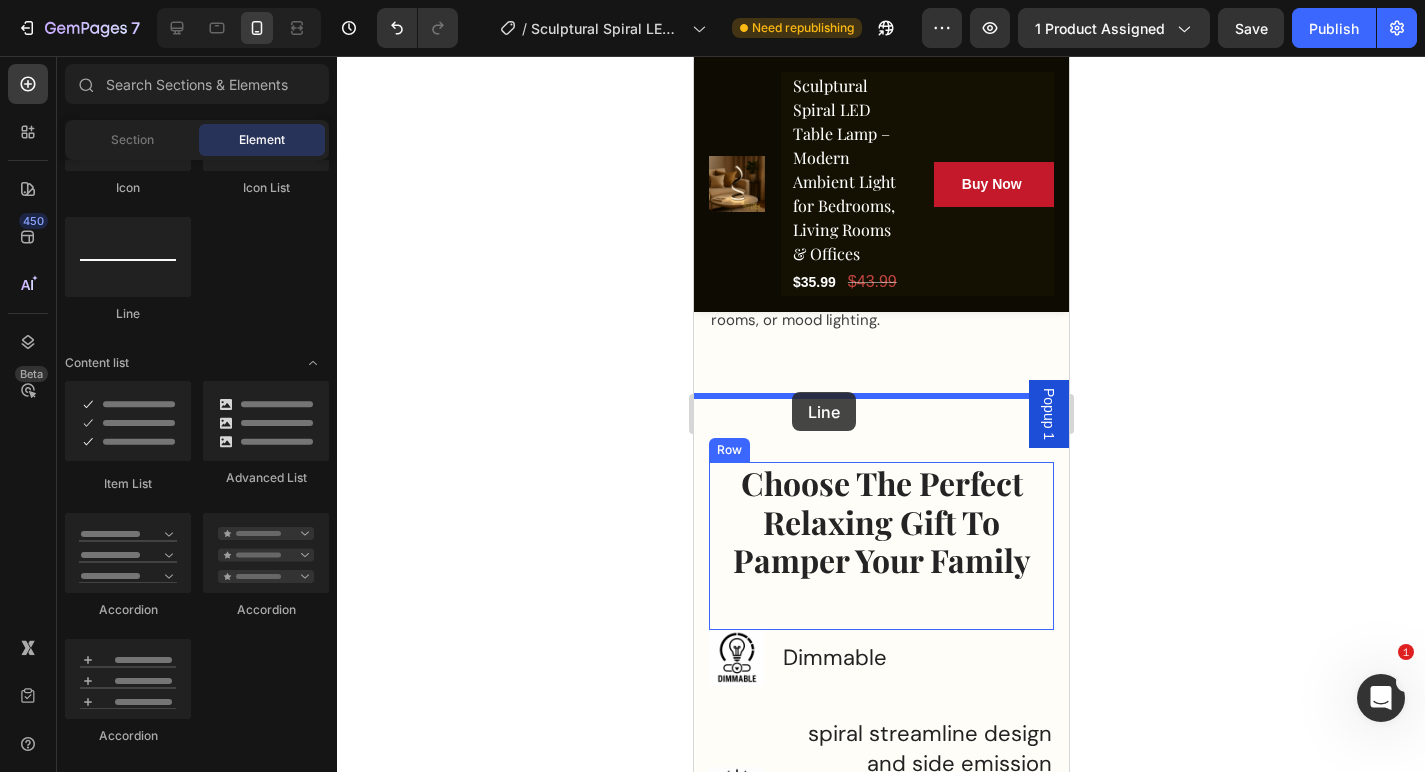 drag, startPoint x: 818, startPoint y: 314, endPoint x: 793, endPoint y: 400, distance: 89.560036 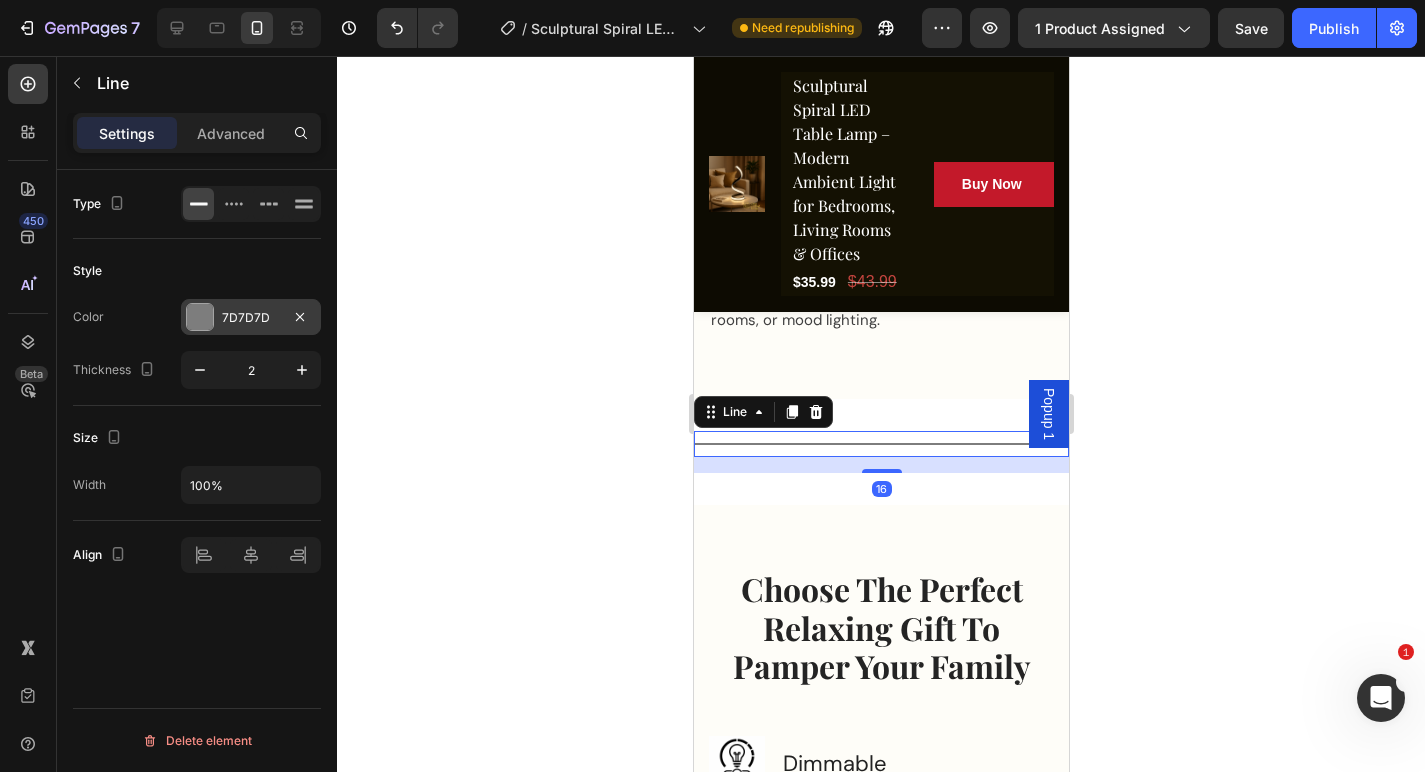 click on "7D7D7D" at bounding box center [251, 318] 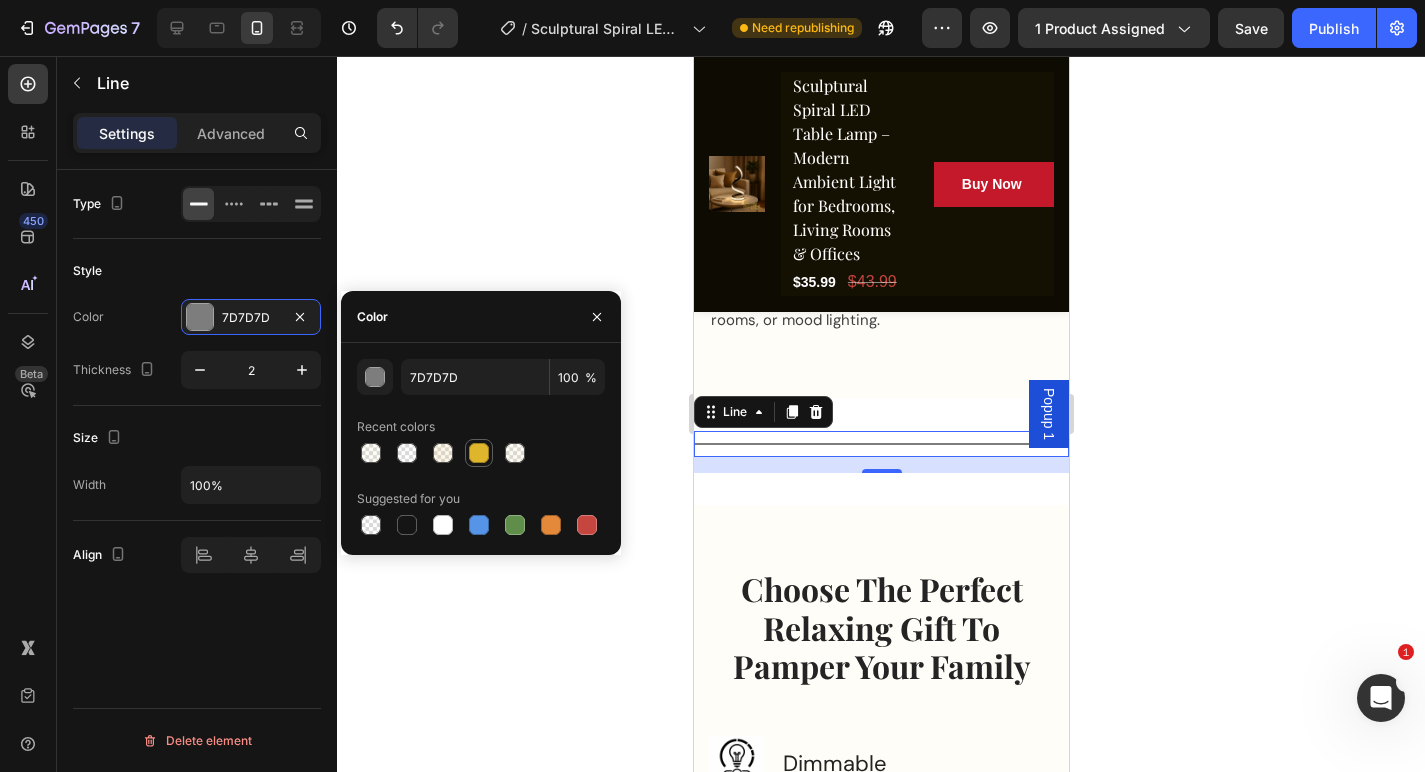 click at bounding box center (479, 453) 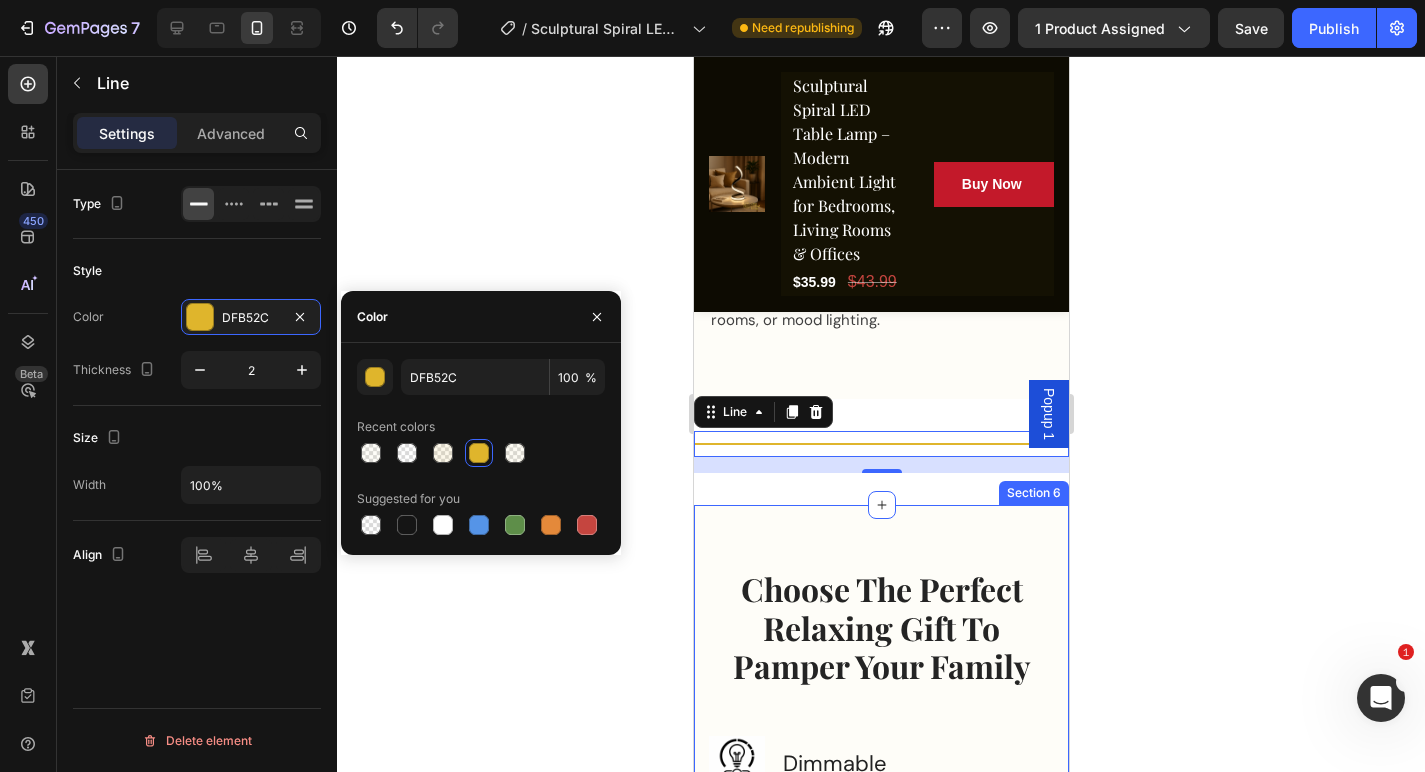 click on "Choose The Perfect Relaxing Gift To Pamper Your Family Heading Row Dimmable  Text block Image Row spiral streamline design and side emission technology prevent direct light and eye damage. Text Block Image Row 3000K warm light,4500K neutral light, 6500K white light Text block Image Row Image Image Wide application range Text block Row Image Premium build Text block Row Image ECO Friendly Text block Row Row Section 6" at bounding box center (880, 1090) 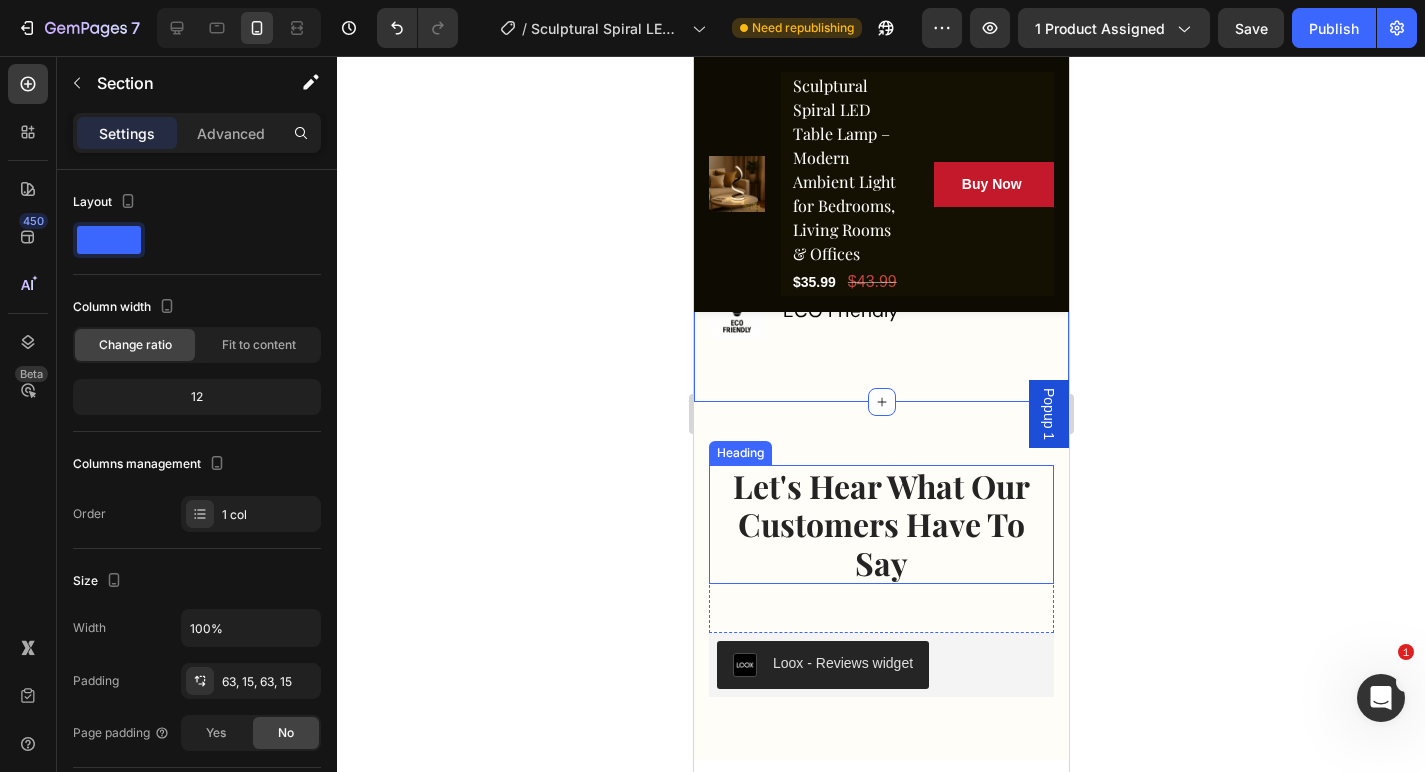 scroll, scrollTop: 5217, scrollLeft: 0, axis: vertical 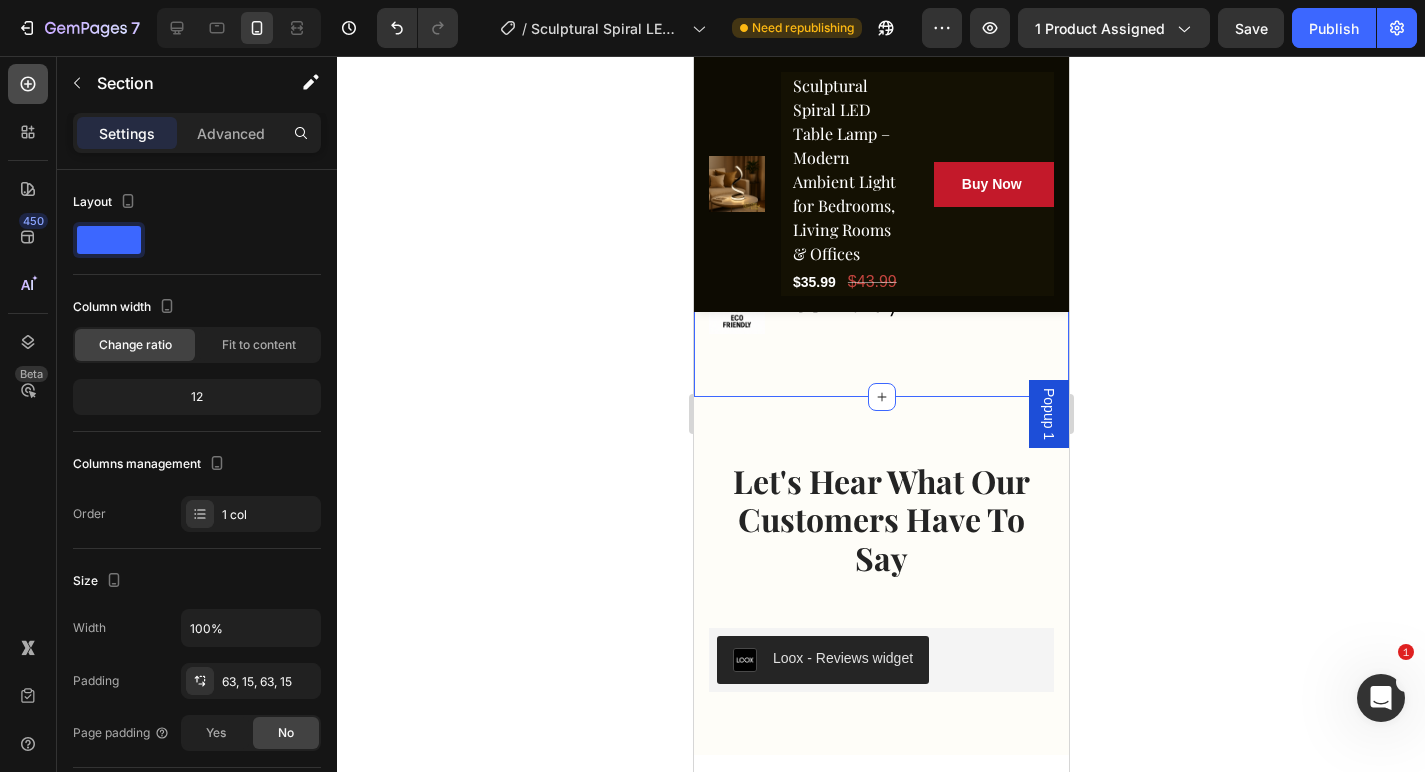 click 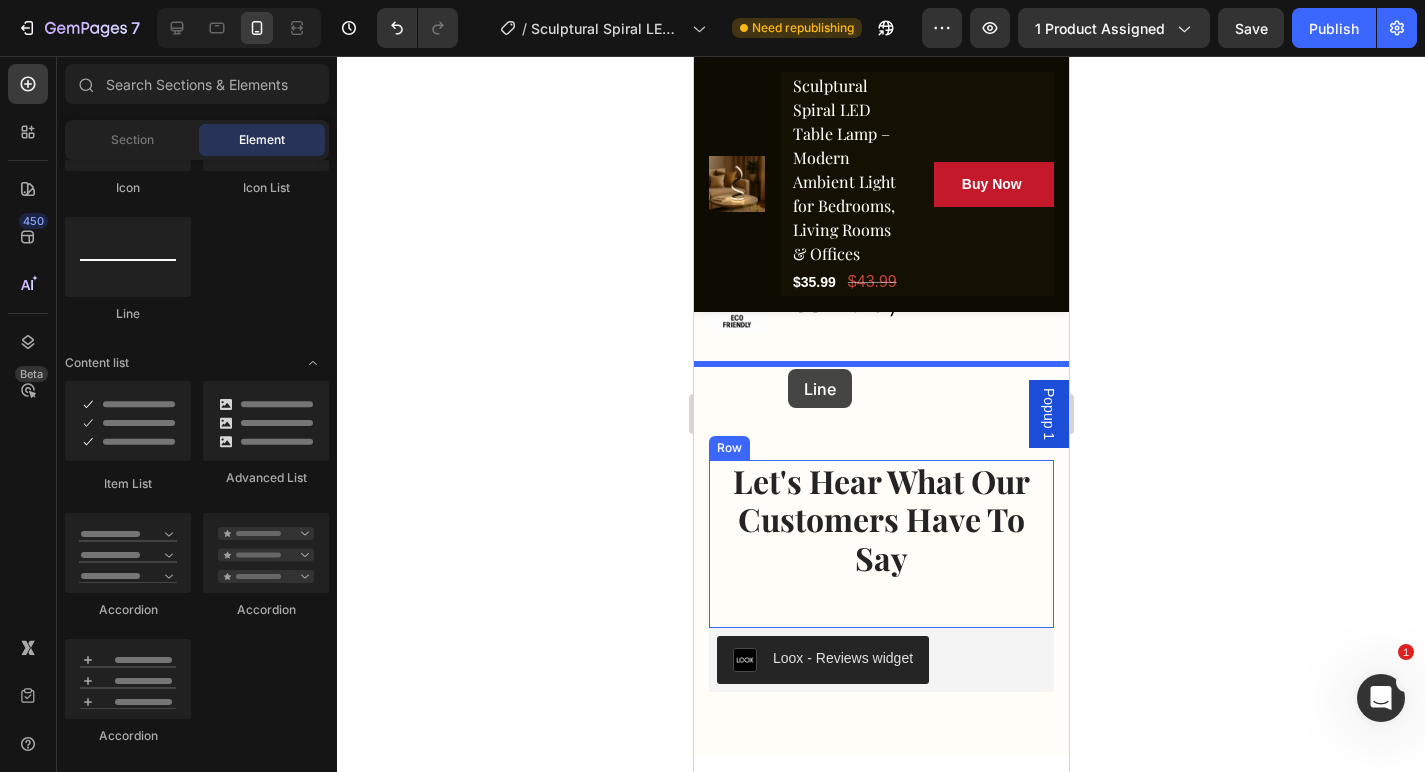 drag, startPoint x: 826, startPoint y: 326, endPoint x: 787, endPoint y: 369, distance: 58.0517 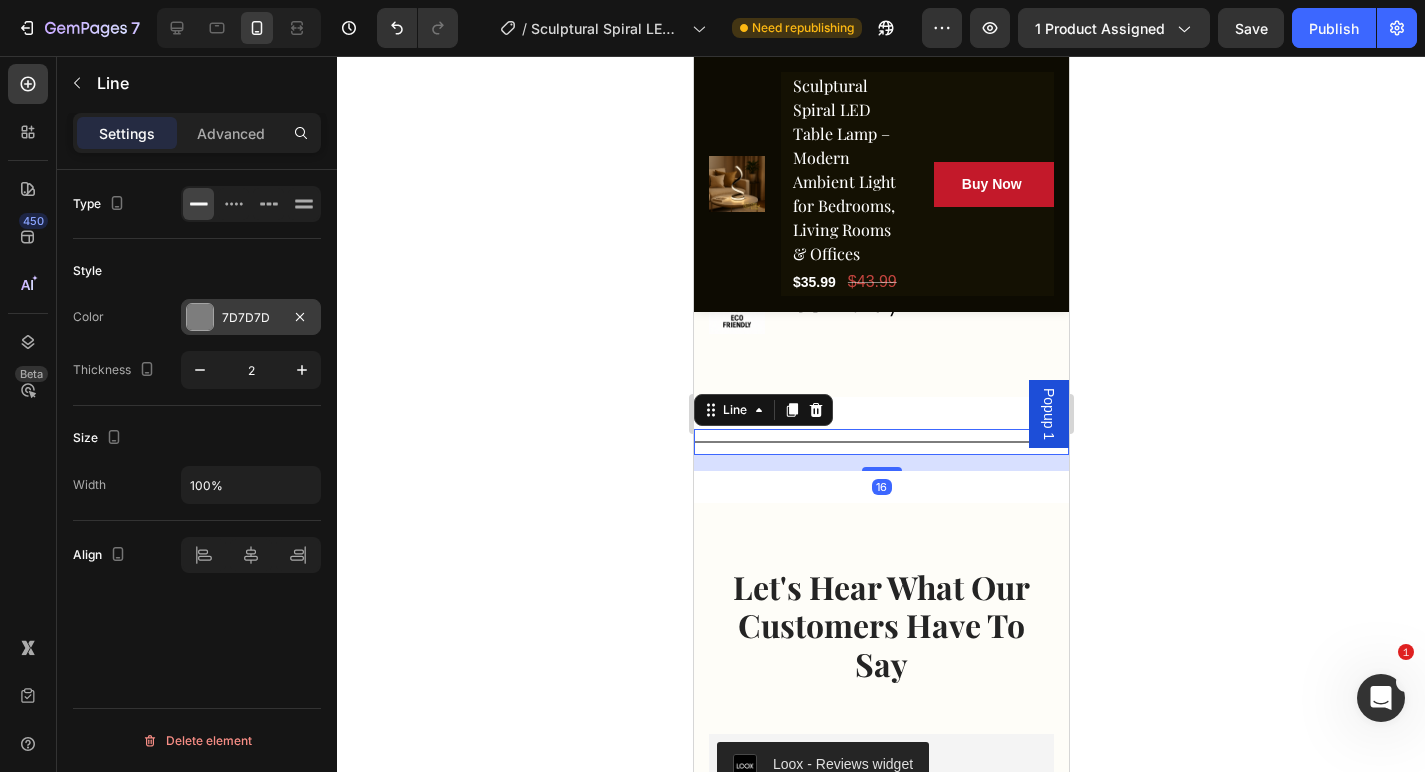 click at bounding box center (200, 317) 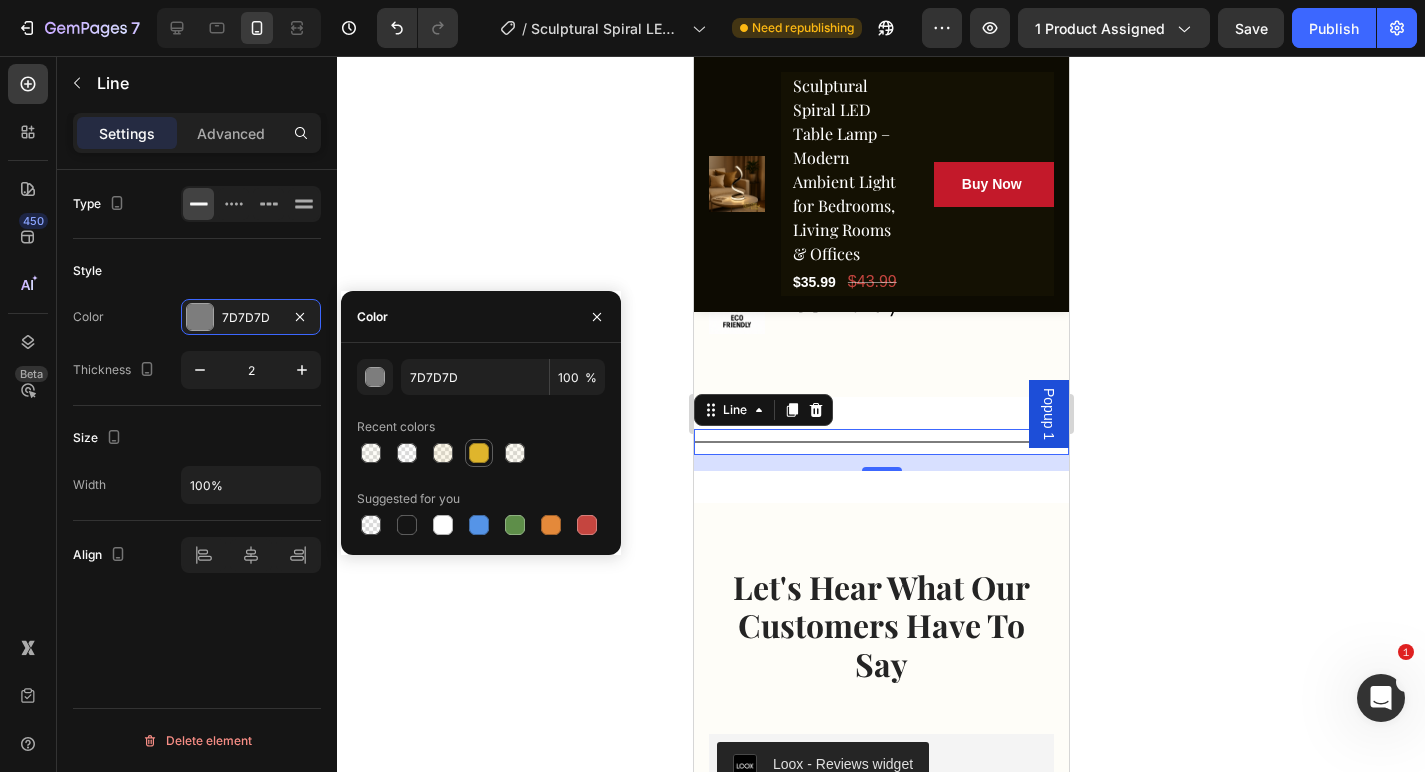 click at bounding box center [479, 453] 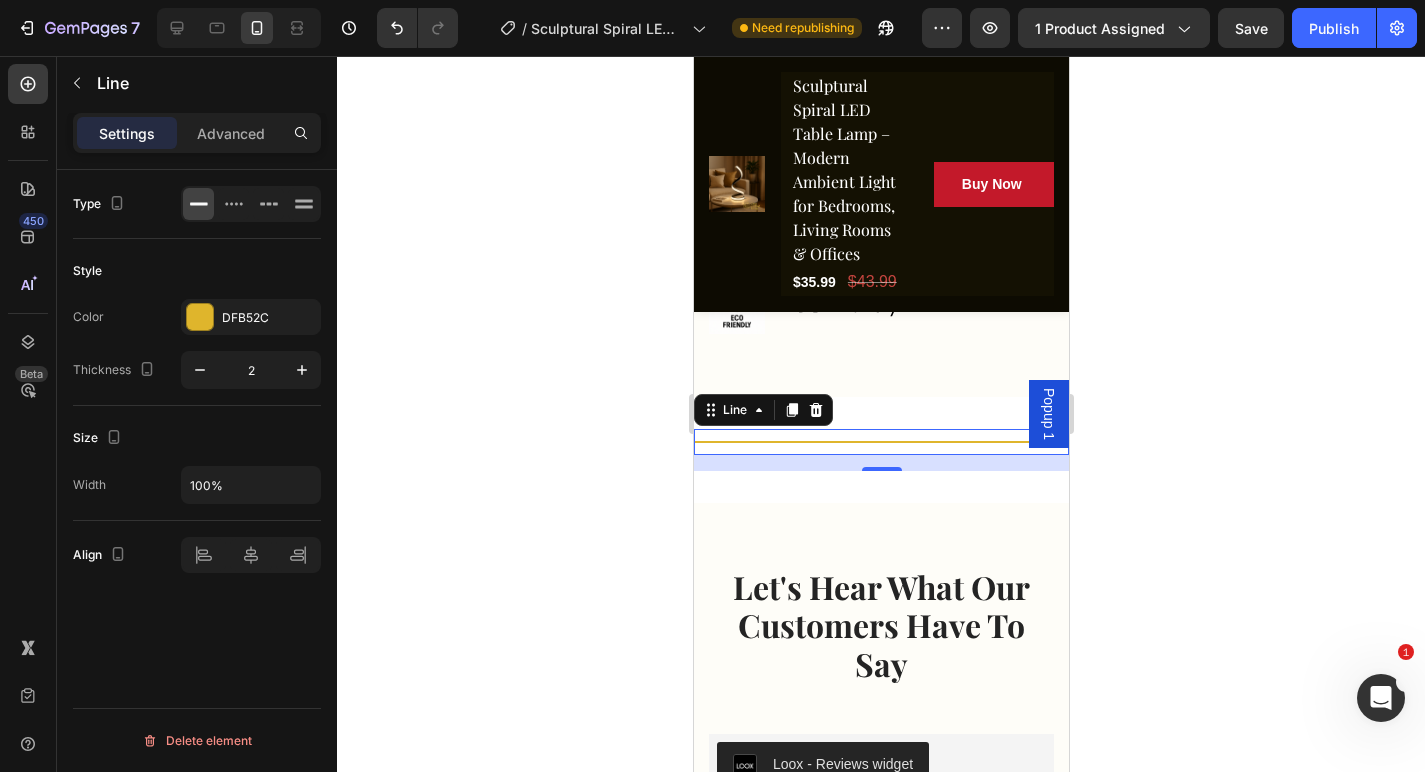click 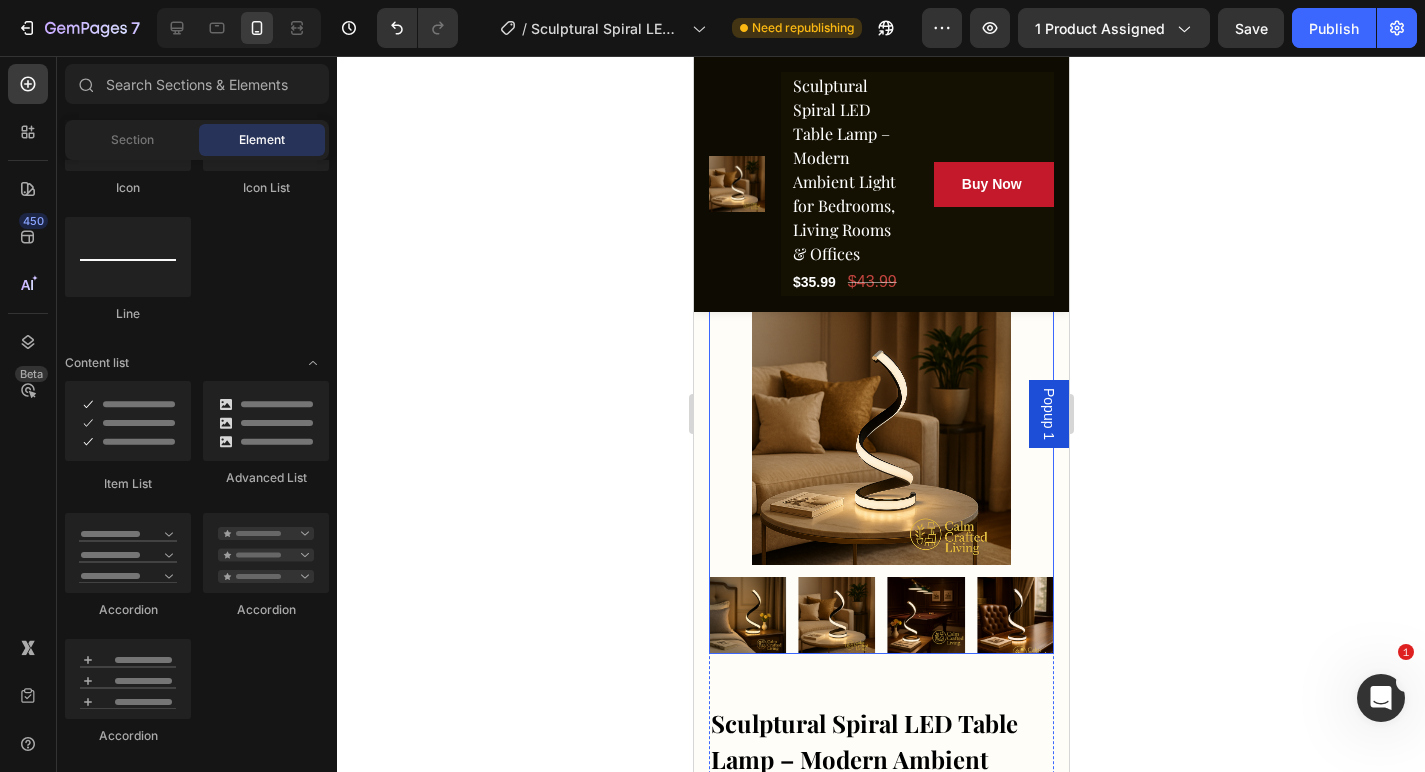 scroll, scrollTop: 485, scrollLeft: 0, axis: vertical 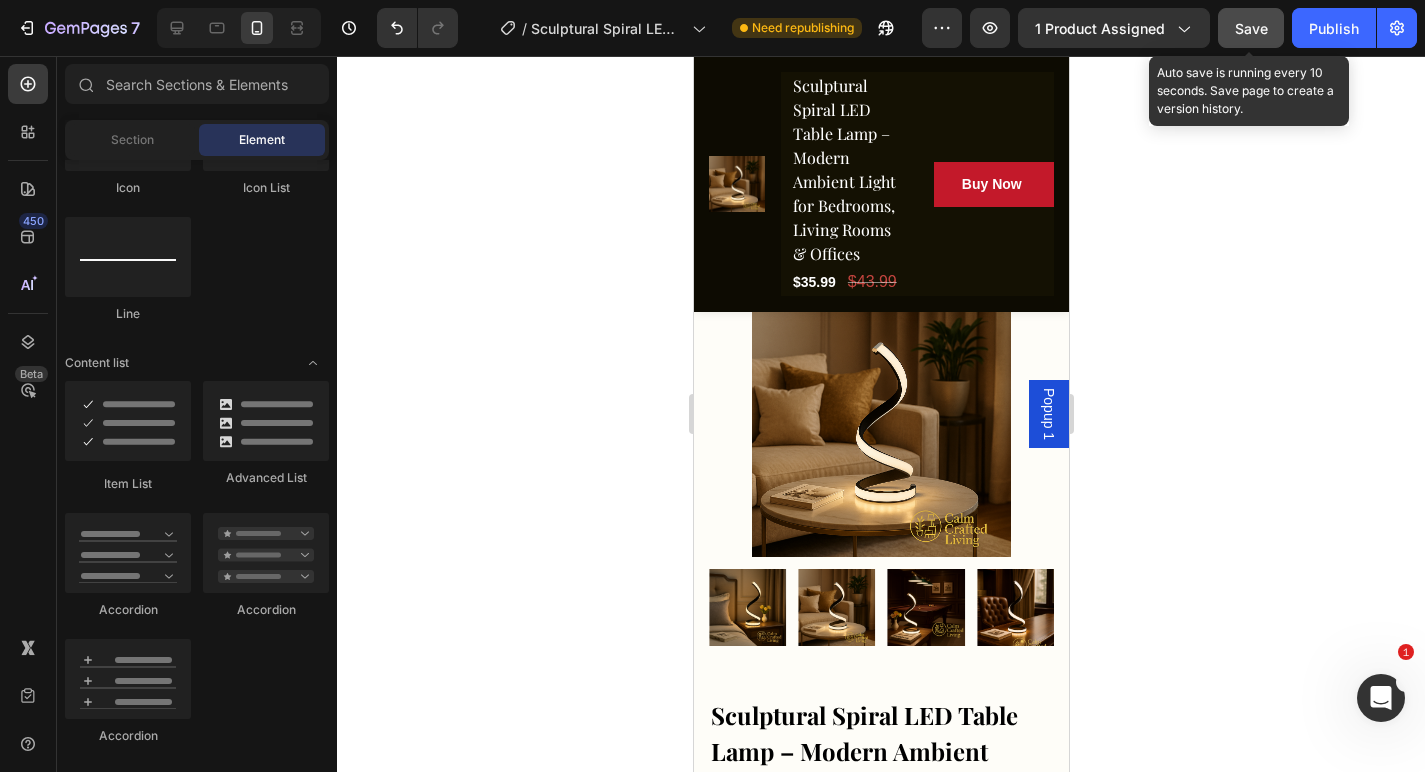 click on "Save" at bounding box center [1251, 28] 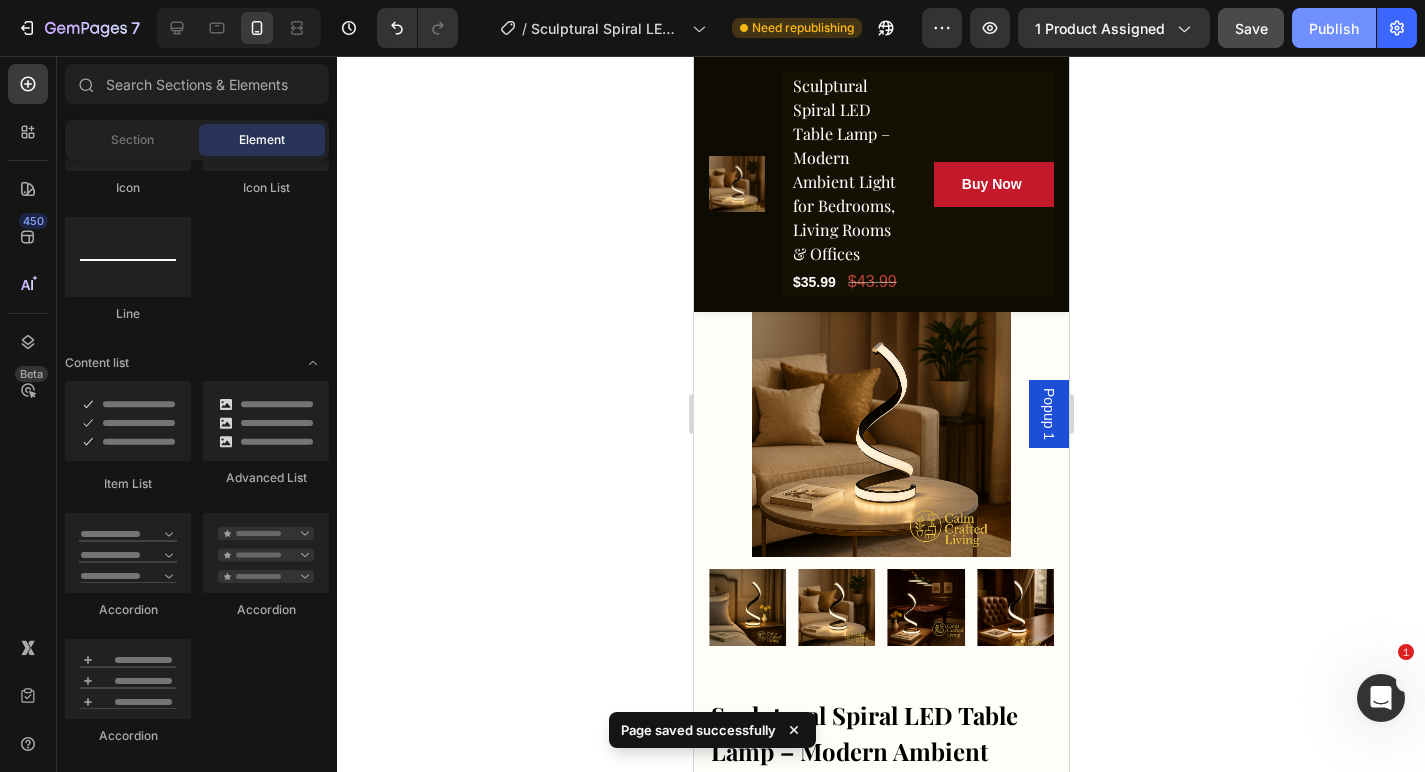 click on "Publish" at bounding box center (1334, 28) 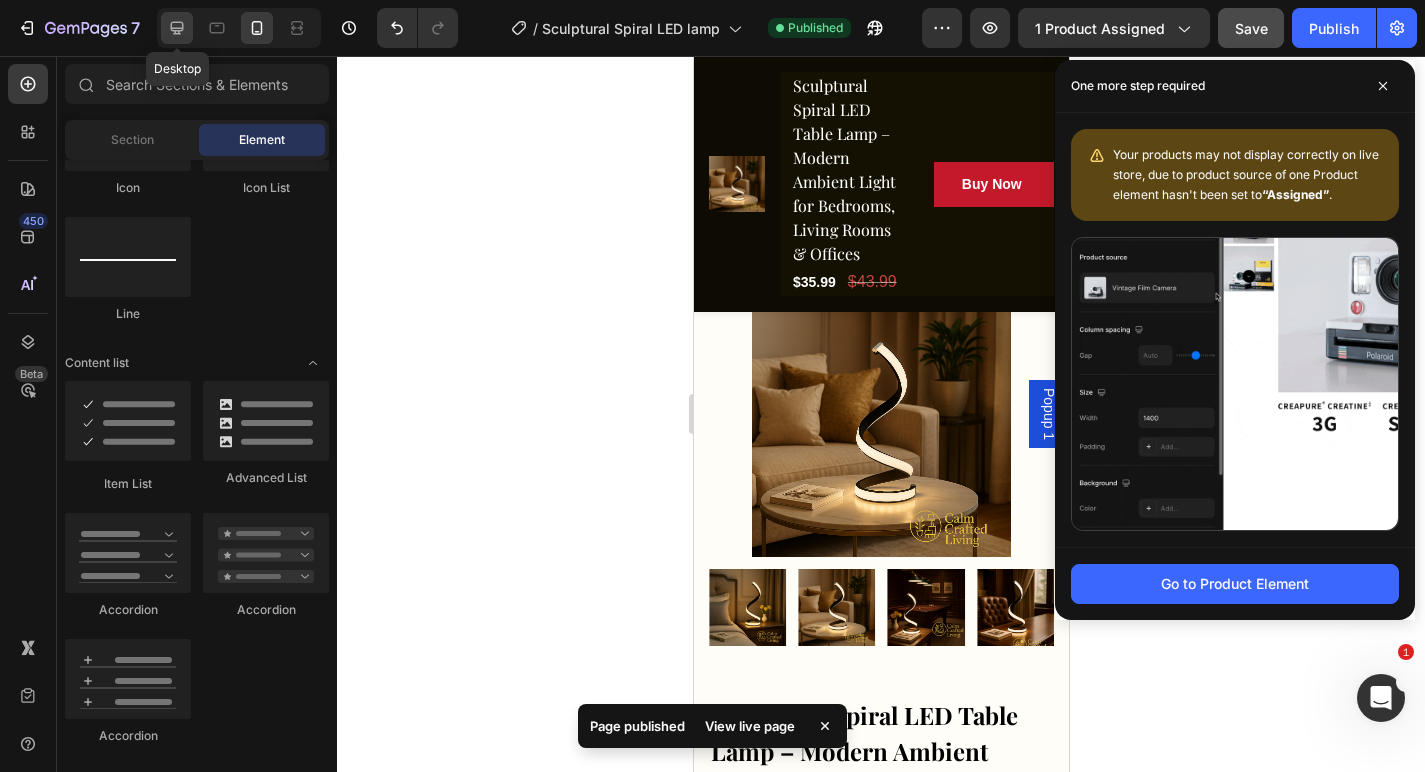 click 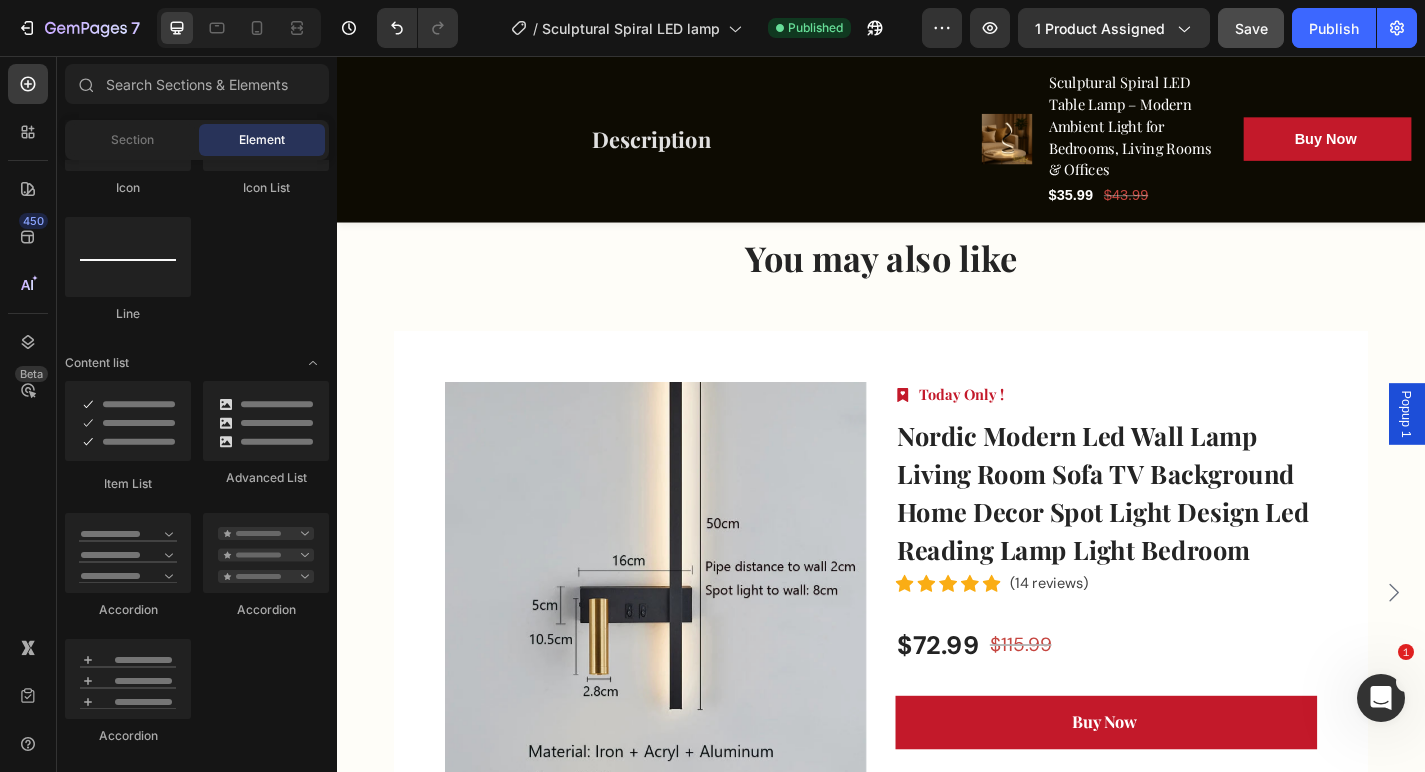 scroll, scrollTop: 5652, scrollLeft: 0, axis: vertical 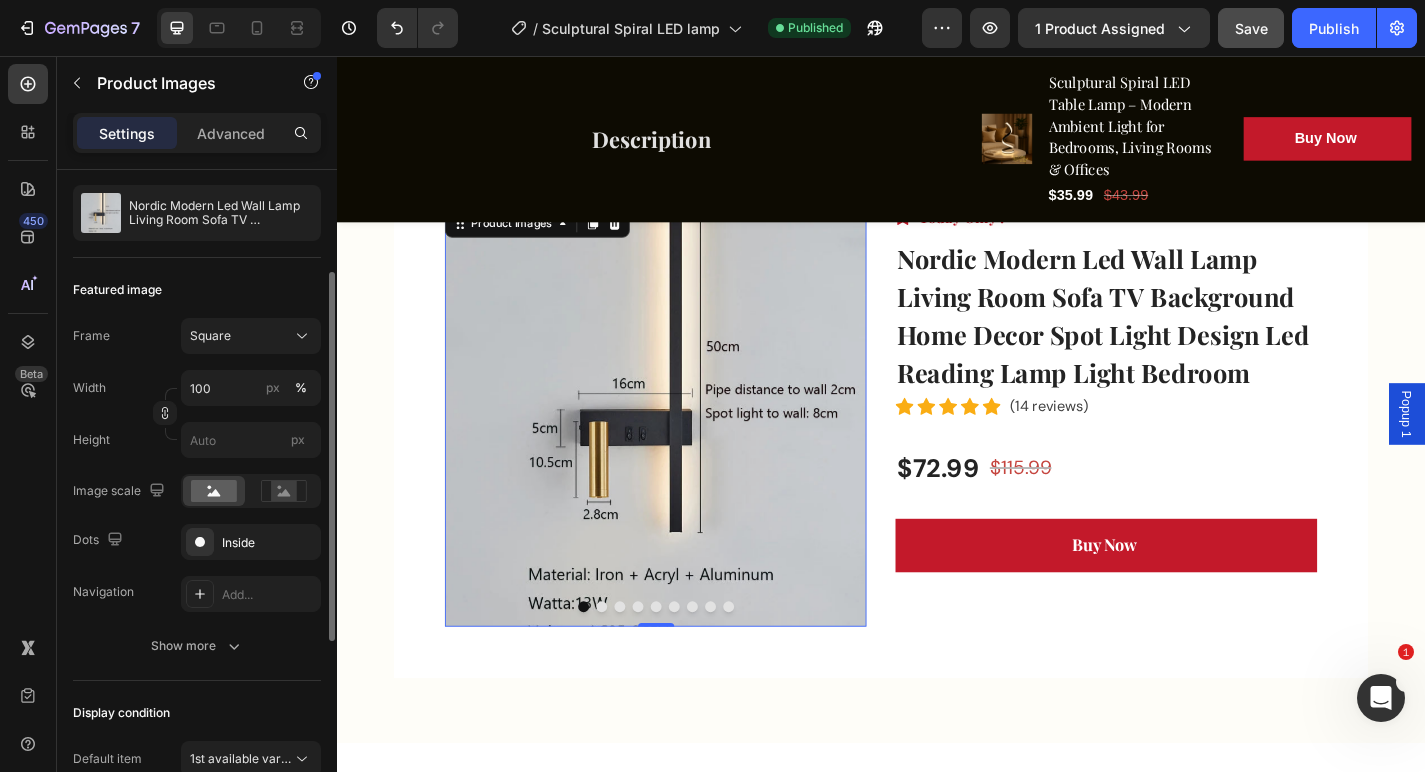 click at bounding box center (251, 491) 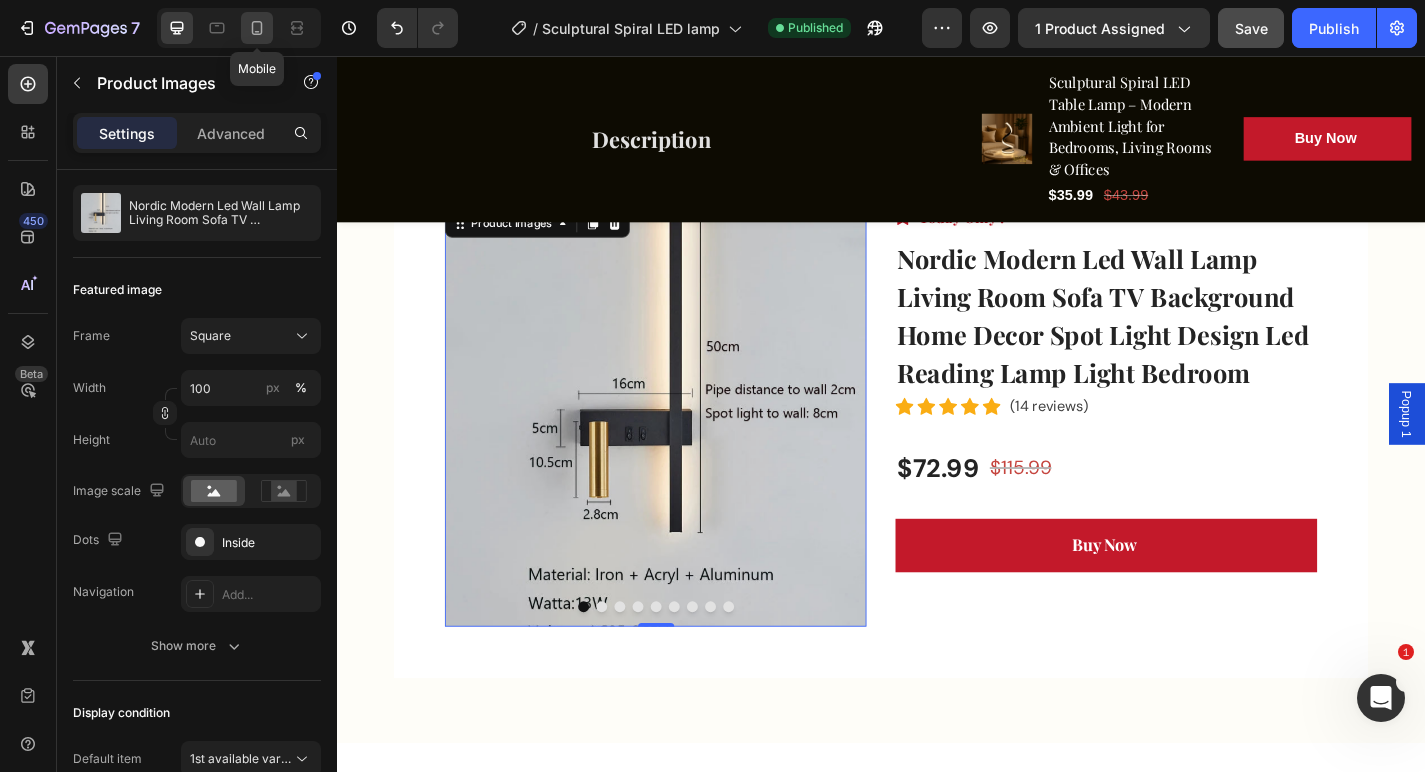 click 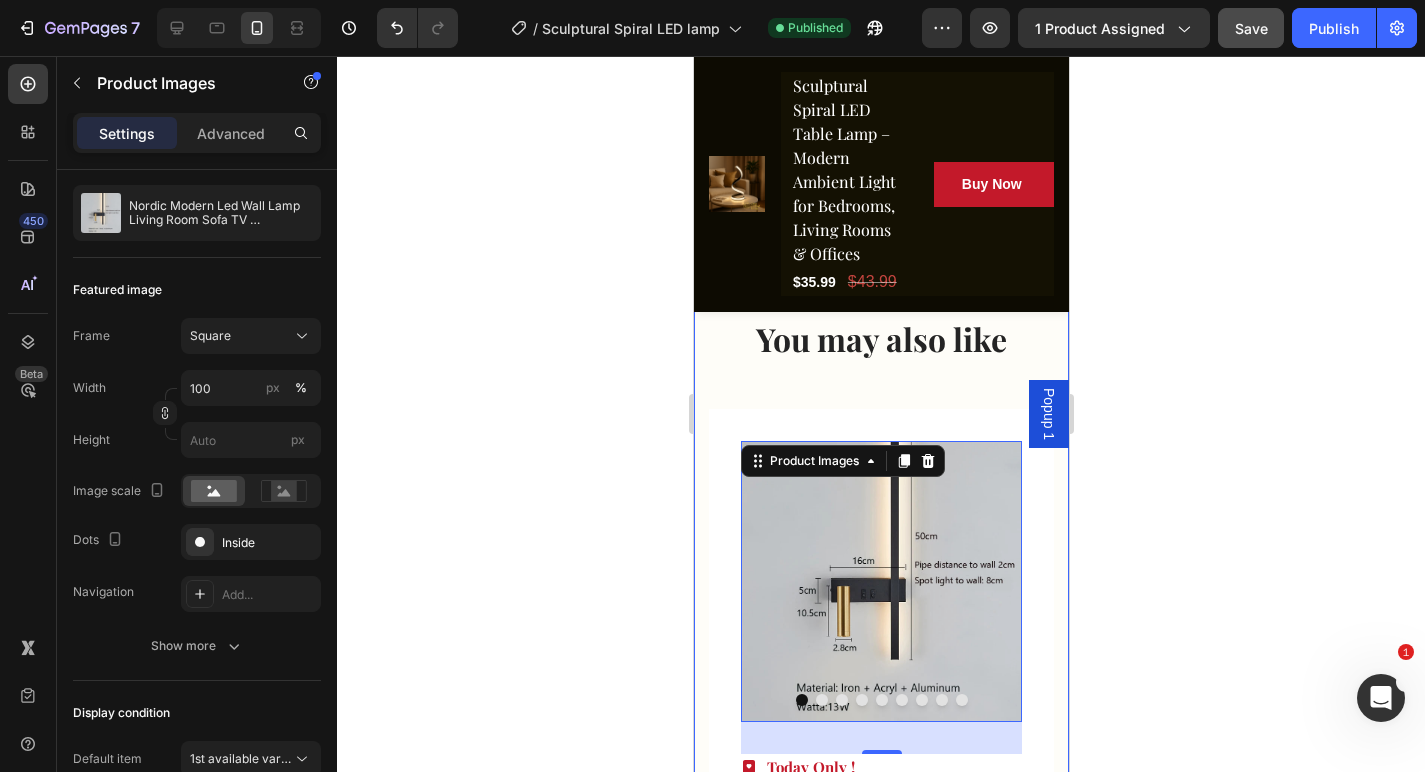 scroll, scrollTop: 5596, scrollLeft: 0, axis: vertical 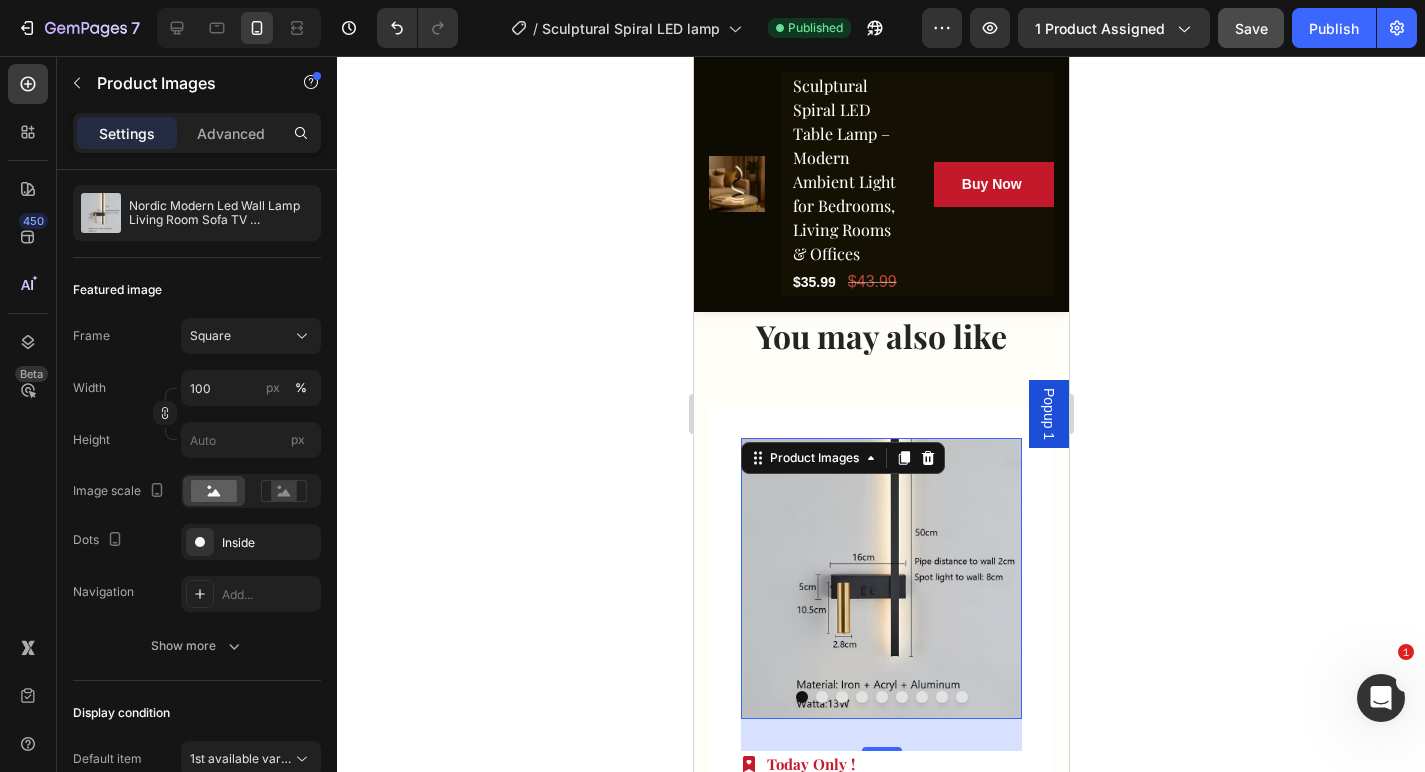 click at bounding box center (880, 578) 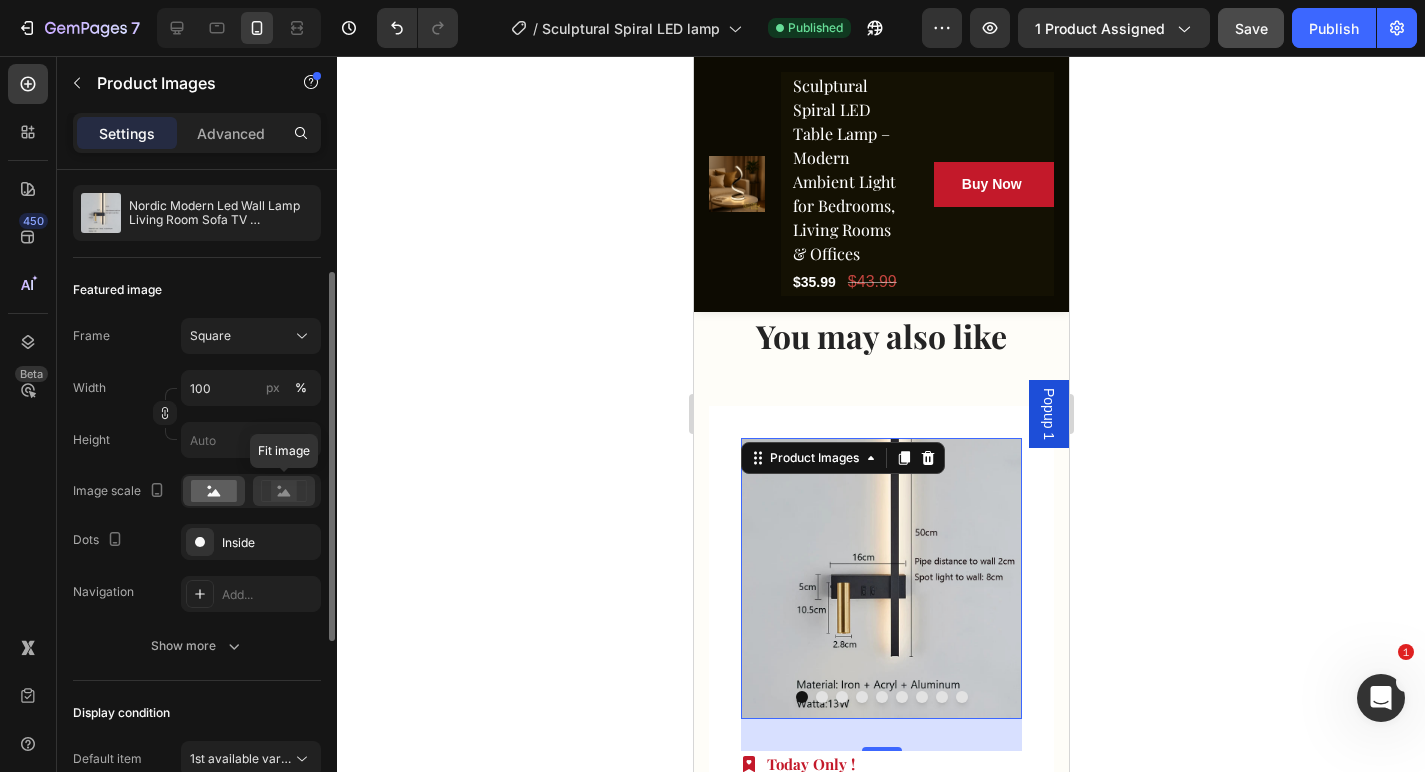 click 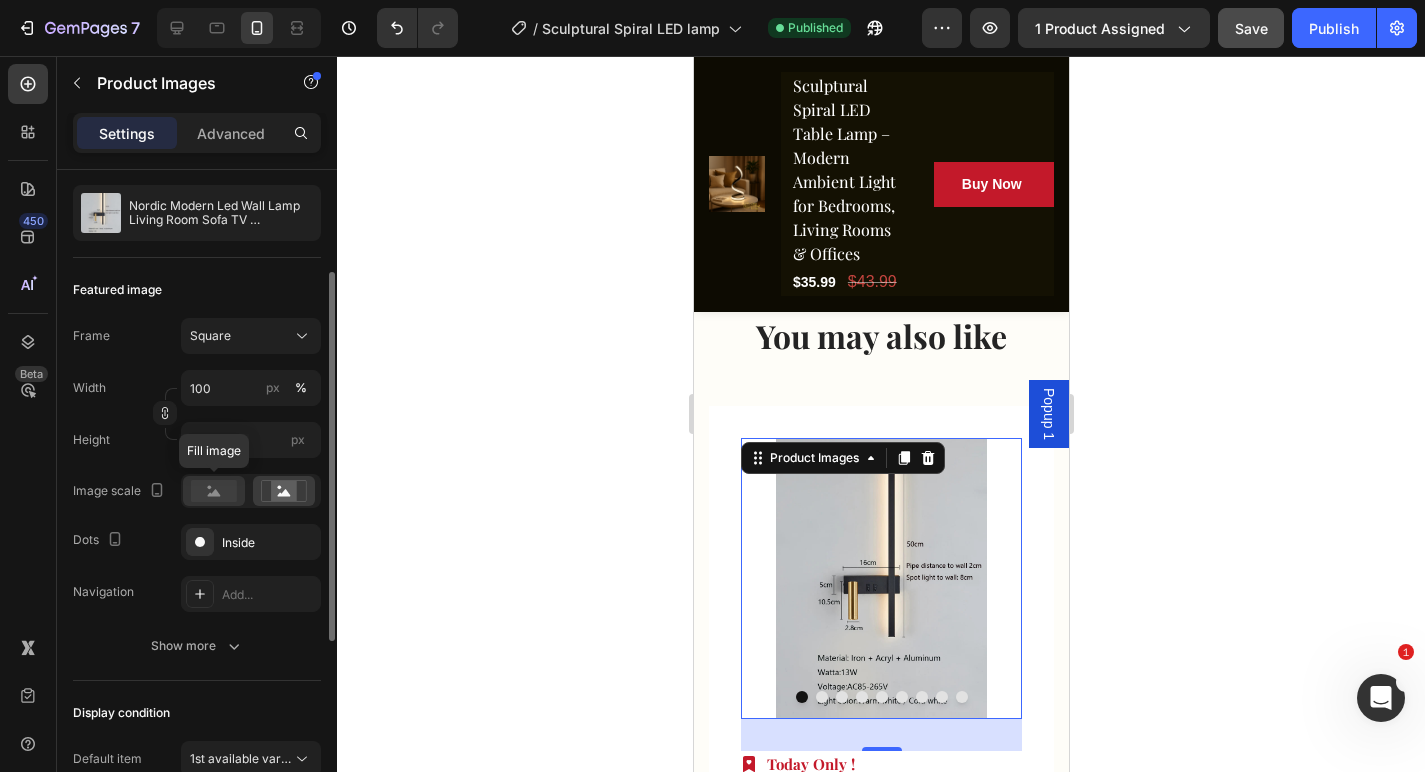 click 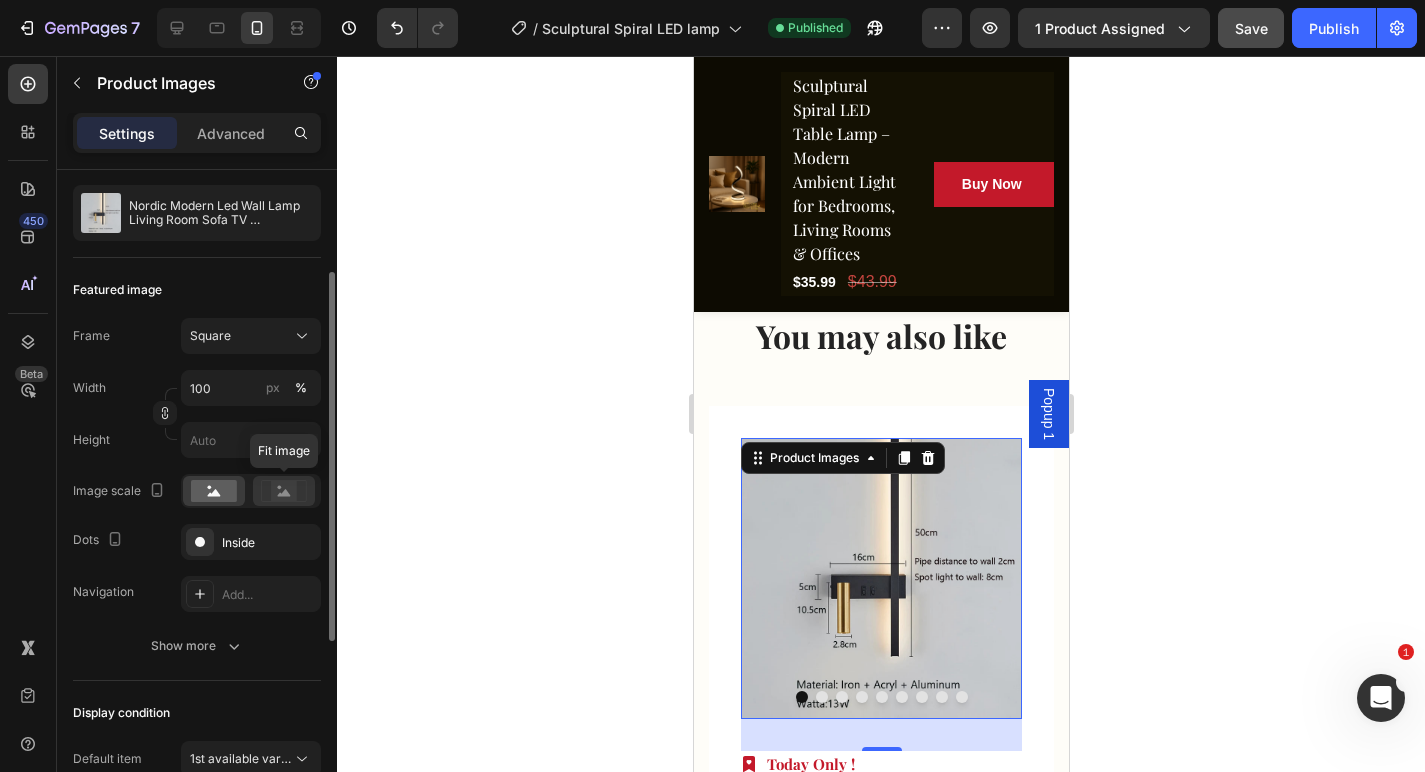 click 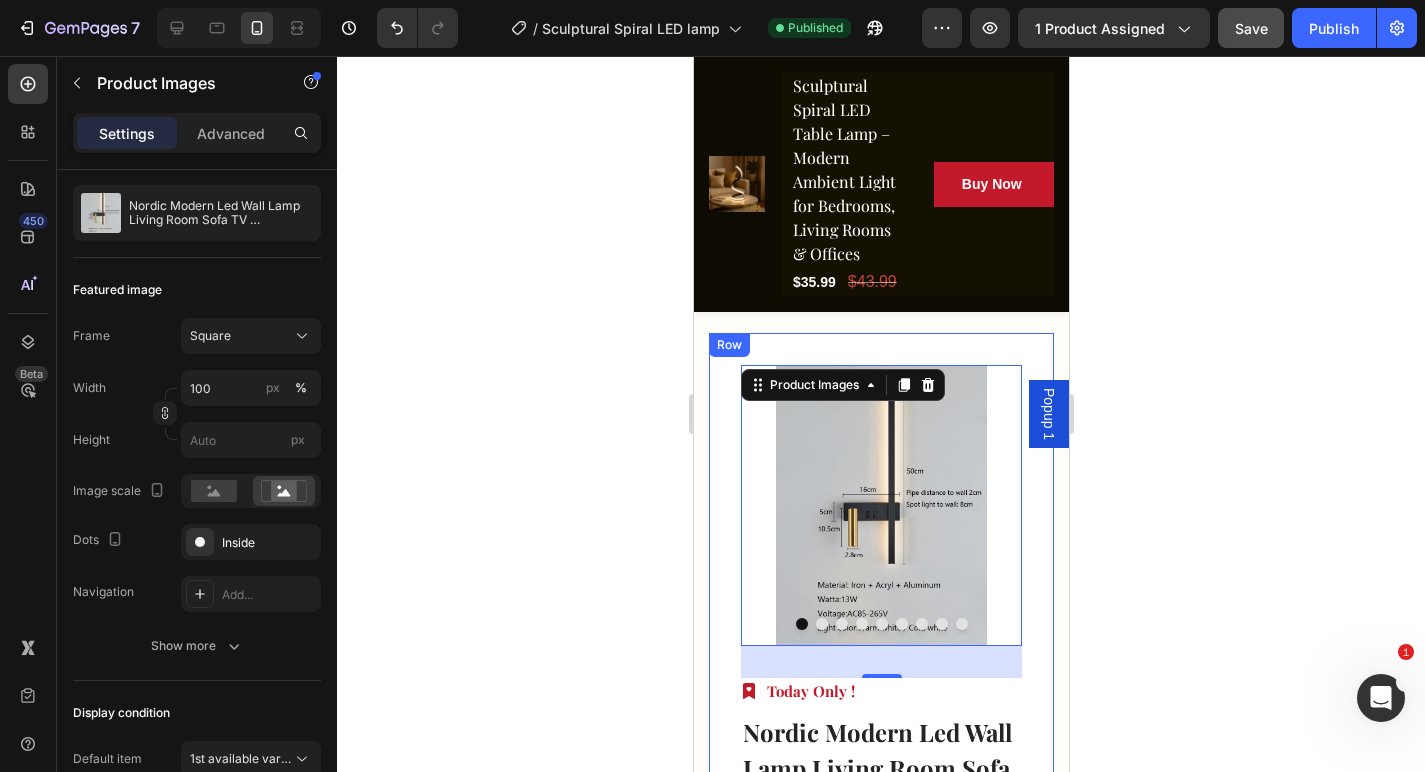 scroll, scrollTop: 5649, scrollLeft: 0, axis: vertical 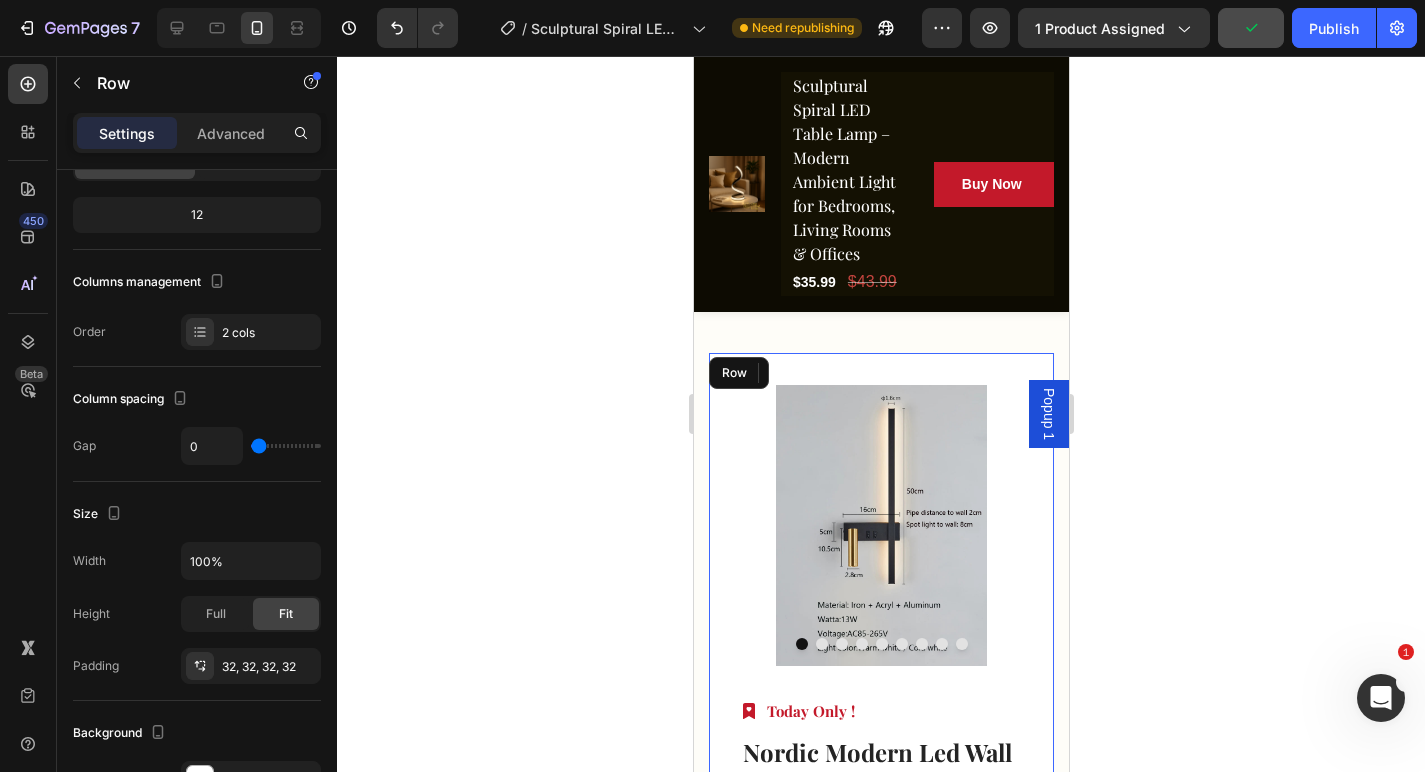 click on "Product Images   0 Image Today Only ! Text block Row Nordic Modern Led Wall Lamp Living Room Sofa TV Background Home Decor Spot Light Design Led Reading Lamp Light Bedroom (P) Title                Icon                Icon                Icon                Icon                Icon Icon List Hoz (14 reviews) Text block Row $72.99 (P) Price (P) Price $115.99 (P) Price (P) Price Row Buy Now (P) Cart Button Row" at bounding box center [880, 762] 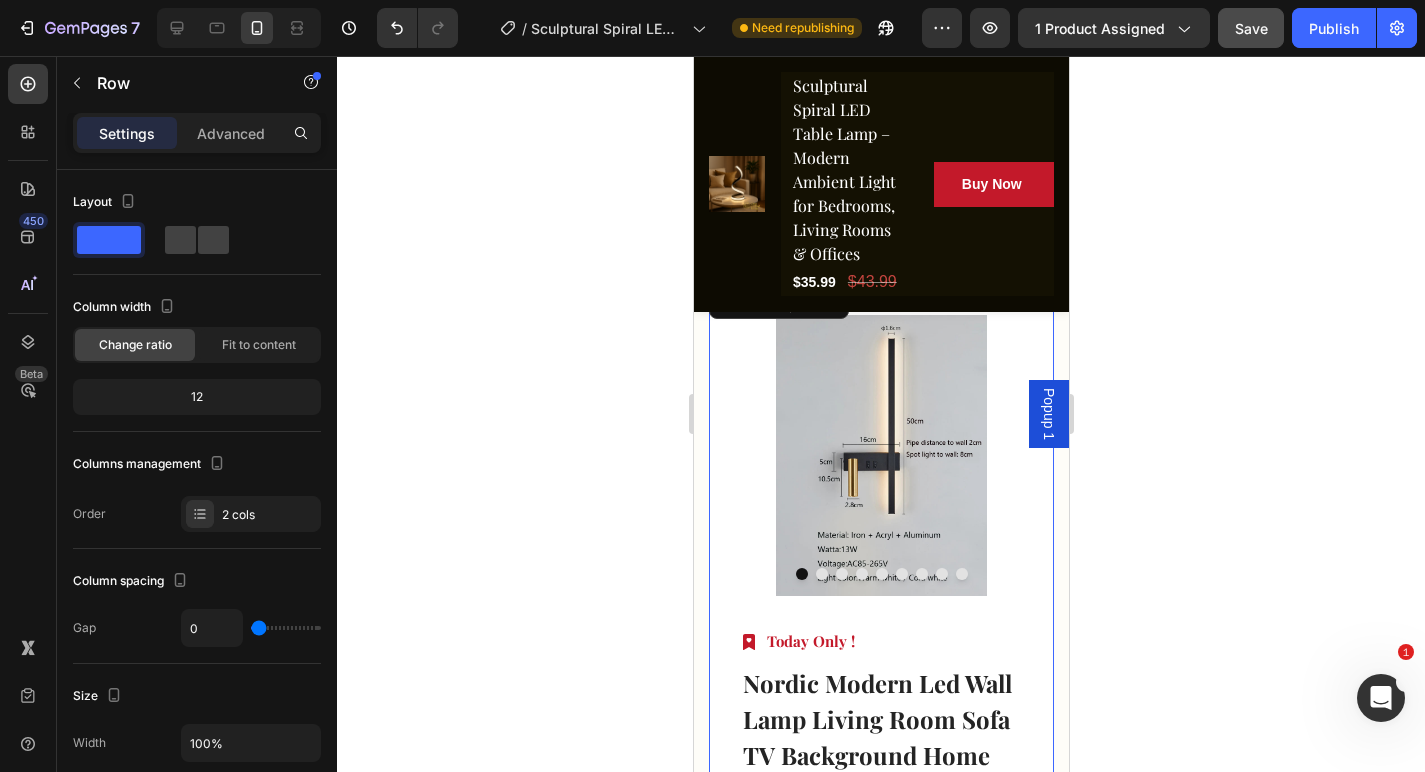 scroll, scrollTop: 5691, scrollLeft: 0, axis: vertical 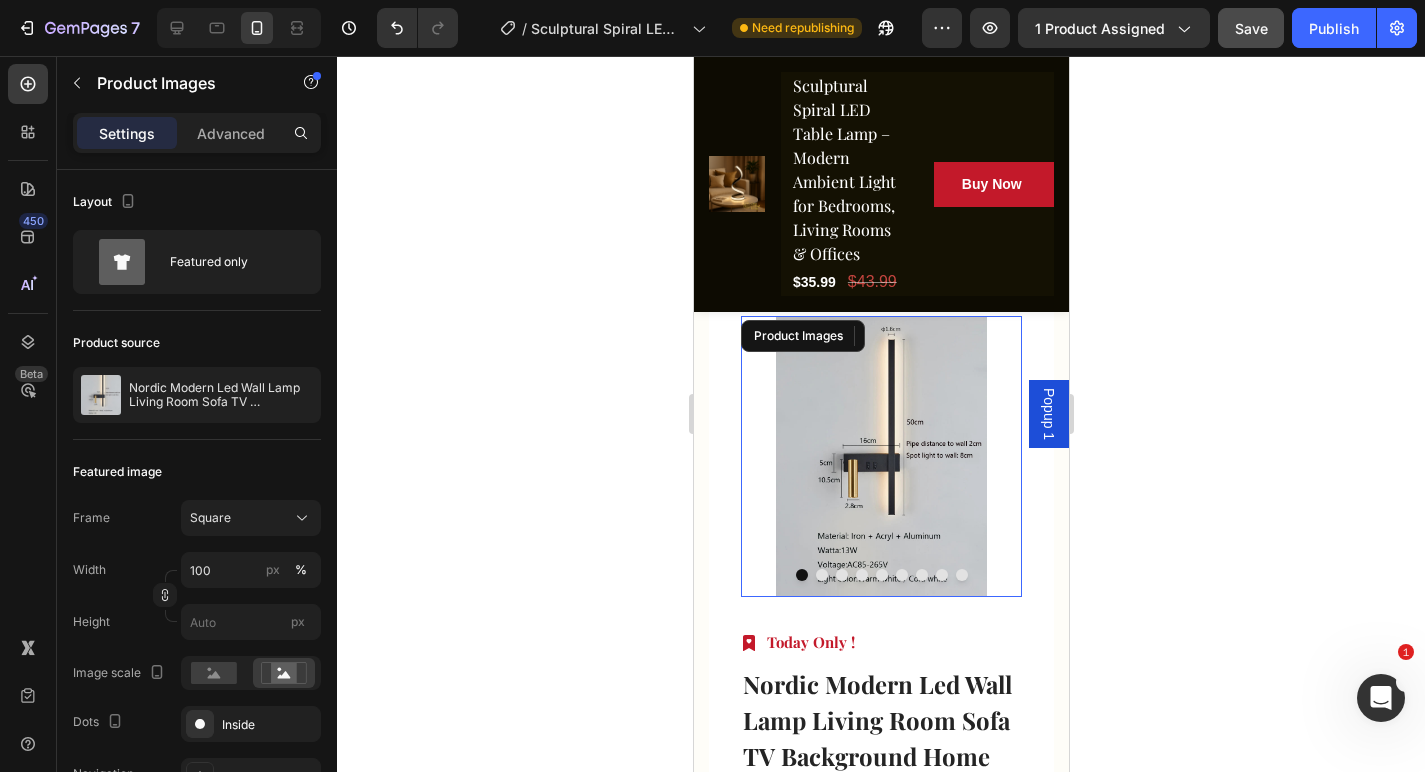 click at bounding box center (880, 456) 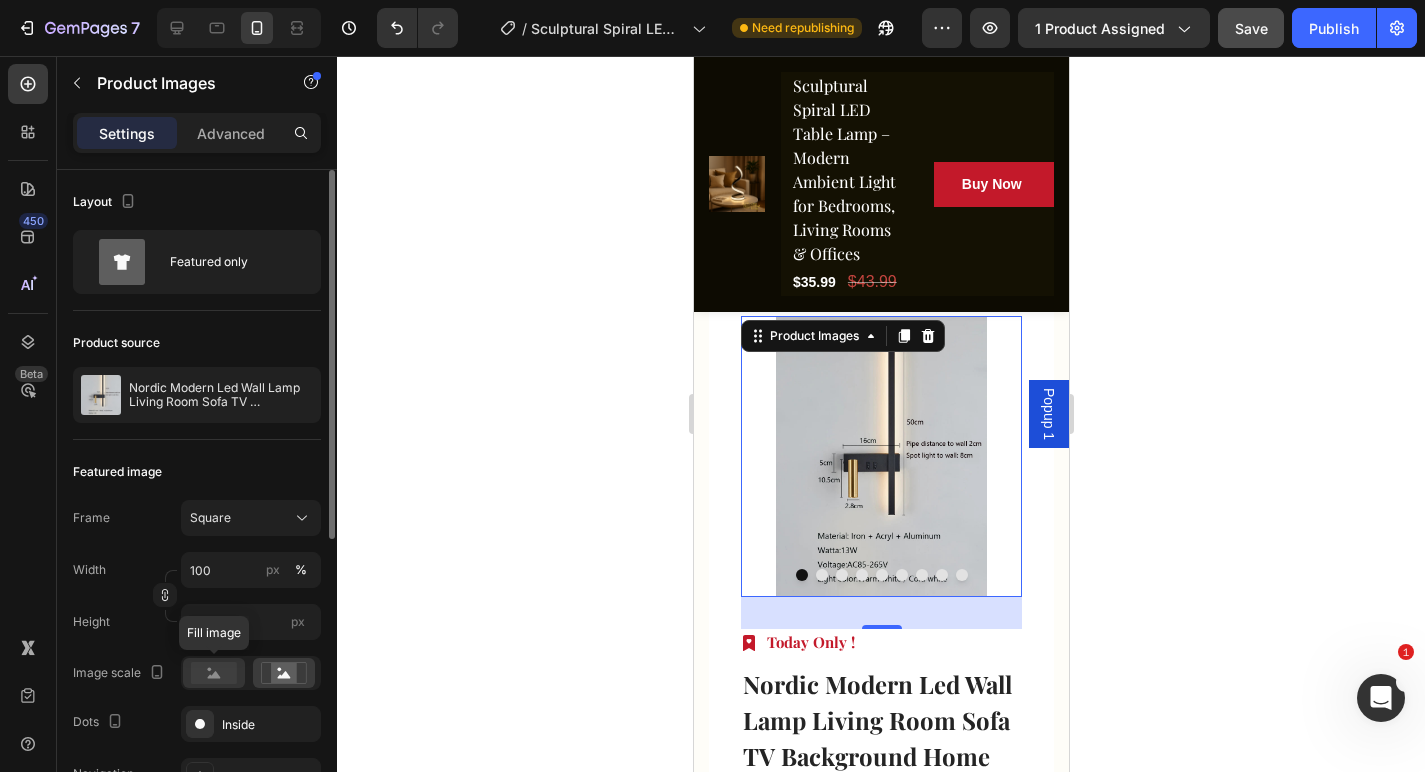 click 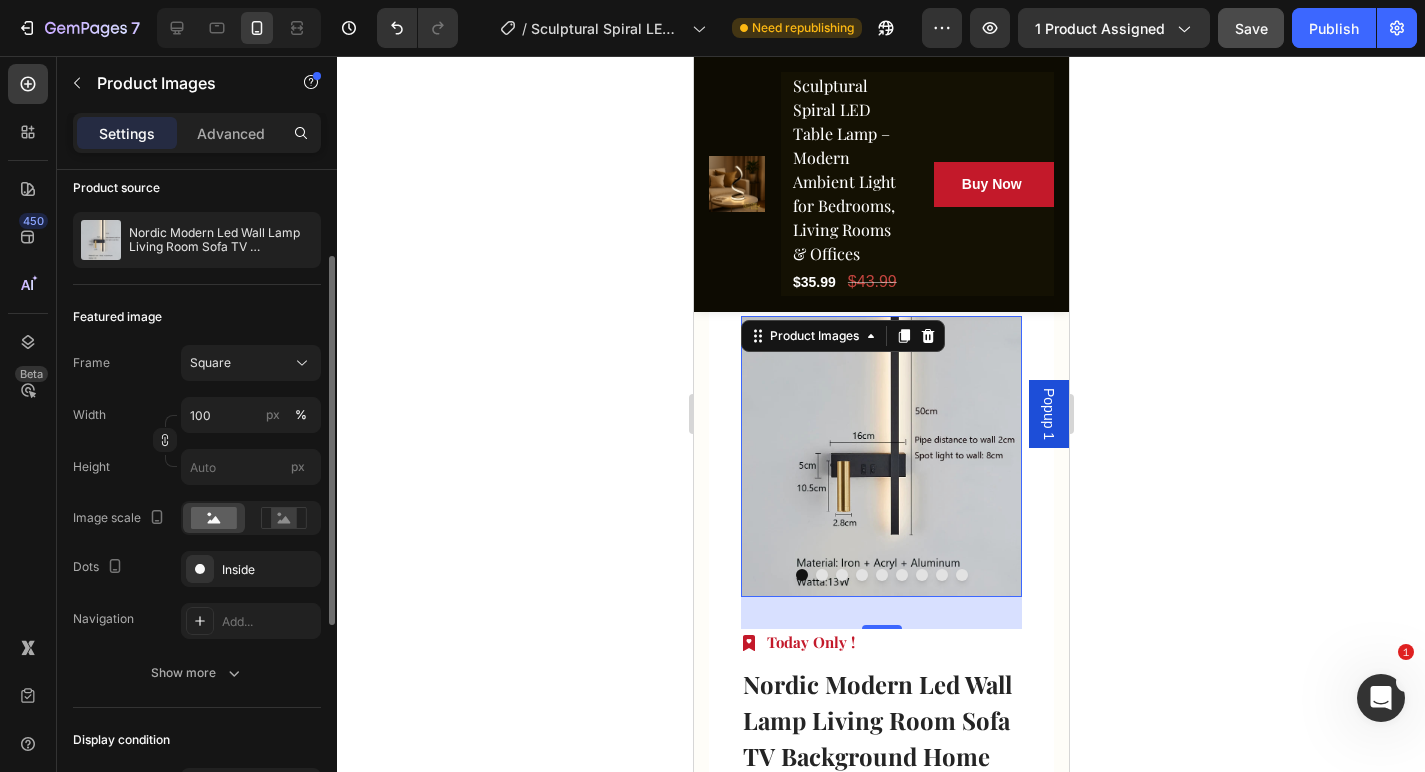 scroll, scrollTop: 158, scrollLeft: 0, axis: vertical 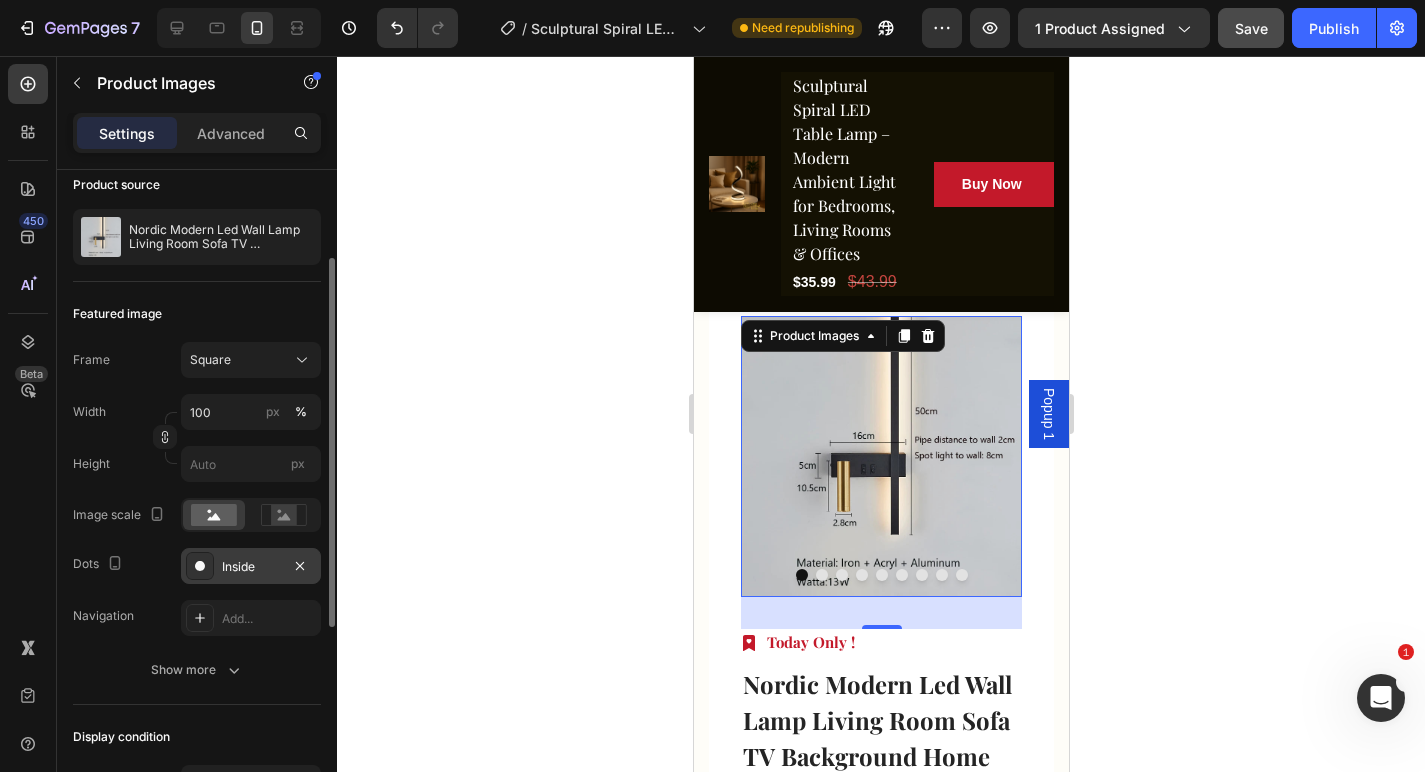click on "Inside" at bounding box center (251, 567) 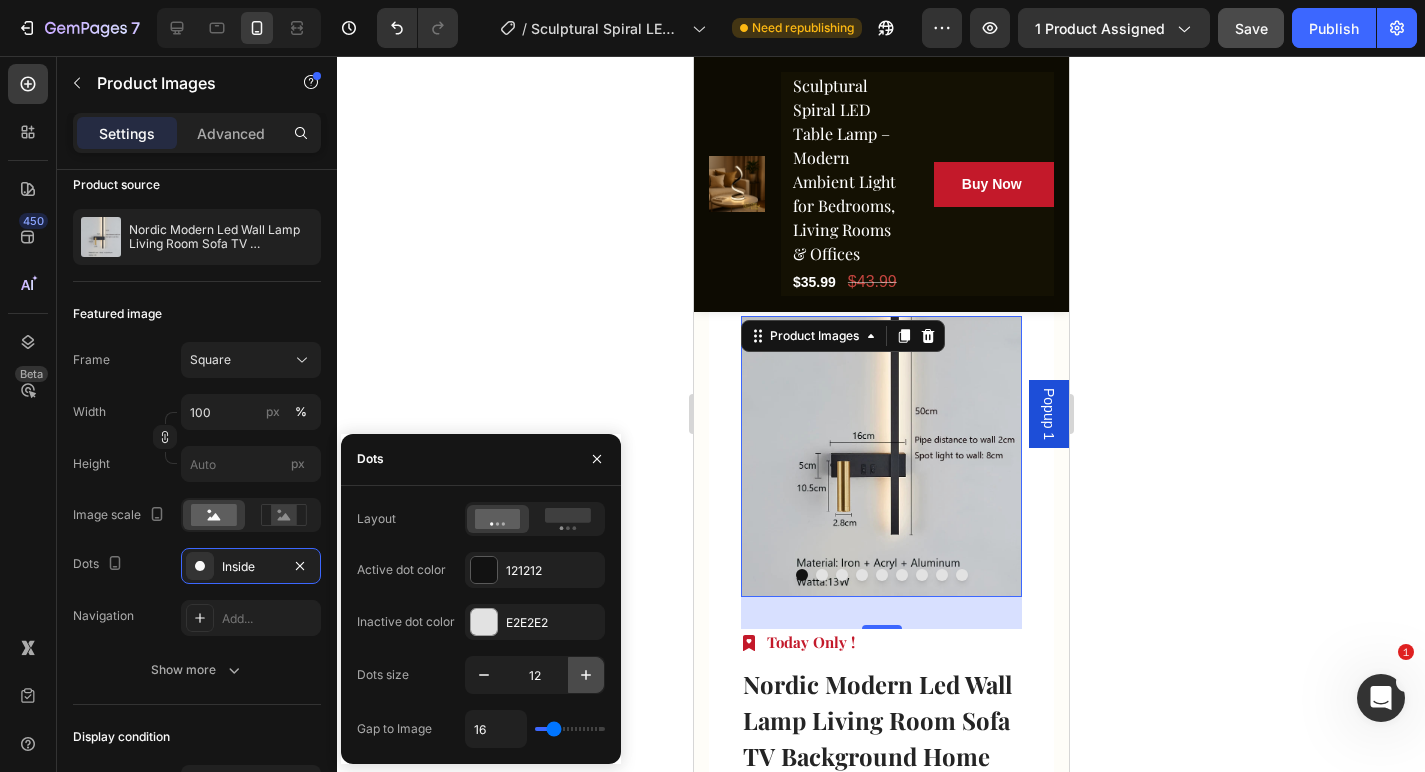 click 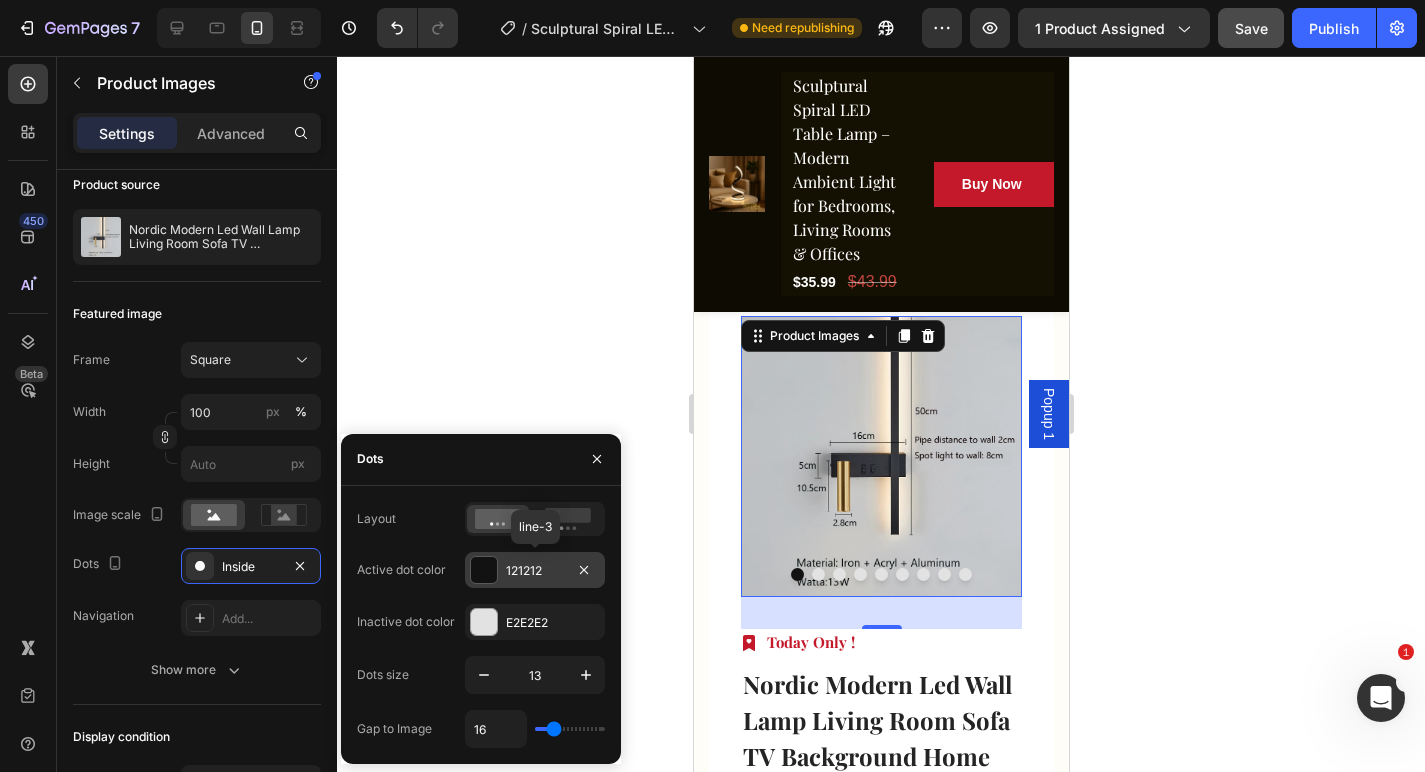 click on "121212" at bounding box center (535, 571) 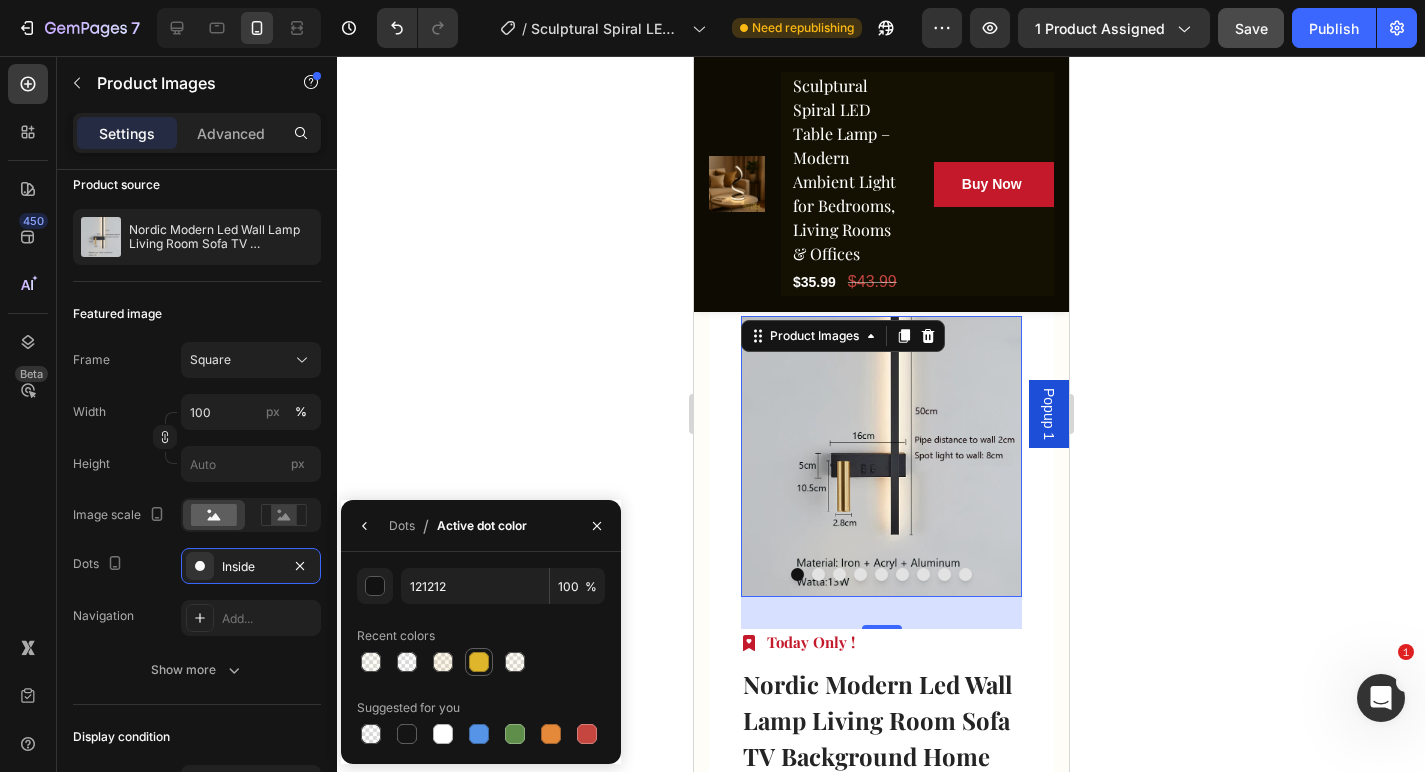 click at bounding box center (479, 662) 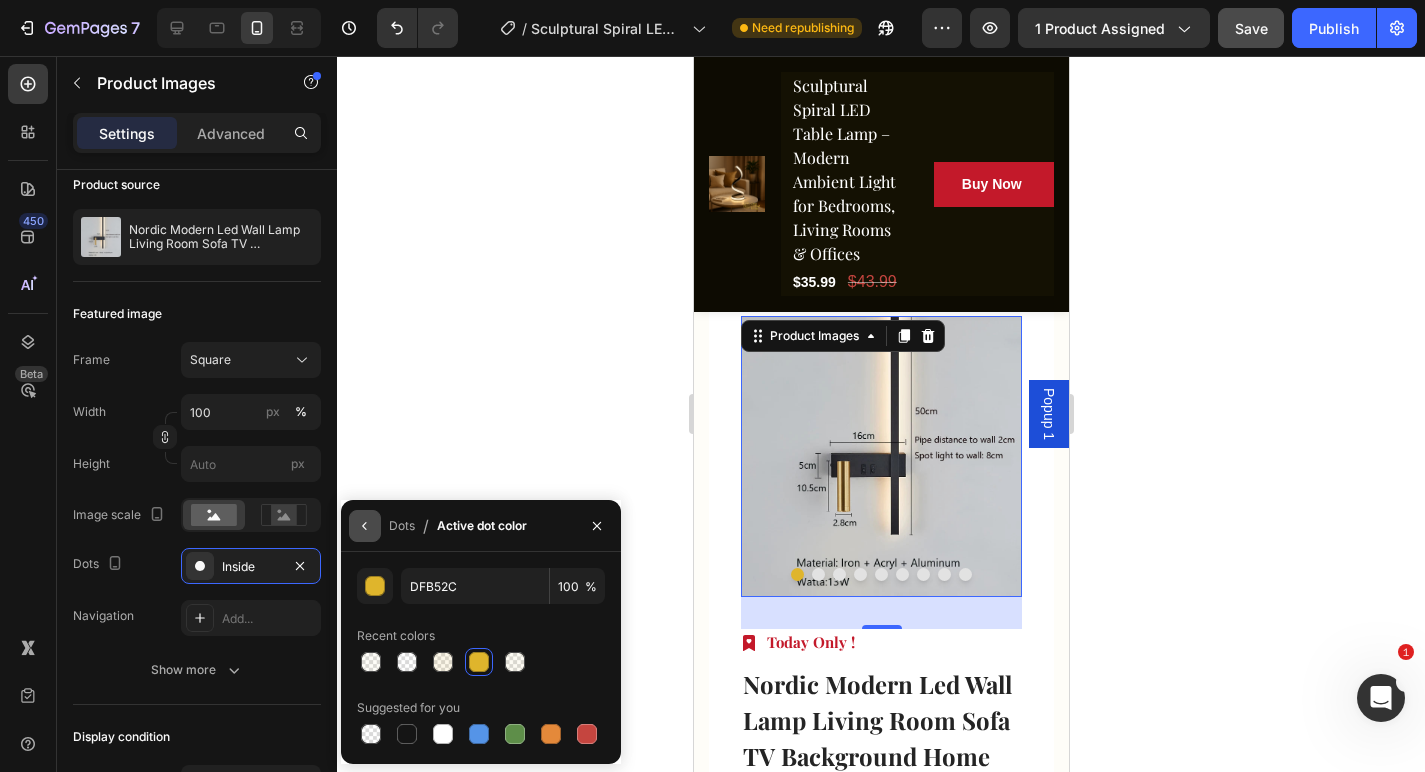 click 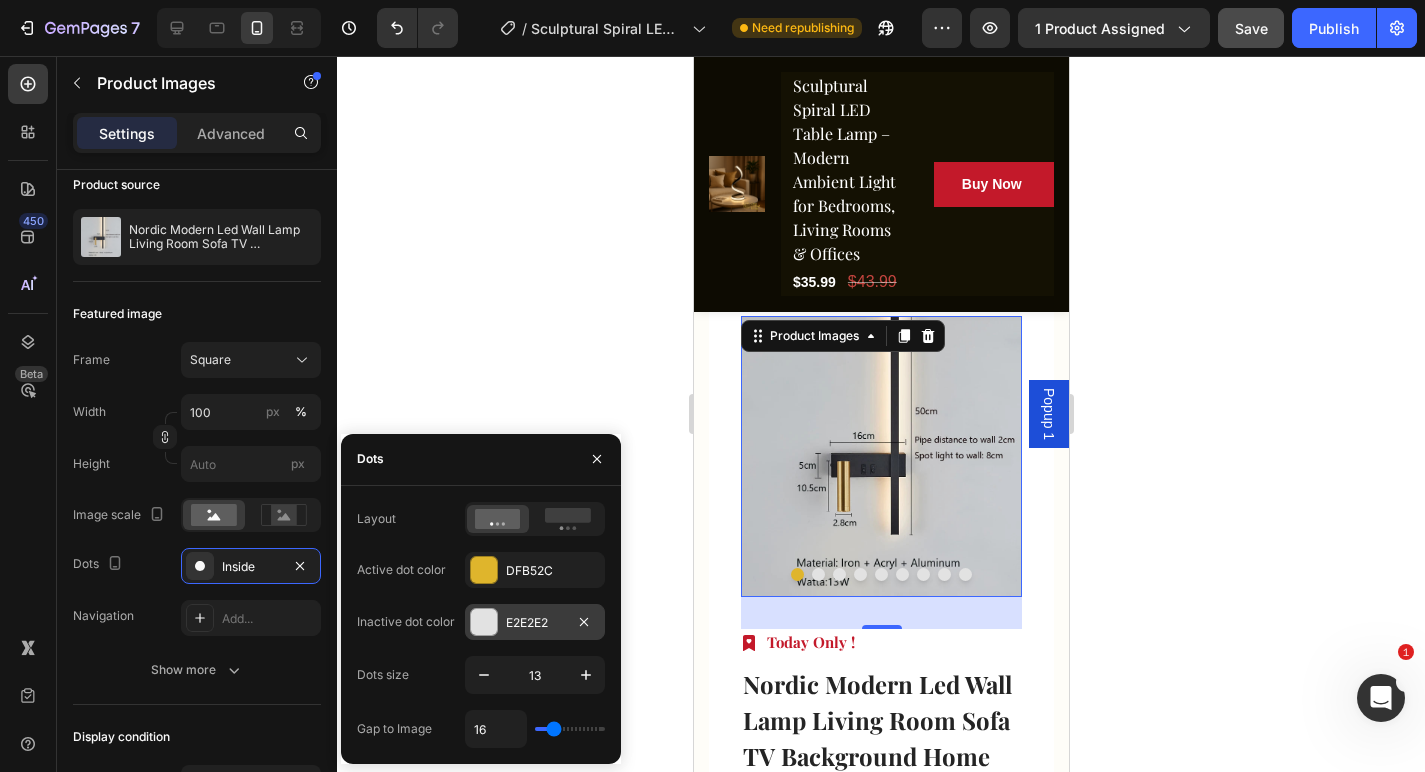 click on "E2E2E2" at bounding box center (535, 623) 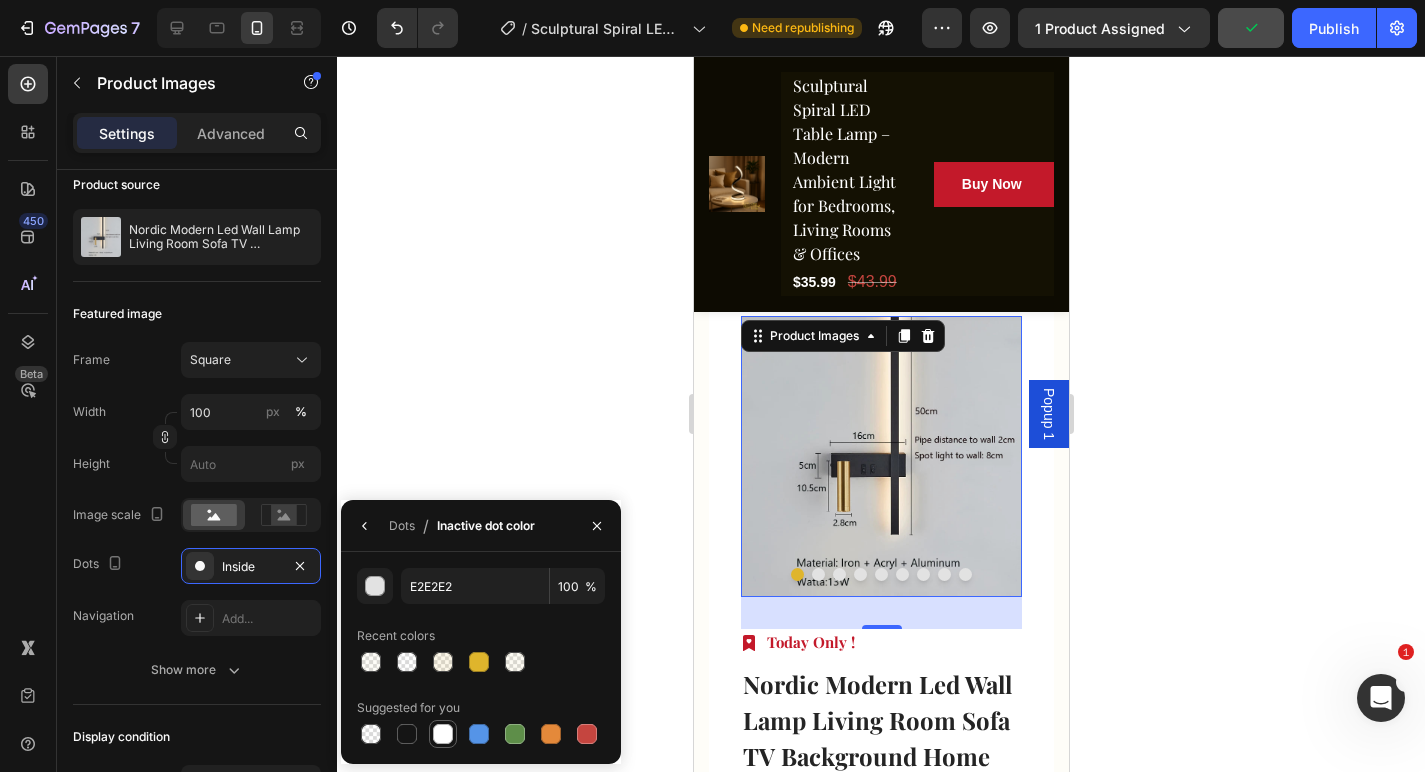 click at bounding box center (443, 734) 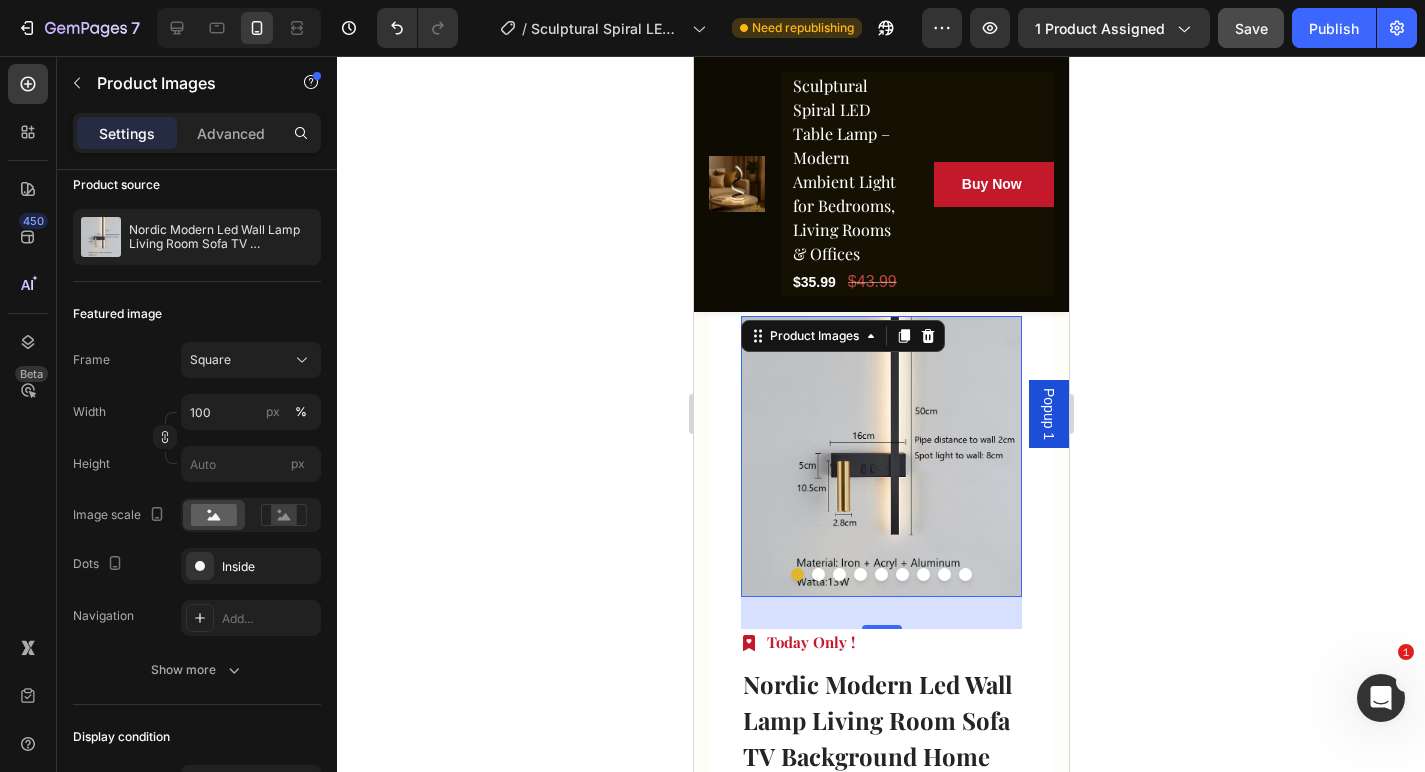 click 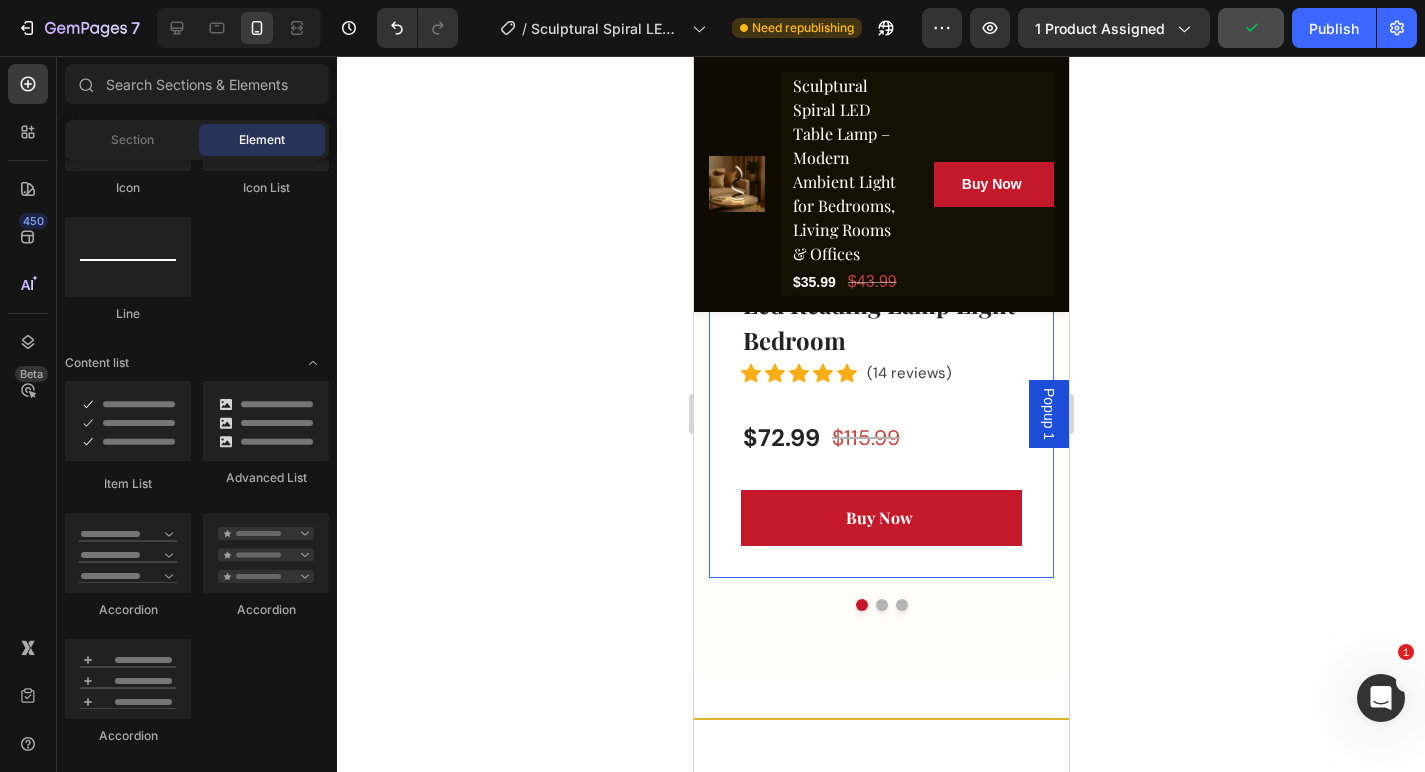 scroll, scrollTop: 6232, scrollLeft: 0, axis: vertical 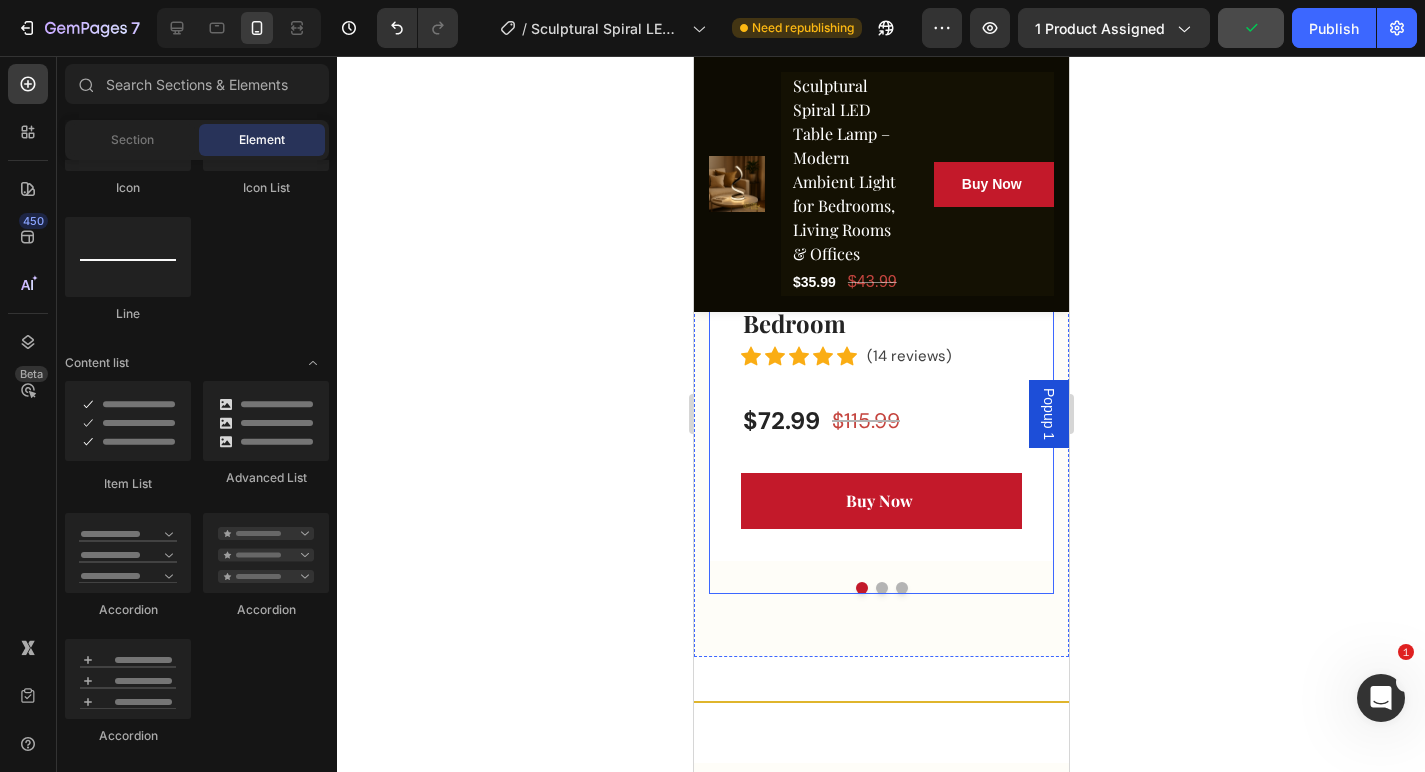 click at bounding box center (881, 588) 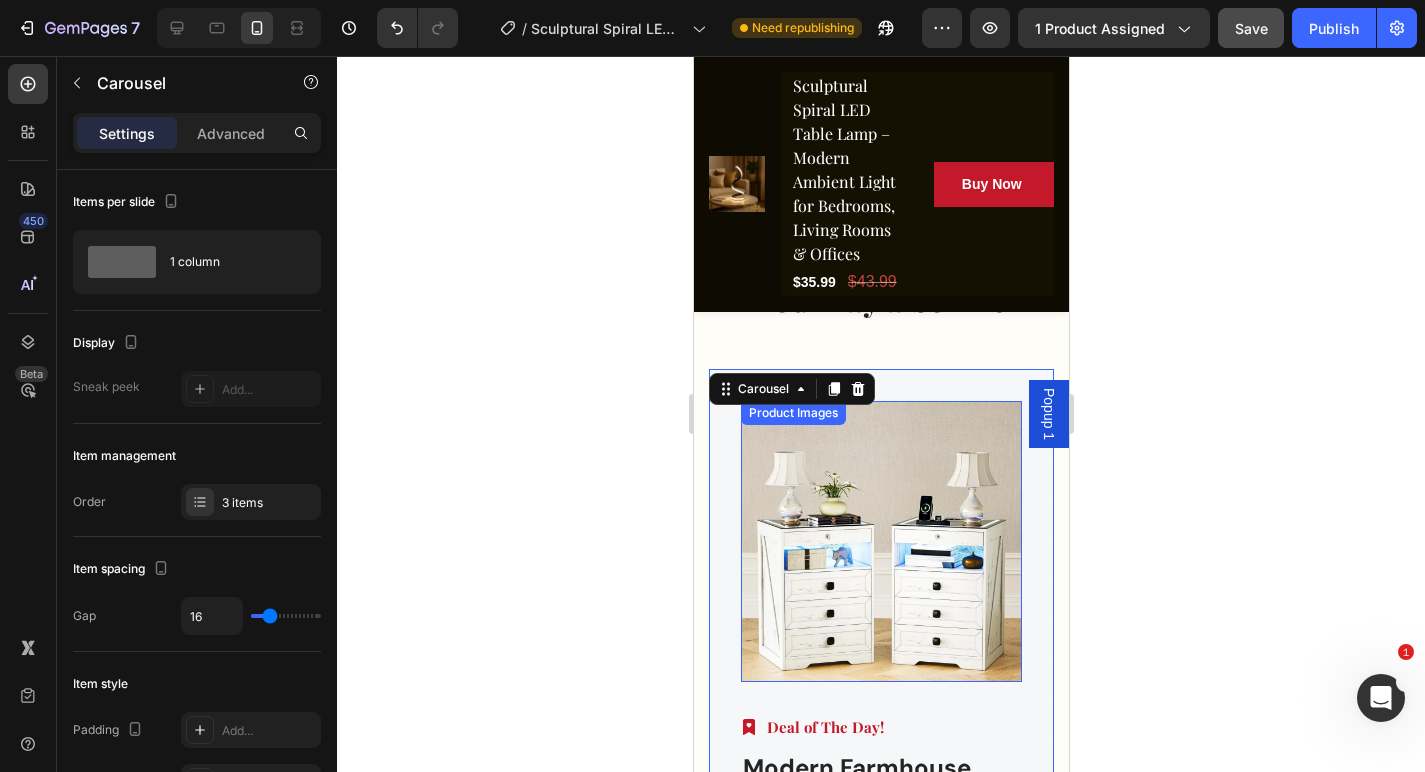 scroll, scrollTop: 5632, scrollLeft: 0, axis: vertical 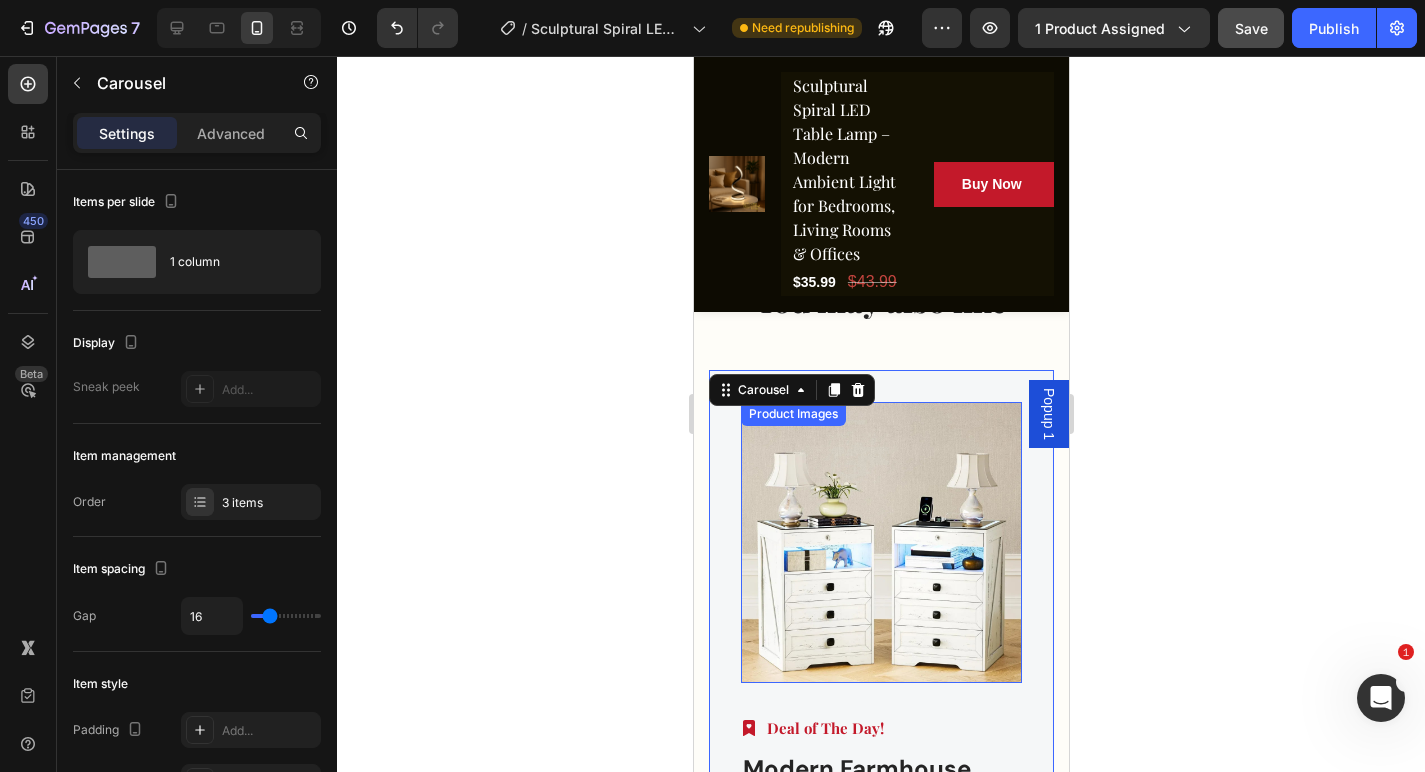 click at bounding box center (880, 542) 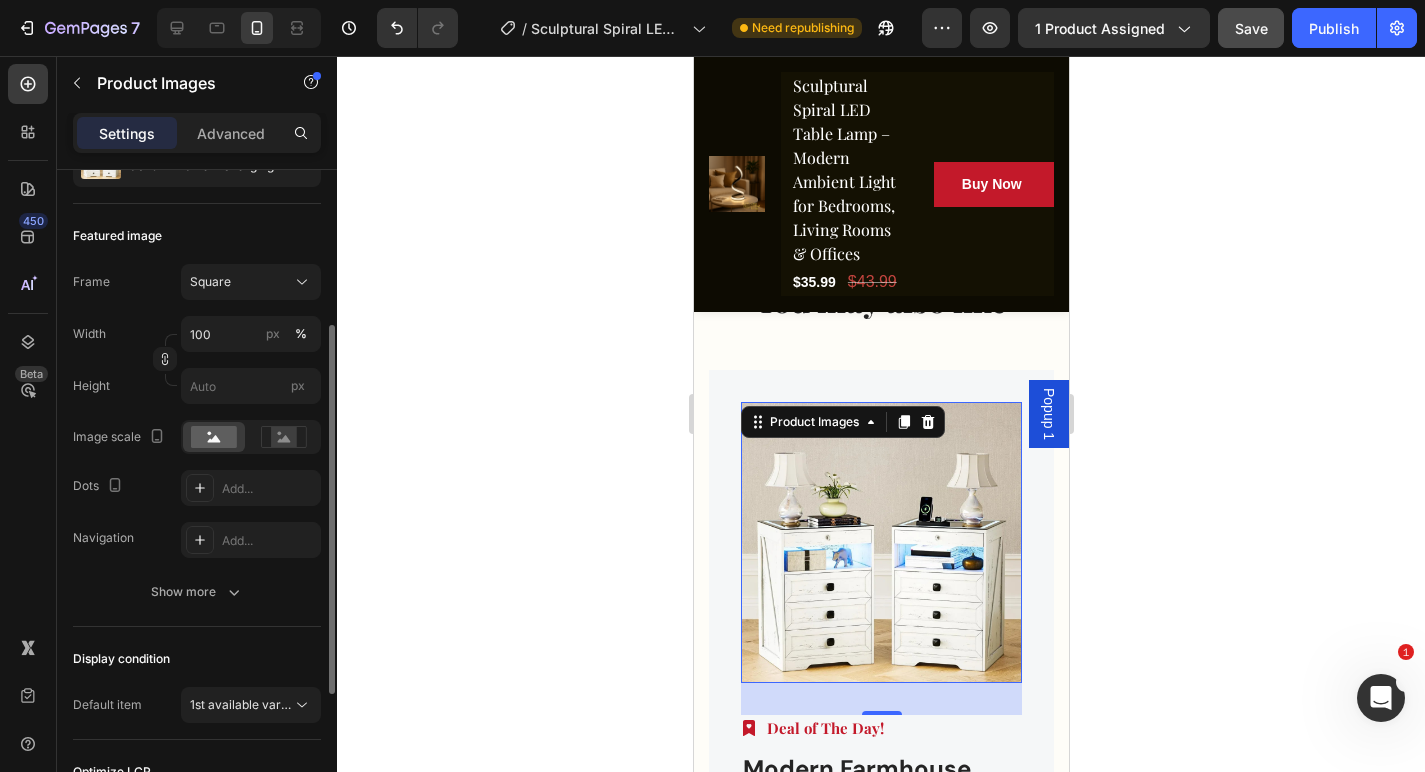 scroll, scrollTop: 256, scrollLeft: 0, axis: vertical 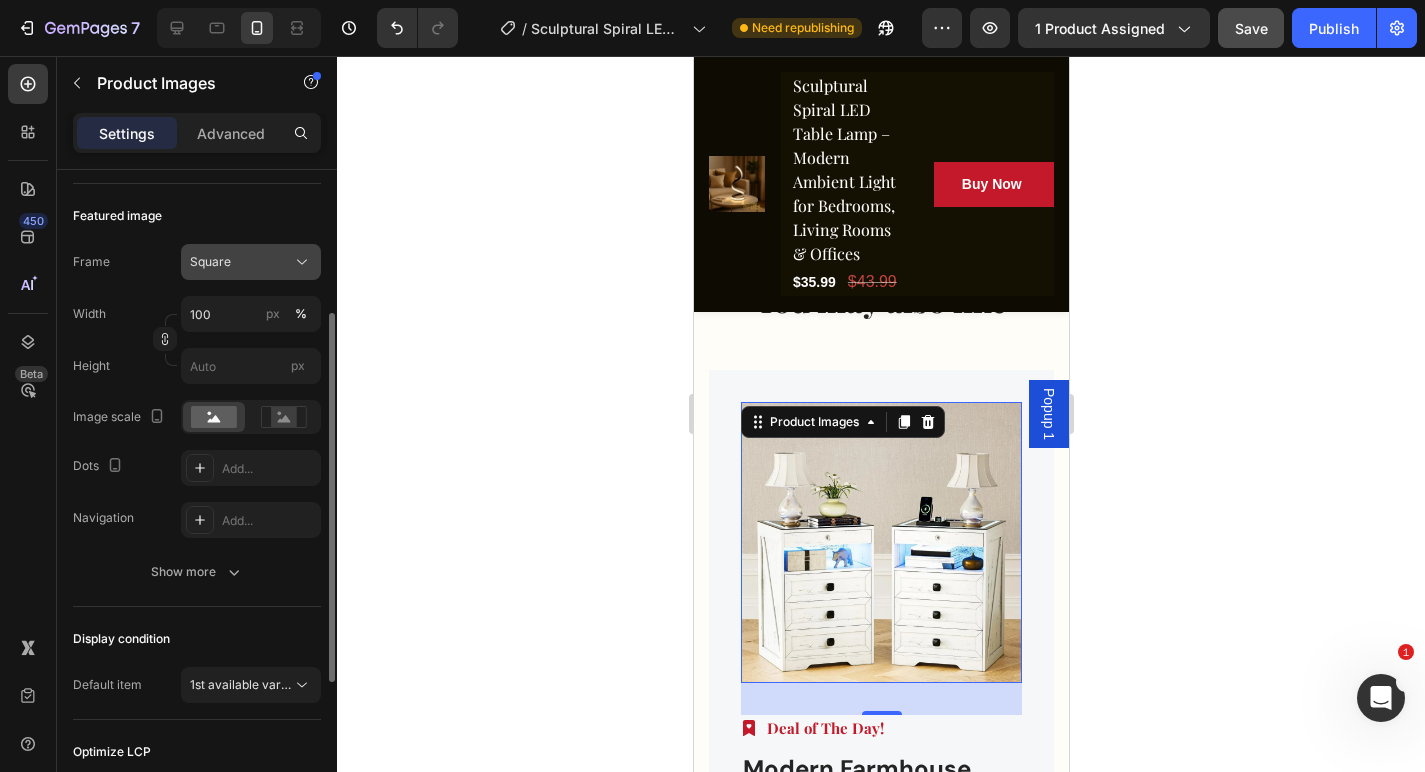 click on "Square" 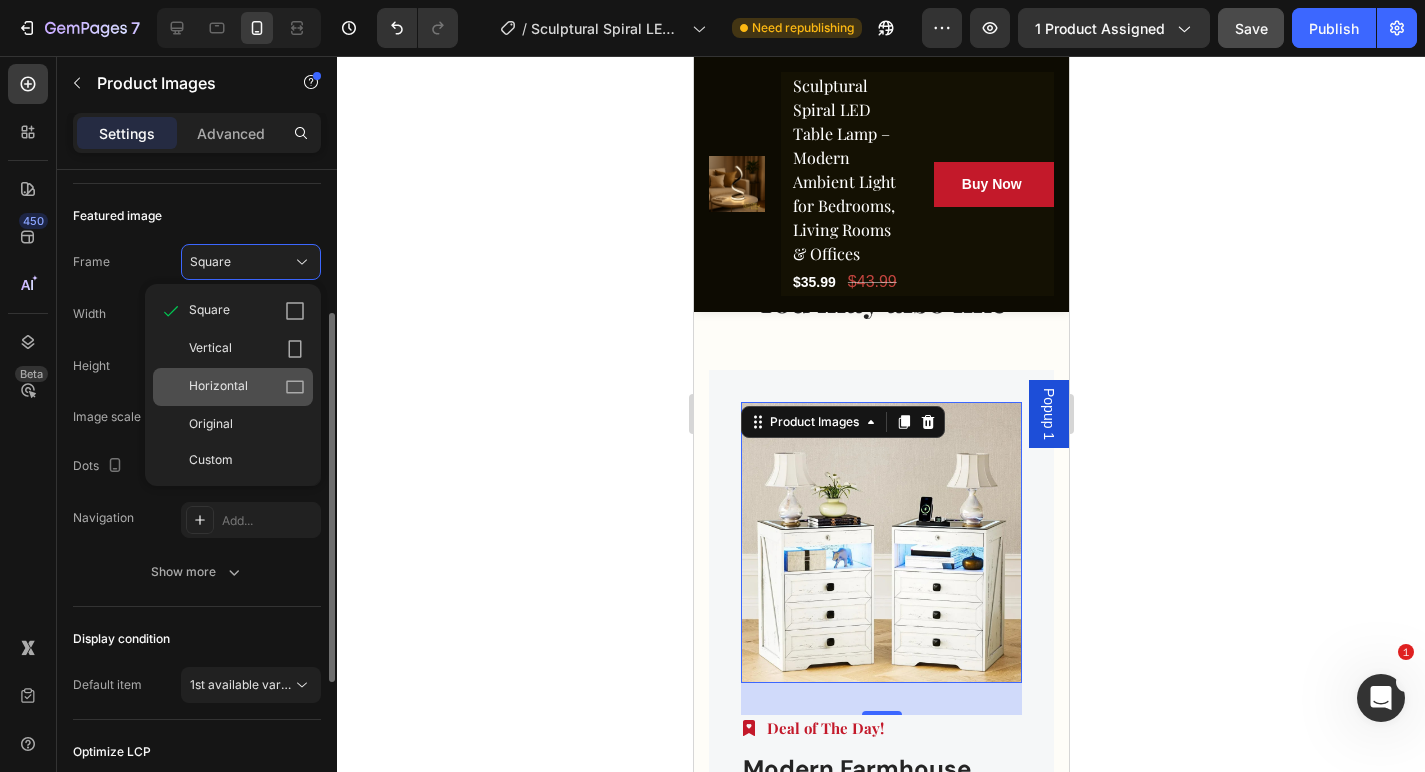 click on "Horizontal" 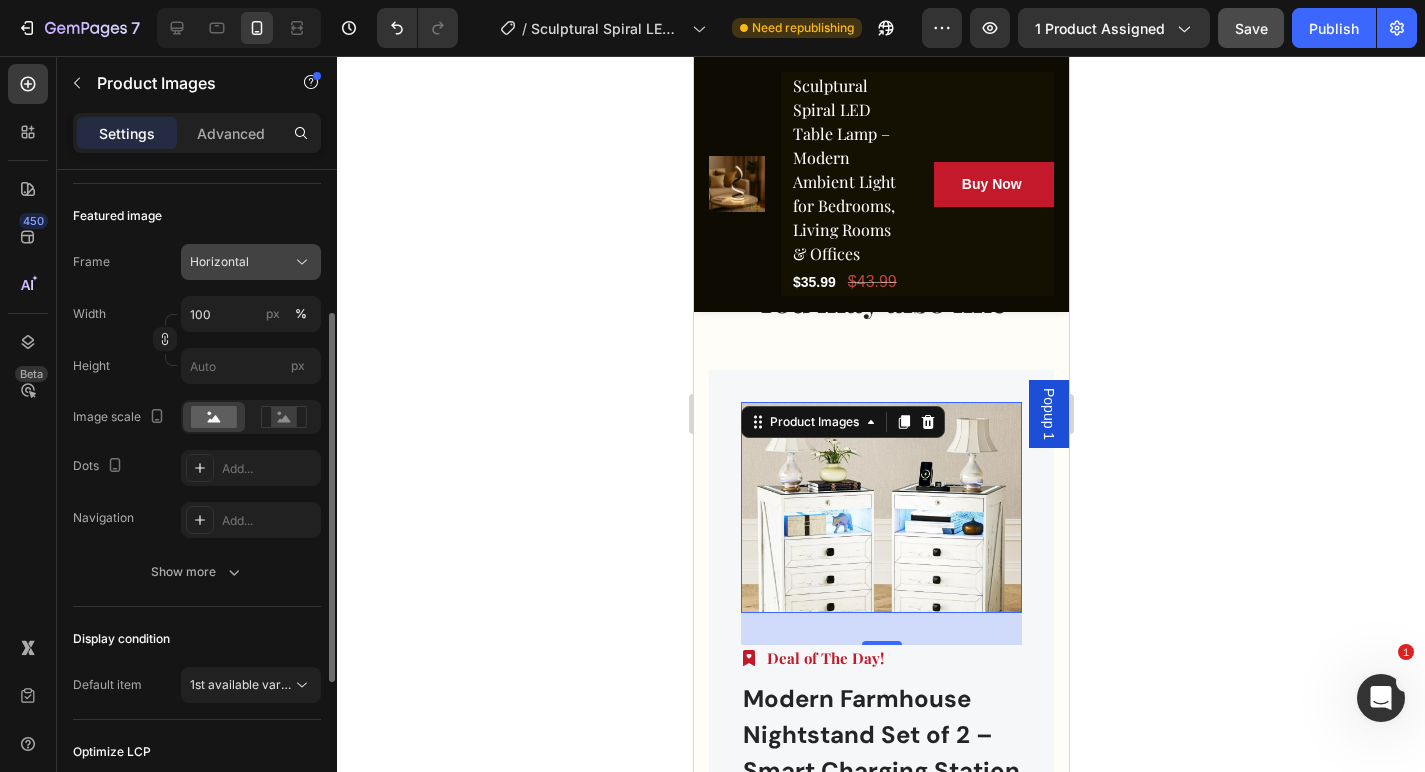 click on "Horizontal" at bounding box center [251, 262] 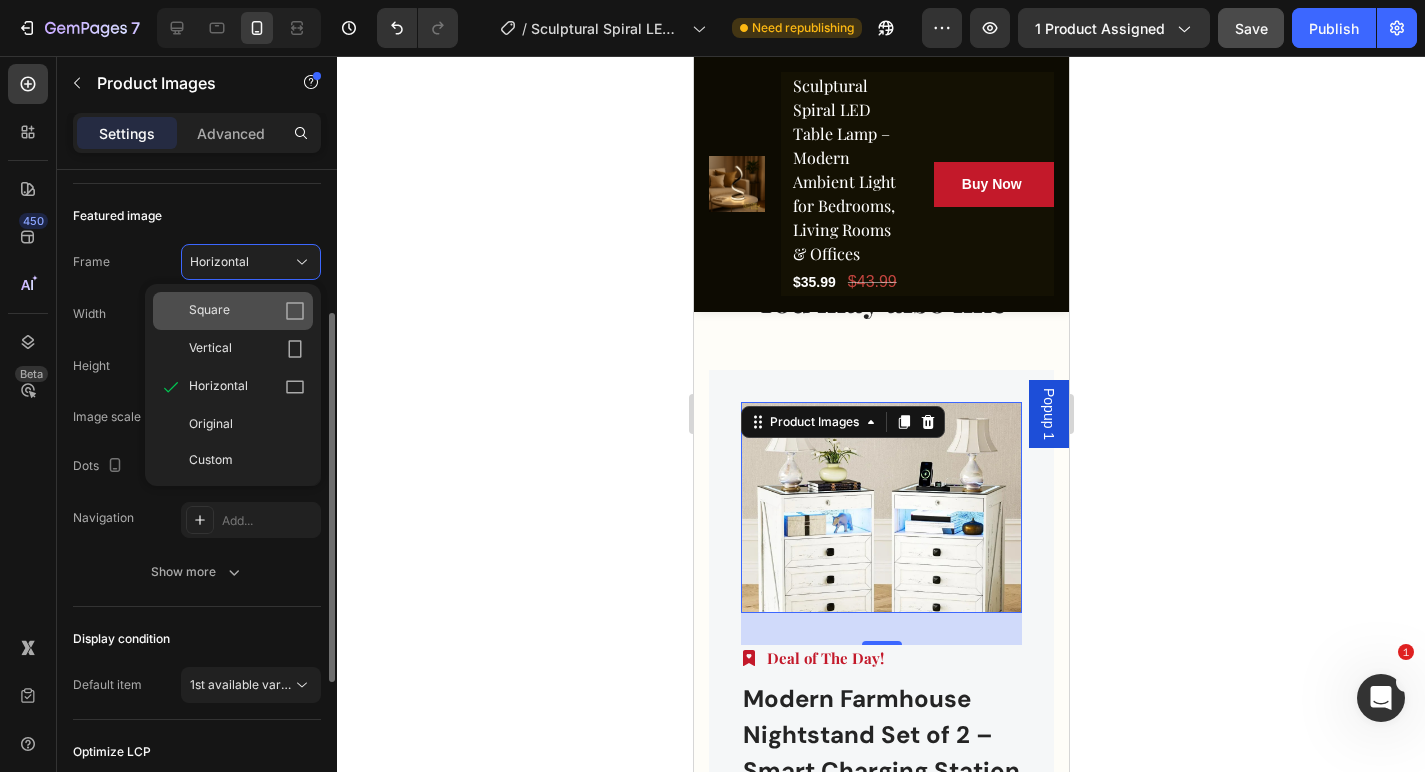 click on "Square" at bounding box center [247, 311] 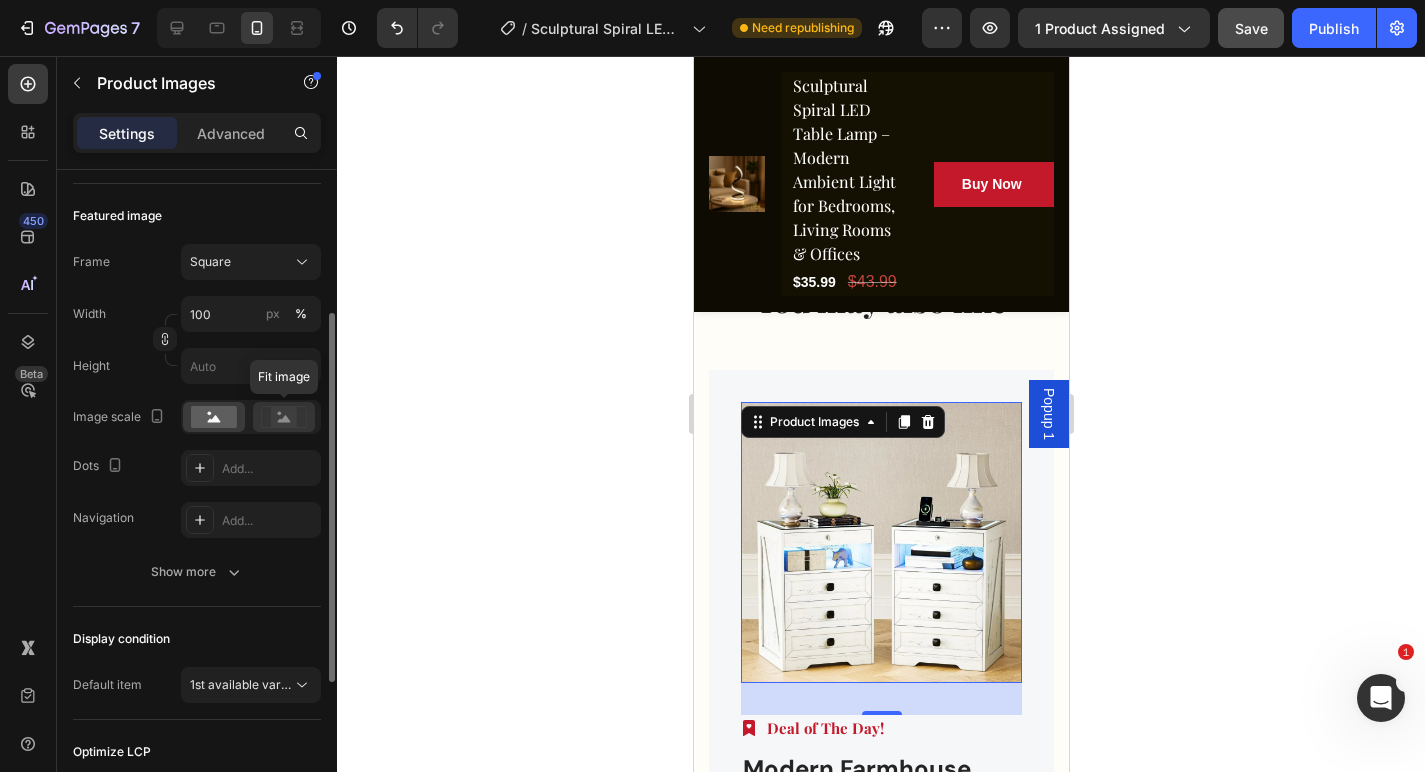 click 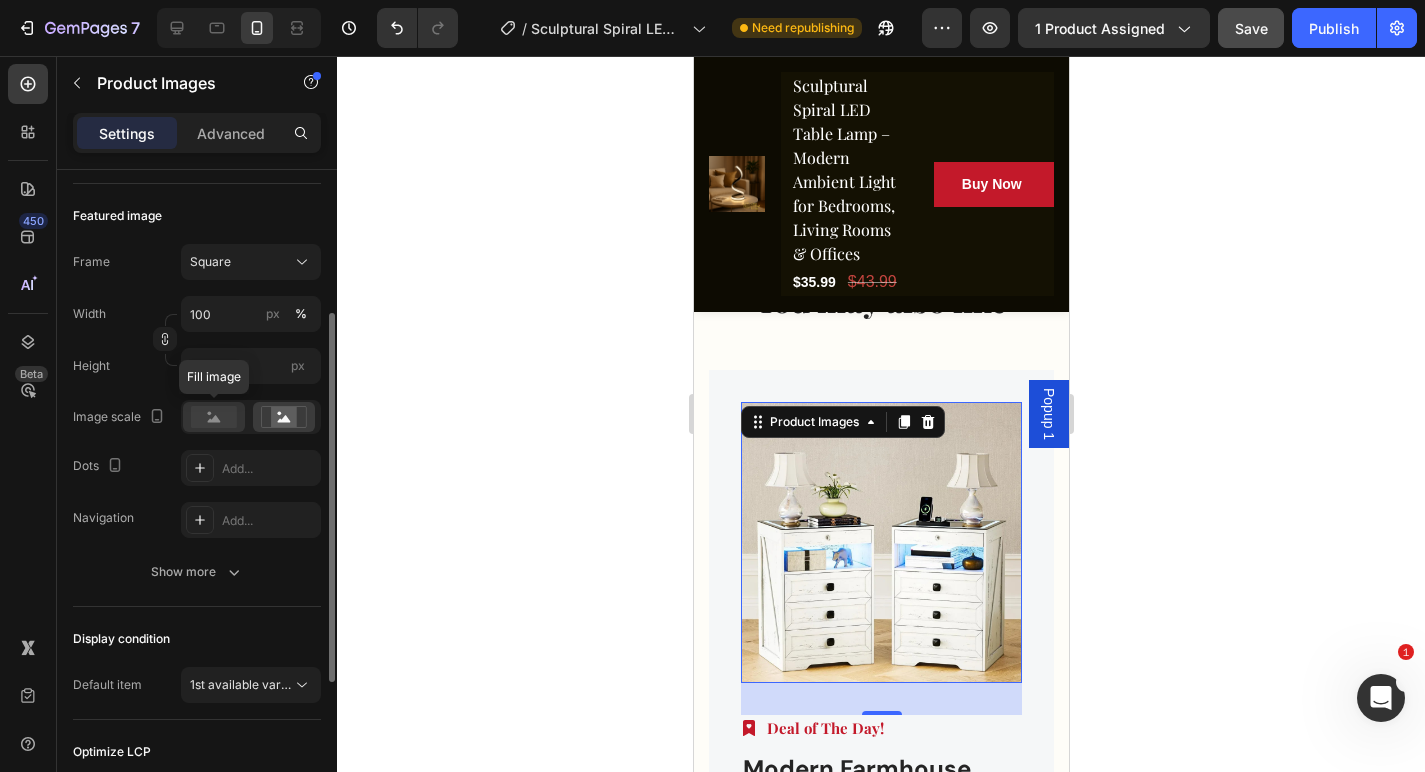 click 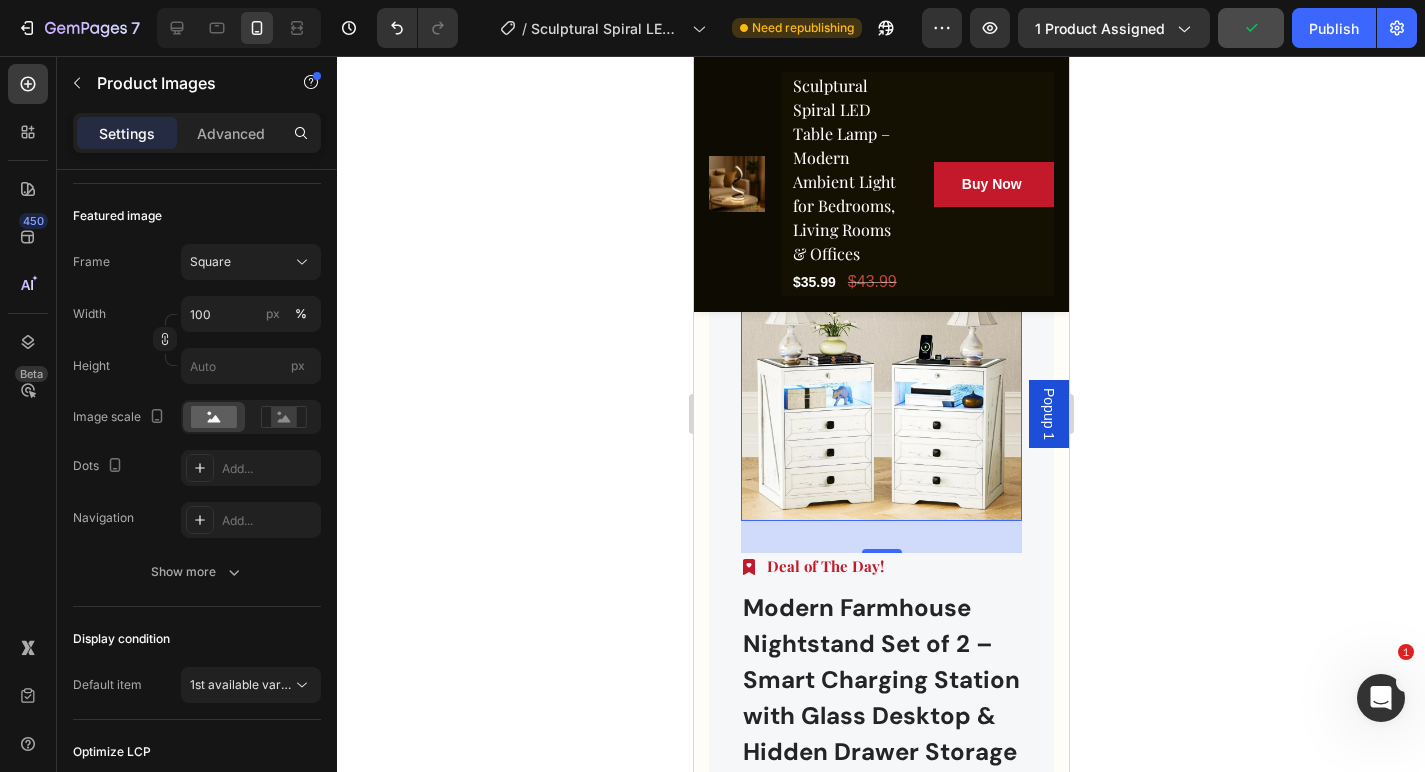 scroll, scrollTop: 5766, scrollLeft: 0, axis: vertical 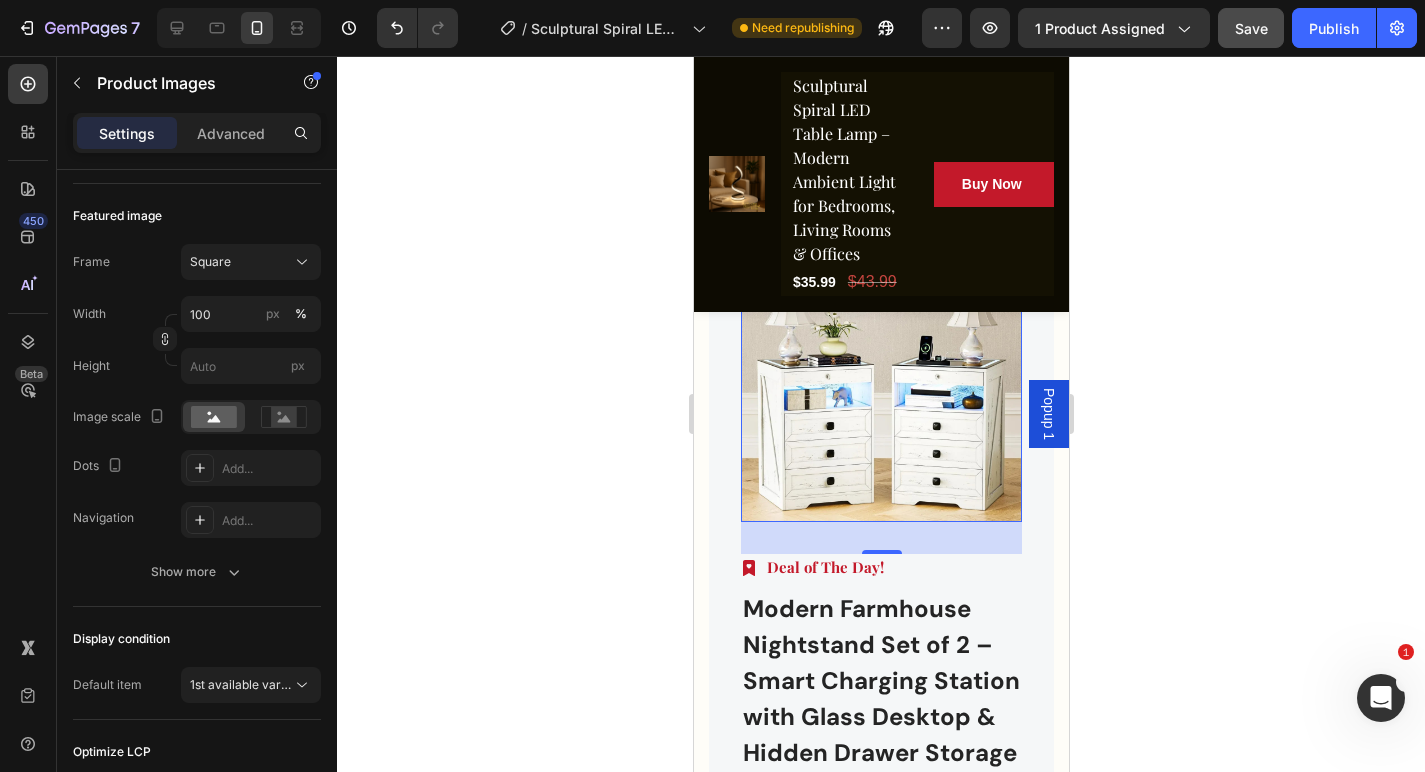 click on "32" at bounding box center [880, 538] 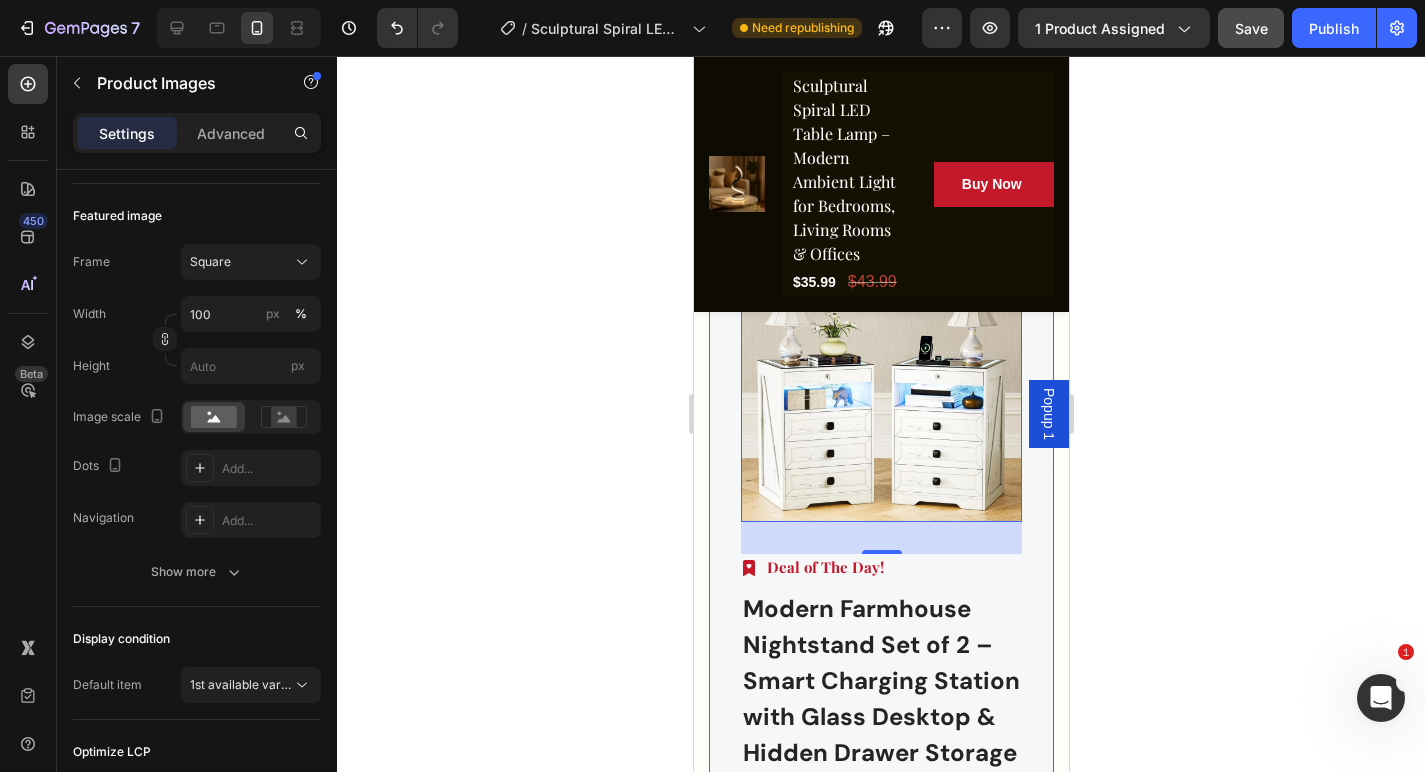 click on "Image Deal of The Day! Text block Row Modern Farmhouse Nightstand Set of 2 – Smart Charging Station with Glass Desktop & Hidden Drawer Storage (P) Title                Icon                Icon                Icon                Icon                Icon Icon List Hoz (13 reviews) Text block Row $372.99 (P) Price (P) Price $527.99 (P) Price (P) Price Row Buy Now (P) Cart Button" at bounding box center (880, 756) 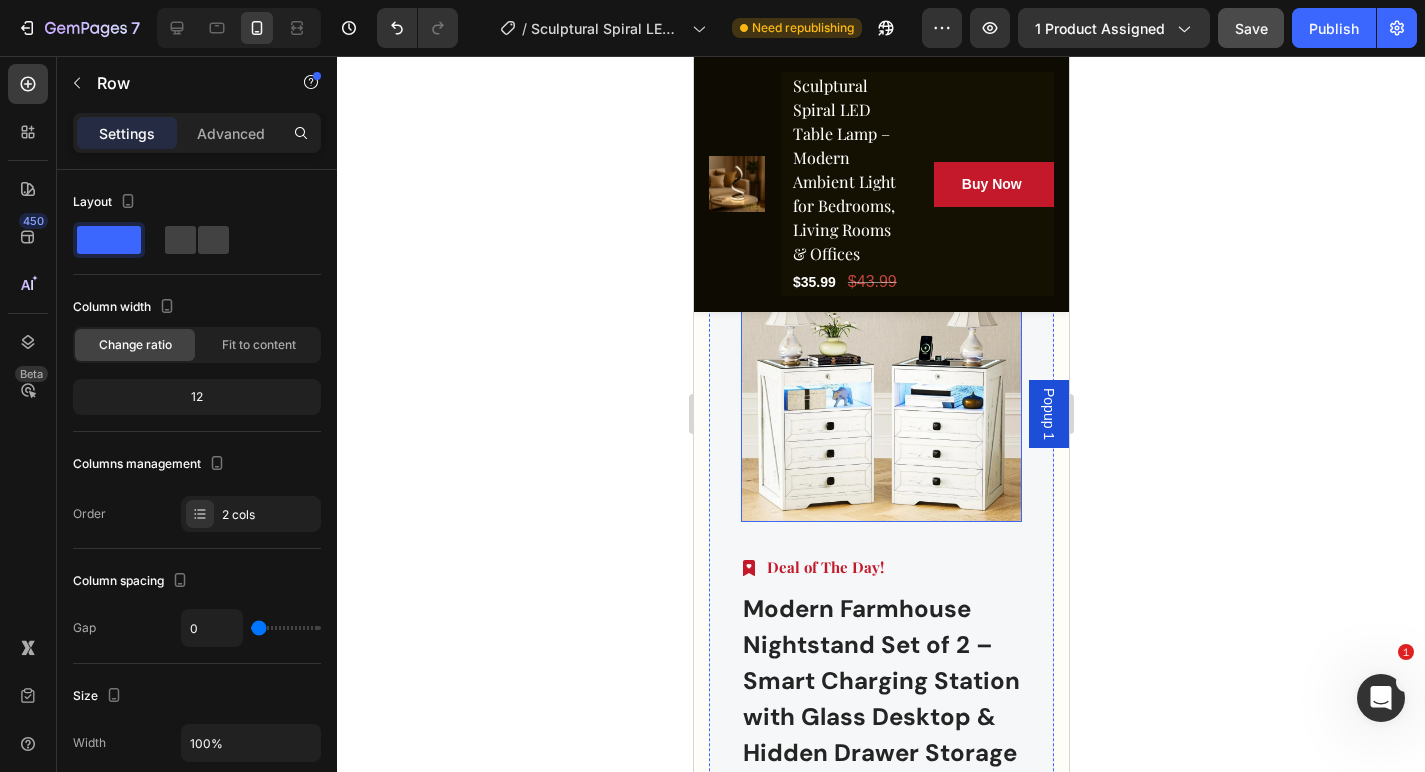 click at bounding box center (880, 381) 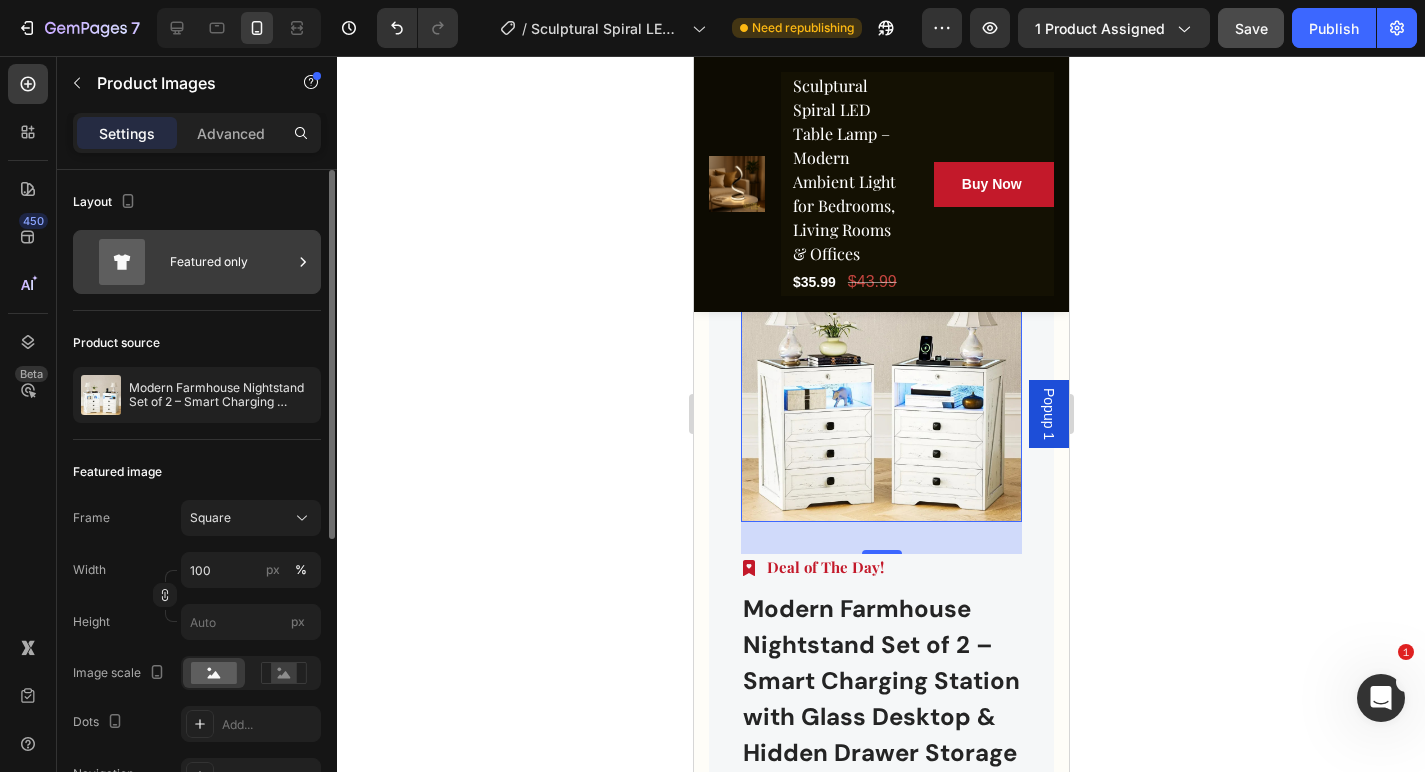 click on "Featured only" at bounding box center (231, 262) 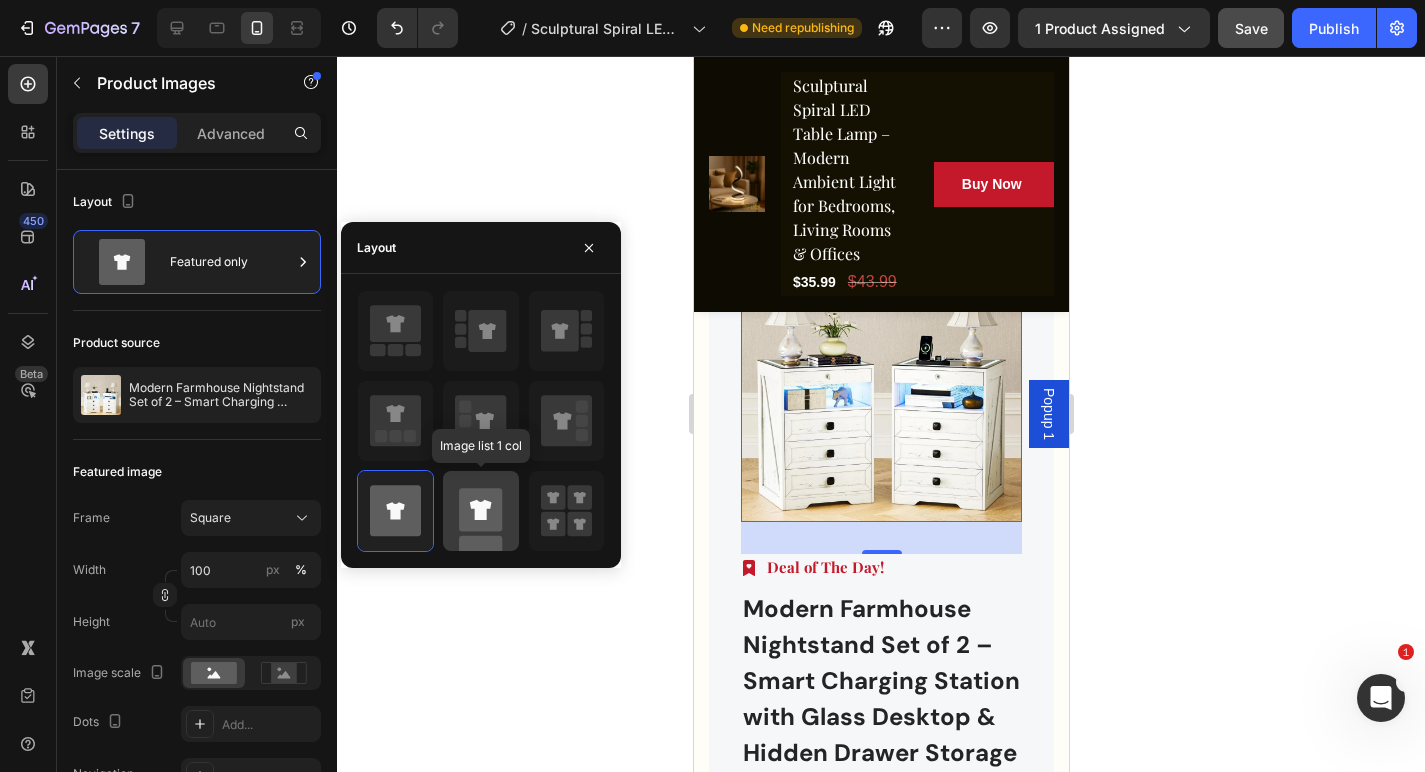 click 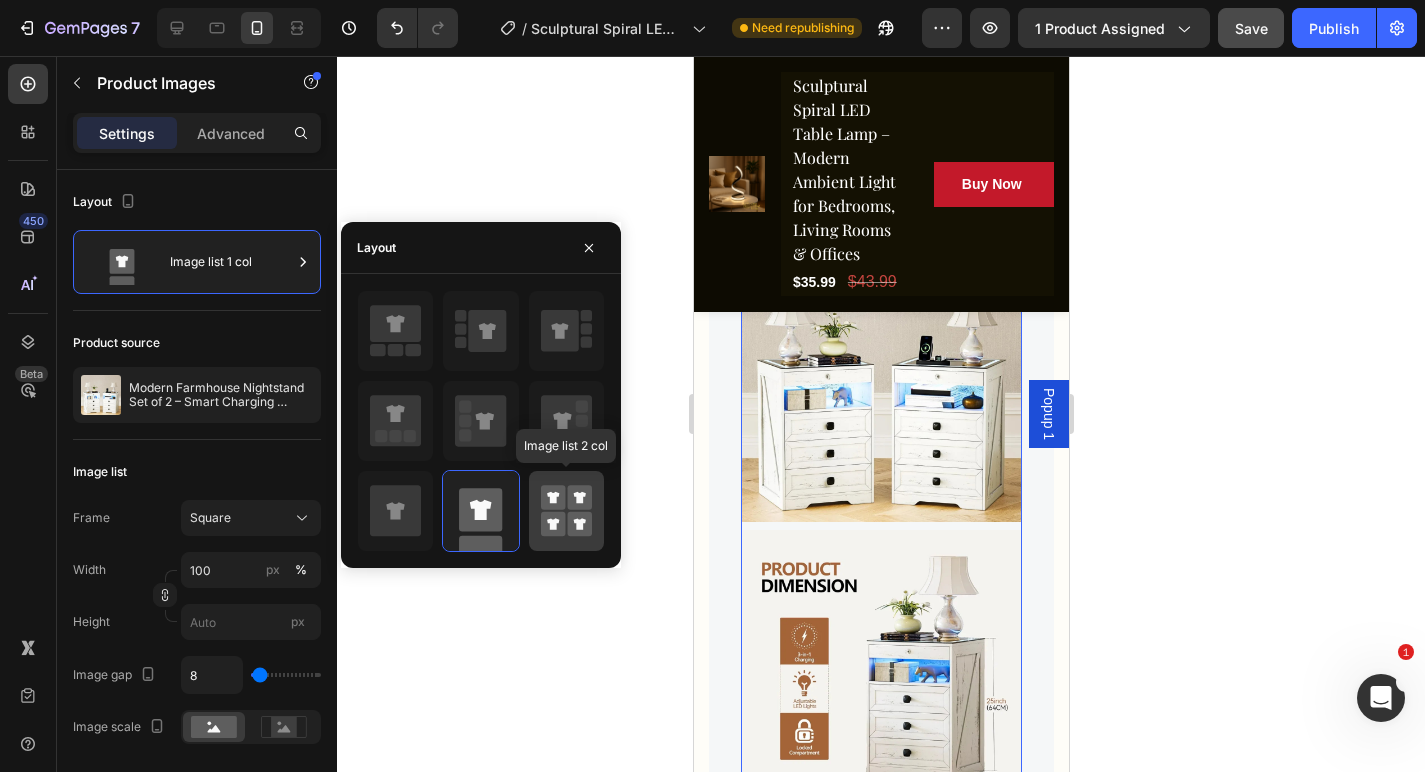 click 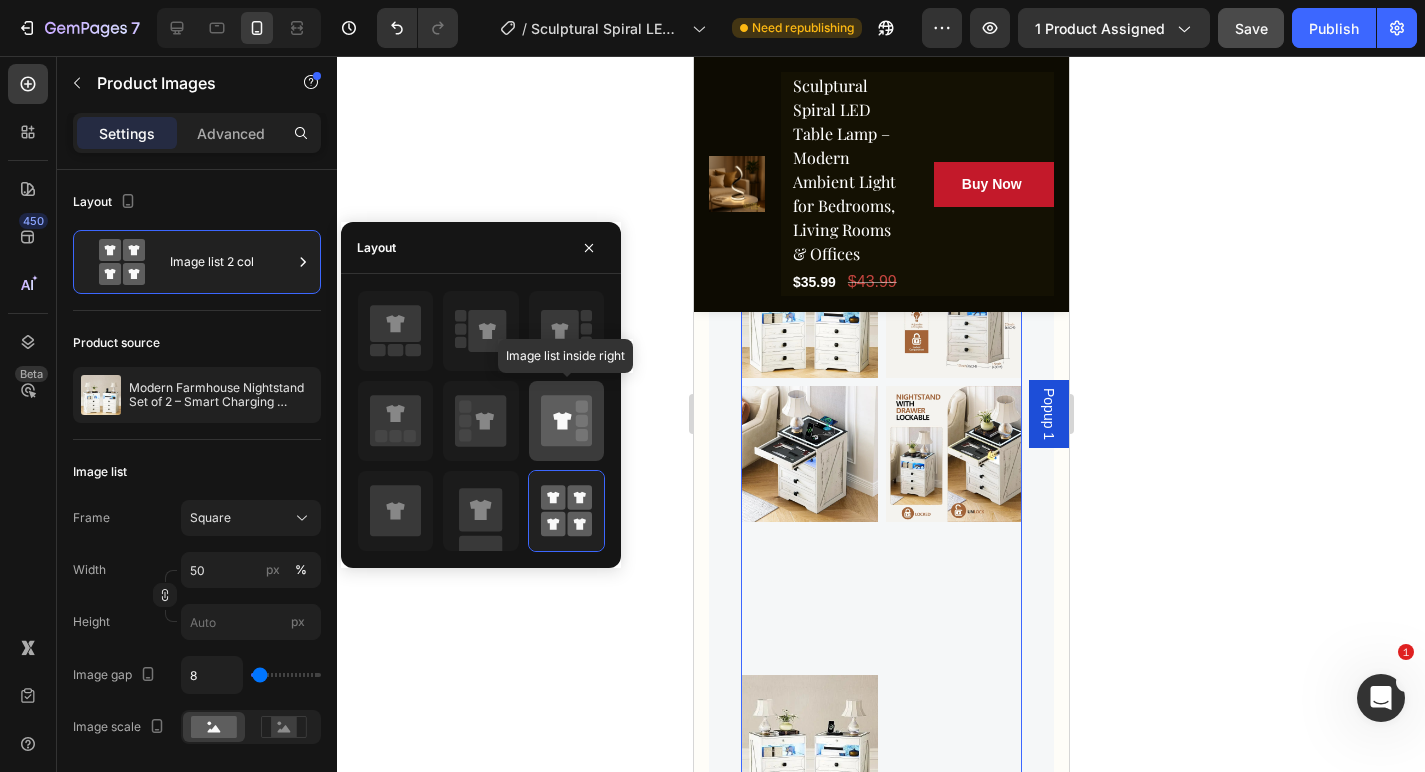 click 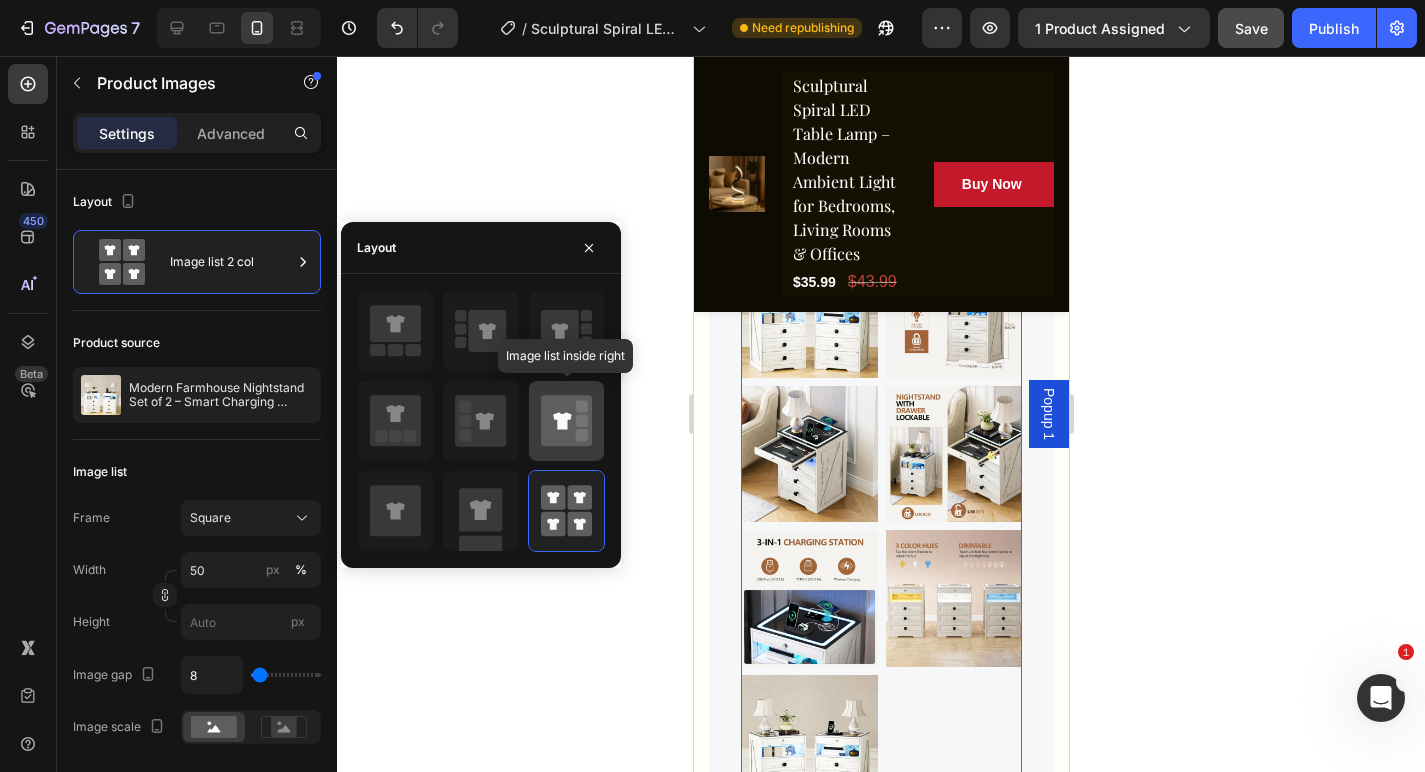 type on "100" 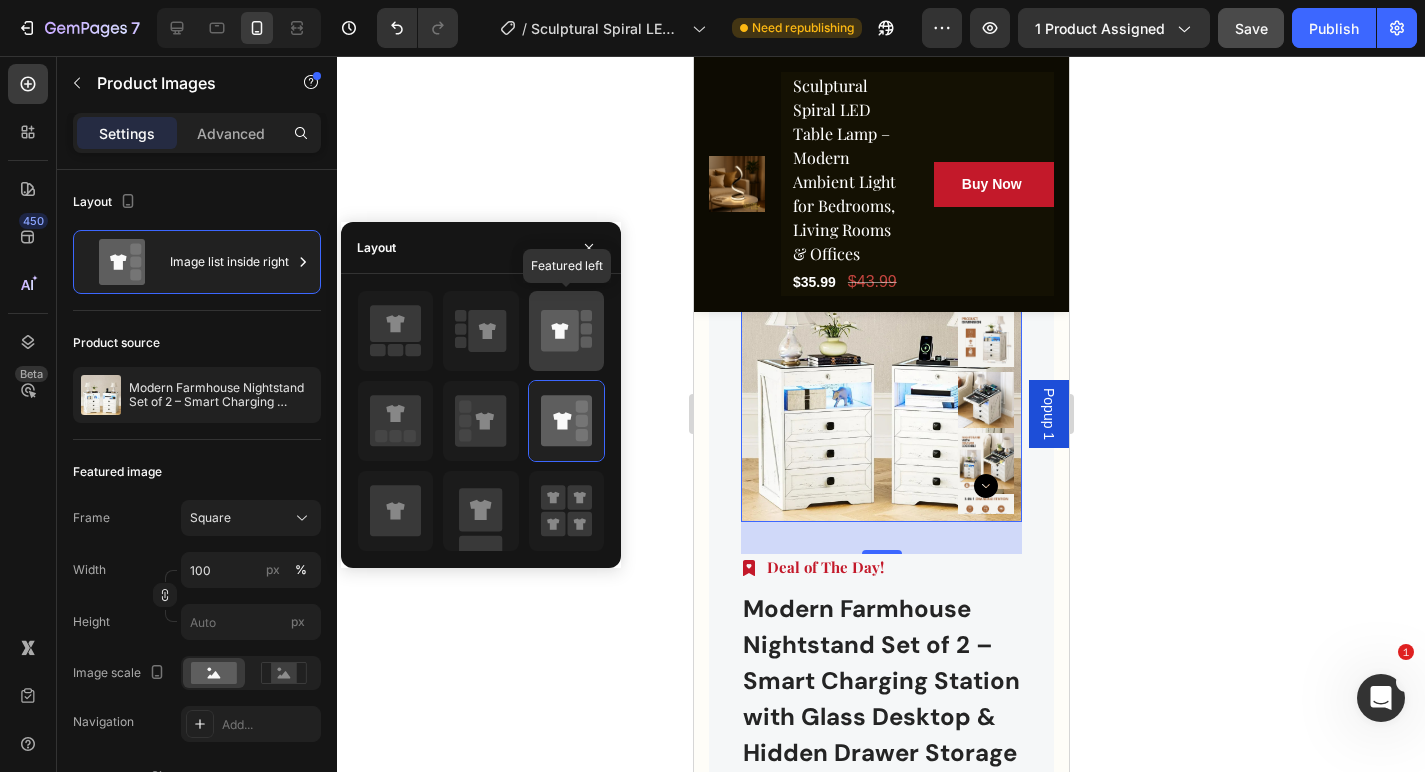 click 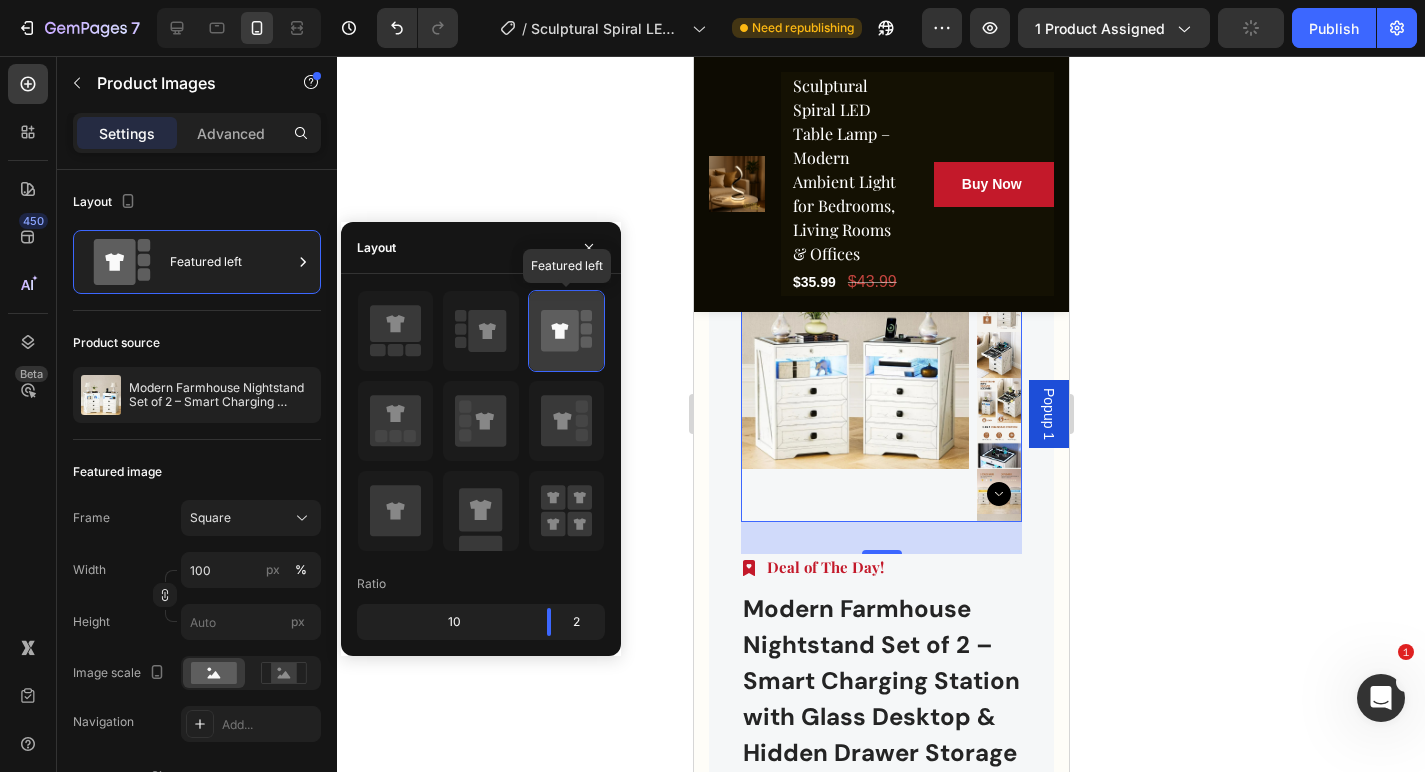 type on "100" 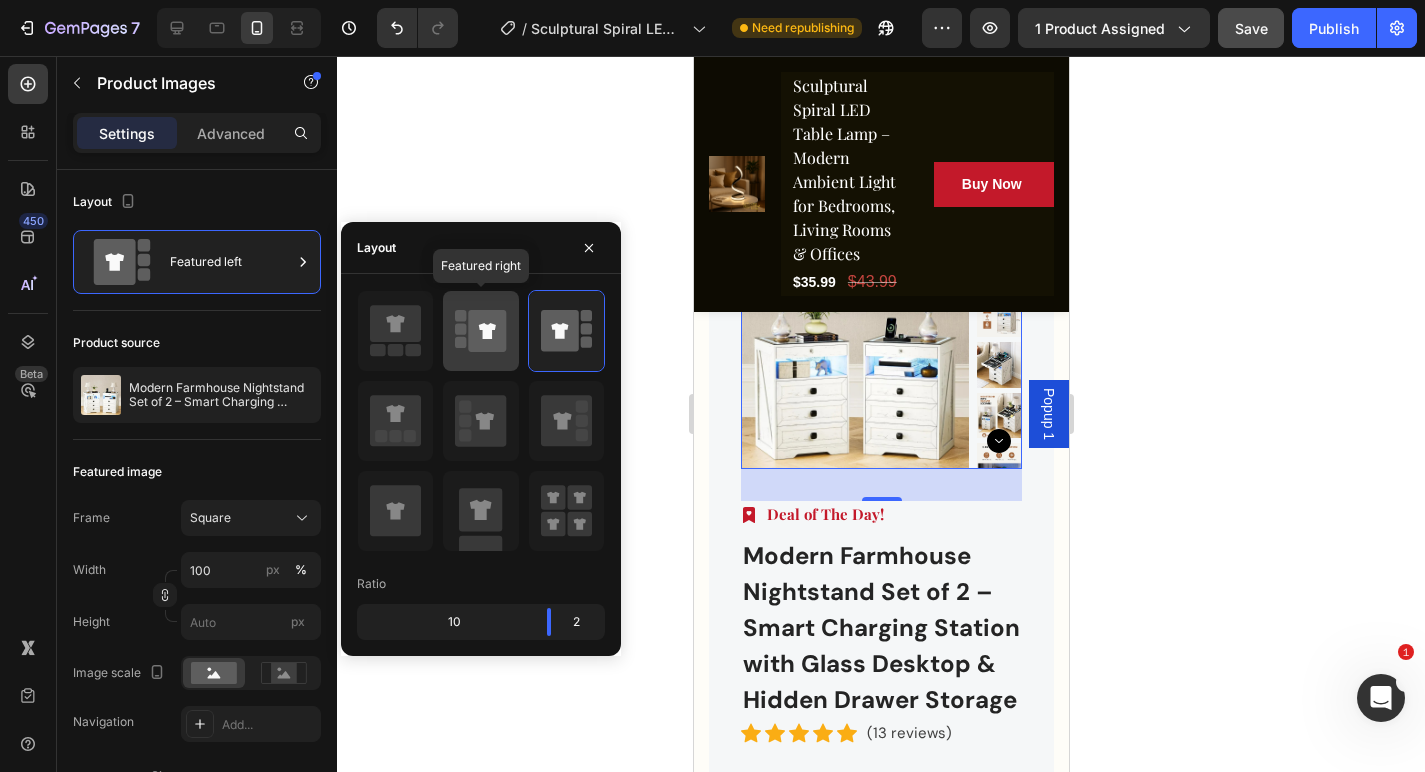 click 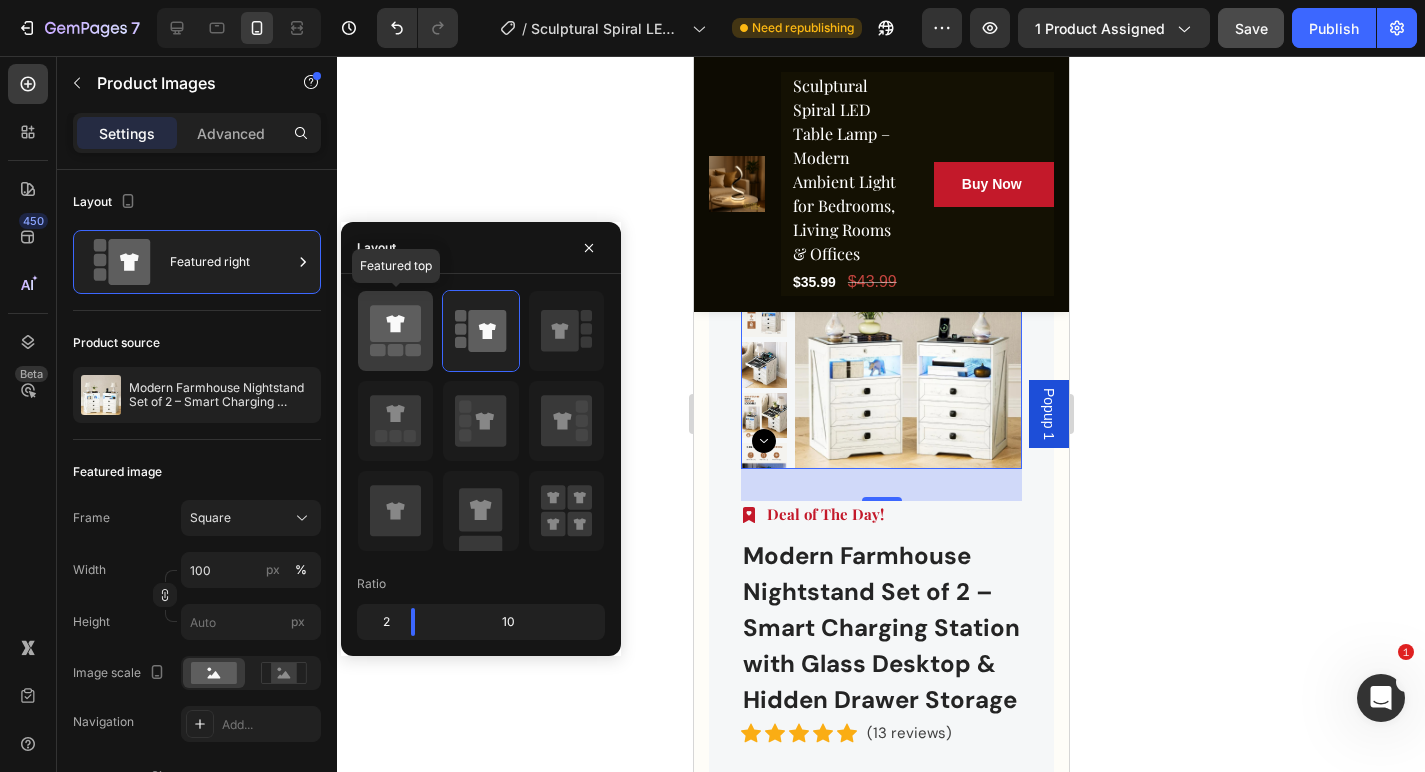 click 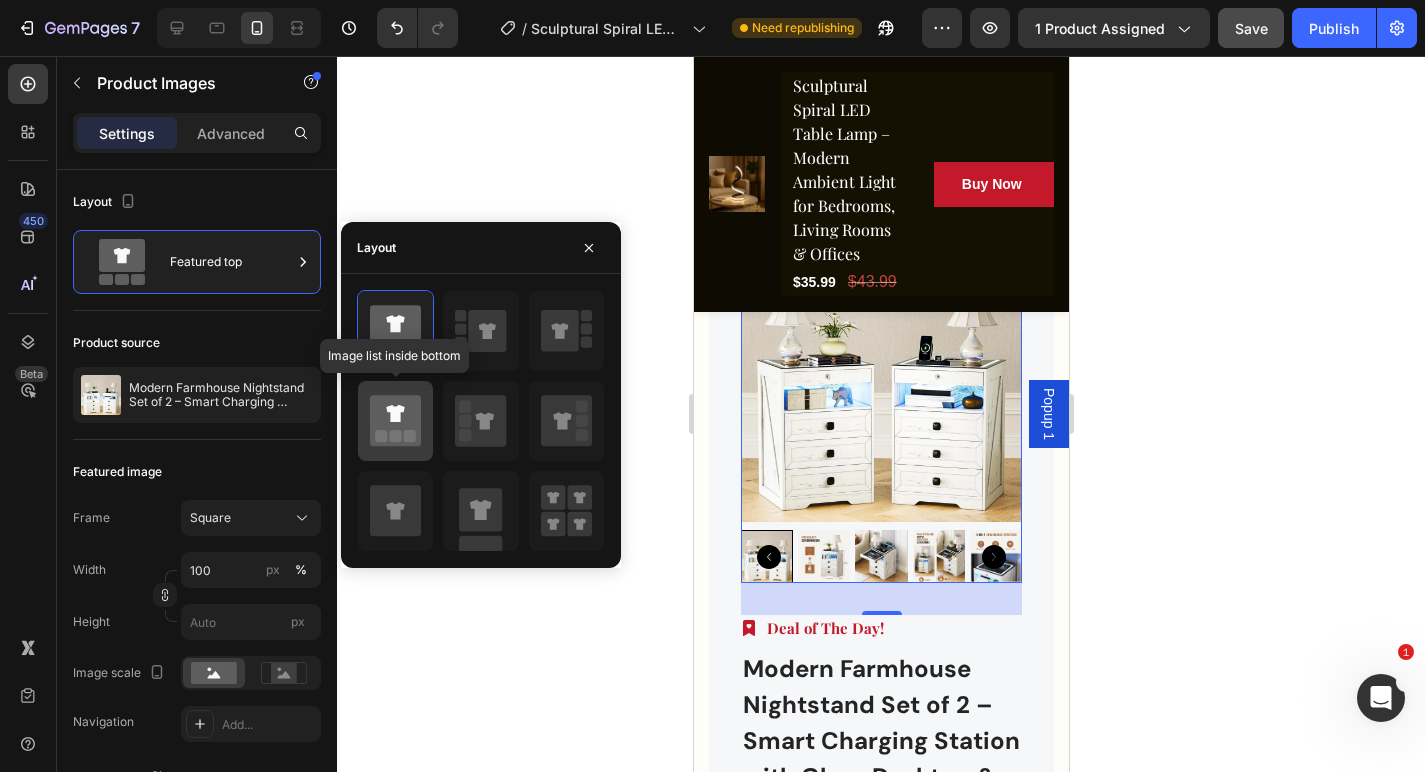 click 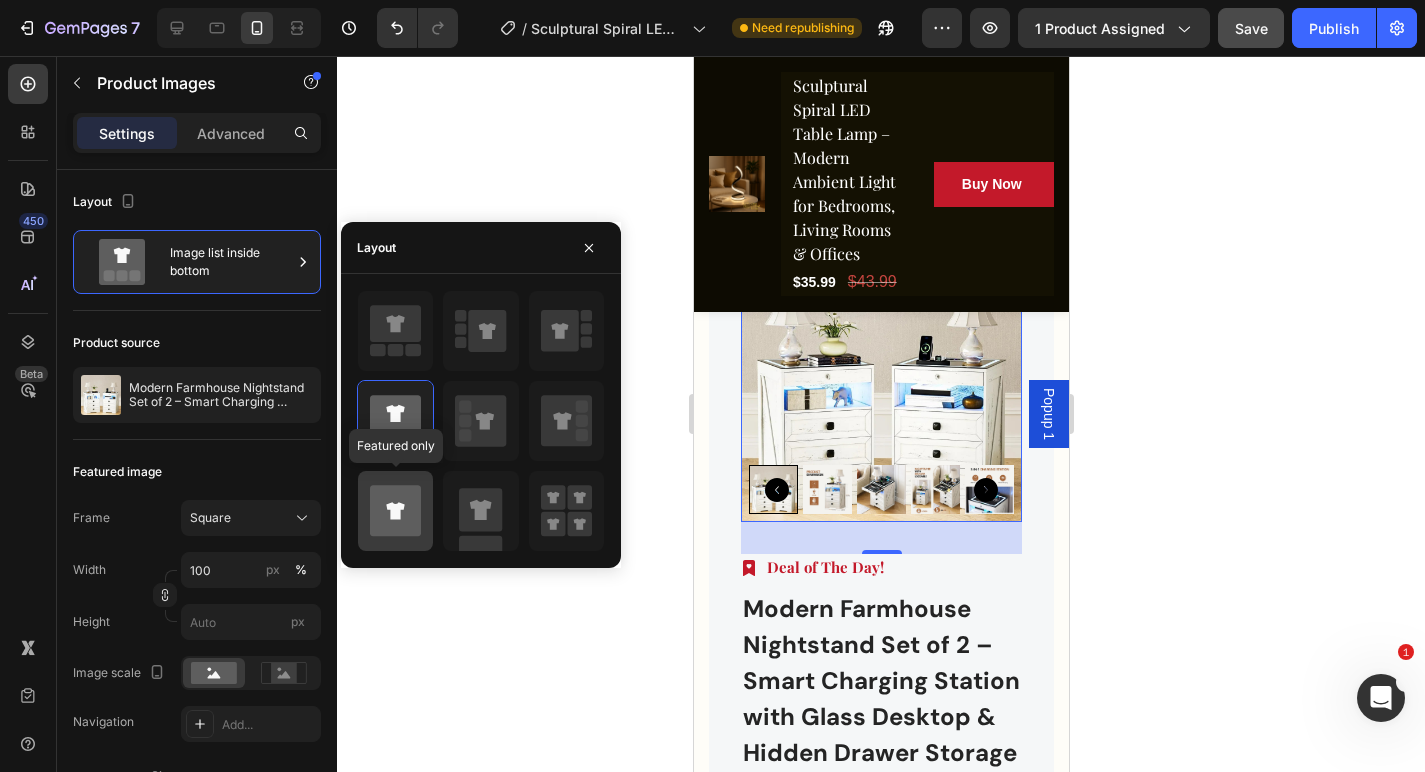 click 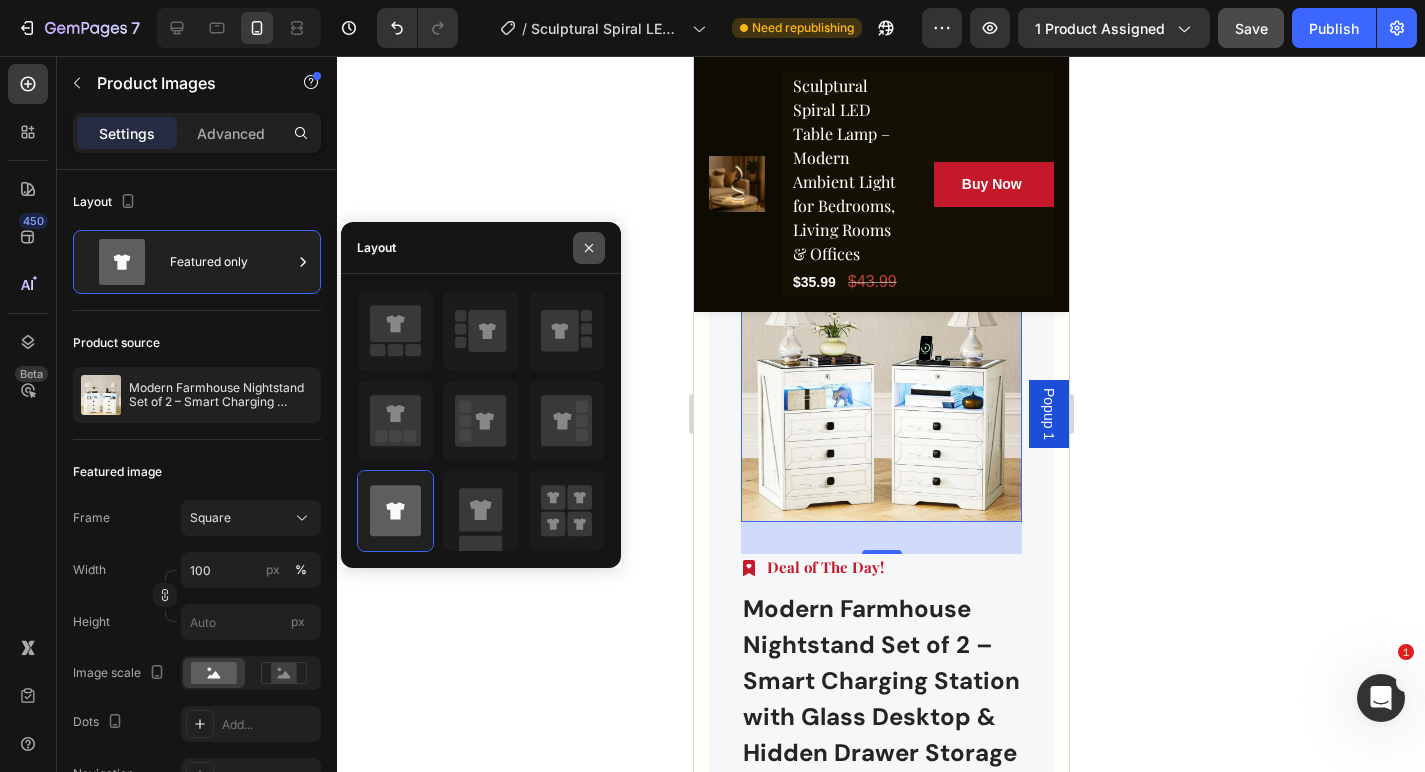 click 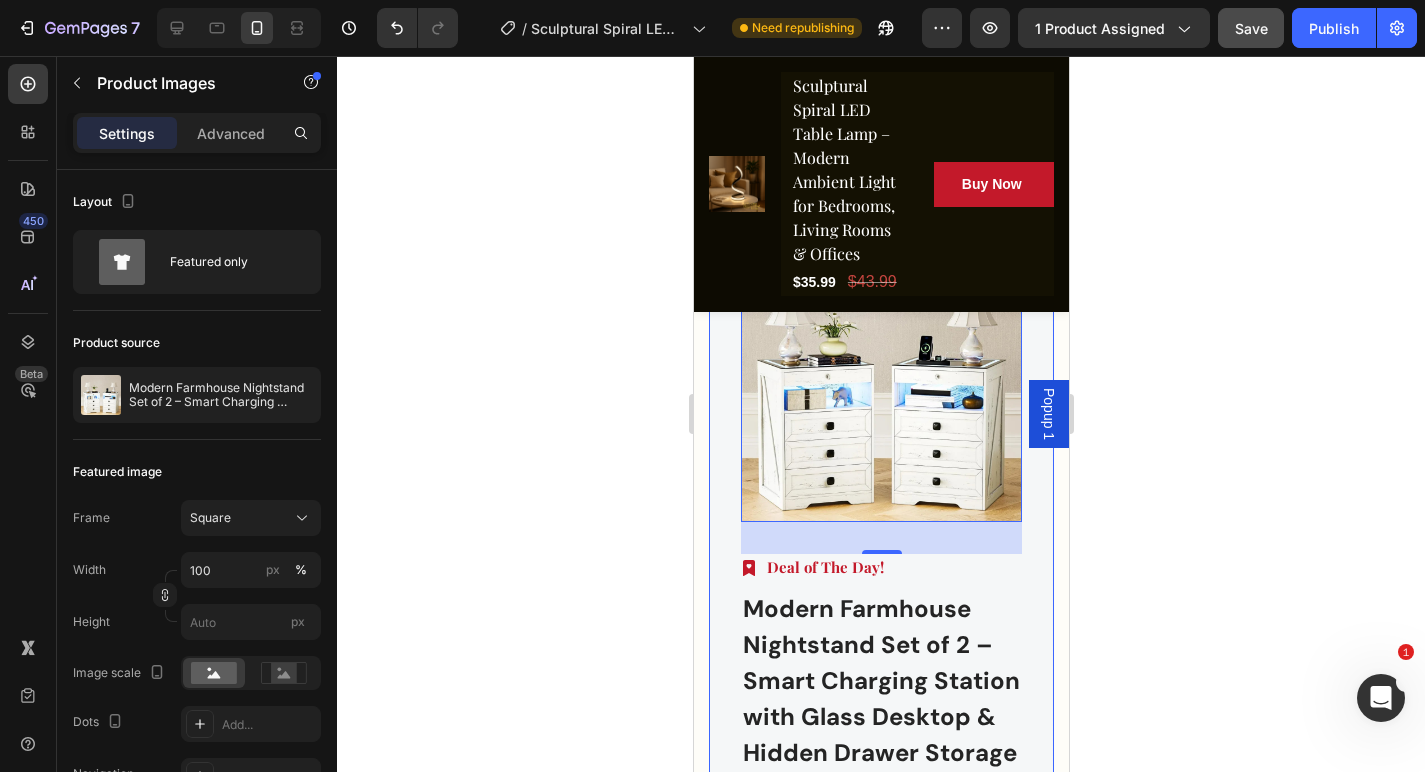 click on "Image Deal of The Day! Text block Row Modern Farmhouse Nightstand Set of 2 – Smart Charging Station with Glass Desktop & Hidden Drawer Storage (P) Title                Icon                Icon                Icon                Icon                Icon Icon List Hoz (13 reviews) Text block Row $372.99 (P) Price (P) Price $527.99 (P) Price (P) Price Row Buy Now (P) Cart Button" at bounding box center (880, 756) 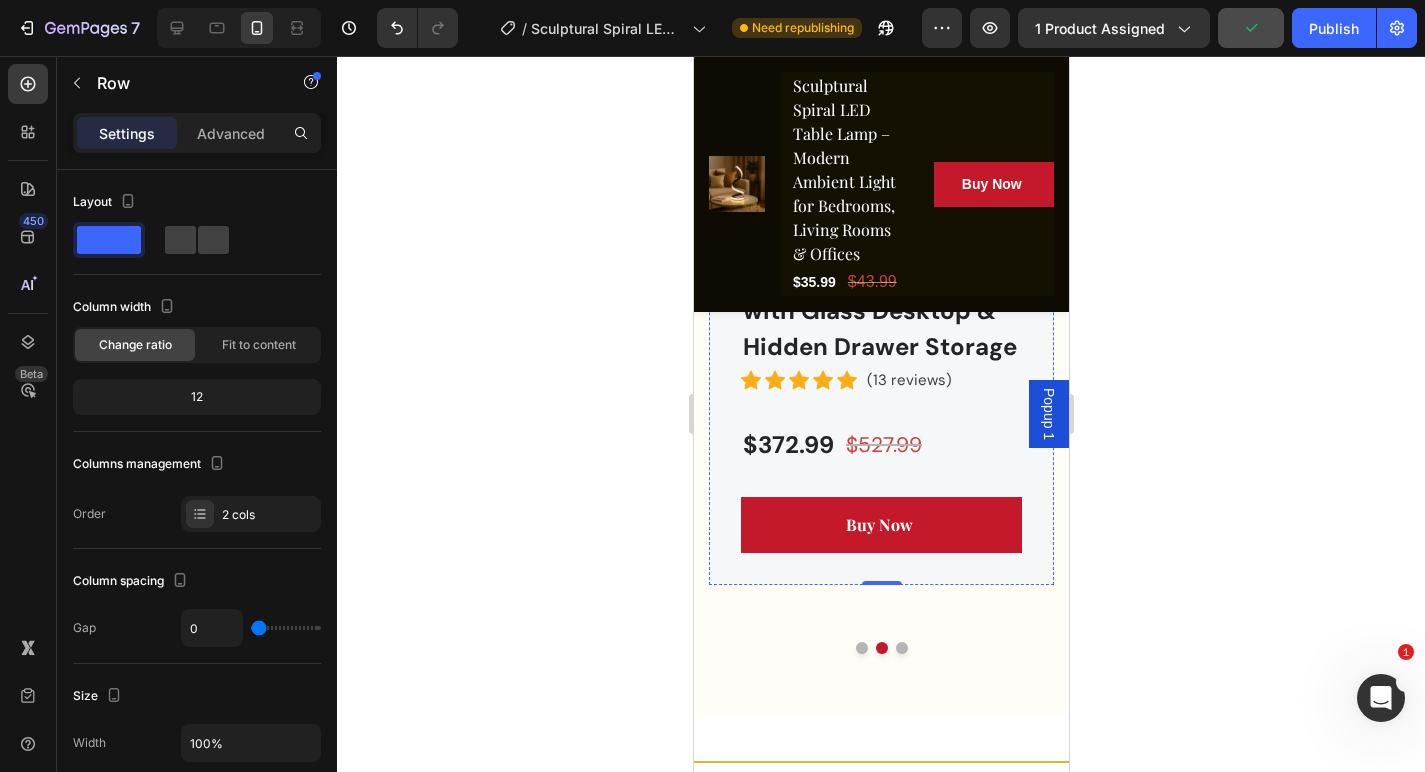 scroll, scrollTop: 6255, scrollLeft: 0, axis: vertical 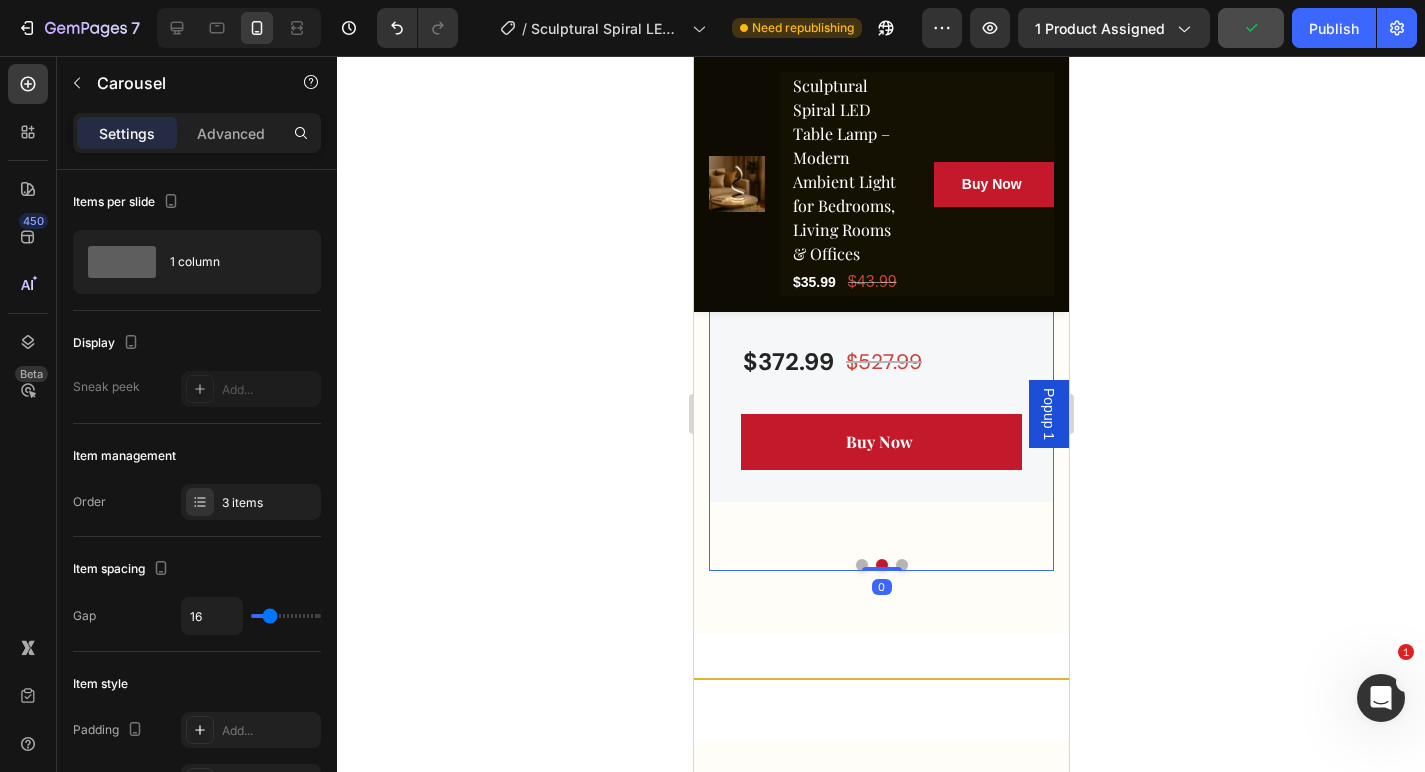 click at bounding box center (901, 565) 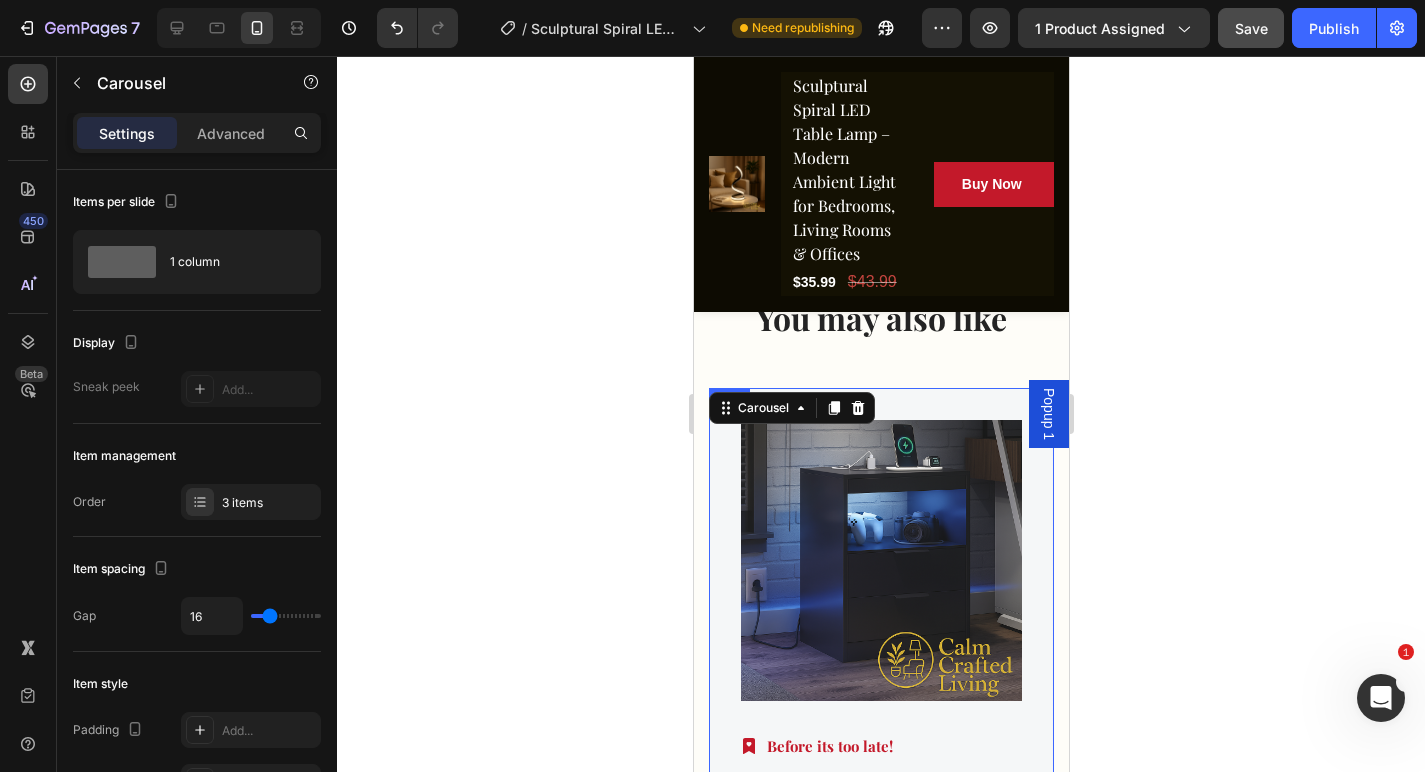 scroll, scrollTop: 5610, scrollLeft: 0, axis: vertical 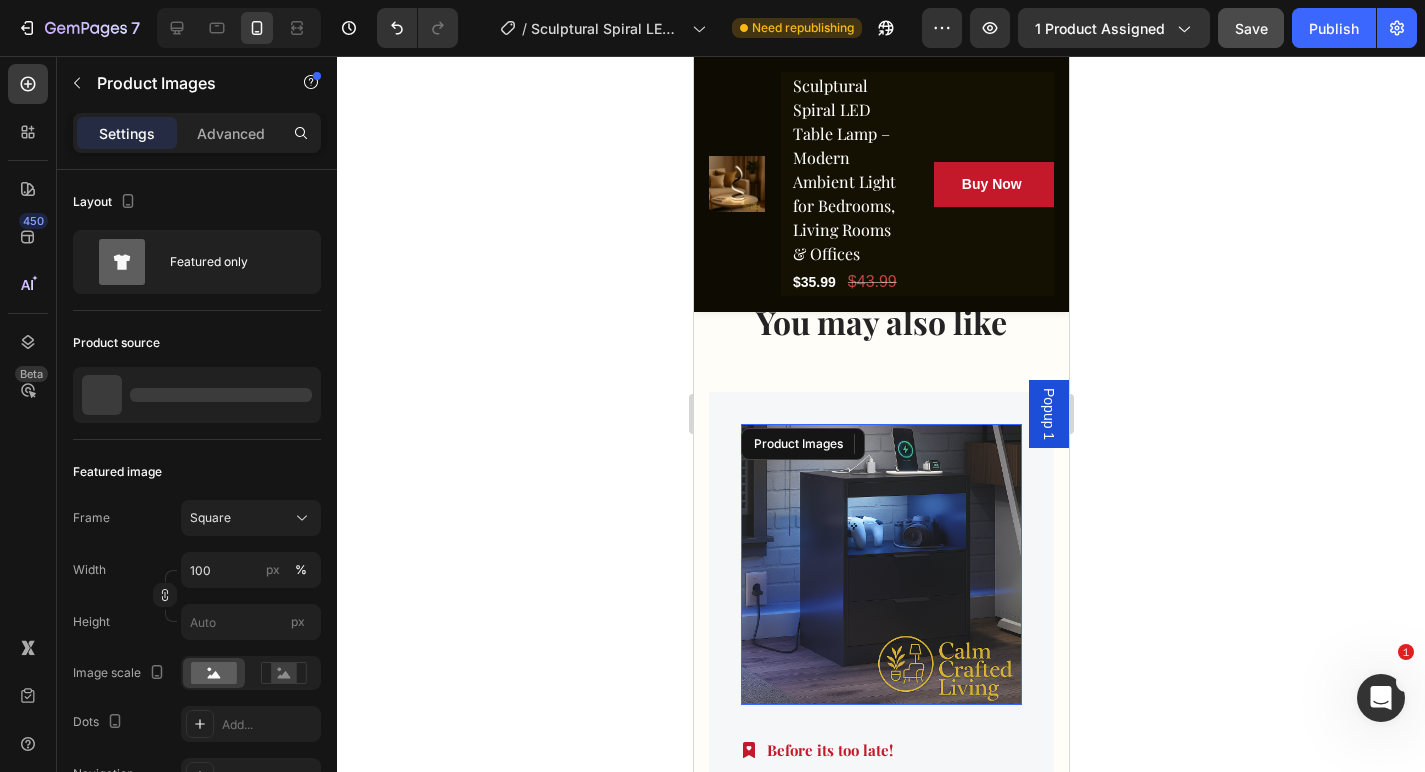 click at bounding box center [880, 564] 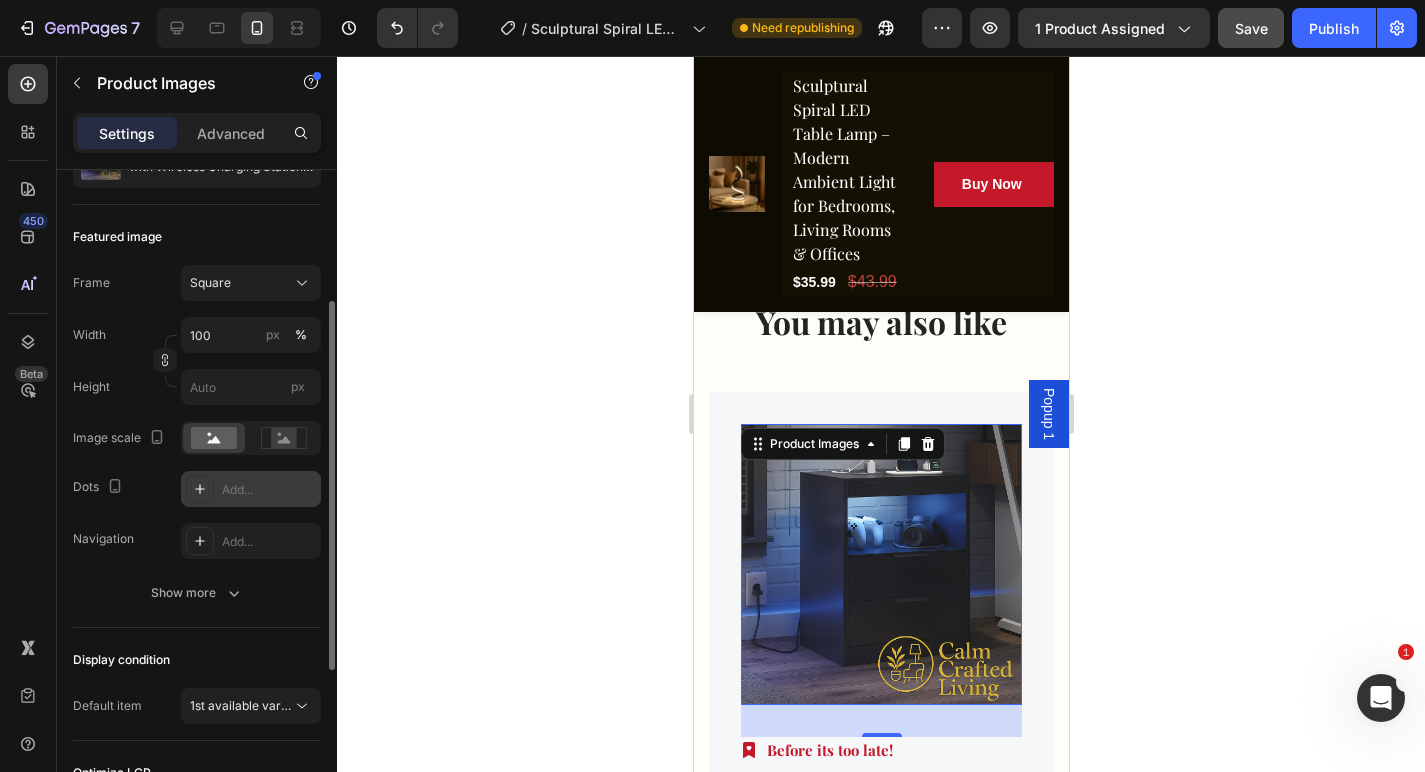 scroll, scrollTop: 239, scrollLeft: 0, axis: vertical 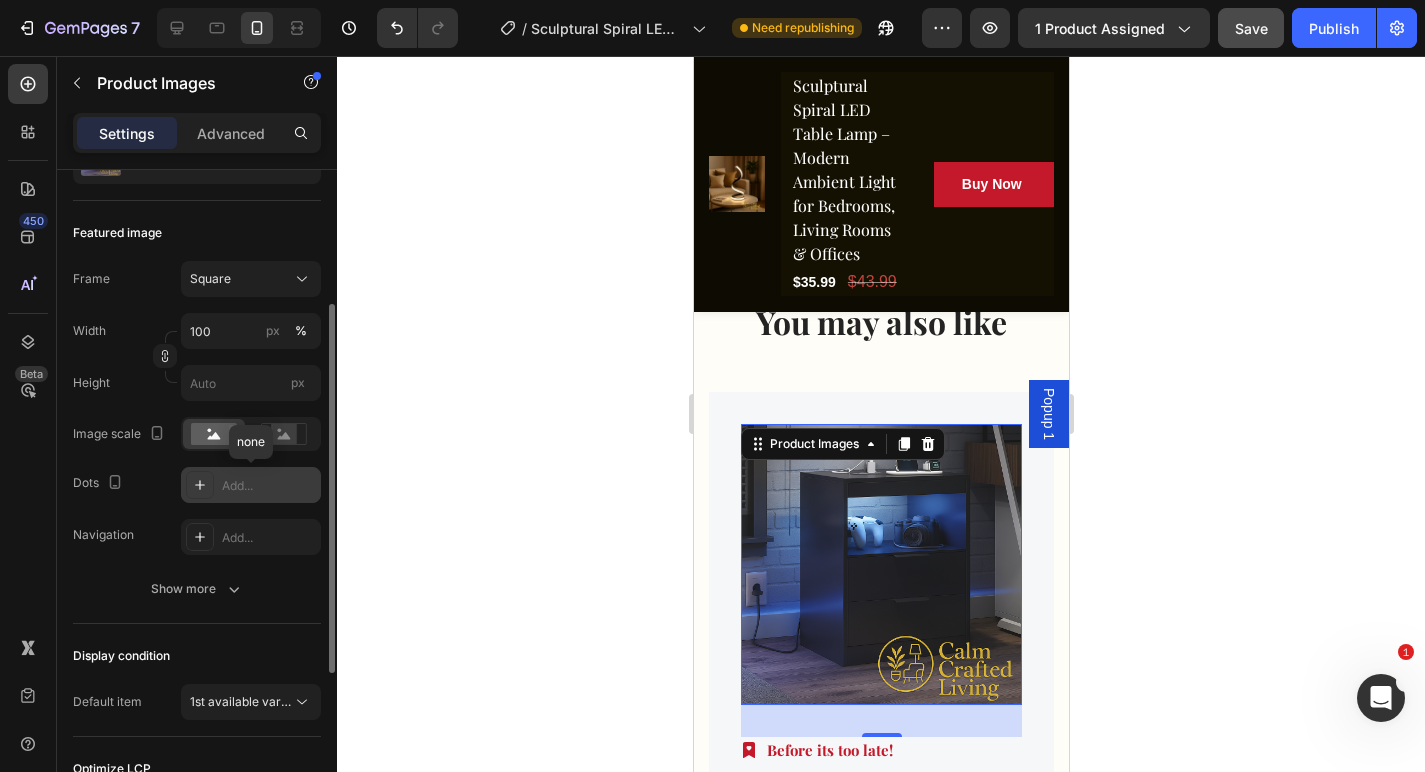 click on "Add..." at bounding box center [269, 486] 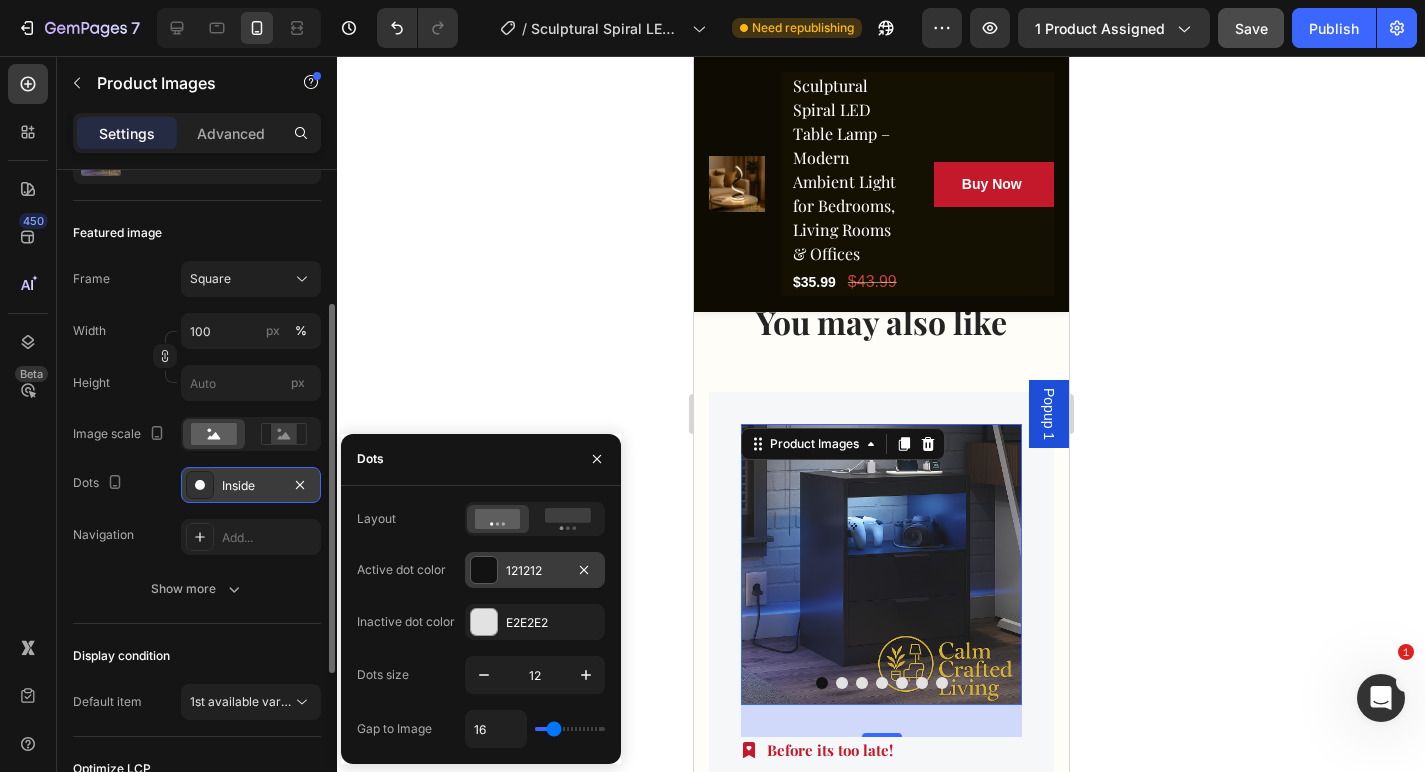click at bounding box center [484, 570] 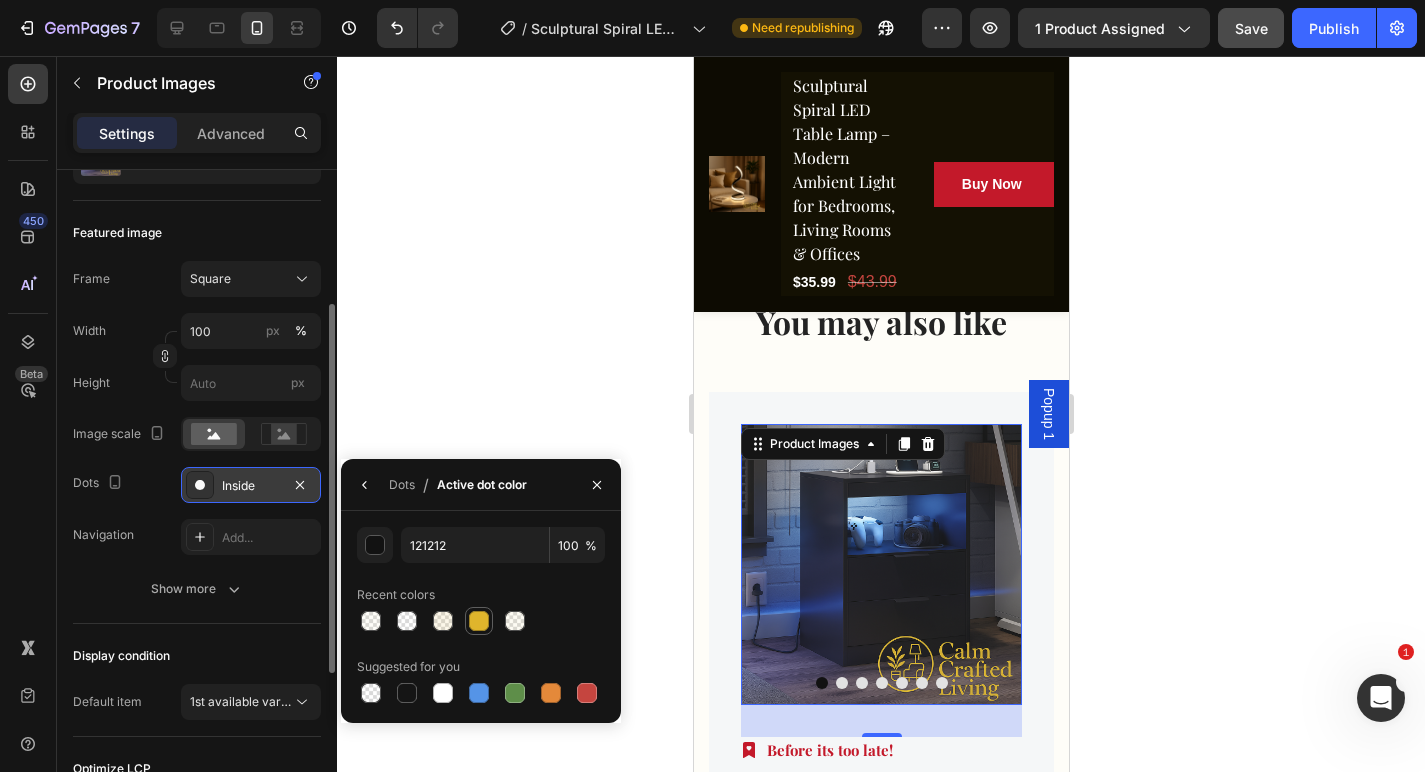 click at bounding box center [479, 621] 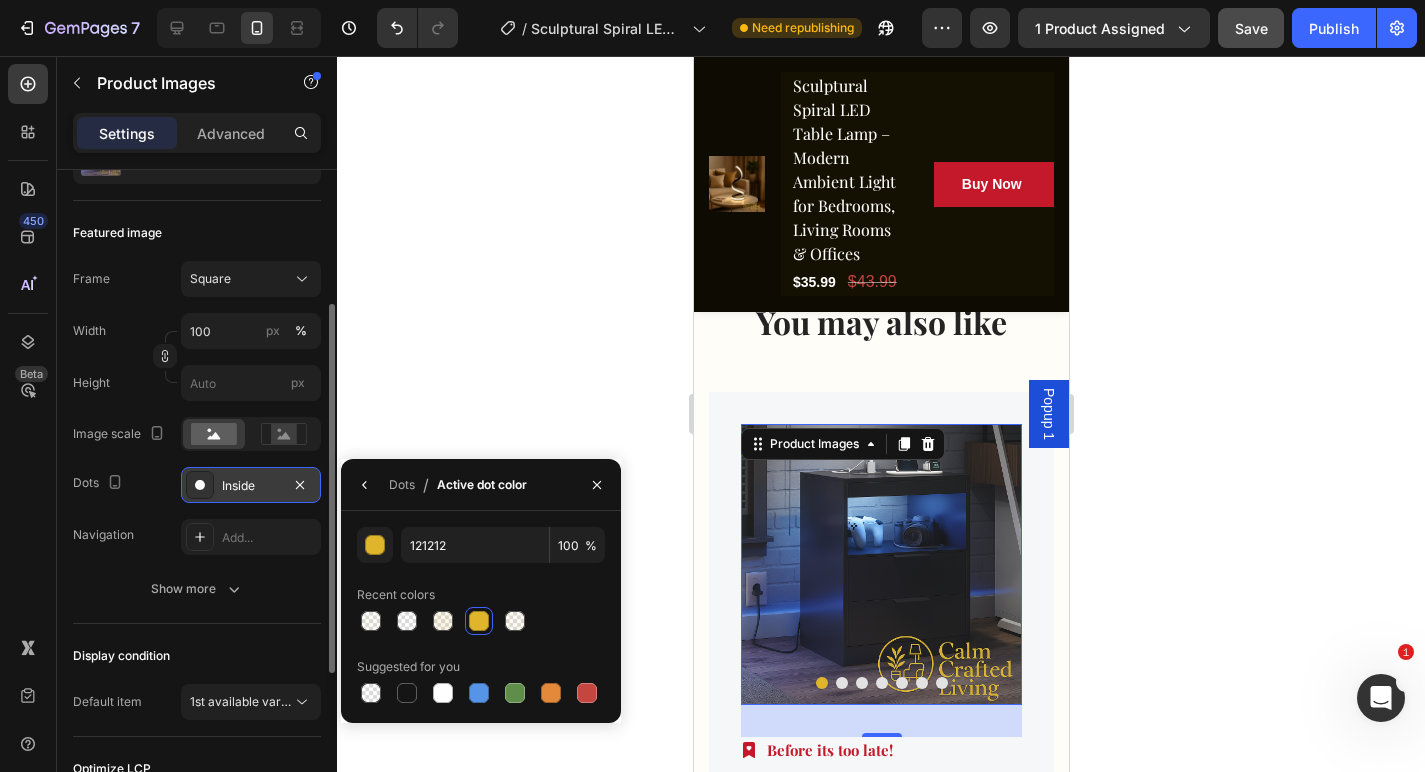 type on "DFB52C" 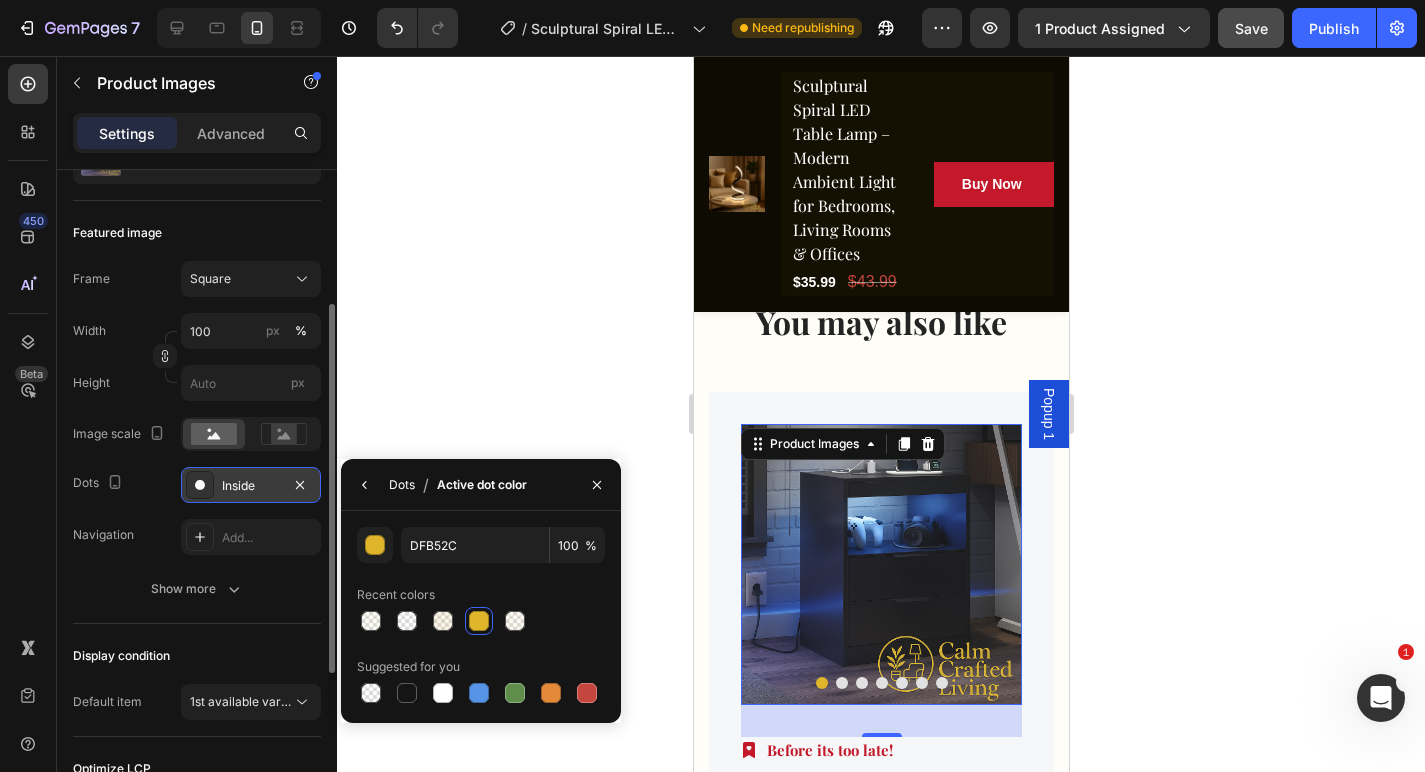 click on "Dots" at bounding box center [402, 485] 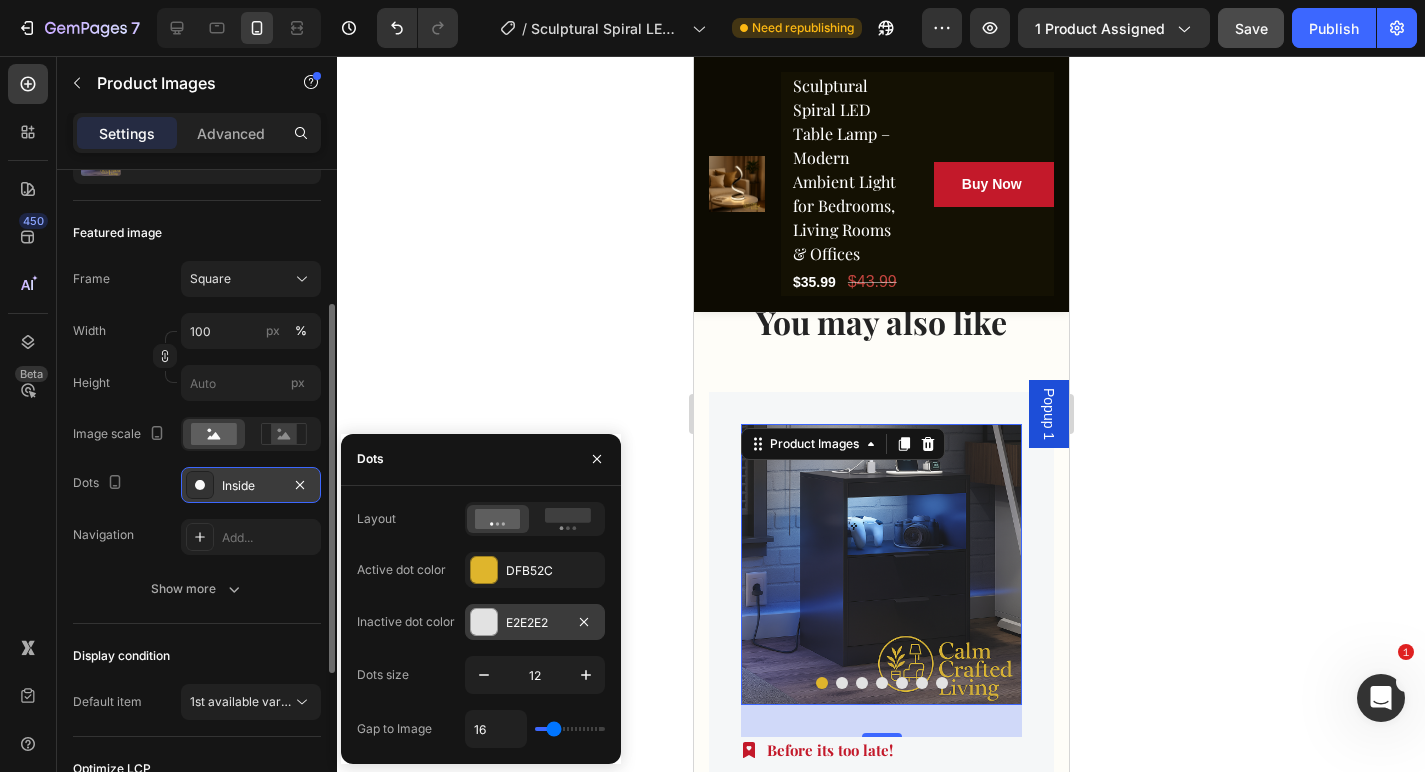 click on "E2E2E2" at bounding box center [535, 623] 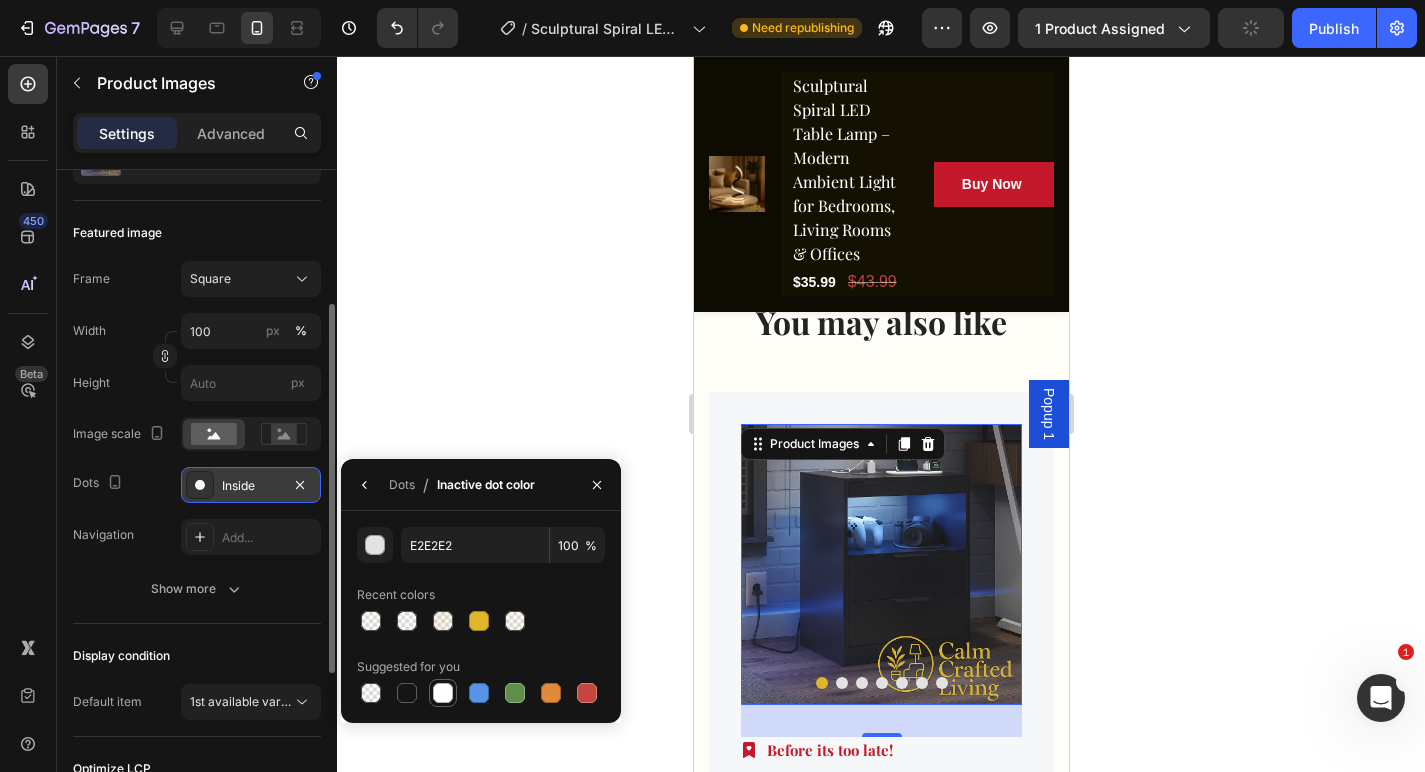 click at bounding box center [443, 693] 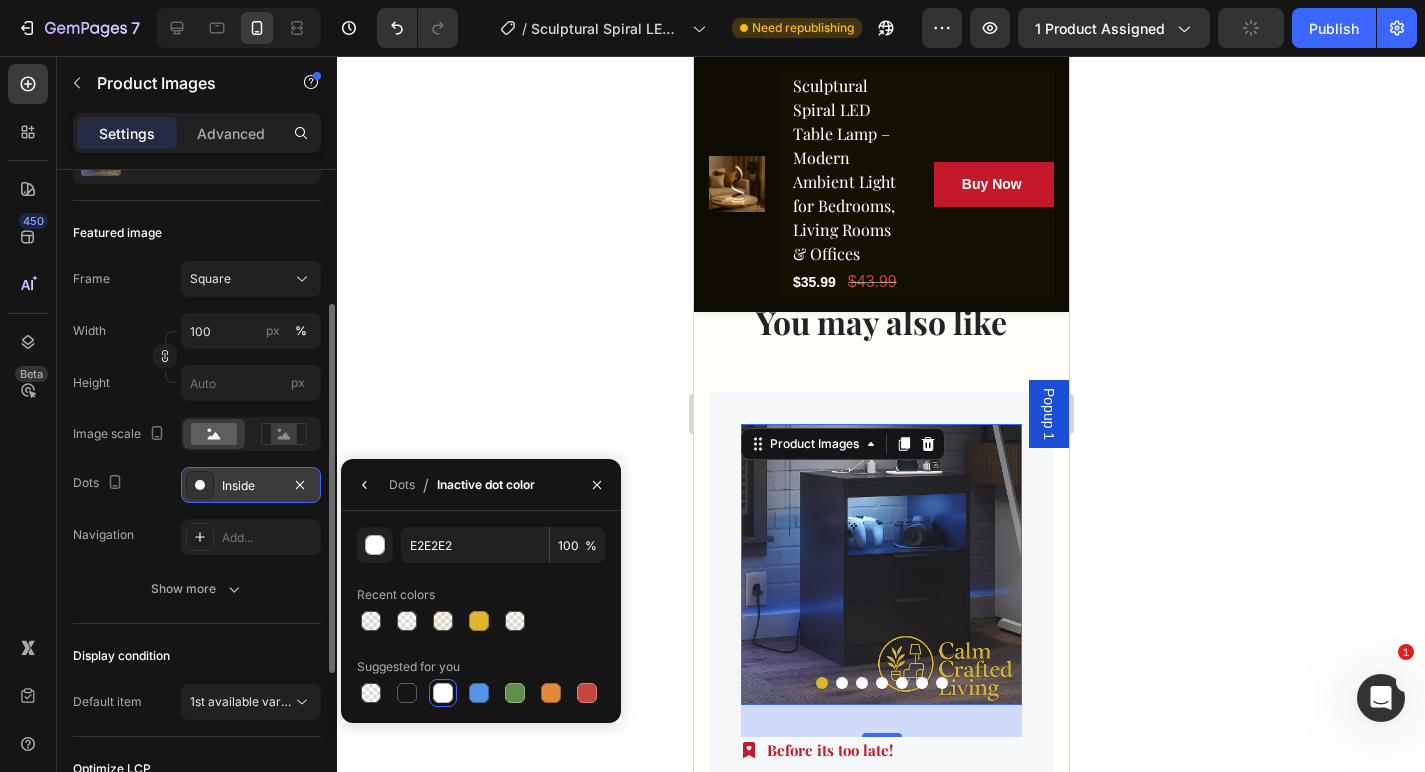 type on "FFFFFF" 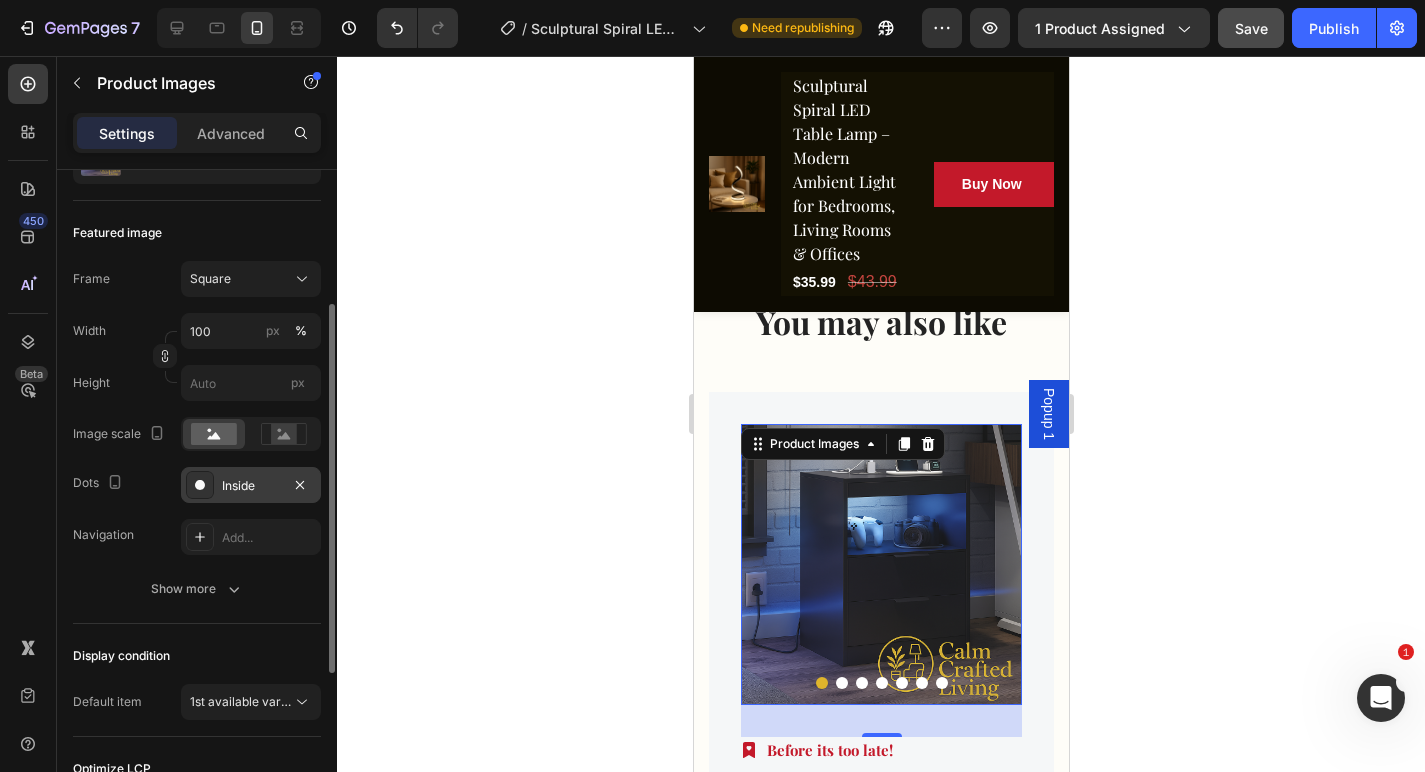 click 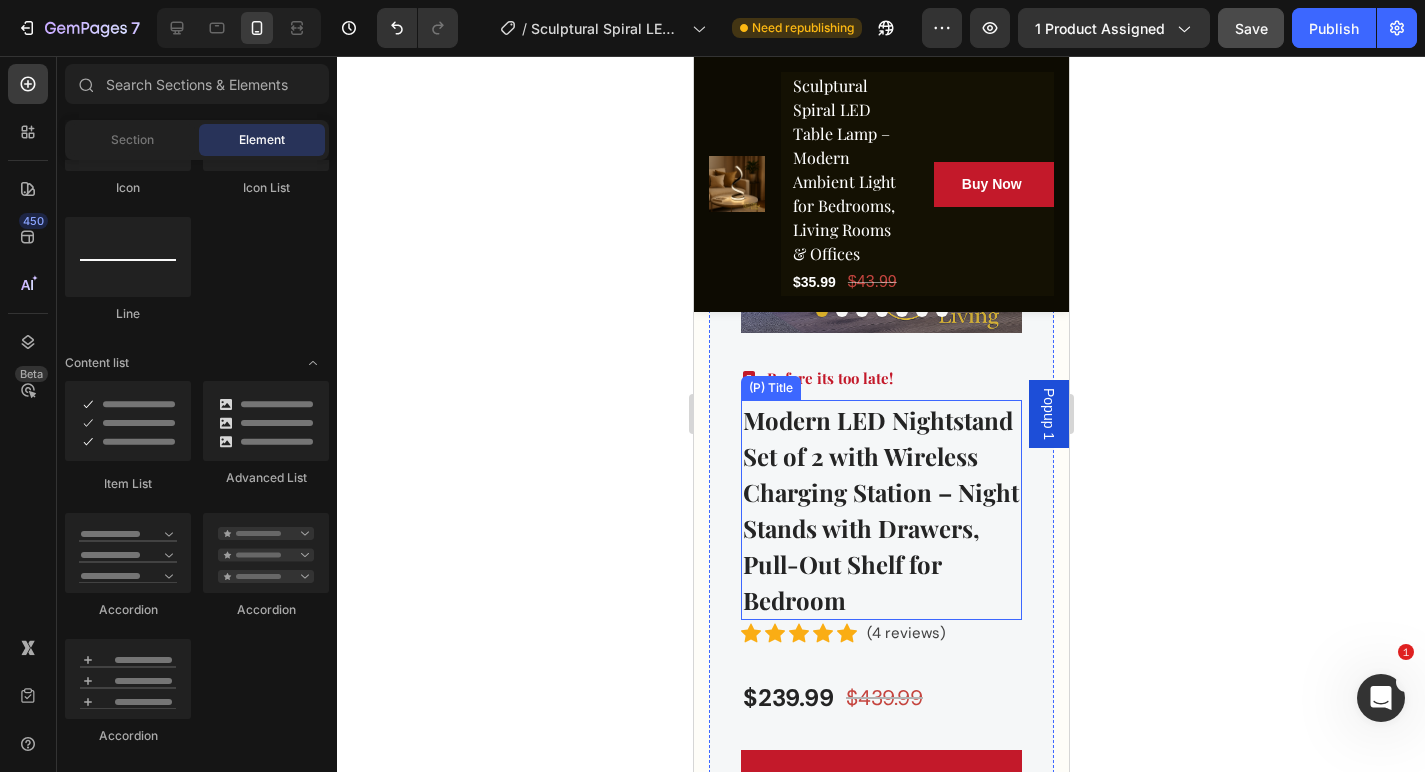 scroll, scrollTop: 6178, scrollLeft: 0, axis: vertical 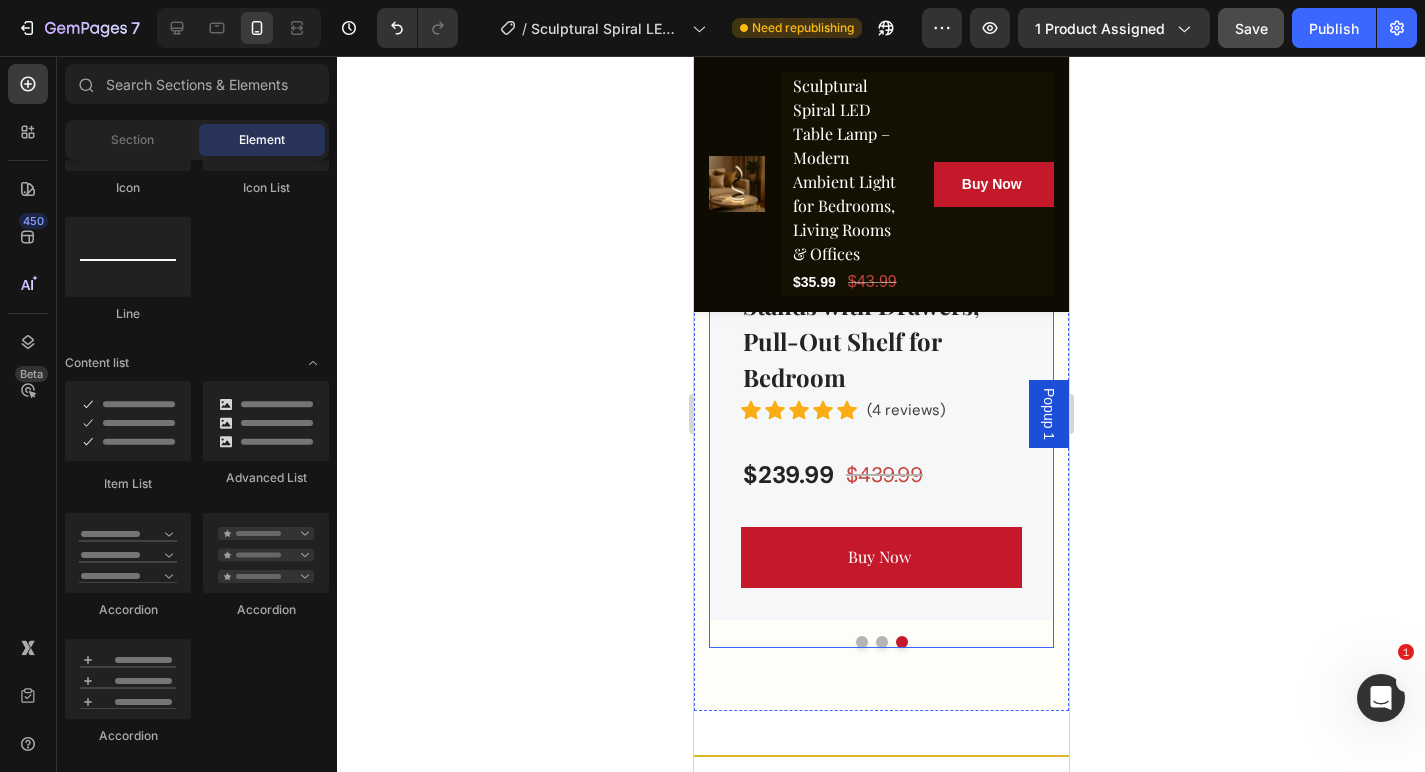 click at bounding box center (881, 642) 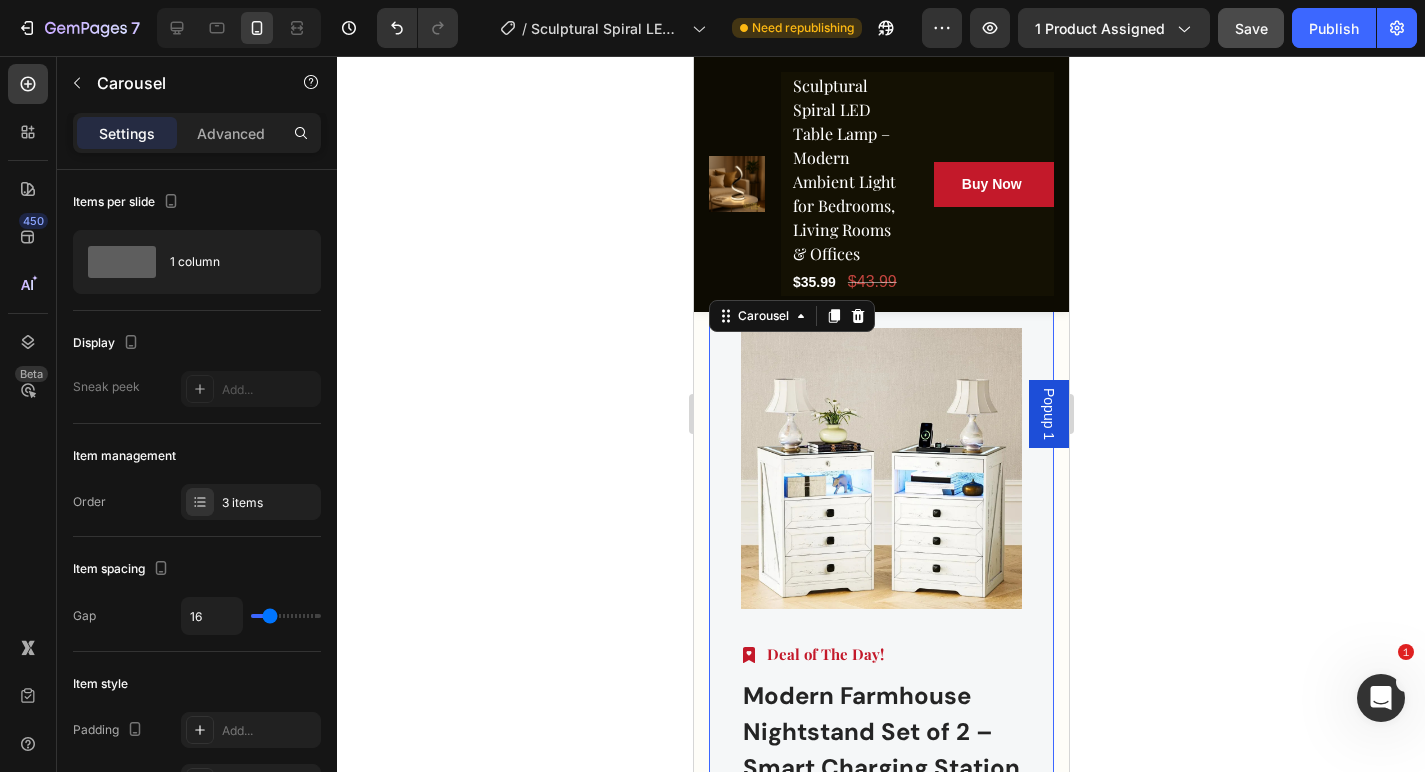 scroll, scrollTop: 5666, scrollLeft: 0, axis: vertical 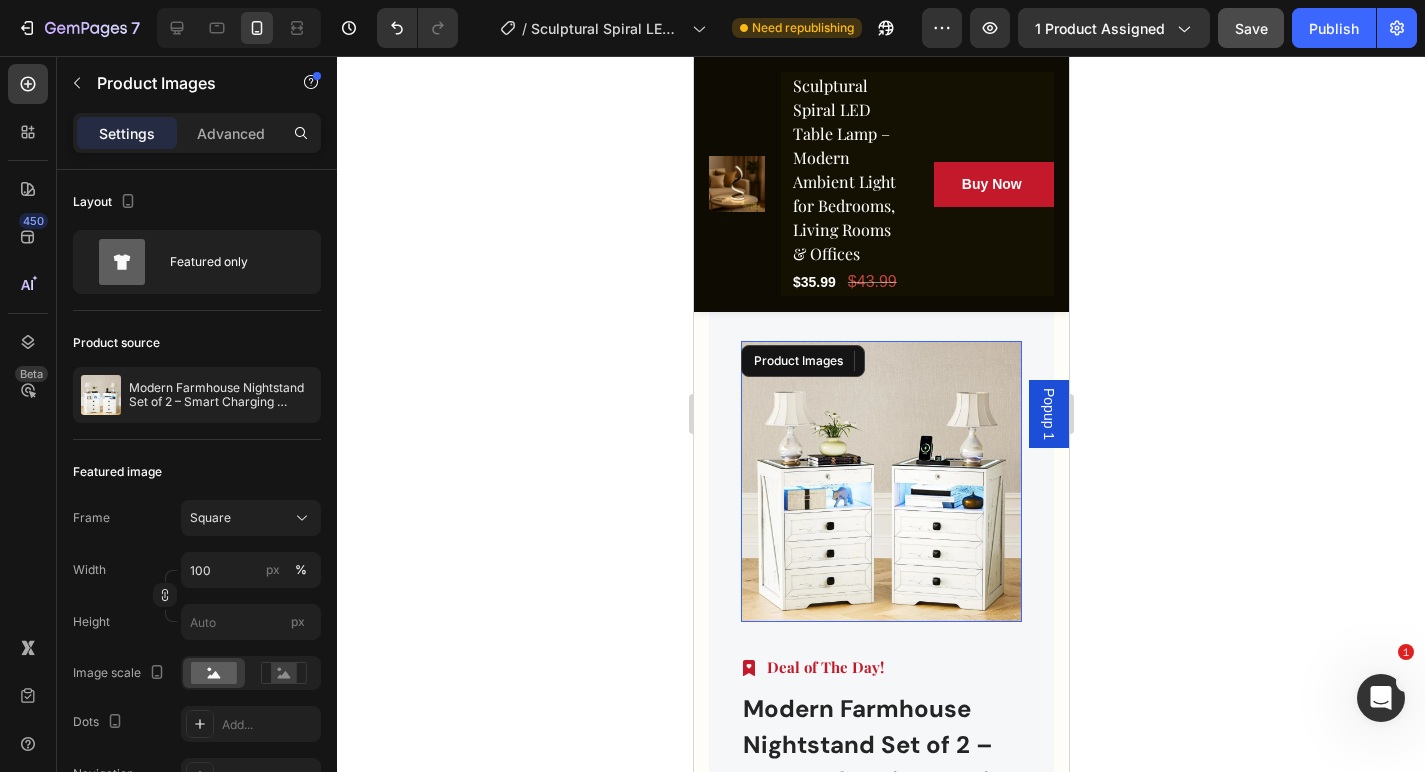 click at bounding box center [880, 481] 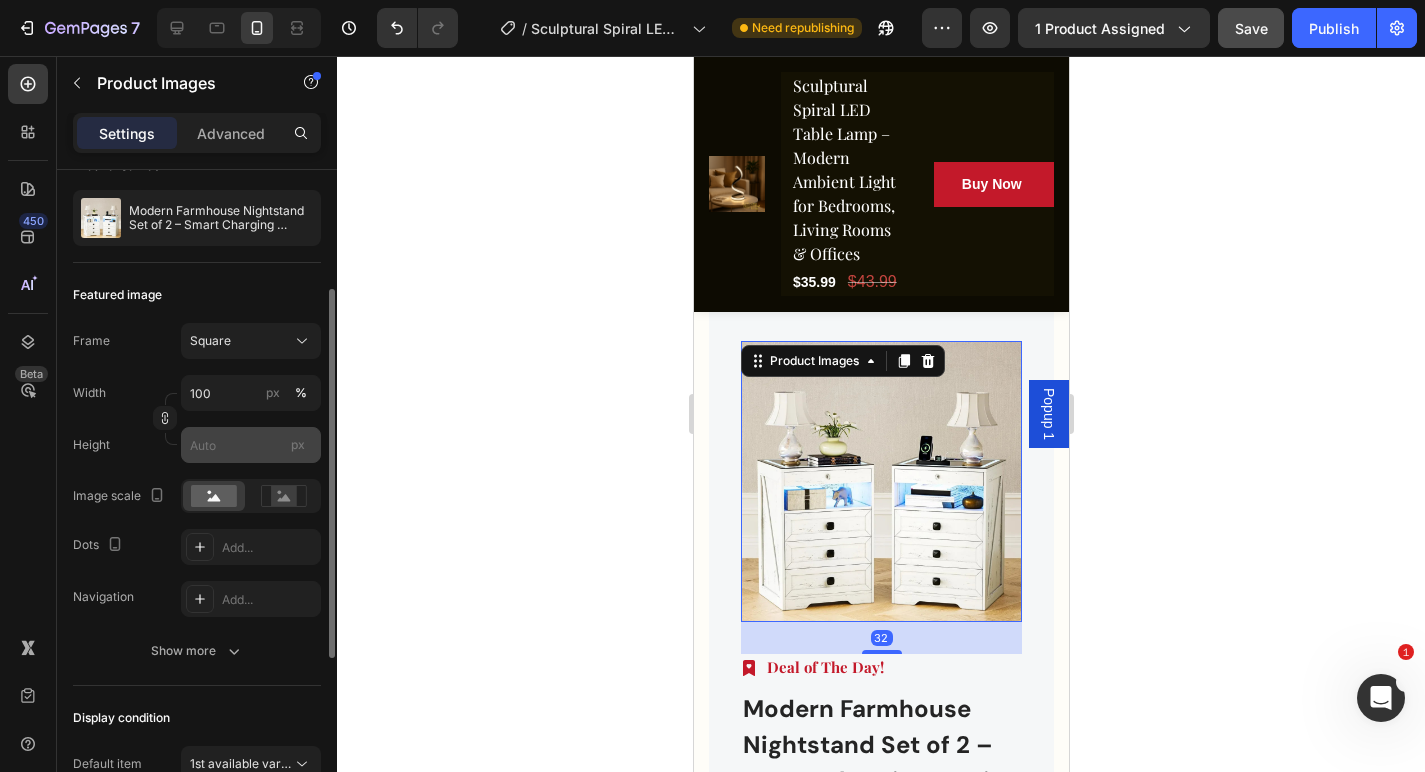 scroll, scrollTop: 190, scrollLeft: 0, axis: vertical 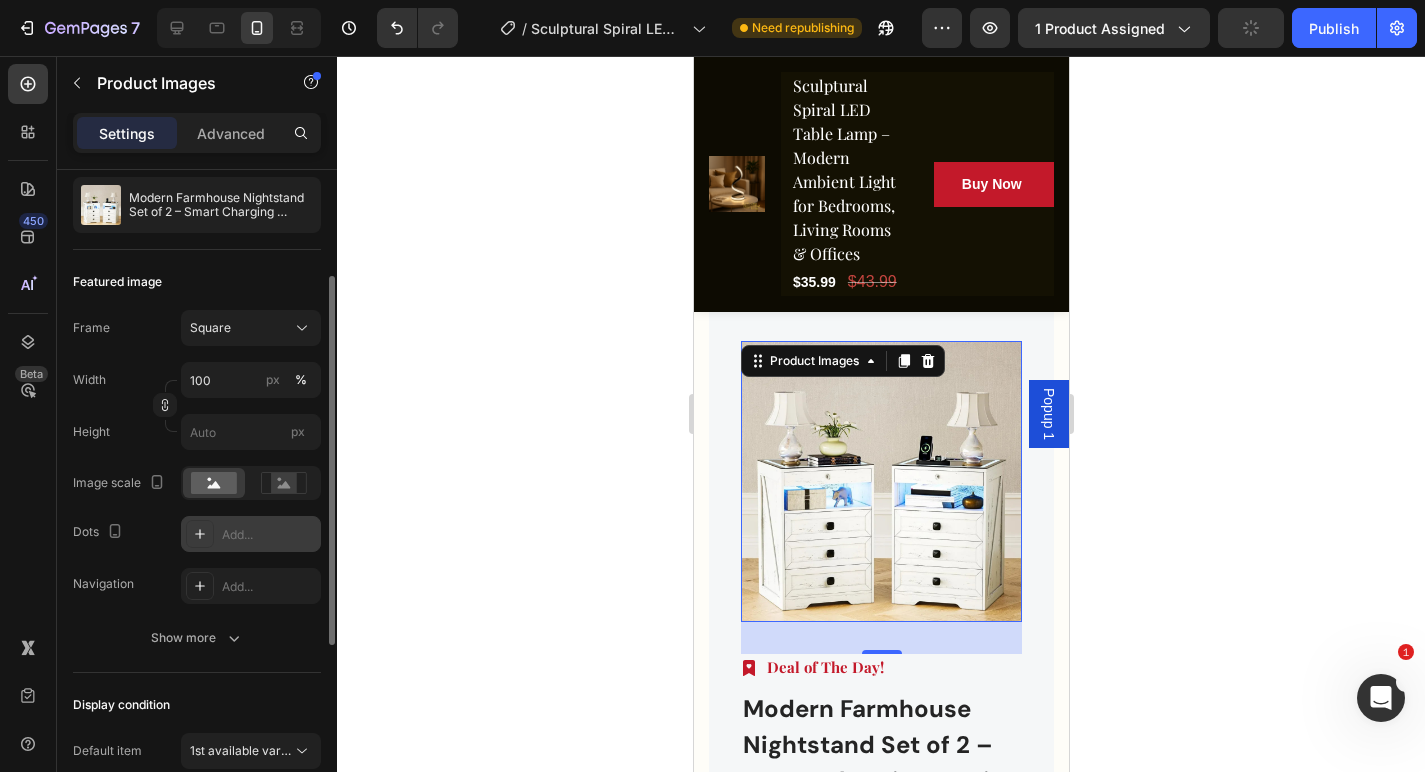 click on "Add..." at bounding box center [251, 534] 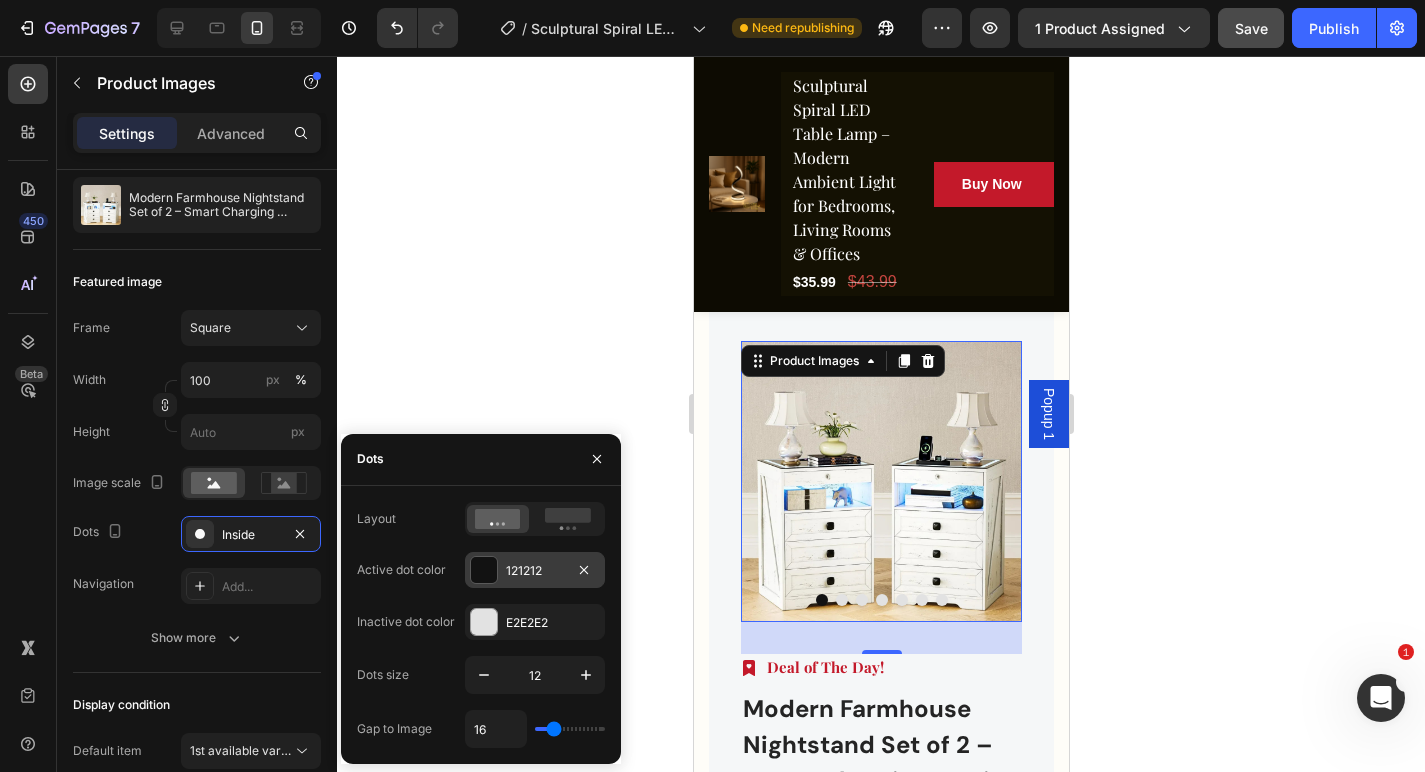 click at bounding box center (484, 570) 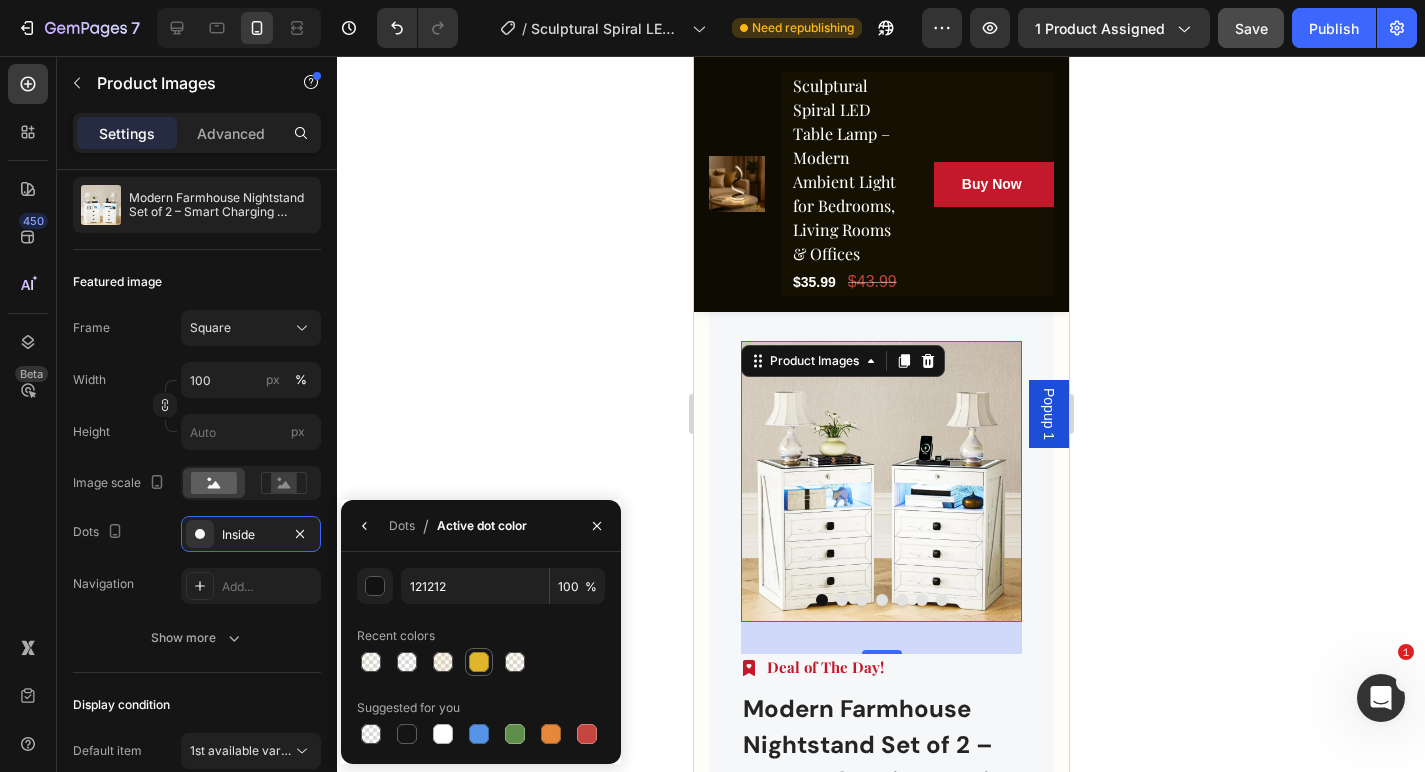 click at bounding box center (479, 662) 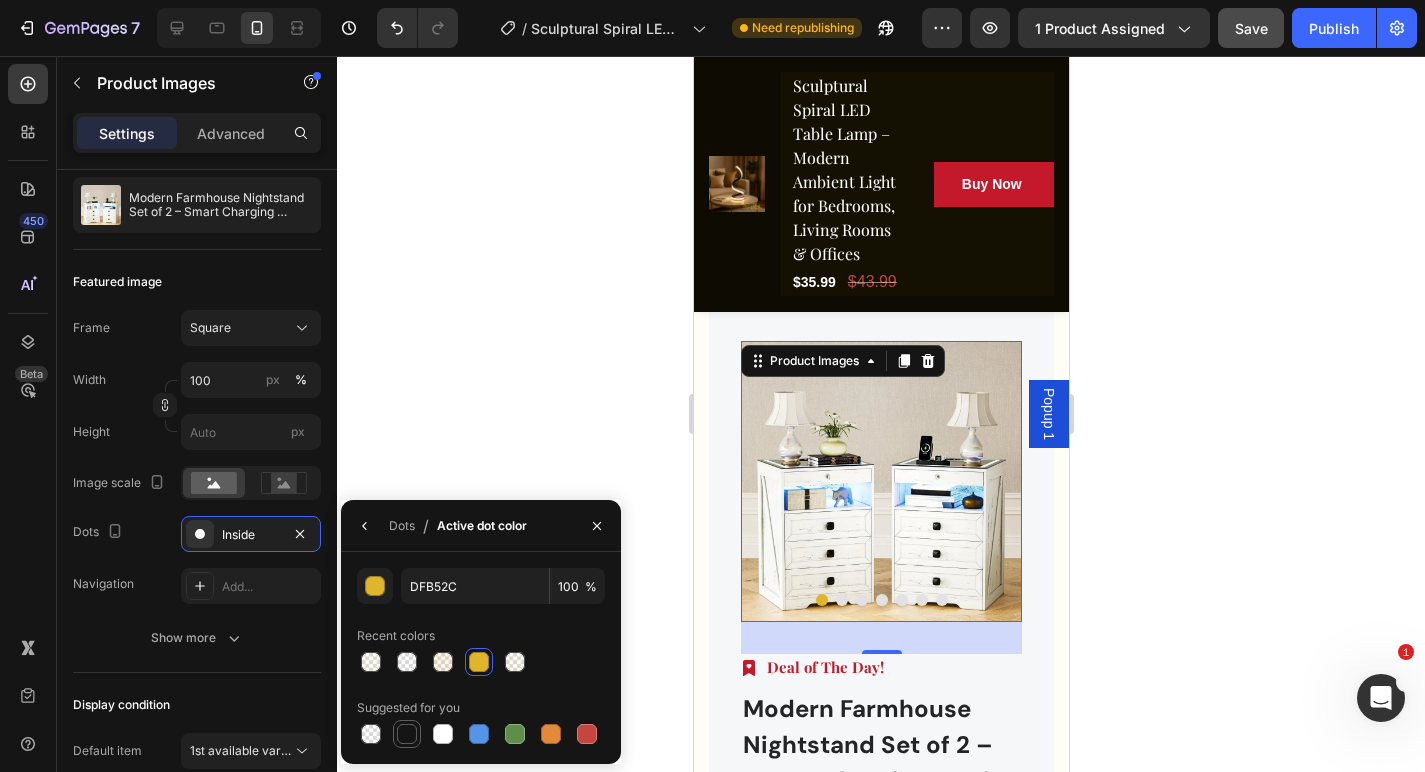 click at bounding box center [407, 734] 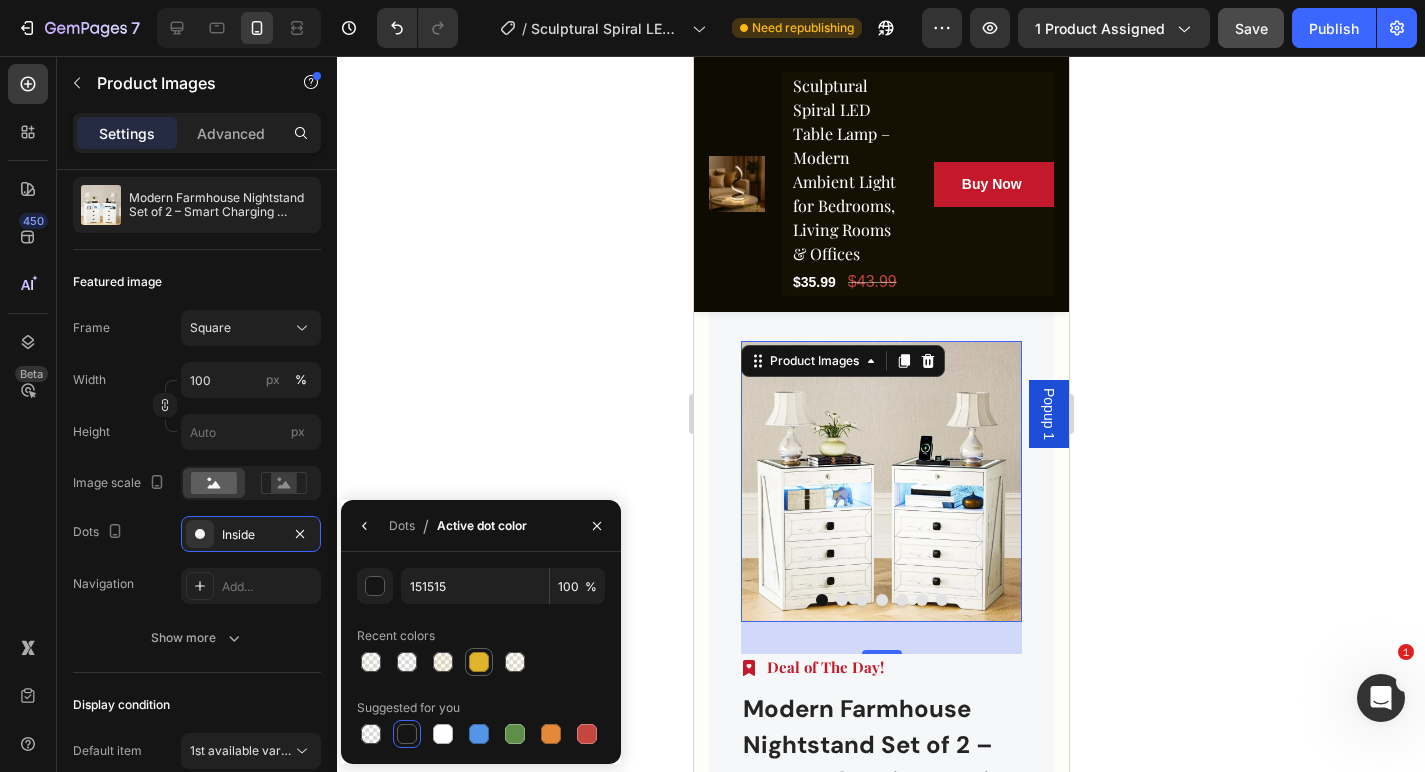 click at bounding box center [479, 662] 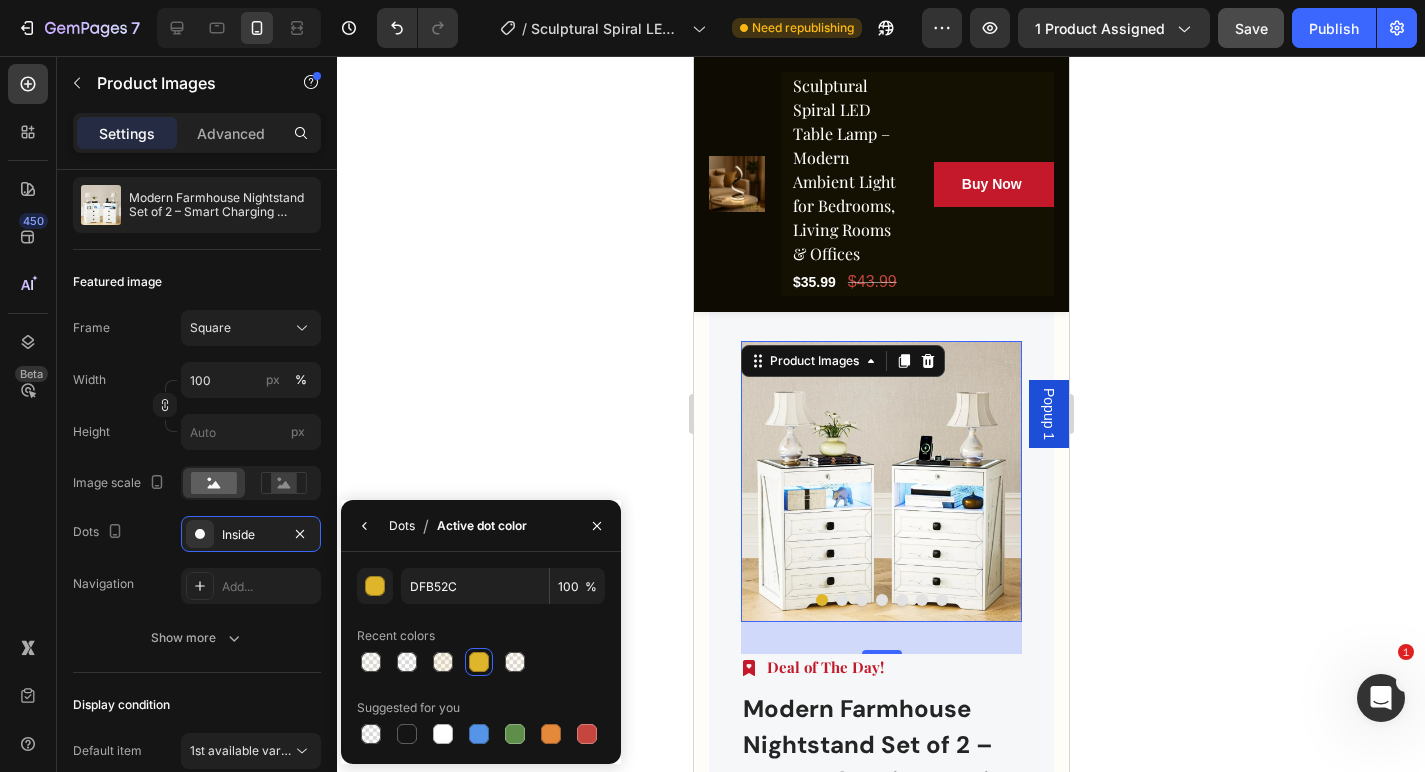 click on "Dots" at bounding box center [402, 526] 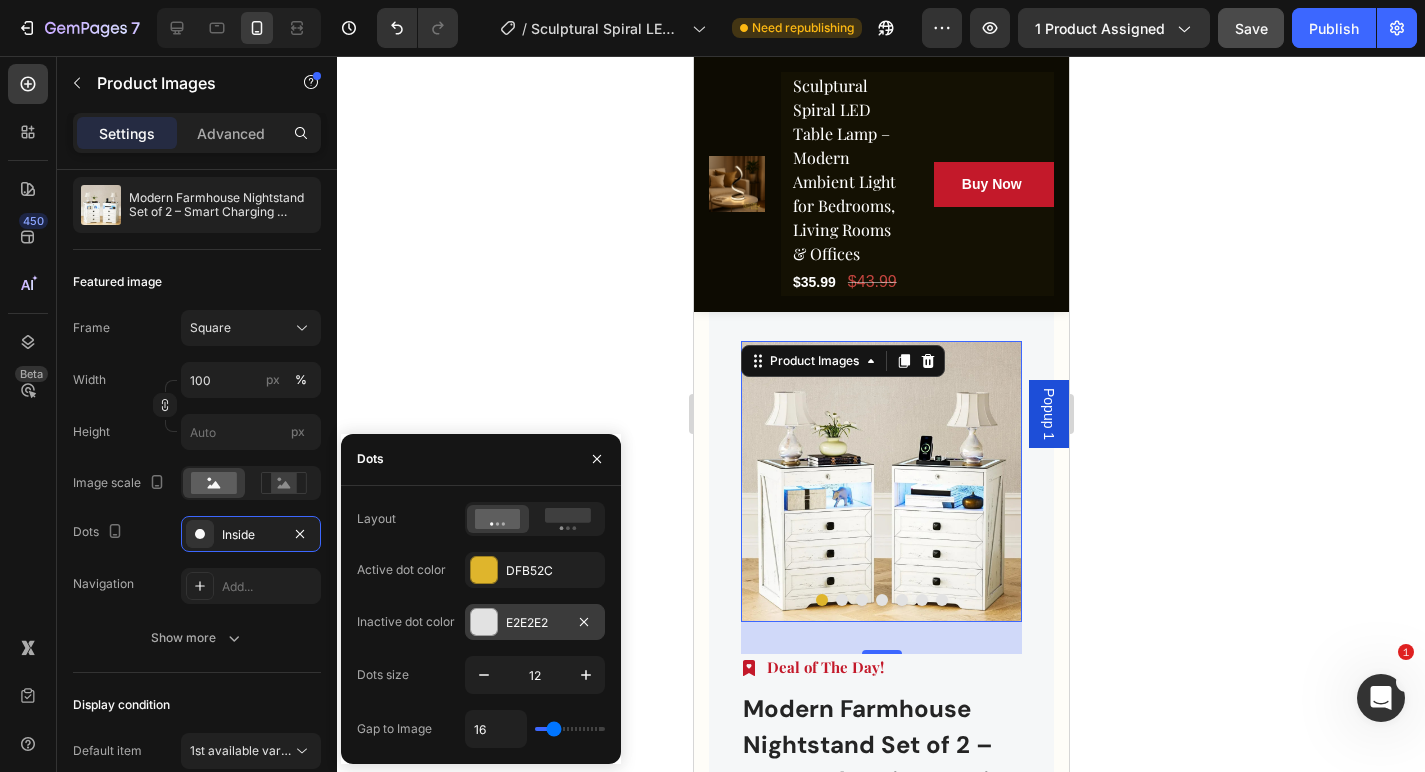 click on "E2E2E2" at bounding box center (535, 623) 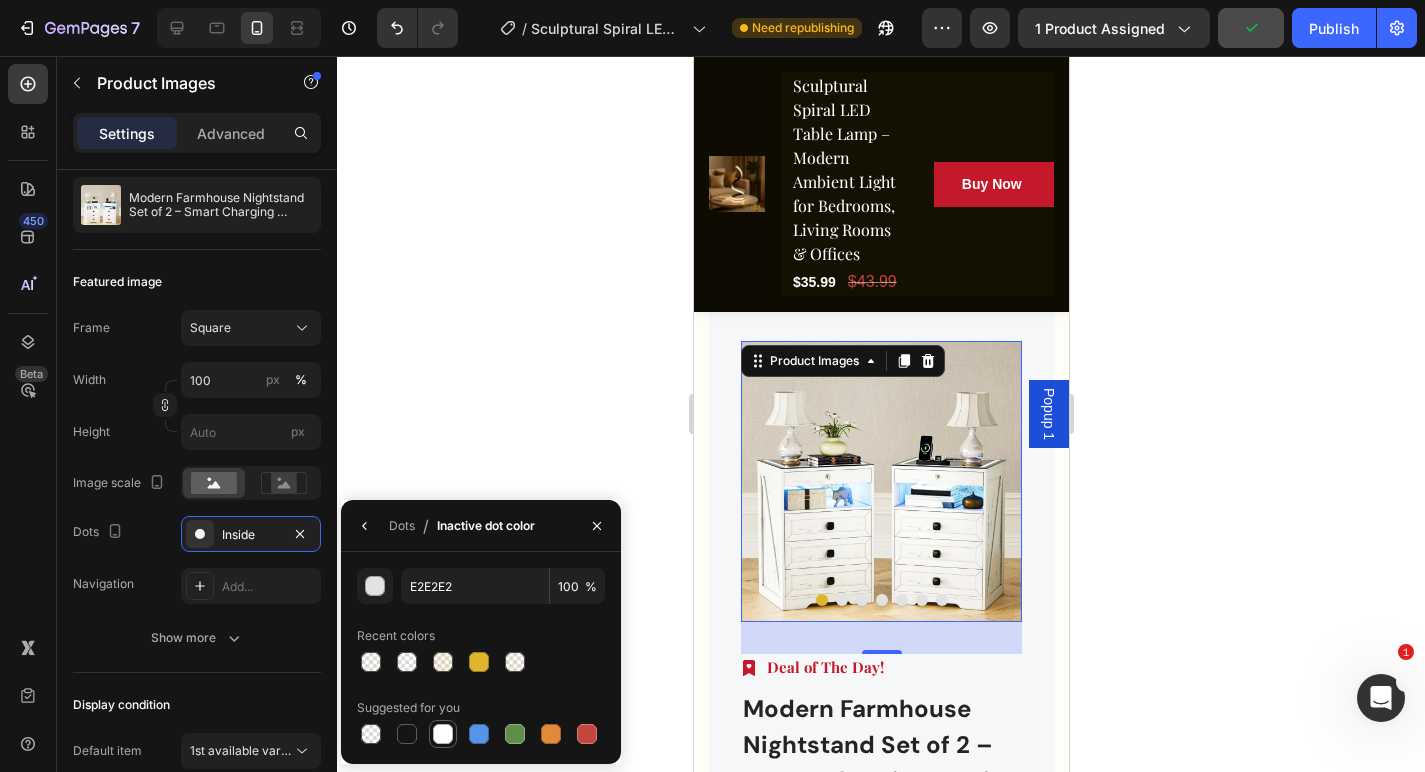 click at bounding box center [443, 734] 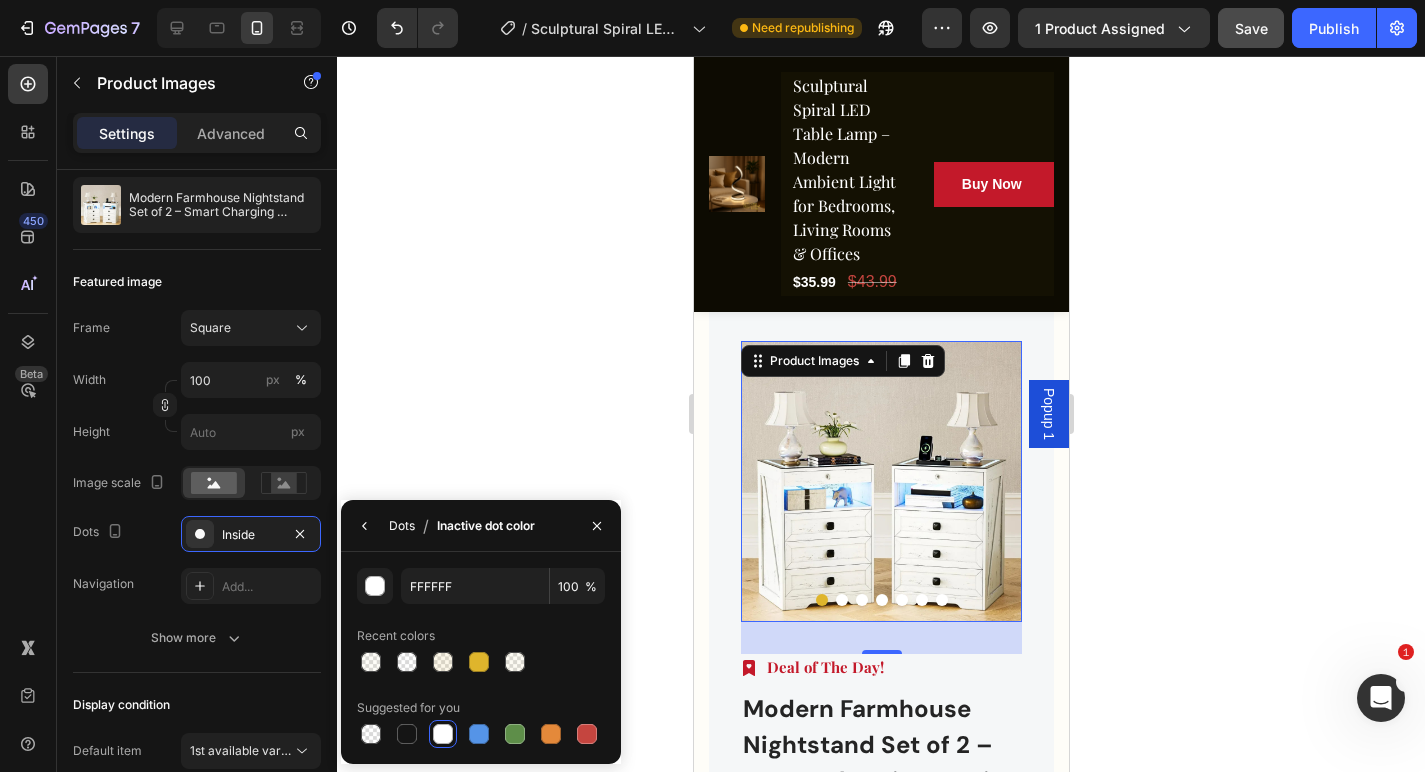 click on "Dots" at bounding box center [402, 526] 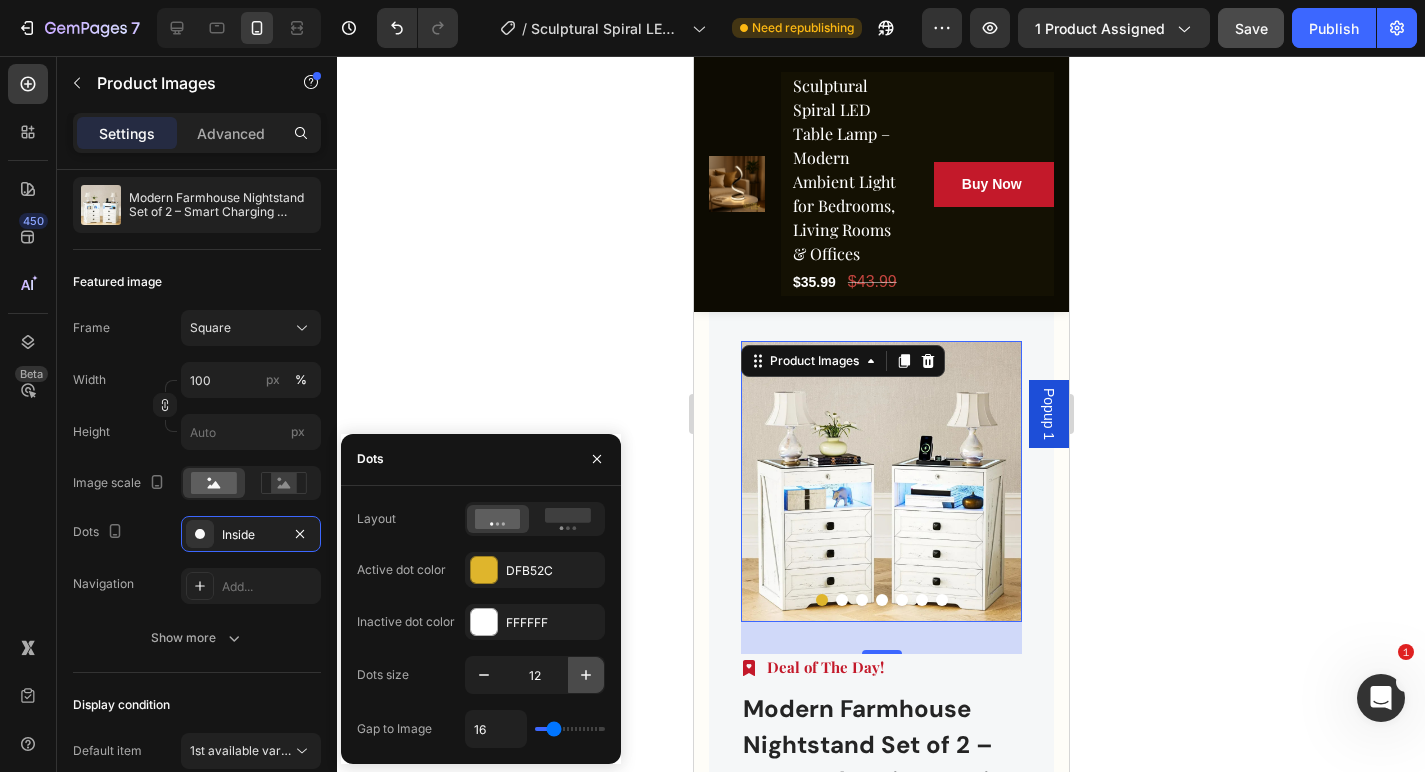click 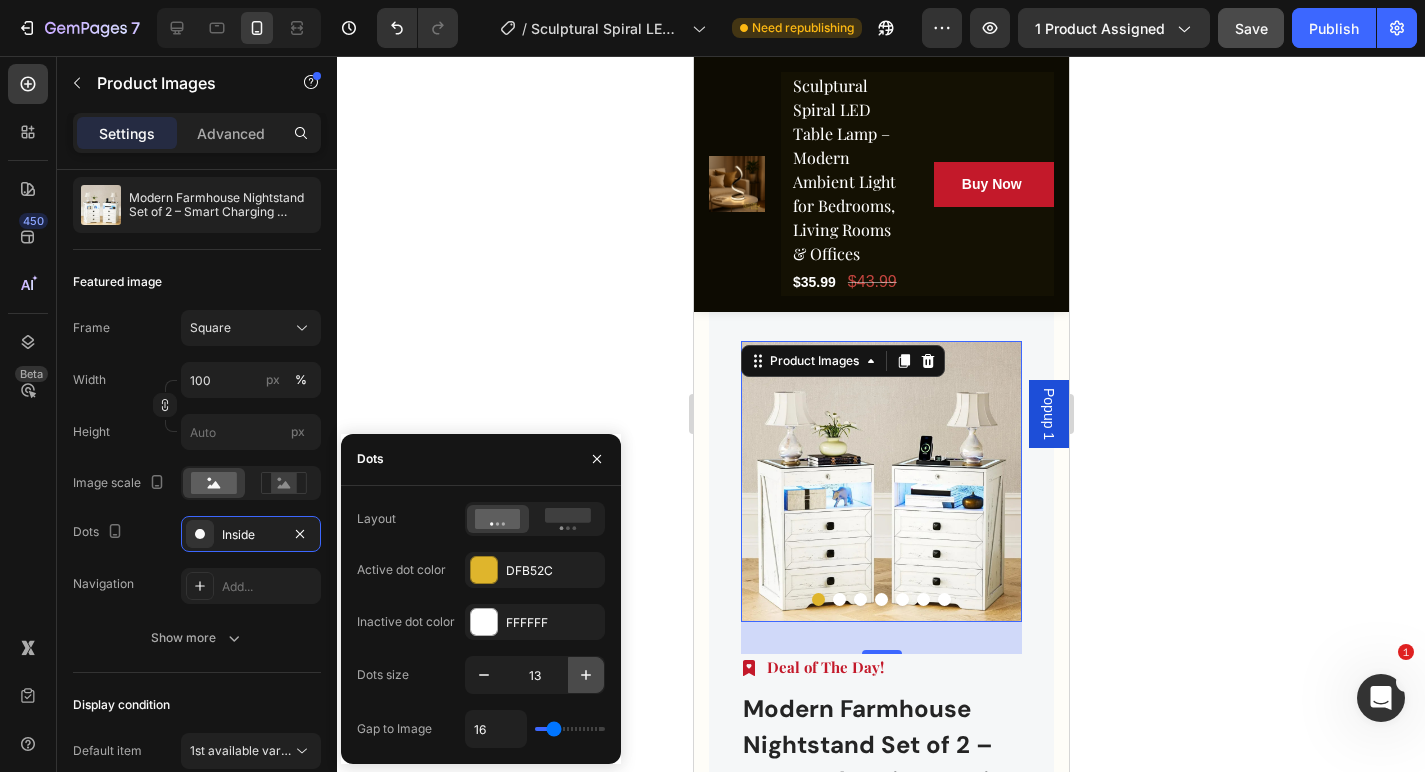 click 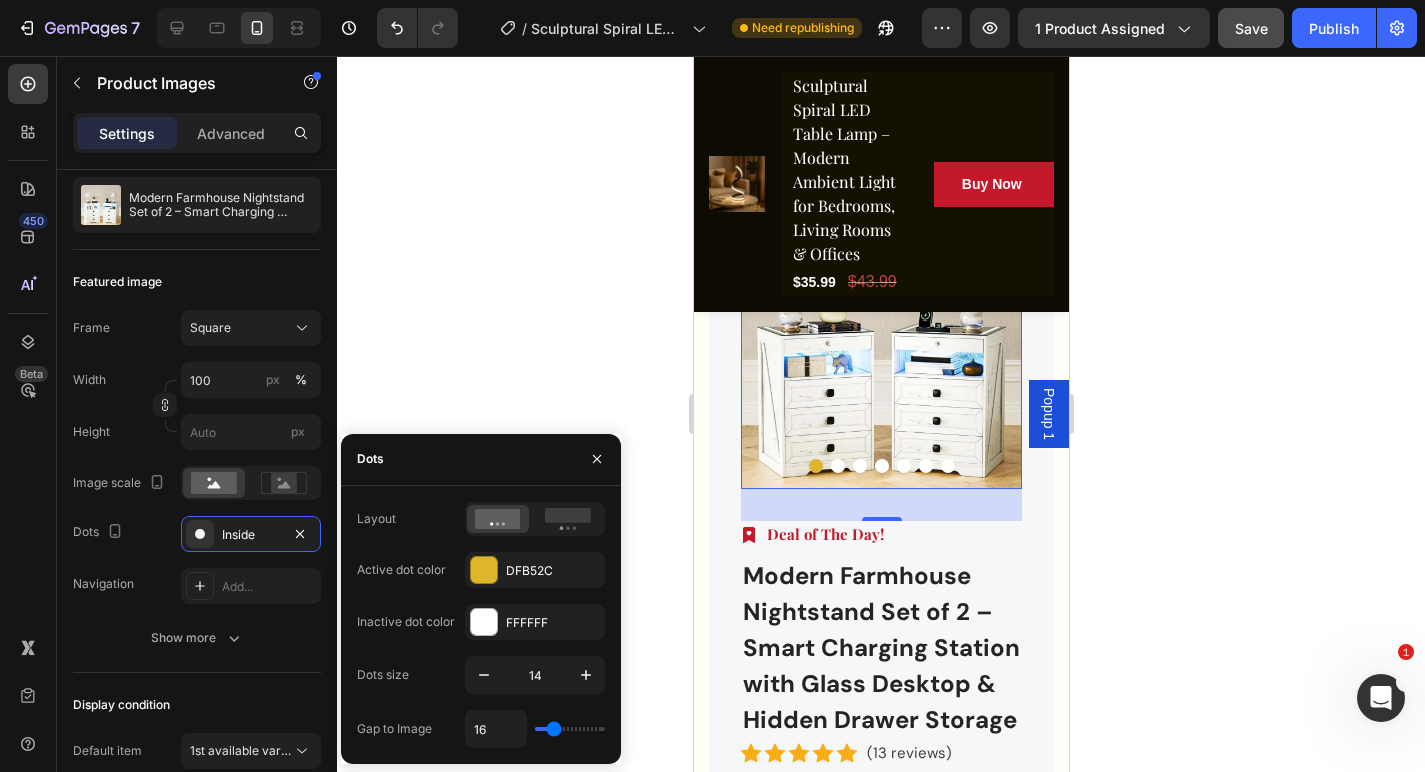 scroll, scrollTop: 5796, scrollLeft: 0, axis: vertical 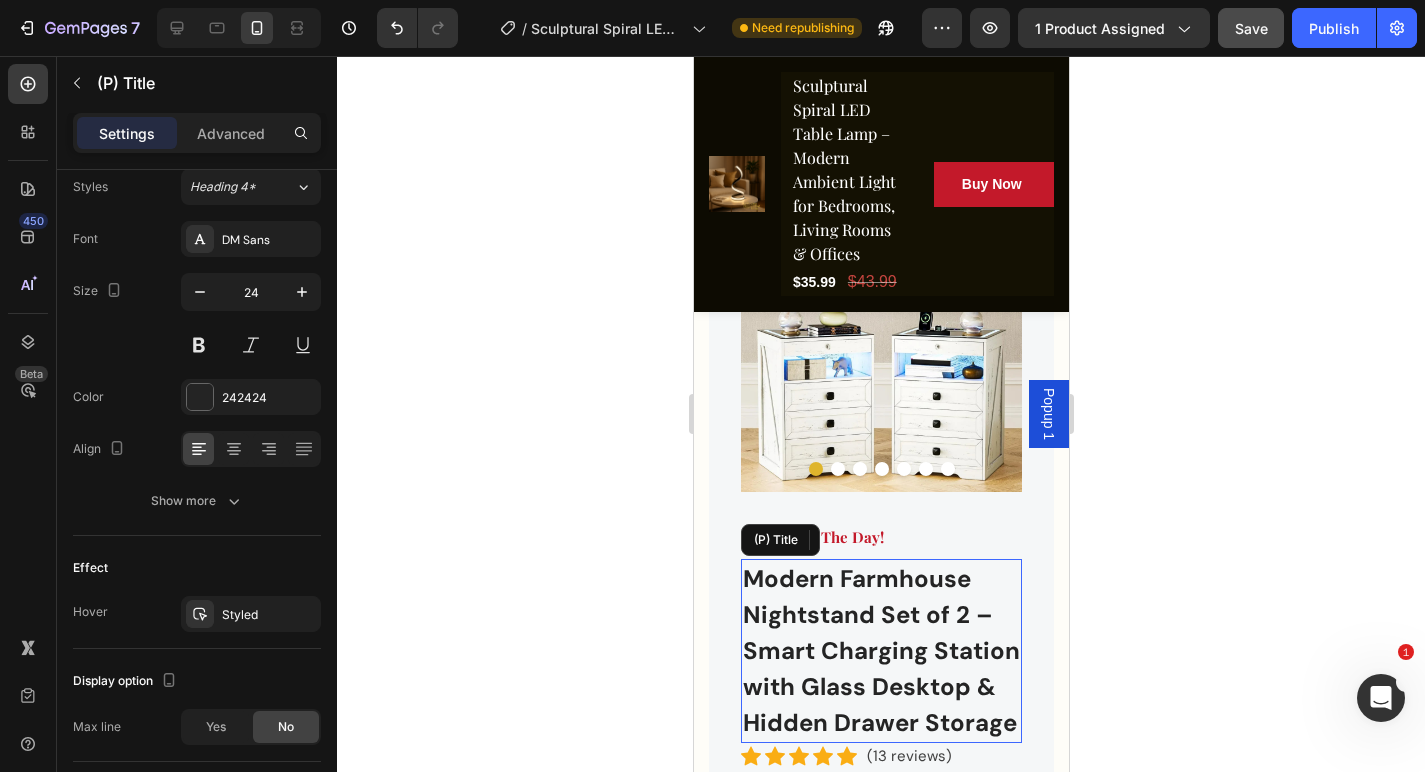 click on "Modern Farmhouse Nightstand Set of 2 – Smart Charging Station with Glass Desktop & Hidden Drawer Storage" at bounding box center [880, 651] 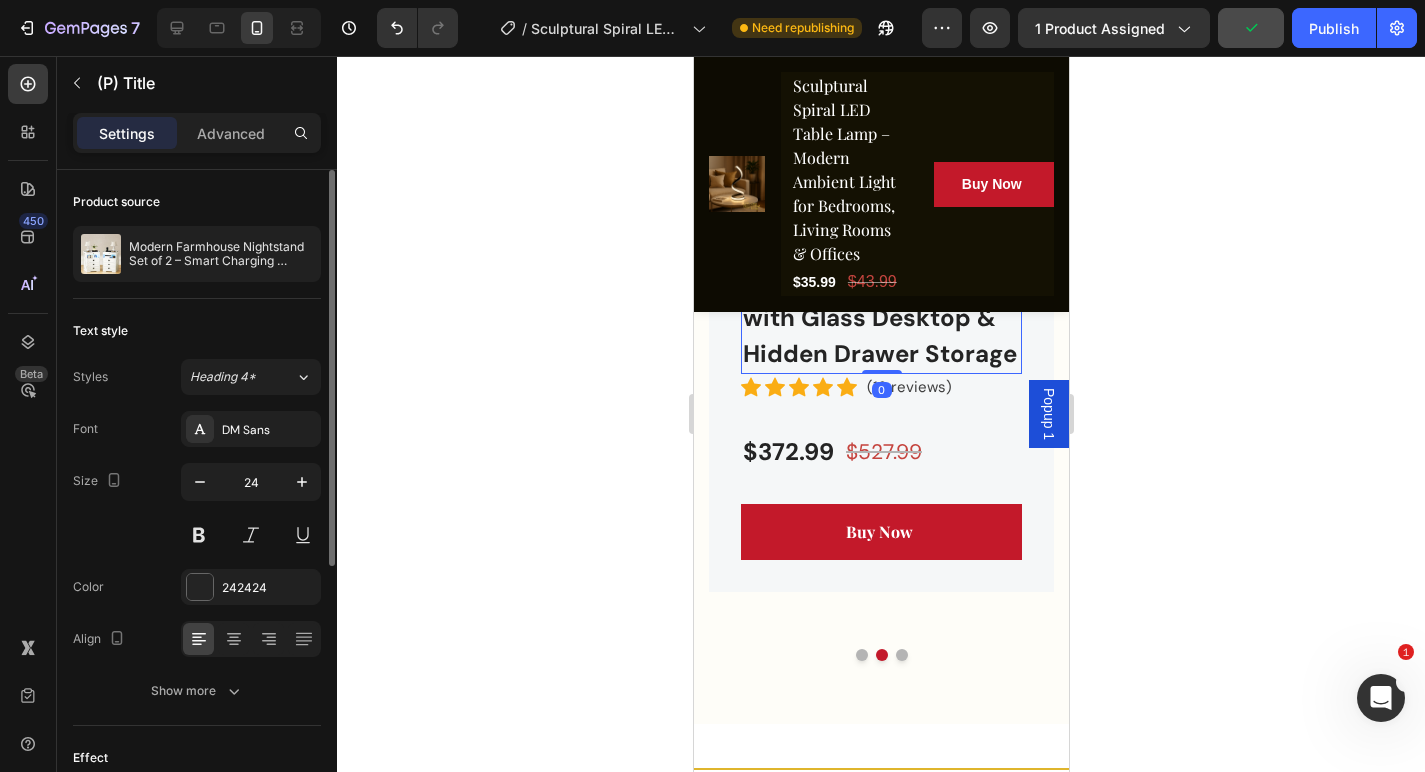 scroll, scrollTop: 6191, scrollLeft: 0, axis: vertical 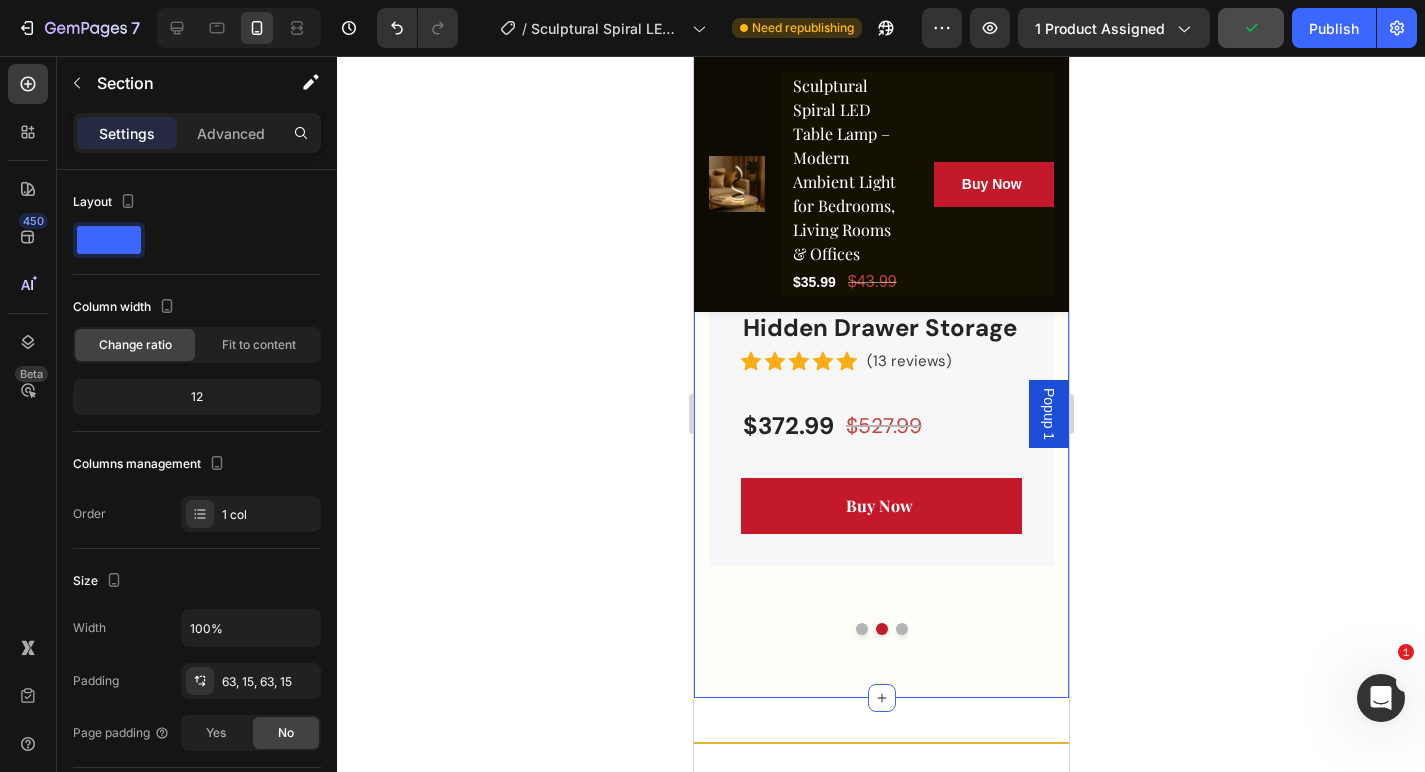 click on "You may also like Heading Row Product Images Image Today Only ! Text block Row Nordic Modern Led Wall Lamp Living Room Sofa TV Background Home Decor Spot Light Design Led Reading Lamp Light Bedroom (P) Title                Icon                Icon                Icon                Icon                Icon Icon List Hoz (14 reviews) Text block Row $72.99 (P) Price (P) Price $115.99 (P) Price (P) Price Row Buy Now (P) Cart Button Row Product Product Images Image Deal of The Day! Text block Row Modern Farmhouse Nightstand Set of 2 – Smart Charging Station with Glass Desktop & Hidden Drawer Storage (P) Title   Edit content in Shopify 0                Icon                Icon                Icon                Icon                Icon Icon List Hoz (13 reviews) Text block Row $372.99 (P) Price (P) Price $527.99 (P) Price (P) Price Row Buy Now (P) Cart Button Row Product Product Images Image Before its too late! Text block Row (P) Title                Icon                Icon                Icon" at bounding box center [880, 164] 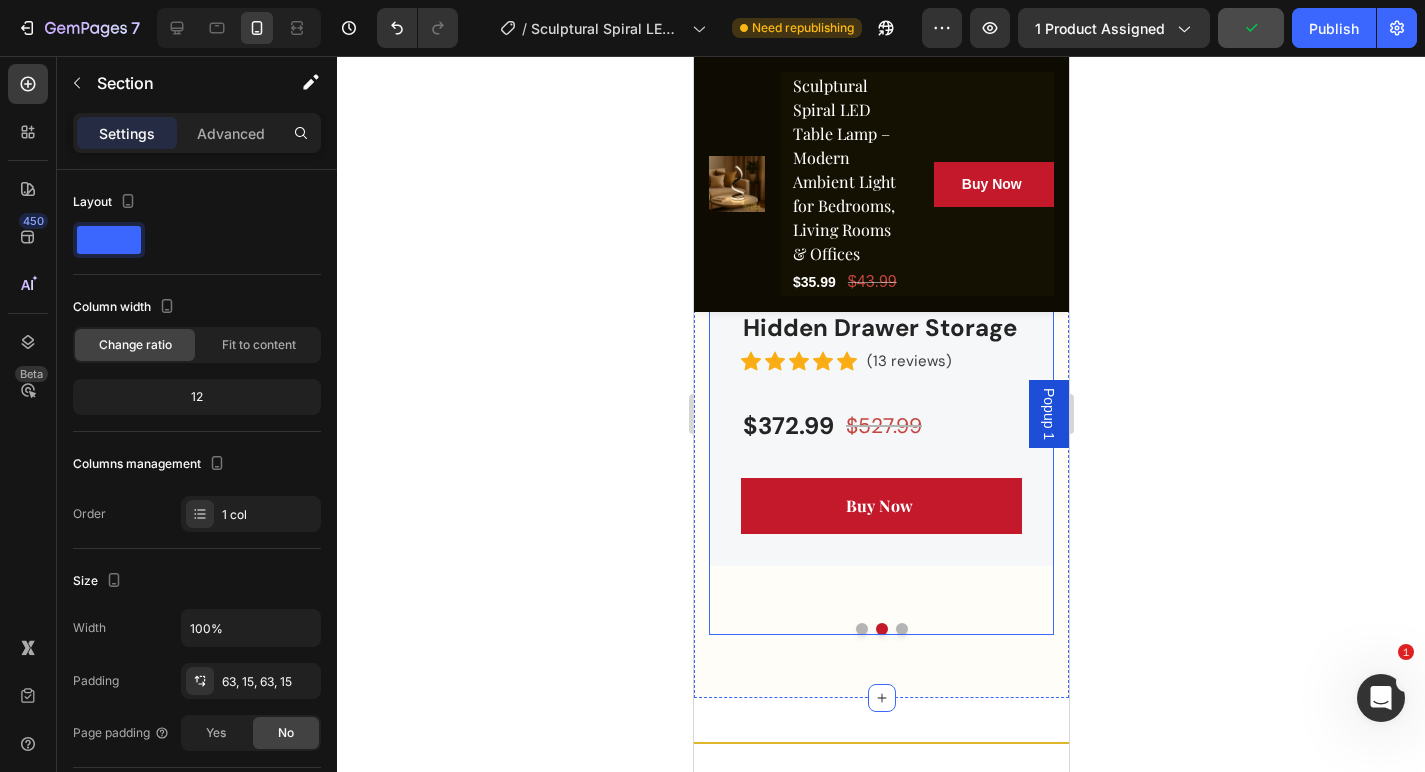 click at bounding box center (901, 629) 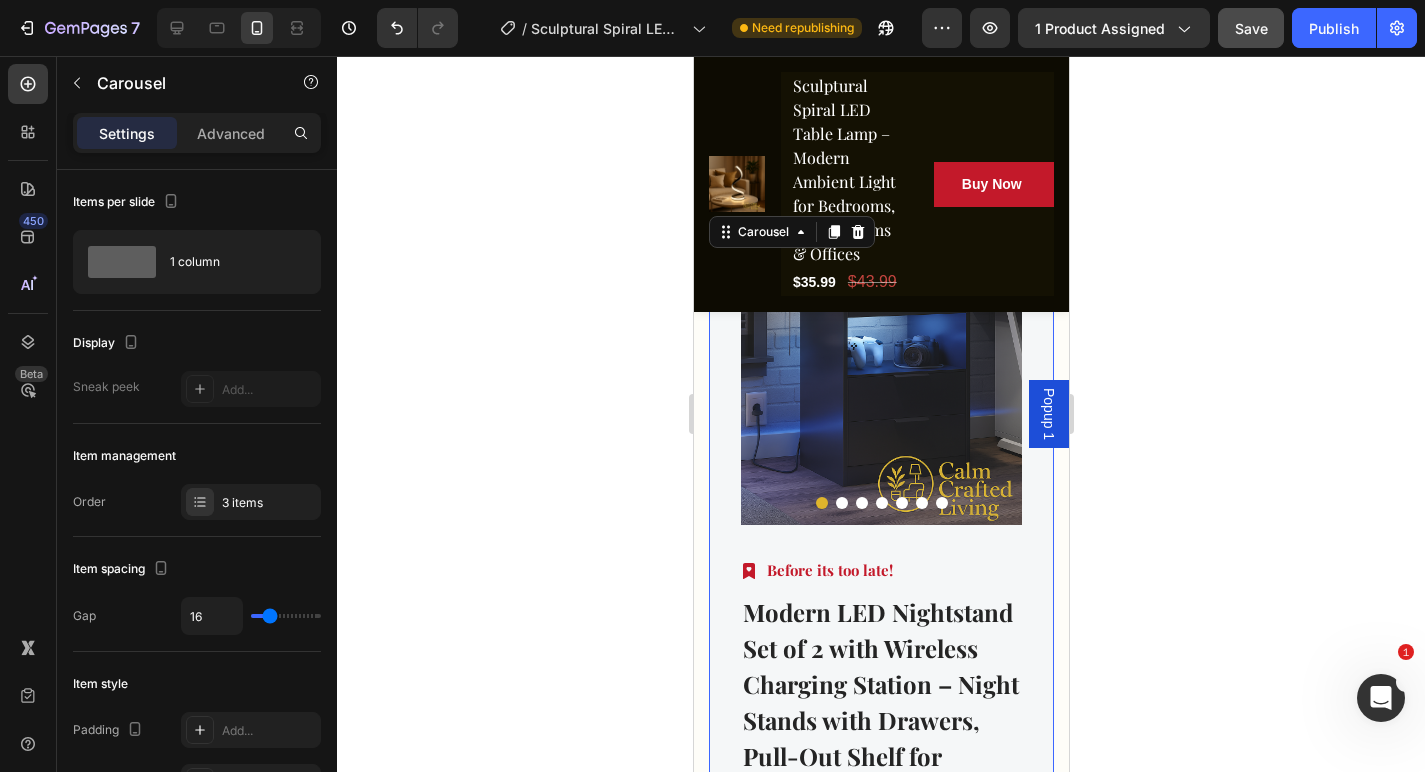 scroll, scrollTop: 5764, scrollLeft: 0, axis: vertical 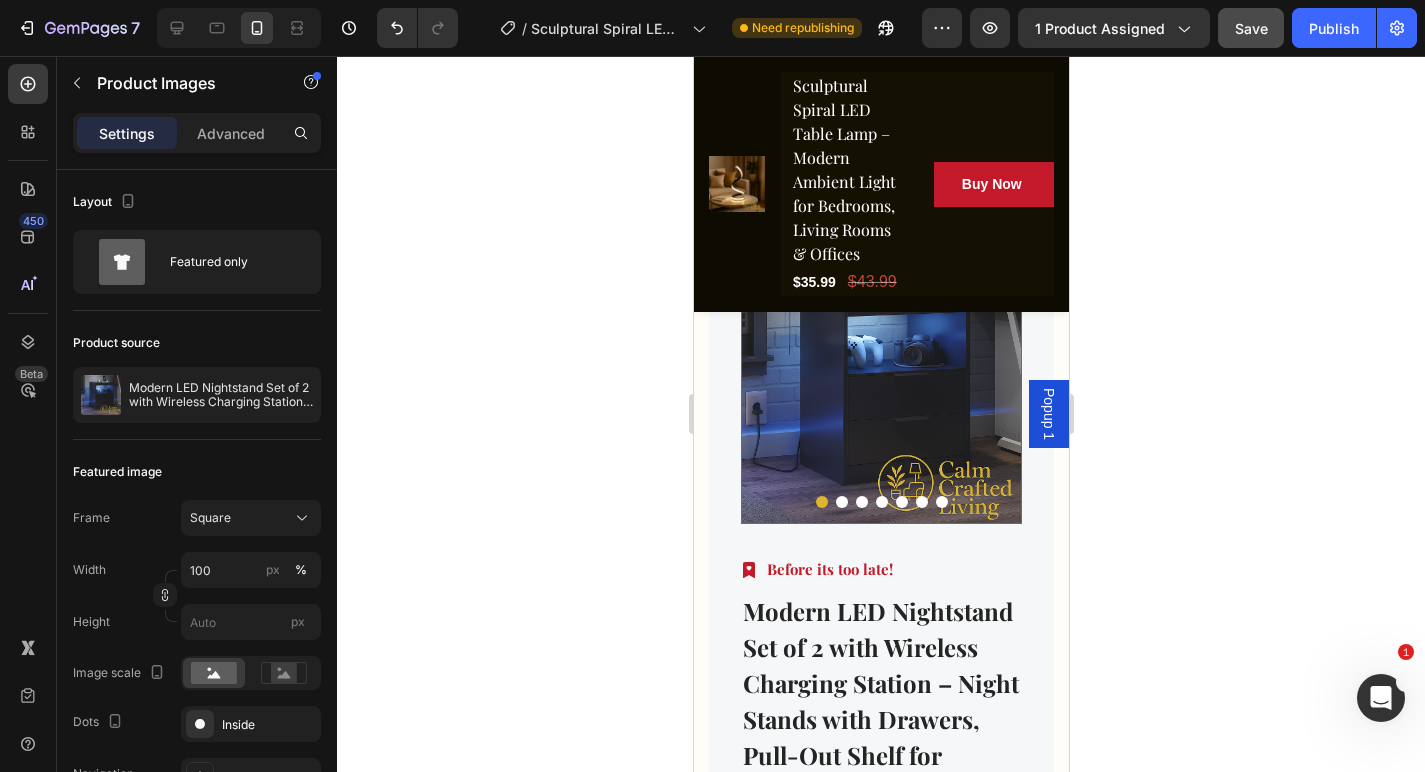 click at bounding box center (880, 383) 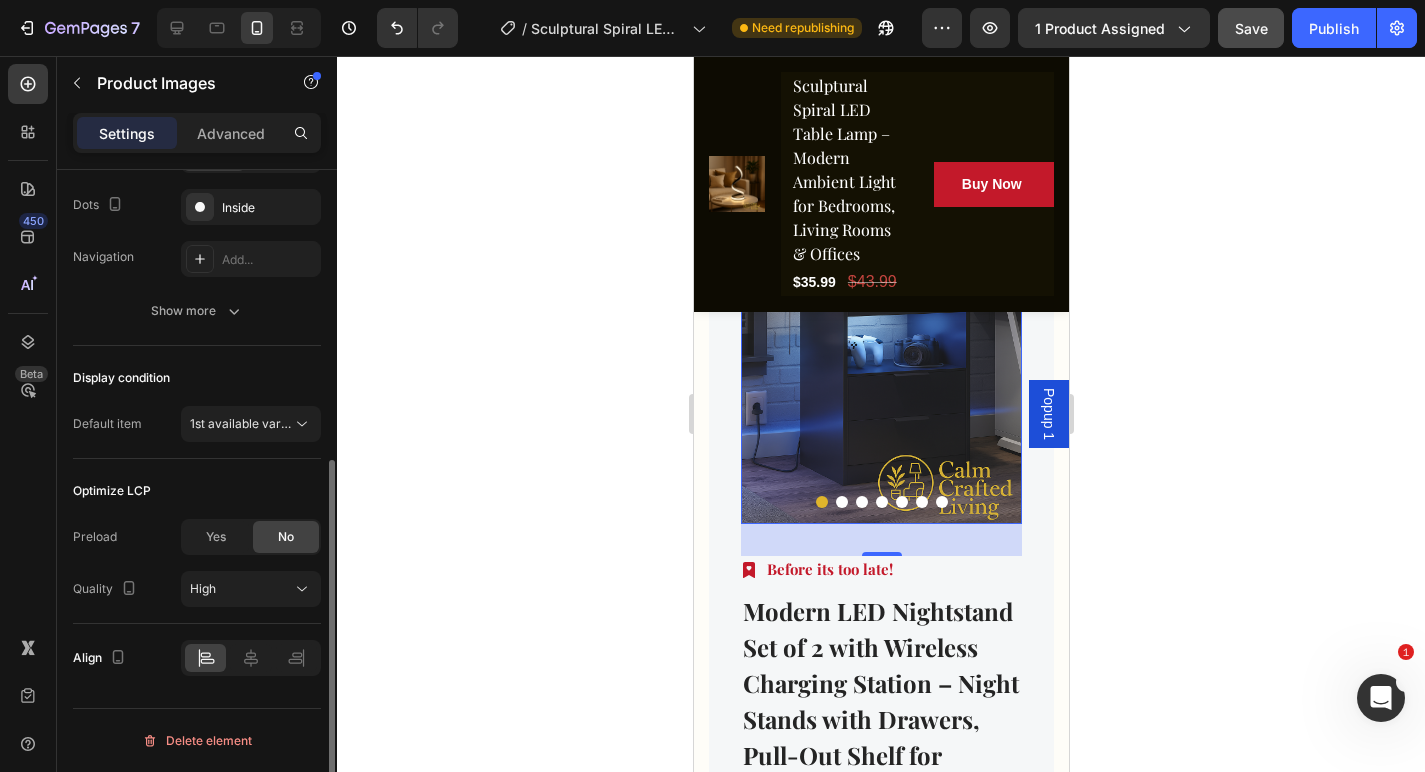scroll, scrollTop: 512, scrollLeft: 0, axis: vertical 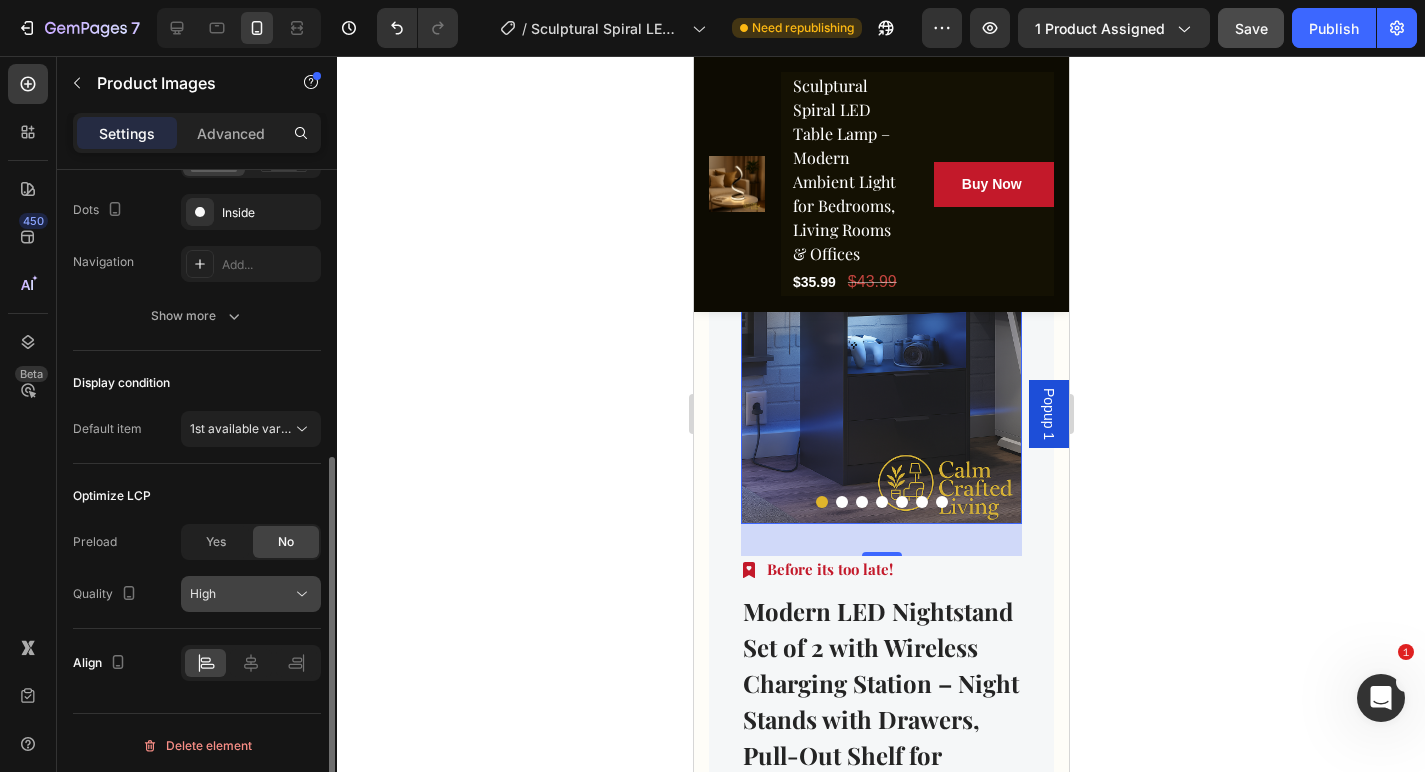 click on "High" at bounding box center (251, 594) 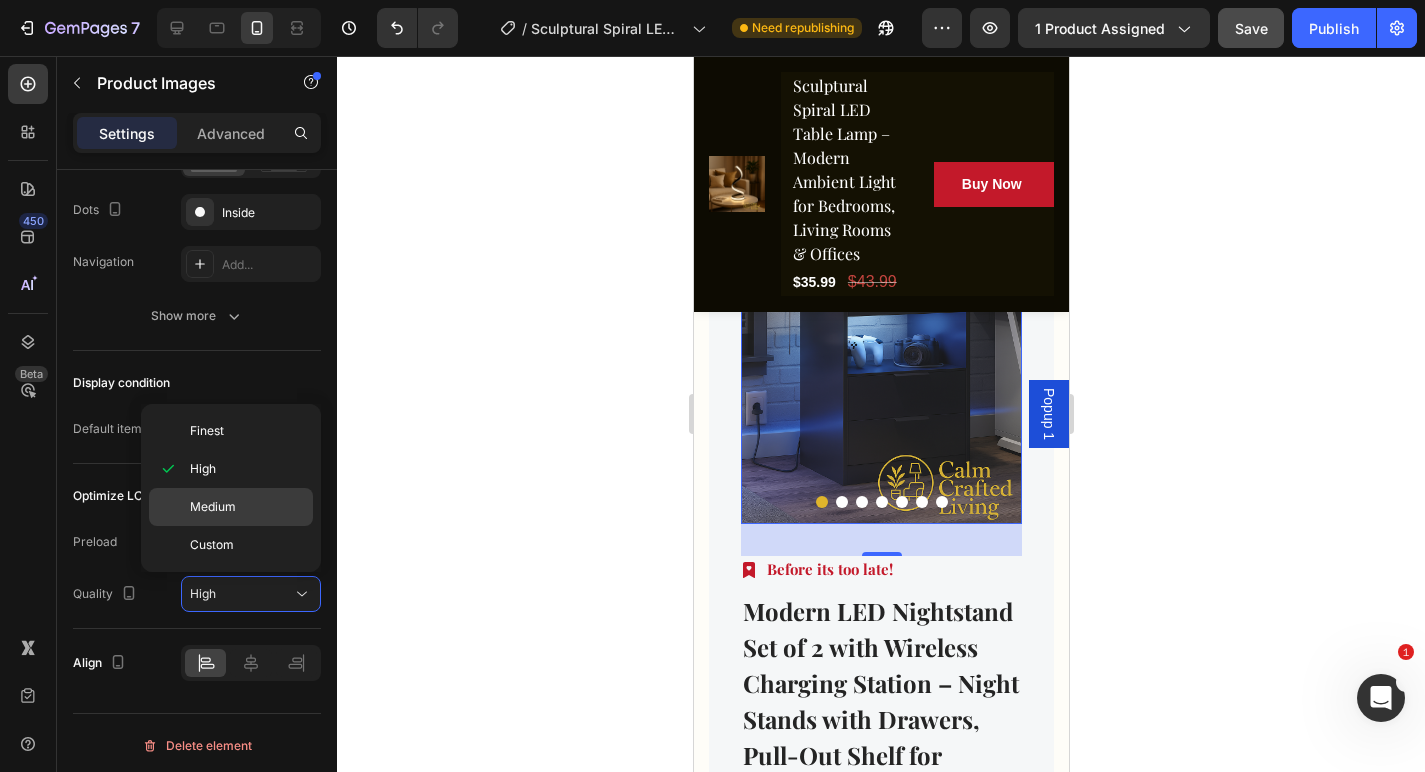 click on "Medium" at bounding box center (247, 507) 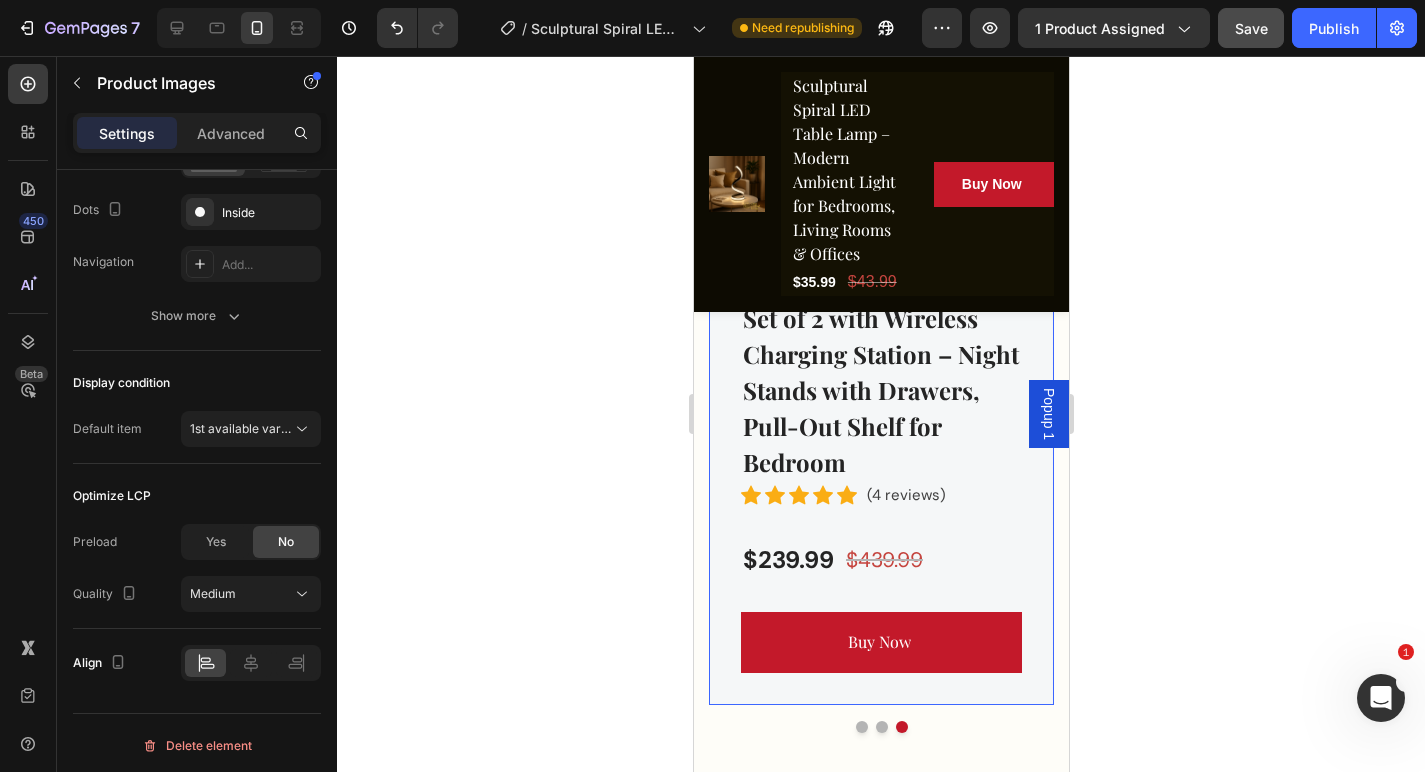 scroll, scrollTop: 6098, scrollLeft: 0, axis: vertical 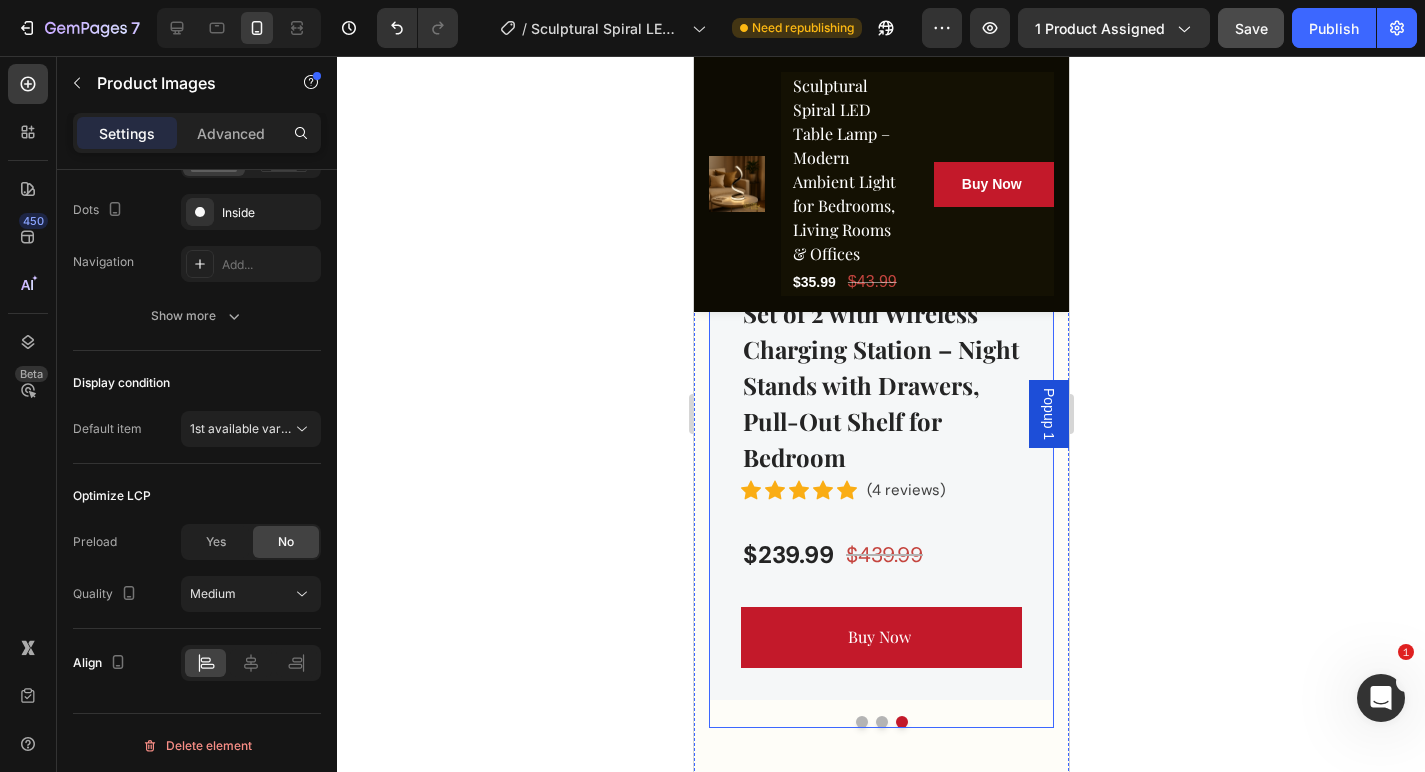 click on "Product Images Image Today Only ! Text block Row Nordic Modern Led Wall Lamp Living Room Sofa TV Background Home Decor Spot Light Design Led Reading Lamp Light Bedroom (P) Title                Icon                Icon                Icon                Icon                Icon Icon List Hoz (14 reviews) Text block Row $72.99 (P) Price (P) Price $115.99 (P) Price (P) Price Row Buy Now (P) Cart Button Row Product Product Images Image Deal of The Day! Text block Row Modern Farmhouse Nightstand Set of 2 – Smart Charging Station with Glass Desktop & Hidden Drawer Storage (P) Title                Icon                Icon                Icon                Icon                Icon Icon List Hoz (13 reviews) Text block Row $372.99 (P) Price (P) Price $527.99 (P) Price (P) Price Row Buy Now (P) Cart Button Row Product Product Images   32 Image Before its too late! Text block Row Modern LED Nightstand Set of 2 with Wireless Charging Station – Night Stands with Drawers, Pull-Out Shelf for Bedroom (P) Title Icon Icon" at bounding box center (880, 302) 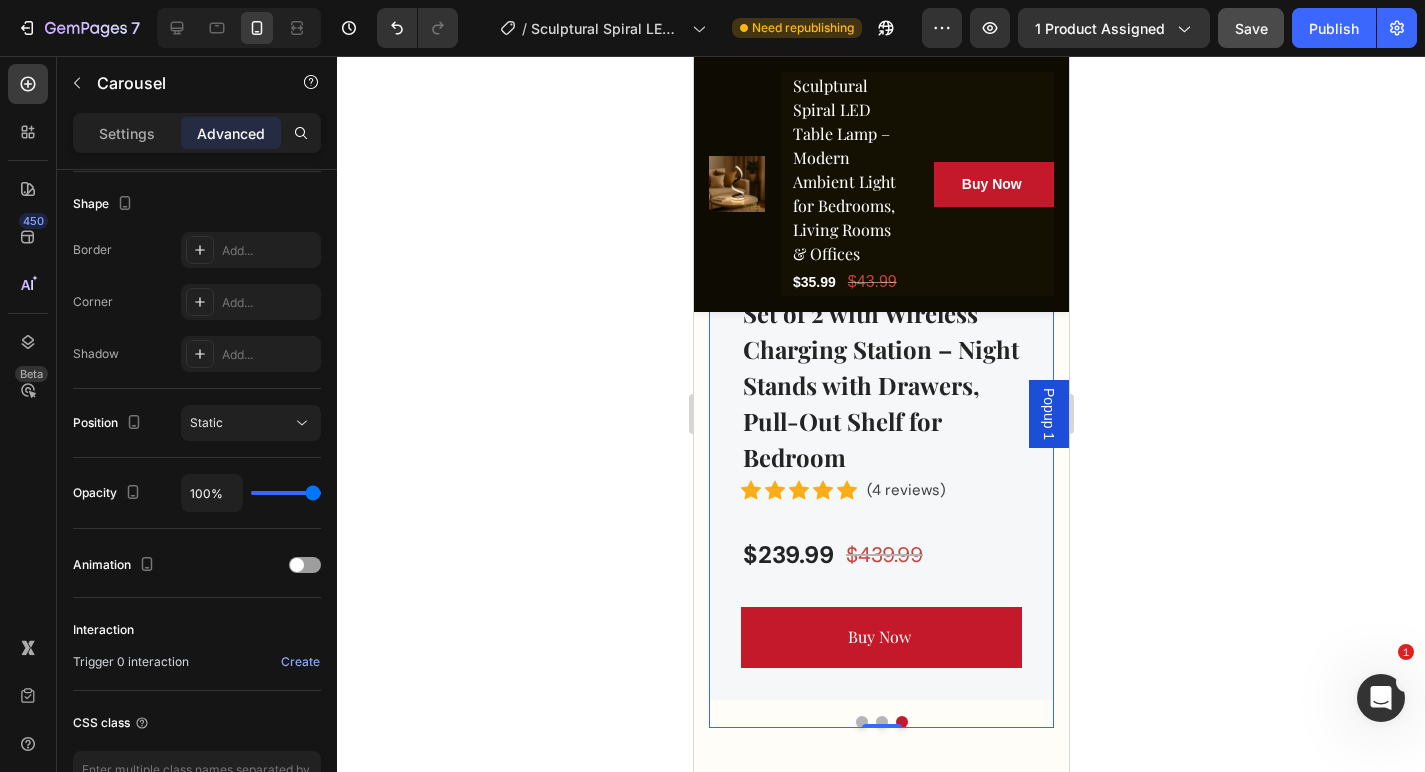 scroll, scrollTop: 0, scrollLeft: 0, axis: both 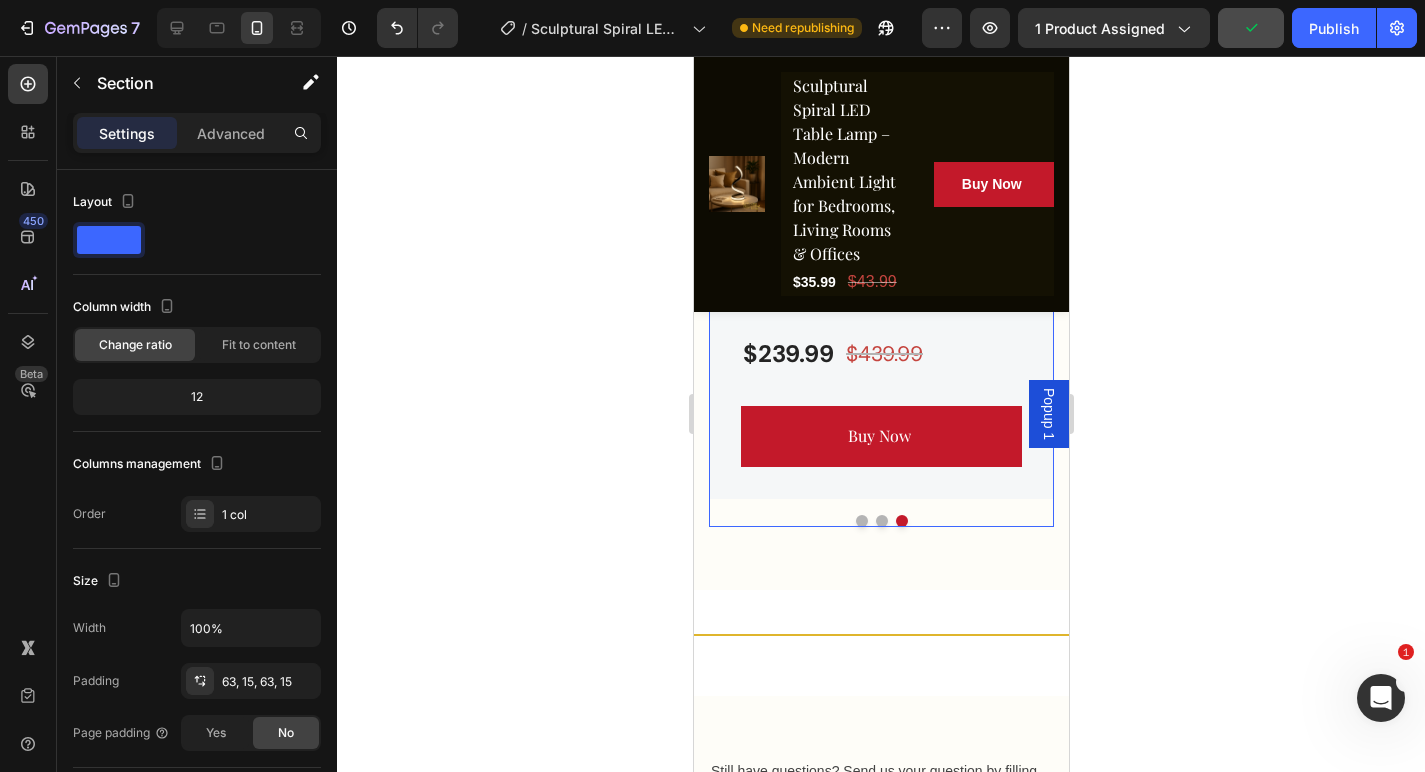 click at bounding box center [880, 521] 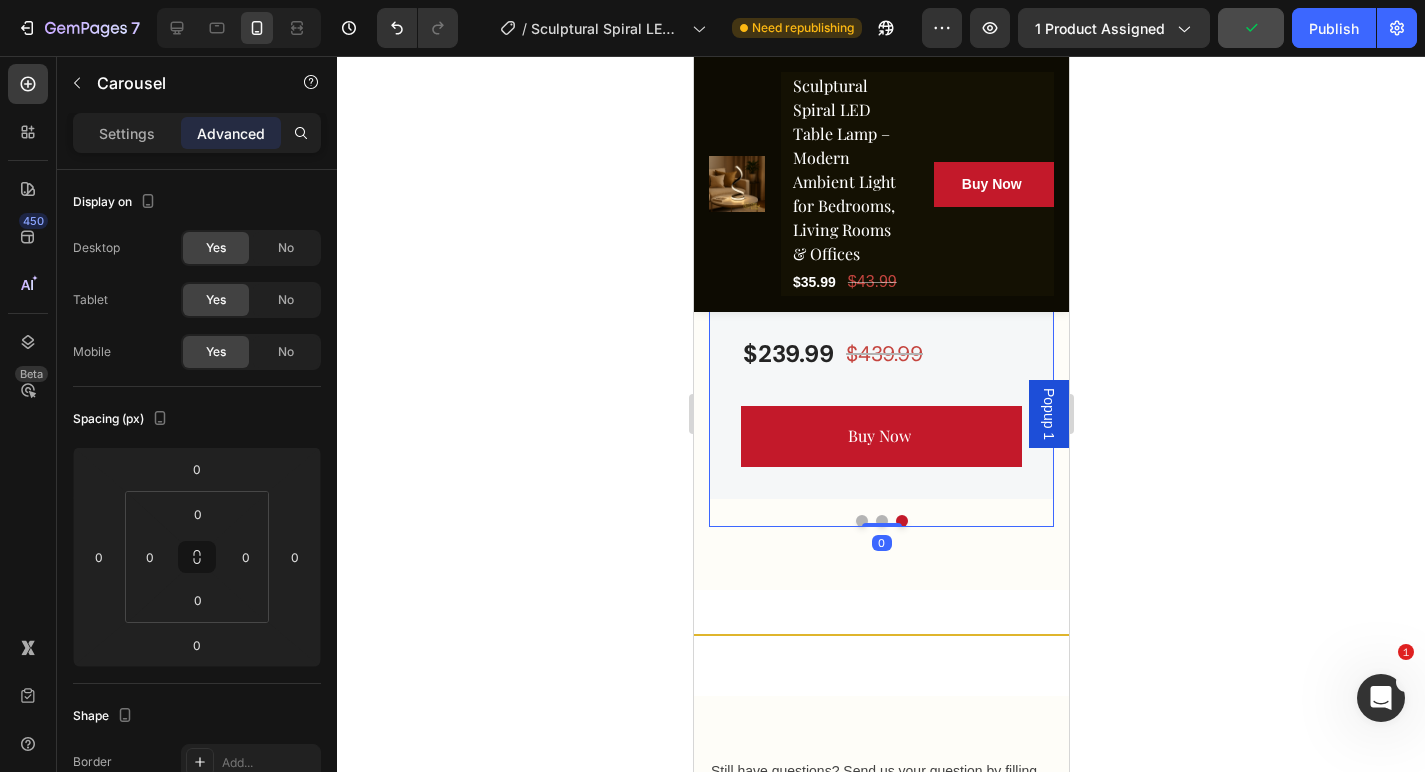 click at bounding box center (861, 521) 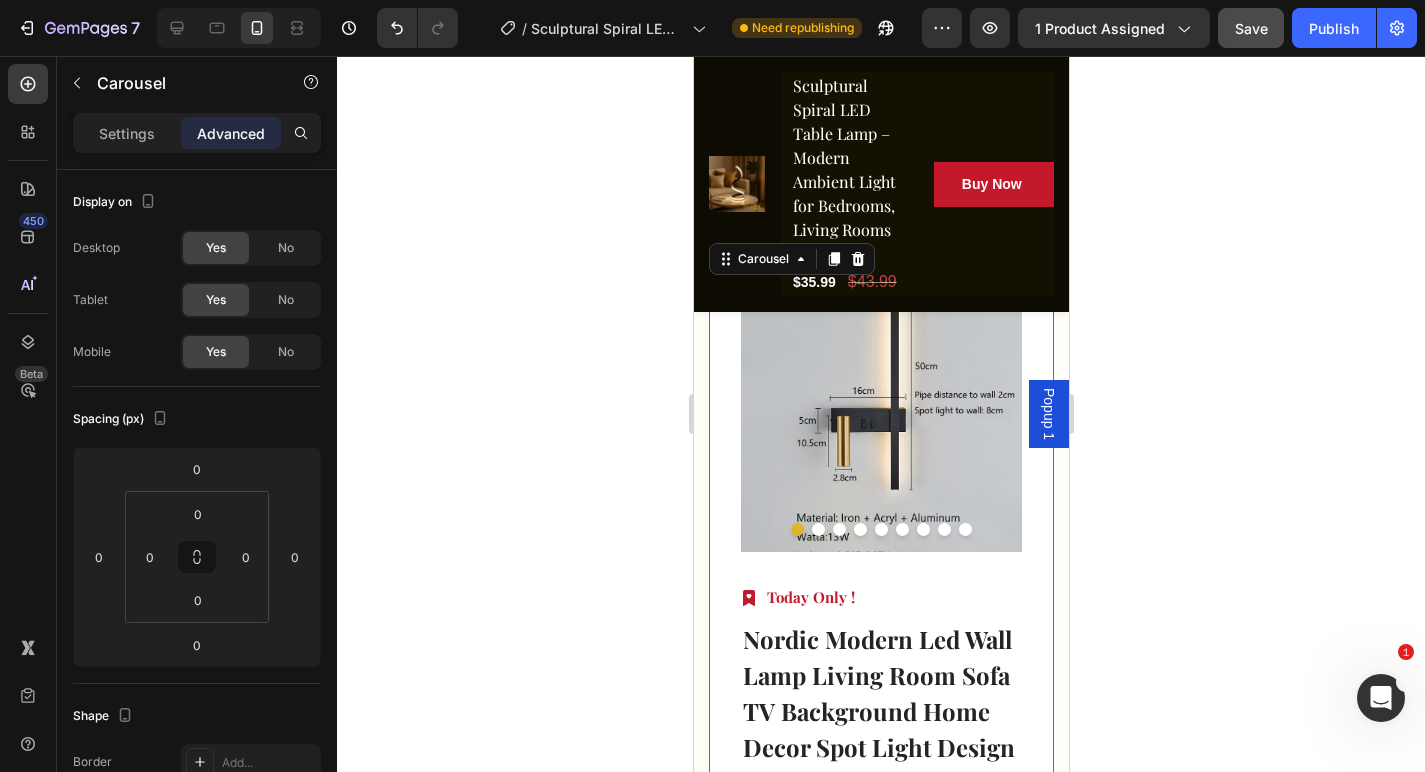 scroll, scrollTop: 5732, scrollLeft: 0, axis: vertical 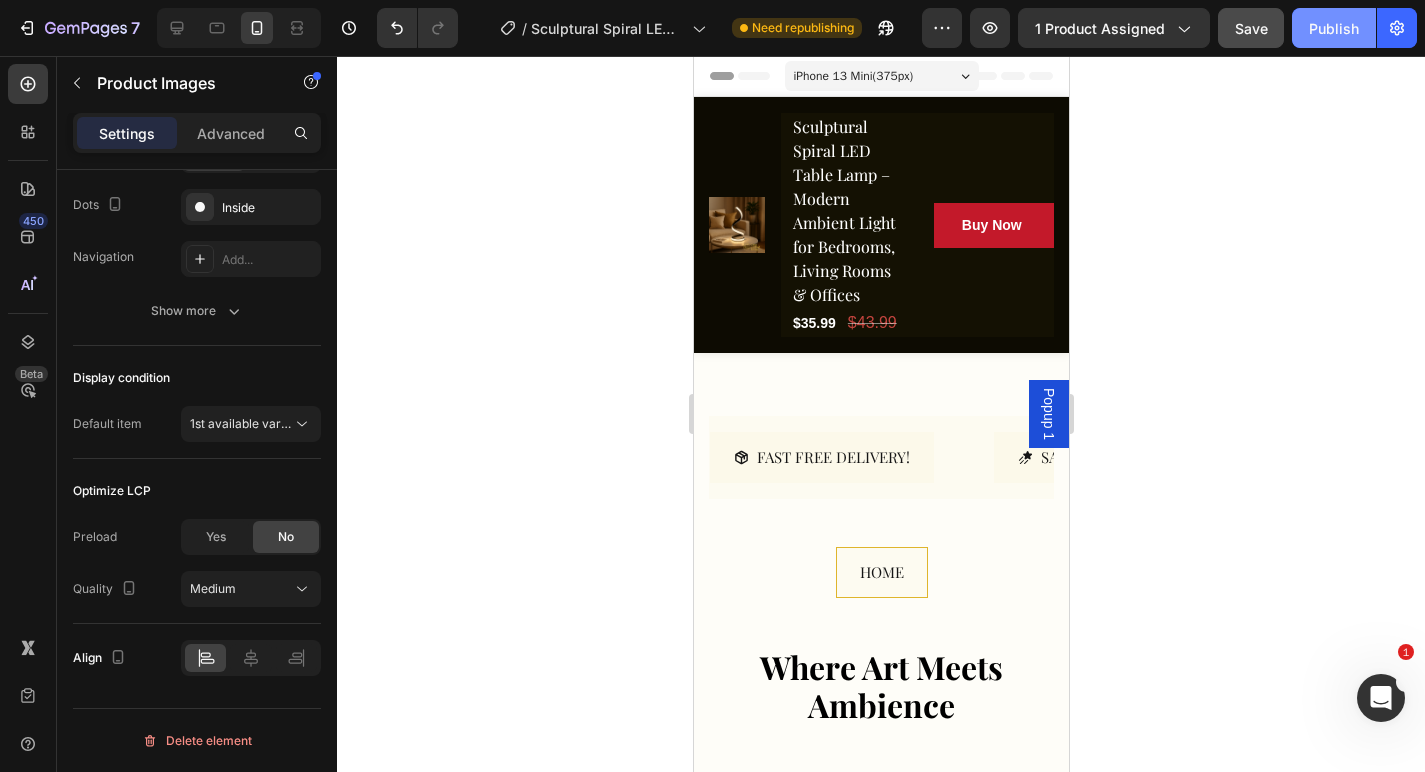 click on "Publish" at bounding box center (1334, 28) 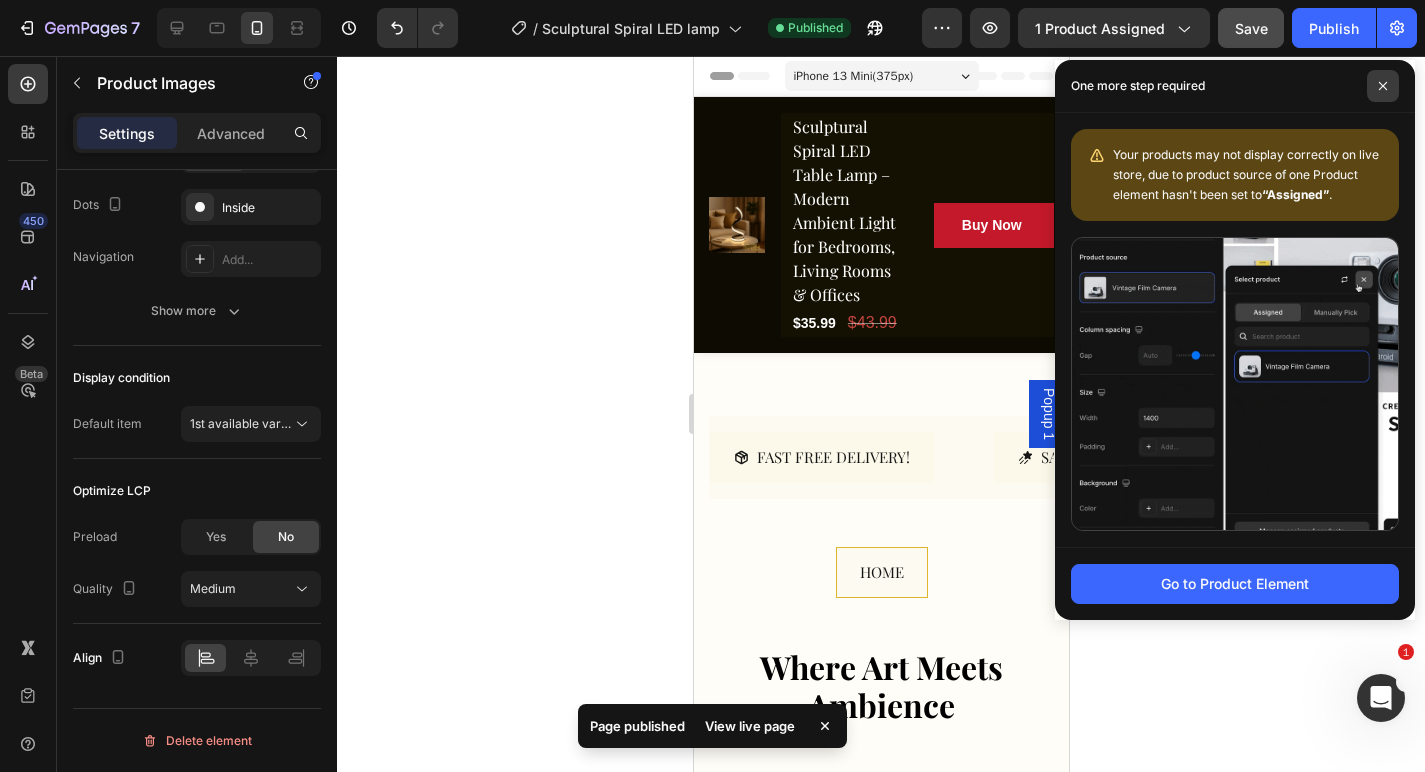 click at bounding box center (1383, 86) 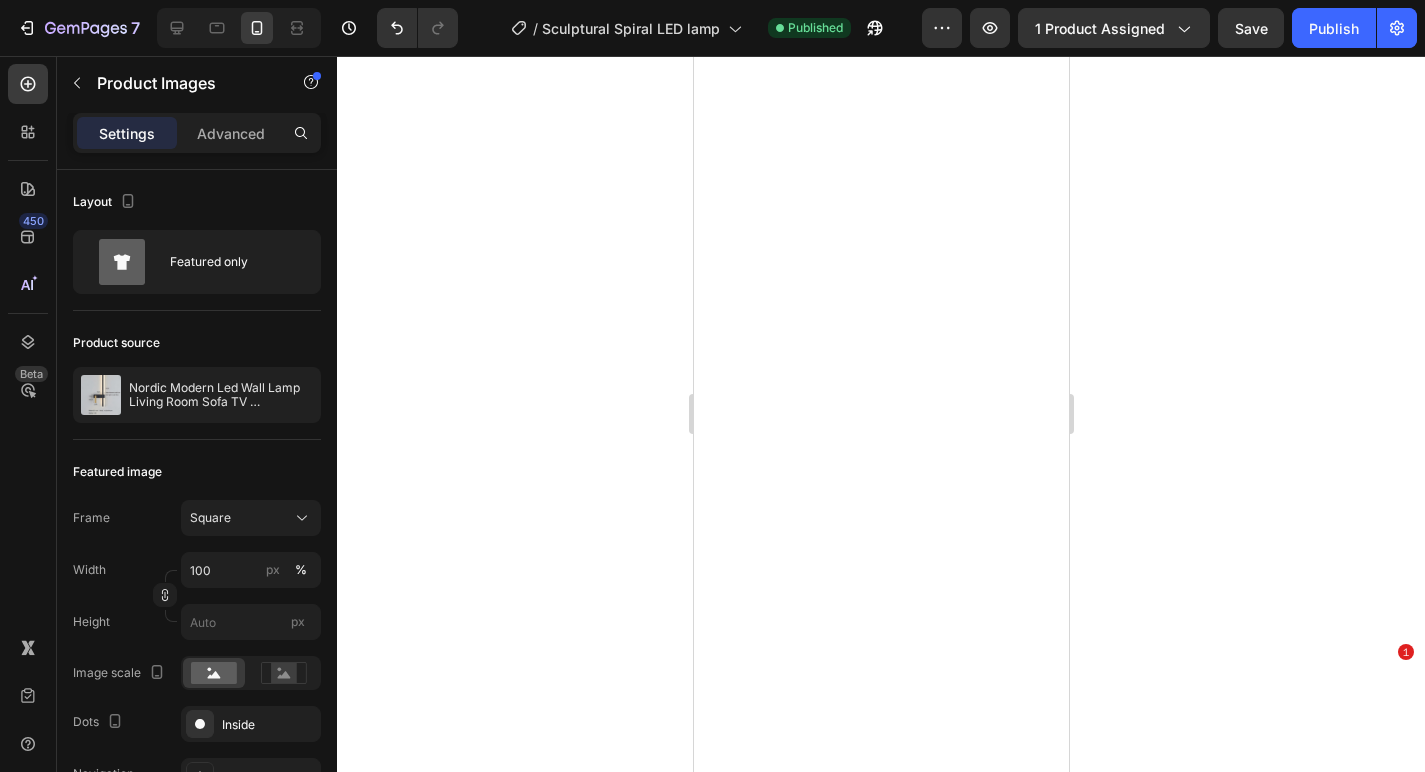 scroll, scrollTop: 0, scrollLeft: 0, axis: both 